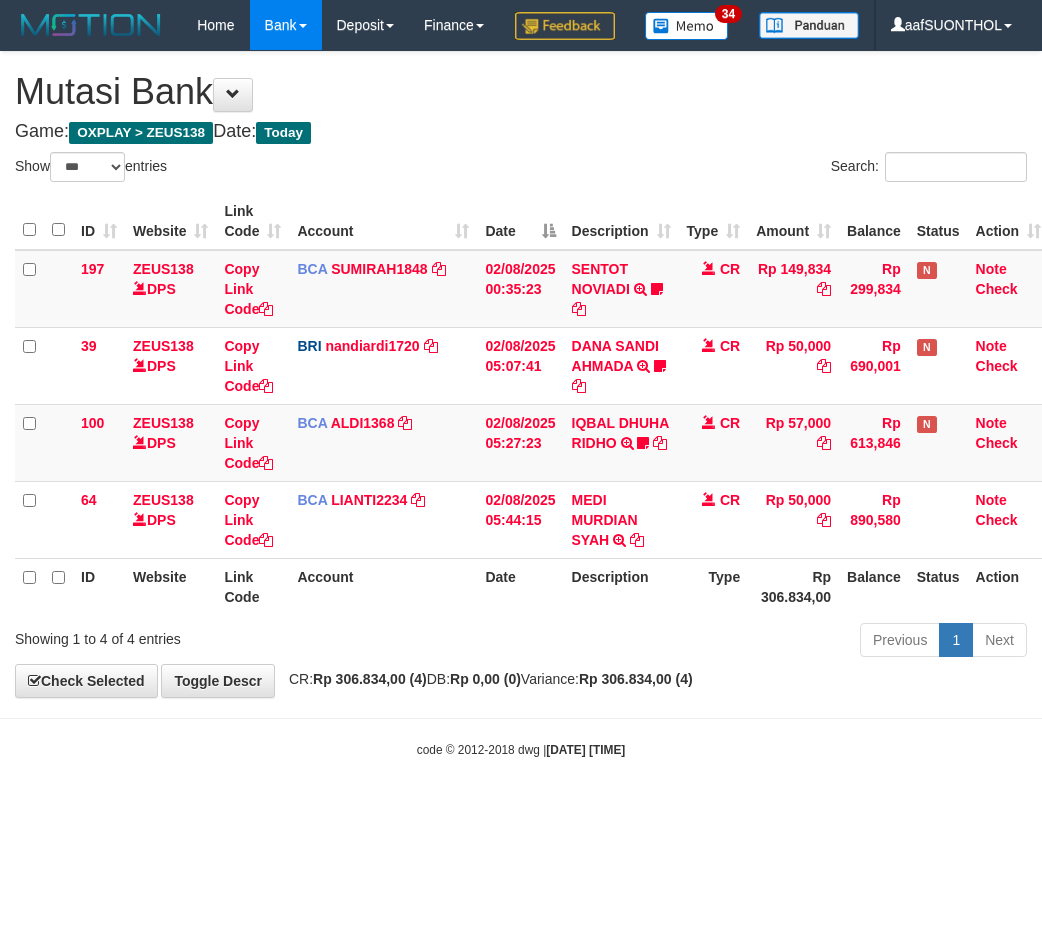 select on "***" 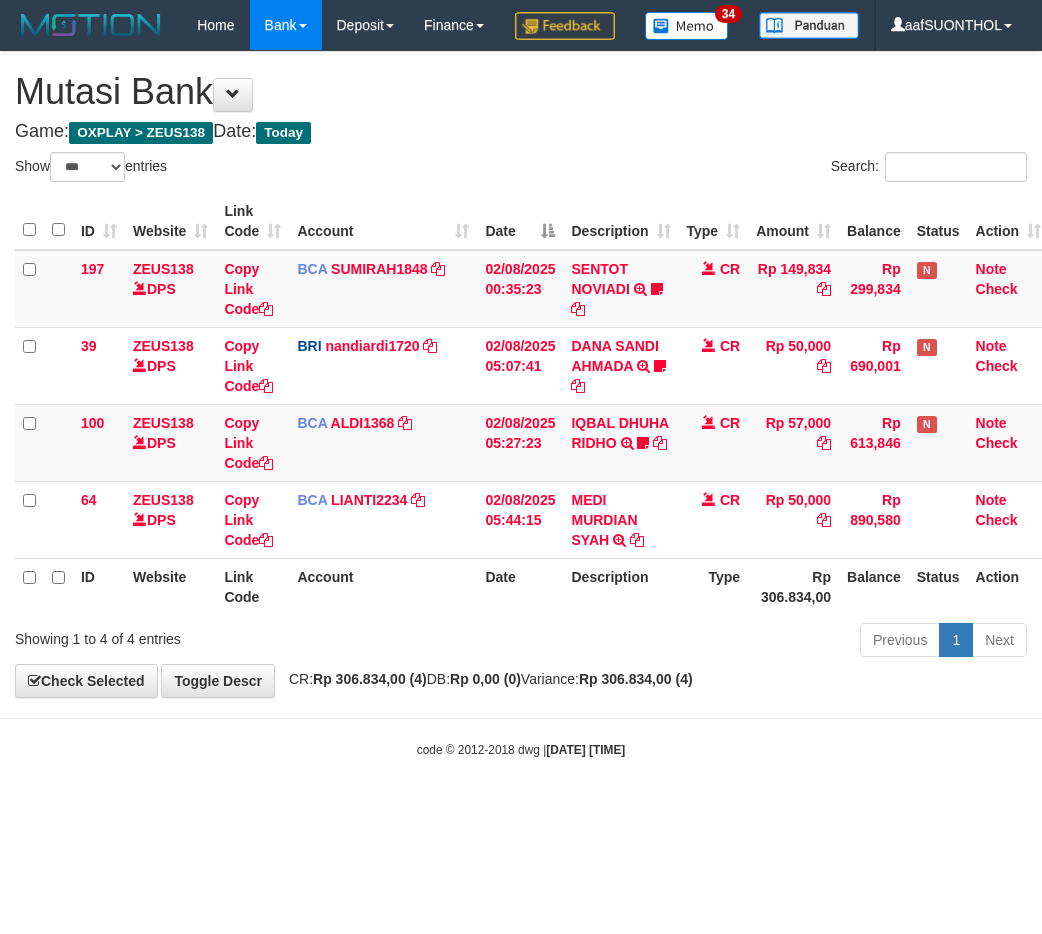scroll, scrollTop: 0, scrollLeft: 6, axis: horizontal 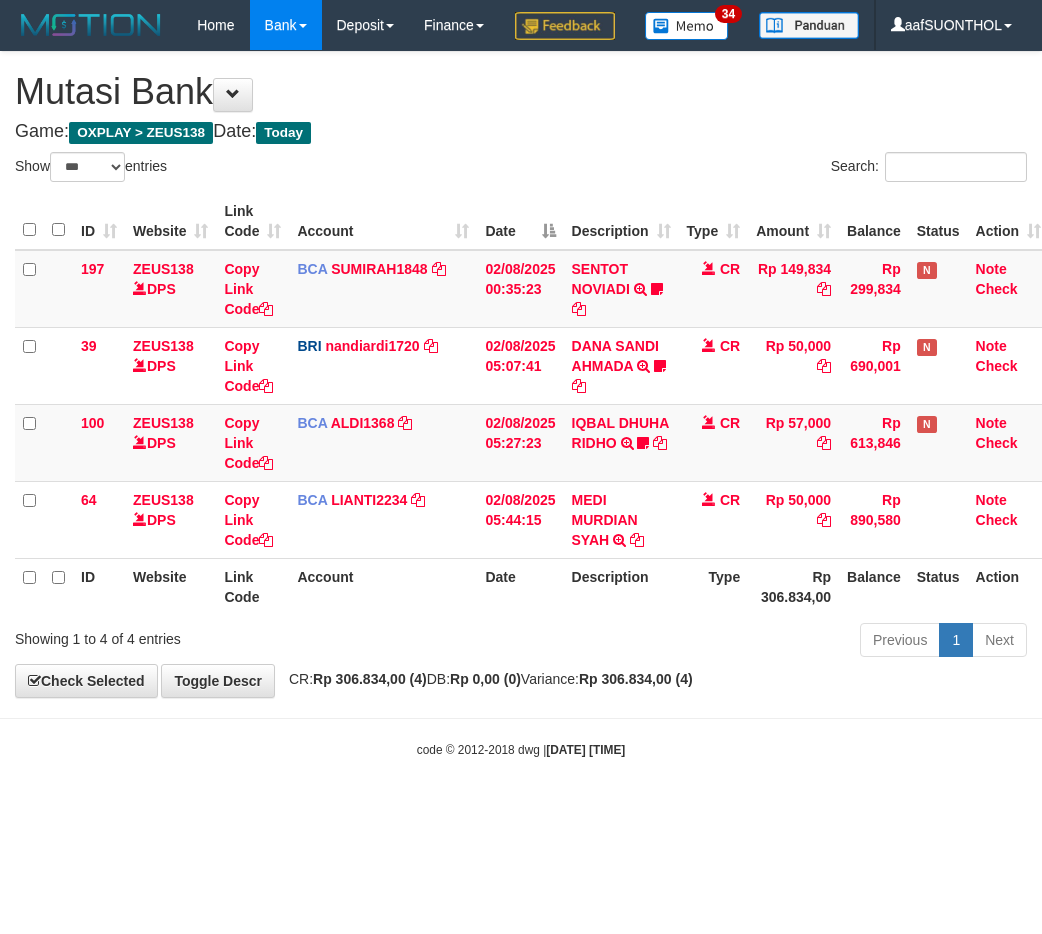 select on "***" 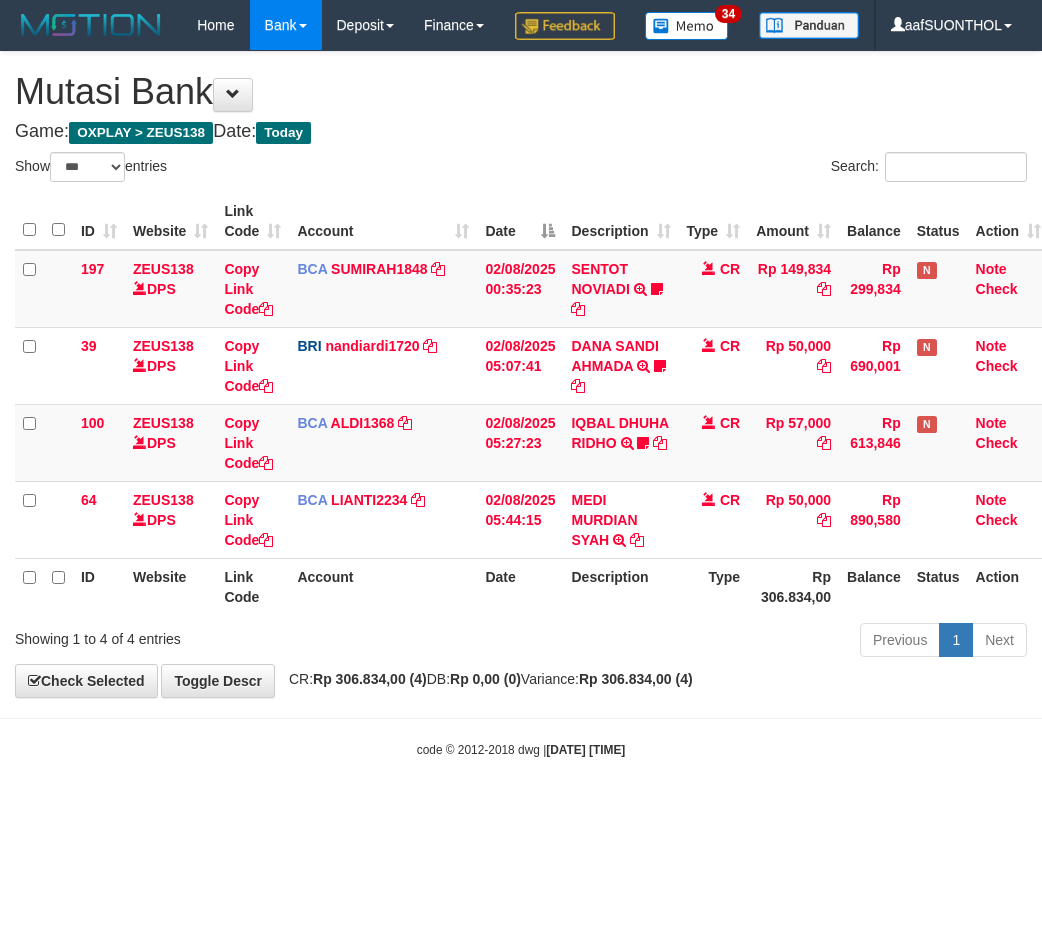 scroll, scrollTop: 0, scrollLeft: 6, axis: horizontal 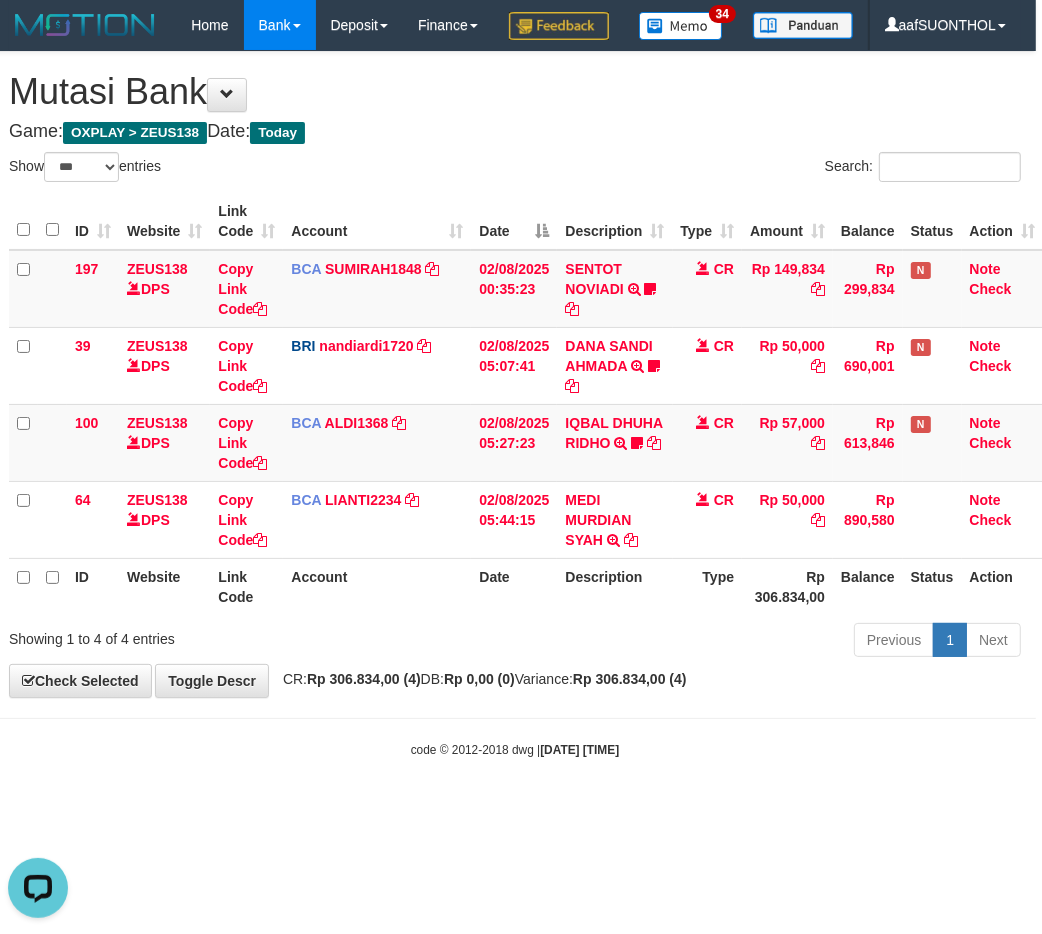click on "Rp 306.834,00 (4)" at bounding box center (630, 679) 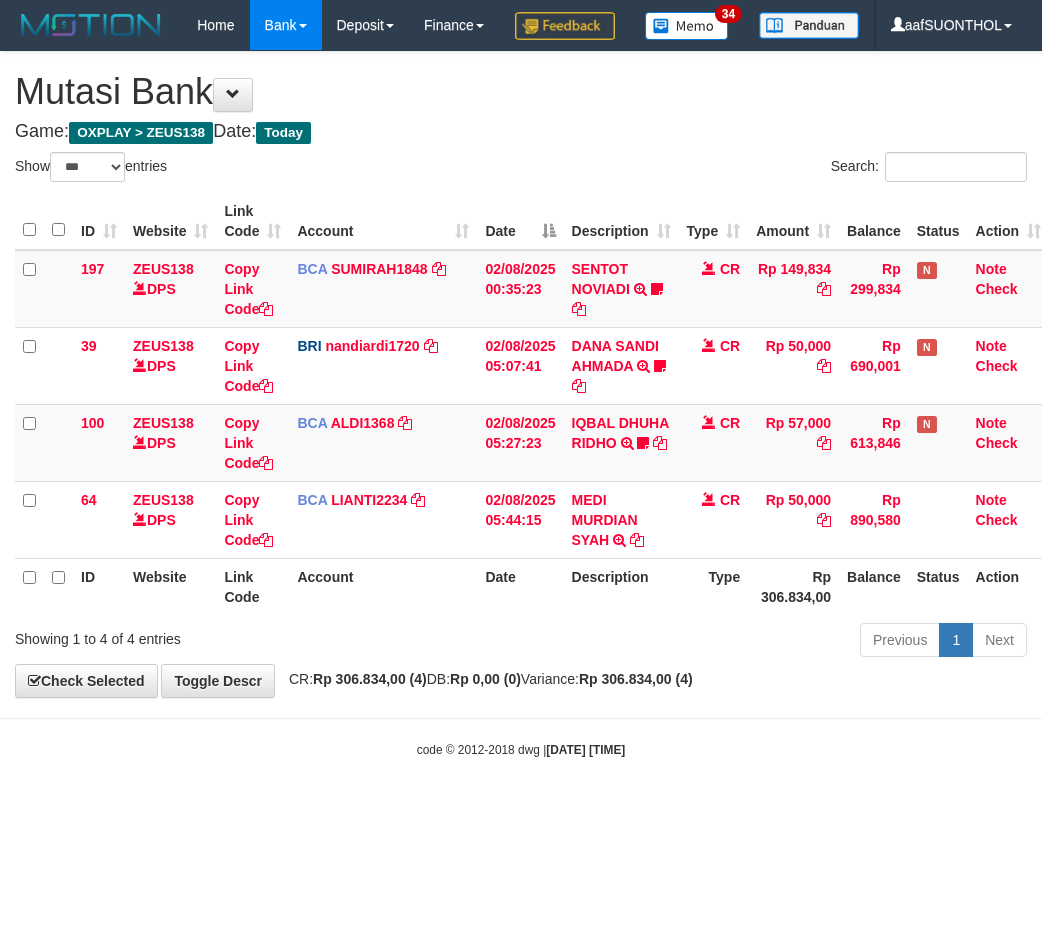 select on "***" 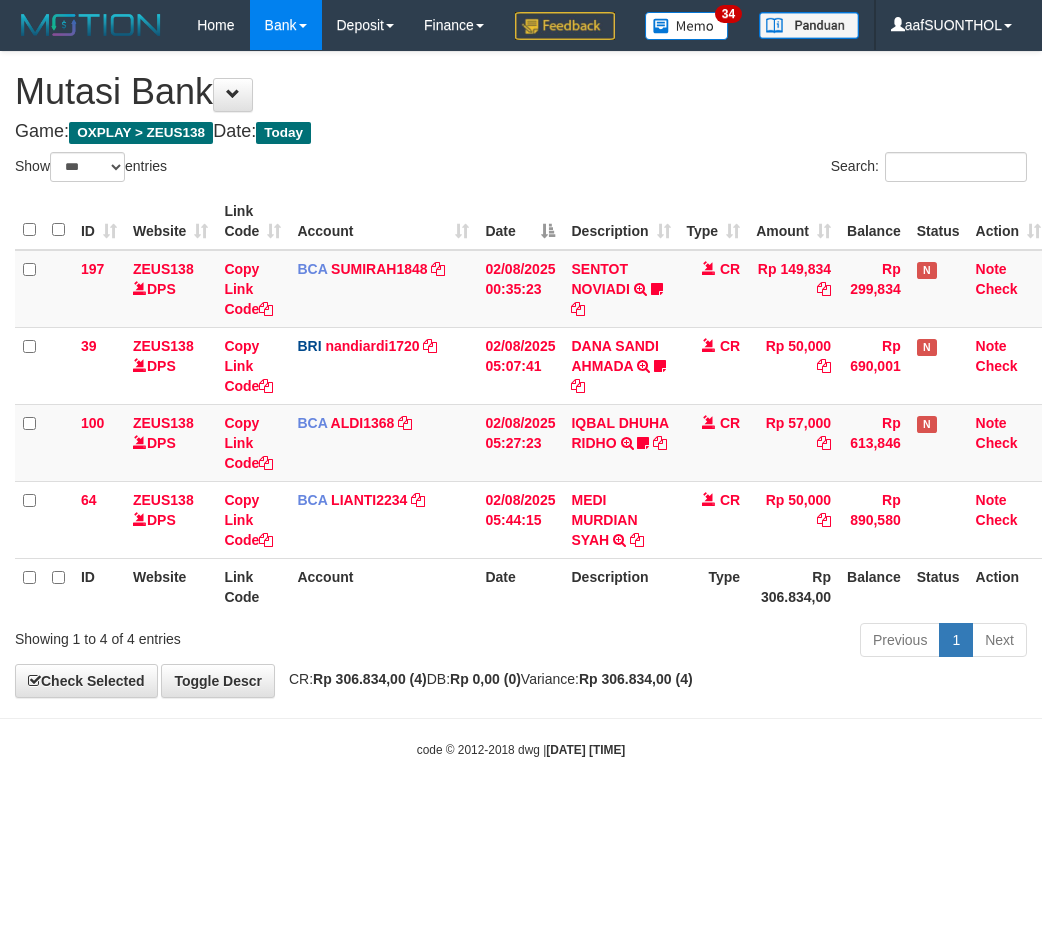 scroll, scrollTop: 0, scrollLeft: 6, axis: horizontal 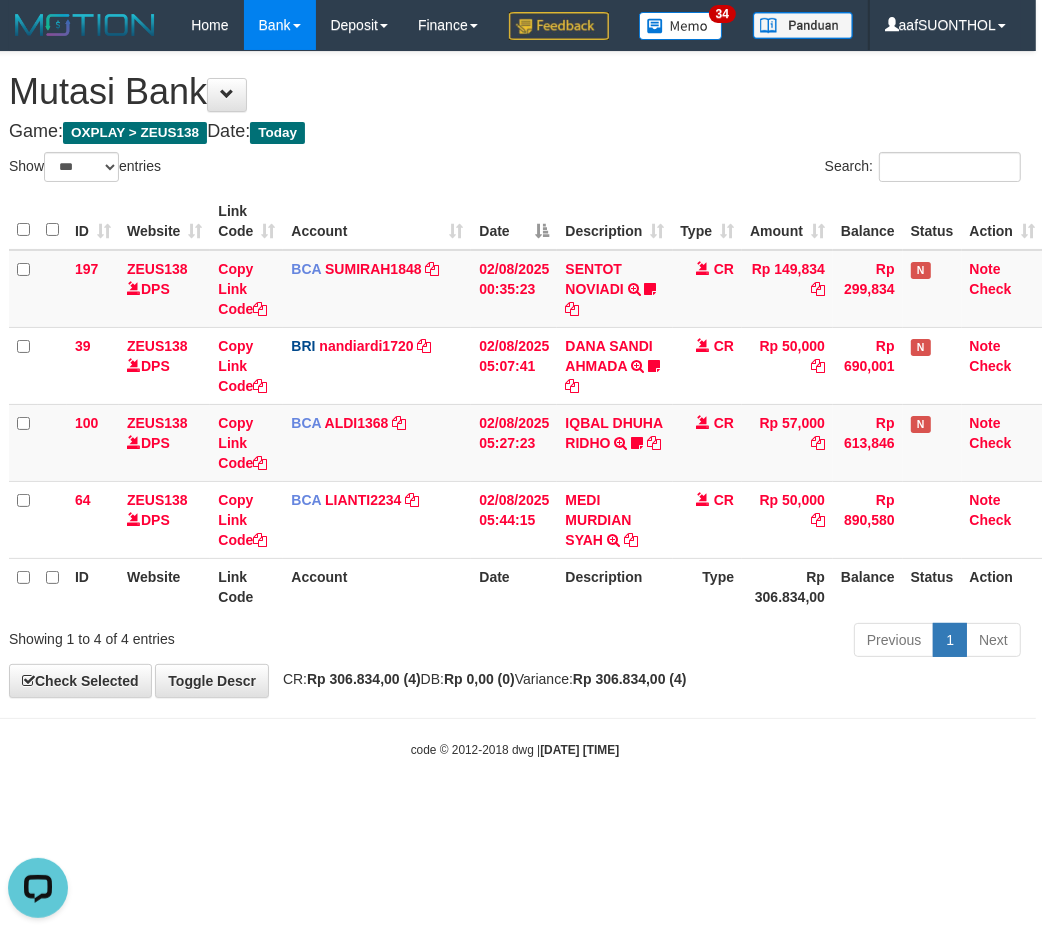 click on "Toggle navigation
Home
Bank
Account List
Load
By Website
Group
[OXPLAY]													ZEUS138
By Load Group (DPS)" at bounding box center (515, 404) 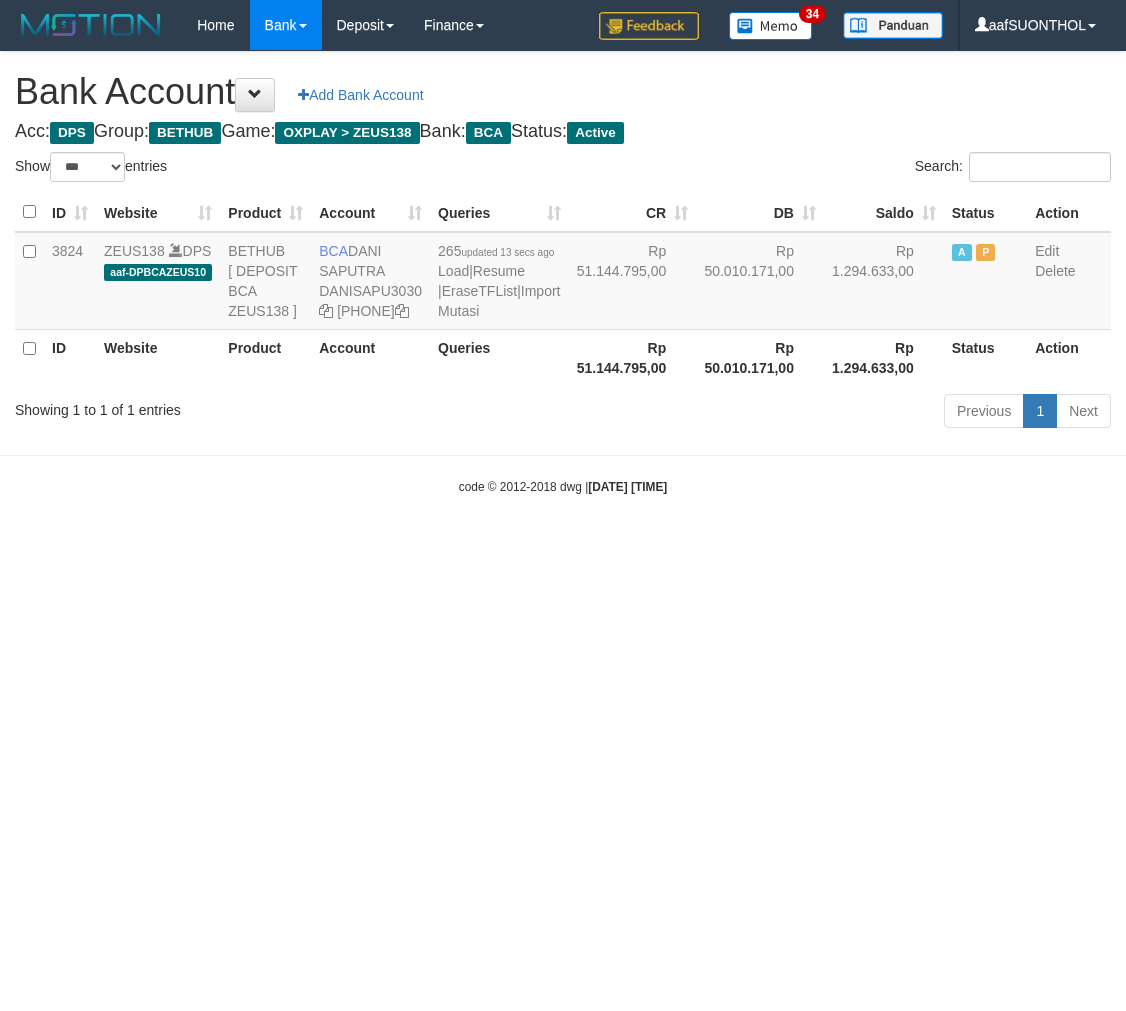 select on "***" 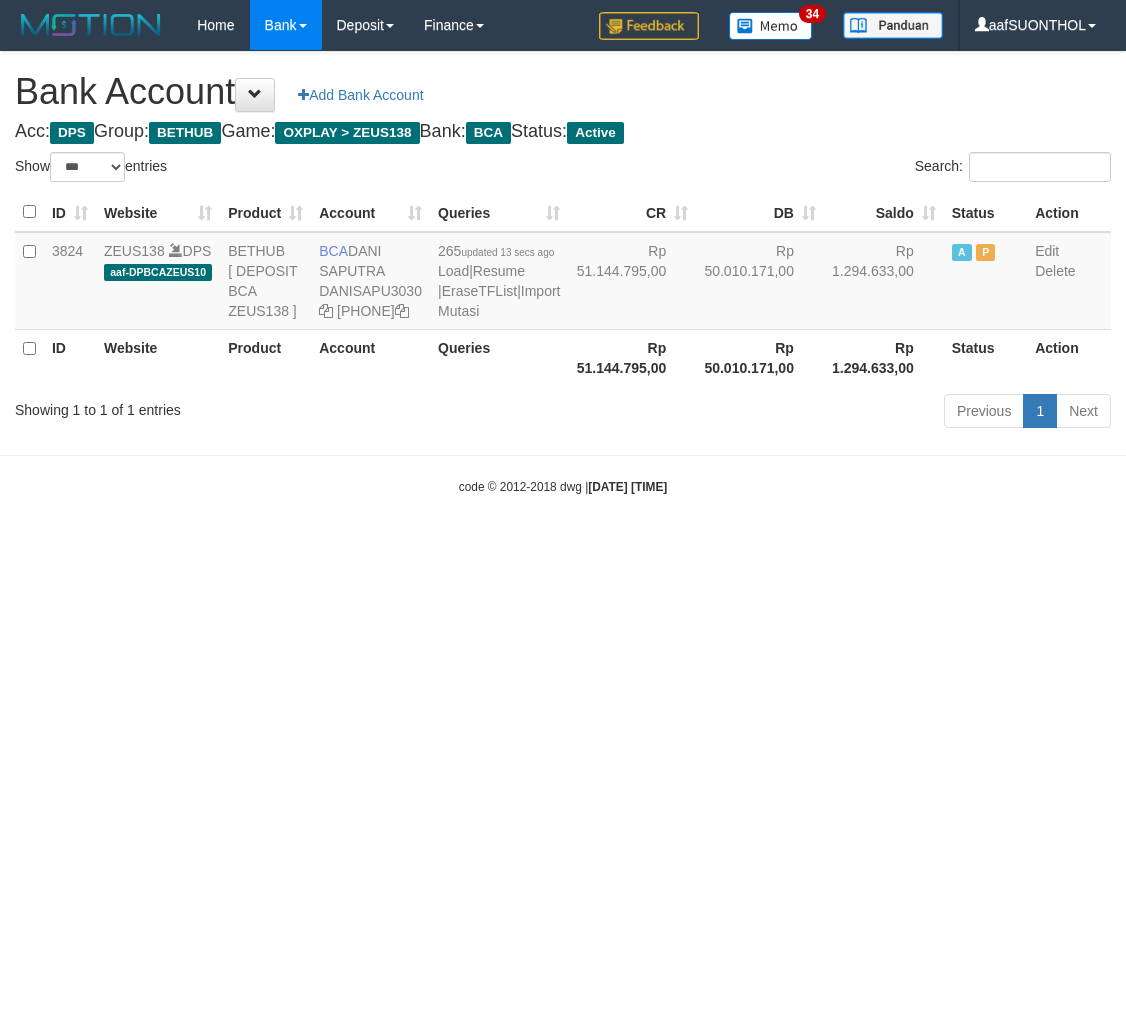 scroll, scrollTop: 0, scrollLeft: 0, axis: both 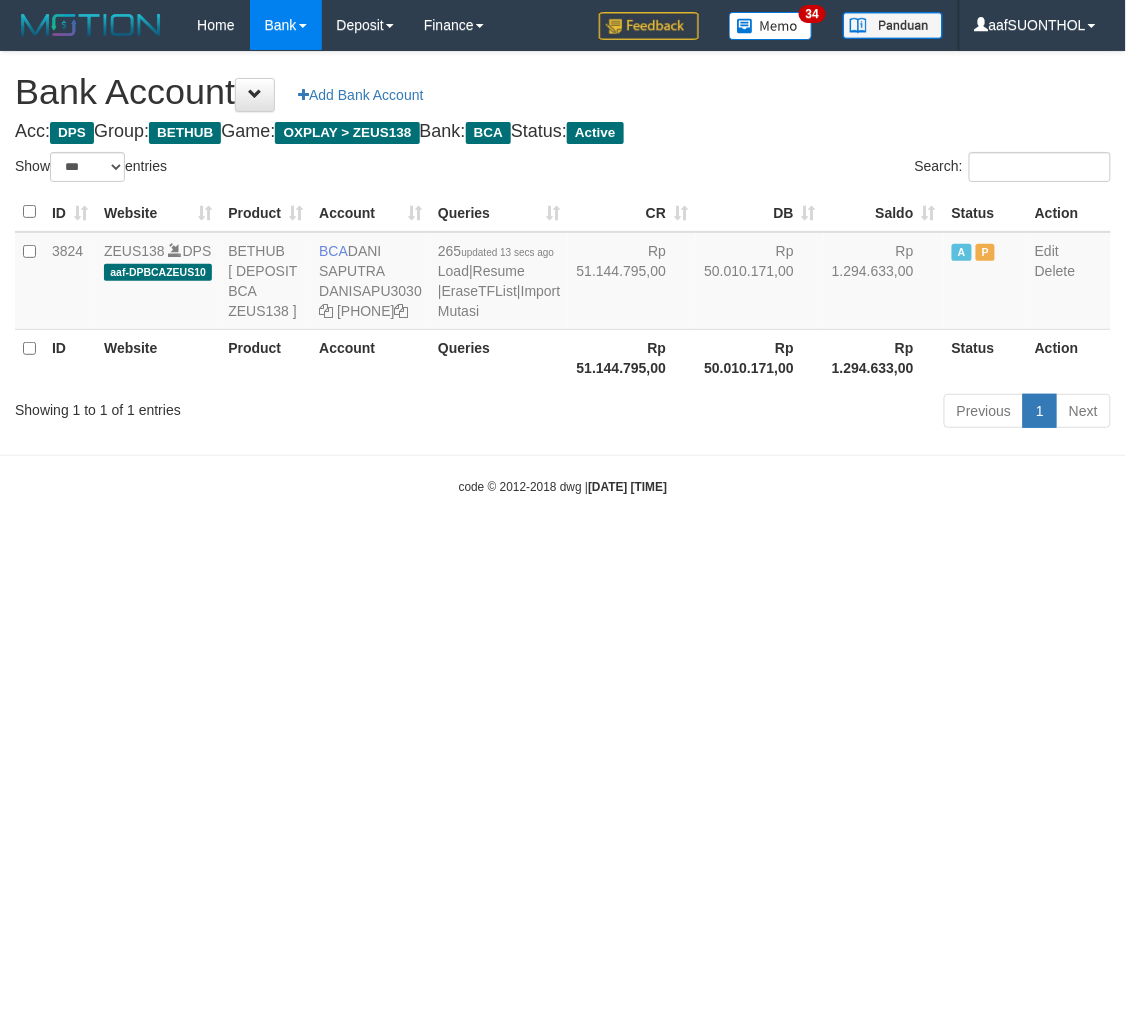 click on "Toggle navigation
Home
Bank
Account List
Load
By Website
Group
[OXPLAY]													ZEUS138
By Load Group (DPS)
Sync" at bounding box center [563, 273] 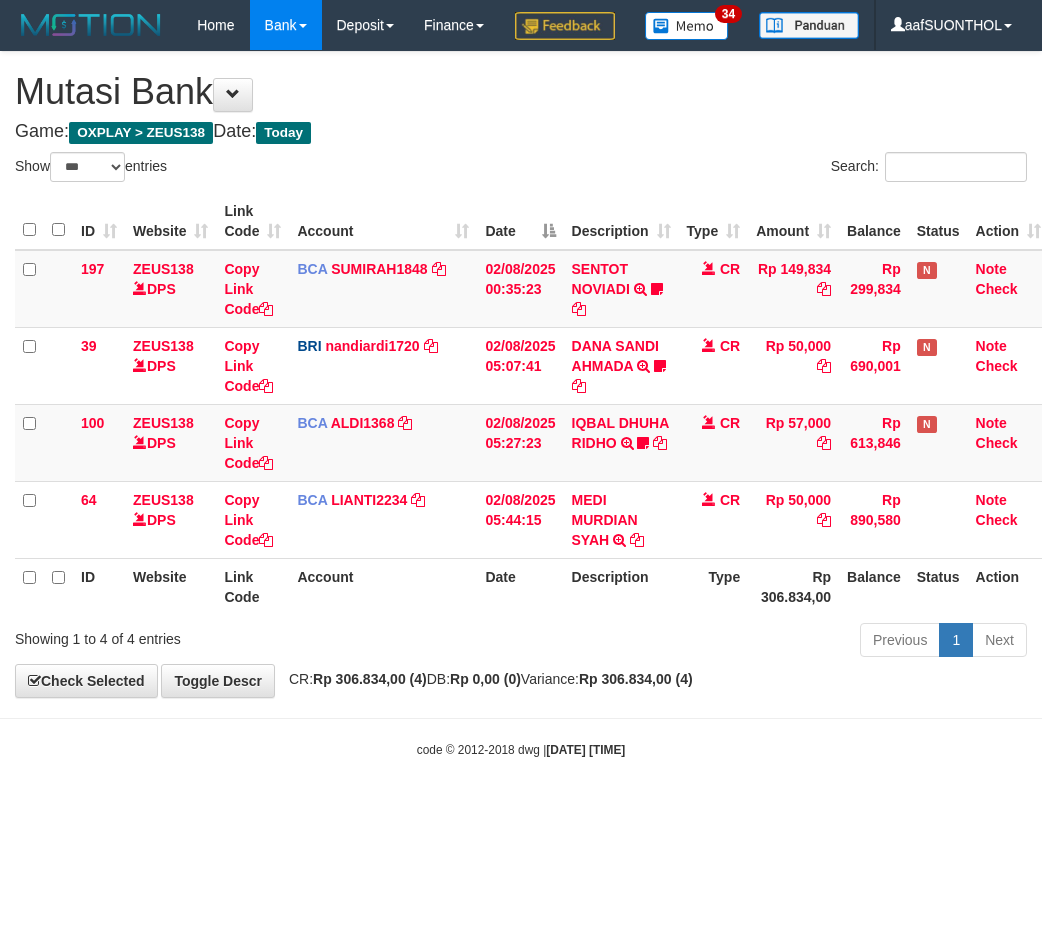 select on "***" 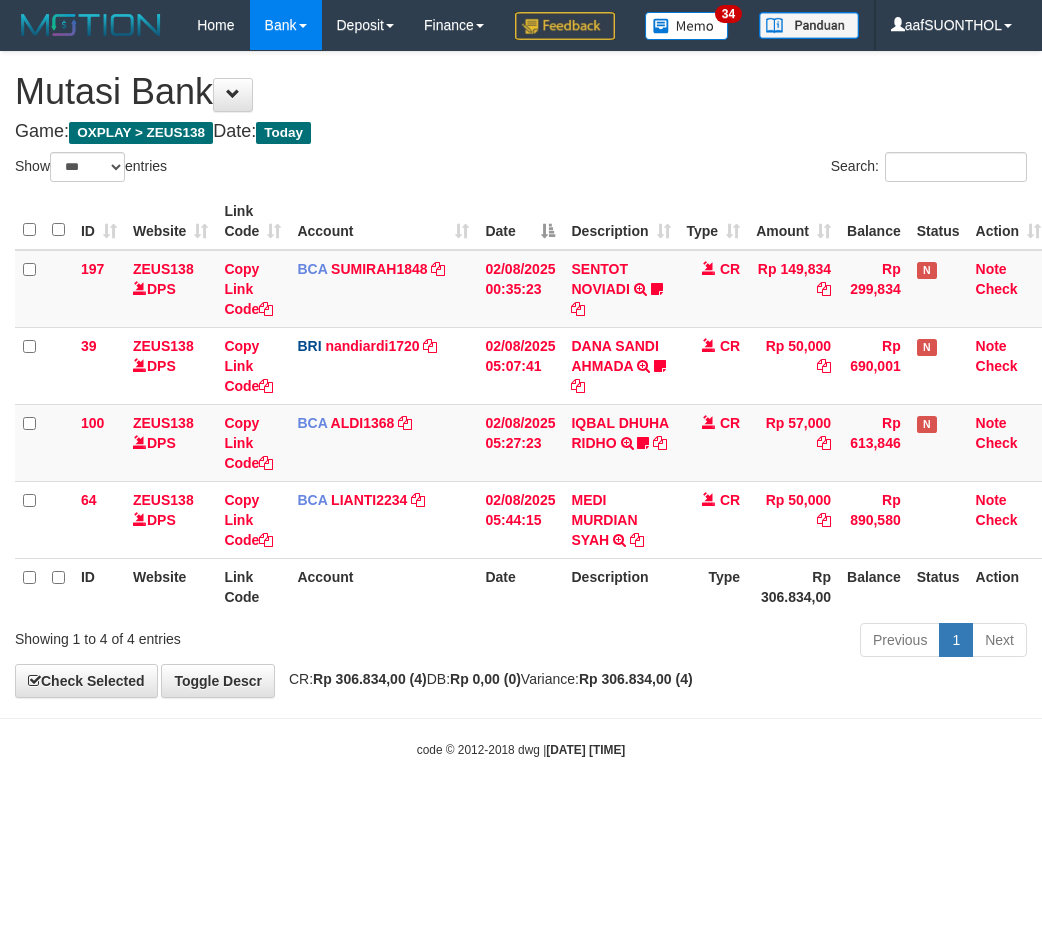 scroll, scrollTop: 0, scrollLeft: 6, axis: horizontal 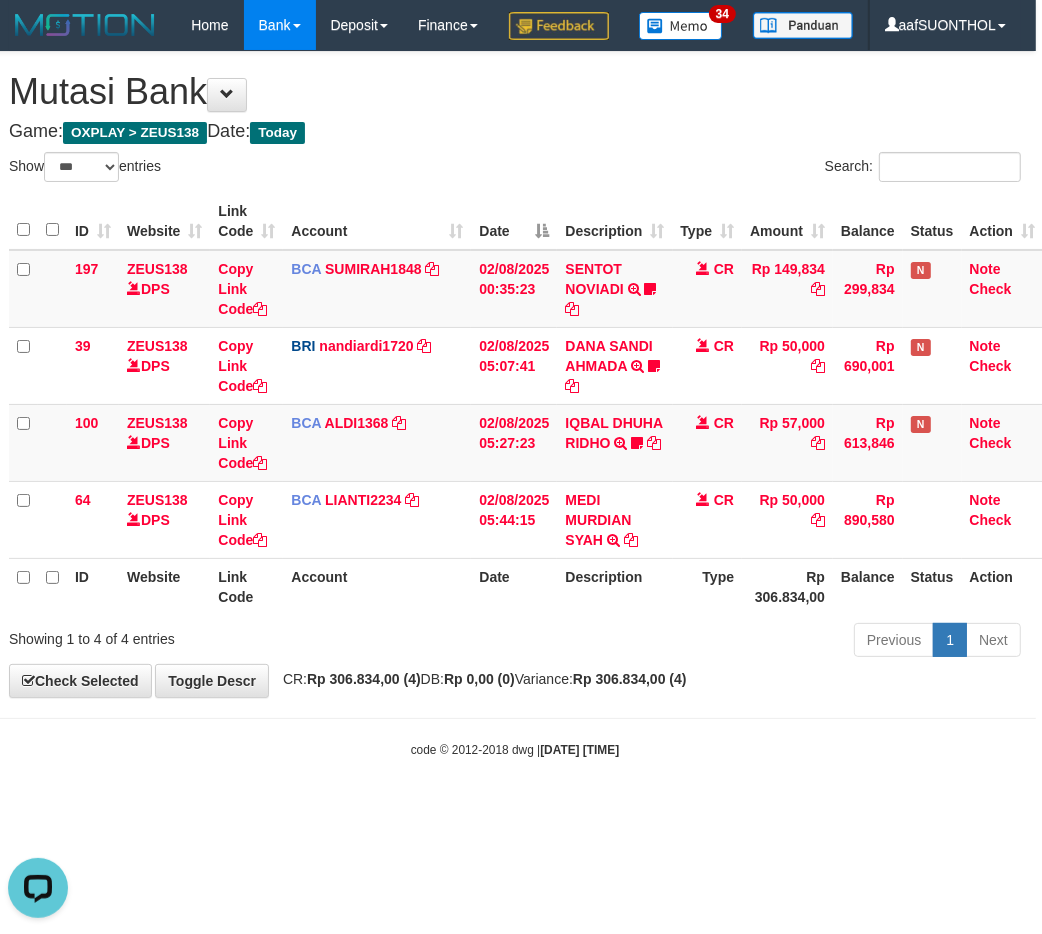 click on "**********" at bounding box center (515, 374) 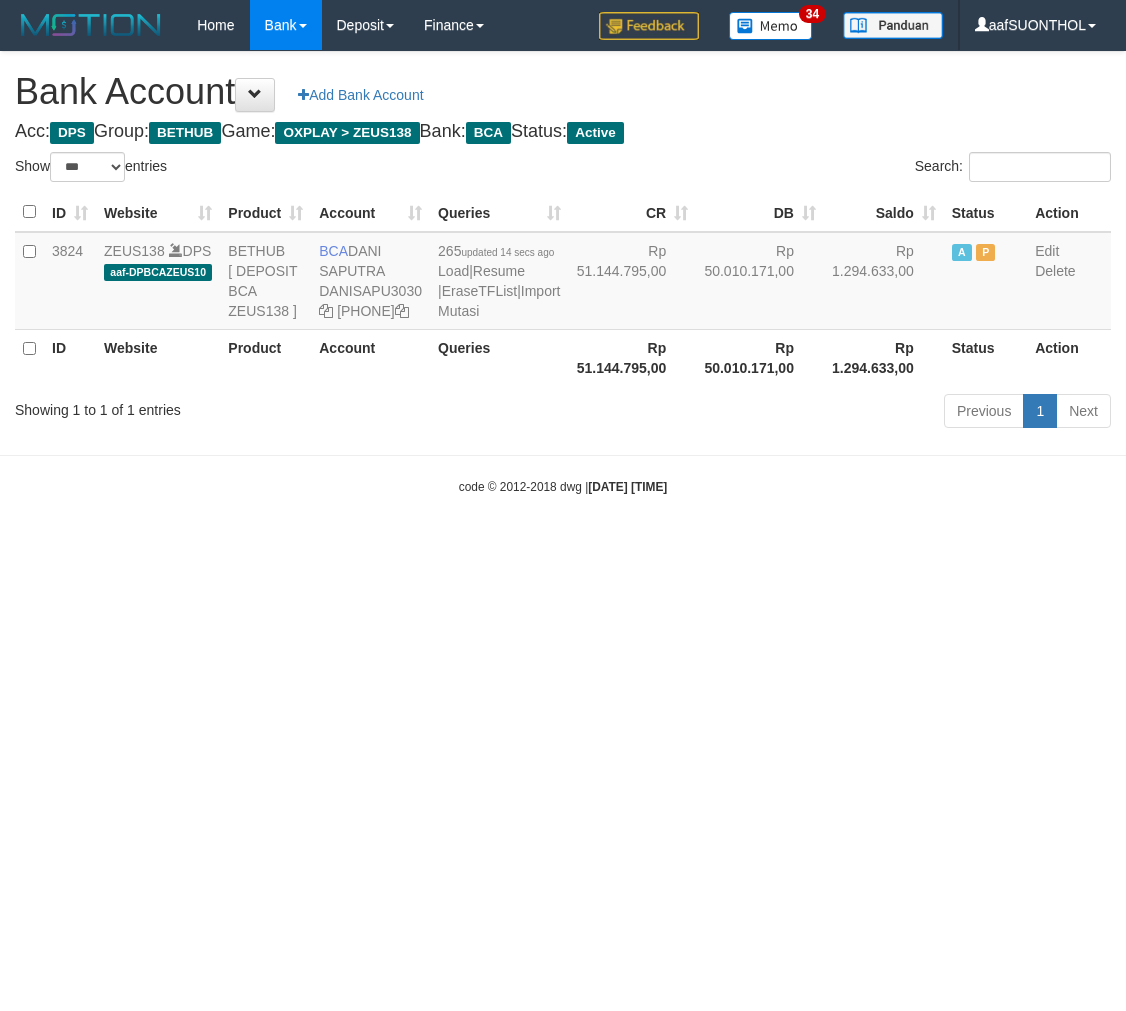 select on "***" 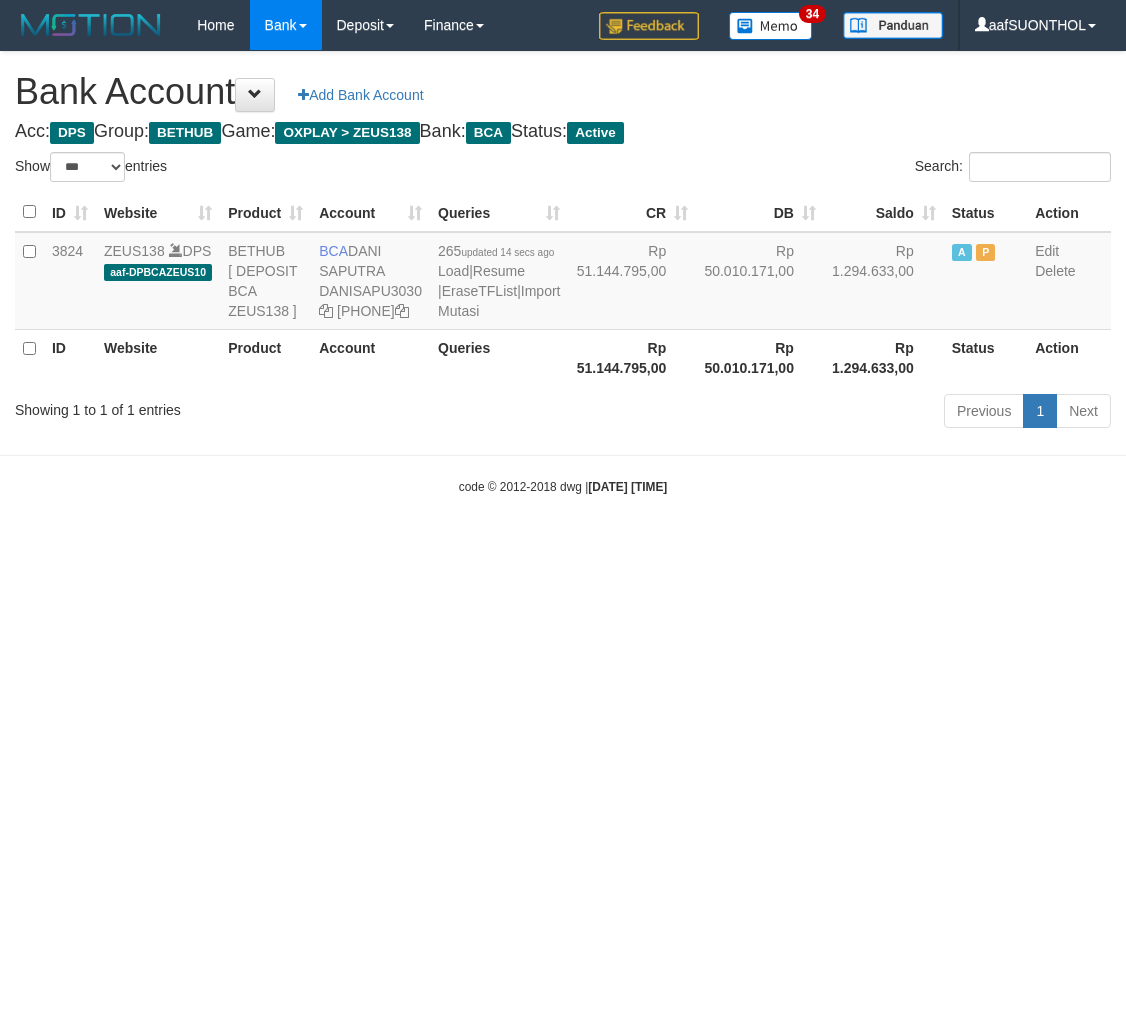 scroll, scrollTop: 0, scrollLeft: 0, axis: both 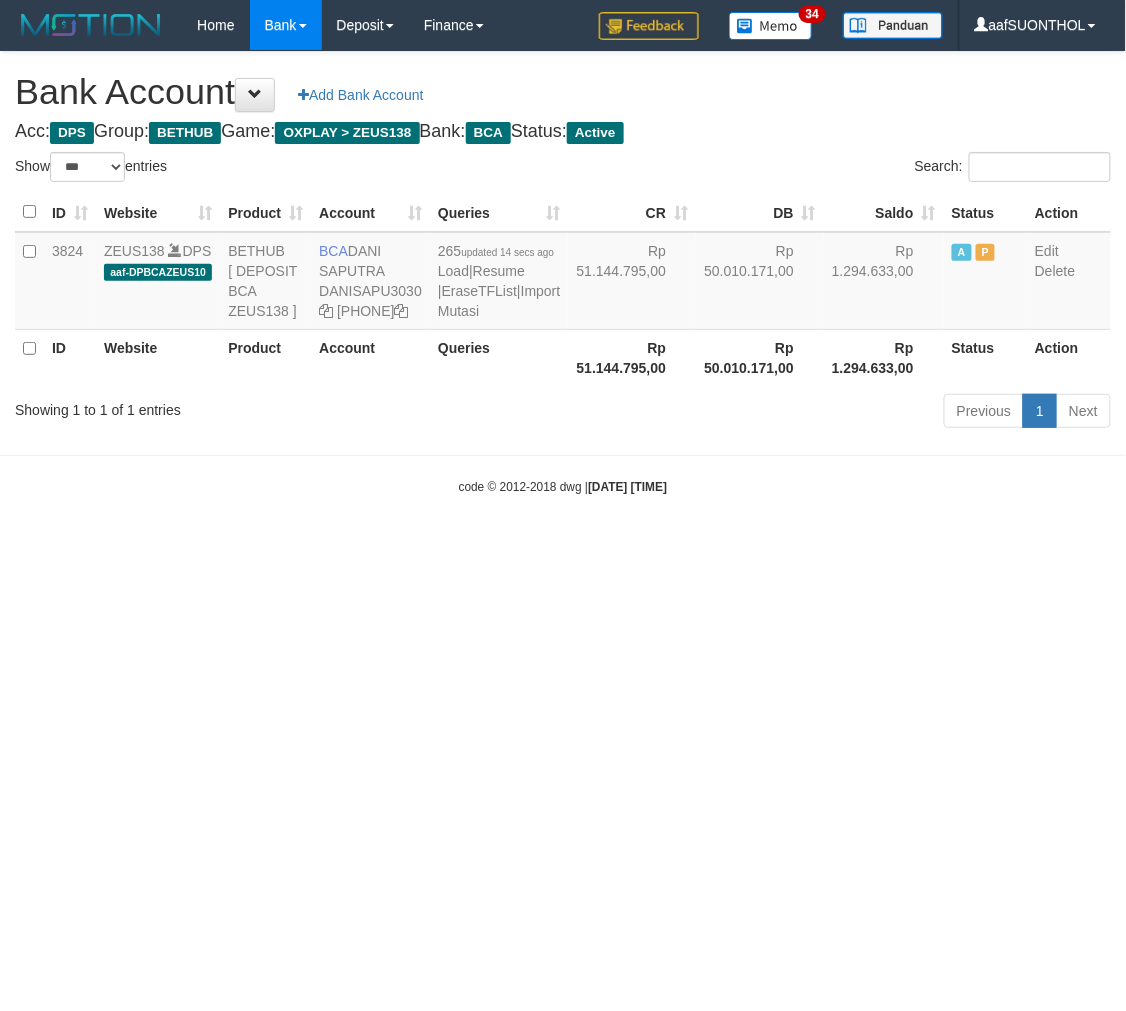 click on "Toggle navigation
Home
Bank
Account List
Load
By Website
Group
[OXPLAY]													ZEUS138
By Load Group (DPS)
Sync" at bounding box center (563, 273) 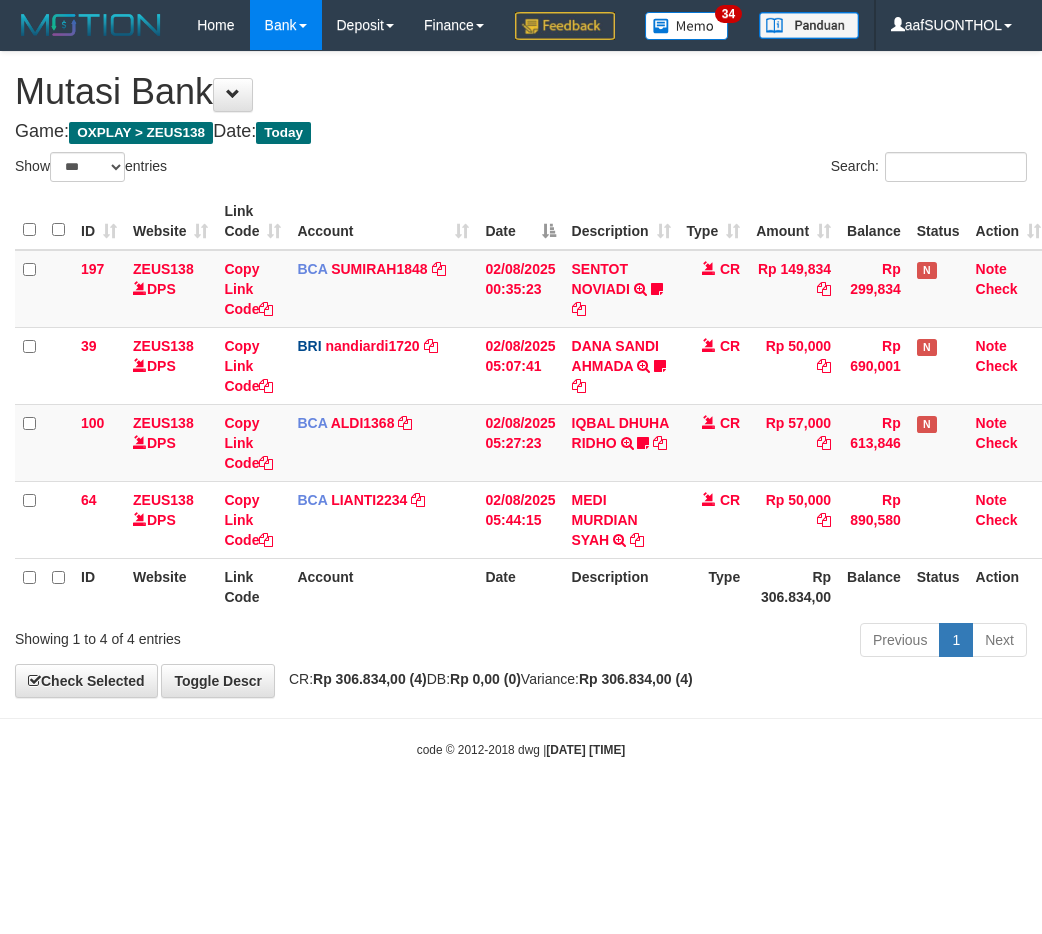select on "***" 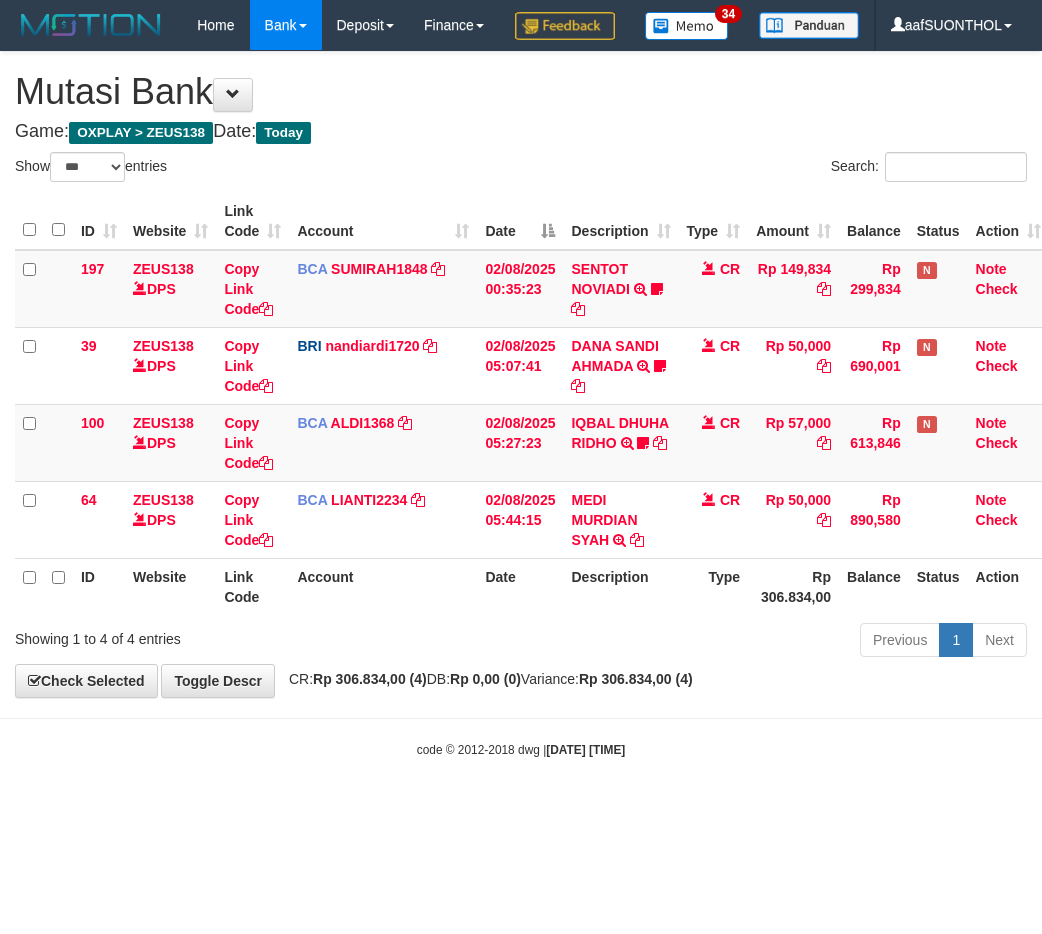 scroll, scrollTop: 0, scrollLeft: 6, axis: horizontal 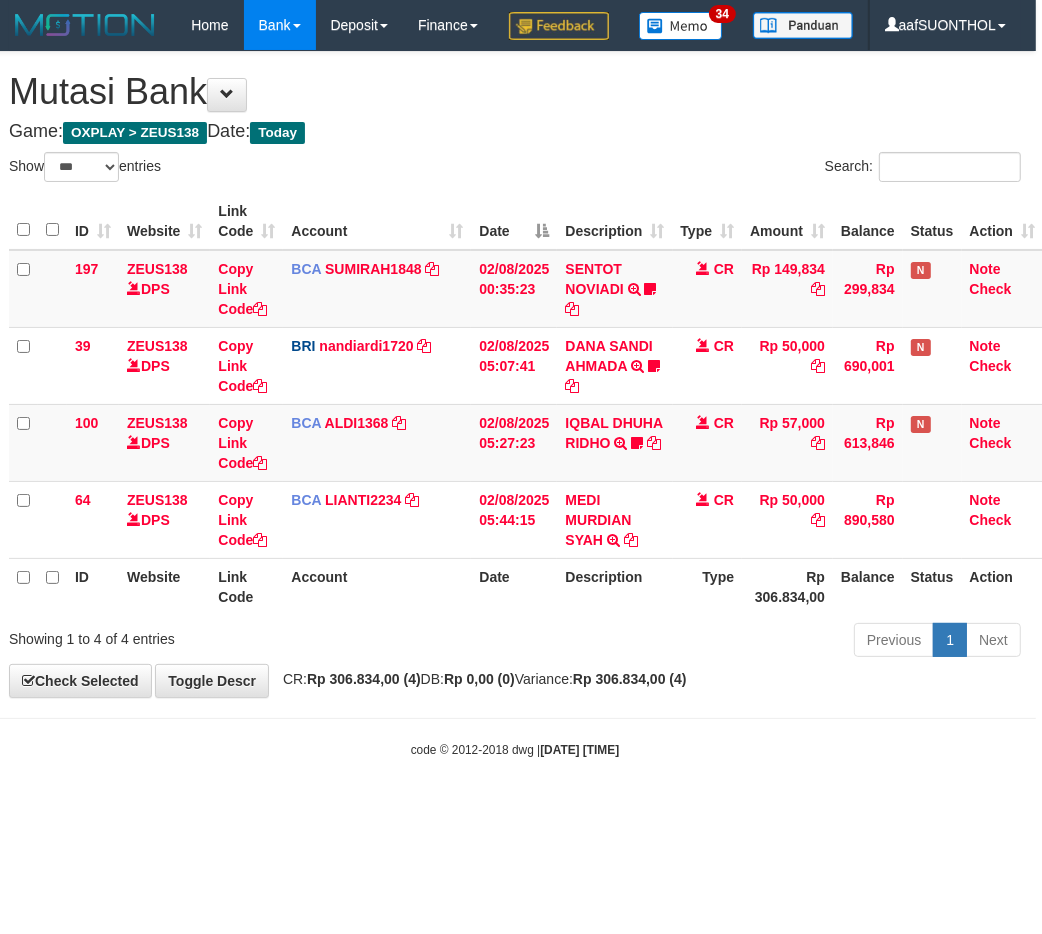 click on "Rp 306.834,00 (4)" at bounding box center [630, 679] 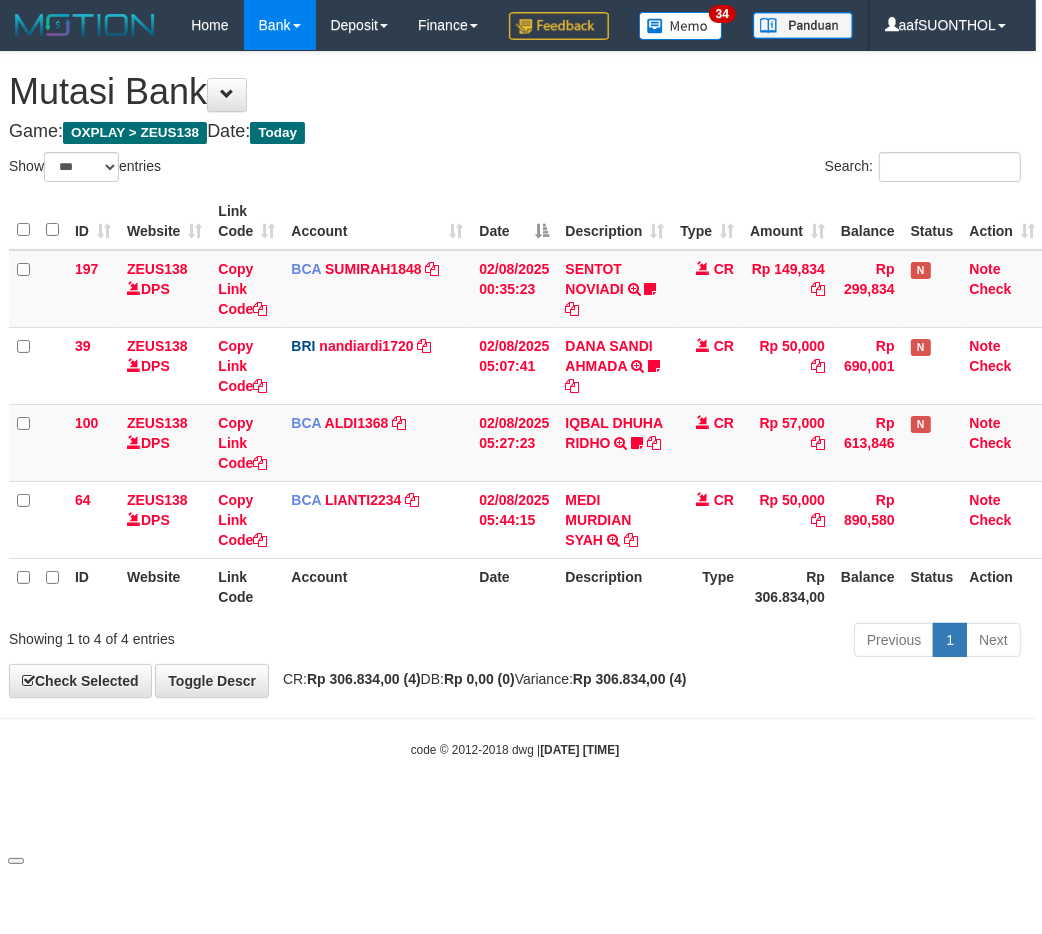 click on "CR:  Rp 306.834,00 (4)      DB:  Rp 0,00 (0)      Variance:  Rp 306.834,00 (4)" at bounding box center (480, 679) 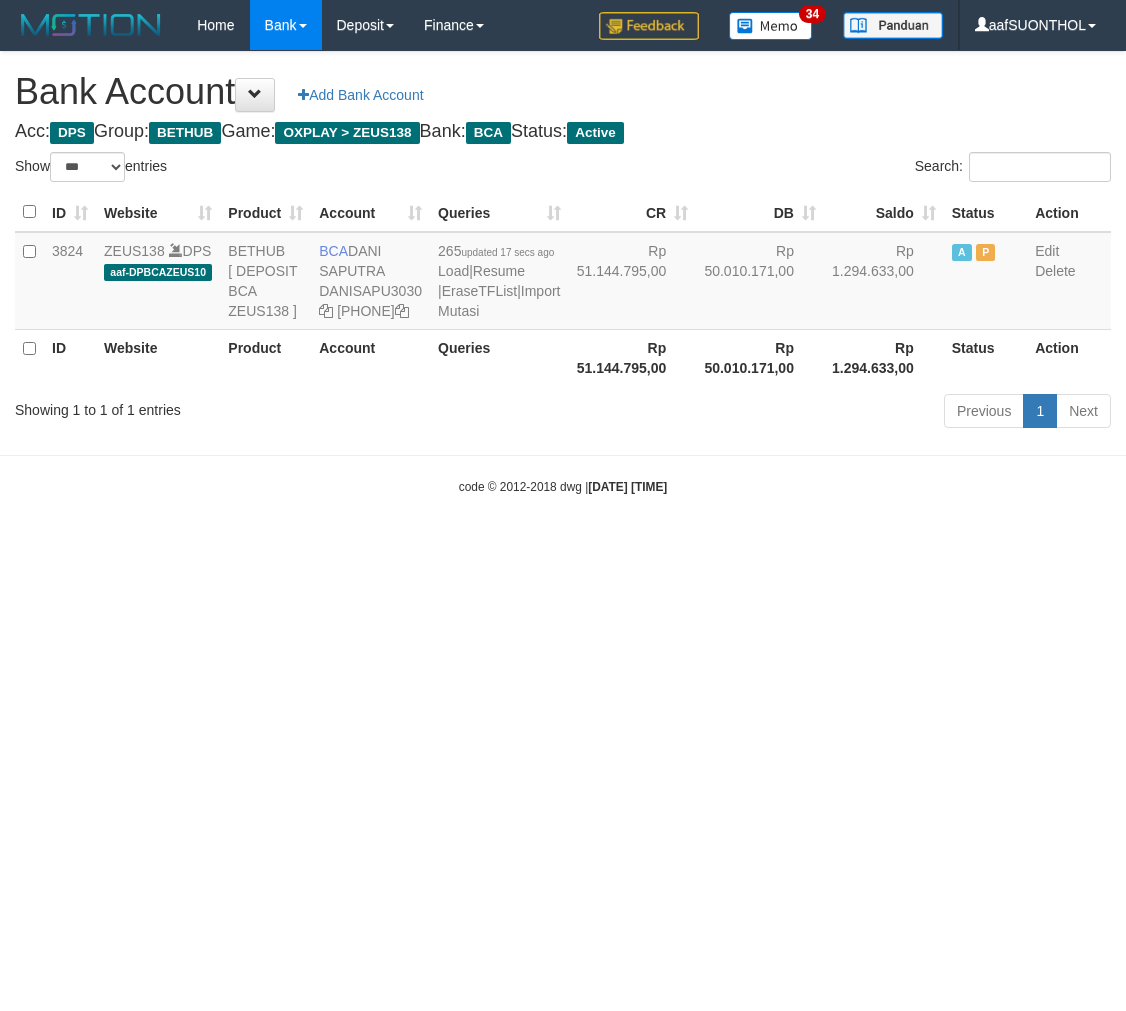 select on "***" 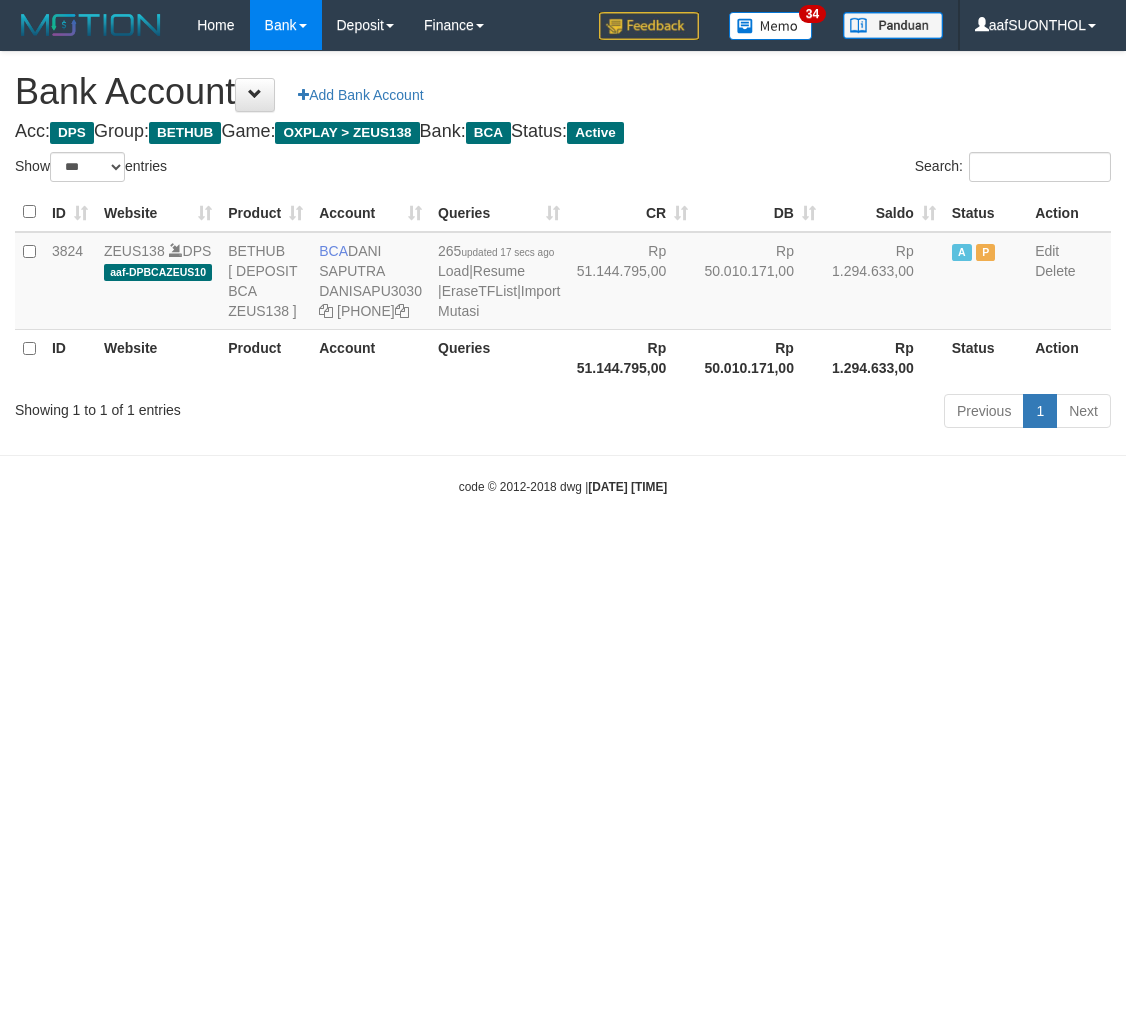 scroll, scrollTop: 0, scrollLeft: 0, axis: both 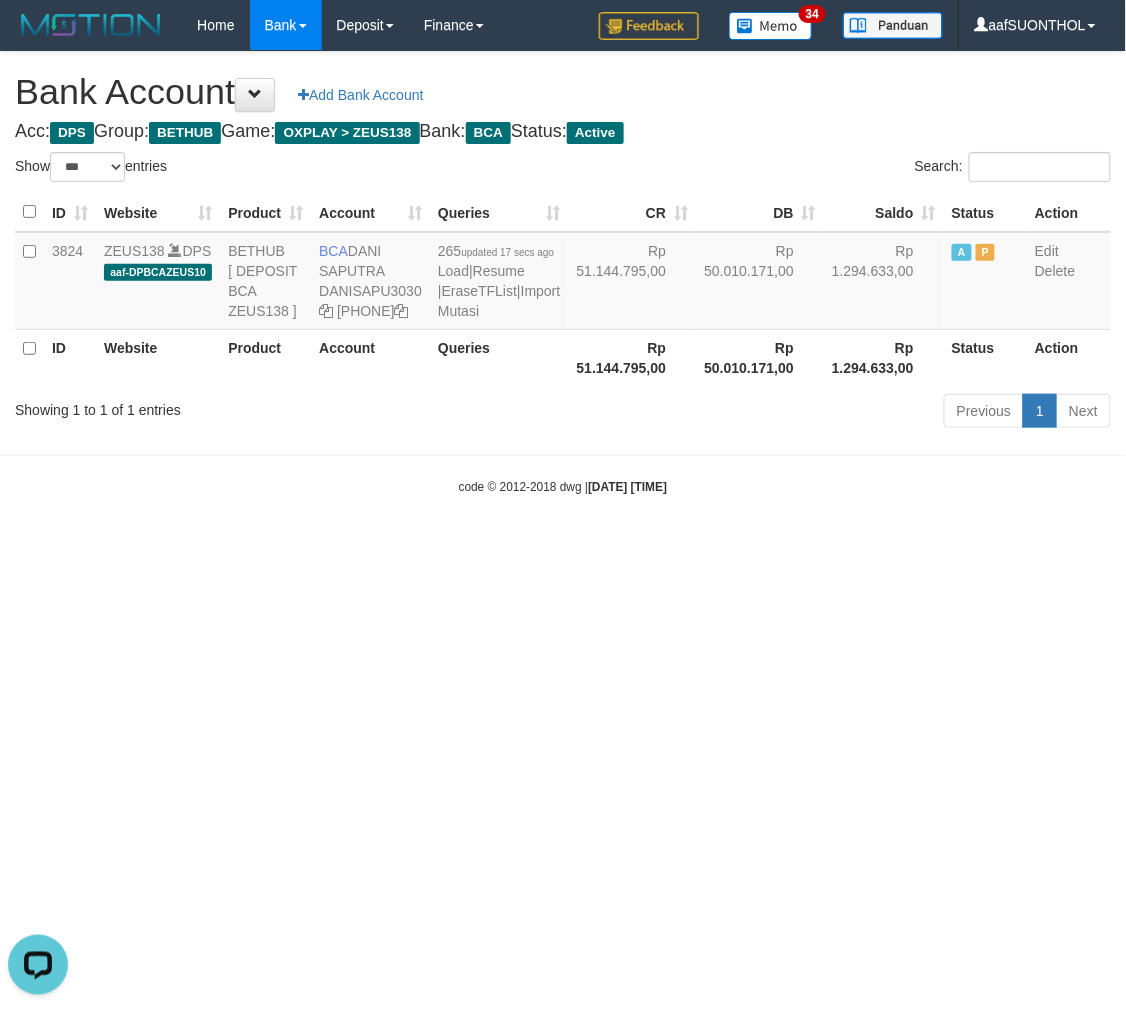 click on "Toggle navigation
Home
Bank
Account List
Load
By Website
Group
[OXPLAY]													ZEUS138
By Load Group (DPS)
Sync" at bounding box center [563, 273] 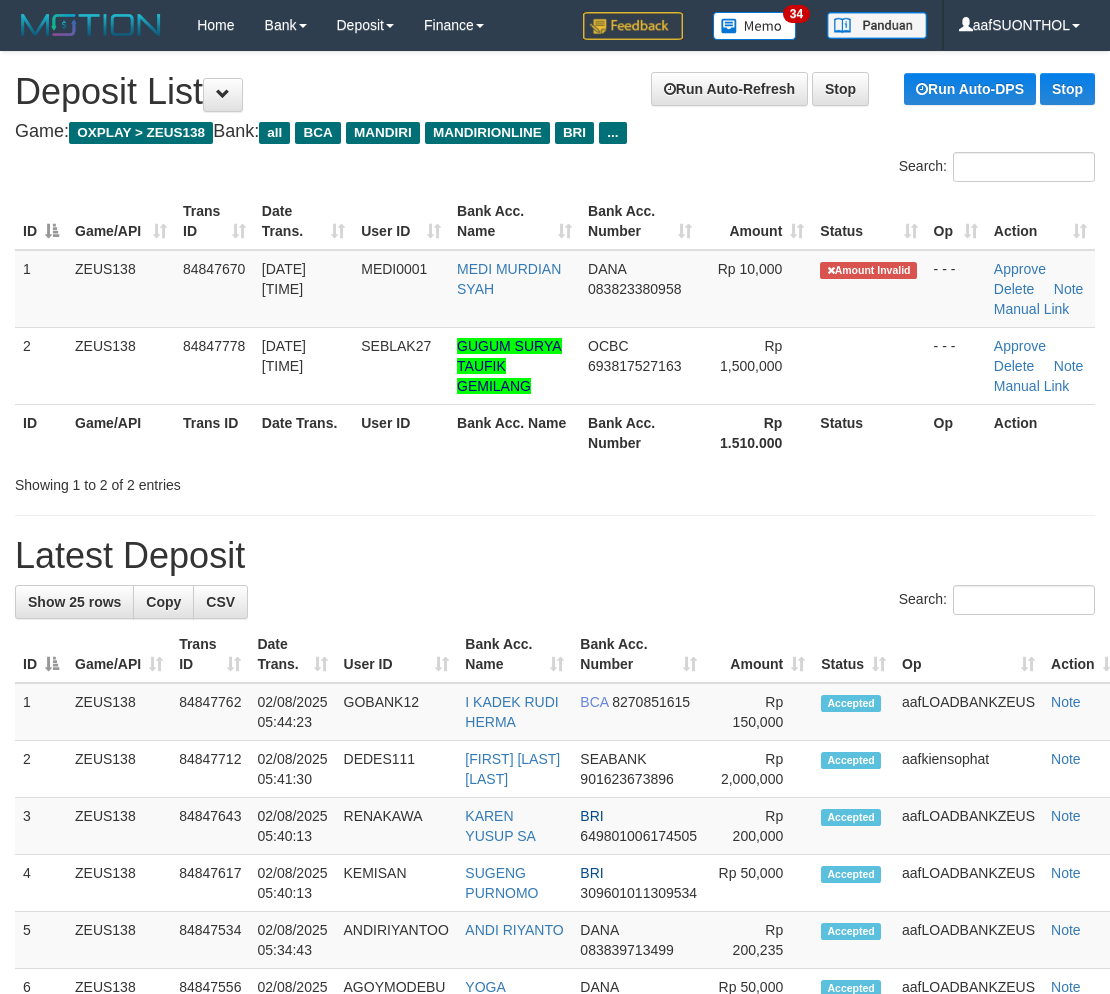 scroll, scrollTop: 0, scrollLeft: 0, axis: both 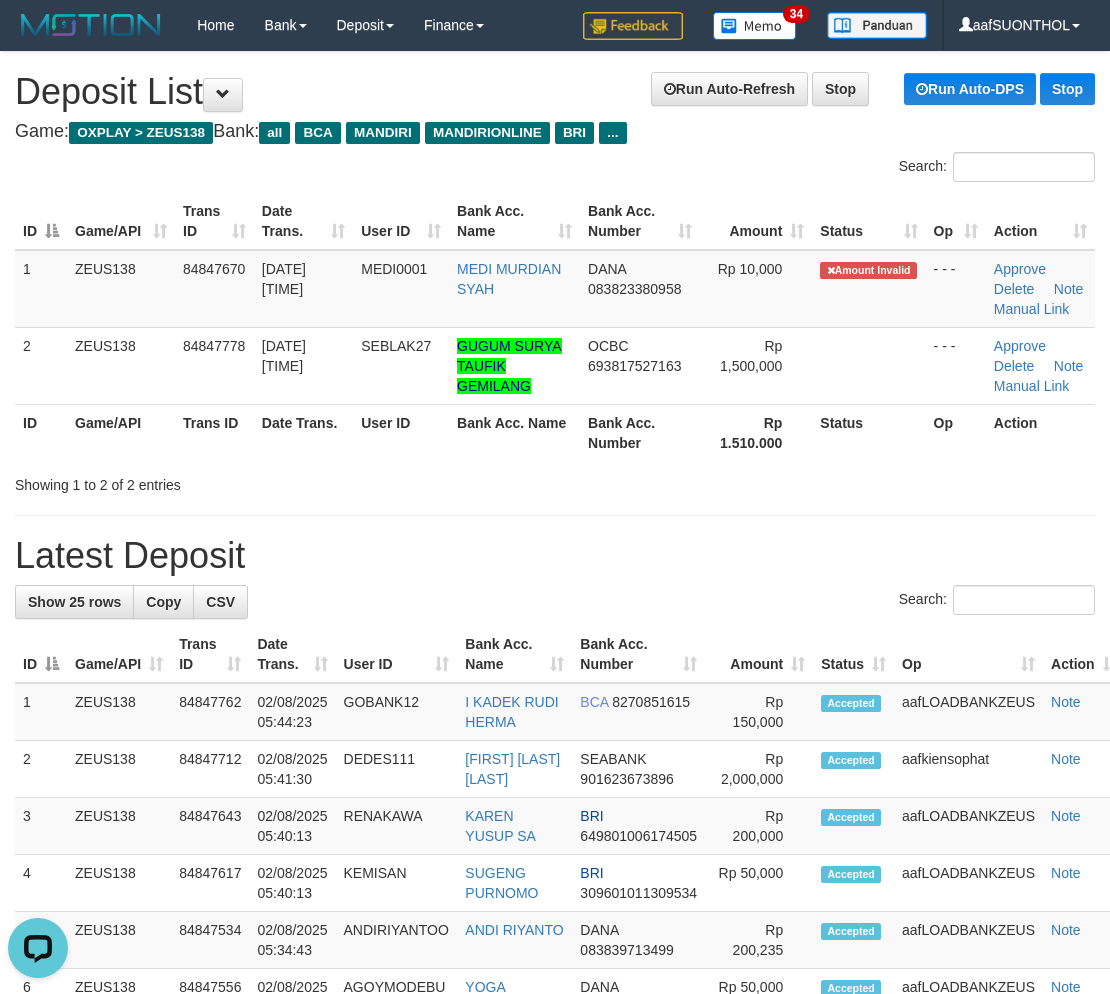 click on "Latest Deposit" at bounding box center [555, 556] 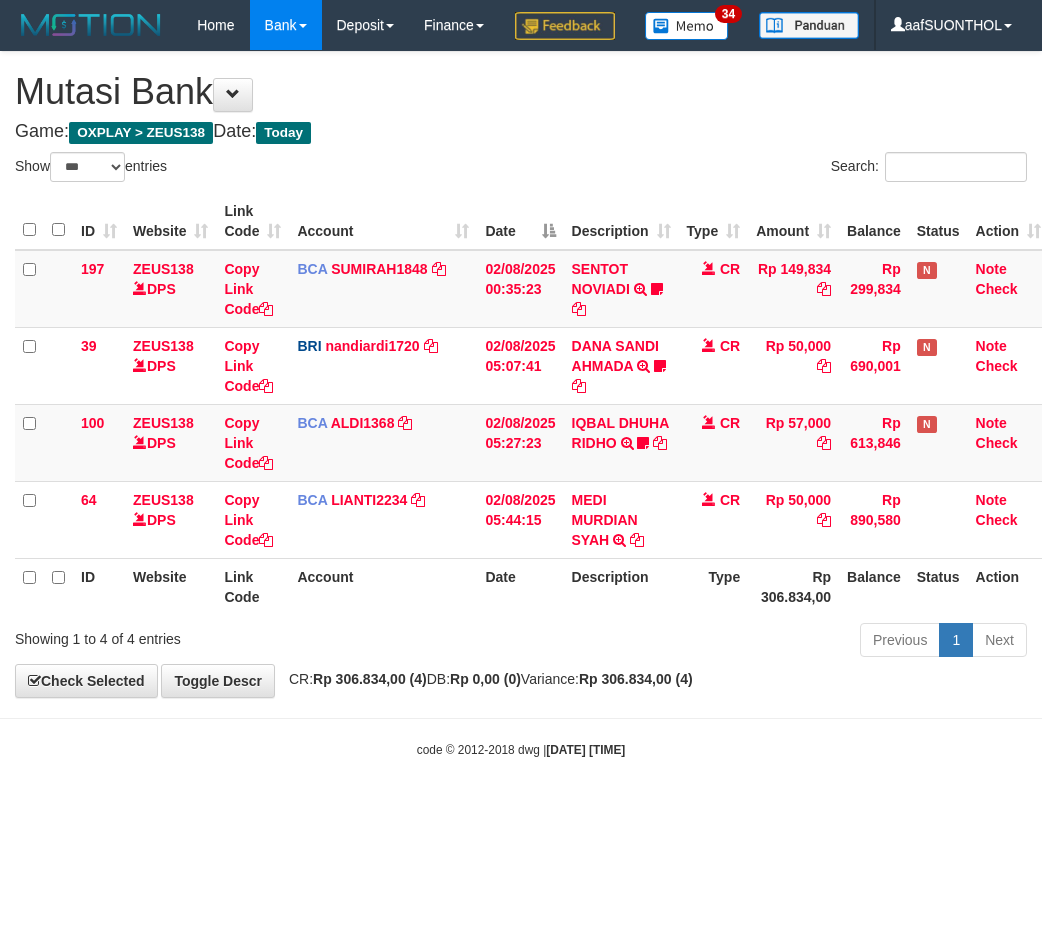 select on "***" 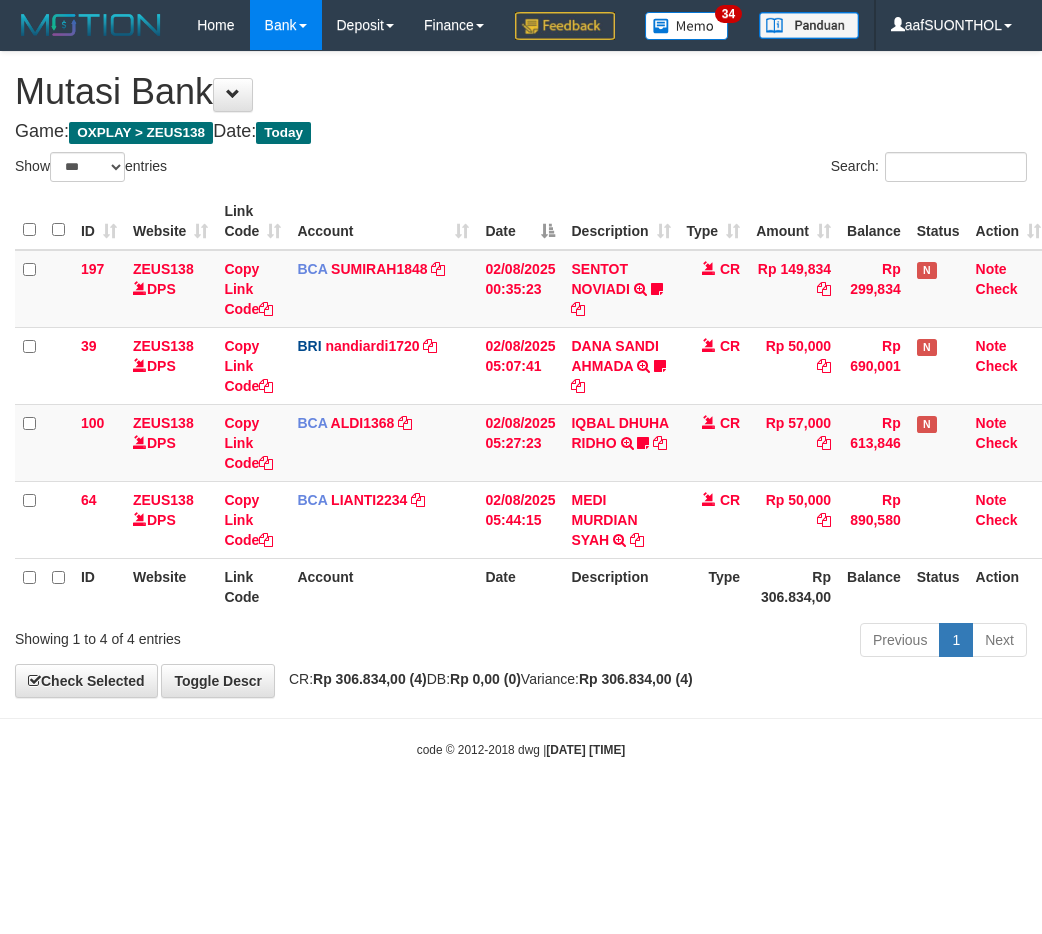 scroll, scrollTop: 0, scrollLeft: 6, axis: horizontal 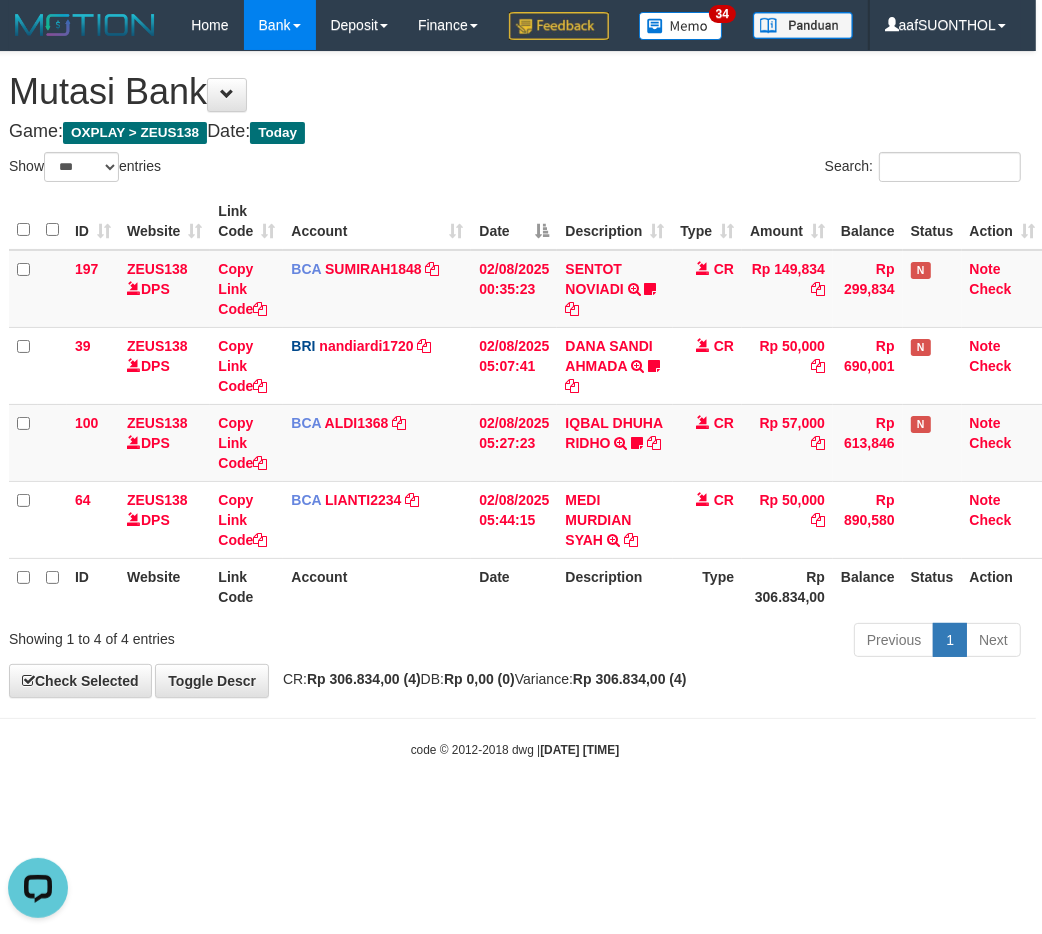 click on "Toggle navigation
Home
Bank
Account List
Load
By Website
Group
[OXPLAY]													ZEUS138
By Load Group (DPS)" at bounding box center (515, 404) 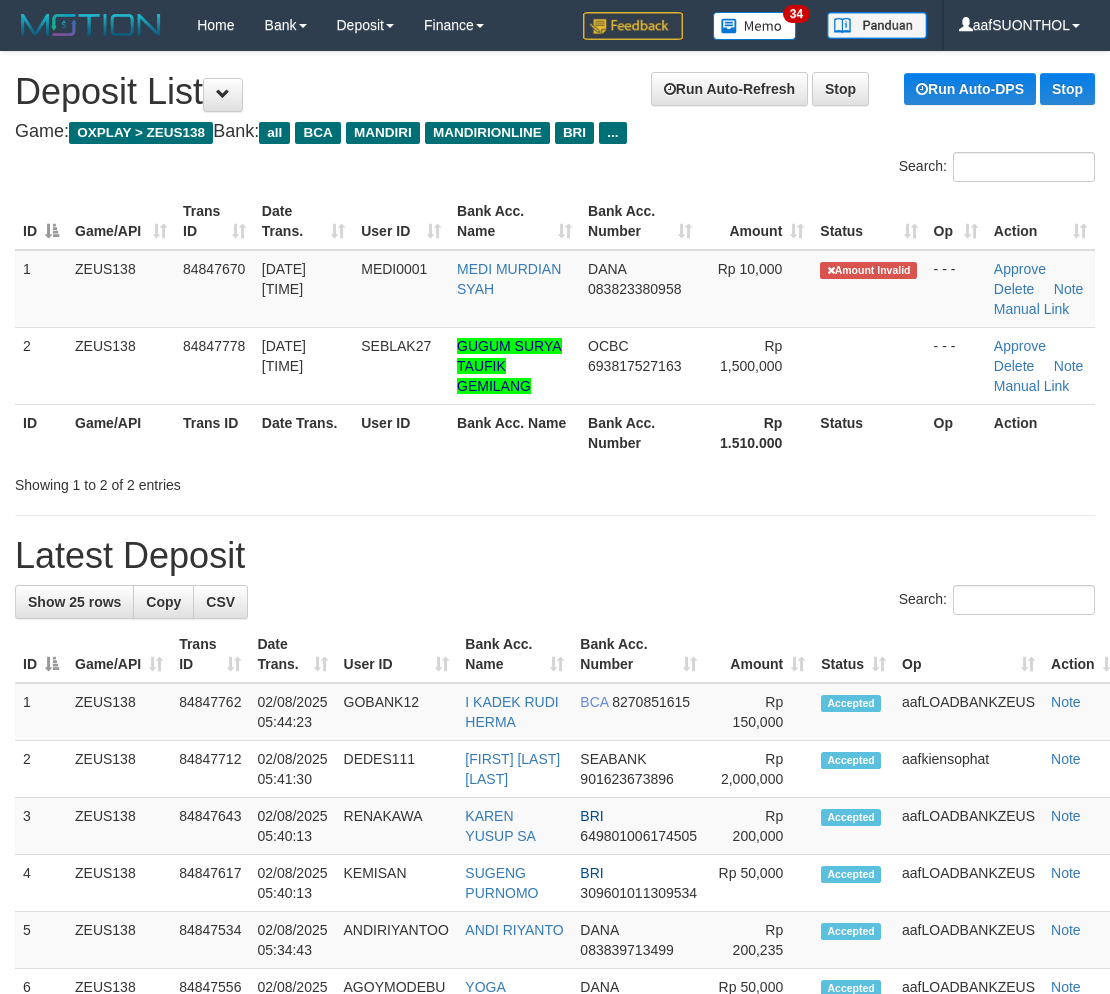 scroll, scrollTop: 0, scrollLeft: 0, axis: both 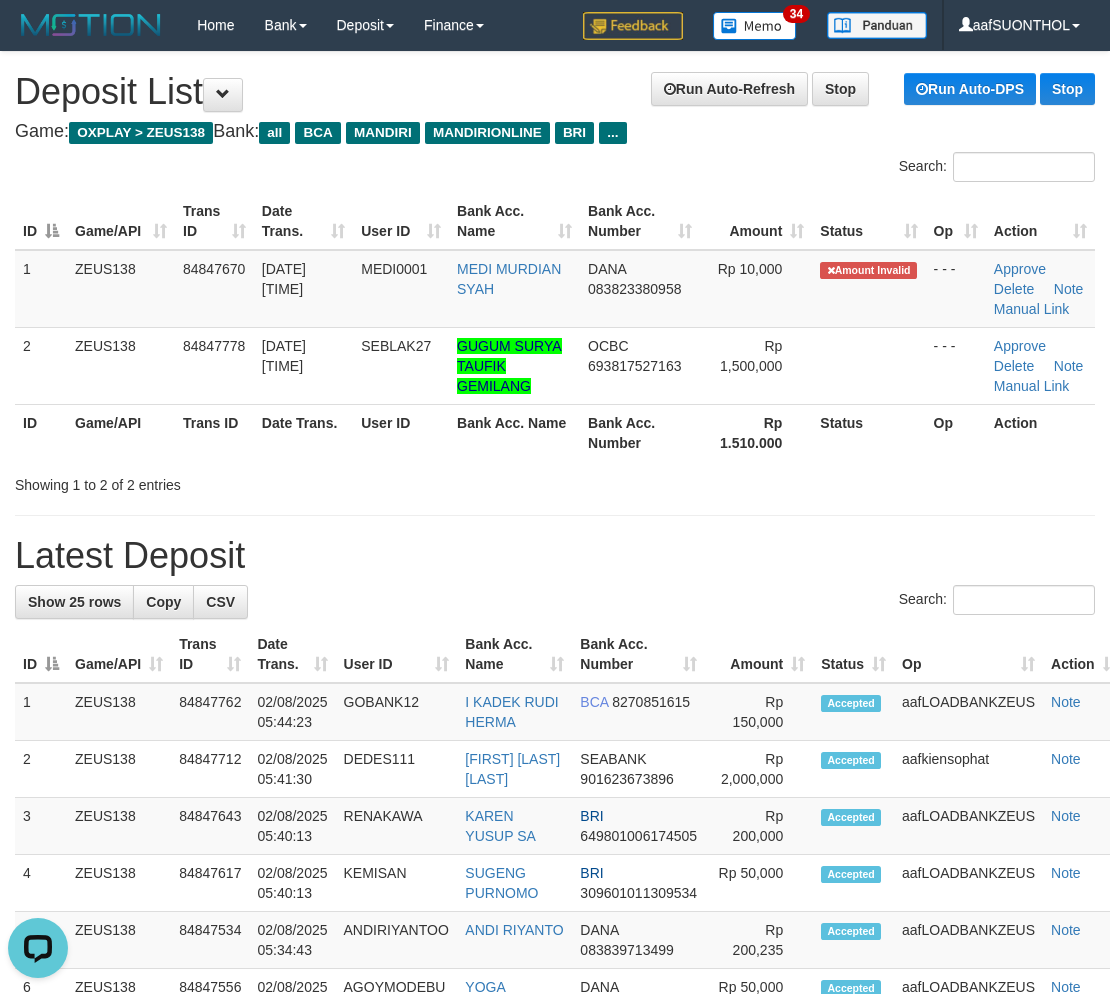 click on "Showing 1 to 2 of 2 entries" at bounding box center [555, 481] 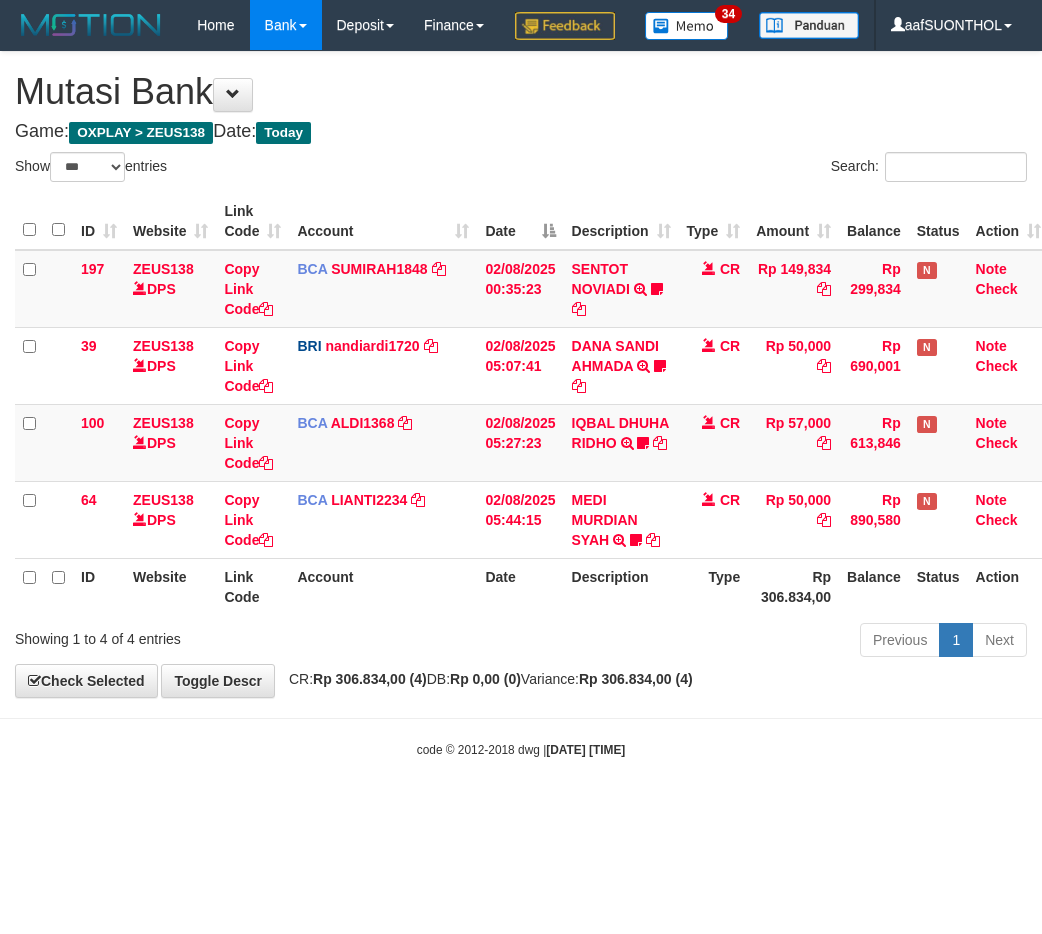 select on "***" 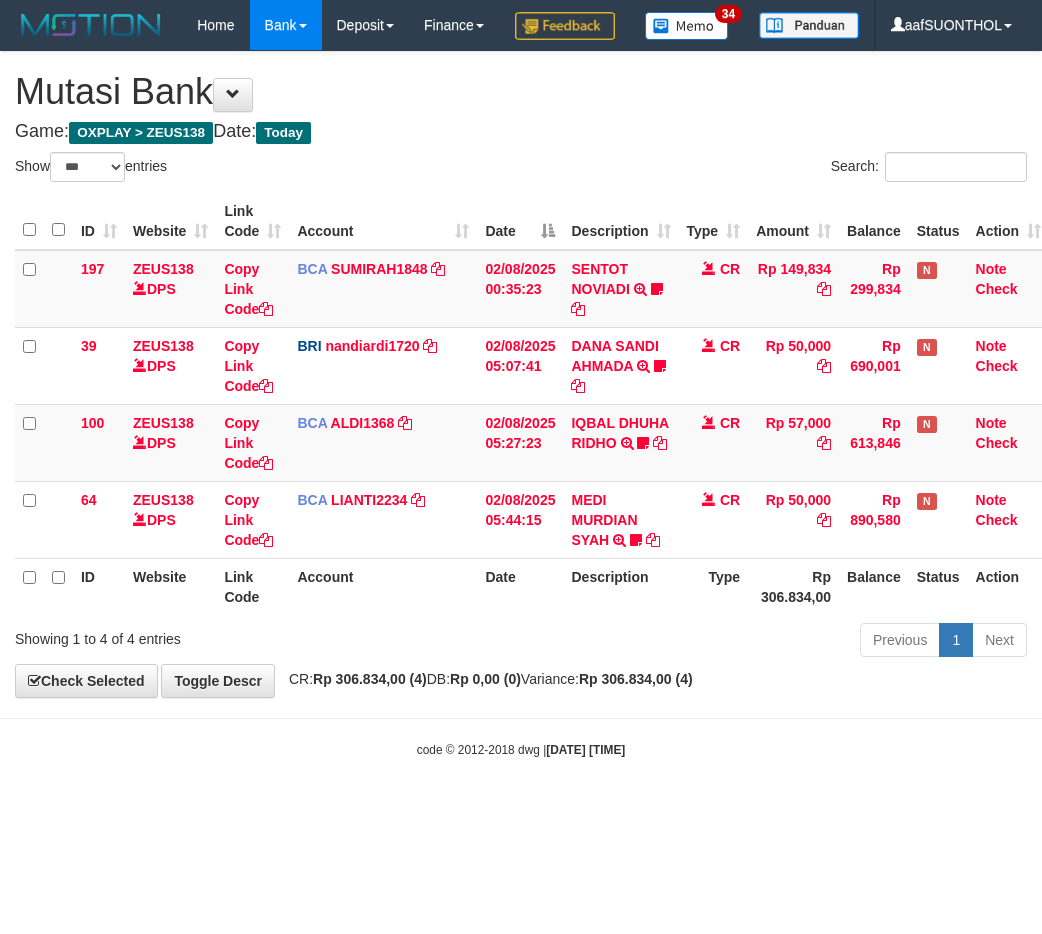 scroll, scrollTop: 0, scrollLeft: 6, axis: horizontal 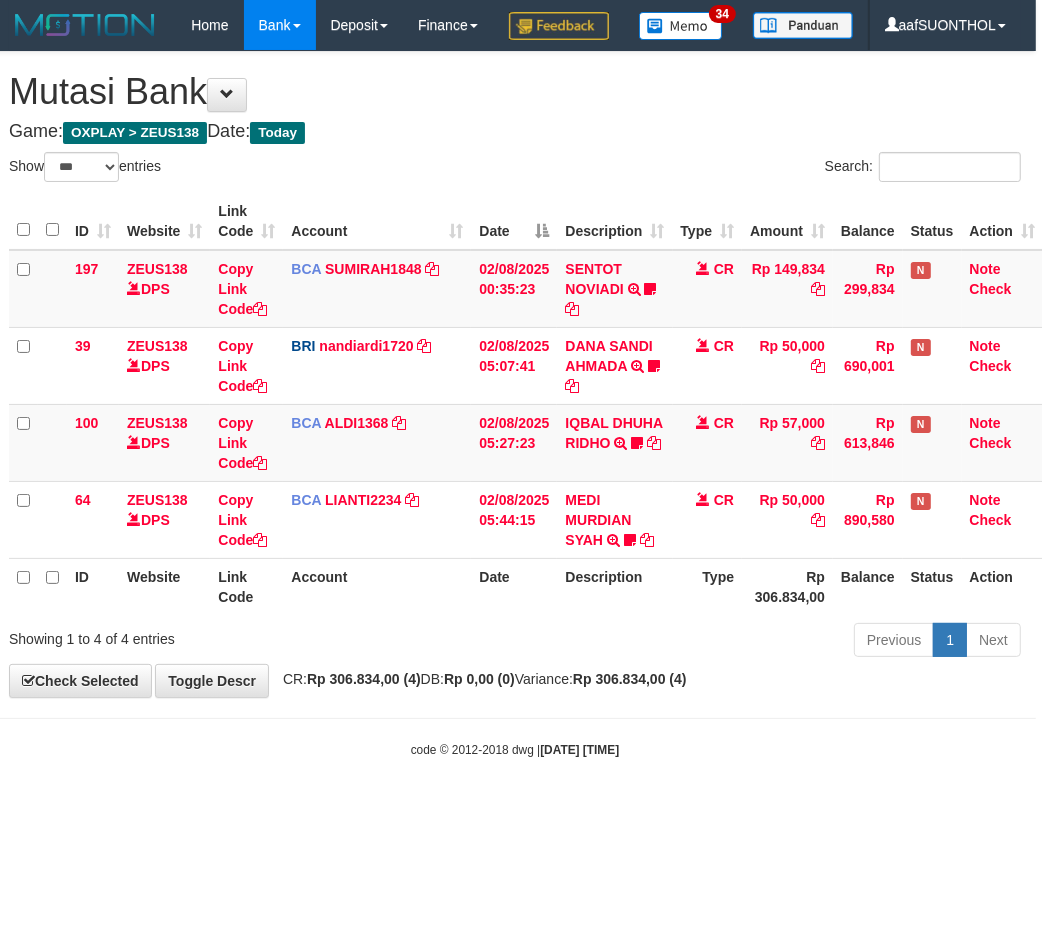 drag, startPoint x: 0, startPoint y: 0, endPoint x: 595, endPoint y: 860, distance: 1045.7653 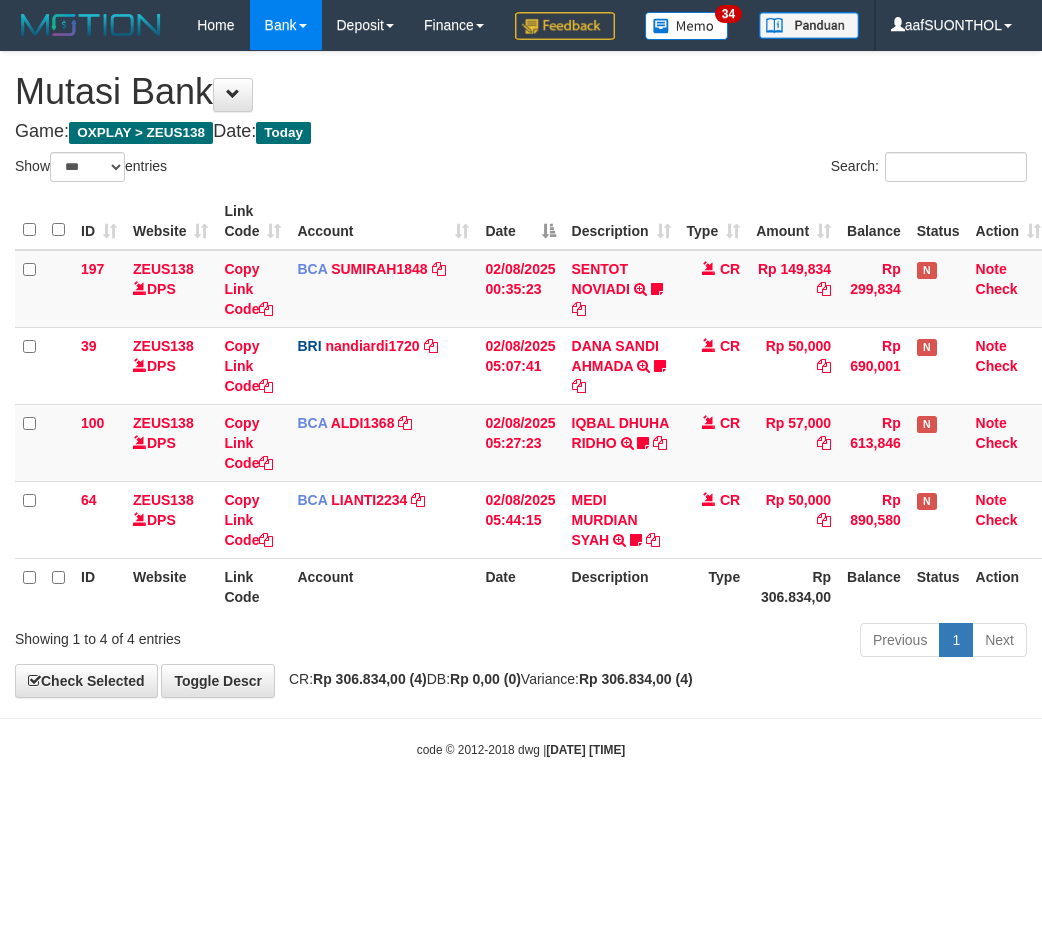 select on "***" 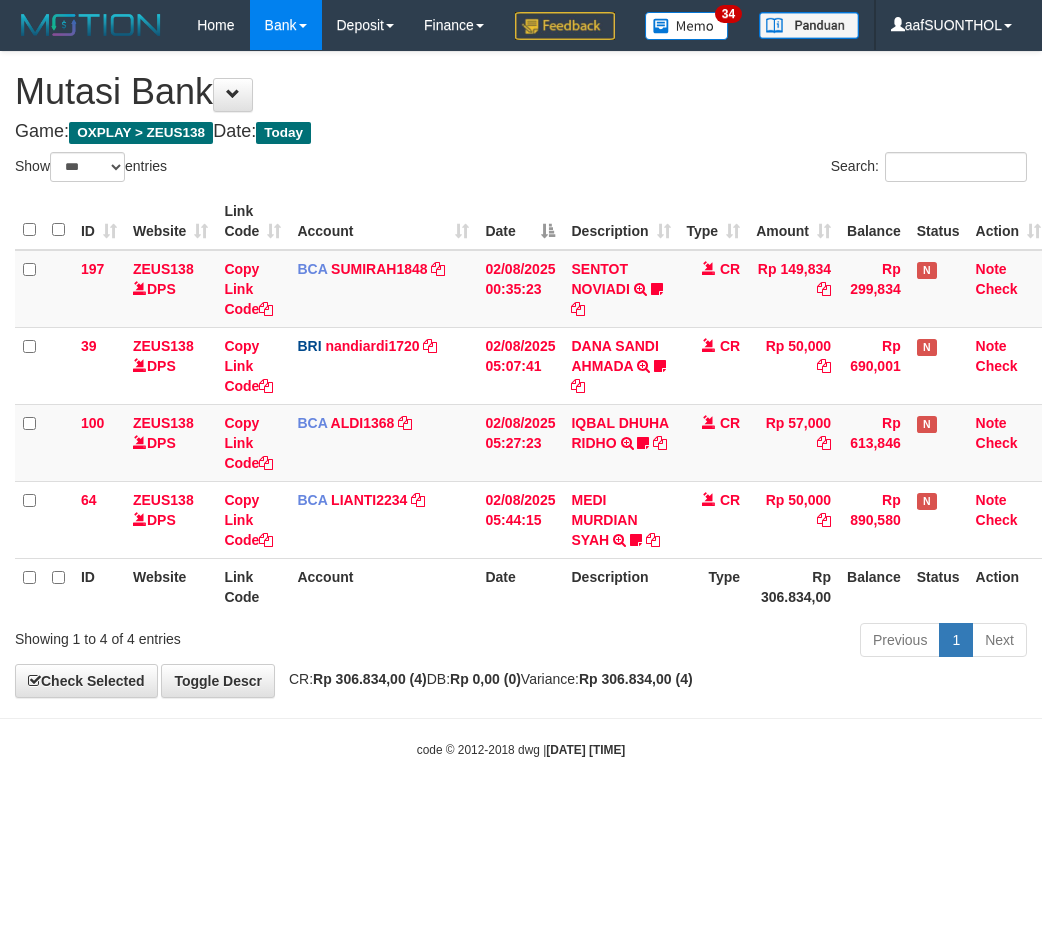 scroll, scrollTop: 0, scrollLeft: 6, axis: horizontal 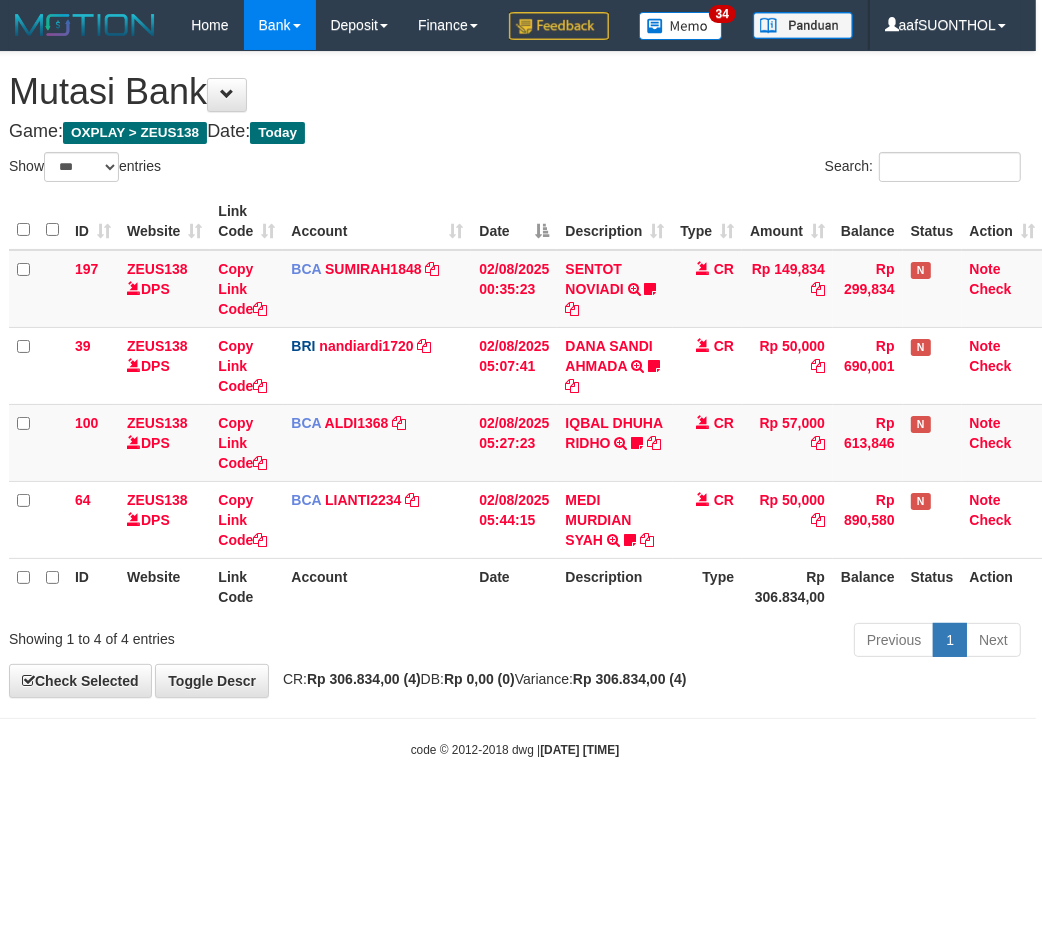 click on "Previous 1 Next" at bounding box center (732, 642) 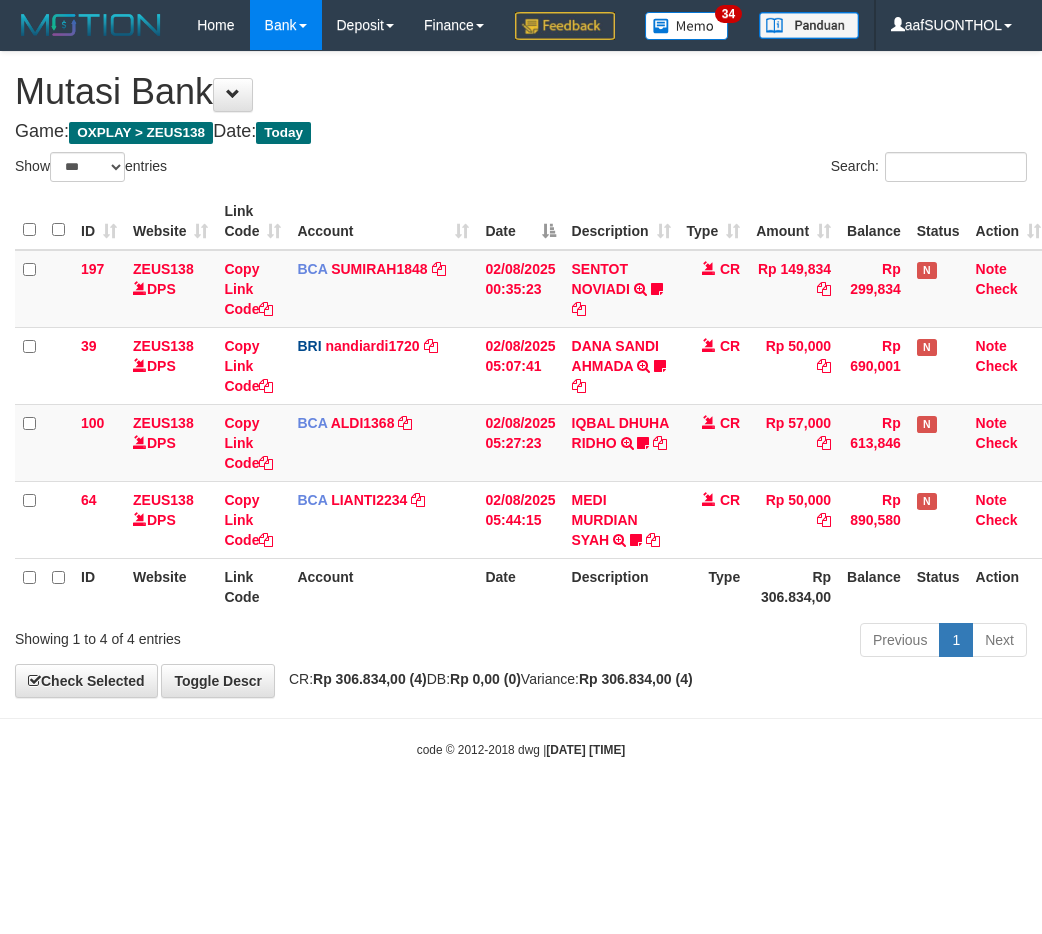 select on "***" 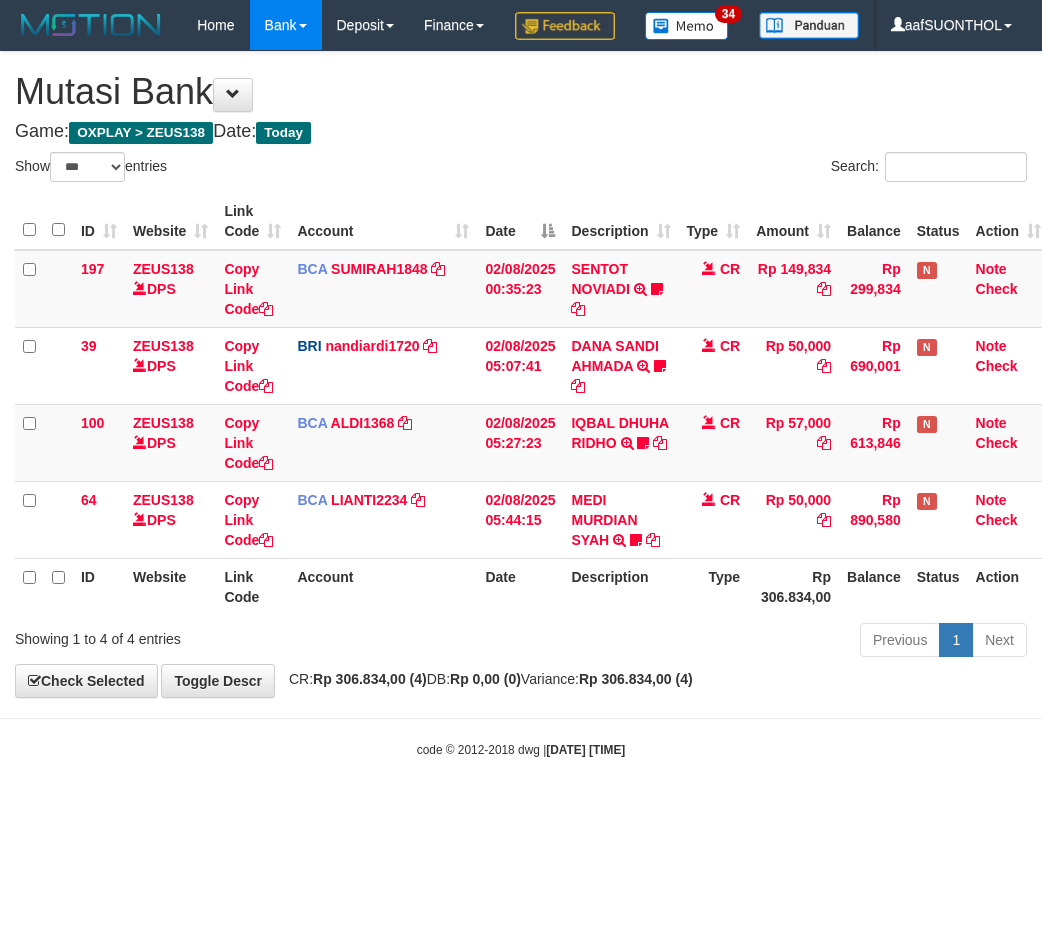 scroll, scrollTop: 0, scrollLeft: 6, axis: horizontal 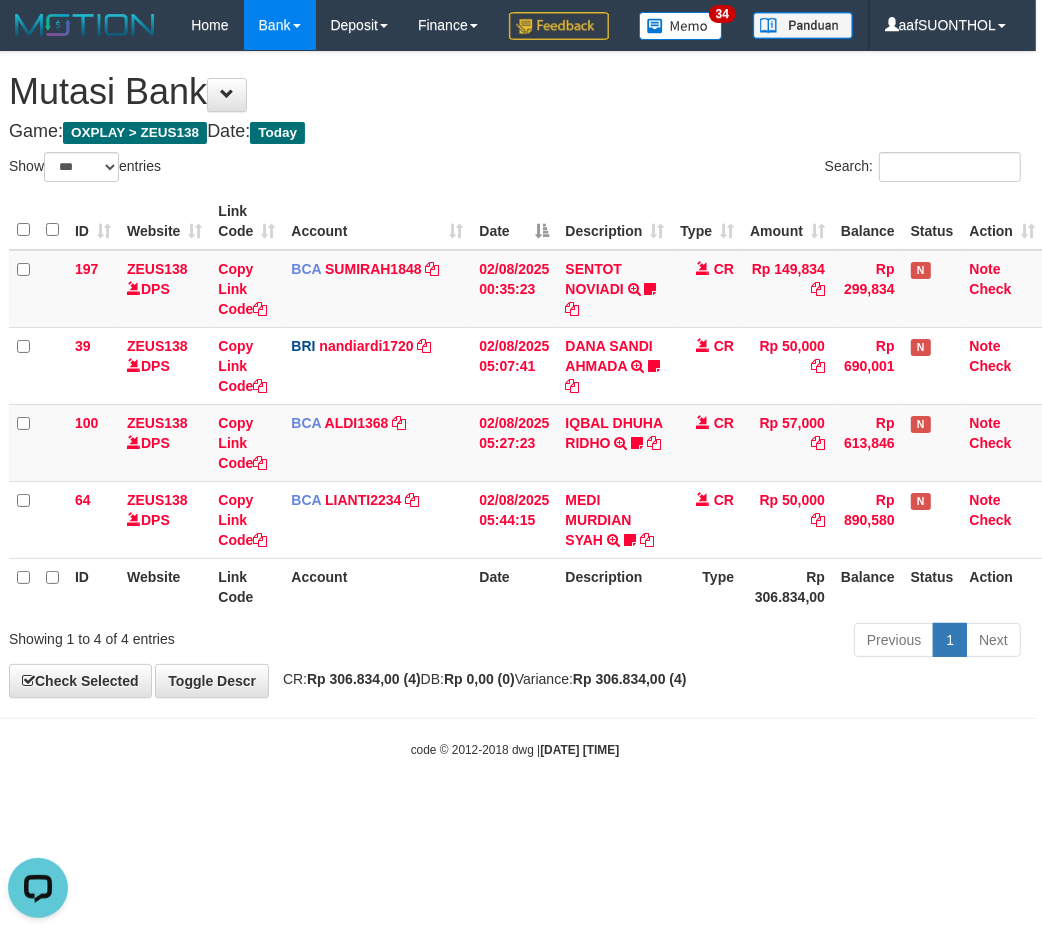 click on "Toggle navigation
Home
Bank
Account List
Load
By Website
Group
[OXPLAY]													ZEUS138
By Load Group (DPS)" at bounding box center [515, 404] 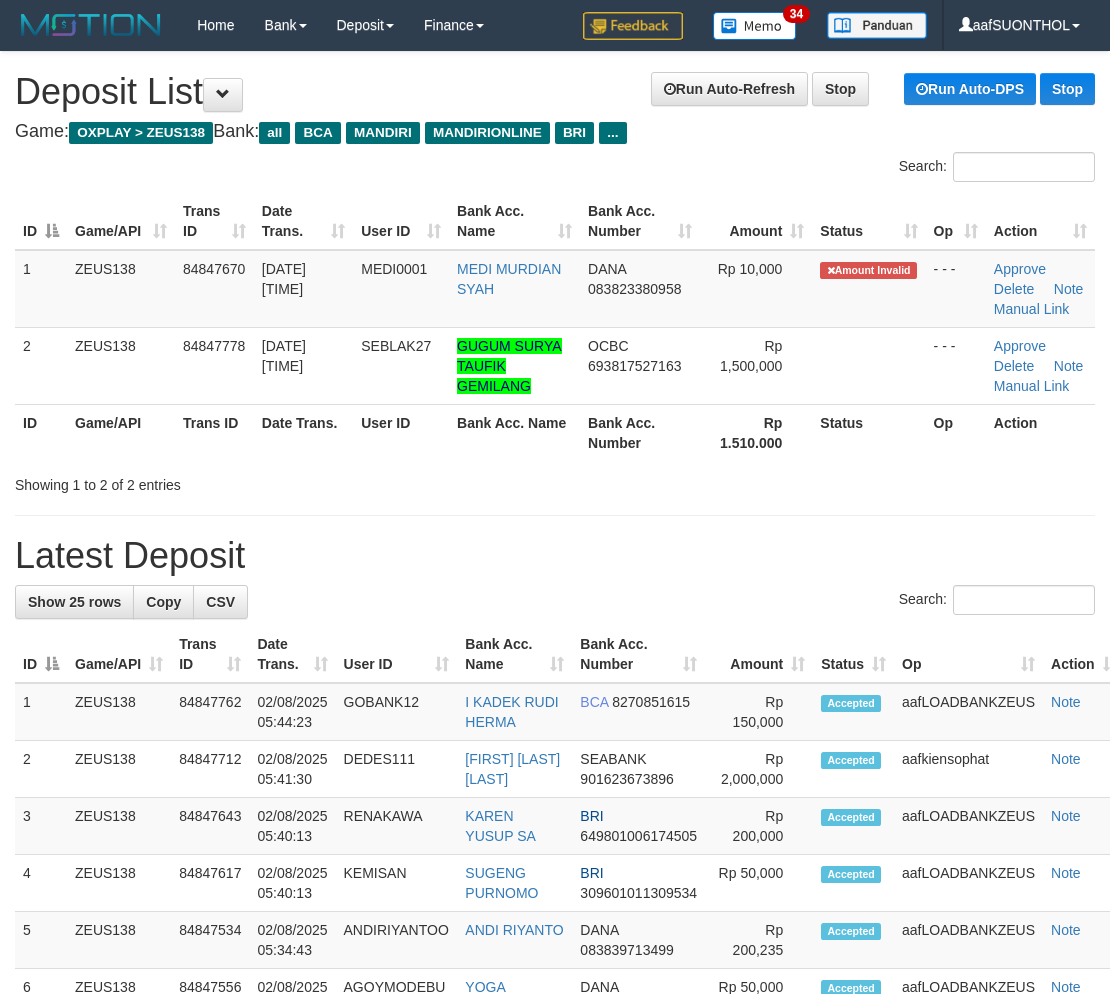 scroll, scrollTop: 0, scrollLeft: 0, axis: both 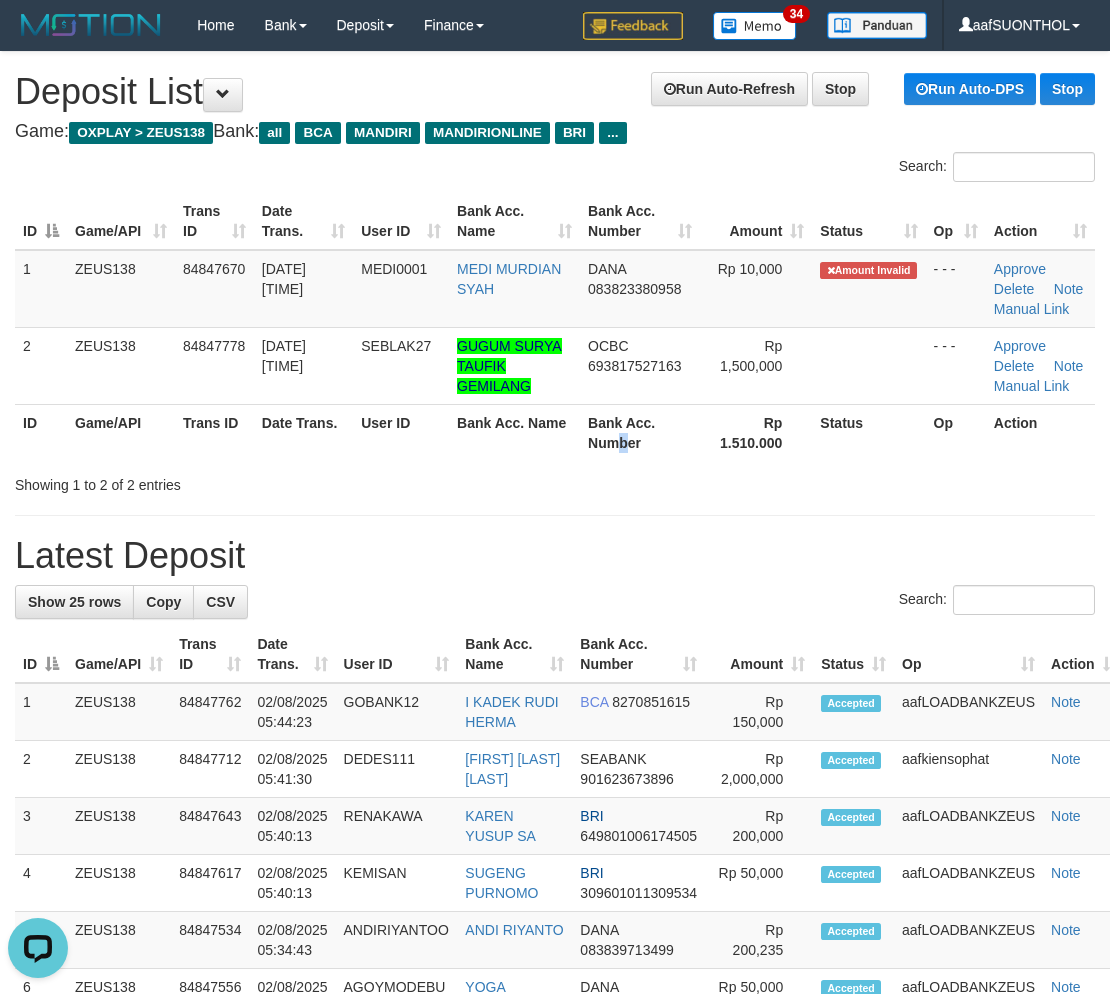 click on "Bank Acc. Number" at bounding box center (640, 432) 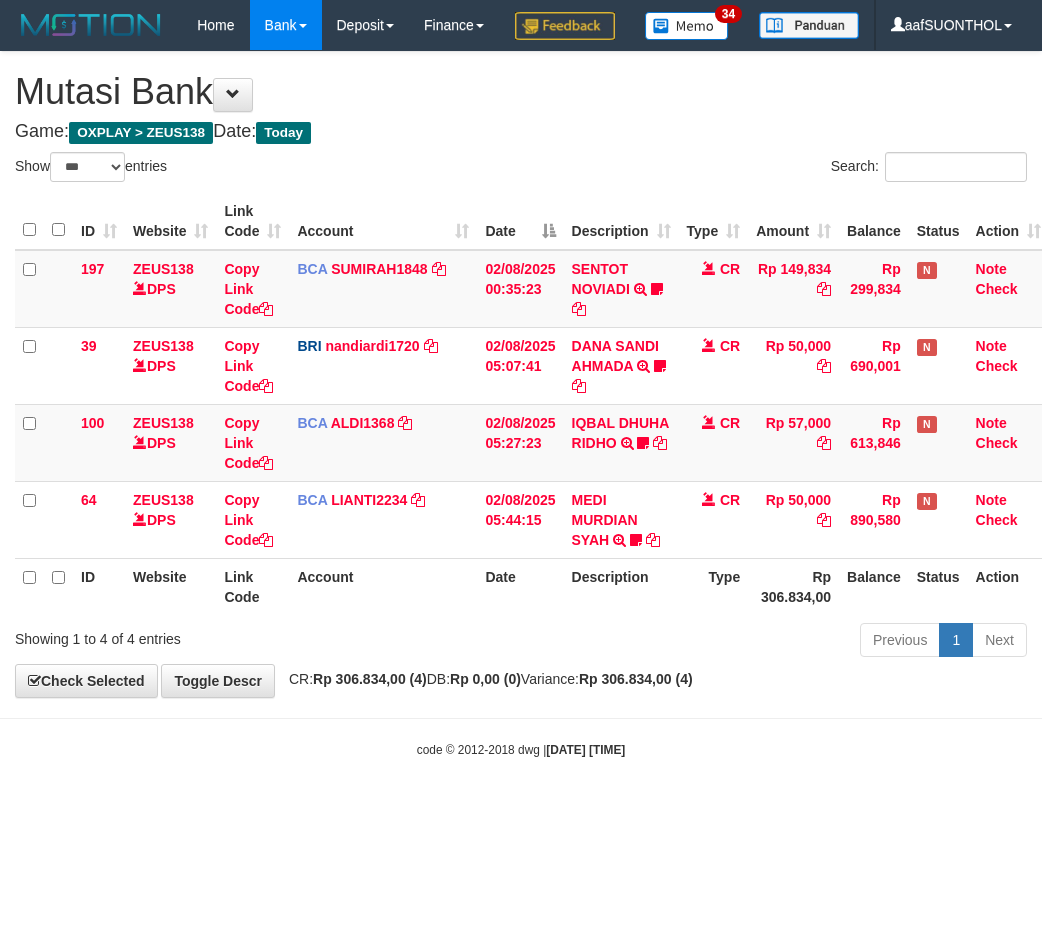 select on "***" 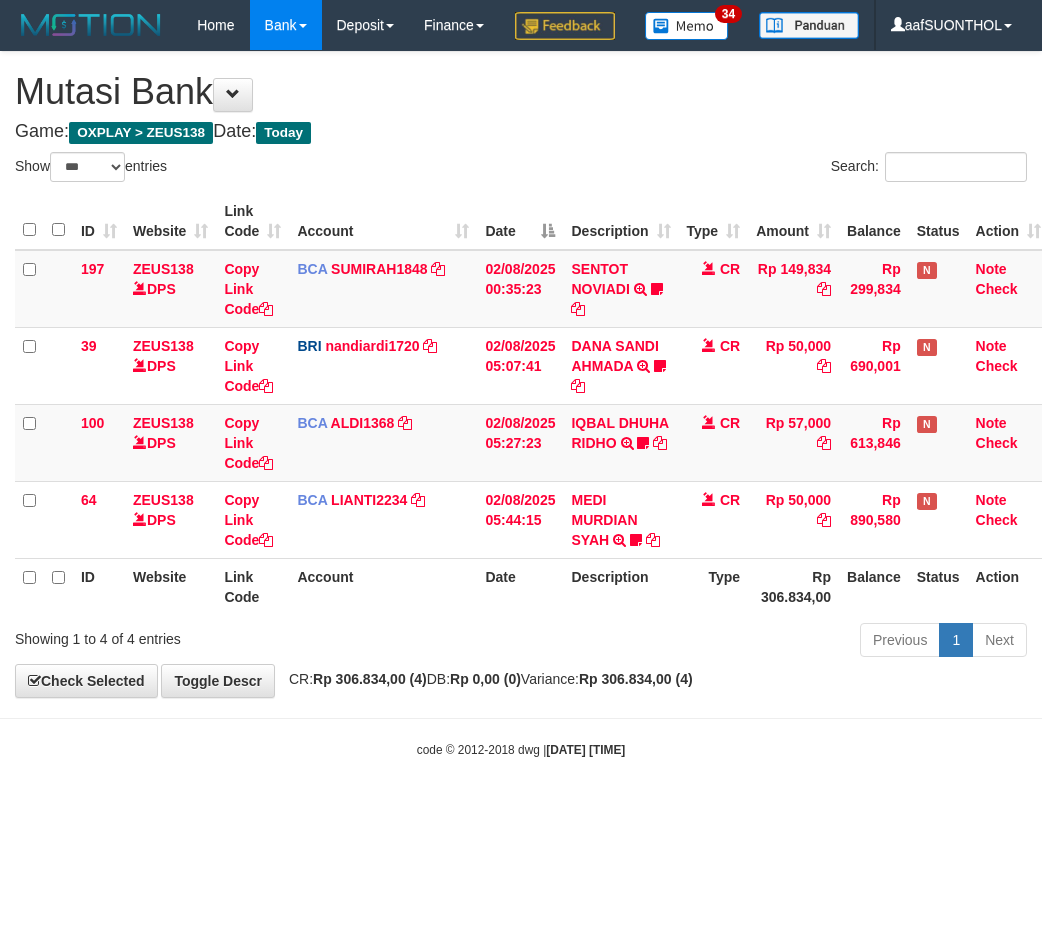 scroll, scrollTop: 0, scrollLeft: 6, axis: horizontal 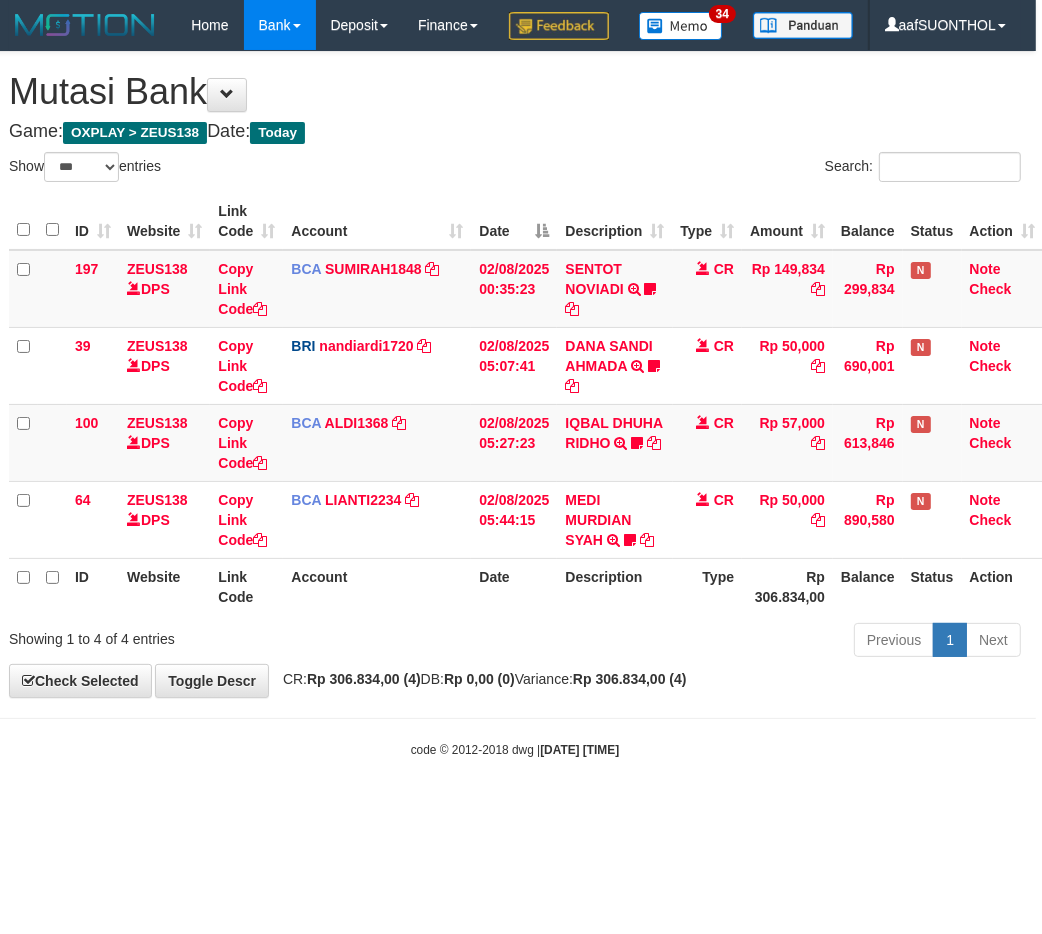 drag, startPoint x: 684, startPoint y: 645, endPoint x: 663, endPoint y: 641, distance: 21.377558 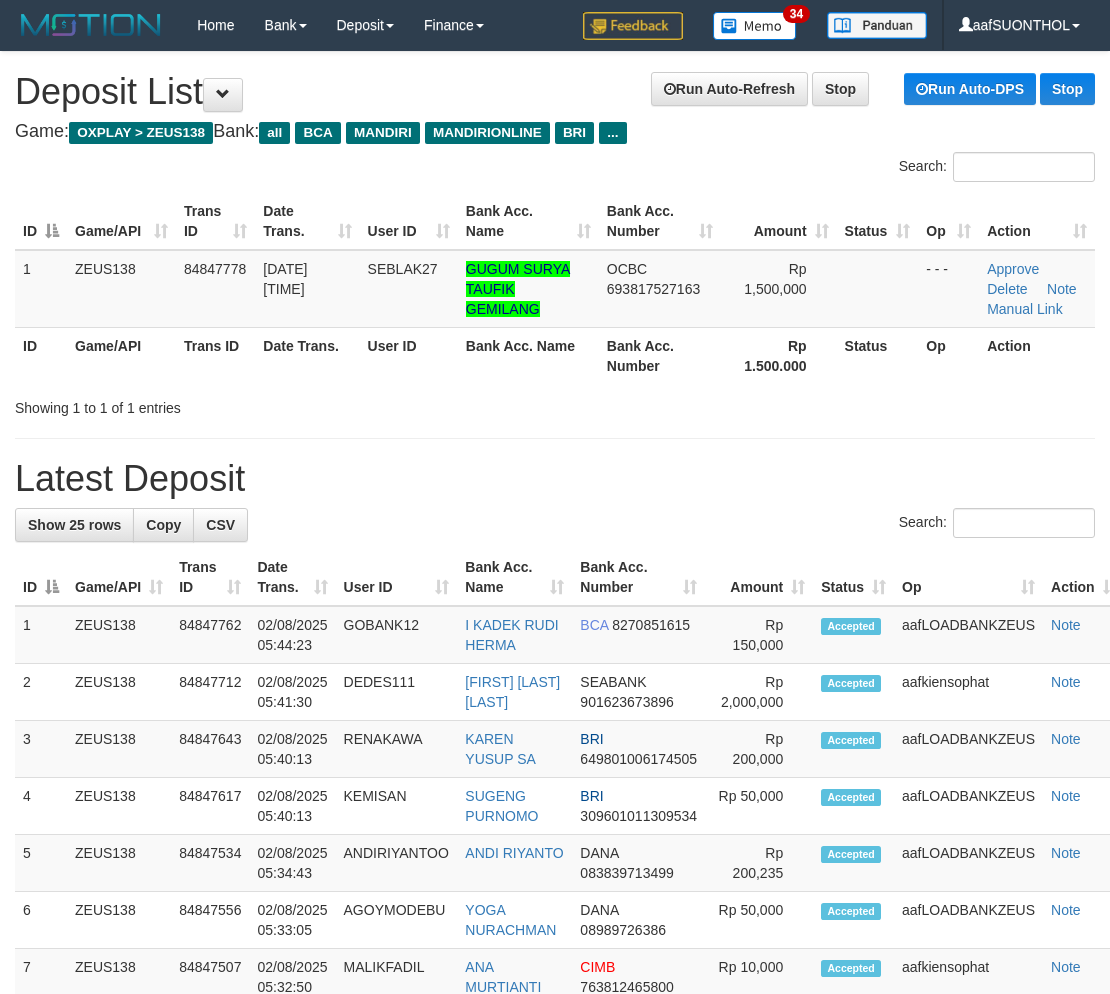 scroll, scrollTop: 0, scrollLeft: 0, axis: both 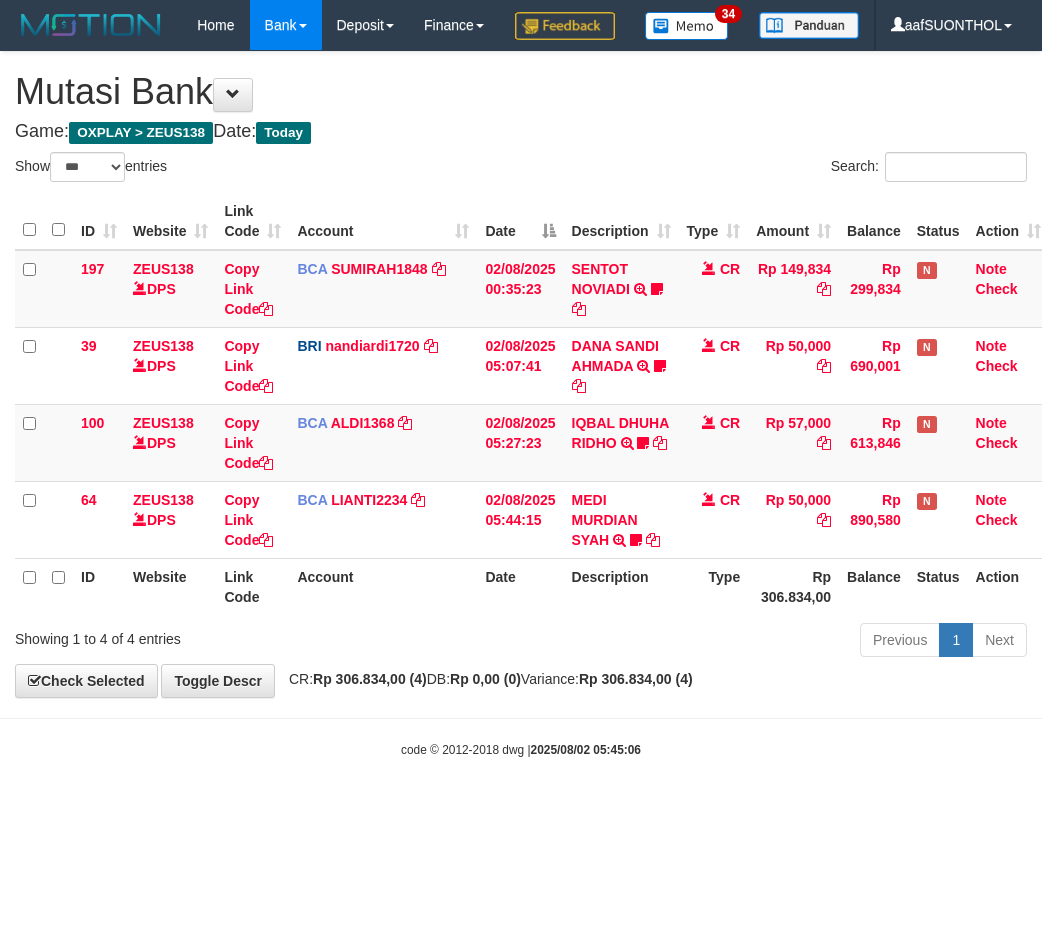 select on "***" 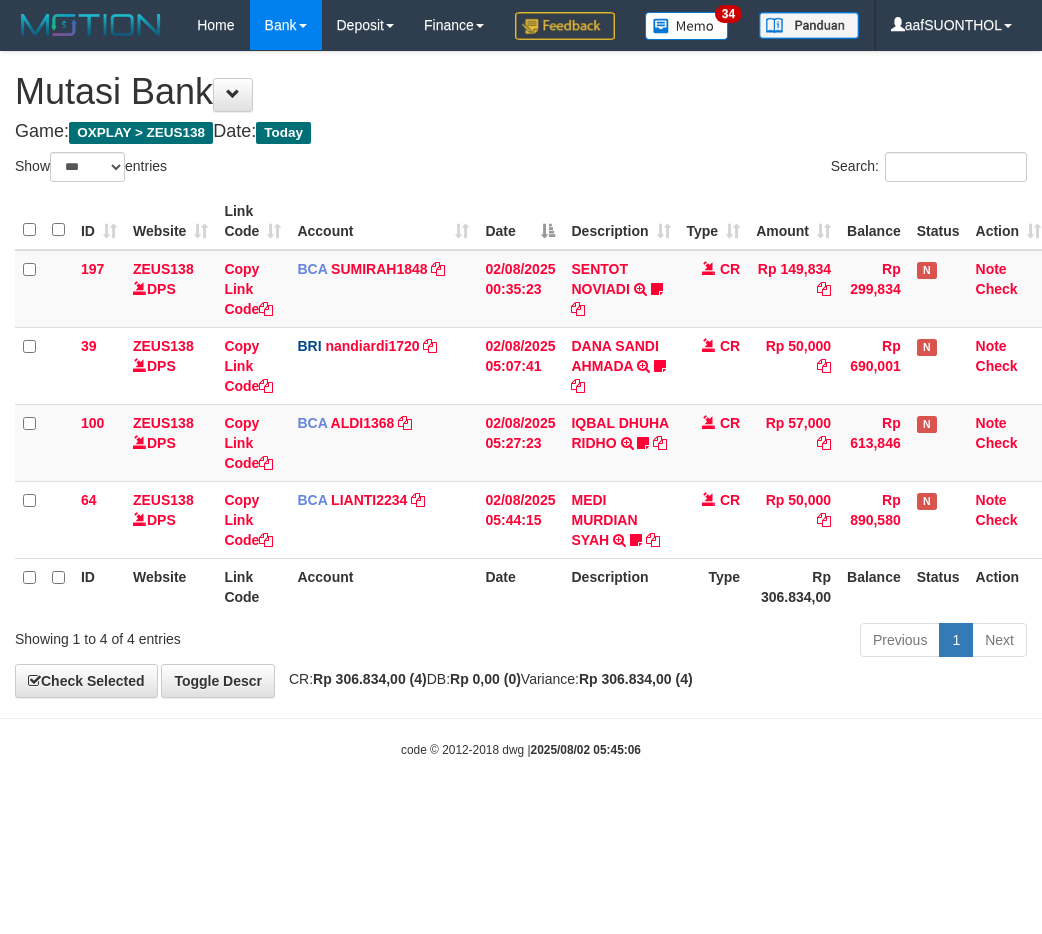 scroll, scrollTop: 0, scrollLeft: 6, axis: horizontal 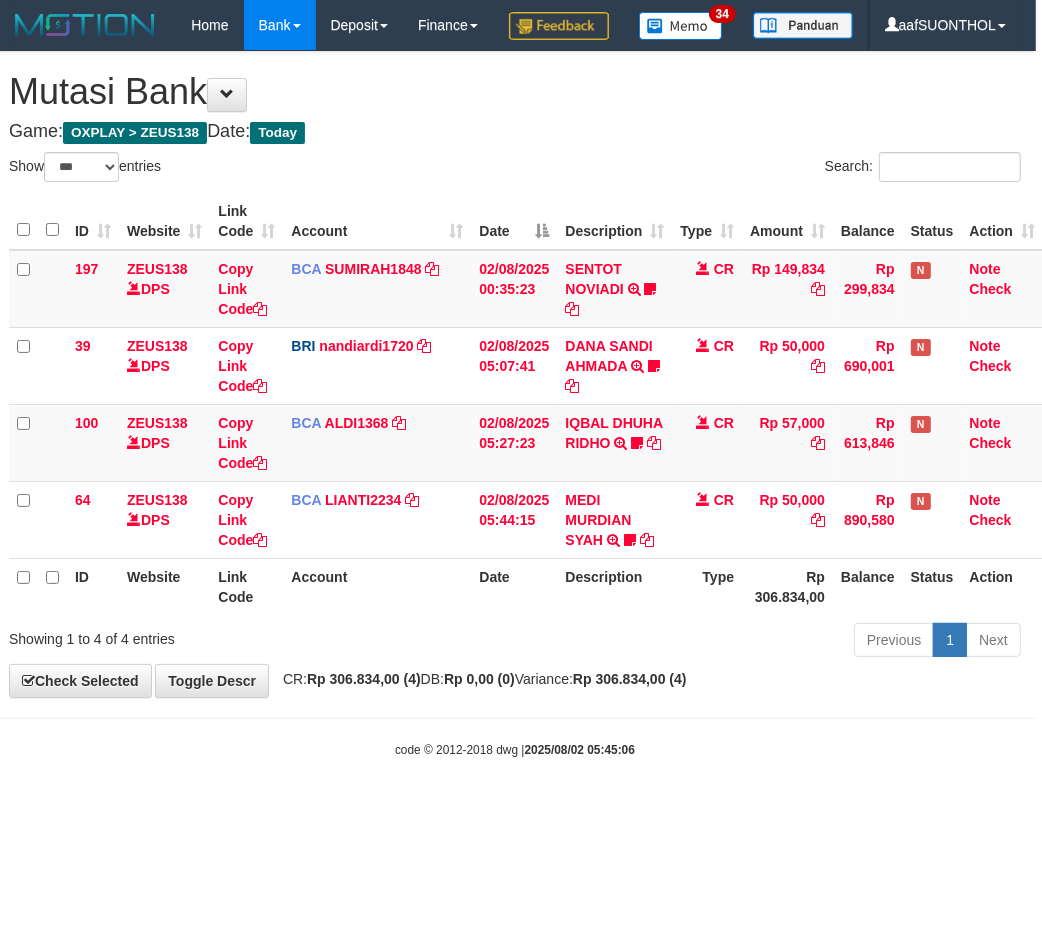 click on "Description" at bounding box center (614, 586) 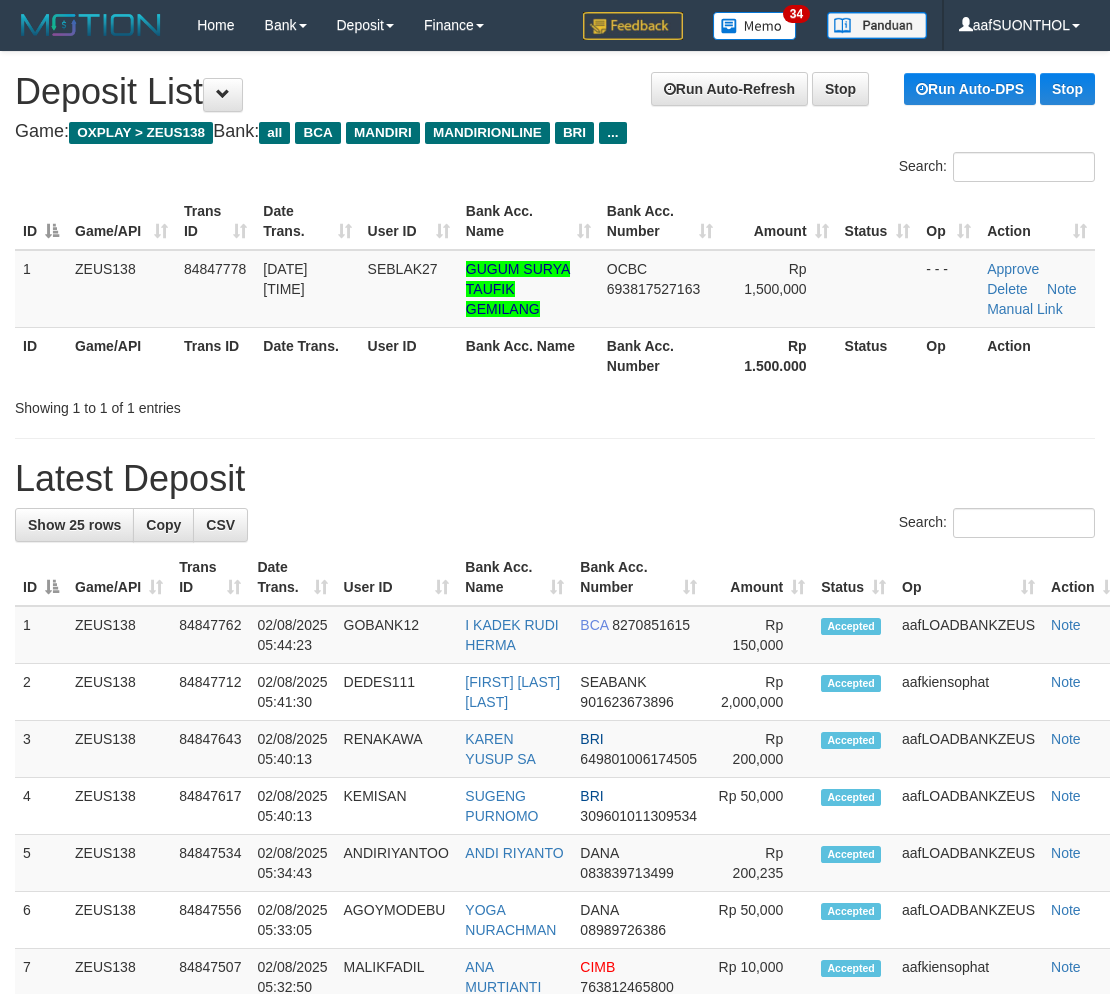 scroll, scrollTop: 0, scrollLeft: 0, axis: both 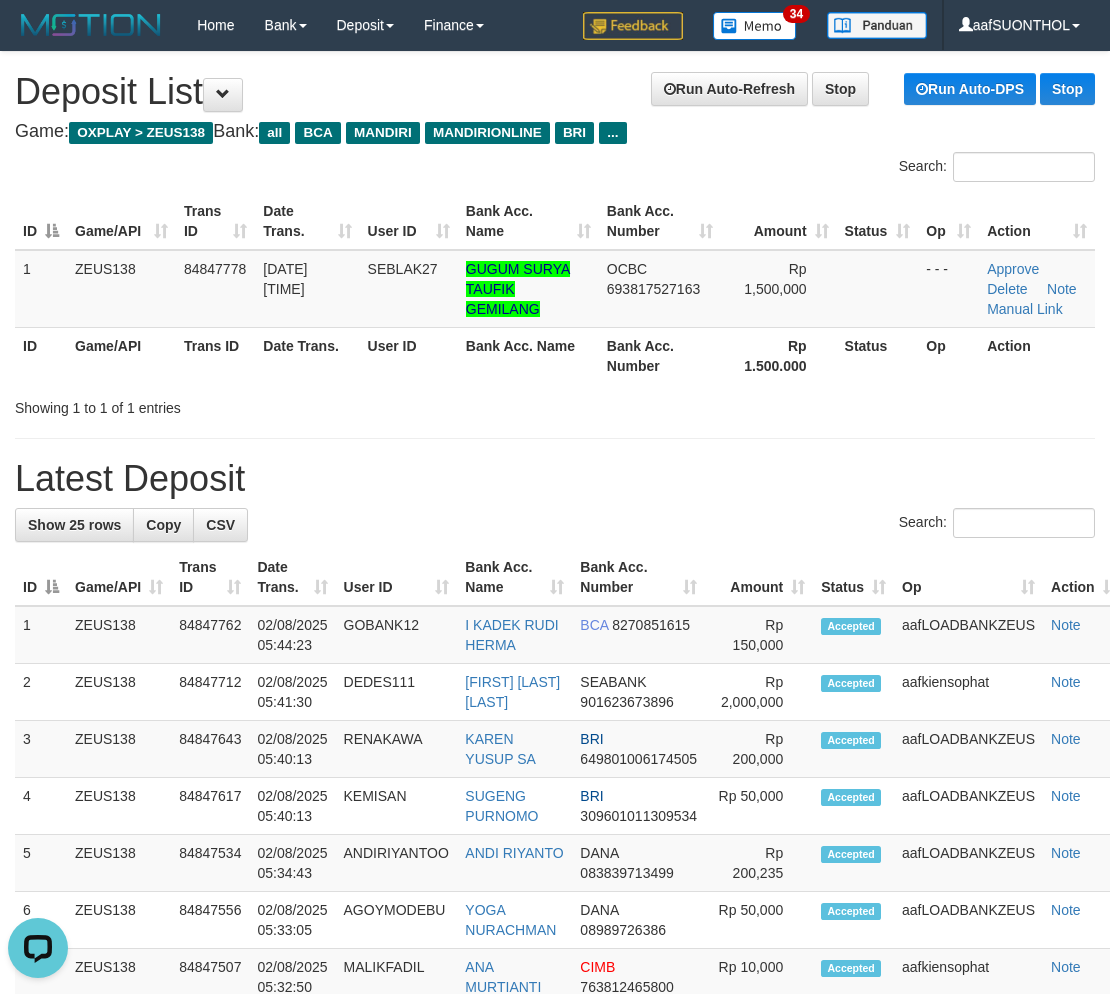 click on "Bank Acc. Number" at bounding box center (660, 355) 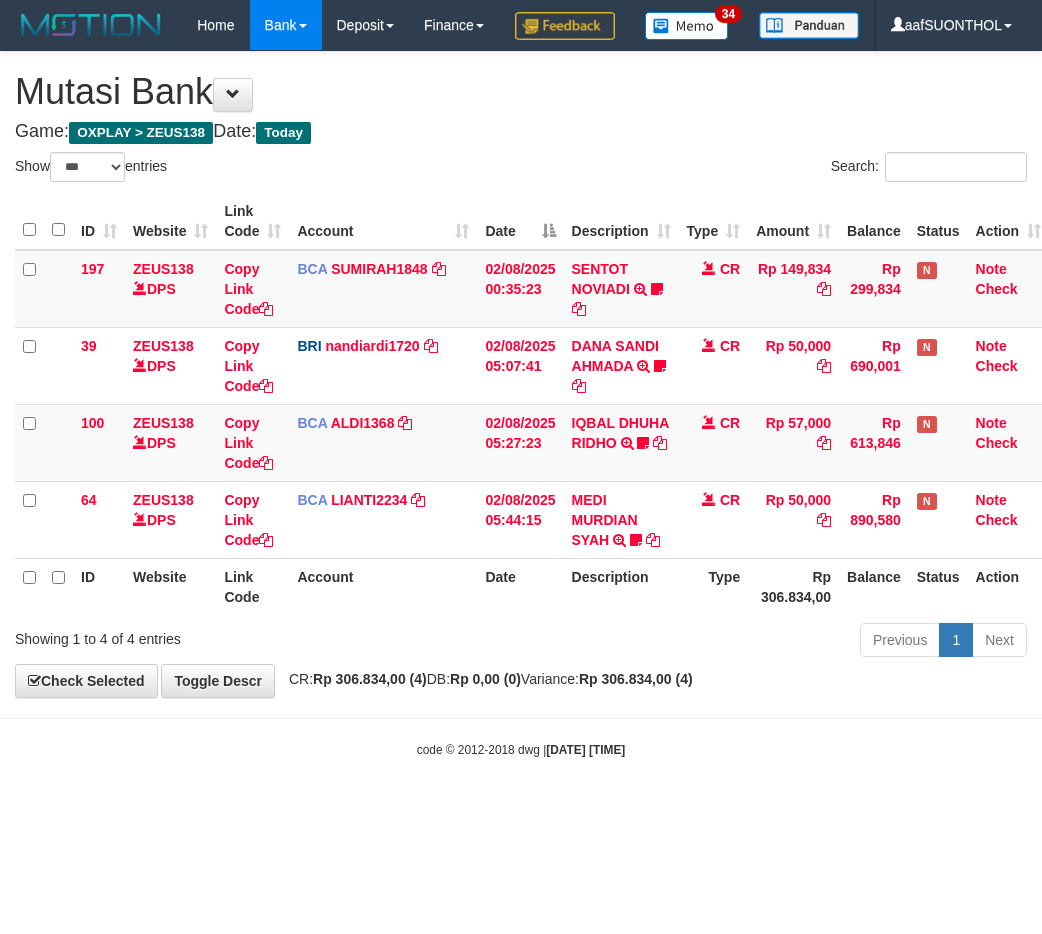 select on "***" 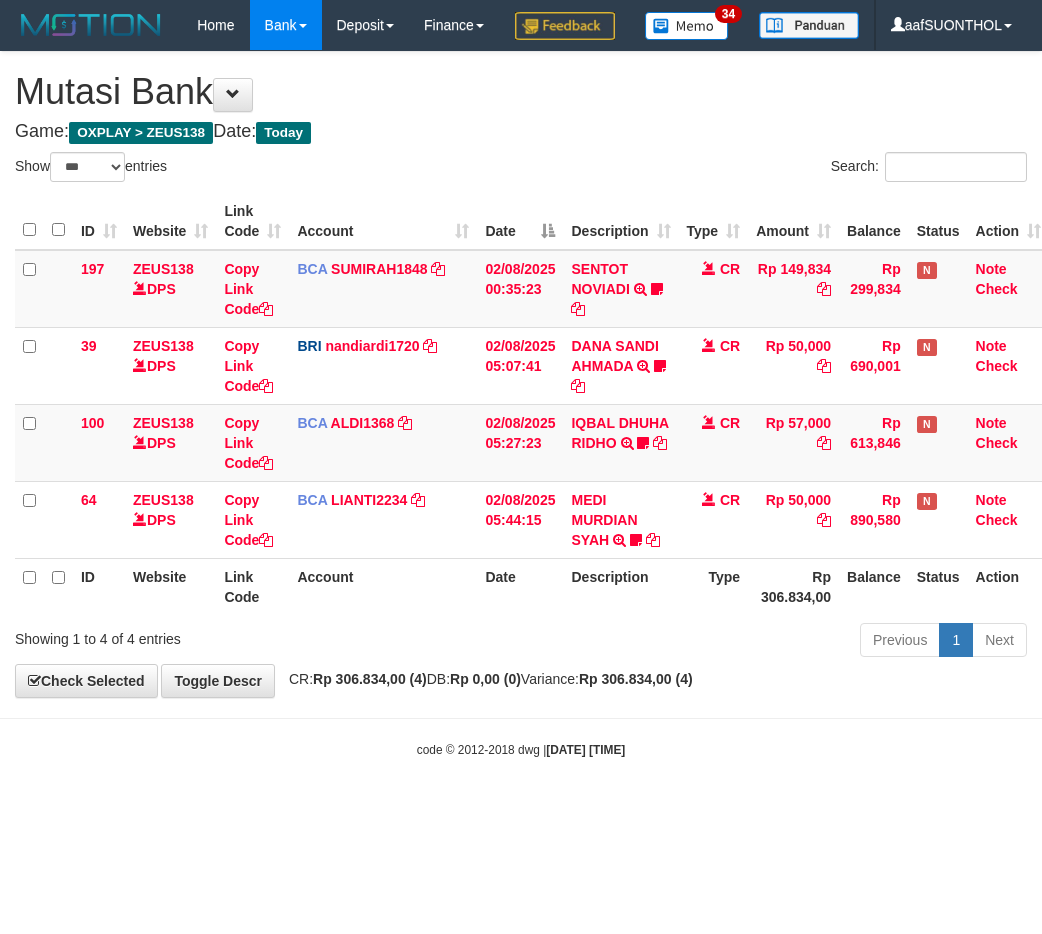 scroll, scrollTop: 0, scrollLeft: 6, axis: horizontal 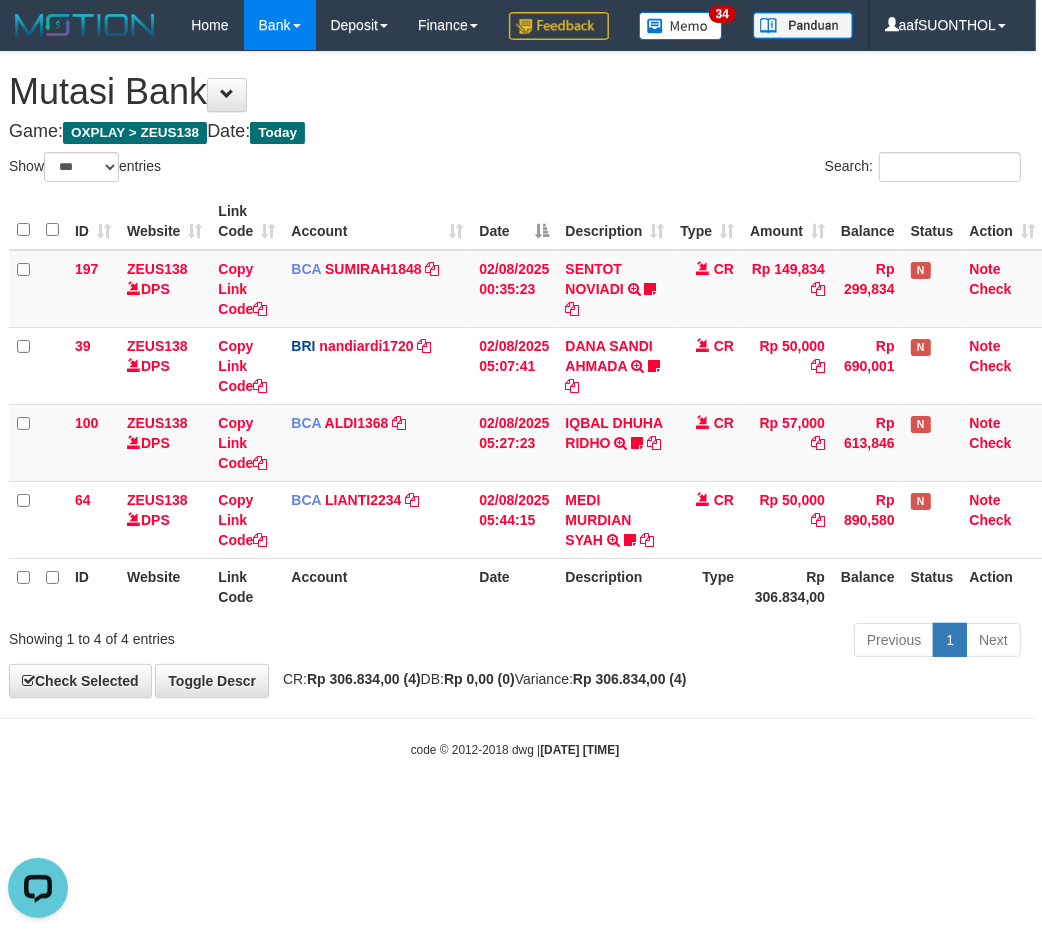 click on "Previous 1 Next" at bounding box center [732, 642] 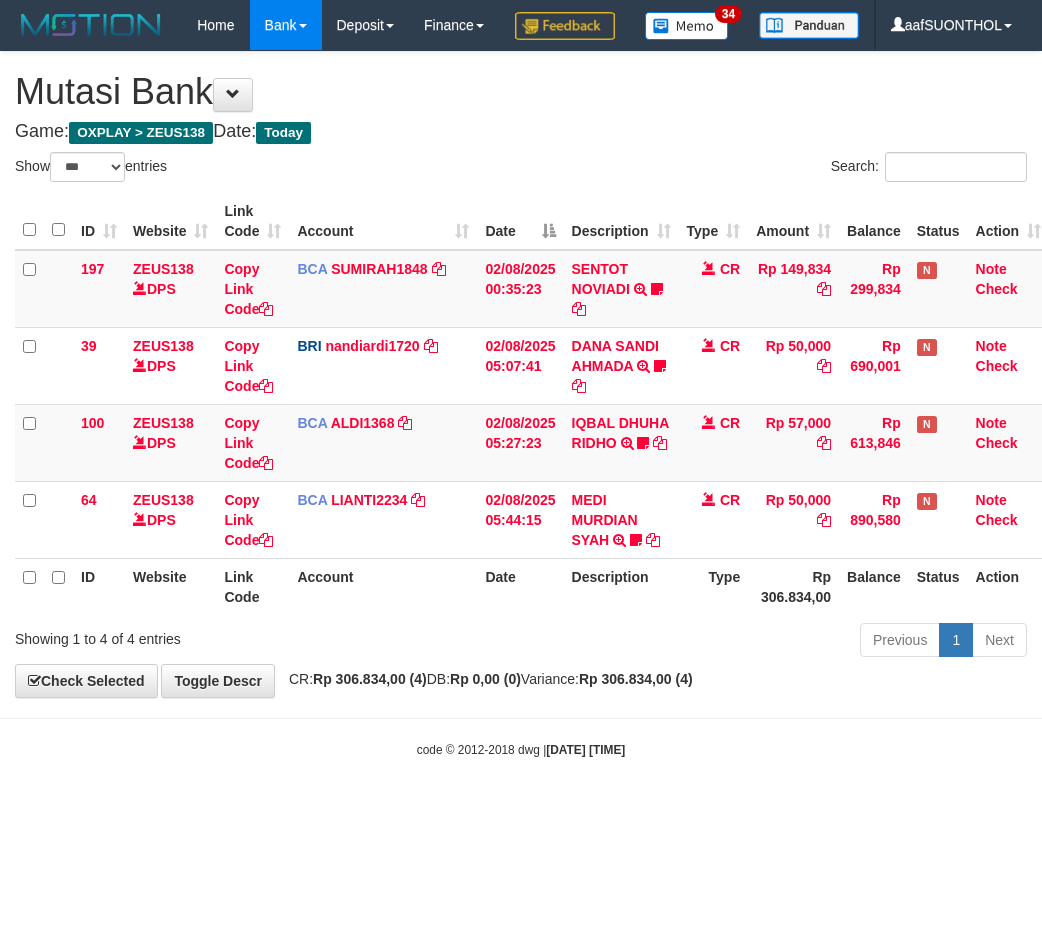 select on "***" 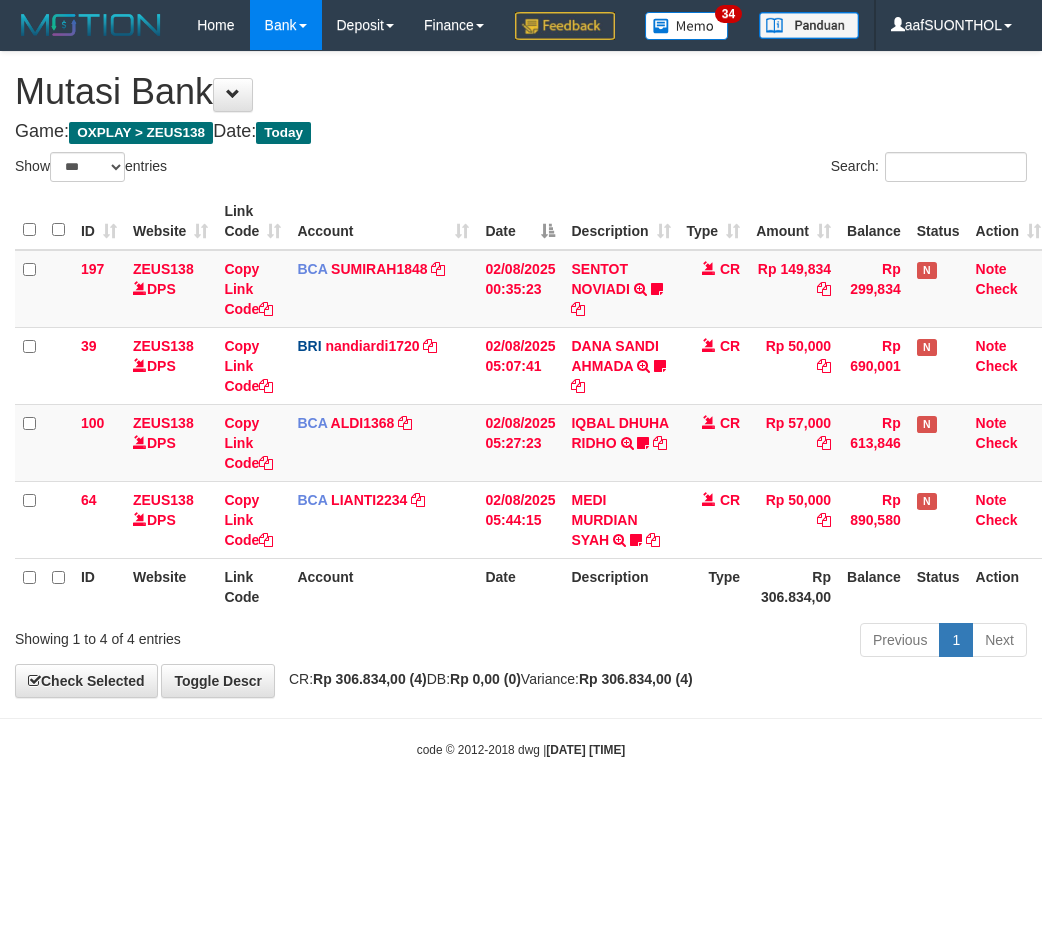 scroll, scrollTop: 0, scrollLeft: 6, axis: horizontal 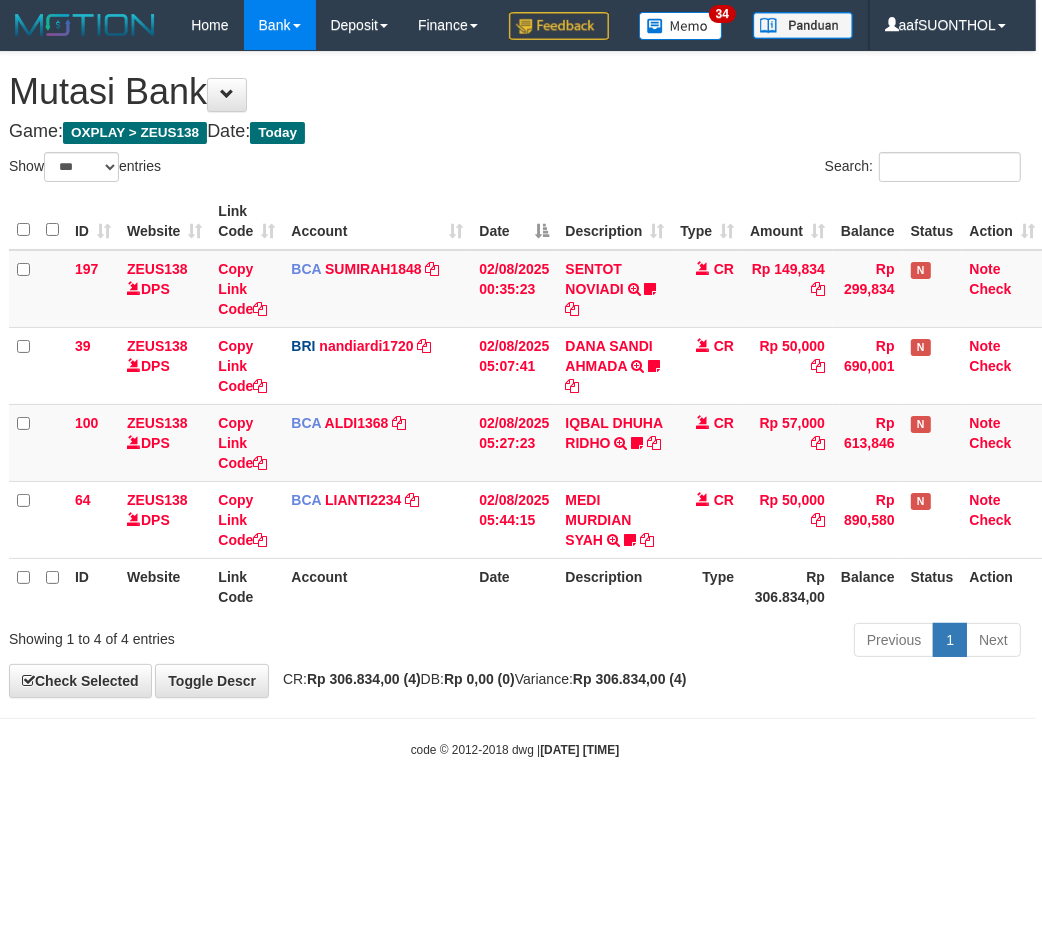 drag, startPoint x: 520, startPoint y: 738, endPoint x: 498, endPoint y: 746, distance: 23.409399 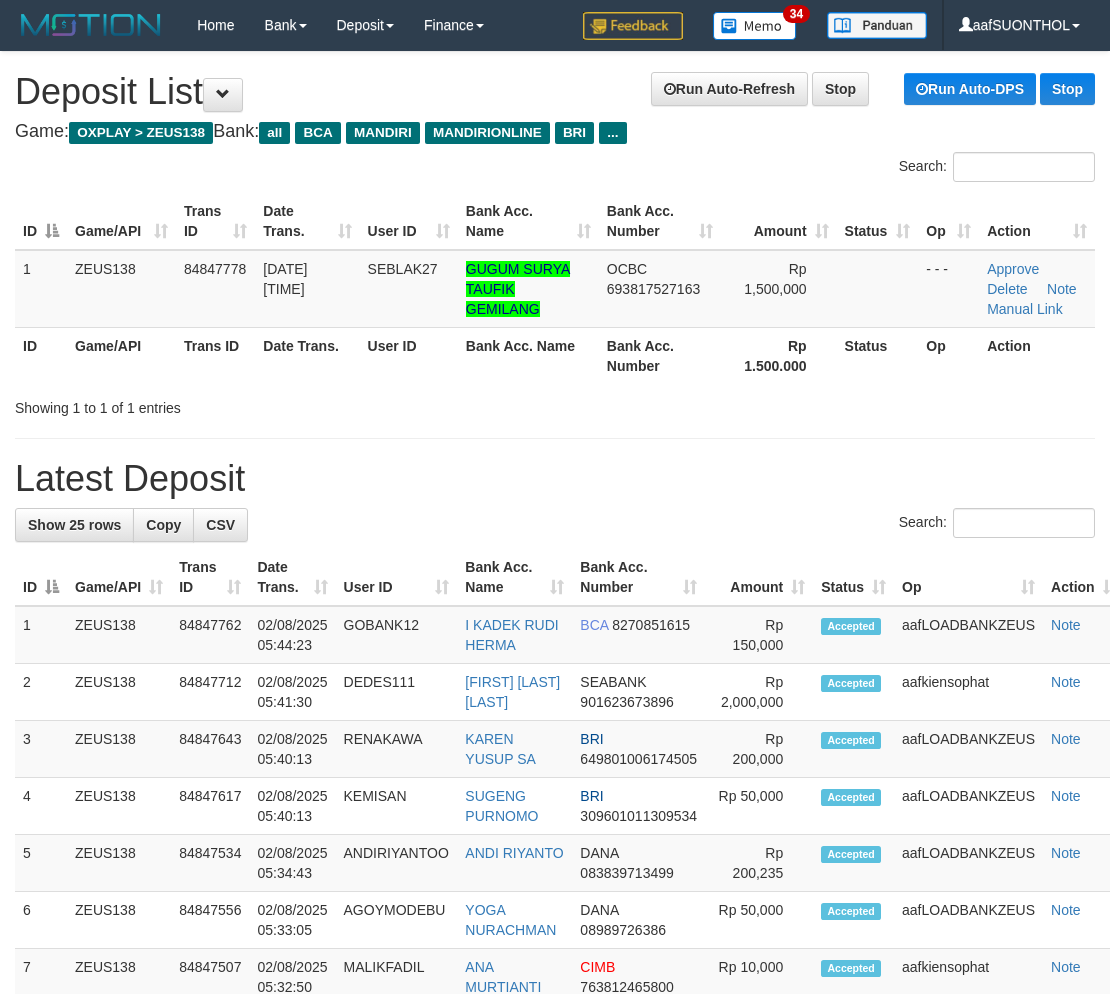 scroll, scrollTop: 0, scrollLeft: 0, axis: both 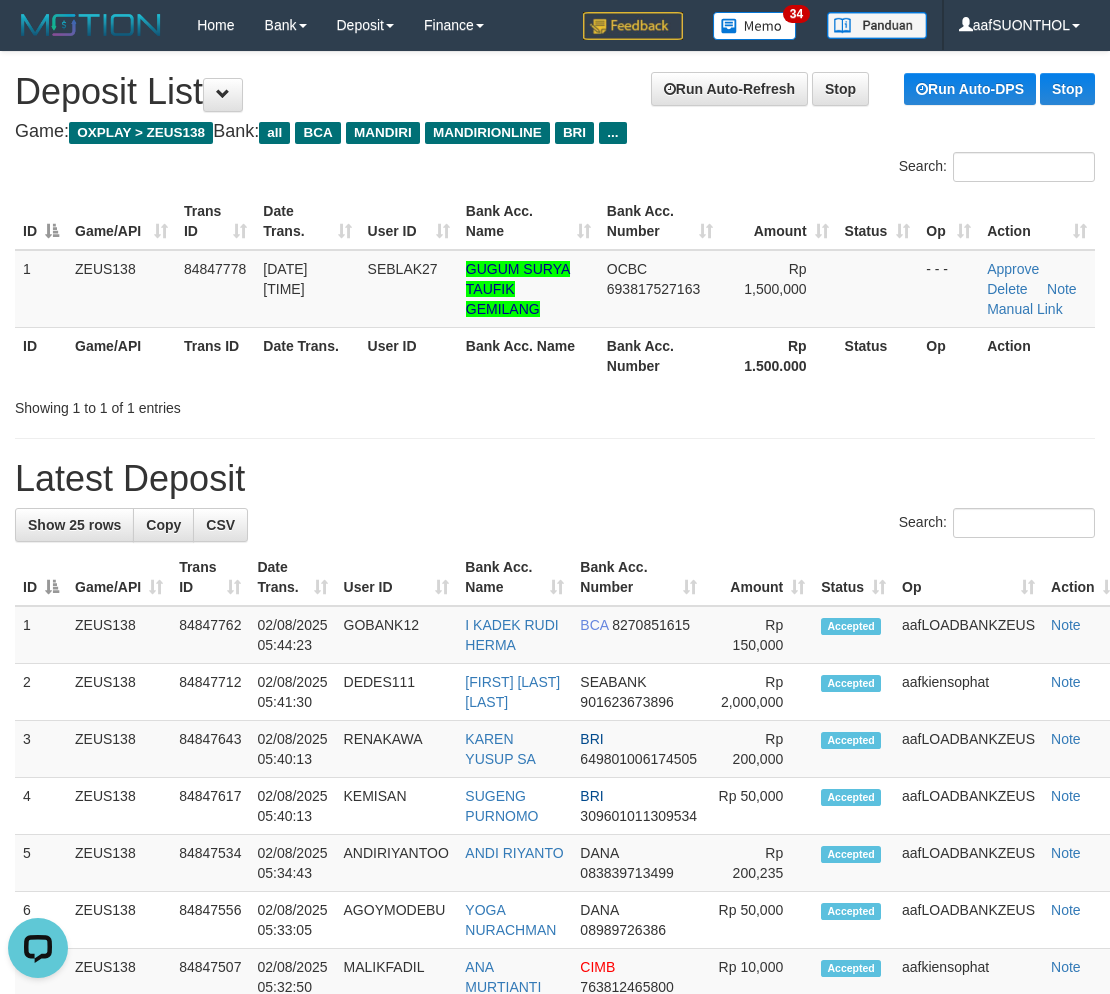 click on "Bank Acc. Number" at bounding box center [660, 355] 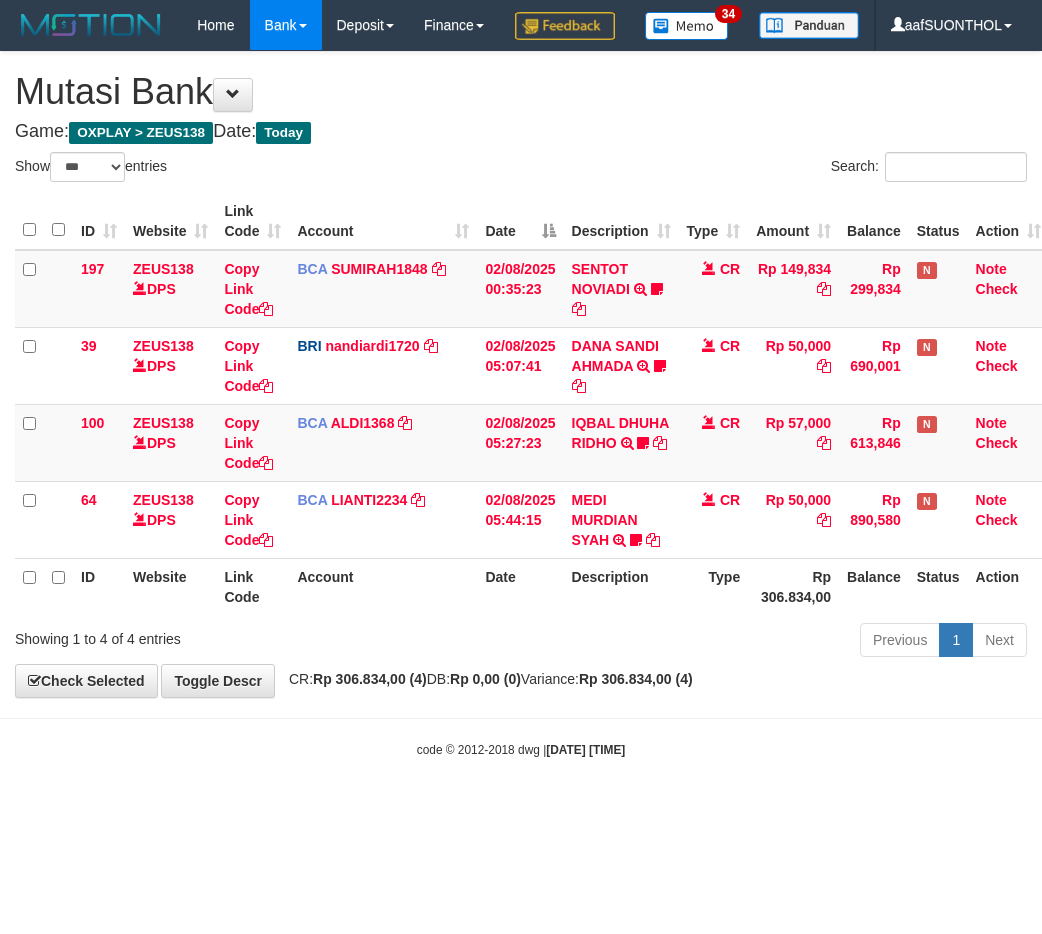 select on "***" 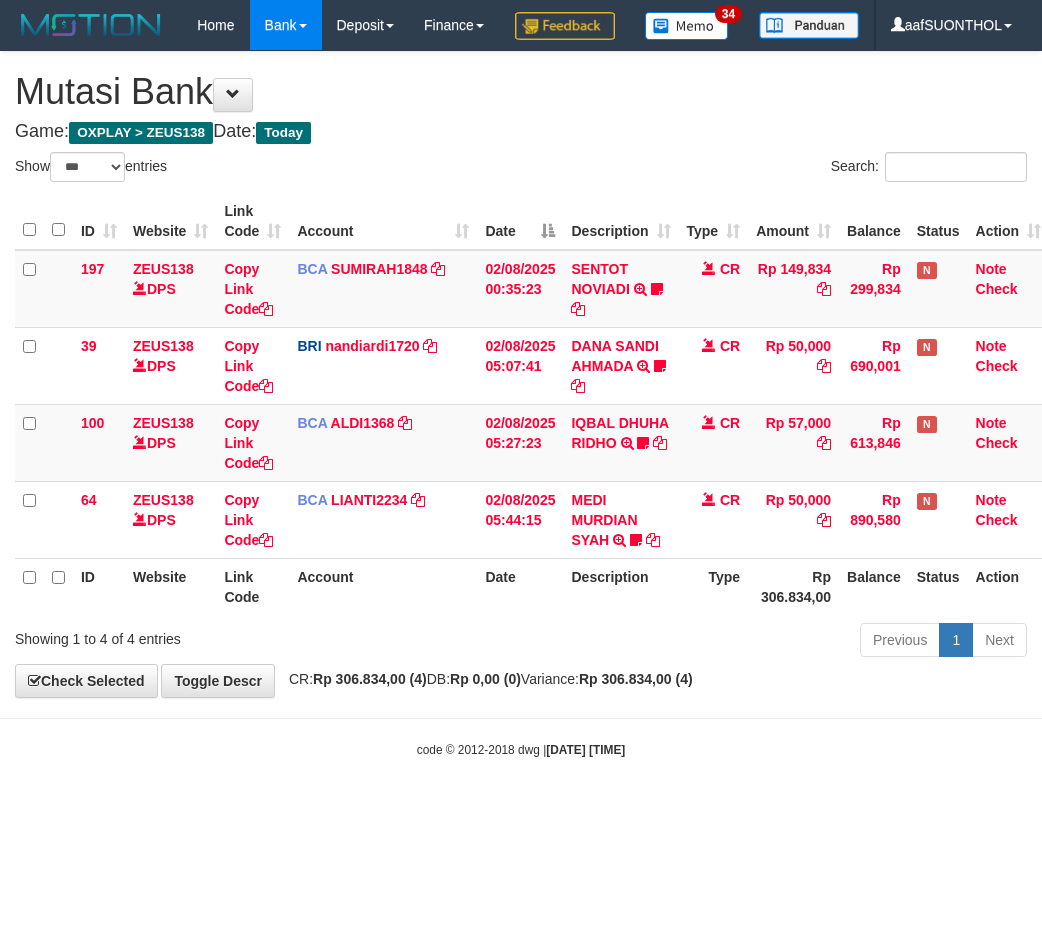 click on "Showing 1 to 4 of 4 entries" at bounding box center (217, 635) 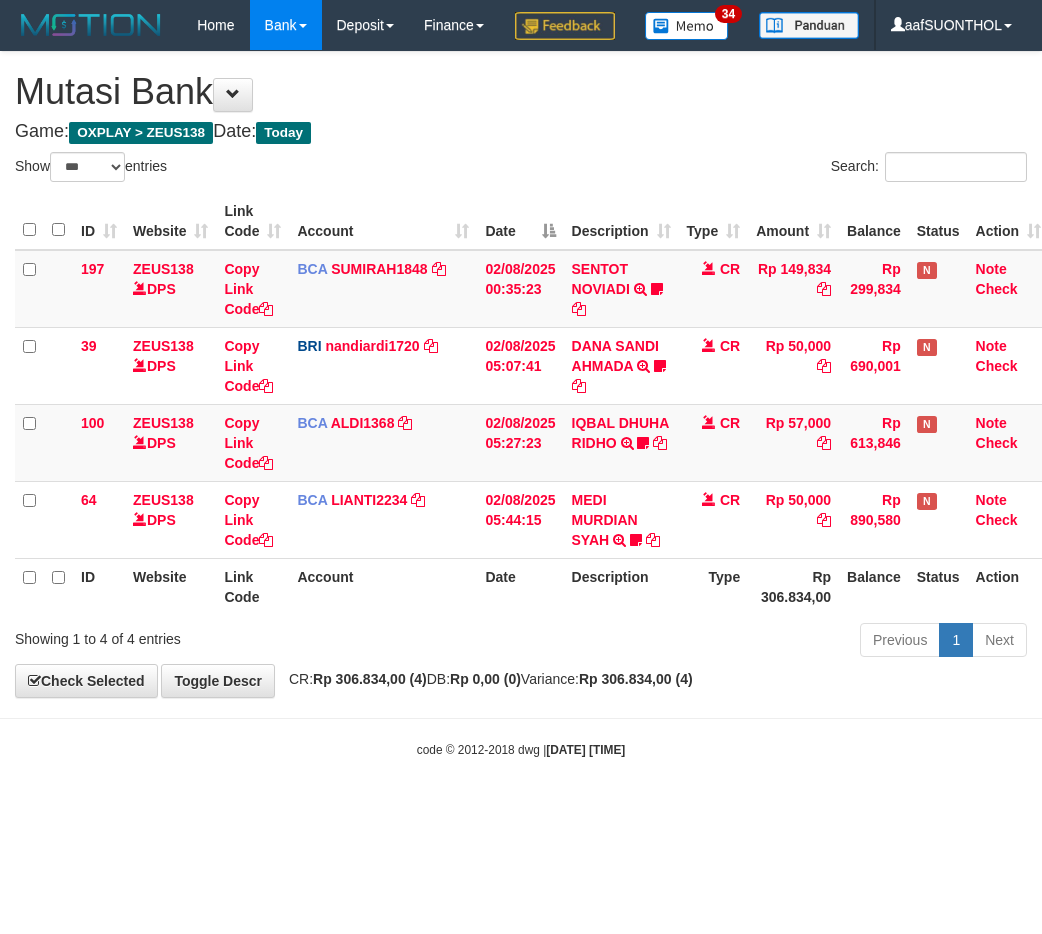 select on "***" 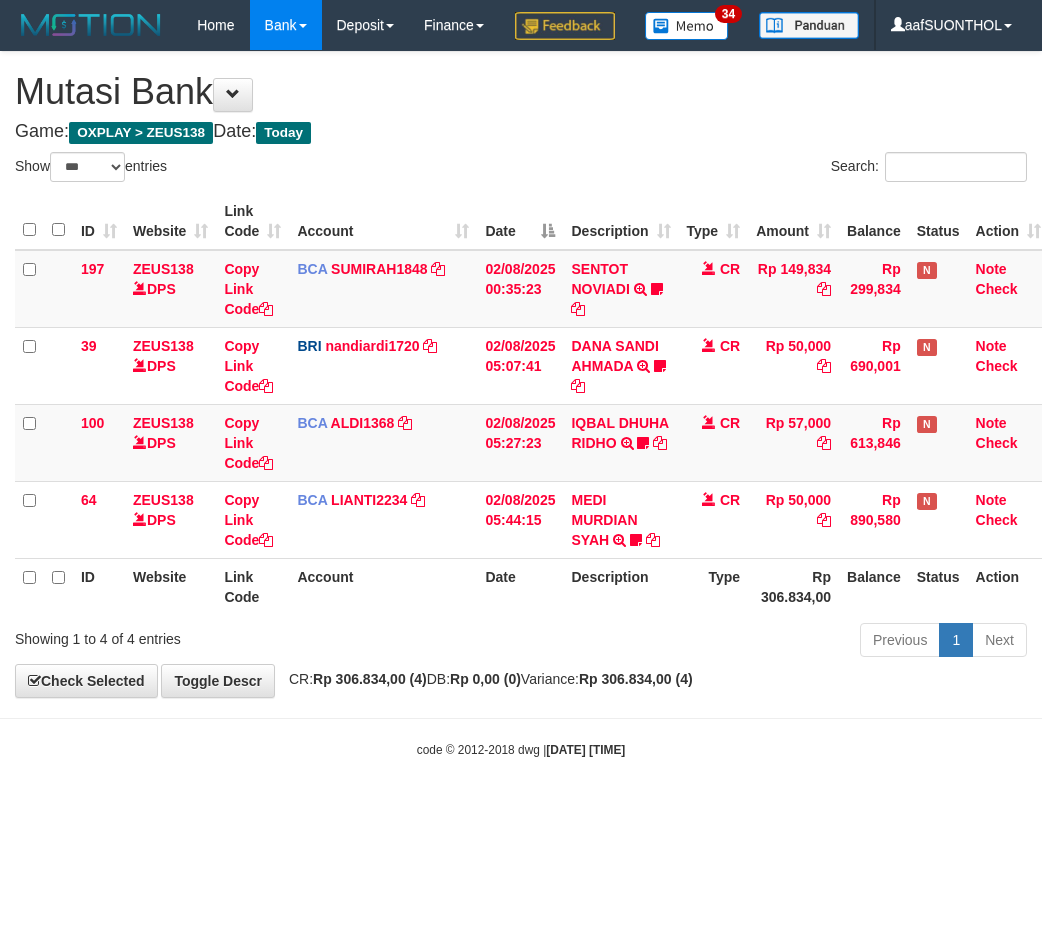 scroll, scrollTop: 0, scrollLeft: 6, axis: horizontal 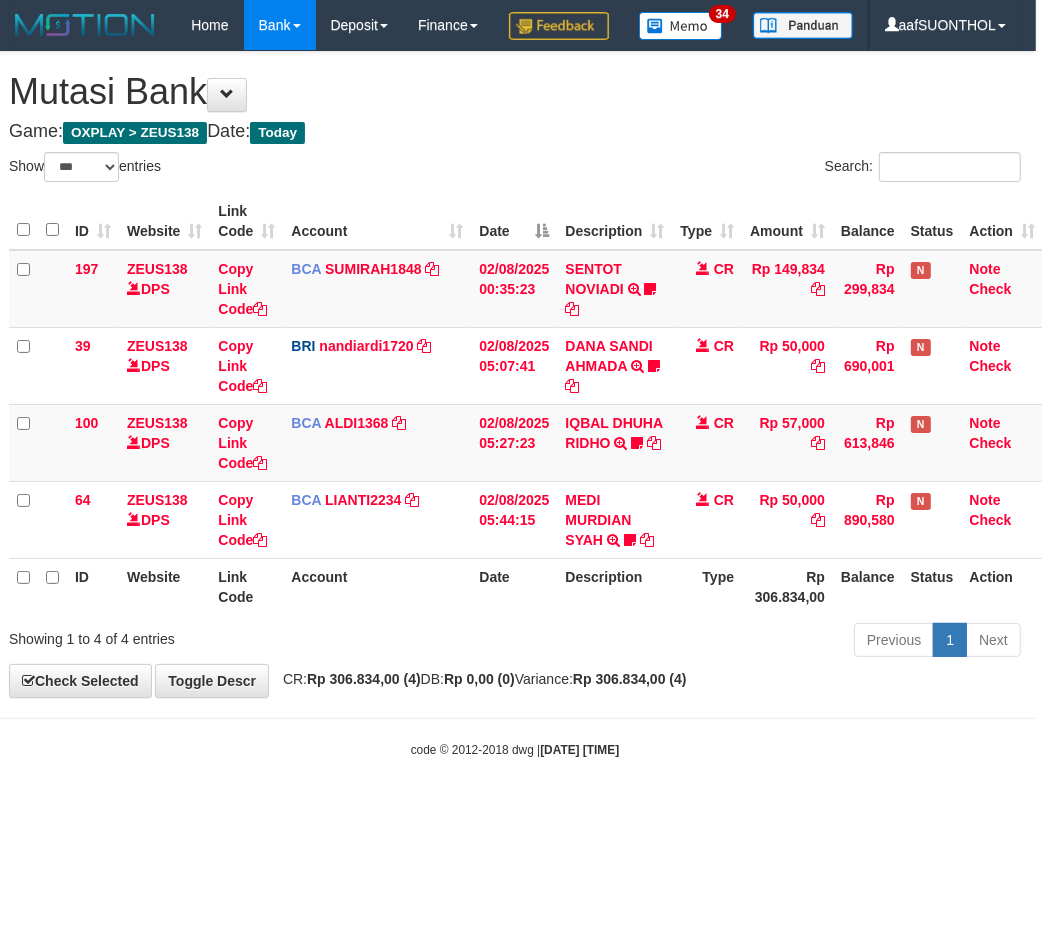 click on "Previous 1 Next" at bounding box center (732, 642) 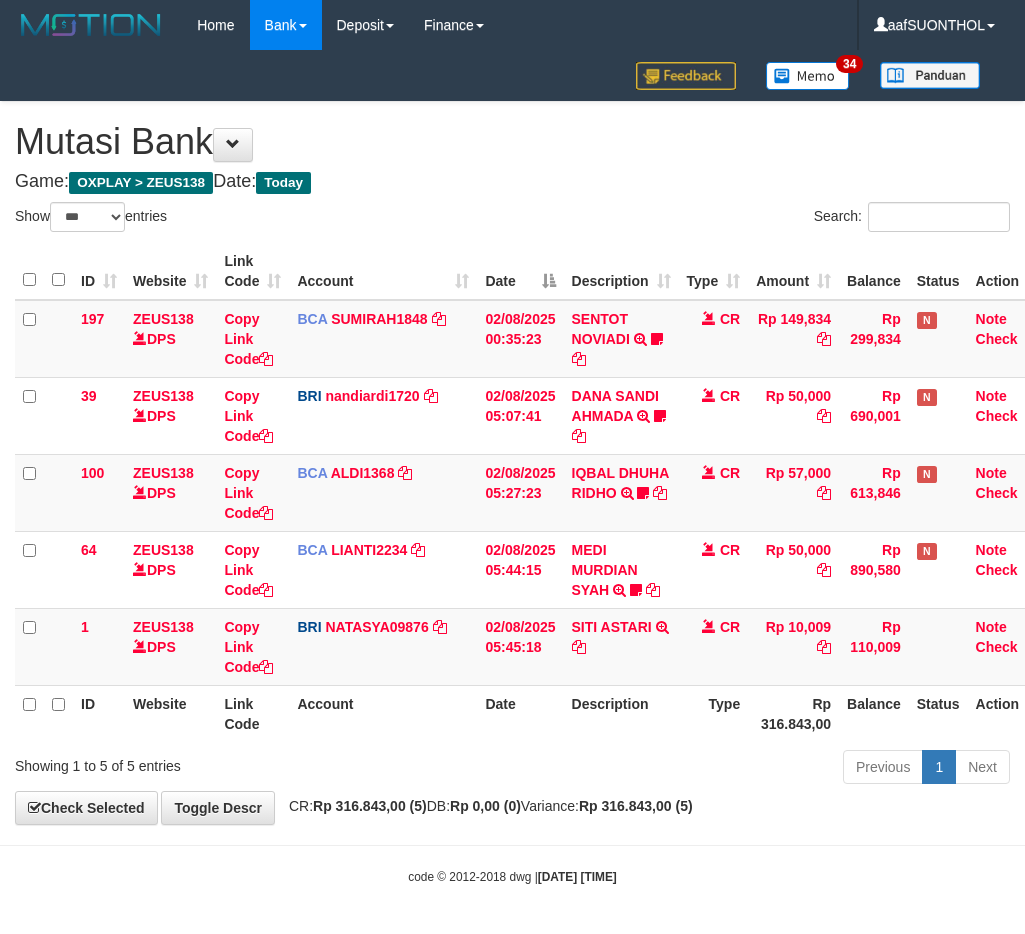 select on "***" 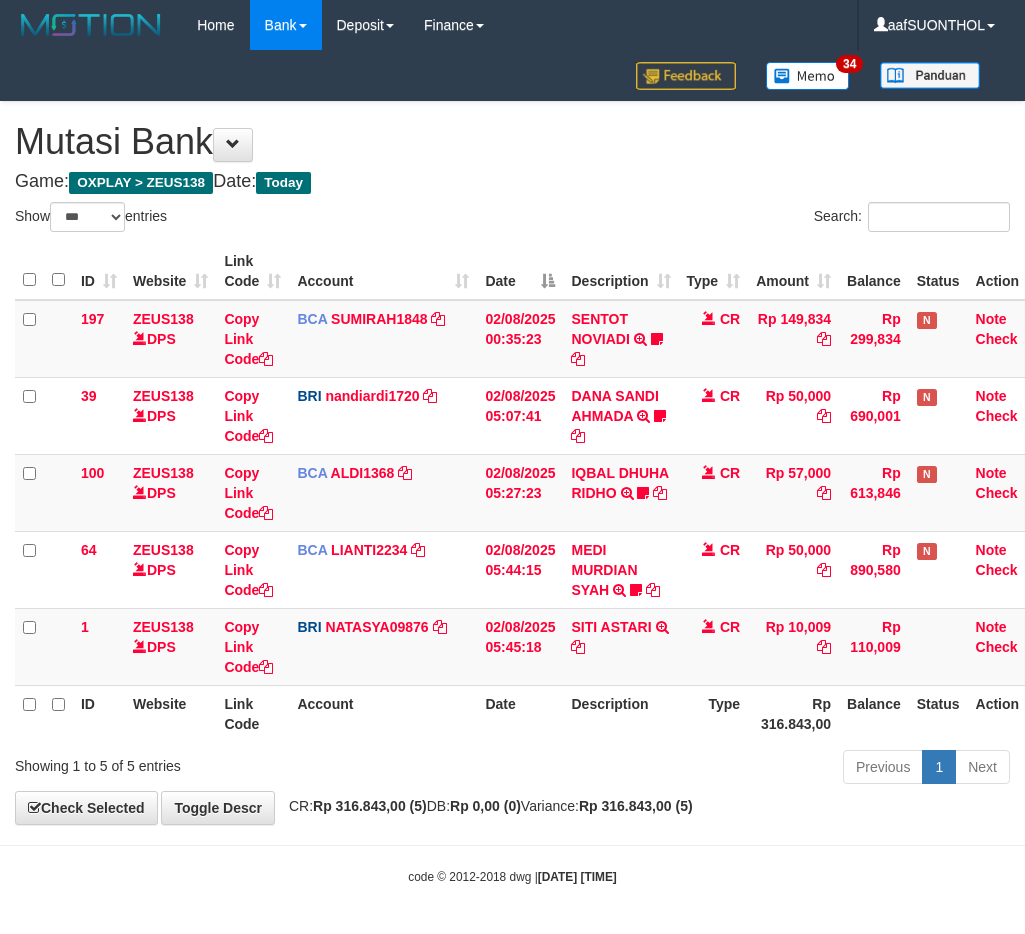 scroll, scrollTop: 0, scrollLeft: 6, axis: horizontal 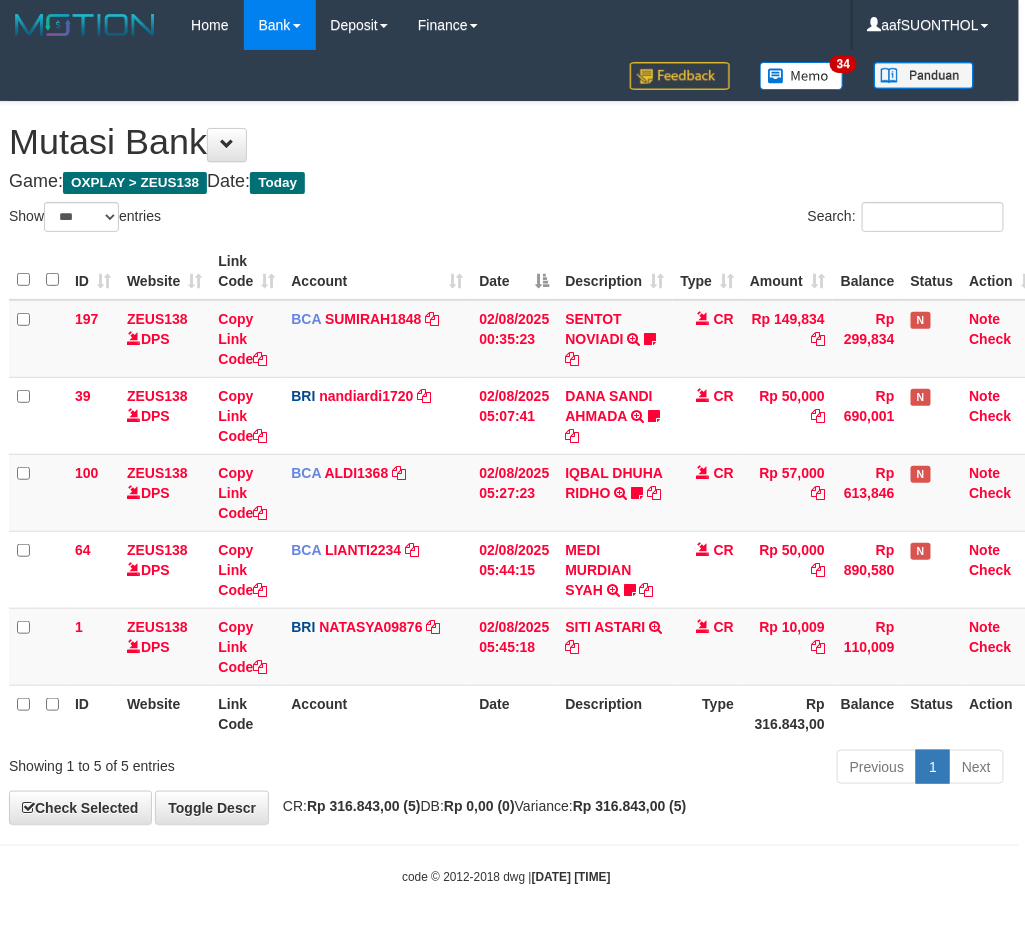 click on "Date" at bounding box center (514, 713) 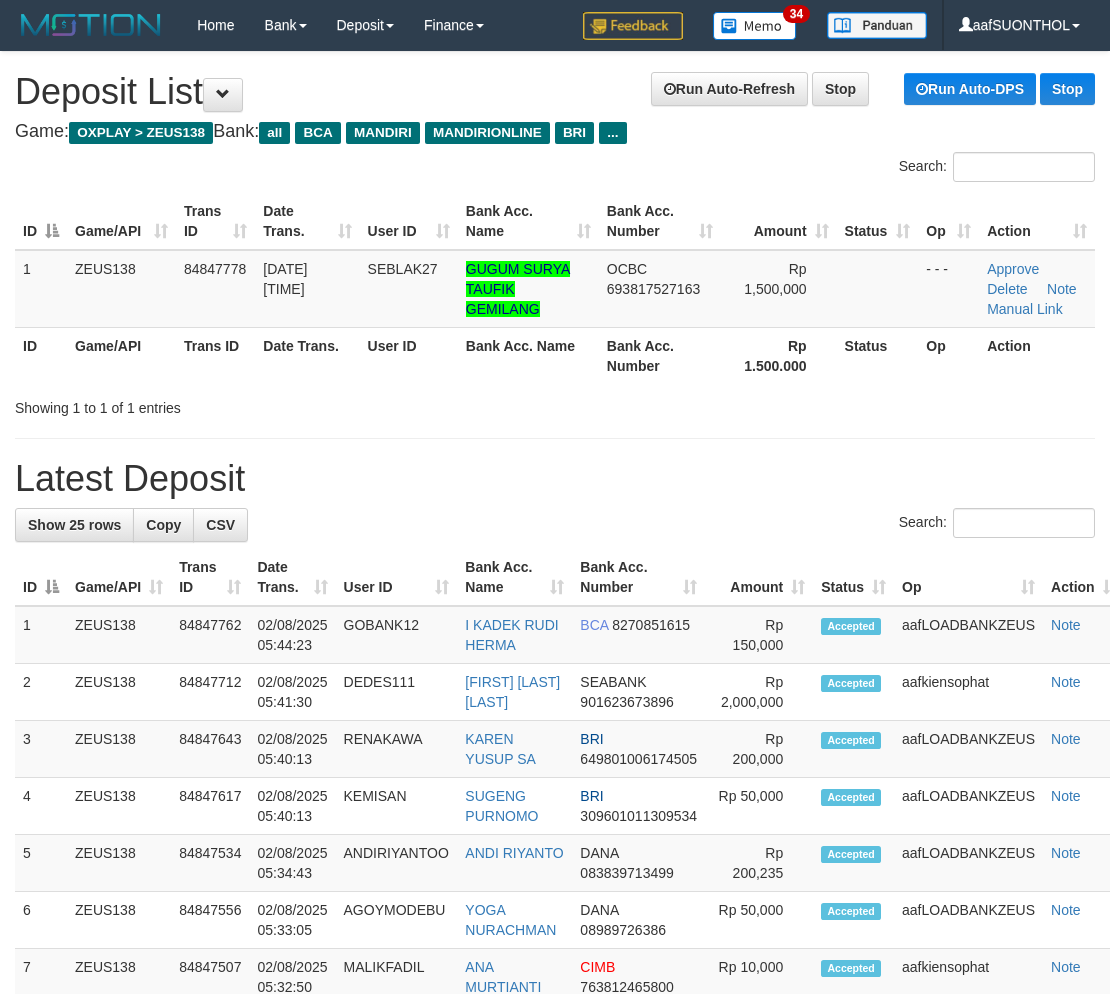 scroll, scrollTop: 0, scrollLeft: 0, axis: both 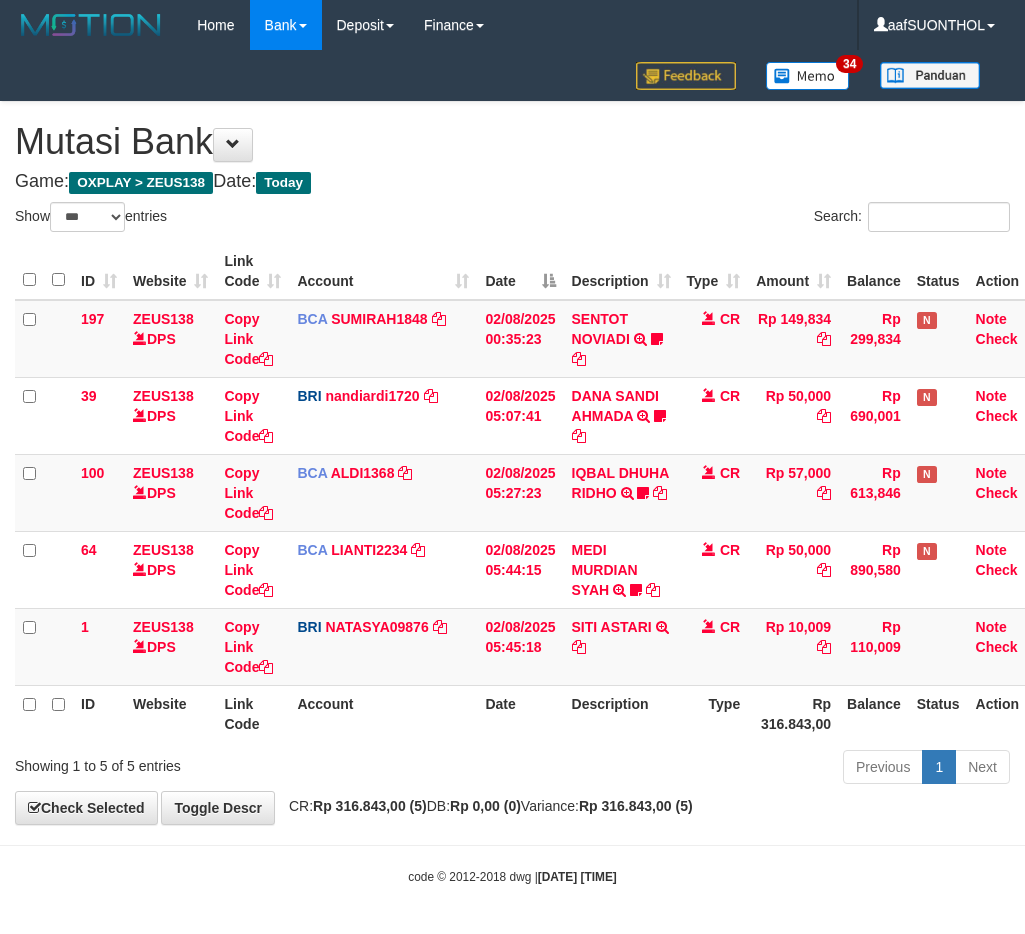 select on "***" 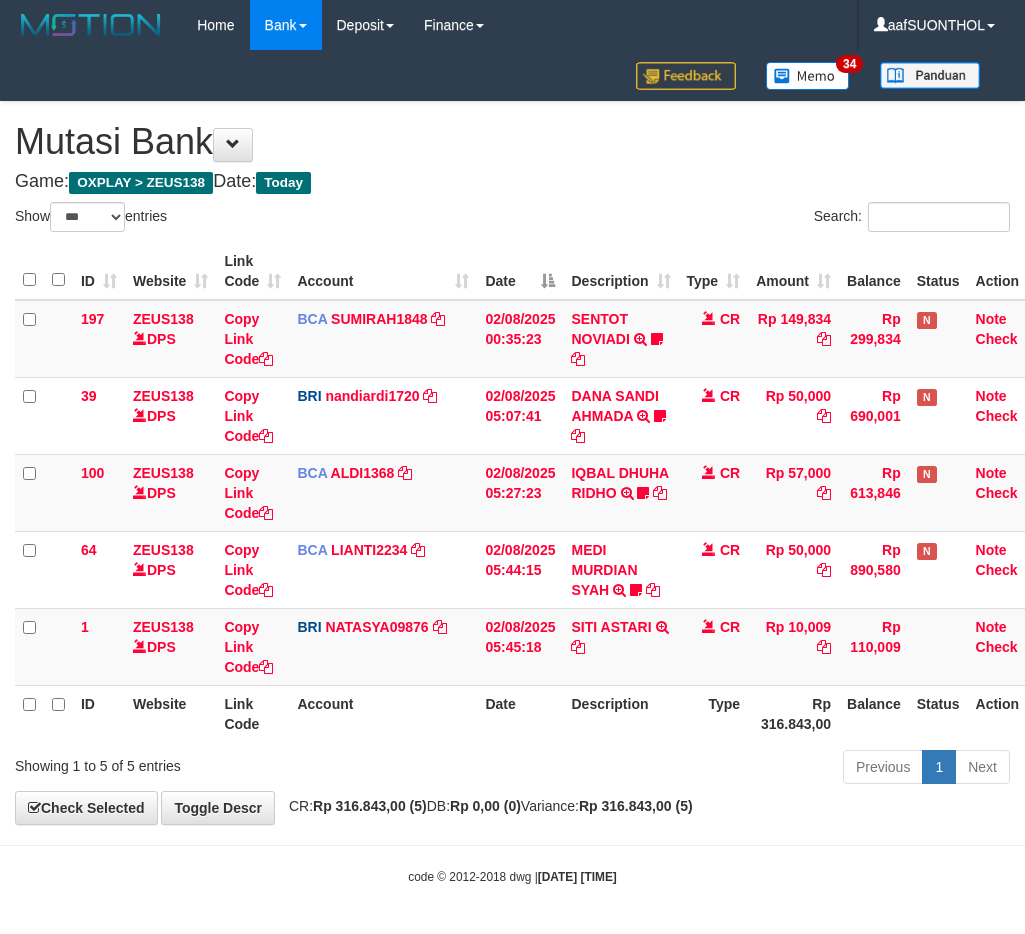 scroll, scrollTop: 0, scrollLeft: 6, axis: horizontal 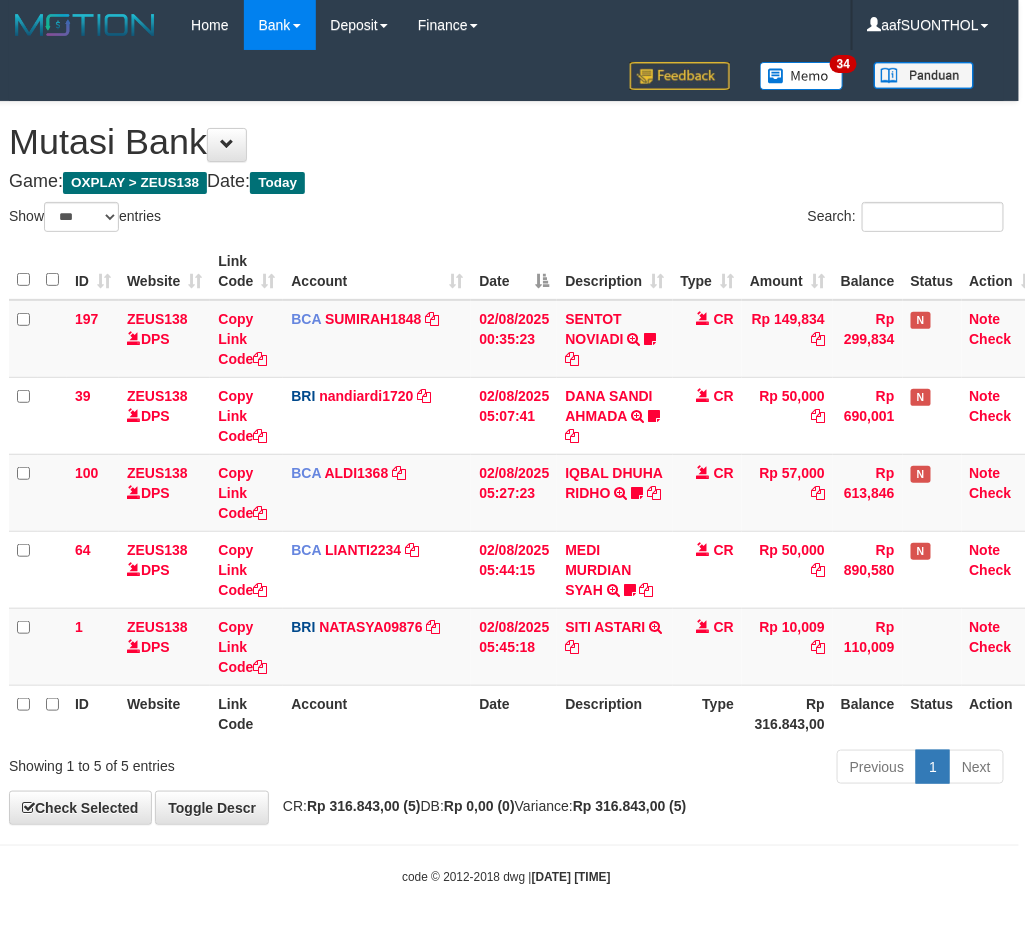 click on "Date" at bounding box center (514, 713) 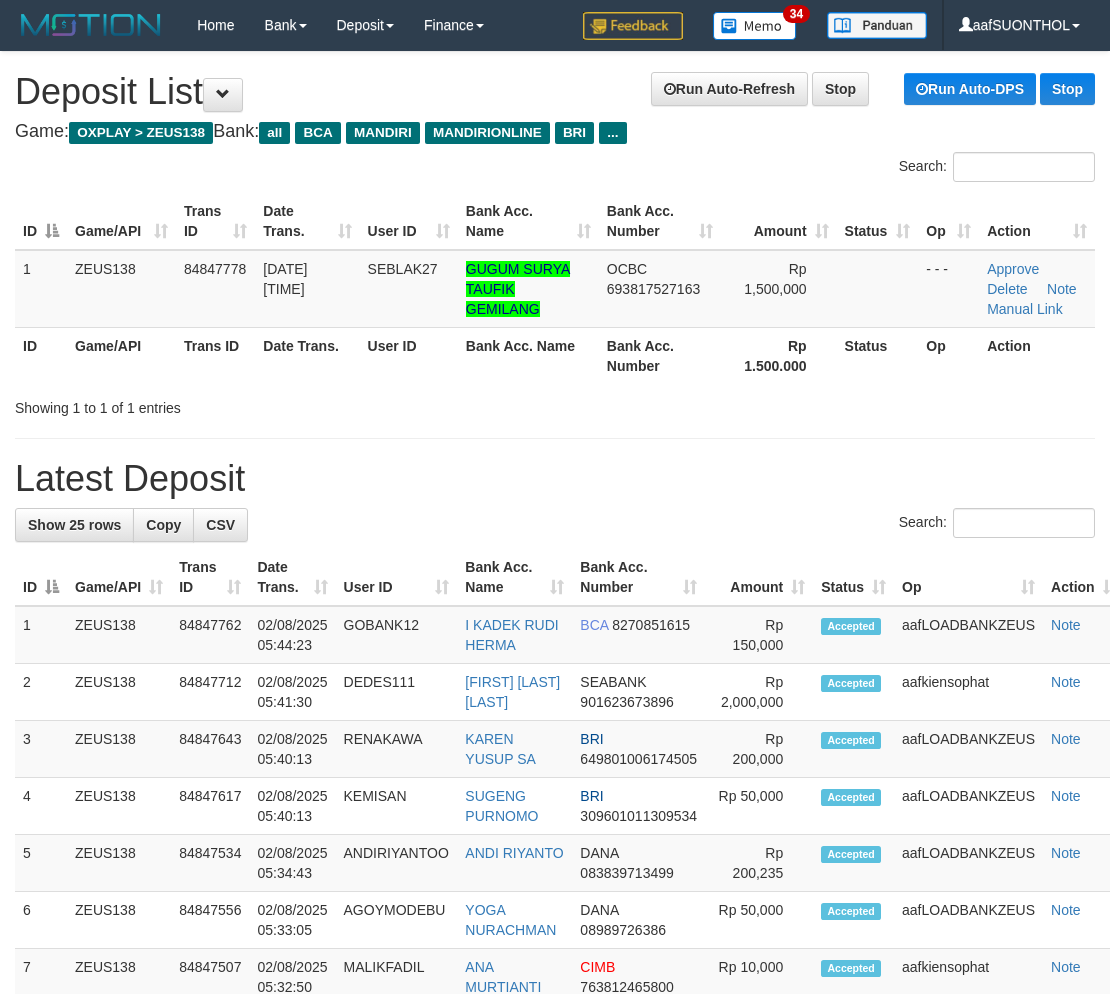scroll, scrollTop: 0, scrollLeft: 0, axis: both 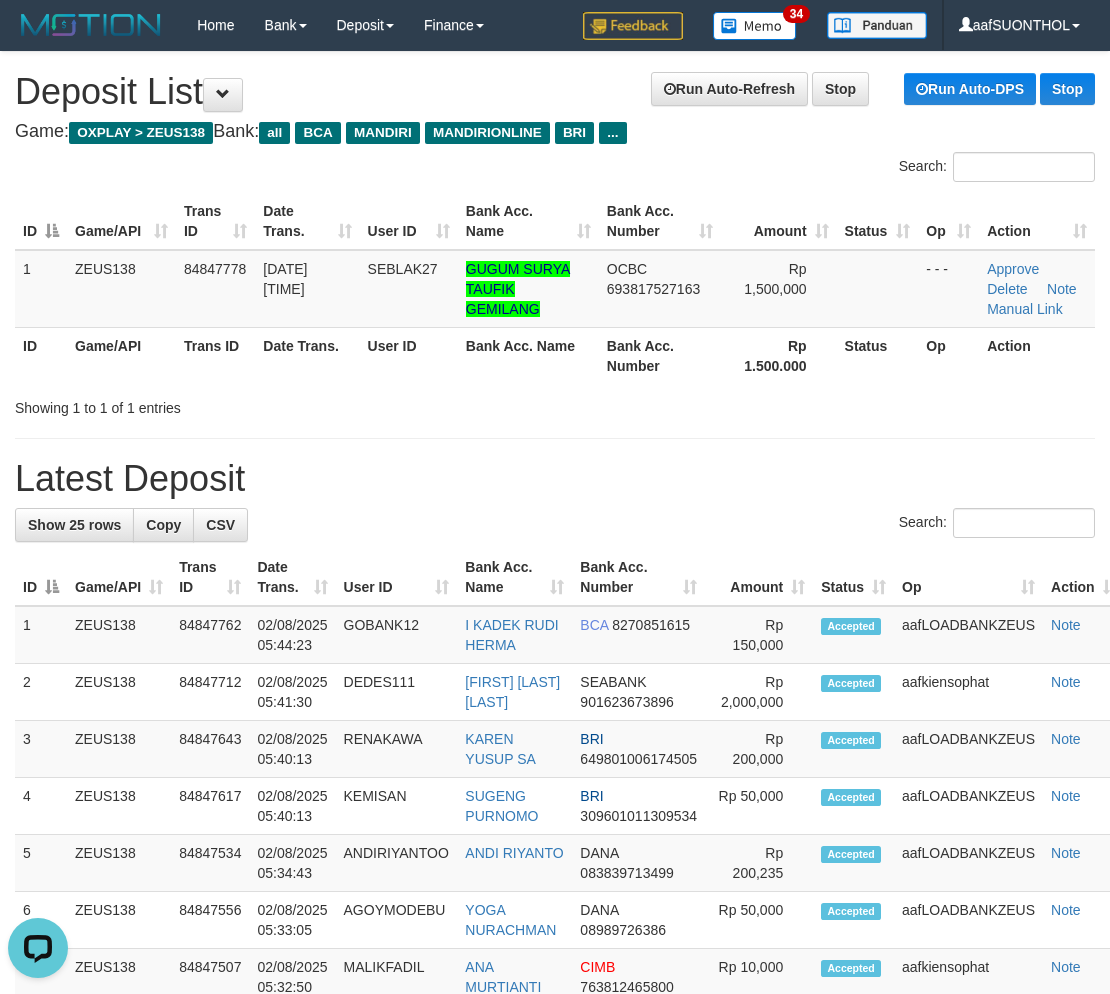 click on "Latest Deposit" at bounding box center [555, 479] 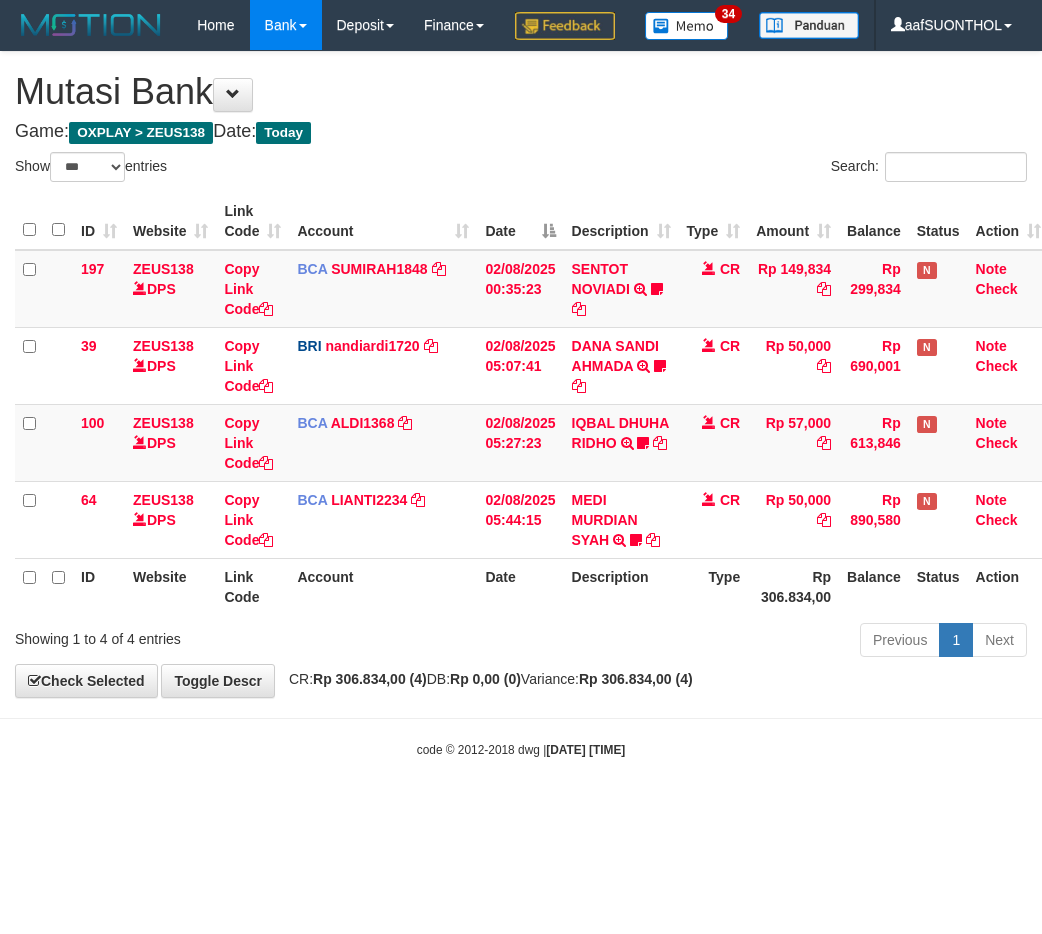 select on "***" 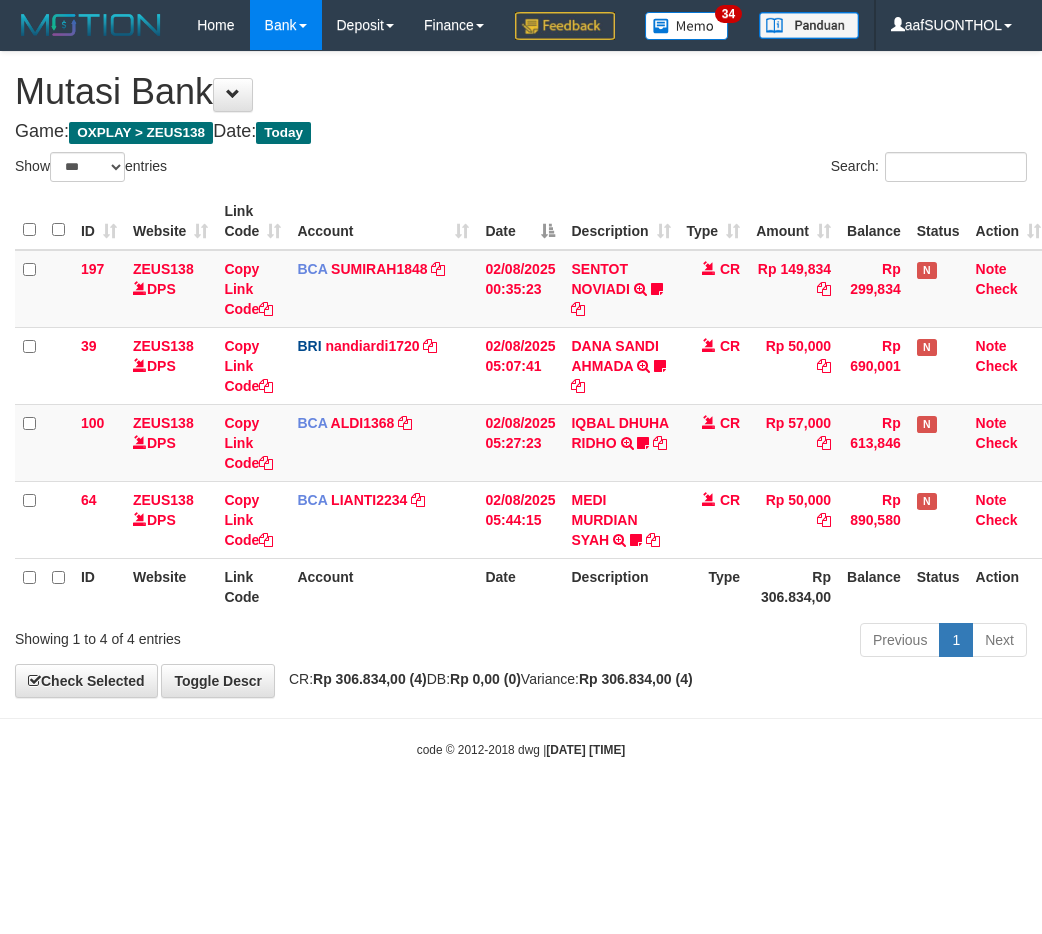 scroll, scrollTop: 0, scrollLeft: 6, axis: horizontal 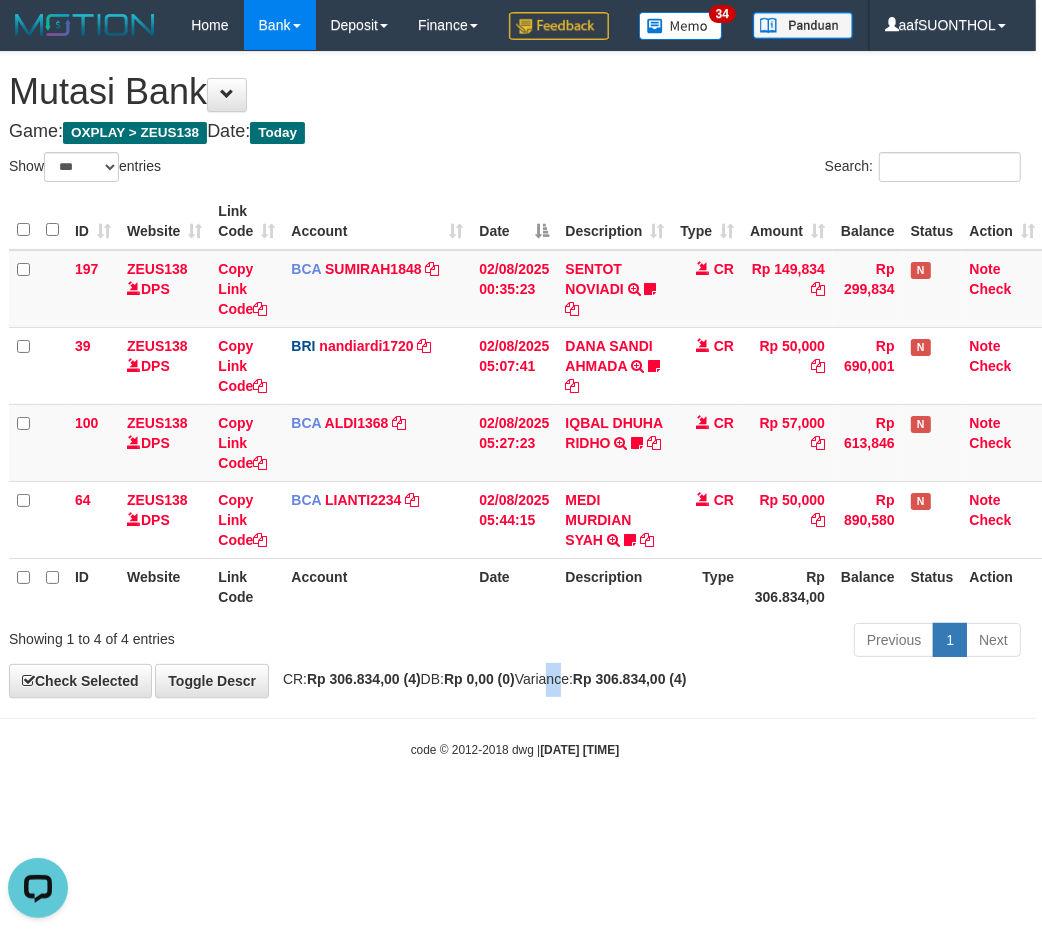drag, startPoint x: 583, startPoint y: 725, endPoint x: 564, endPoint y: 727, distance: 19.104973 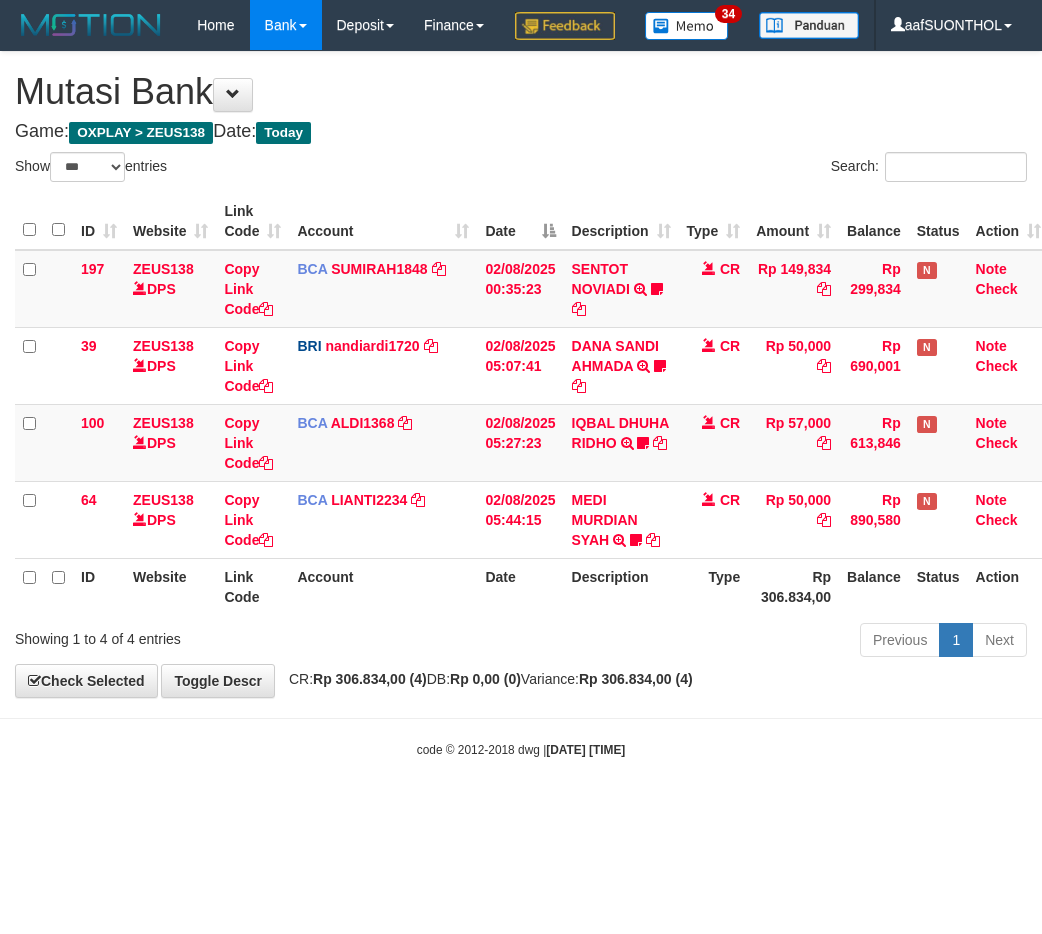 select on "***" 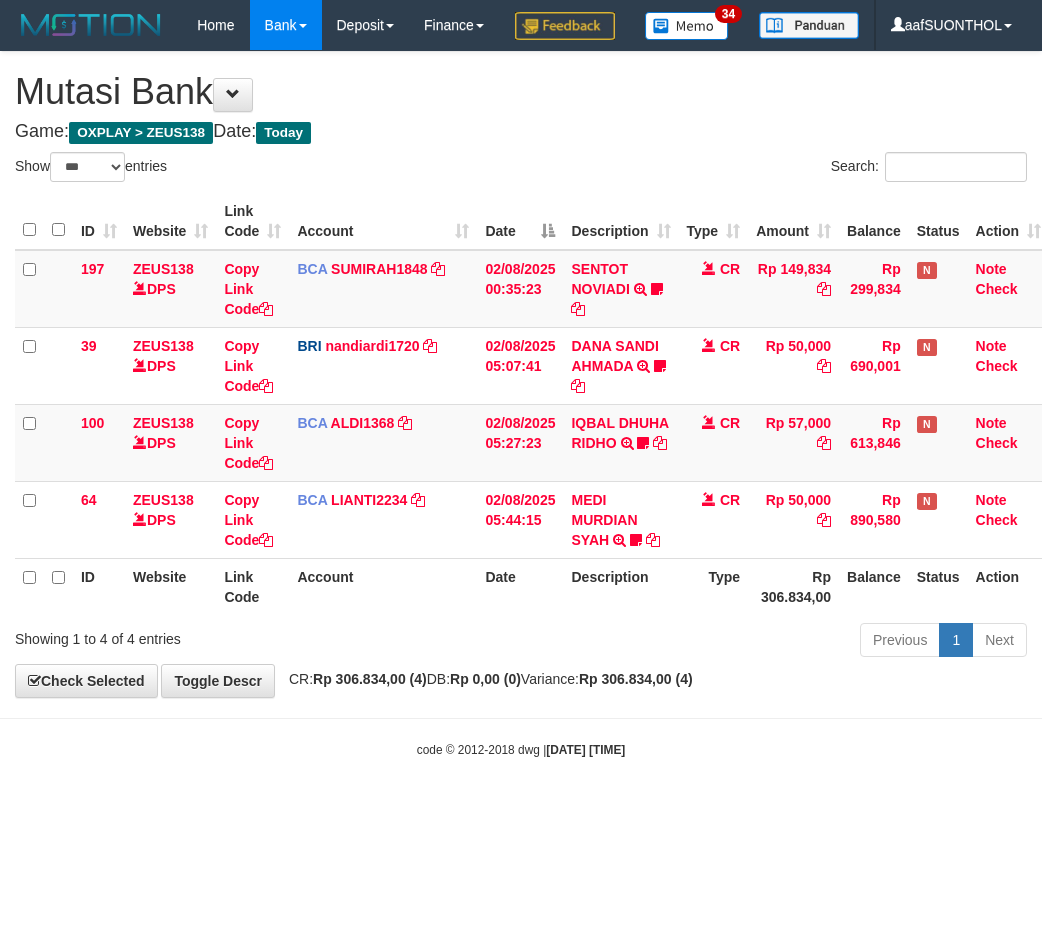scroll, scrollTop: 0, scrollLeft: 6, axis: horizontal 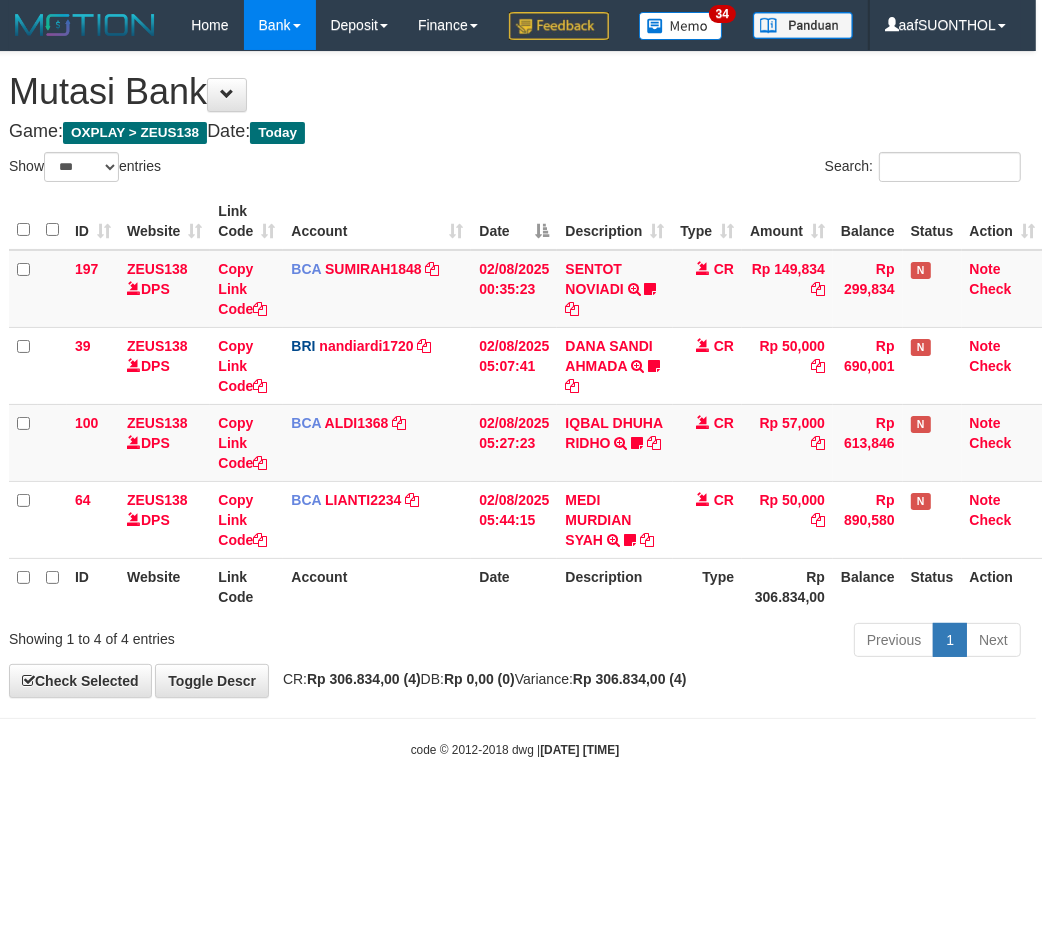 drag, startPoint x: 0, startPoint y: 0, endPoint x: 266, endPoint y: 813, distance: 855.40924 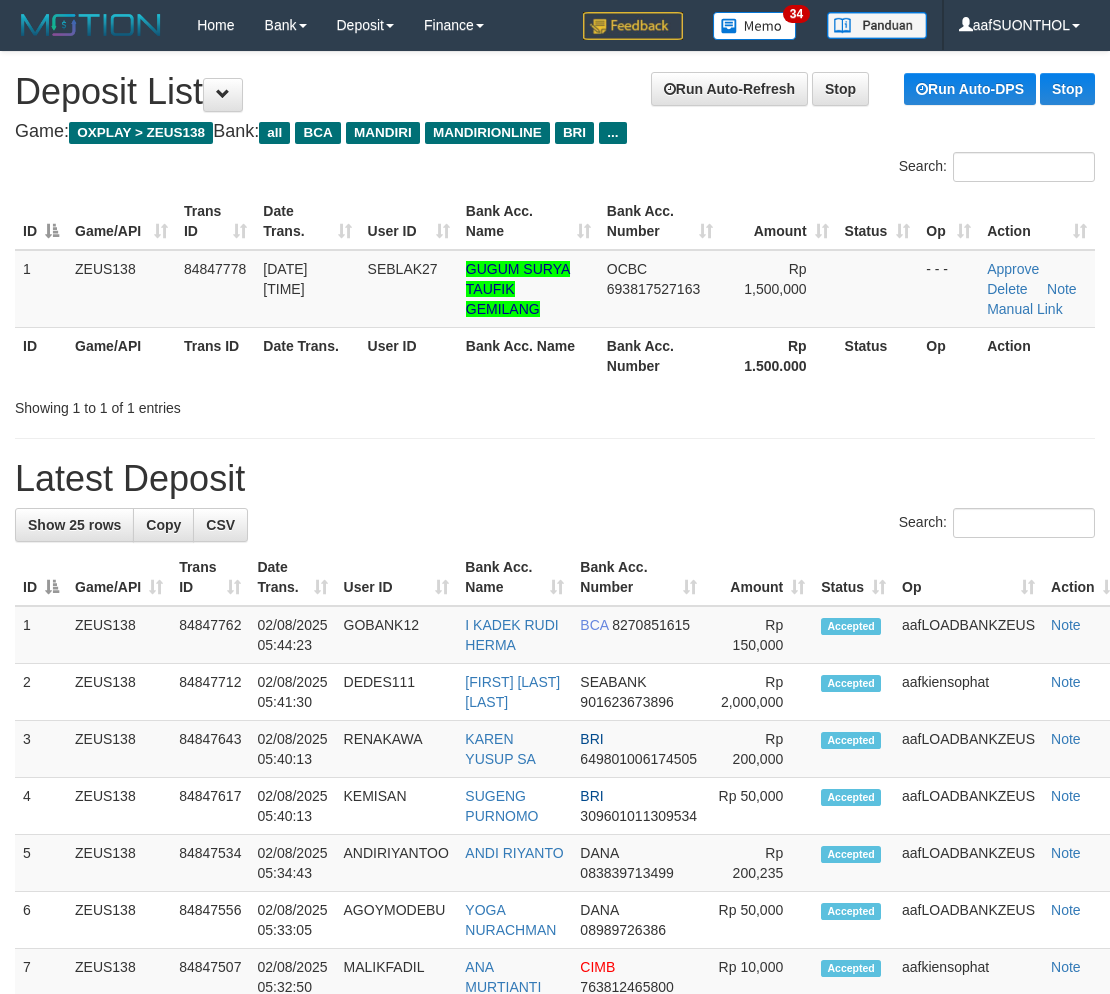 scroll, scrollTop: 0, scrollLeft: 0, axis: both 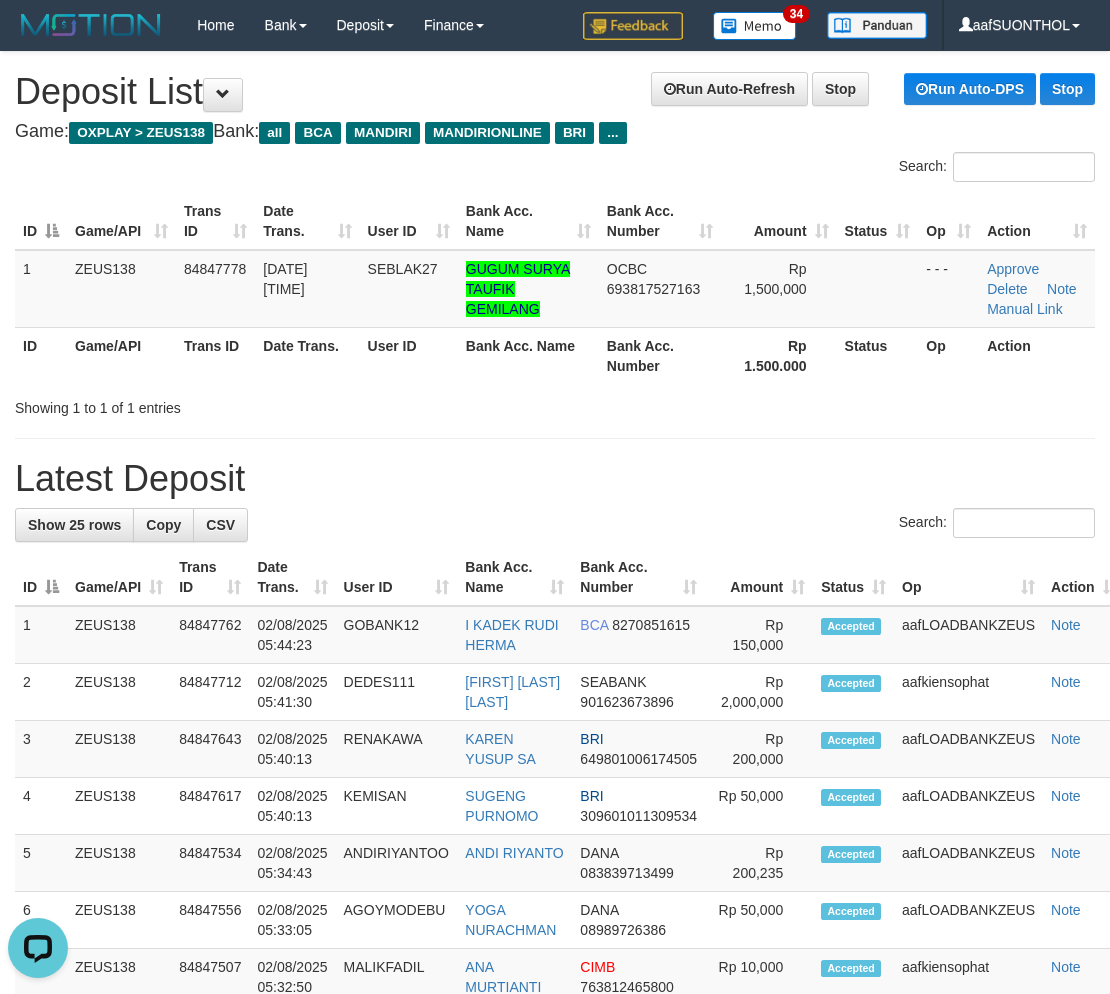 click on "Latest Deposit" at bounding box center [555, 479] 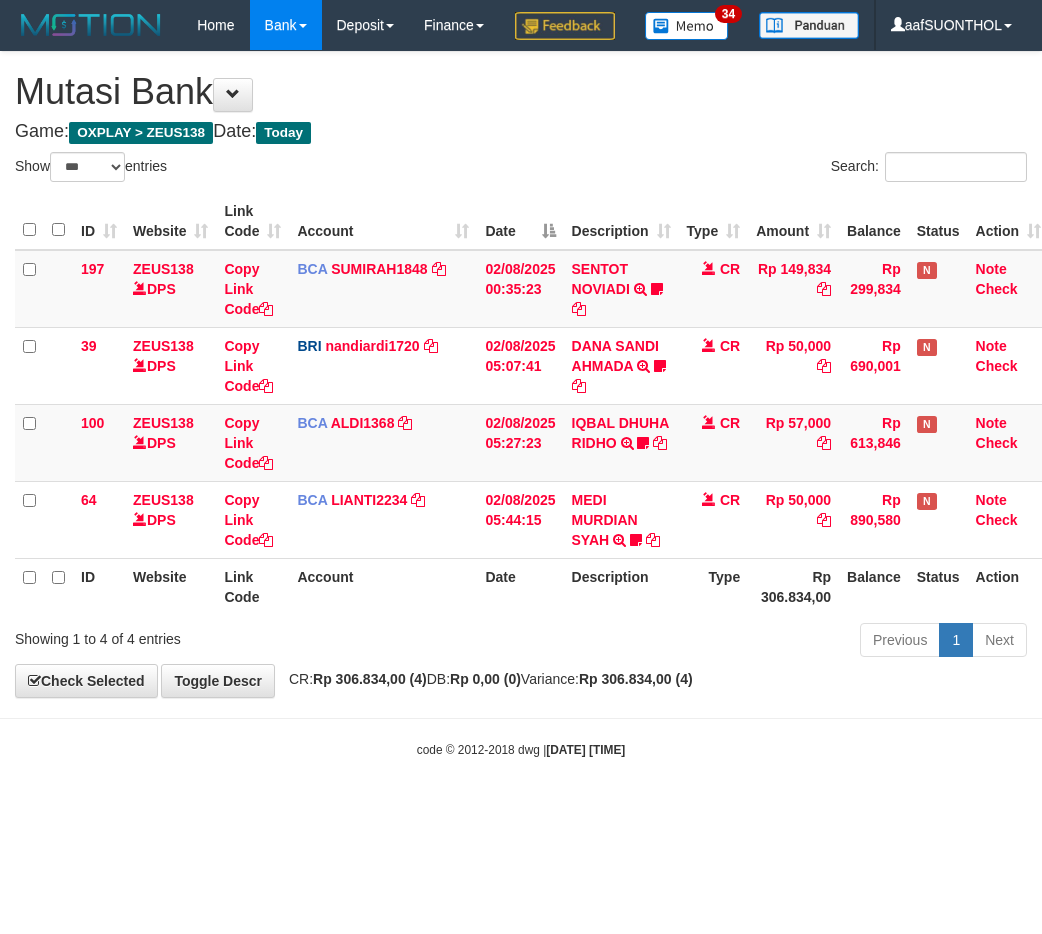 select on "***" 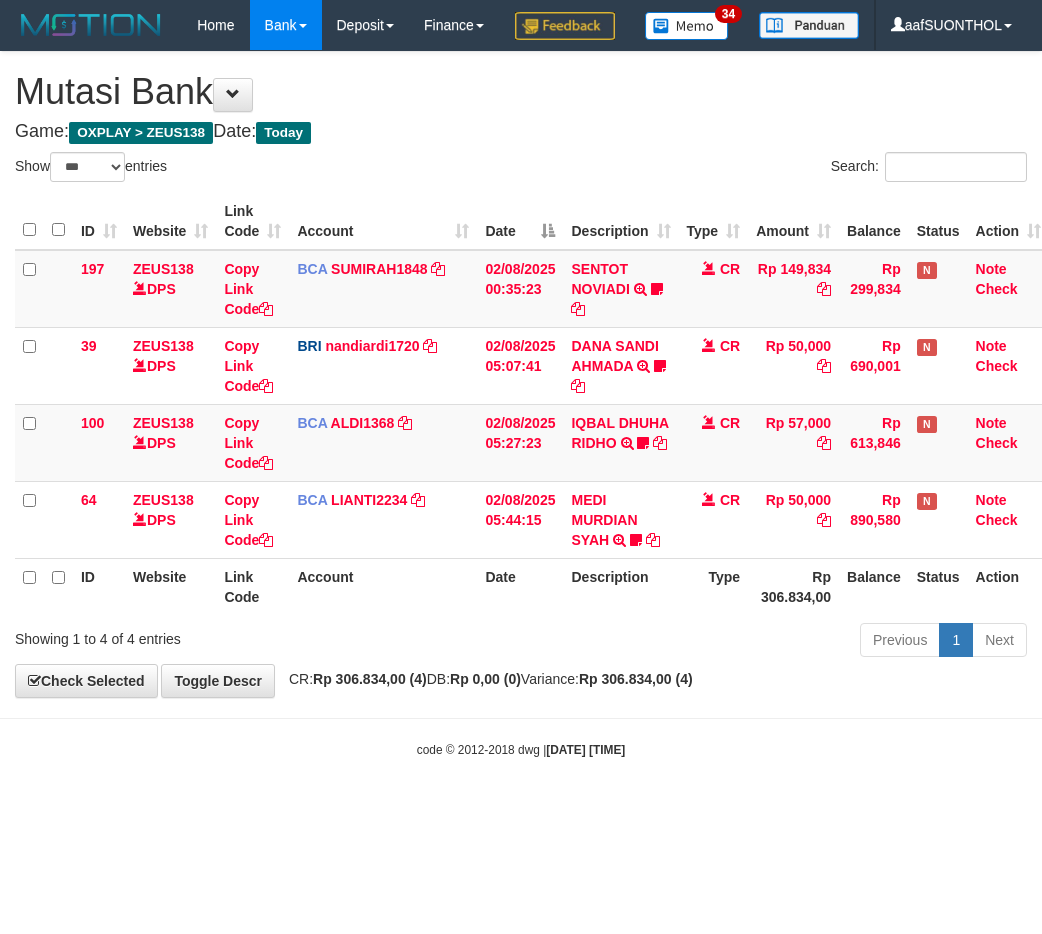scroll, scrollTop: 0, scrollLeft: 6, axis: horizontal 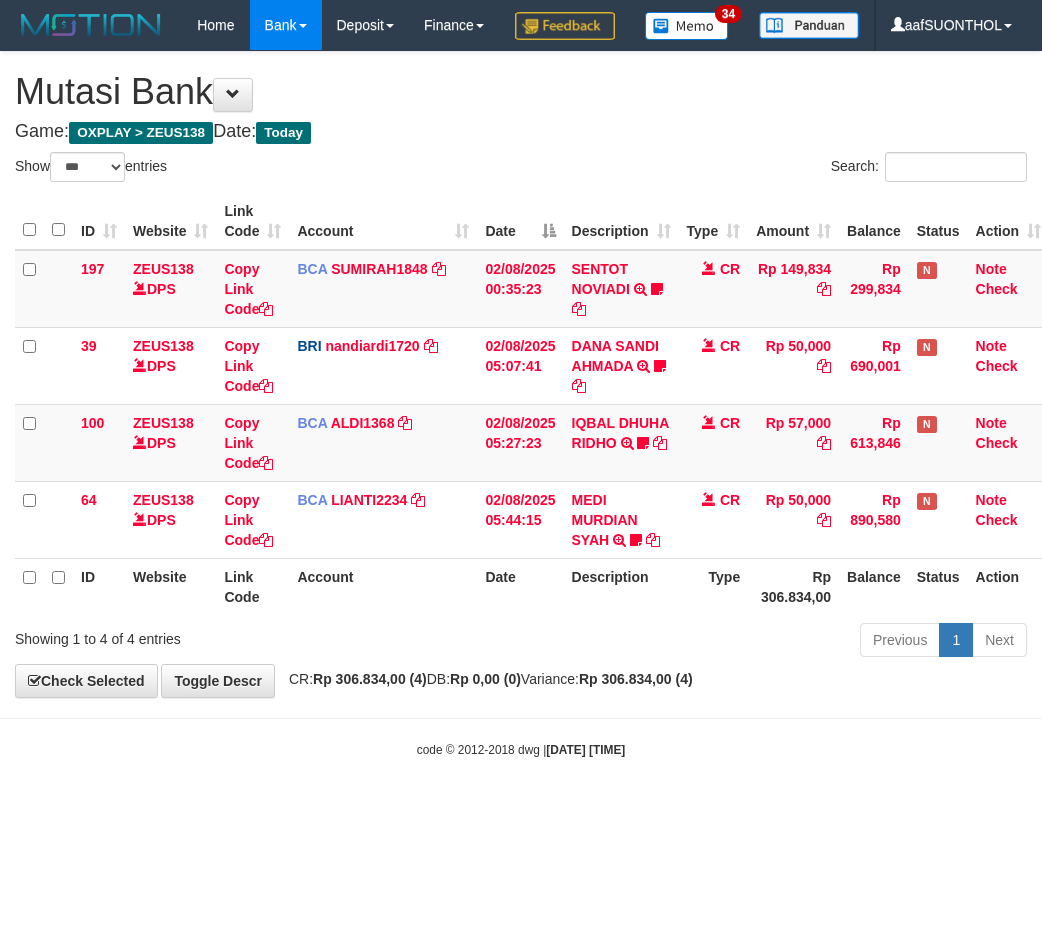 select on "***" 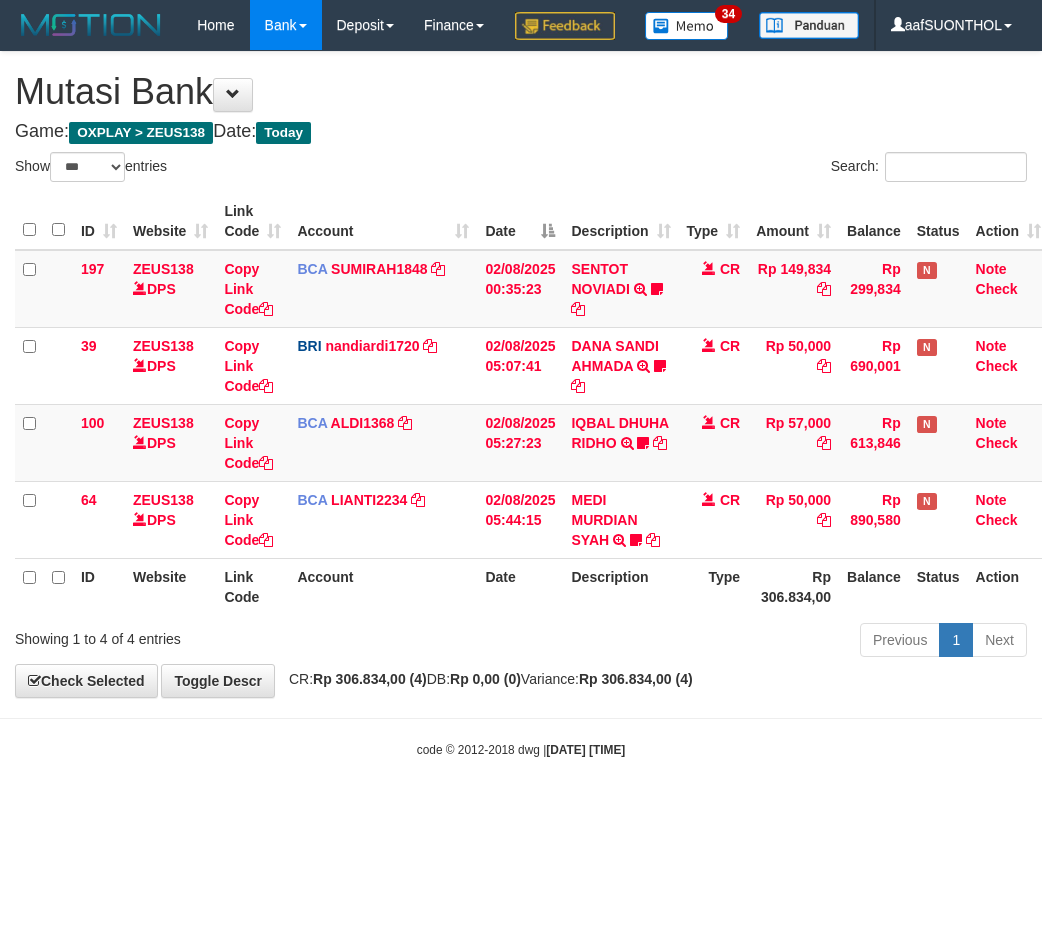scroll, scrollTop: 0, scrollLeft: 6, axis: horizontal 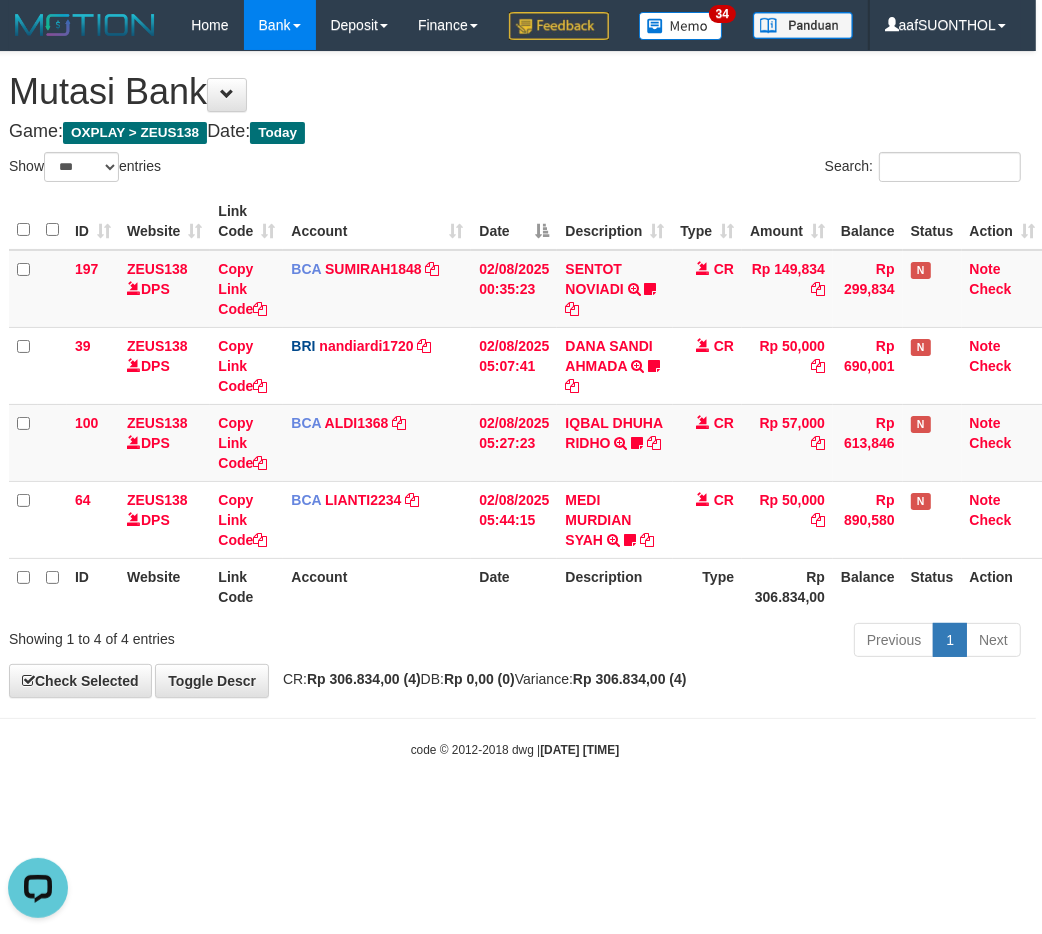 click on "code © 2012-2018 dwg |  2025/08/02 05:45:29" at bounding box center [515, 749] 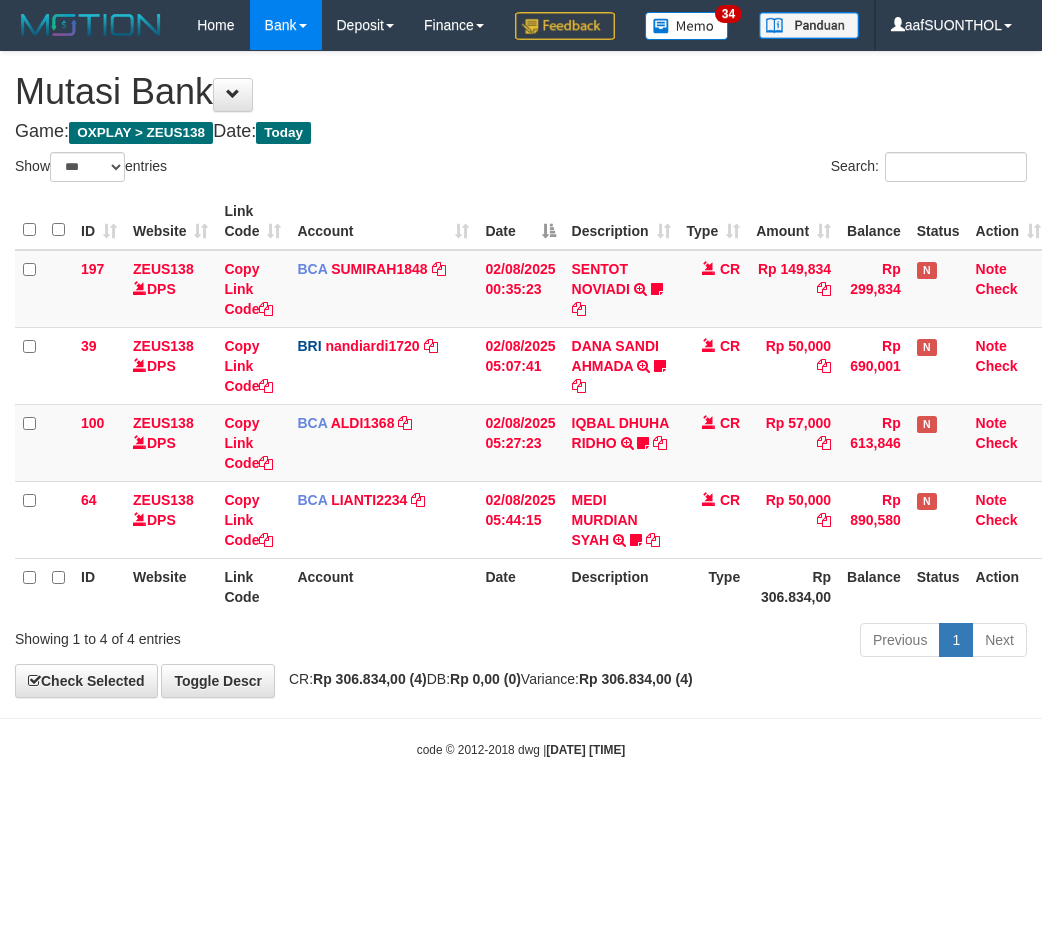 select on "***" 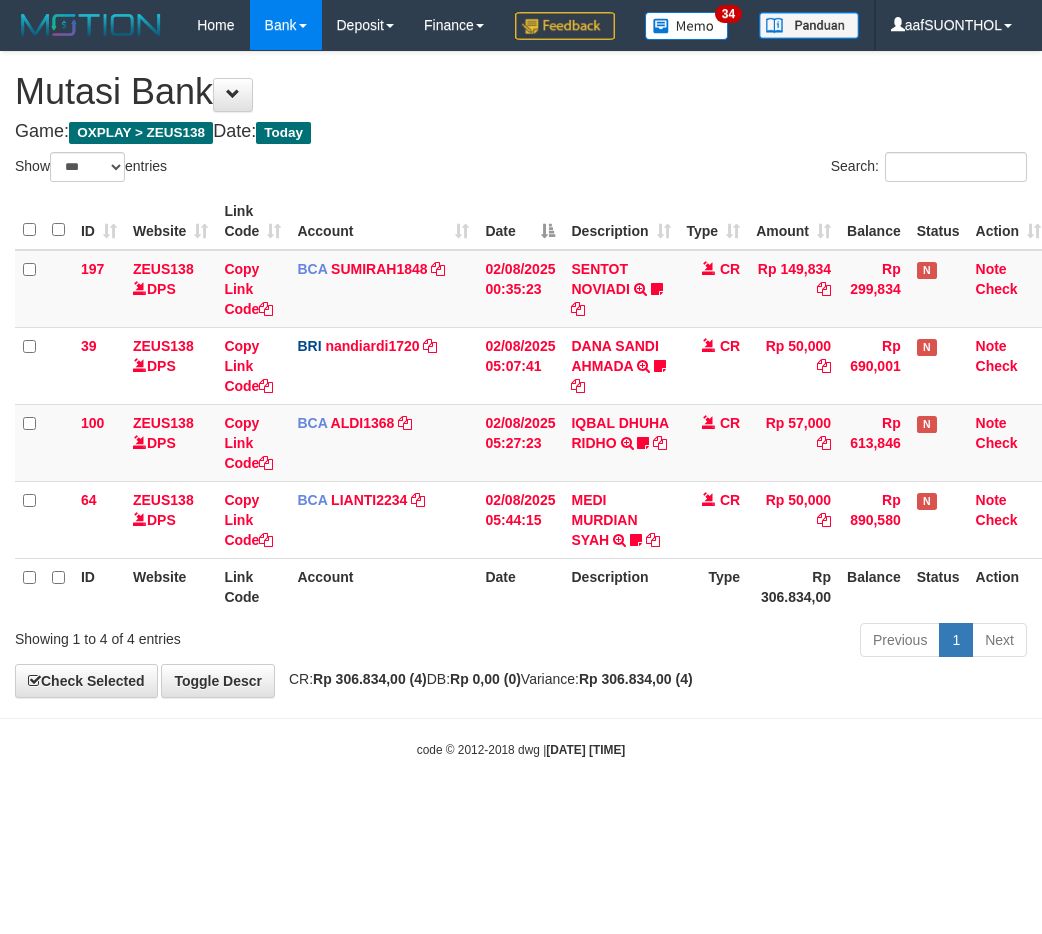 scroll, scrollTop: 0, scrollLeft: 6, axis: horizontal 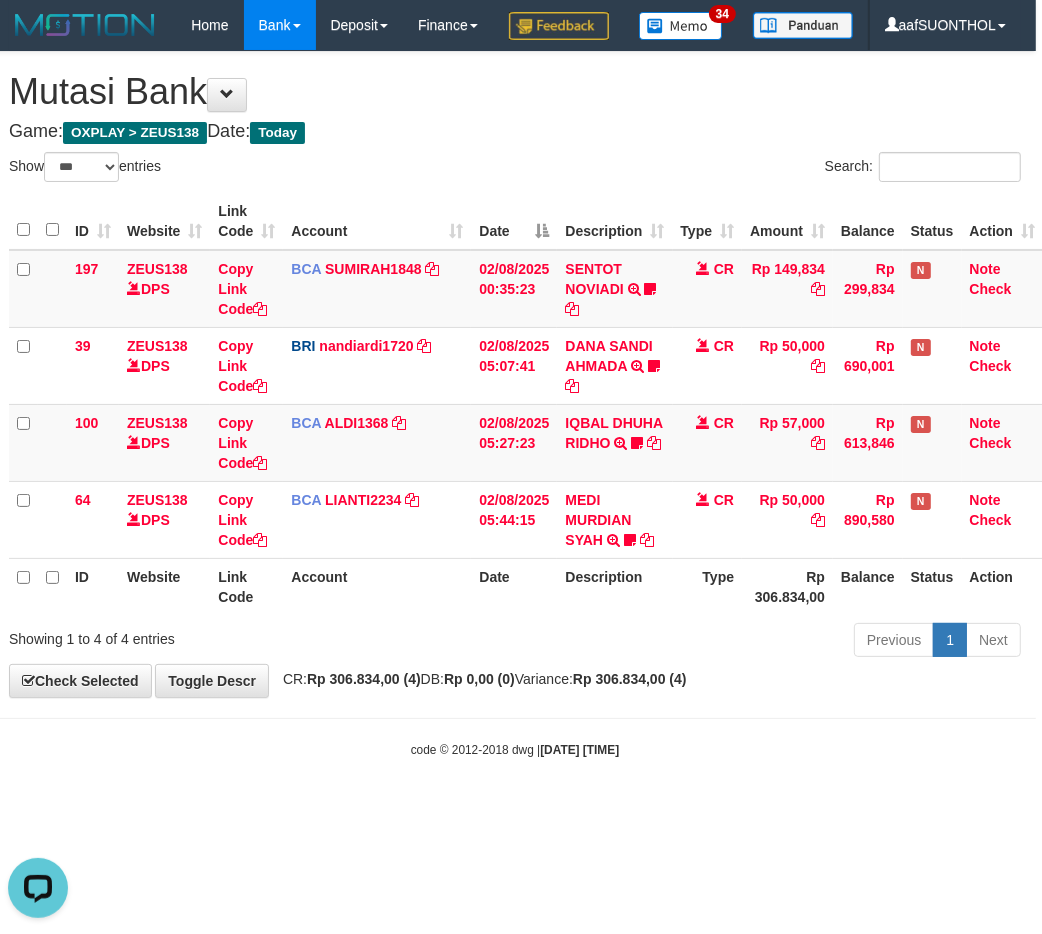 click on "Toggle navigation
Home
Bank
Account List
Load
By Website
Group
[OXPLAY]													ZEUS138
By Load Group (DPS)" at bounding box center (515, 404) 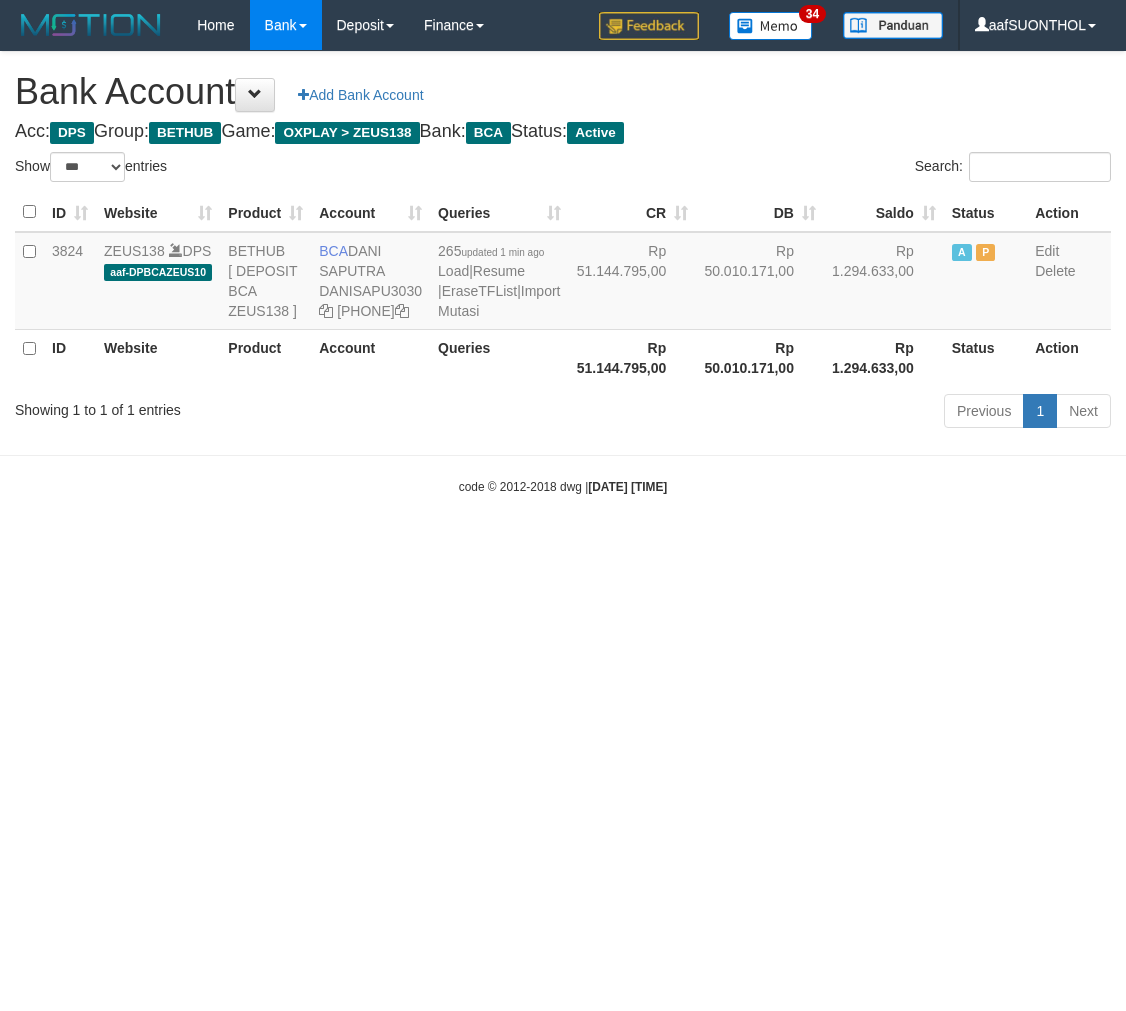 select on "***" 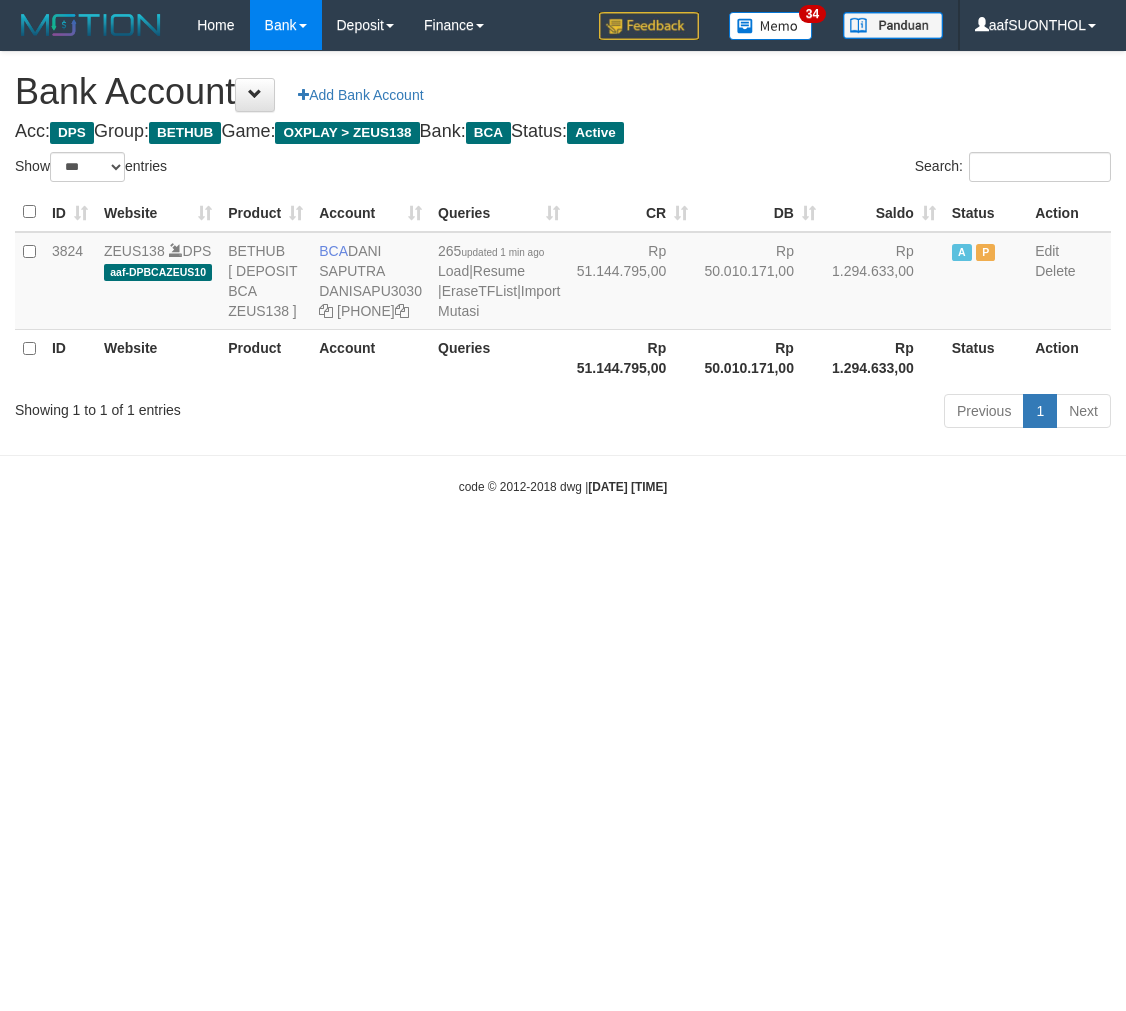 scroll, scrollTop: 0, scrollLeft: 0, axis: both 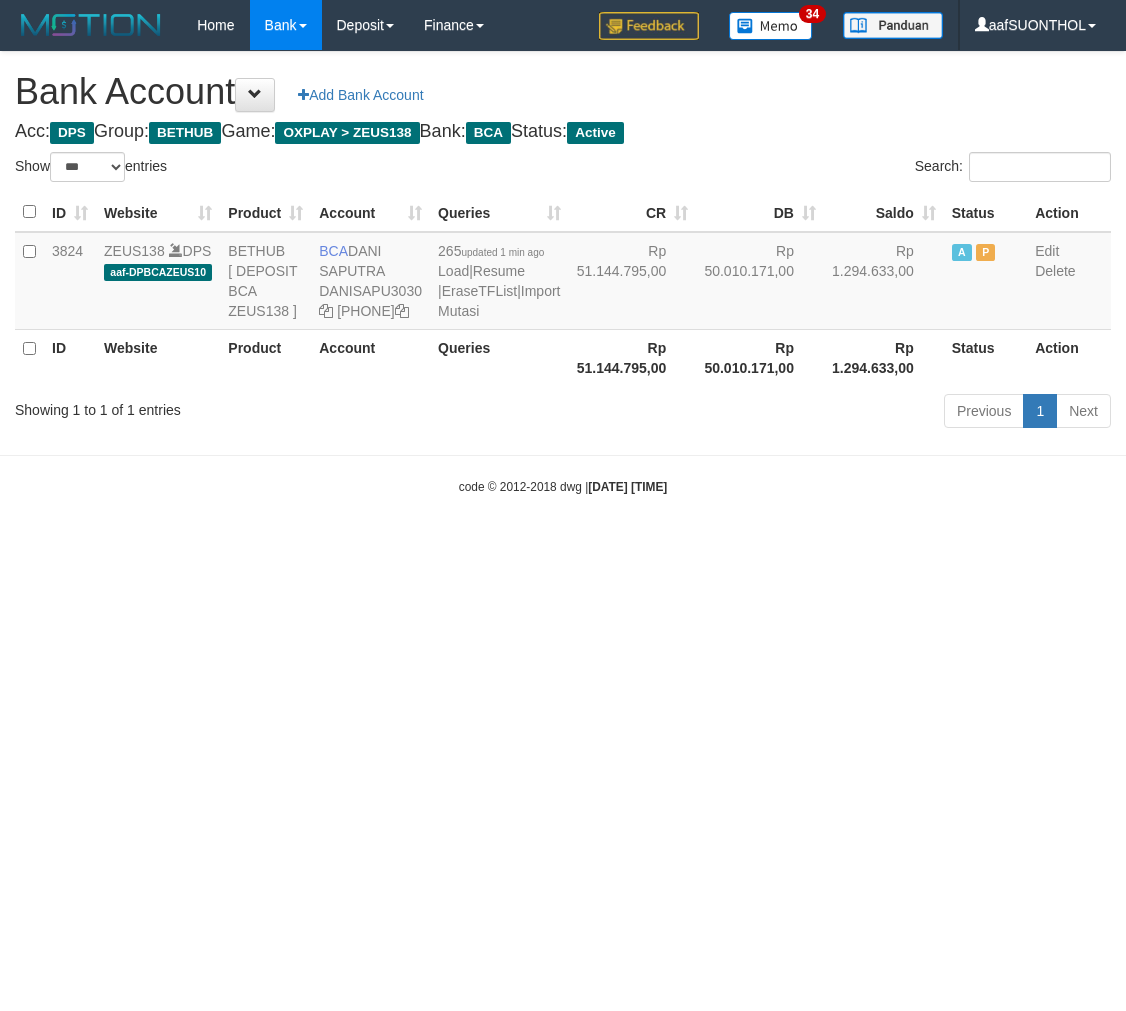 select on "***" 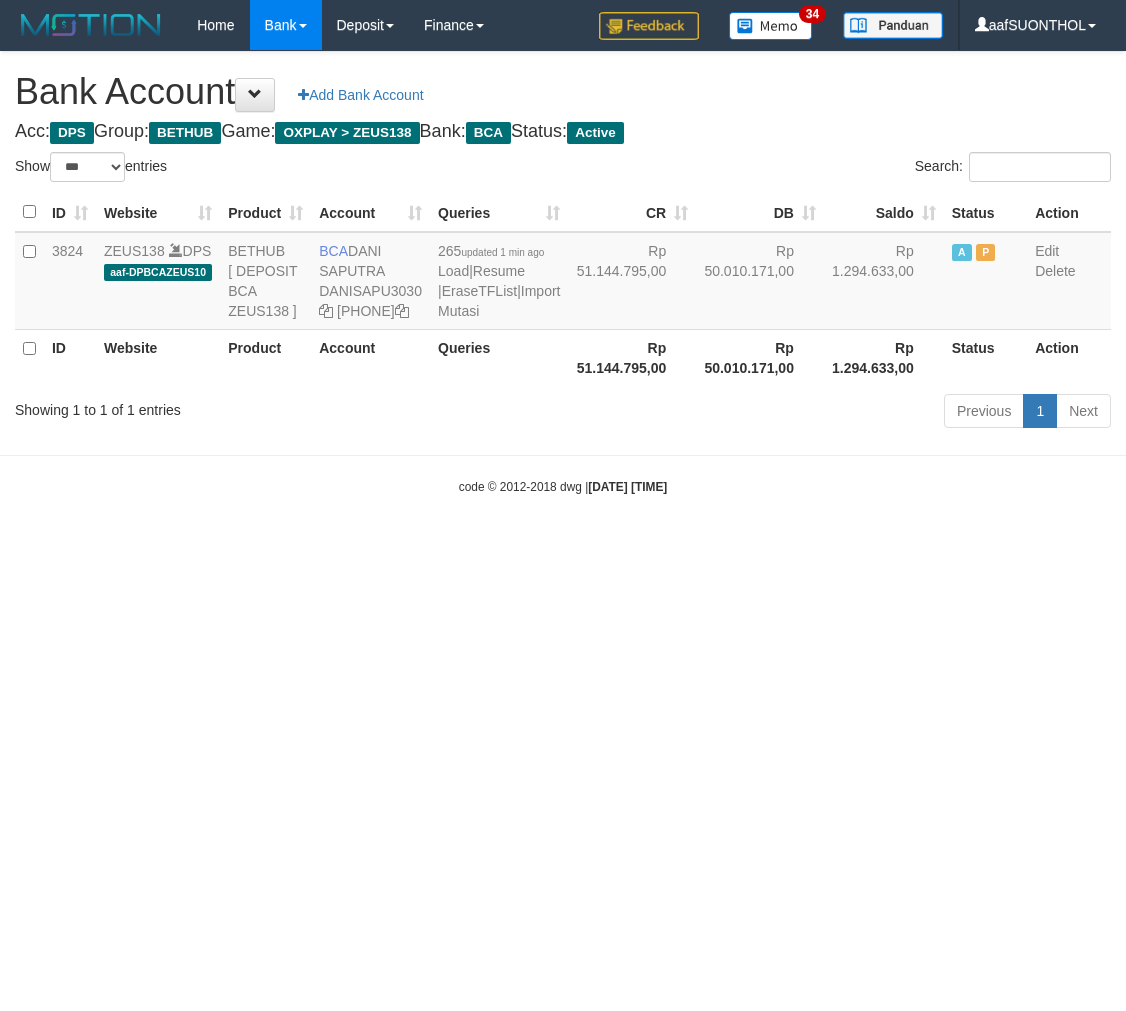 scroll, scrollTop: 0, scrollLeft: 0, axis: both 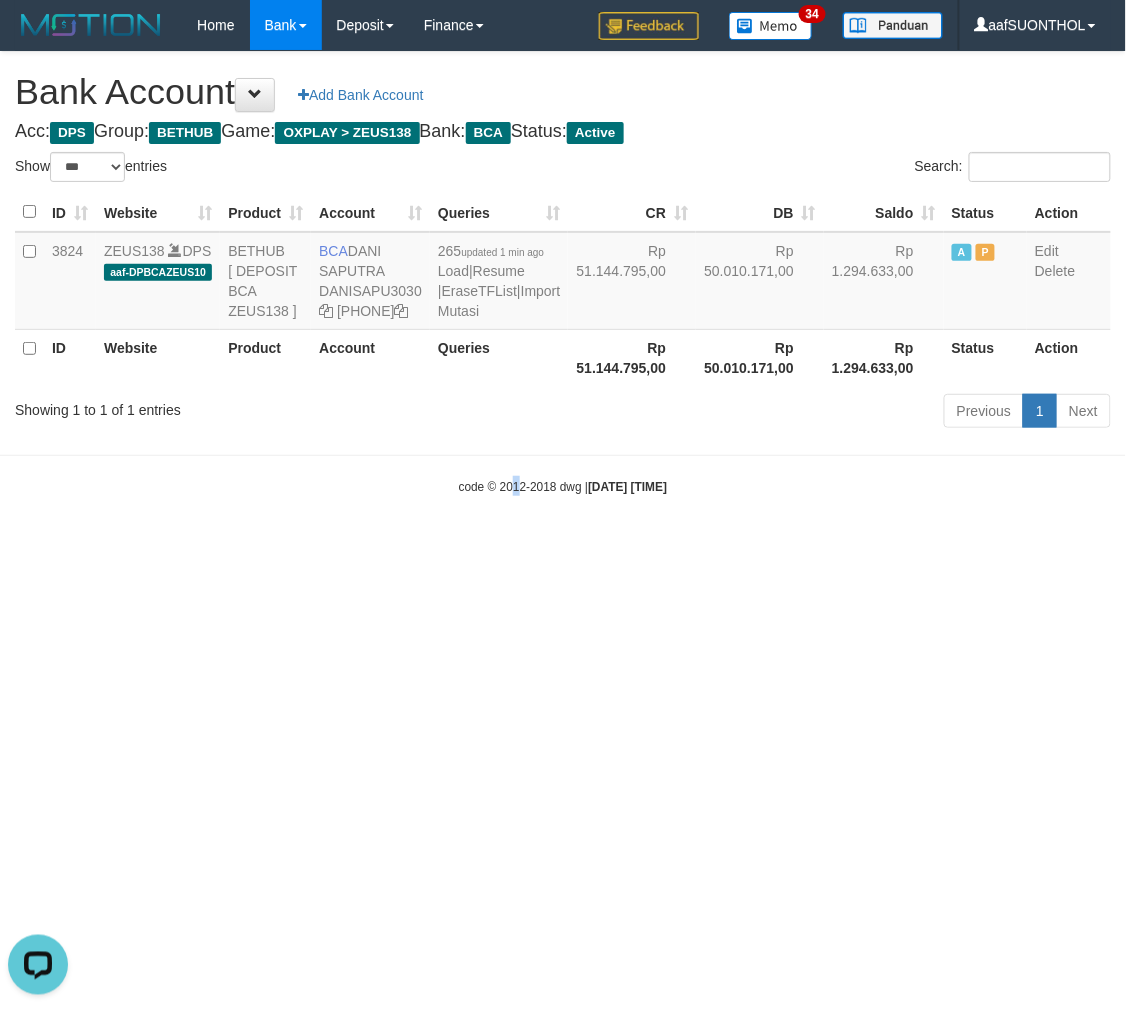 drag, startPoint x: 504, startPoint y: 727, endPoint x: 487, endPoint y: 735, distance: 18.788294 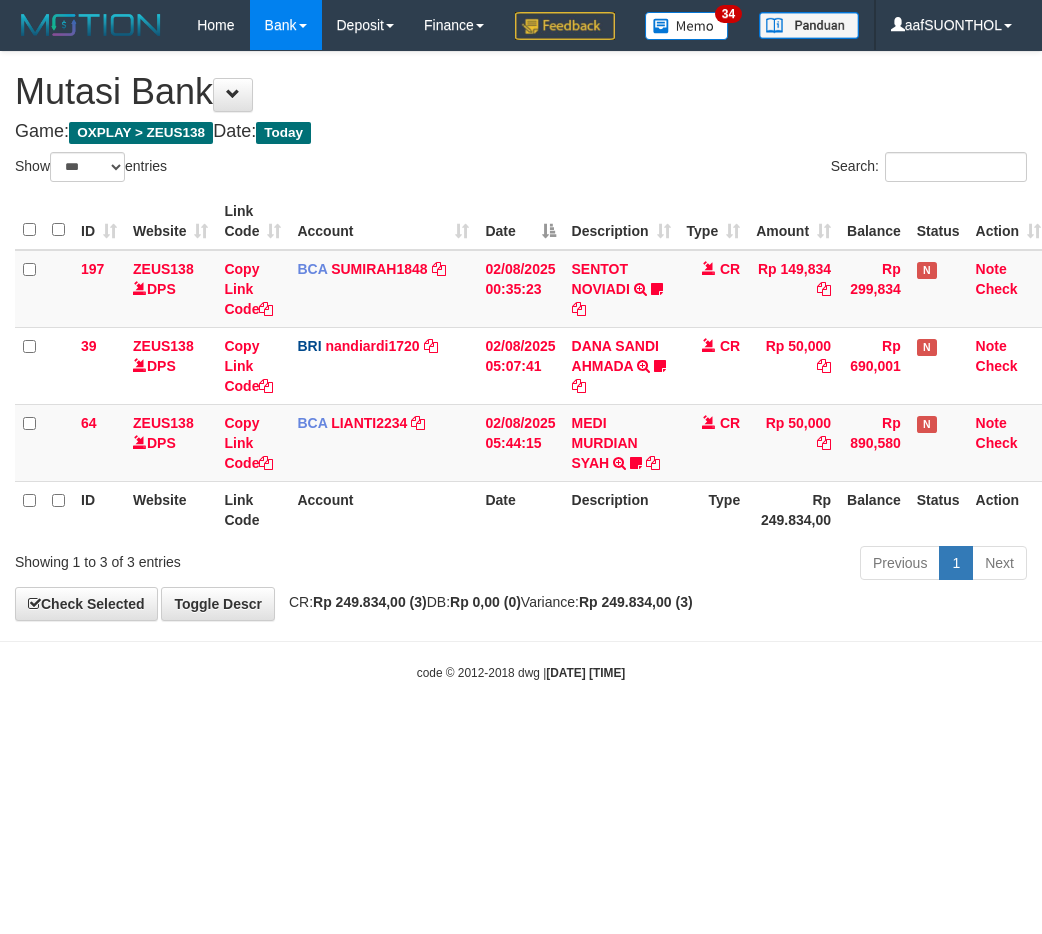 select on "***" 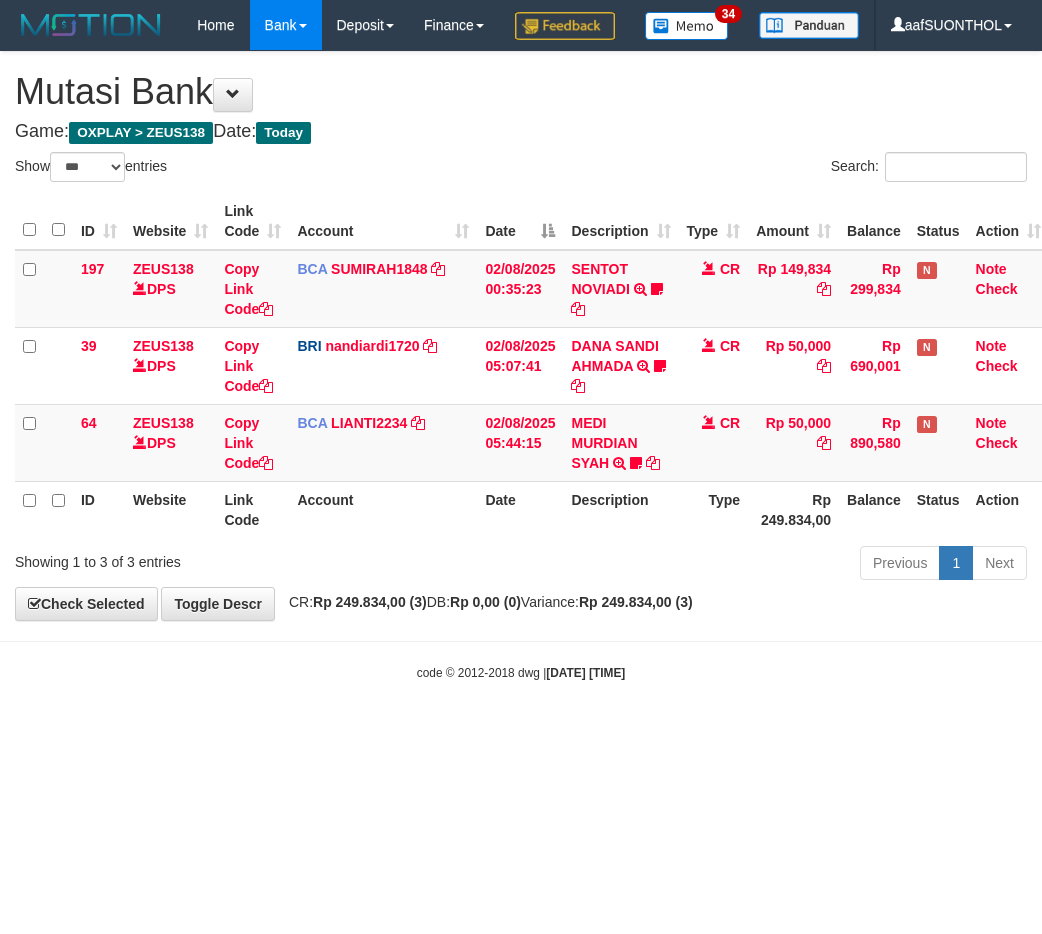 scroll, scrollTop: 0, scrollLeft: 6, axis: horizontal 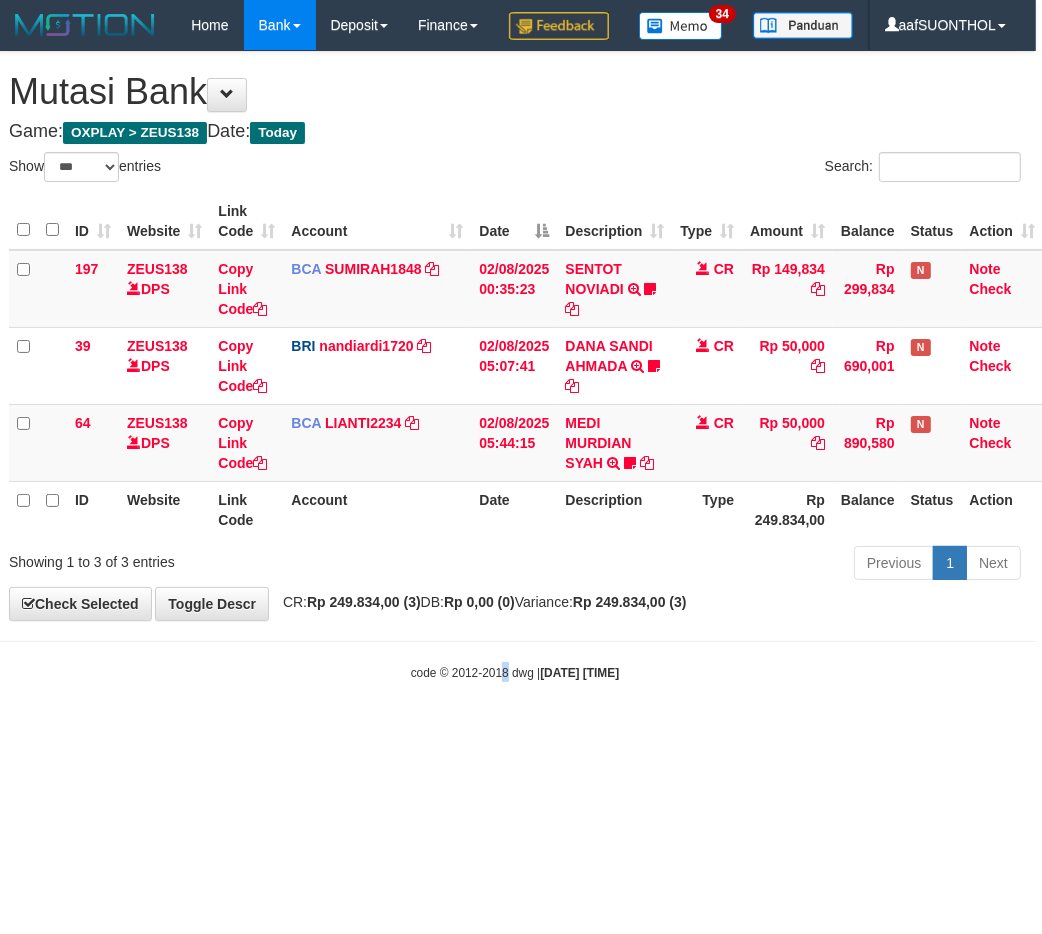 click on "Toggle navigation
Home
Bank
Account List
Load
By Website
Group
[OXPLAY]													ZEUS138
By Load Group (DPS)
Sync" at bounding box center (515, 366) 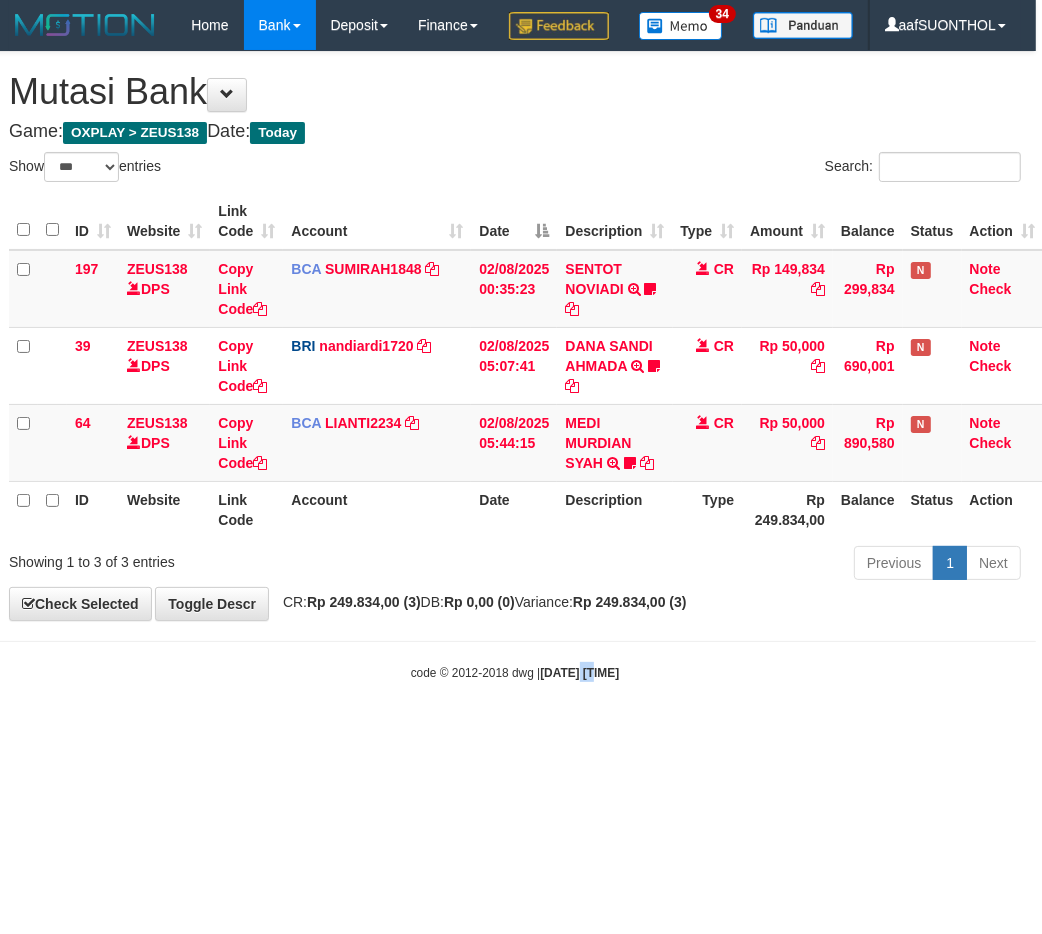 drag, startPoint x: 586, startPoint y: 803, endPoint x: 564, endPoint y: 811, distance: 23.409399 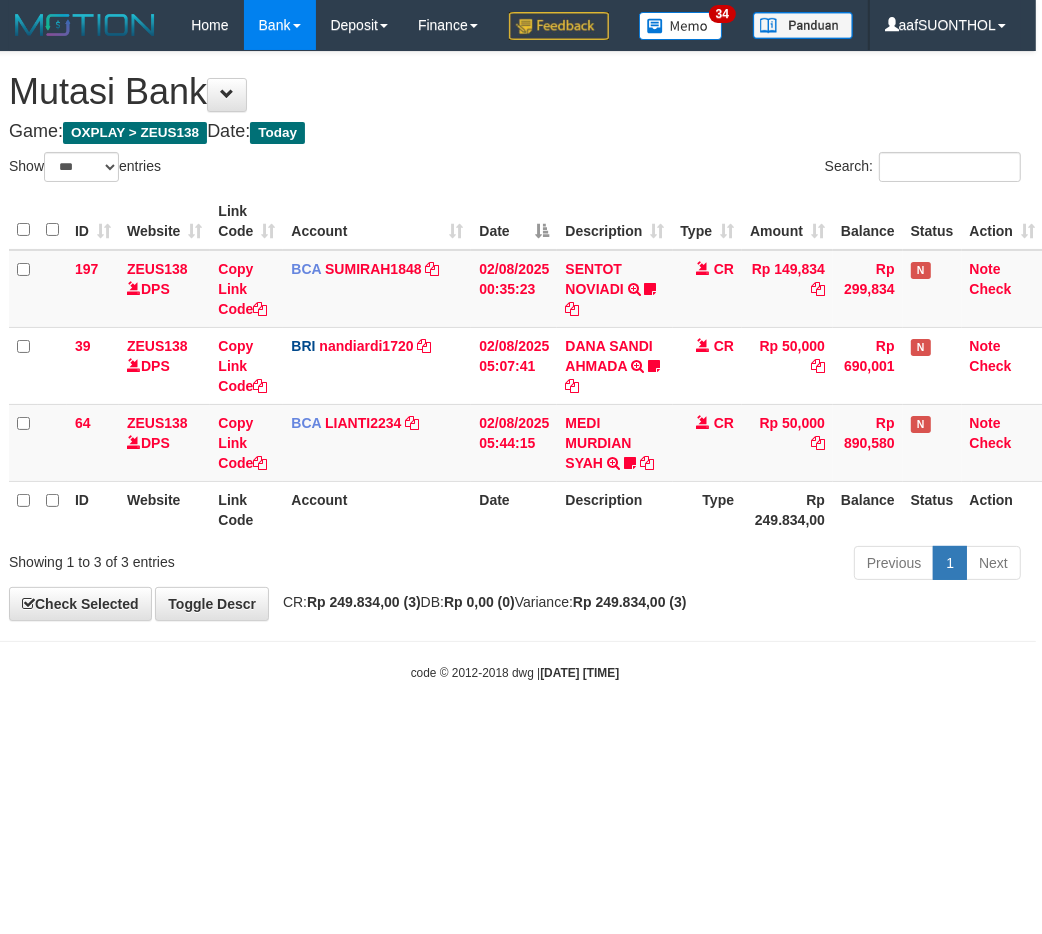 click on "Toggle navigation
Home
Bank
Account List
Load
By Website
Group
[OXPLAY]													ZEUS138
By Load Group (DPS)
Sync" at bounding box center (515, 366) 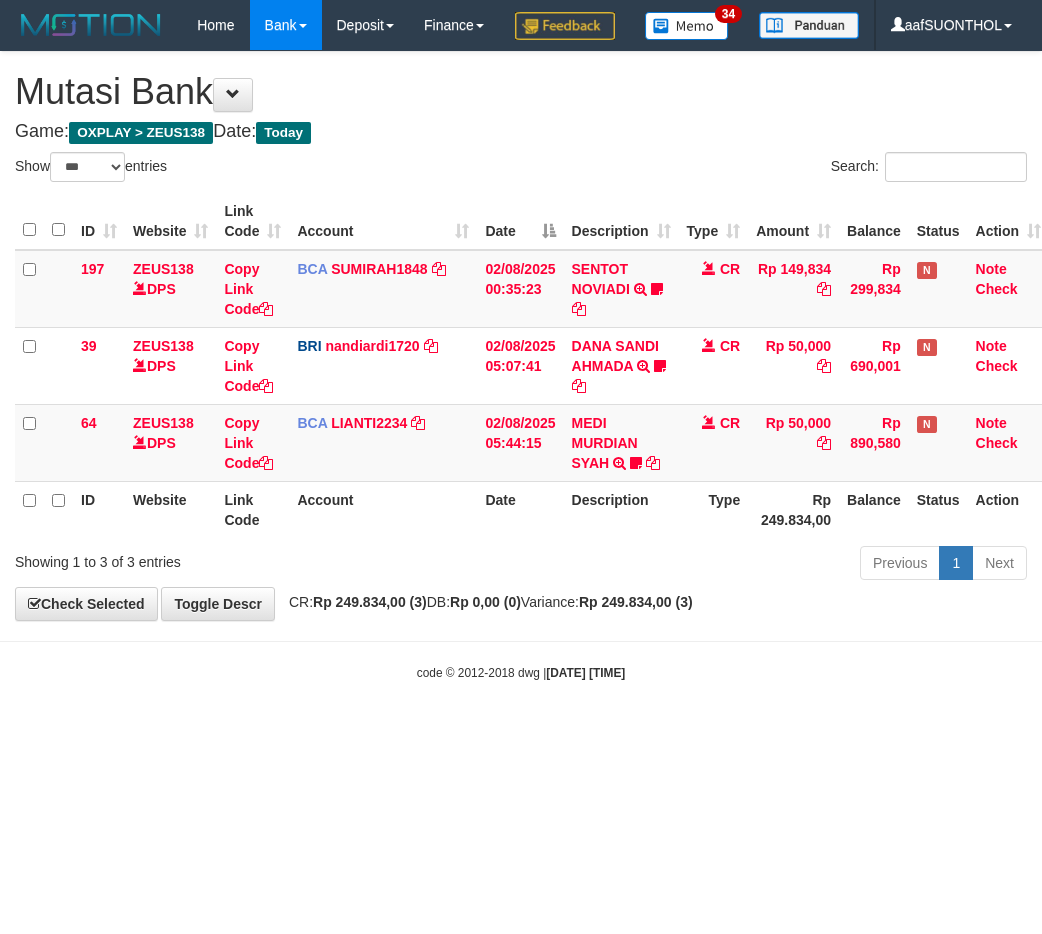select on "***" 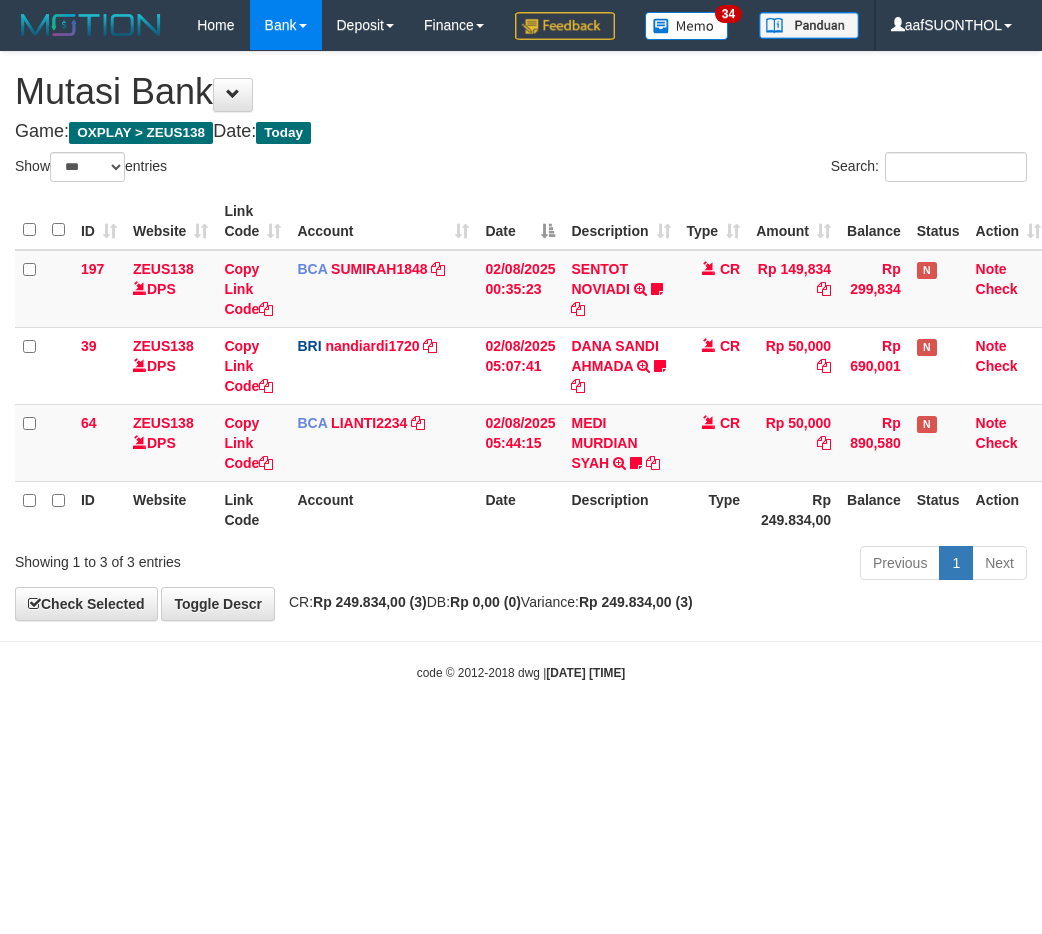 scroll, scrollTop: 0, scrollLeft: 6, axis: horizontal 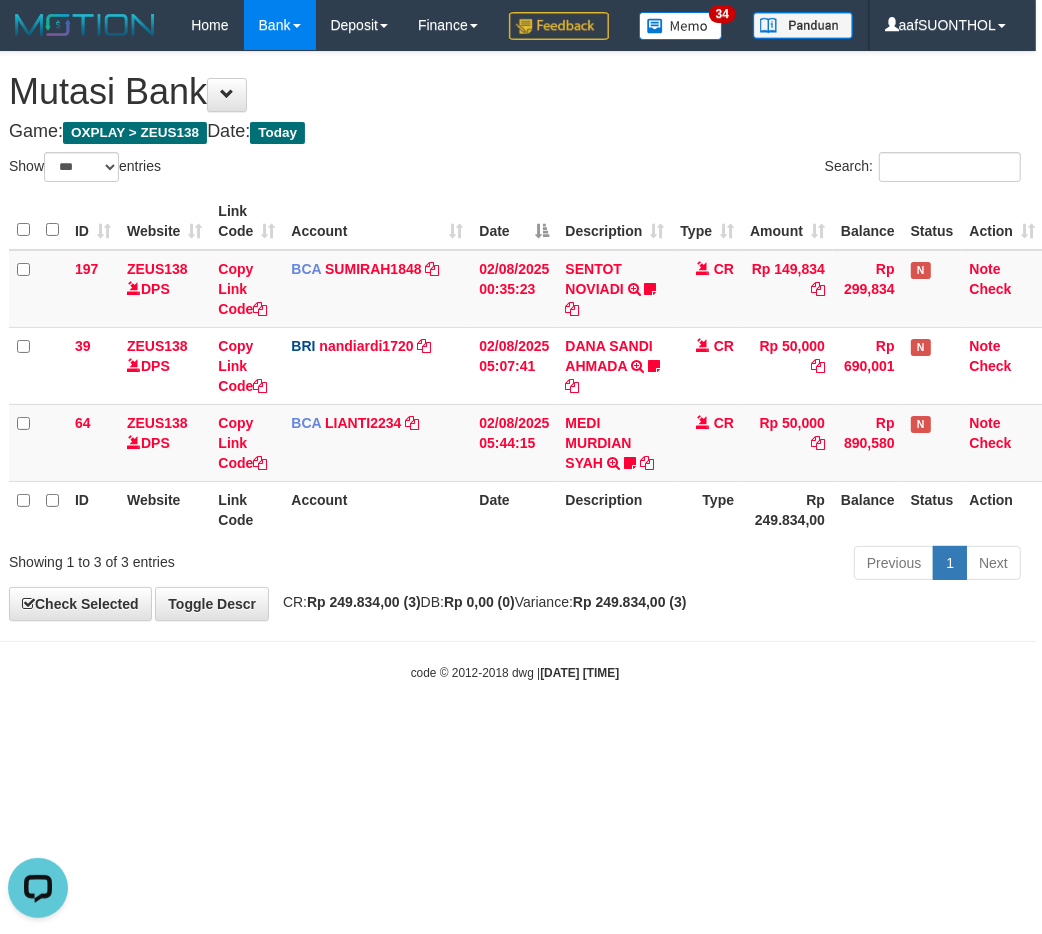click on "Toggle navigation
Home
Bank
Account List
Load
By Website
Group
[OXPLAY]													ZEUS138
By Load Group (DPS)" at bounding box center [515, 366] 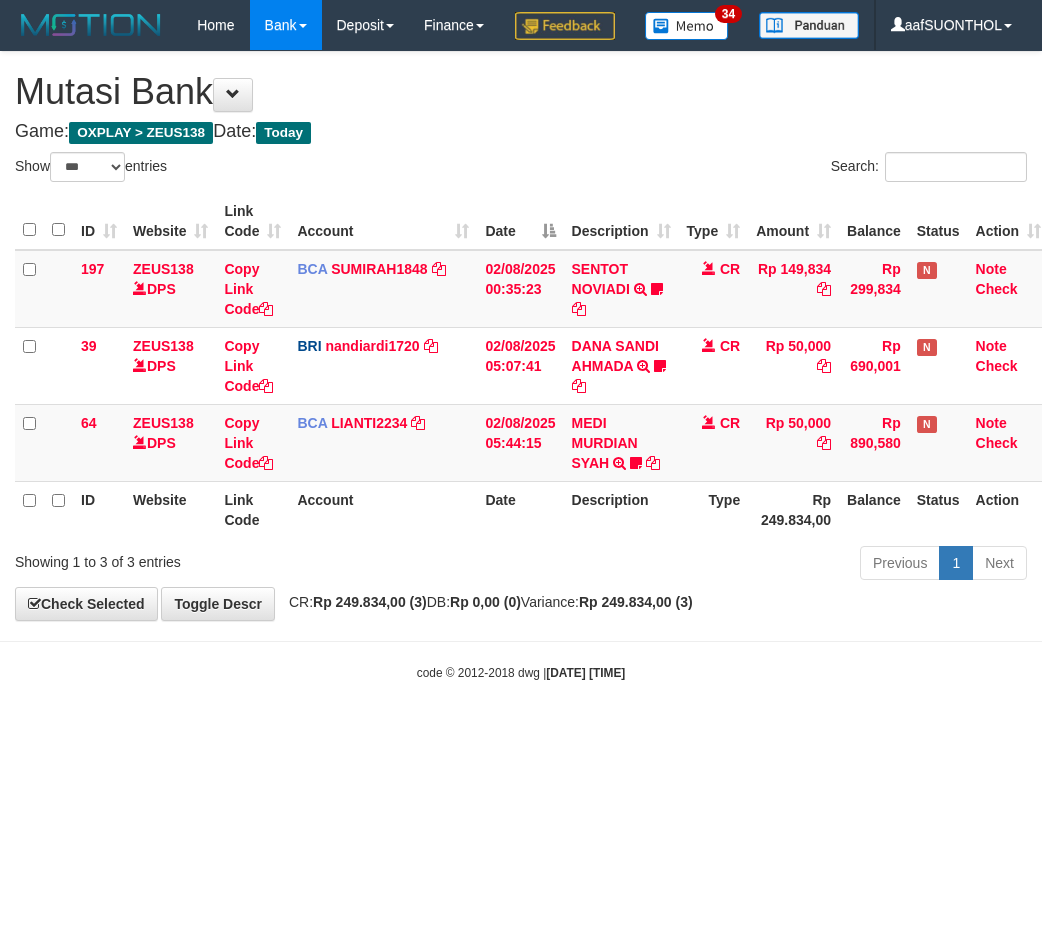 select on "***" 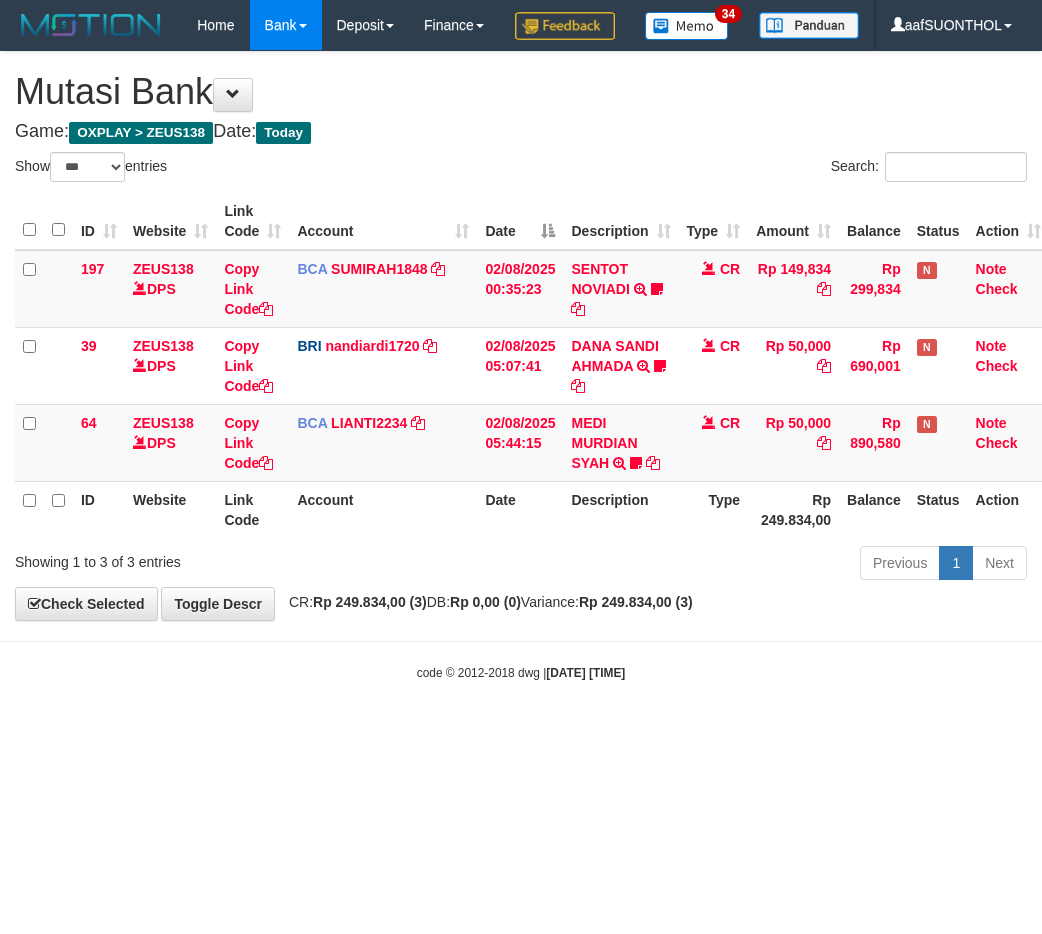 scroll, scrollTop: 0, scrollLeft: 6, axis: horizontal 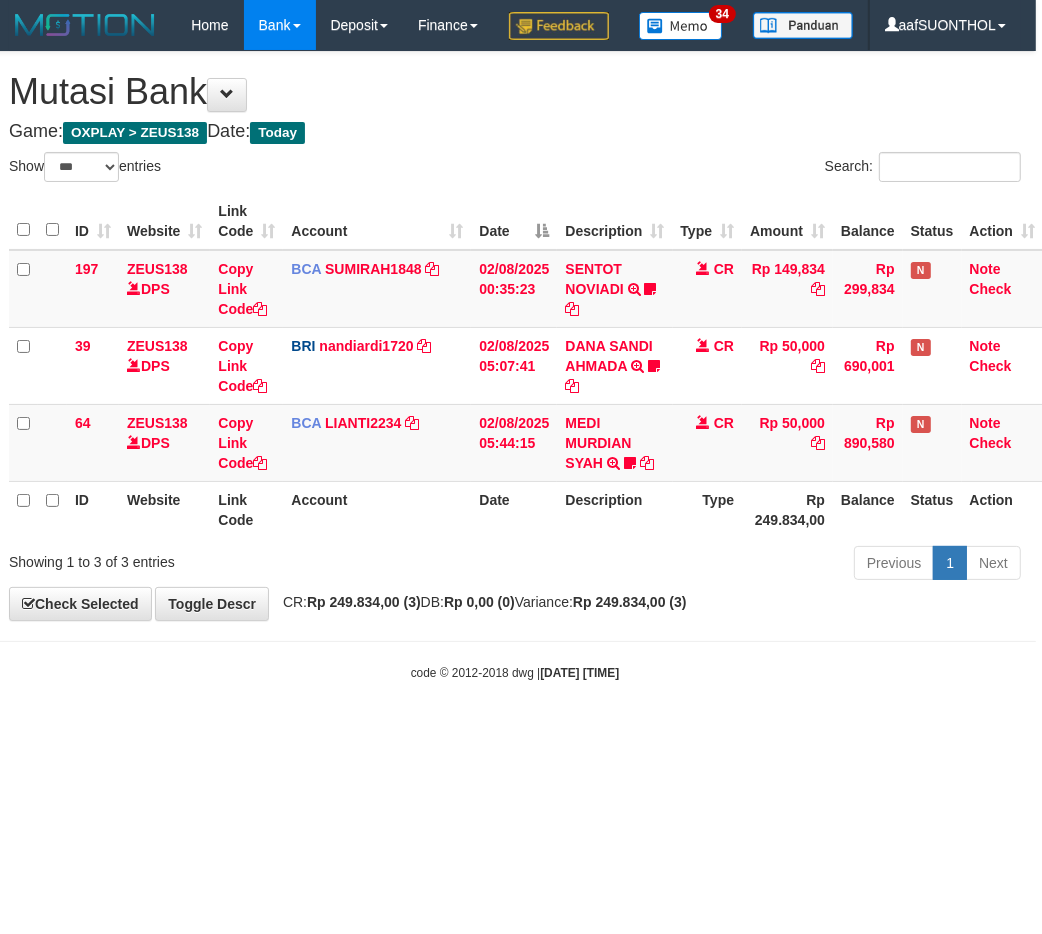 click on "Toggle navigation
Home
Bank
Account List
Load
By Website
Group
[OXPLAY]													ZEUS138
By Load Group (DPS)" at bounding box center (515, 366) 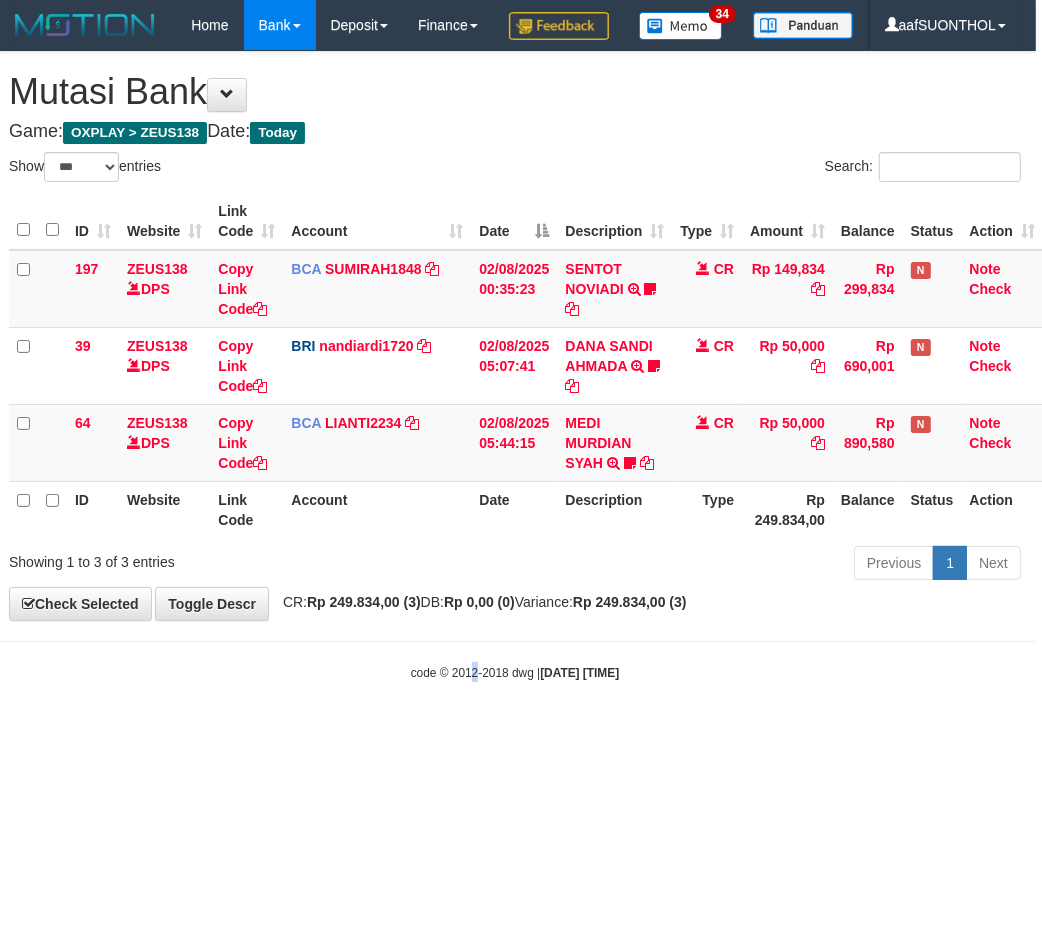drag, startPoint x: 458, startPoint y: 705, endPoint x: 416, endPoint y: 724, distance: 46.09772 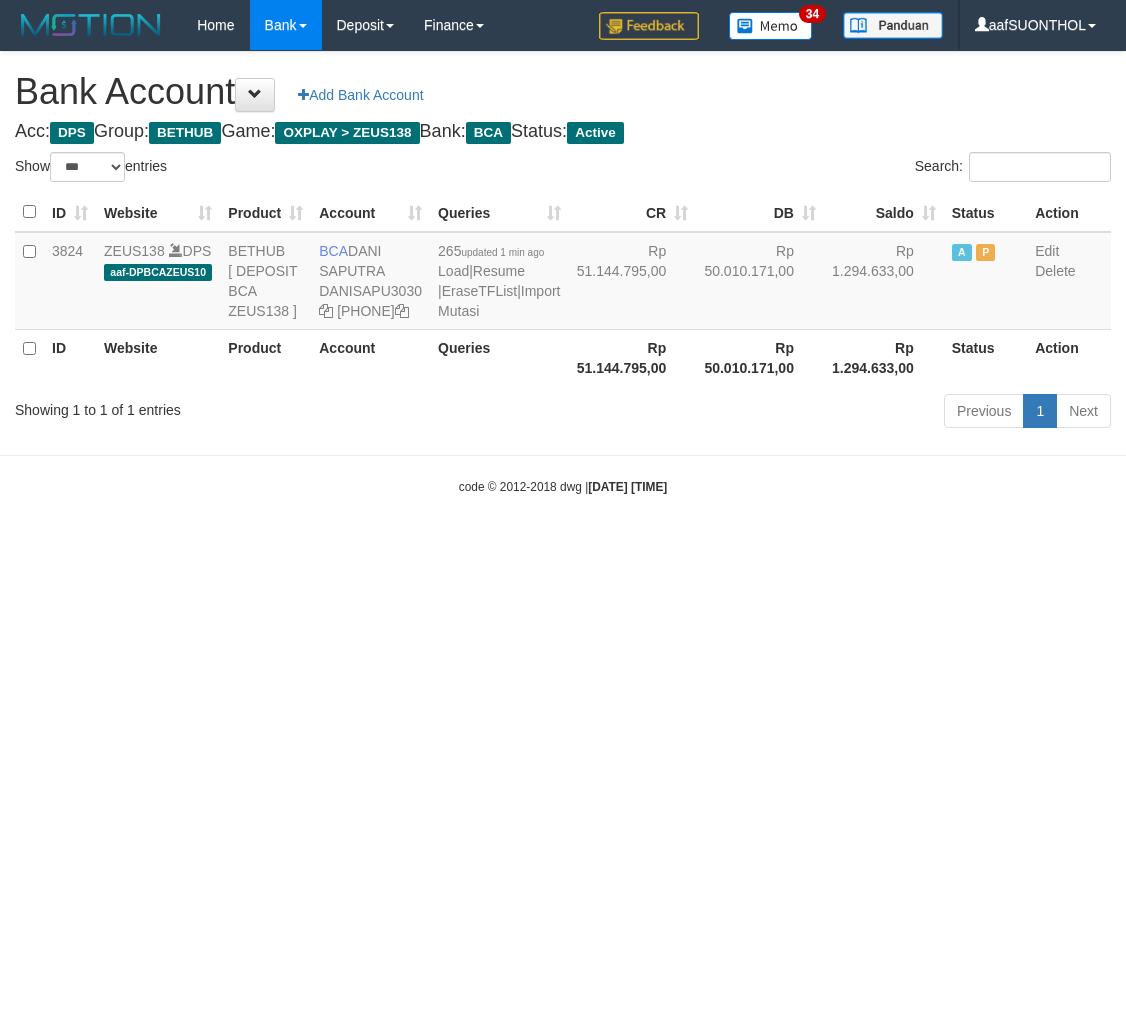 select on "***" 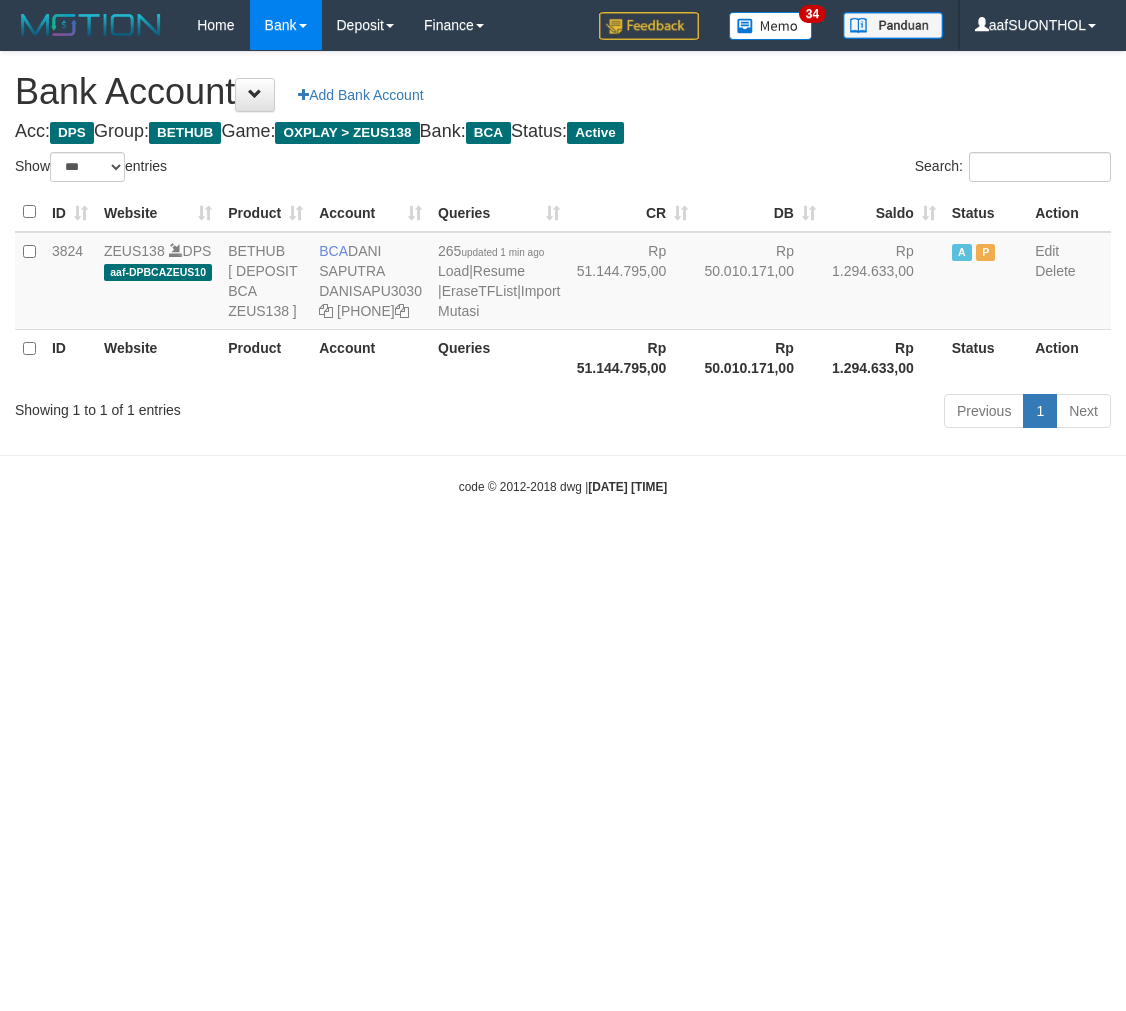 scroll, scrollTop: 0, scrollLeft: 0, axis: both 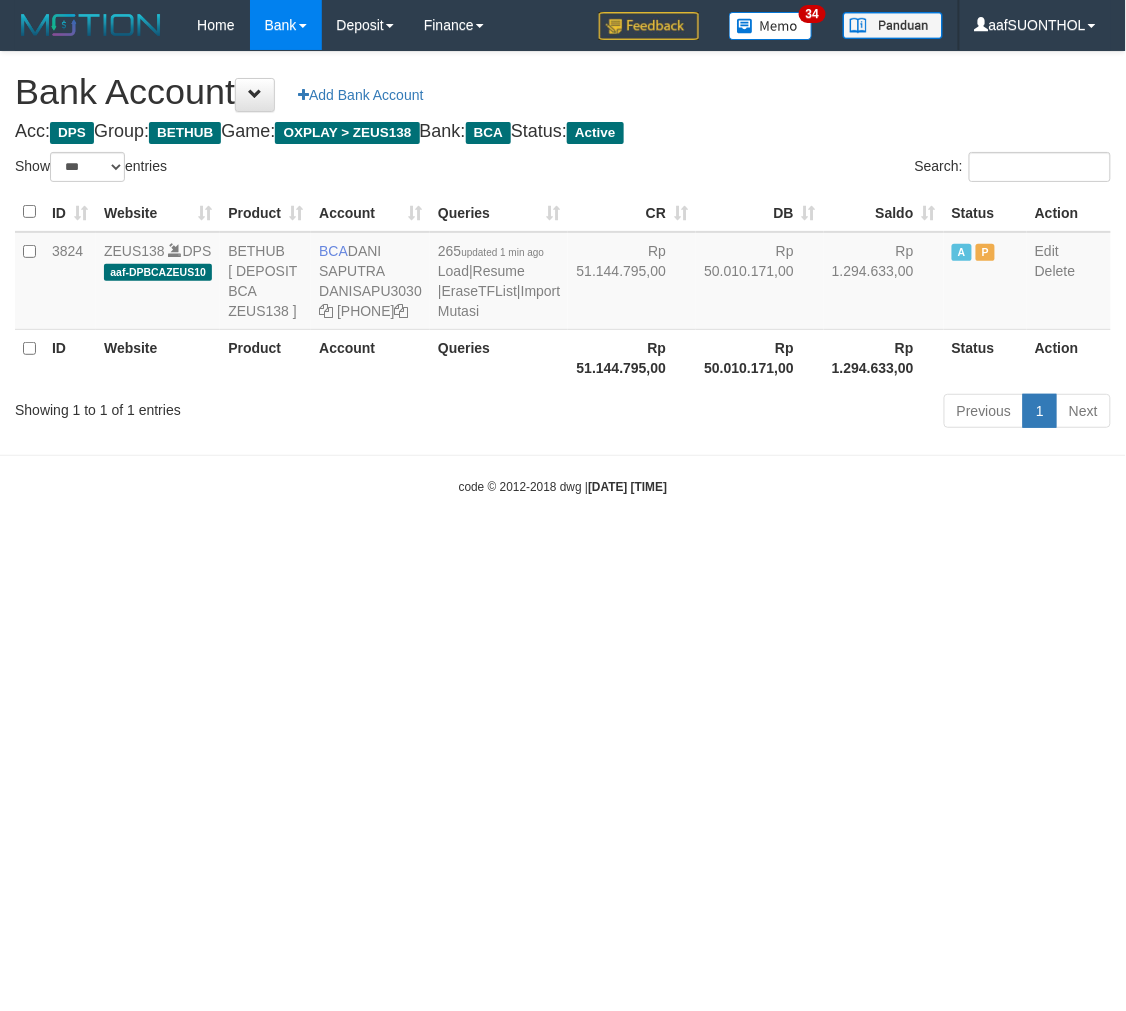 click on "Toggle navigation
Home
Bank
Account List
Load
By Website
Group
[OXPLAY]													ZEUS138
By Load Group (DPS)
Sync" at bounding box center [563, 273] 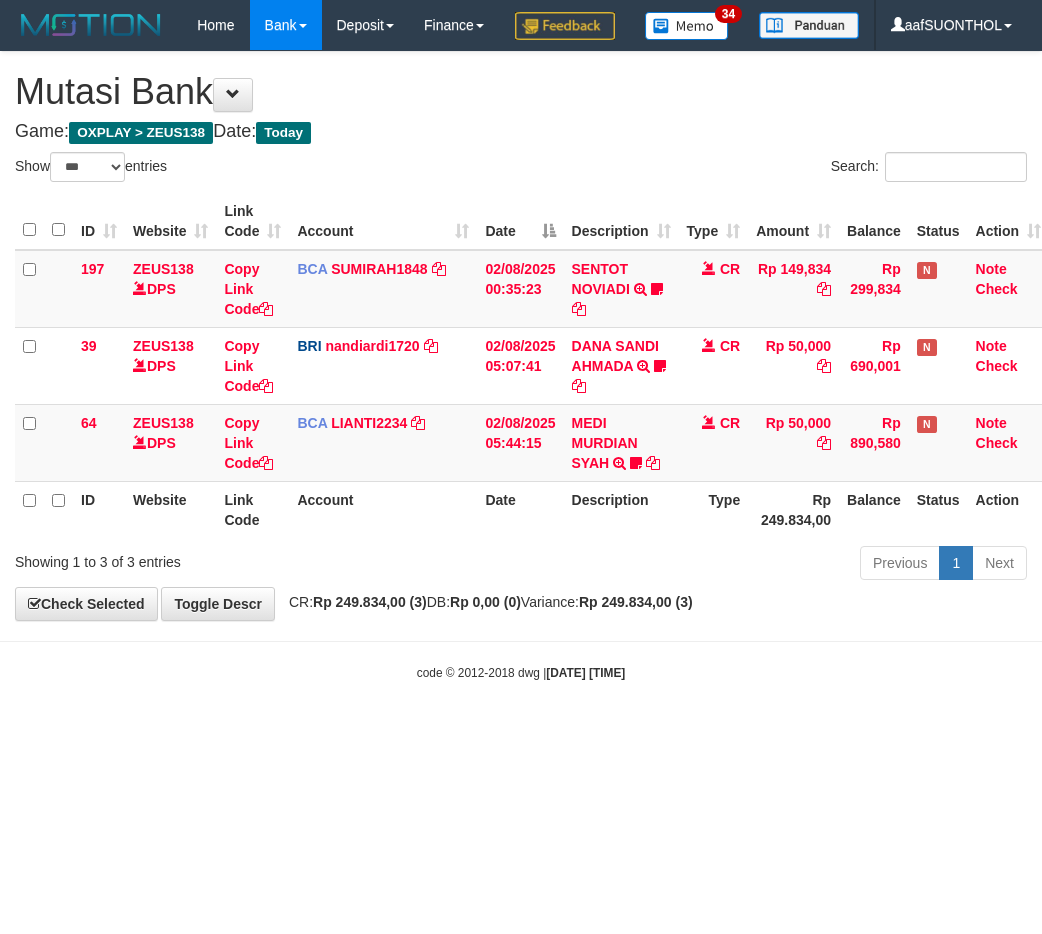 select on "***" 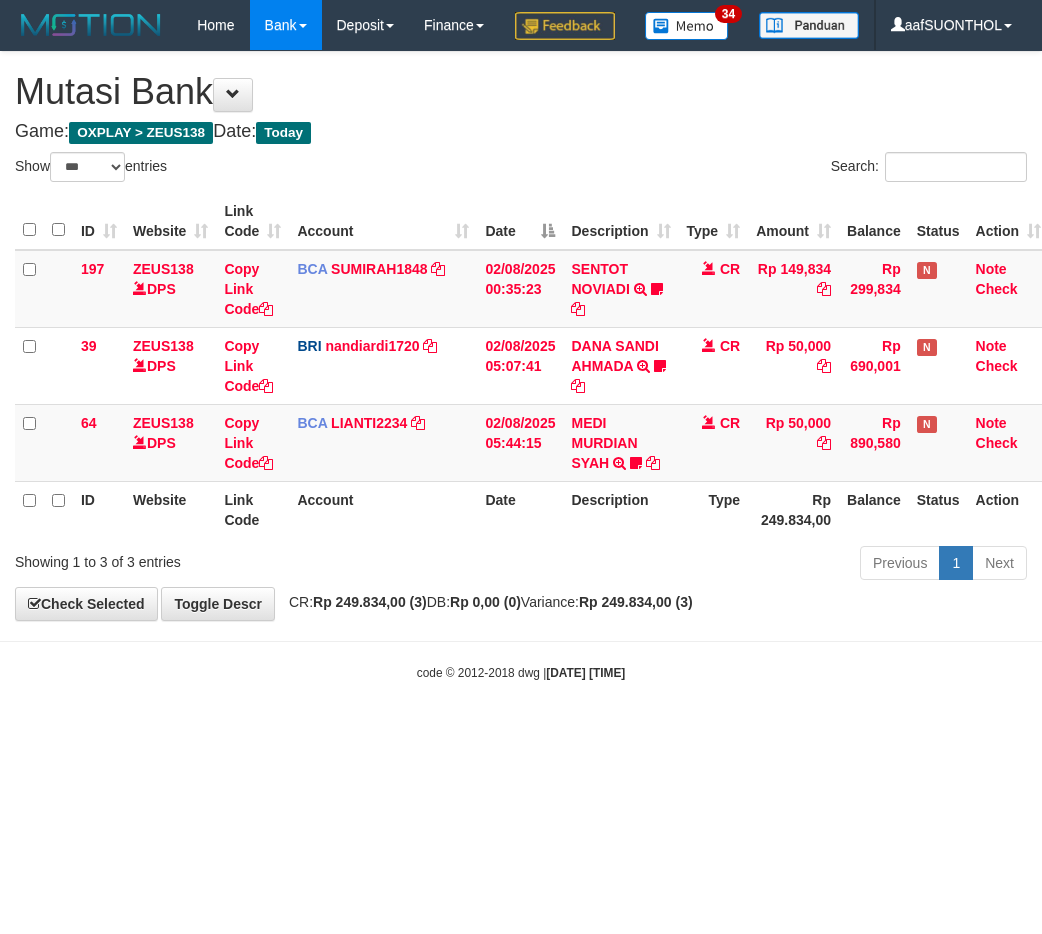 scroll, scrollTop: 0, scrollLeft: 6, axis: horizontal 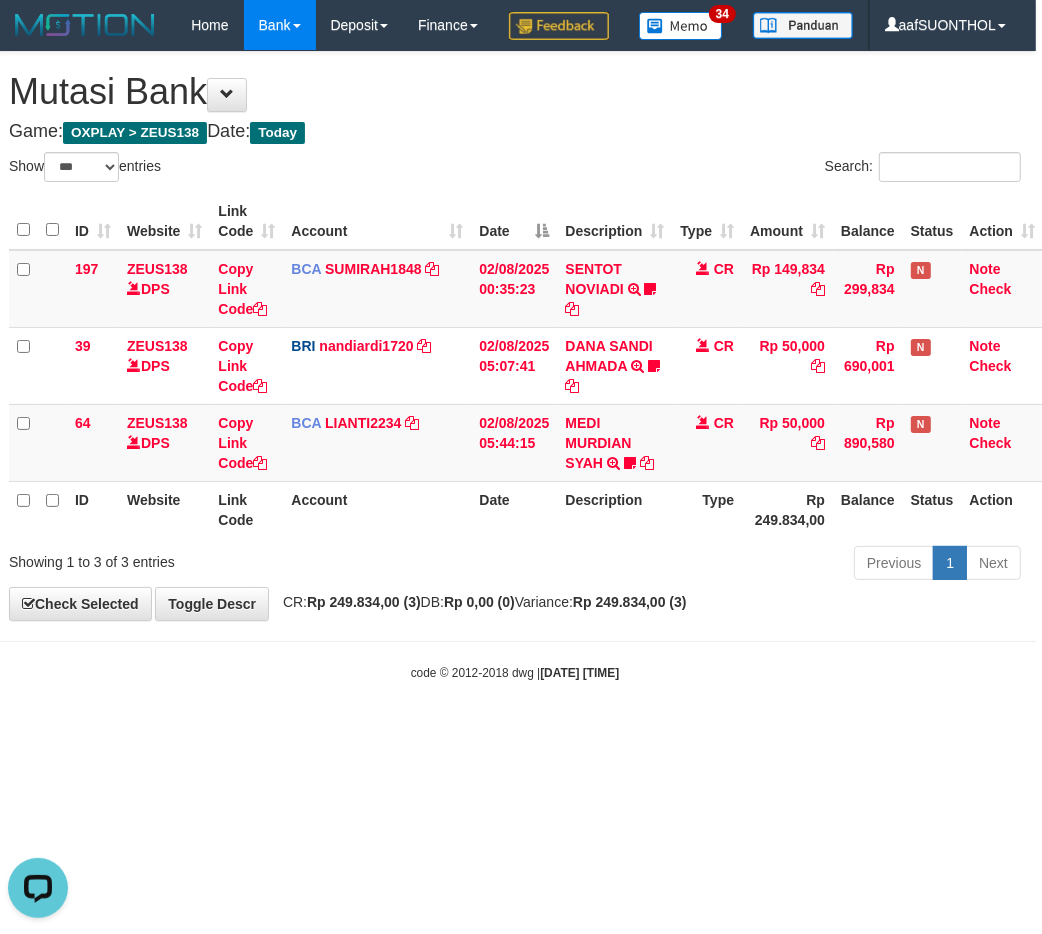 click on "Toggle navigation
Home
Bank
Account List
Load
By Website
Group
[OXPLAY]													ZEUS138
By Load Group (DPS)
Sync" at bounding box center [515, 366] 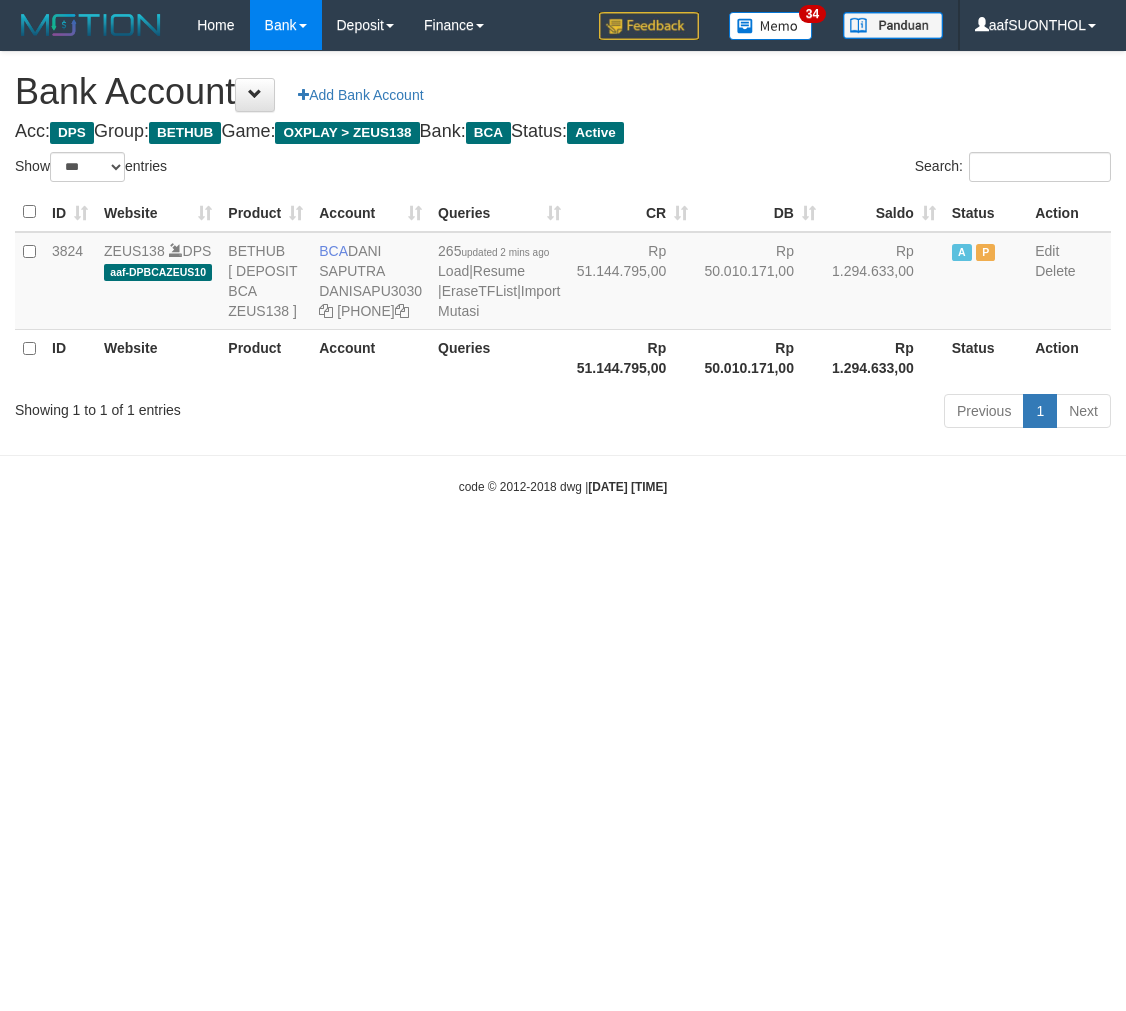 select on "***" 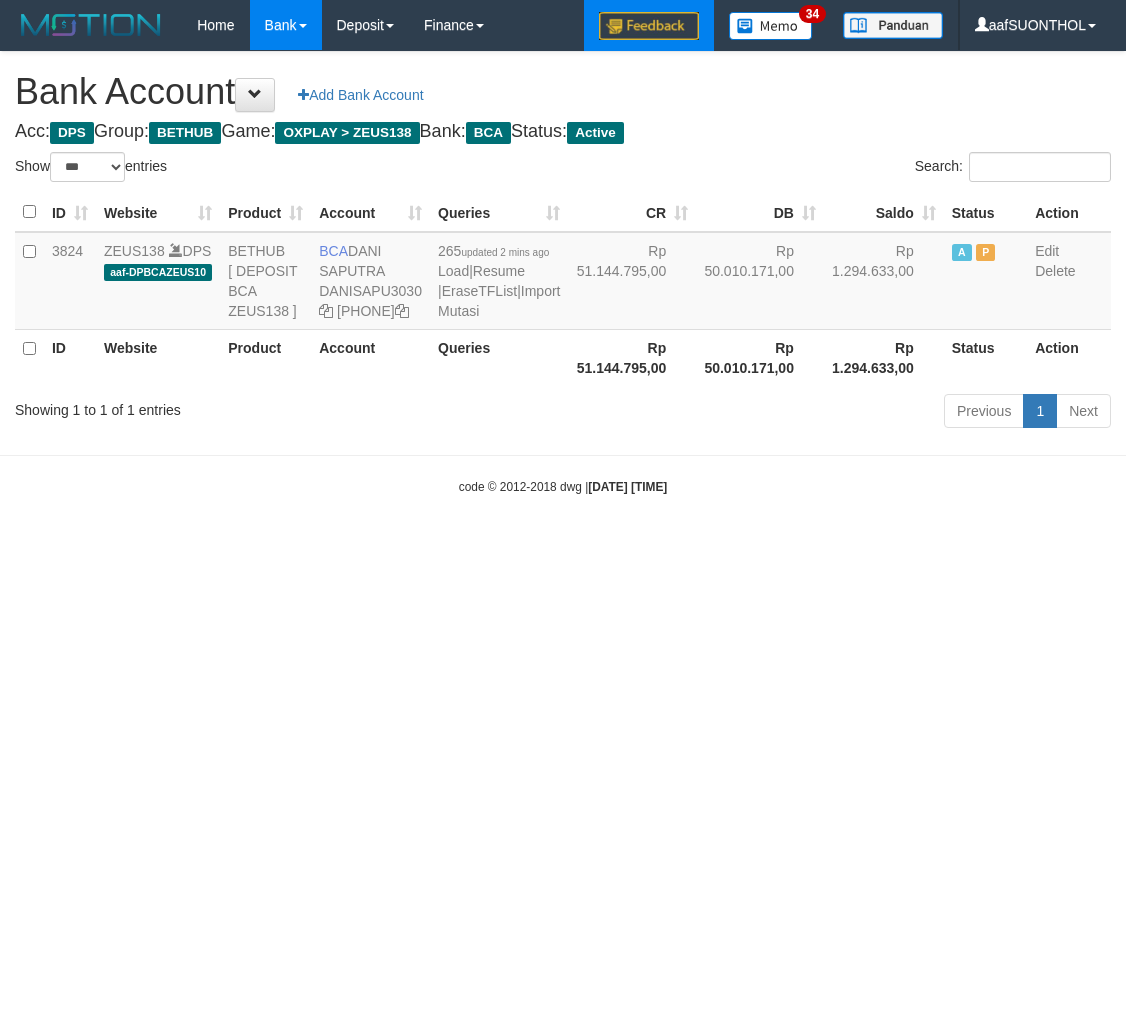 scroll, scrollTop: 0, scrollLeft: 0, axis: both 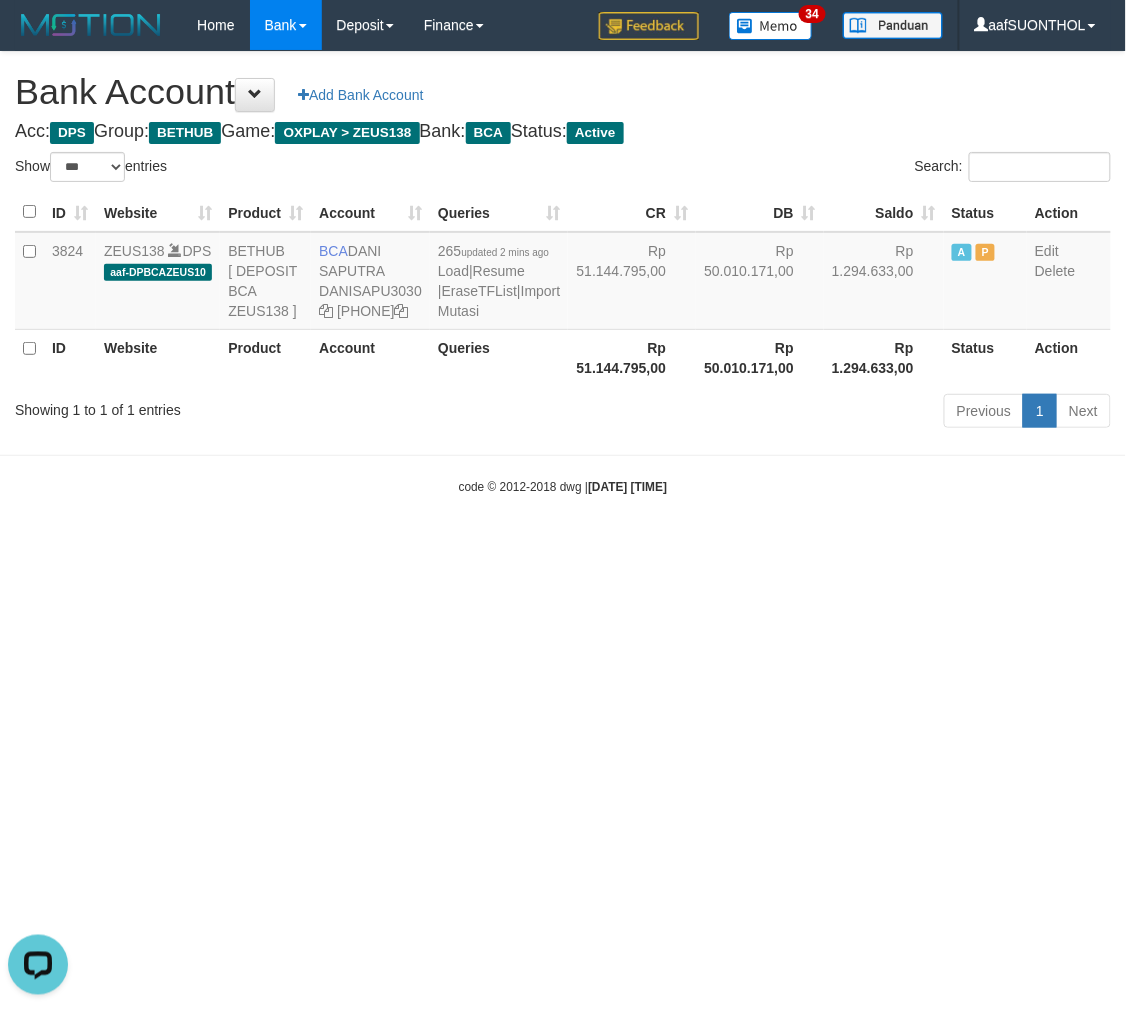 drag, startPoint x: 745, startPoint y: 902, endPoint x: 718, endPoint y: 898, distance: 27.294687 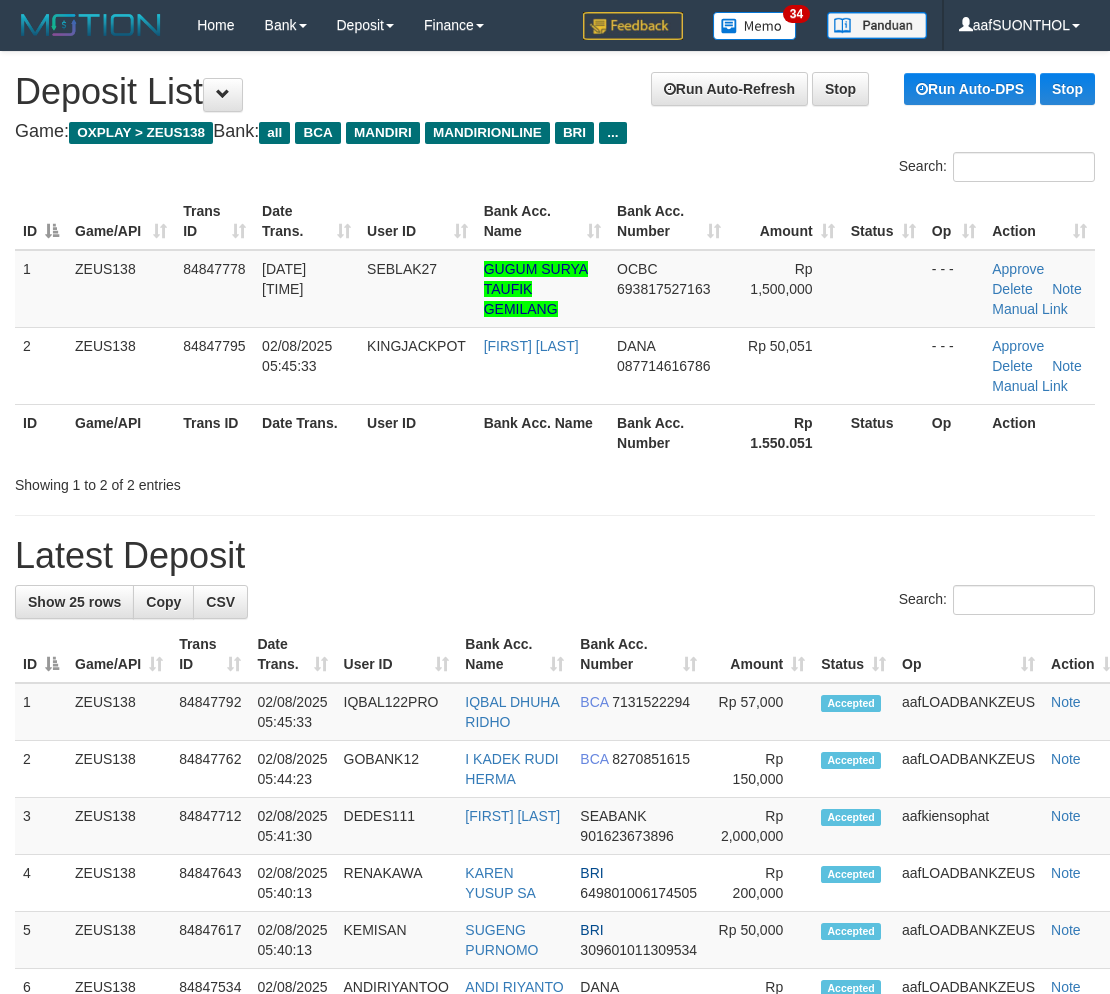 scroll, scrollTop: 0, scrollLeft: 0, axis: both 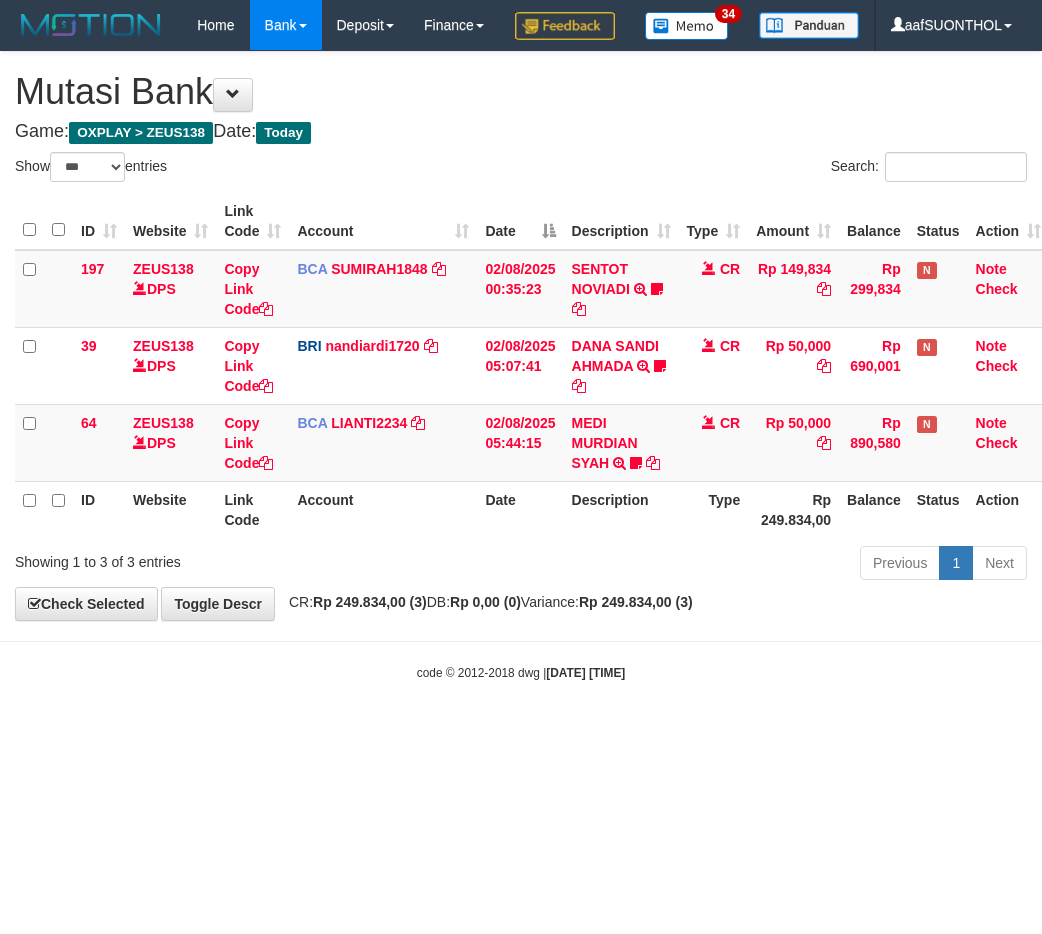 select on "***" 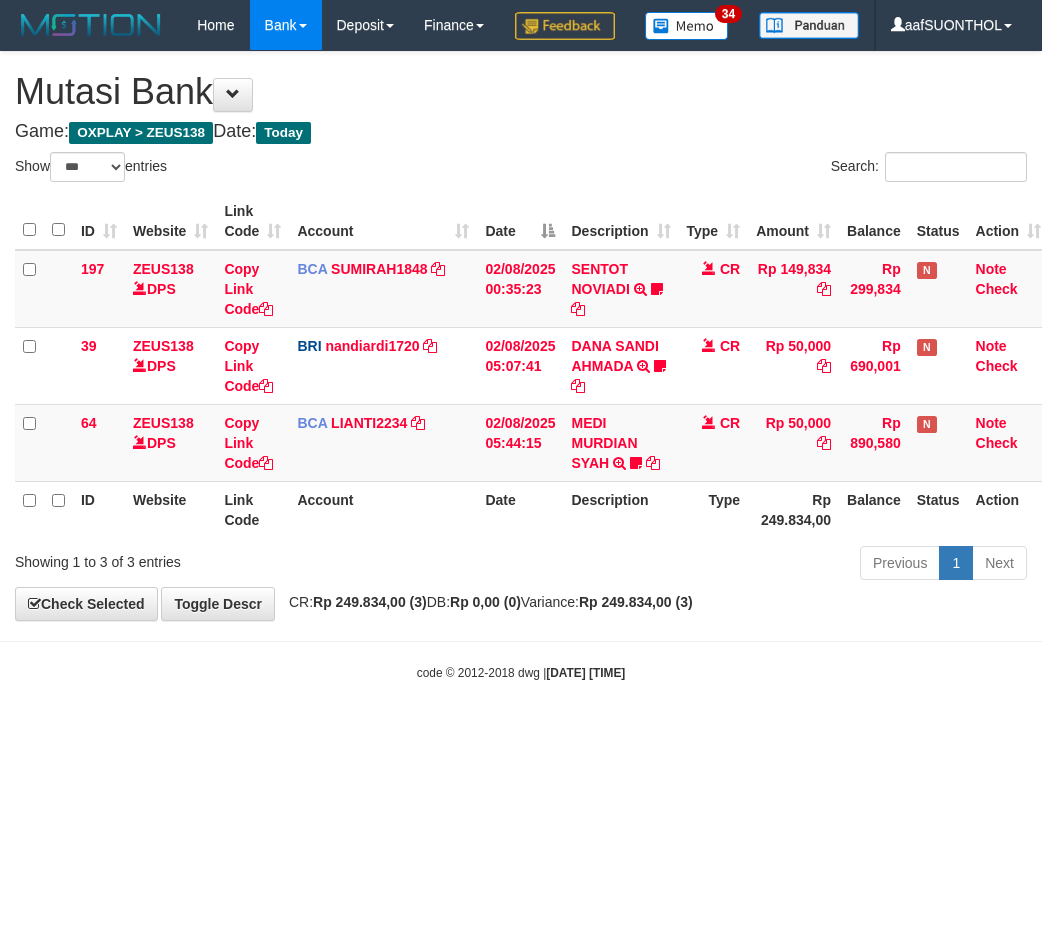 scroll, scrollTop: 0, scrollLeft: 6, axis: horizontal 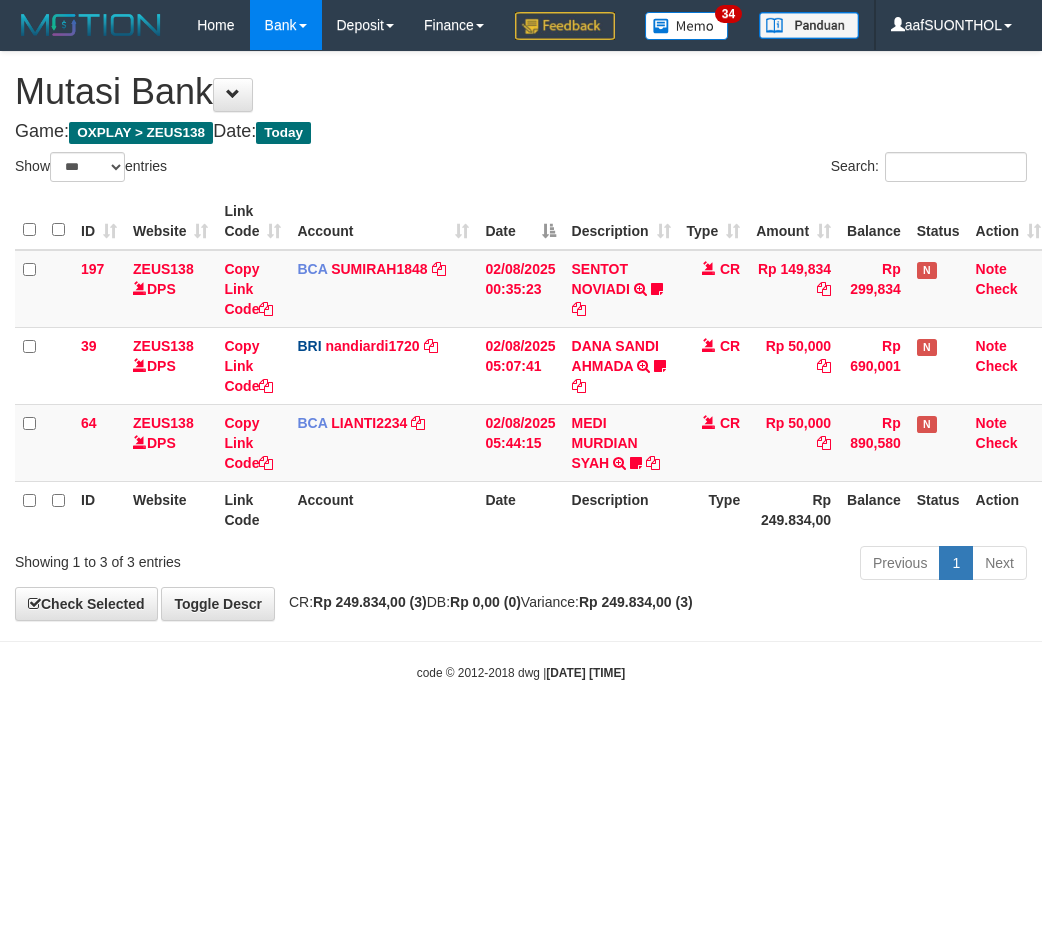 select on "***" 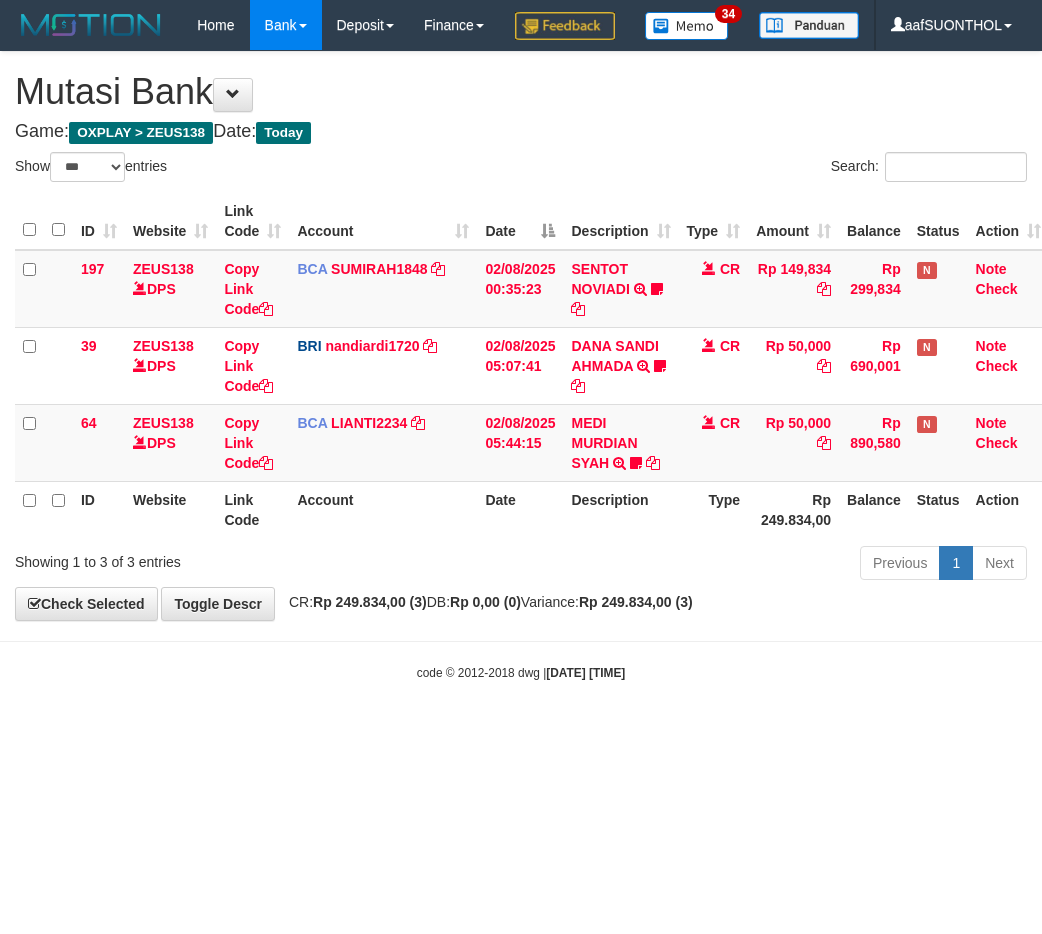 scroll, scrollTop: 0, scrollLeft: 6, axis: horizontal 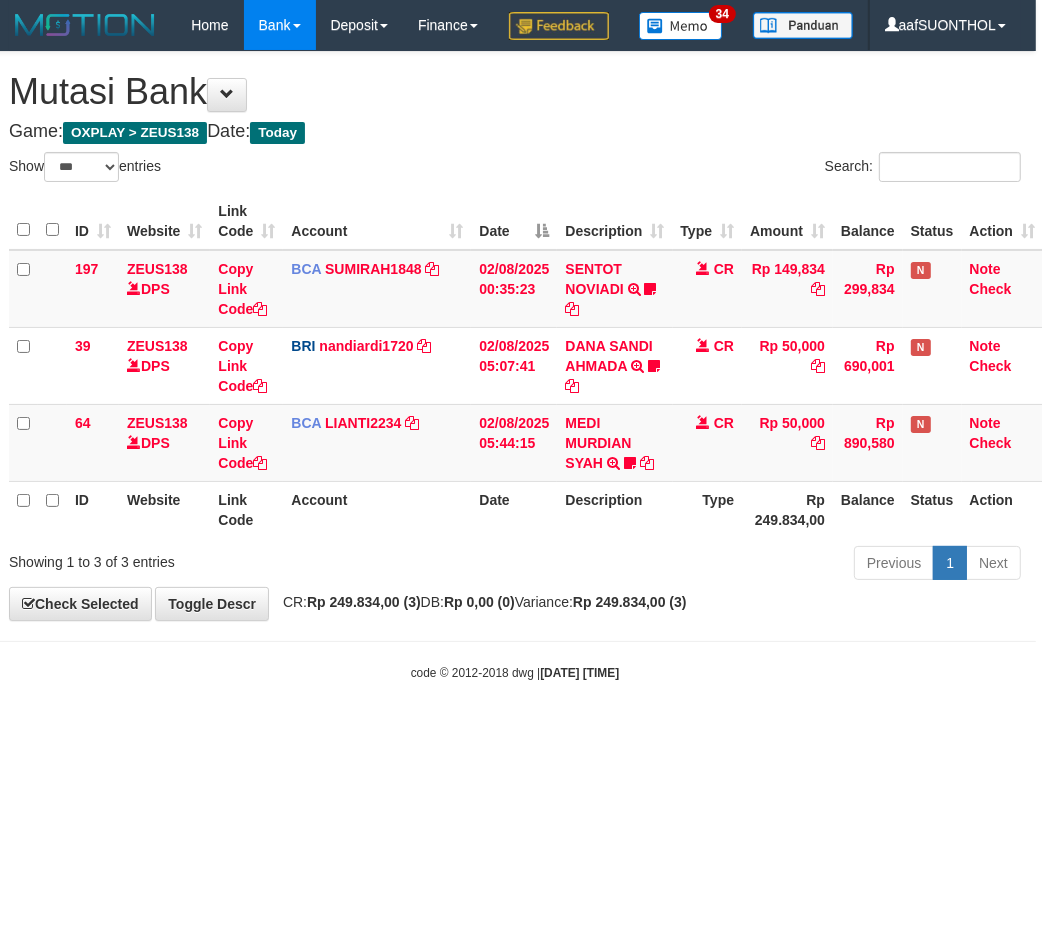drag, startPoint x: 377, startPoint y: 777, endPoint x: 355, endPoint y: 776, distance: 22.022715 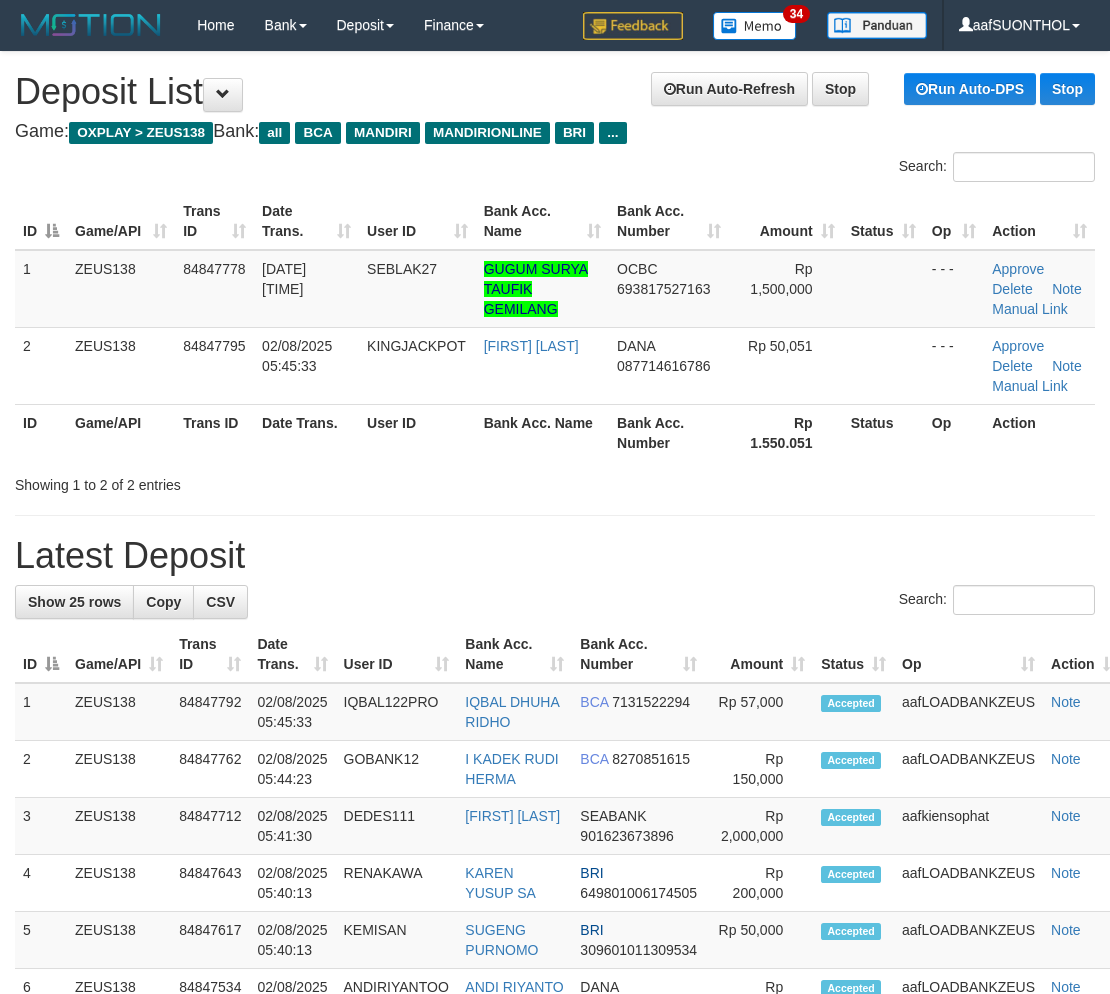 scroll, scrollTop: 0, scrollLeft: 0, axis: both 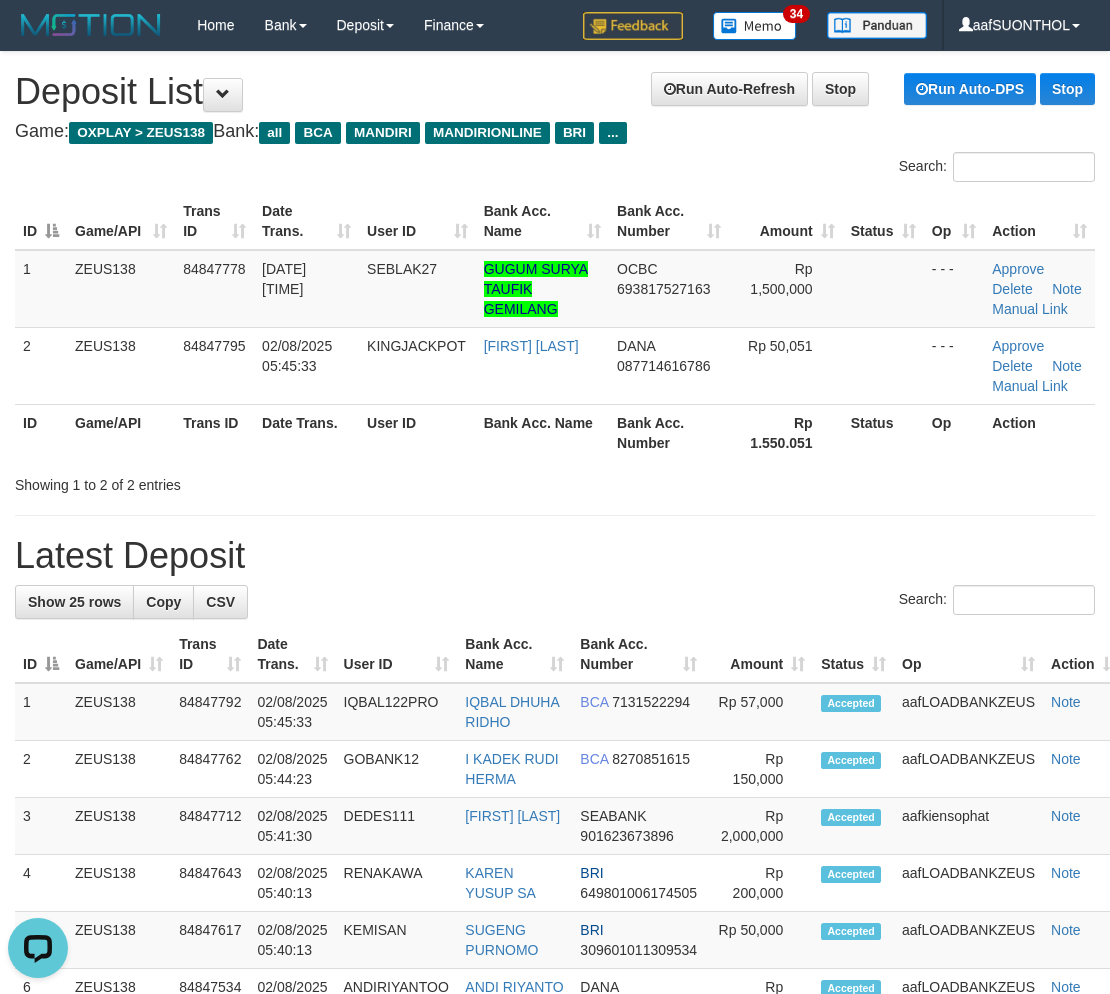 click on "Status" at bounding box center [883, 432] 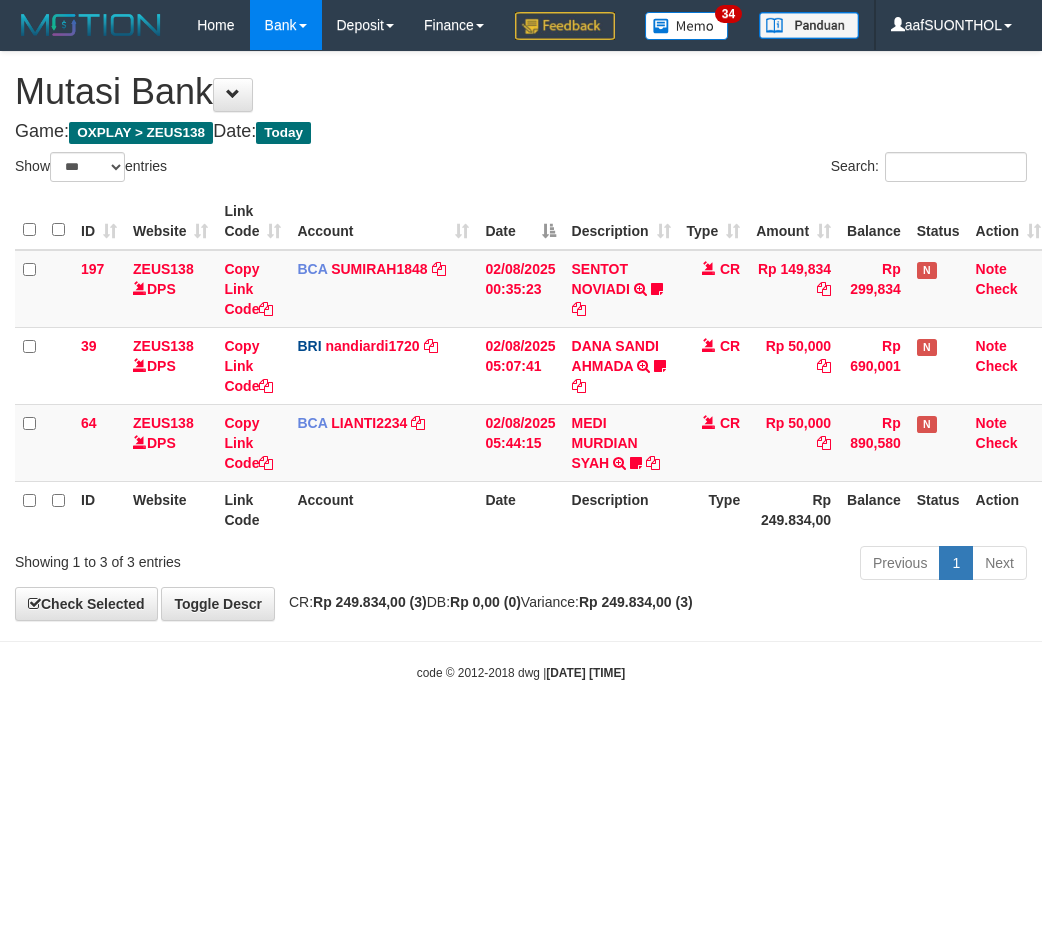 select on "***" 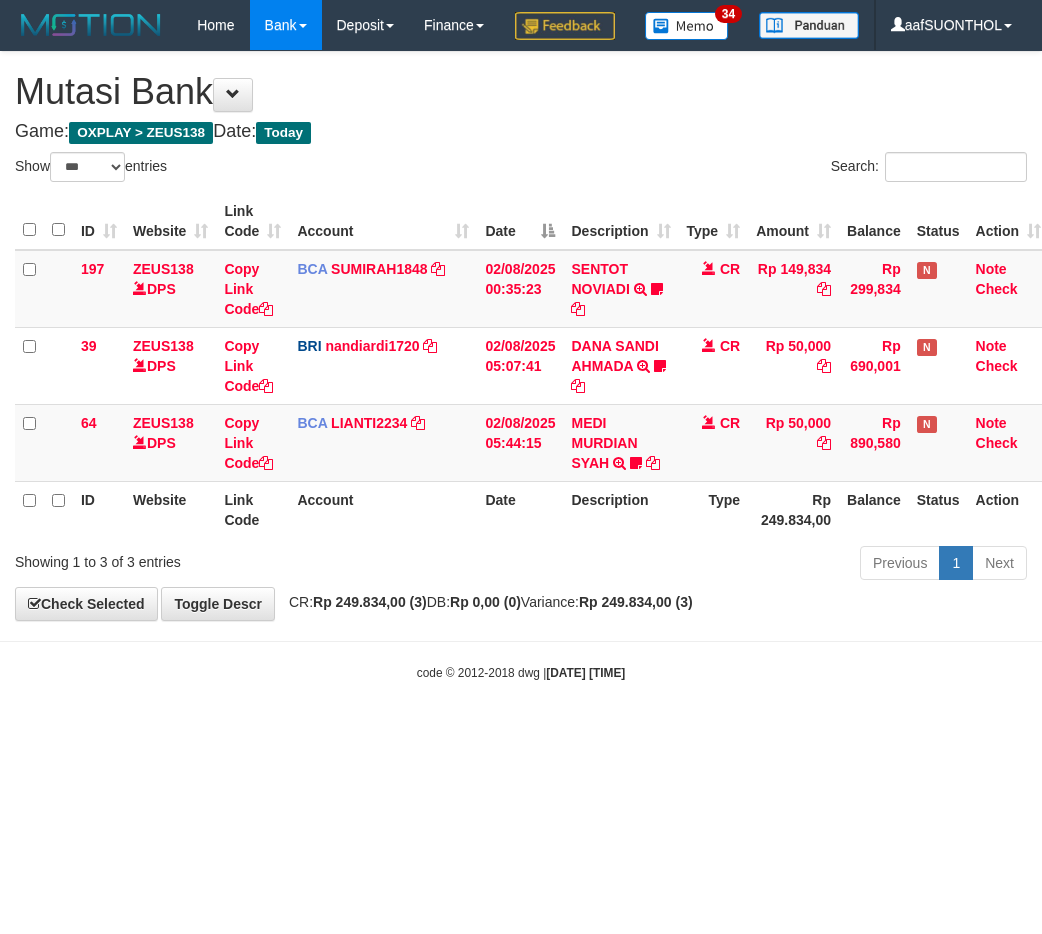 scroll, scrollTop: 0, scrollLeft: 6, axis: horizontal 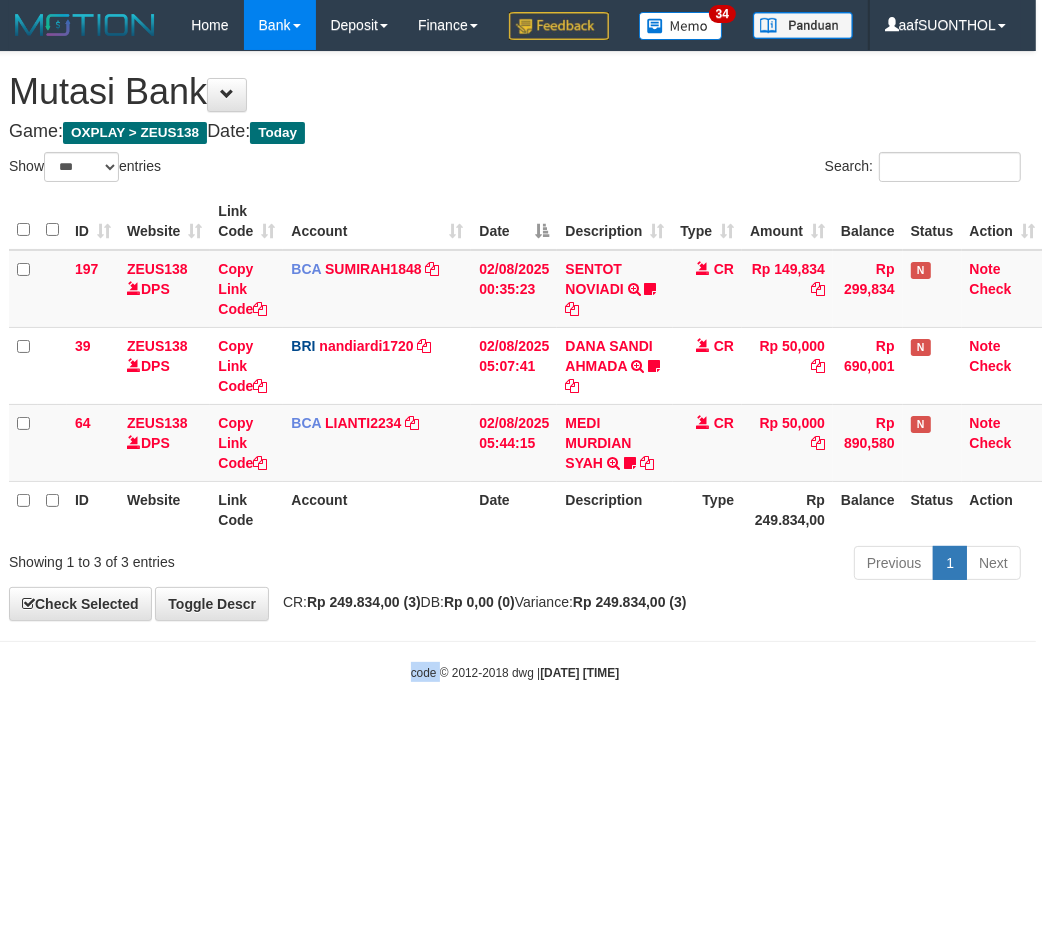 click on "Toggle navigation
Home
Bank
Account List
Load
By Website
Group
[OXPLAY]													ZEUS138
By Load Group (DPS)" at bounding box center [515, 366] 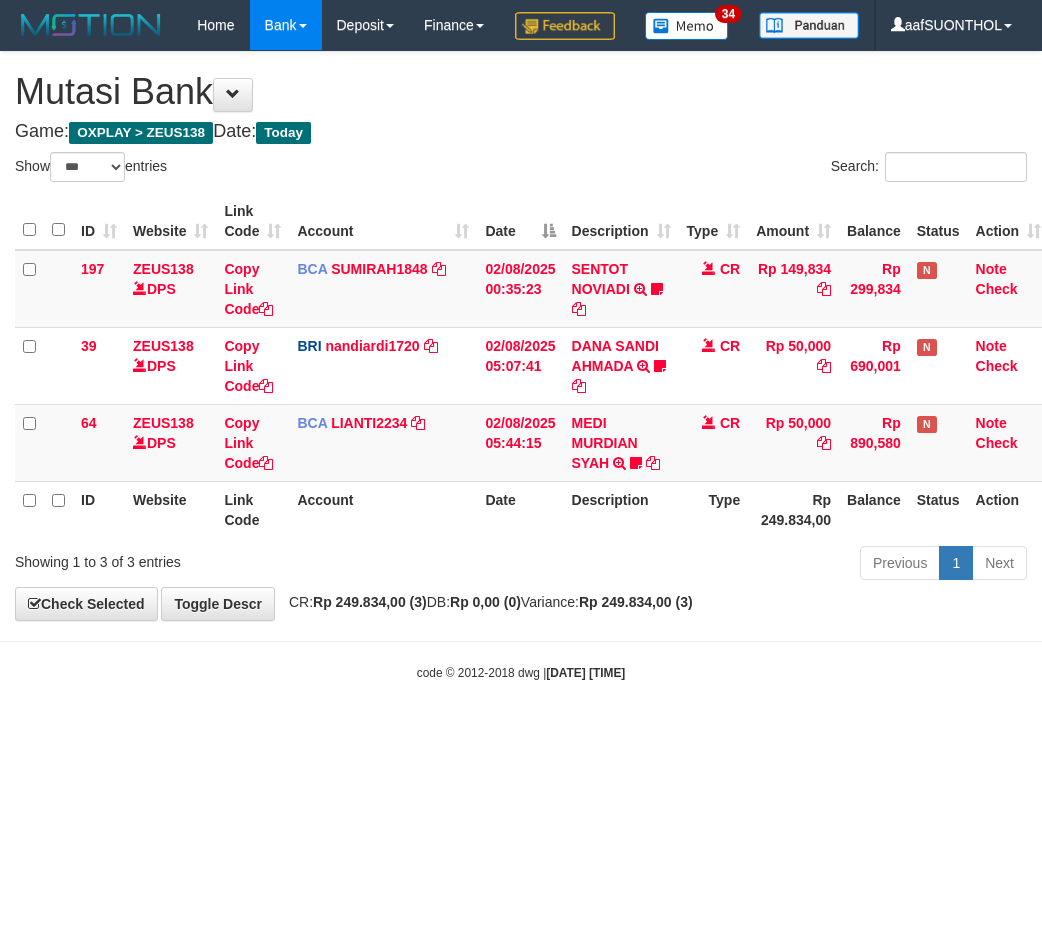 select on "***" 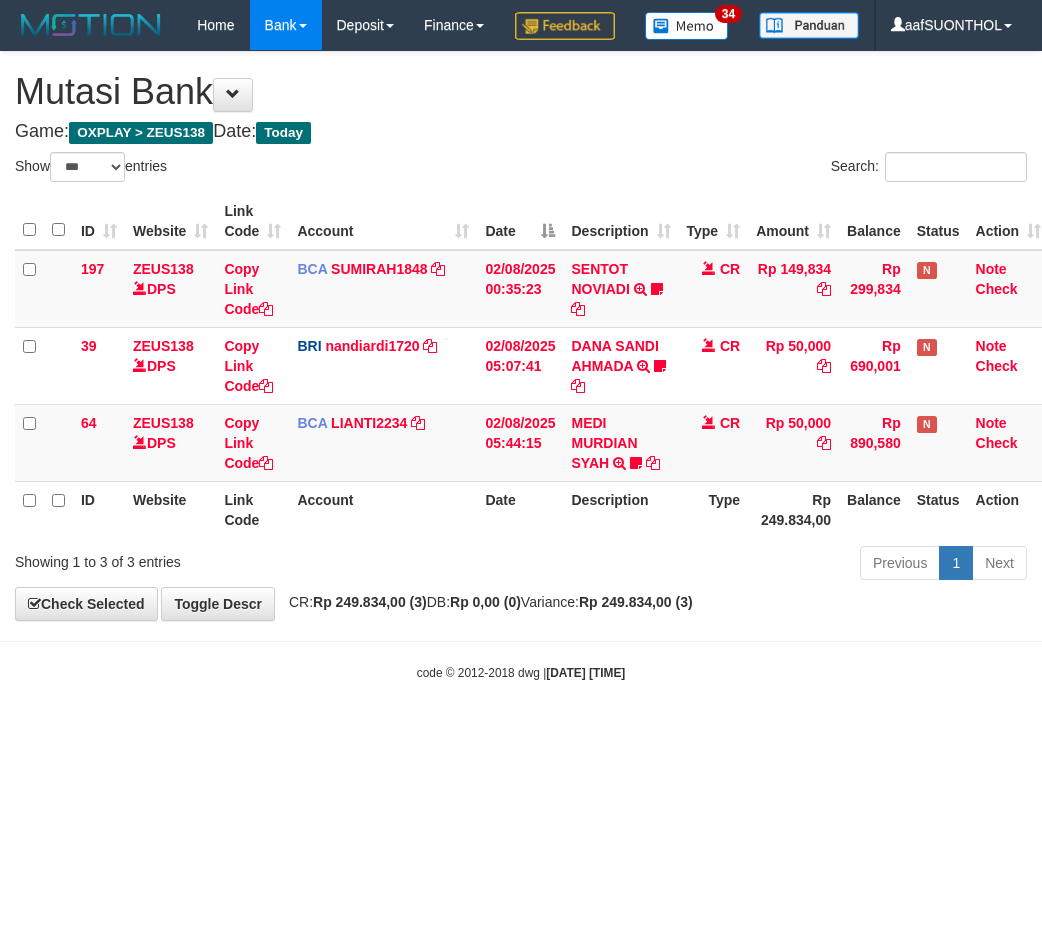scroll, scrollTop: 0, scrollLeft: 6, axis: horizontal 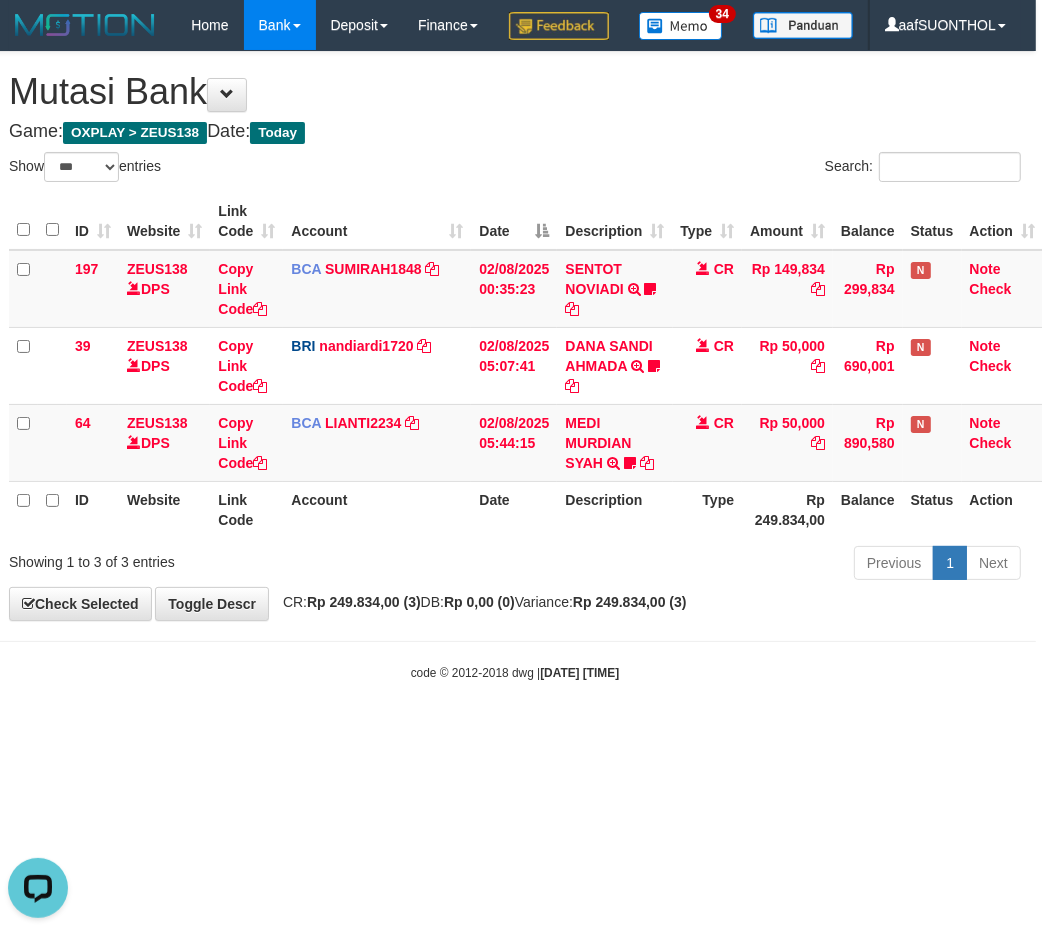 drag, startPoint x: 577, startPoint y: 654, endPoint x: 567, endPoint y: 648, distance: 11.661903 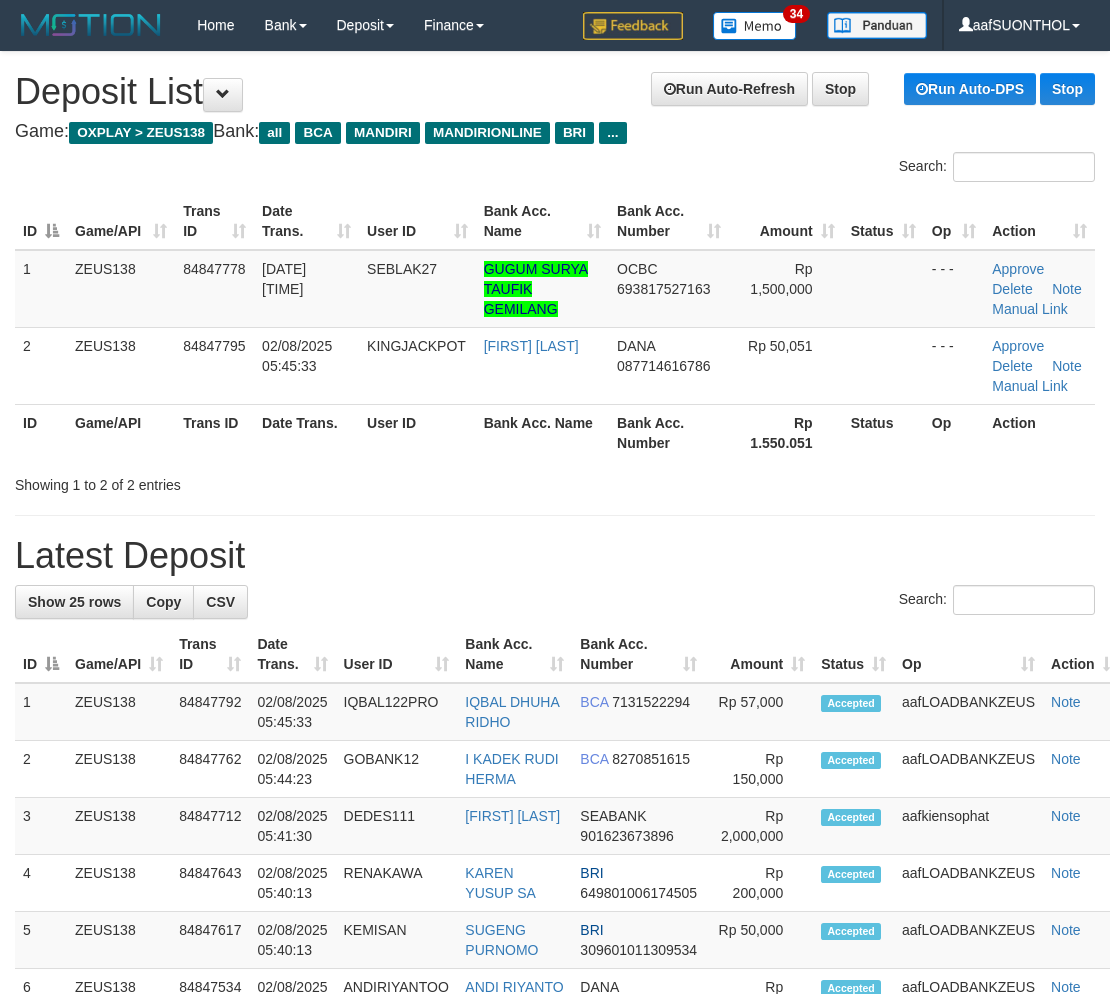scroll, scrollTop: 0, scrollLeft: 0, axis: both 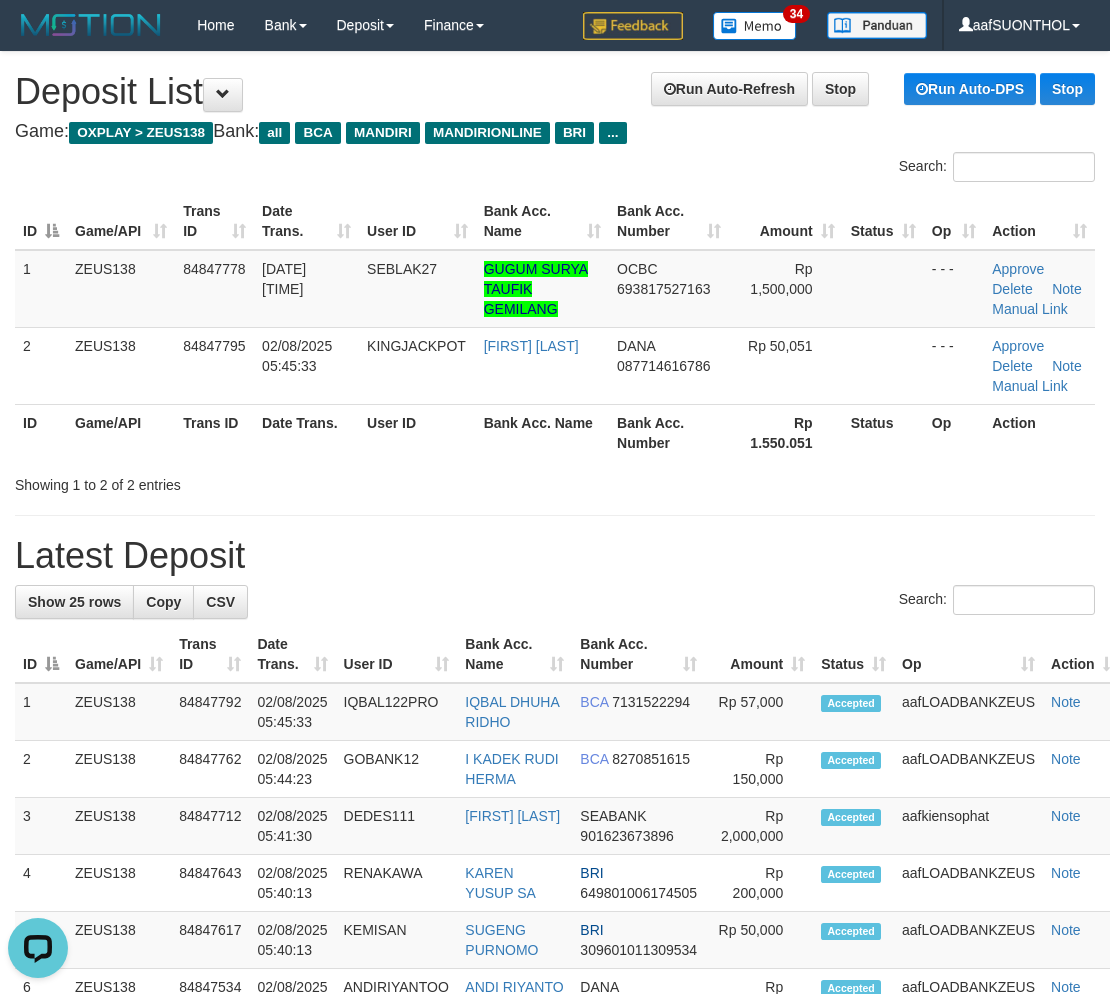 drag, startPoint x: 510, startPoint y: 426, endPoint x: 520, endPoint y: 447, distance: 23.259407 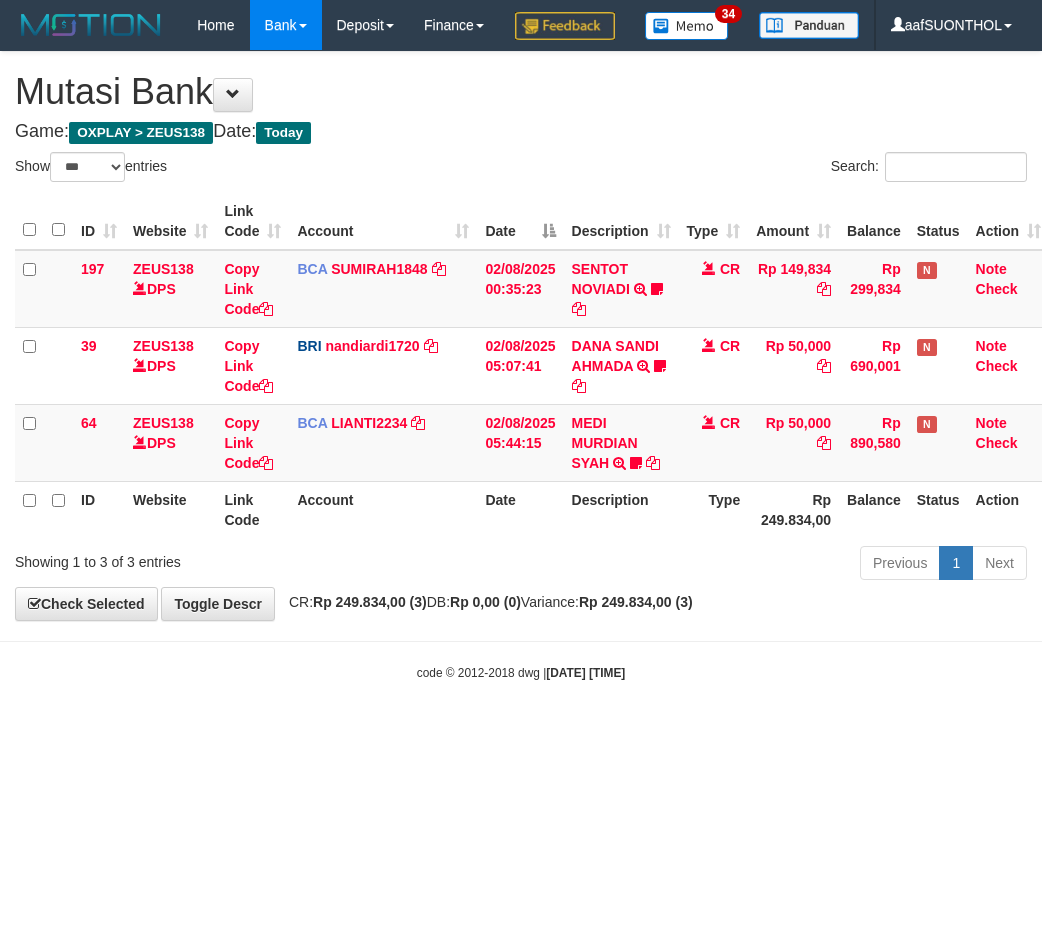 select on "***" 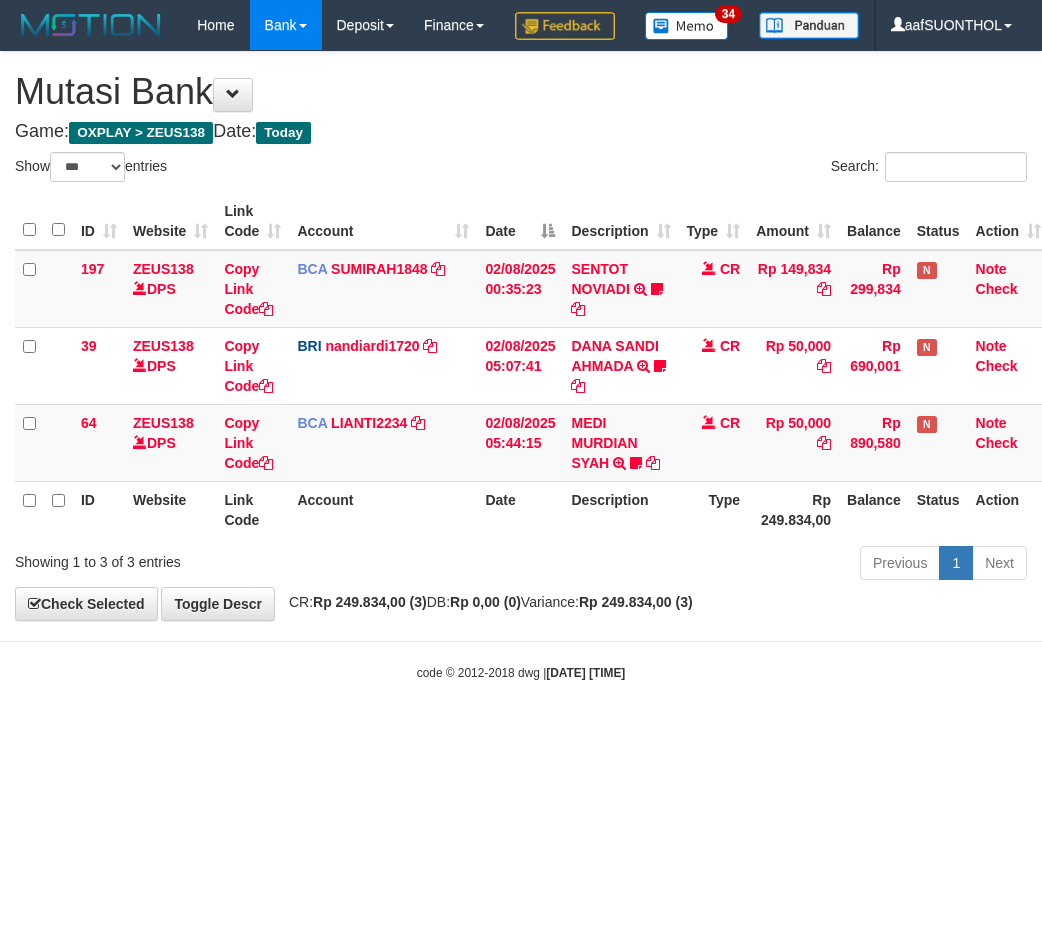 scroll, scrollTop: 0, scrollLeft: 6, axis: horizontal 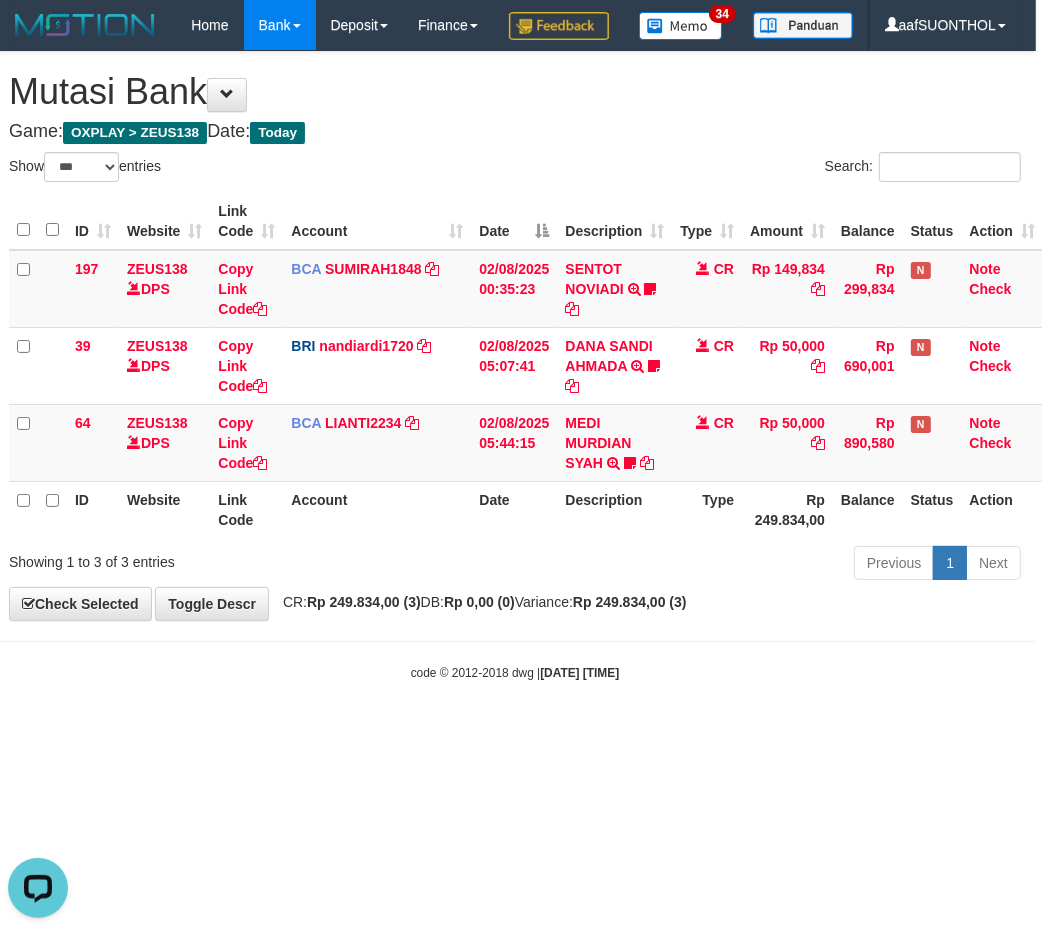 click on "Toggle navigation
Home
Bank
Account List
Load
By Website
Group
[OXPLAY]													ZEUS138
By Load Group (DPS)" at bounding box center (515, 366) 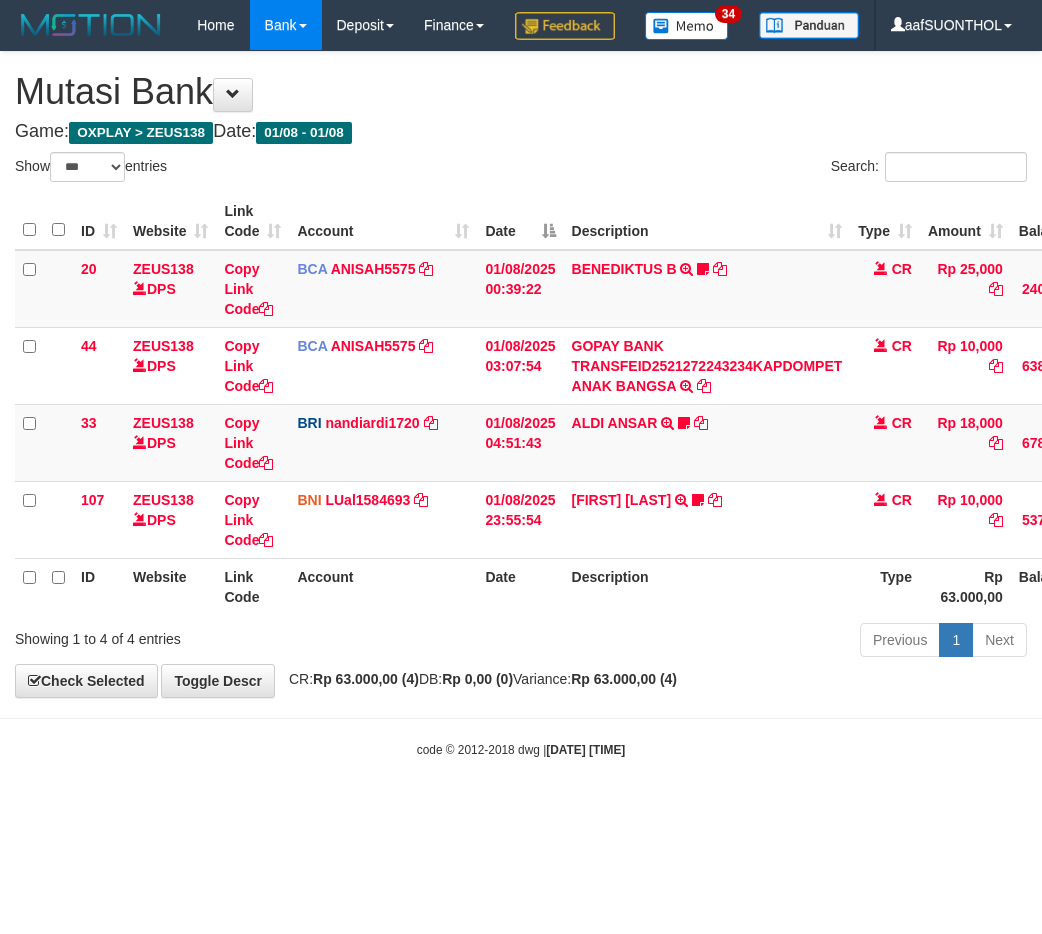select on "***" 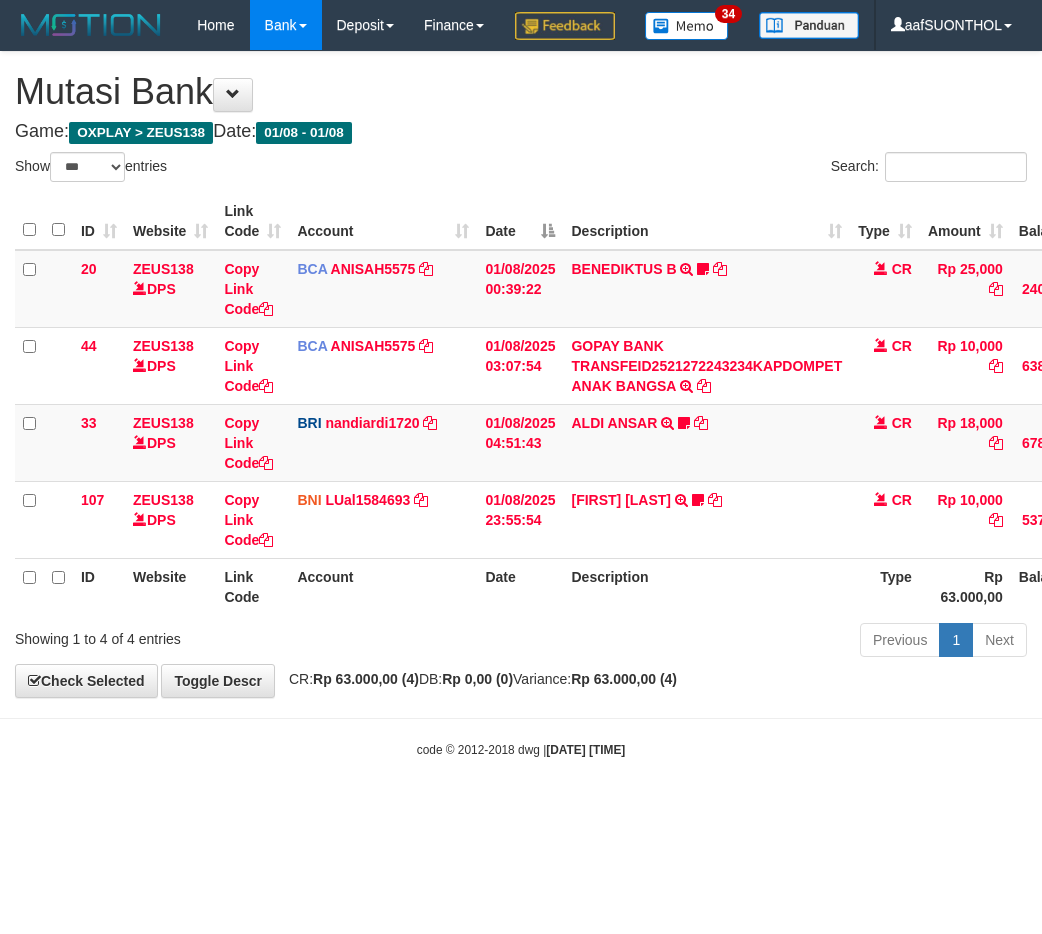 scroll, scrollTop: 0, scrollLeft: 178, axis: horizontal 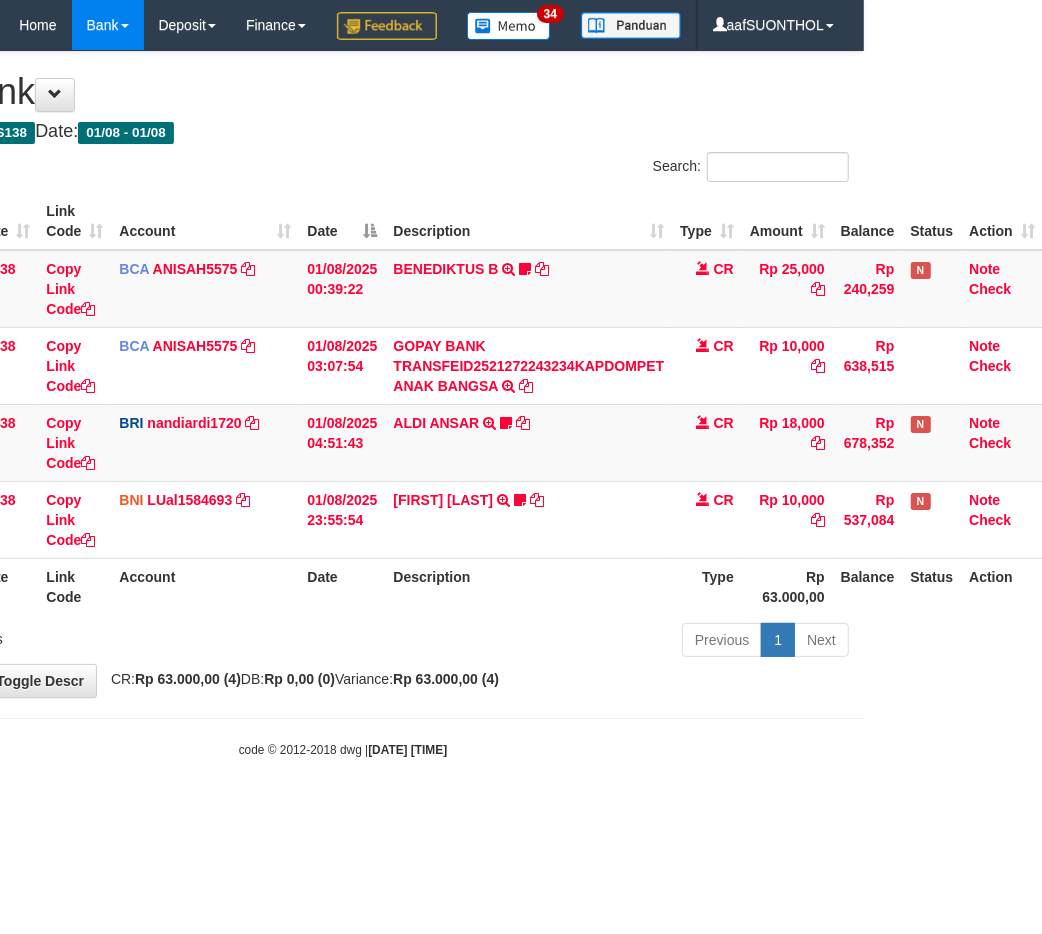 click on "Toggle navigation
Home
Bank
Account List
Load
By Website
Group
[OXPLAY]													ZEUS138
By Load Group (DPS)
Sync" at bounding box center (343, 404) 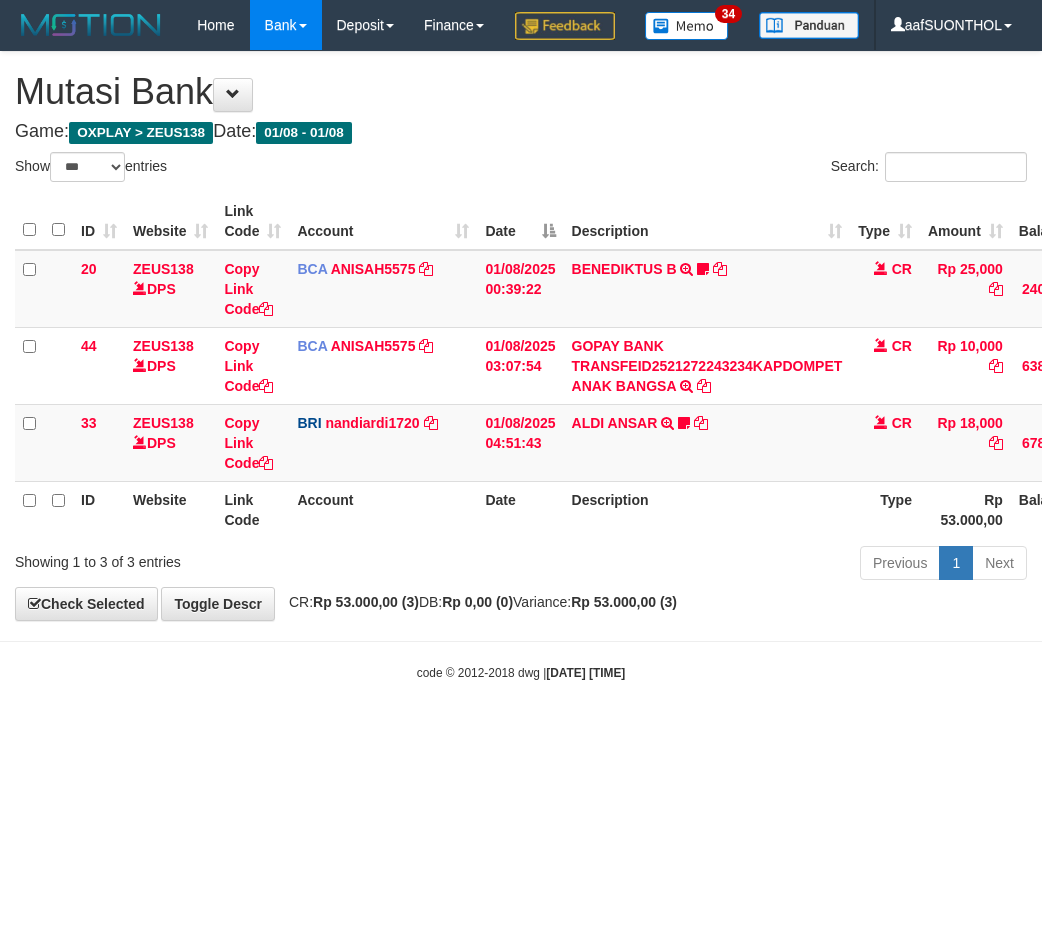 select on "***" 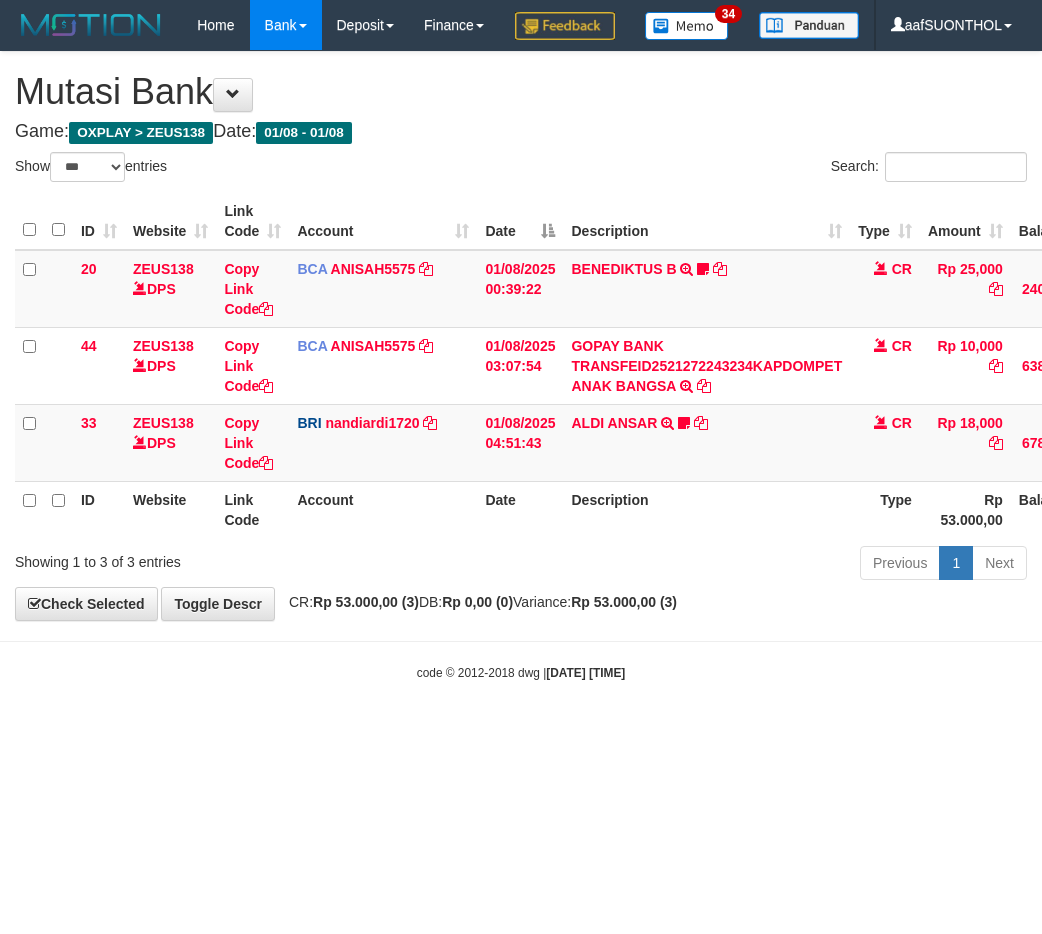 scroll, scrollTop: 0, scrollLeft: 178, axis: horizontal 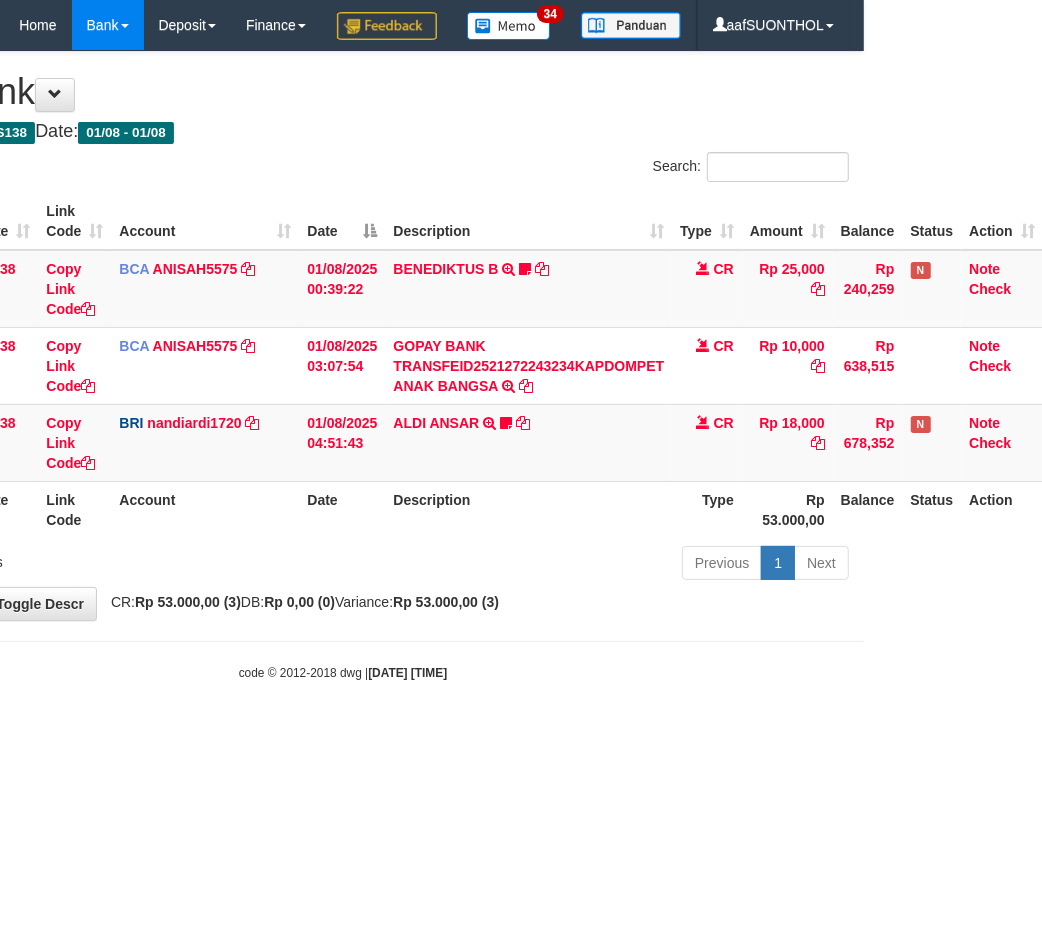 click on "Toggle navigation
Home
Bank
Account List
Load
By Website
Group
[OXPLAY]													ZEUS138
By Load Group (DPS)
Sync" at bounding box center (343, 366) 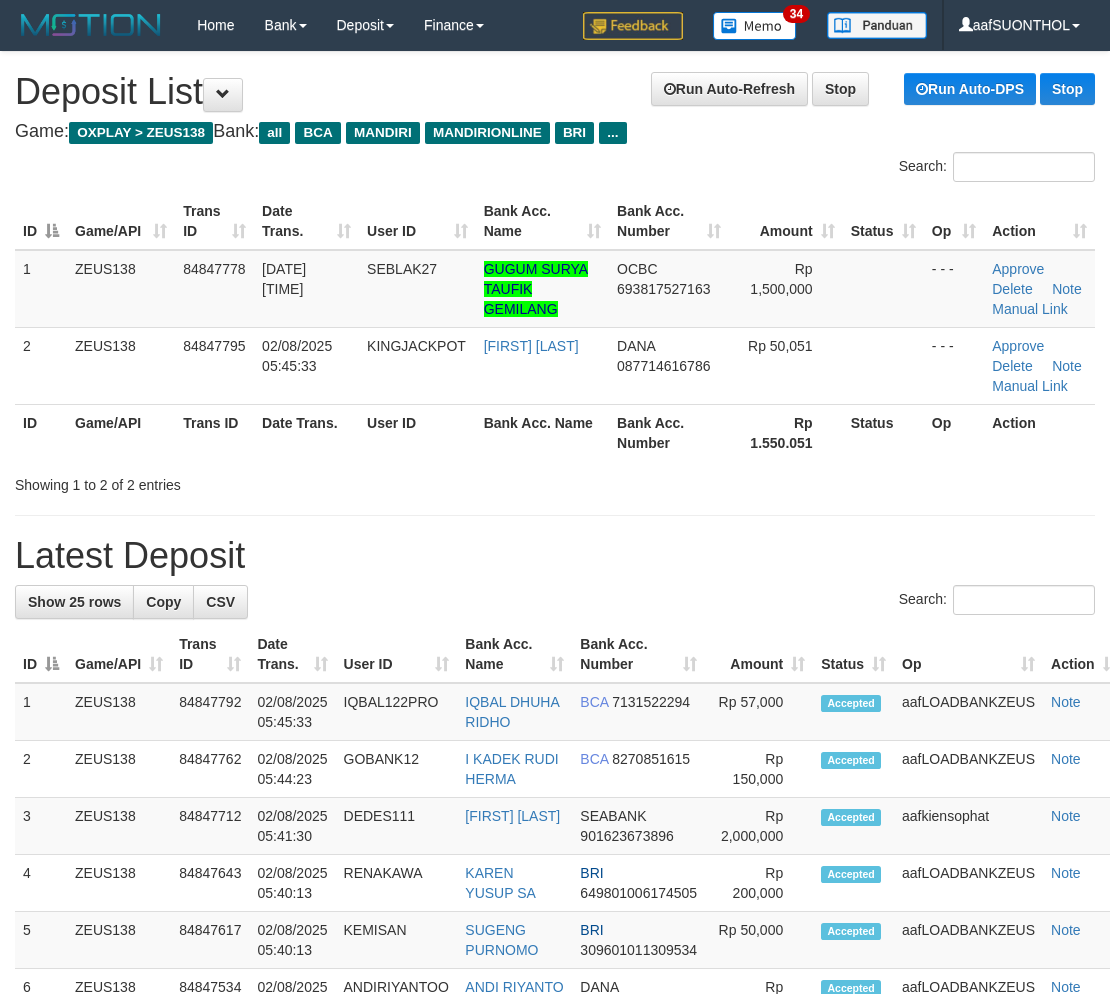 scroll, scrollTop: 0, scrollLeft: 0, axis: both 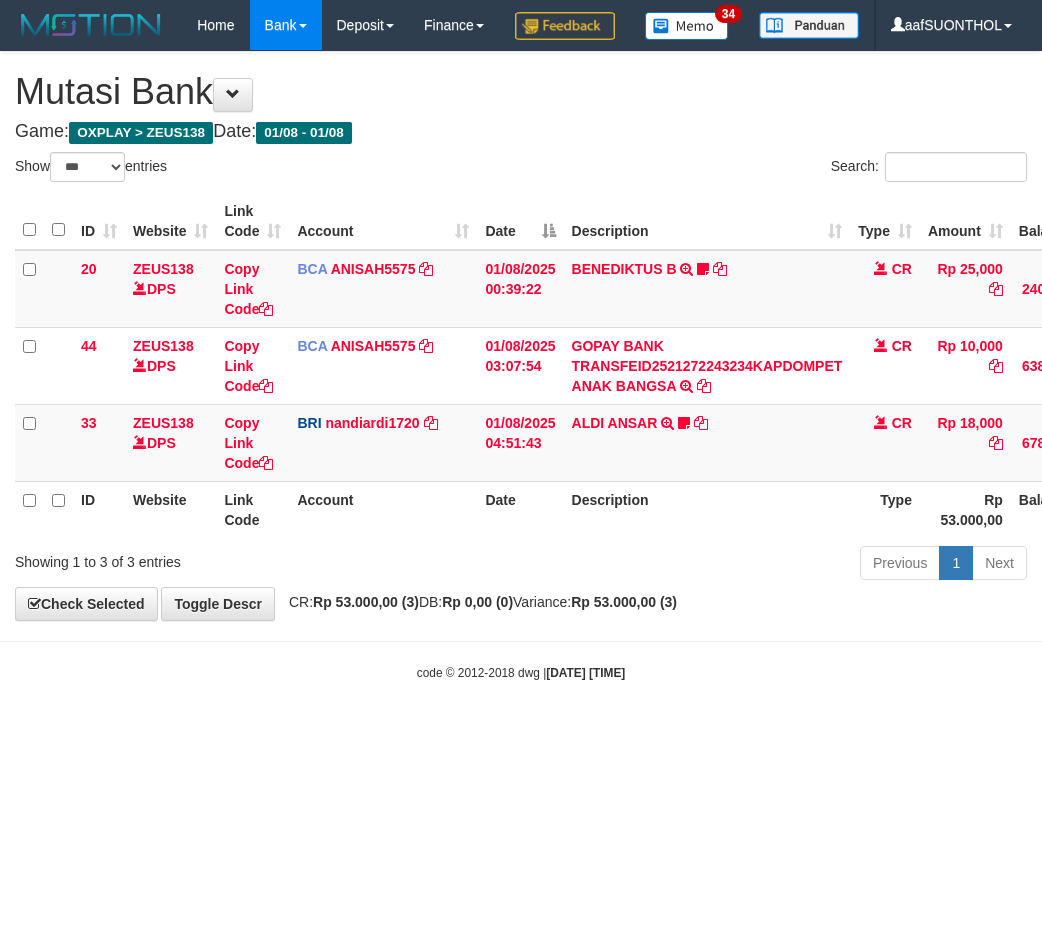 select on "***" 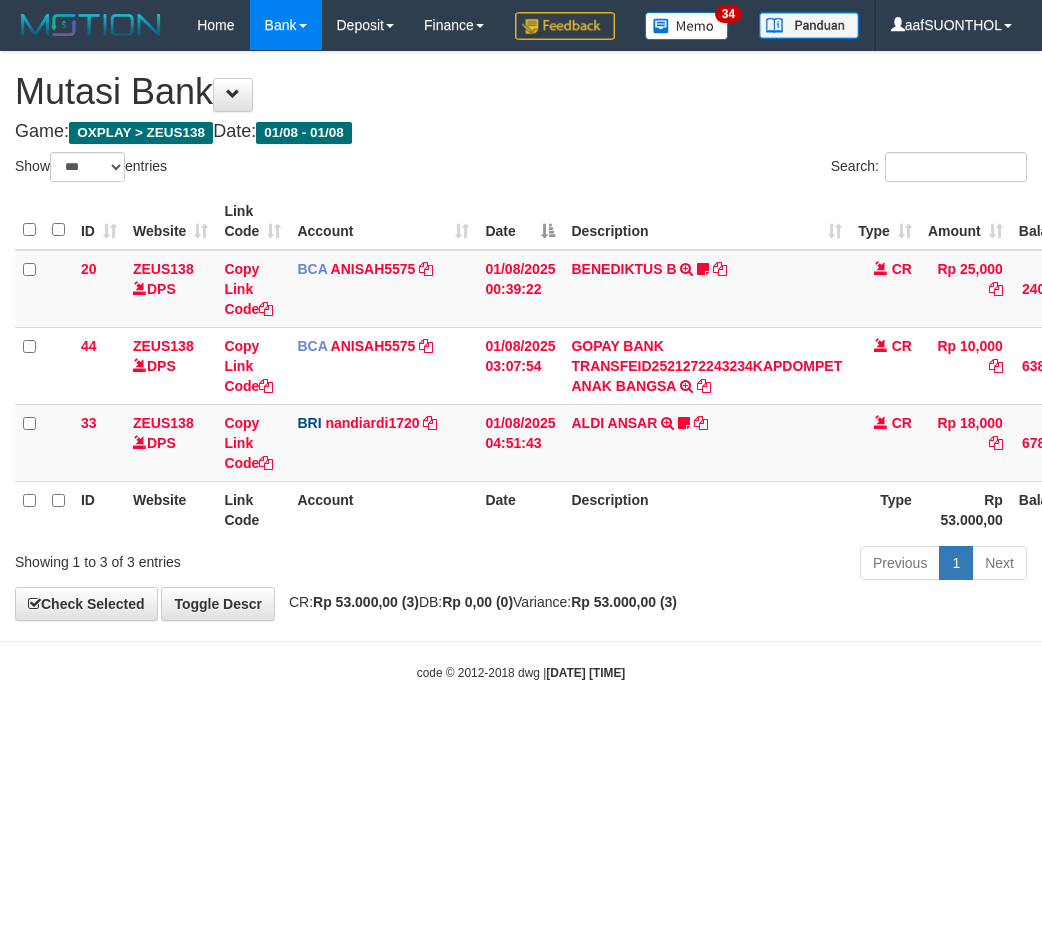 scroll, scrollTop: 0, scrollLeft: 178, axis: horizontal 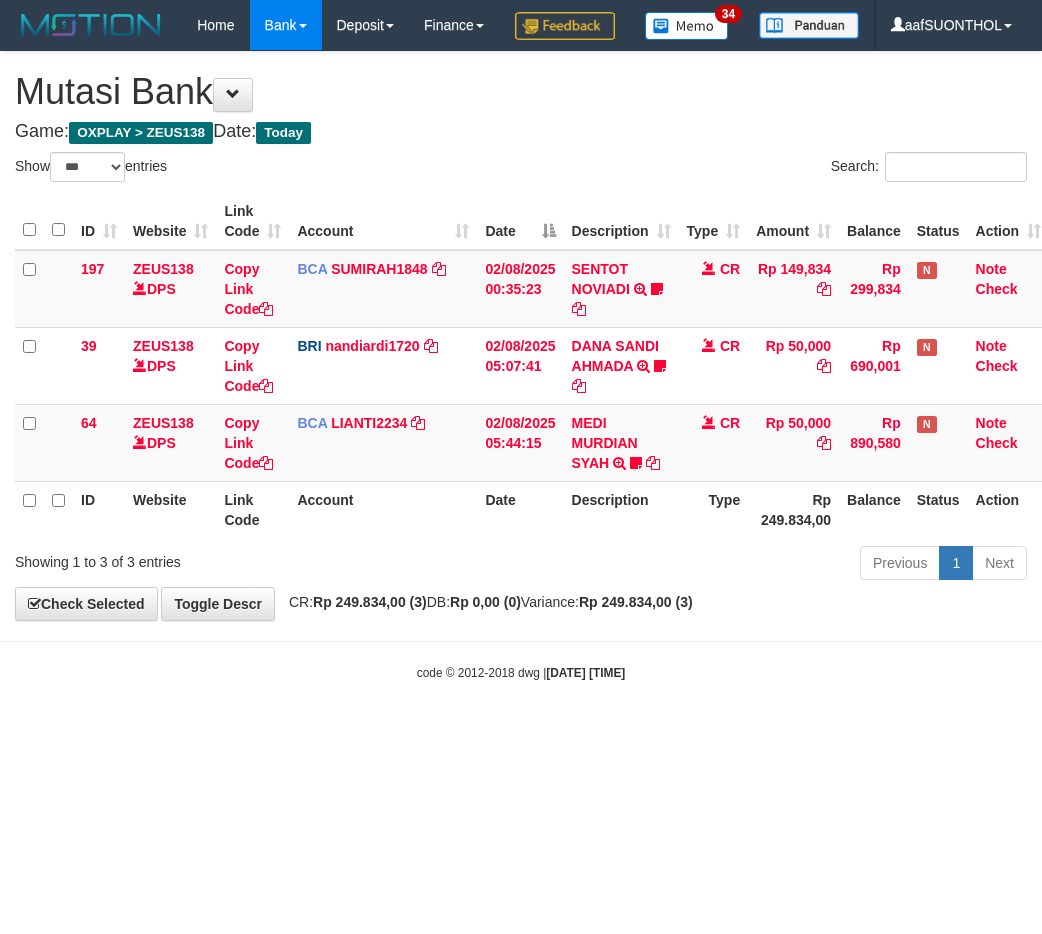 select on "***" 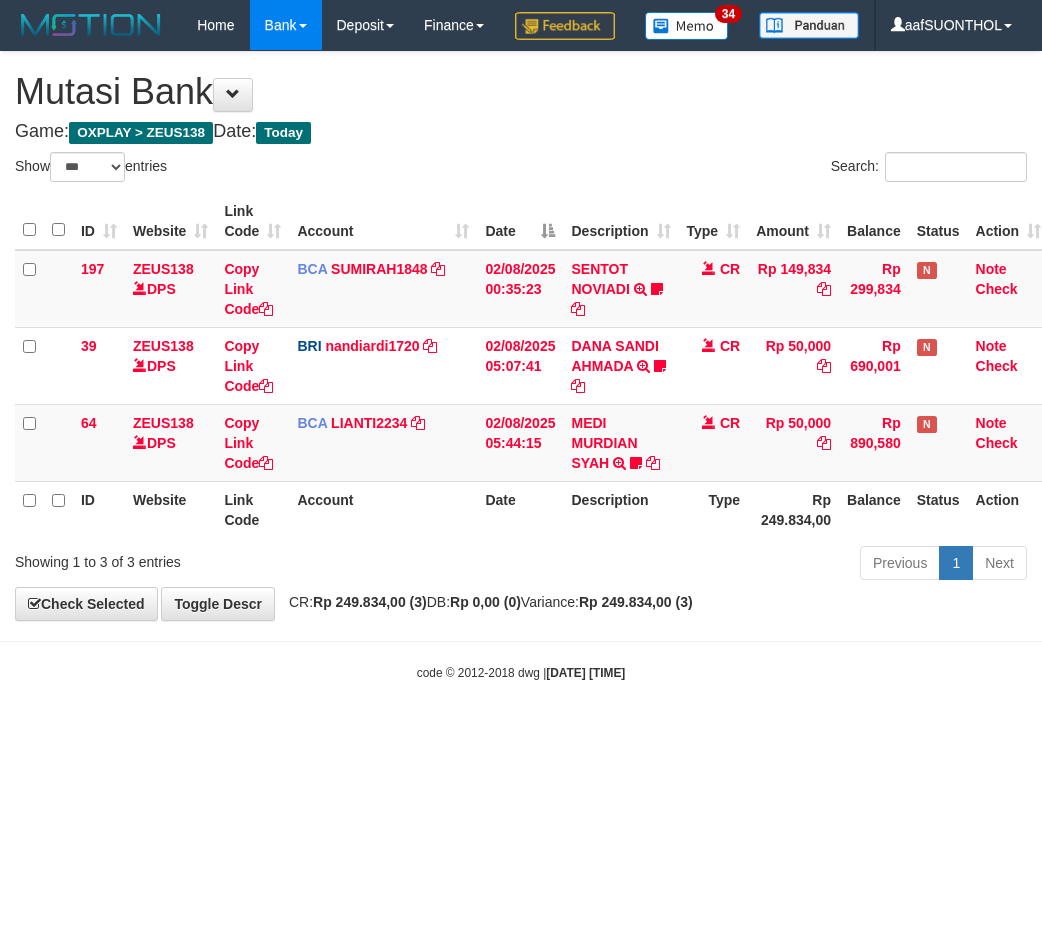 scroll, scrollTop: 0, scrollLeft: 6, axis: horizontal 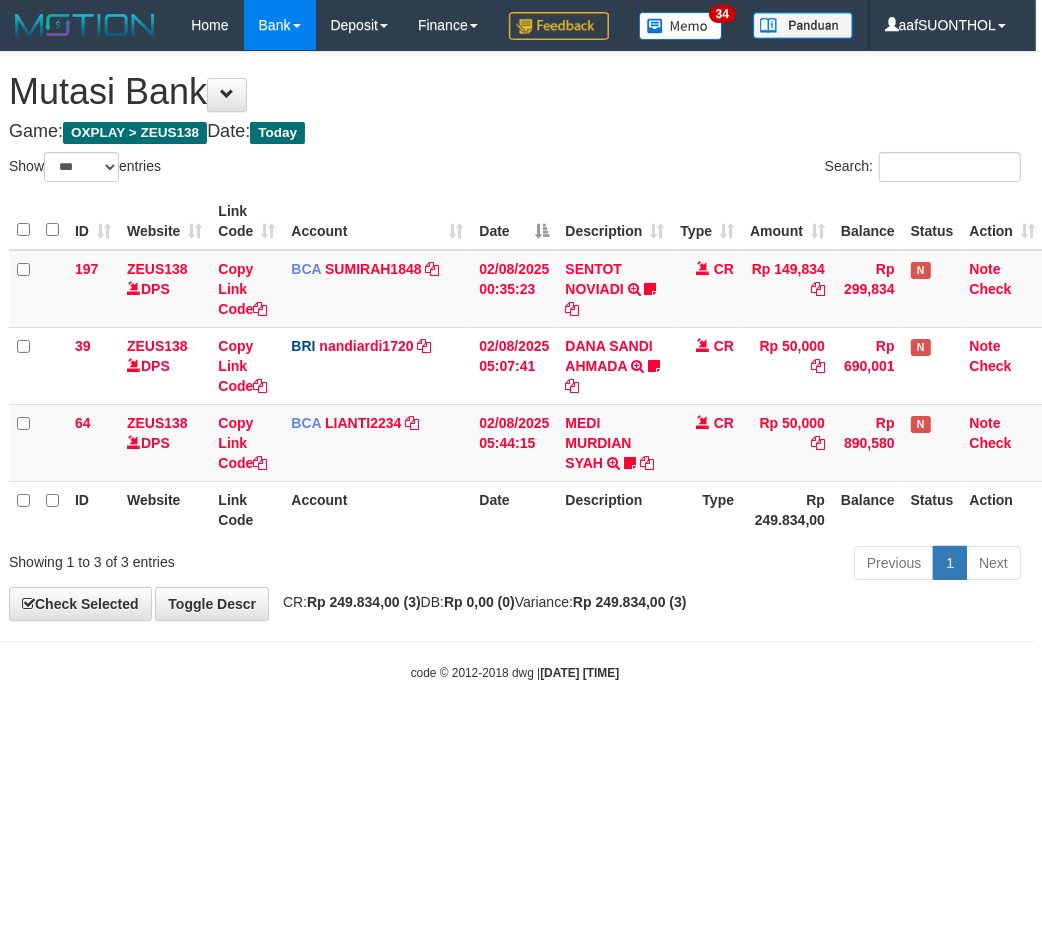 click on "Toggle navigation
Home
Bank
Account List
Load
By Website
Group
[OXPLAY]													ZEUS138
By Load Group (DPS)" at bounding box center [515, 366] 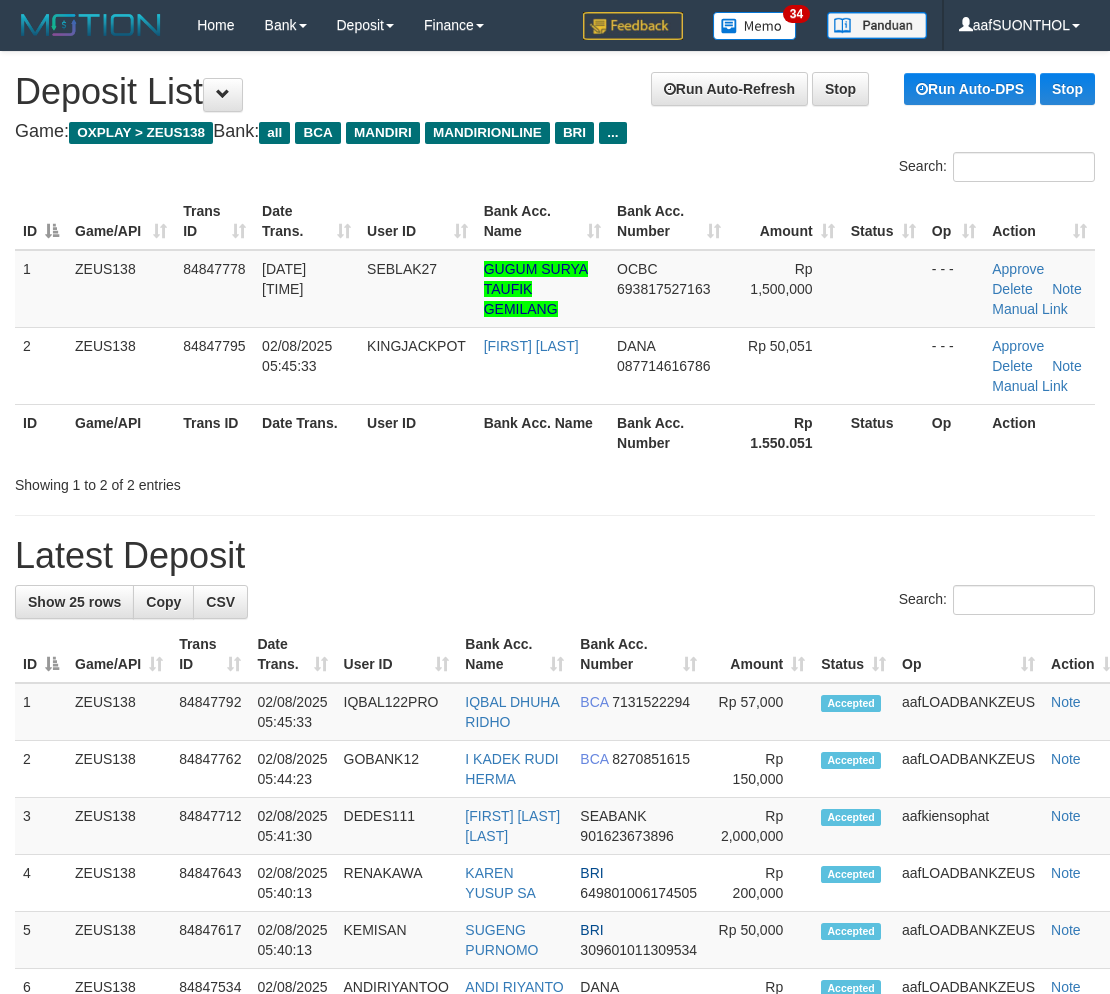 scroll, scrollTop: 0, scrollLeft: 0, axis: both 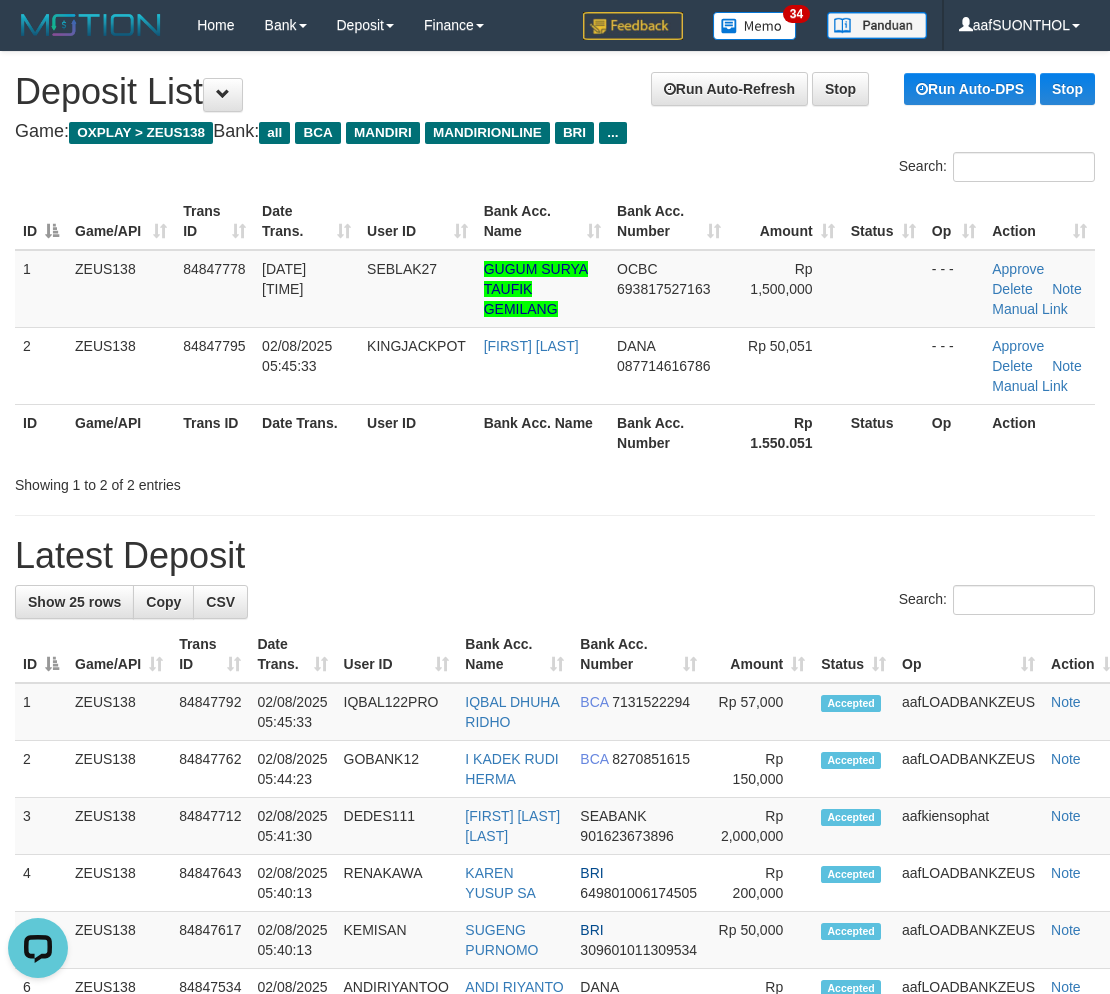 drag, startPoint x: 617, startPoint y: 517, endPoint x: 775, endPoint y: 572, distance: 167.29913 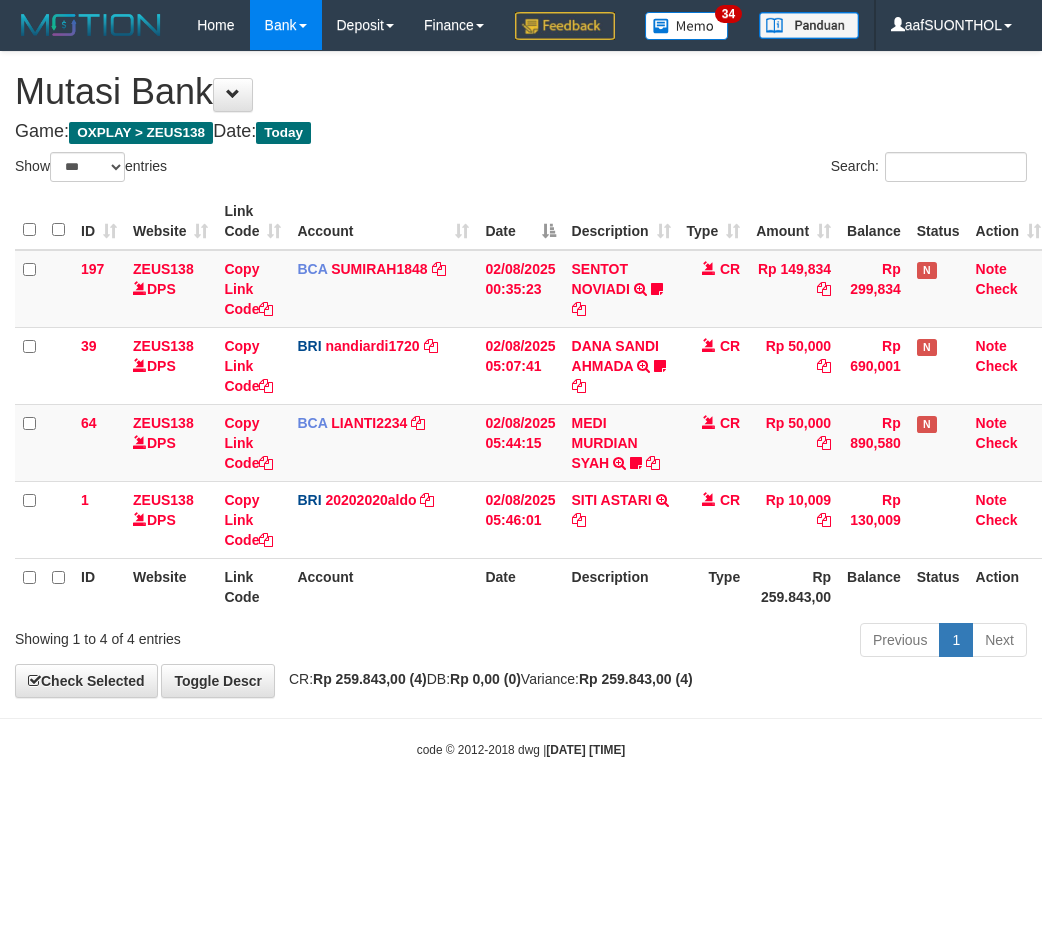 select on "***" 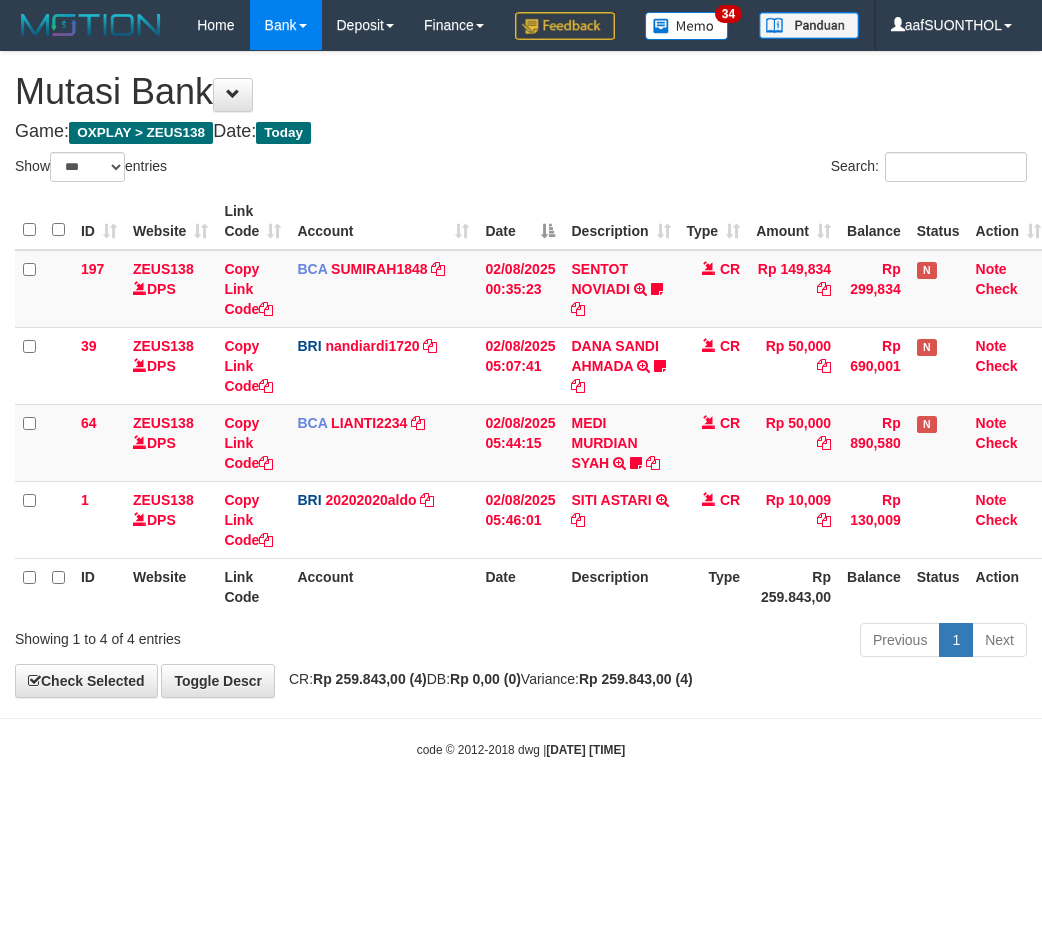 scroll, scrollTop: 0, scrollLeft: 6, axis: horizontal 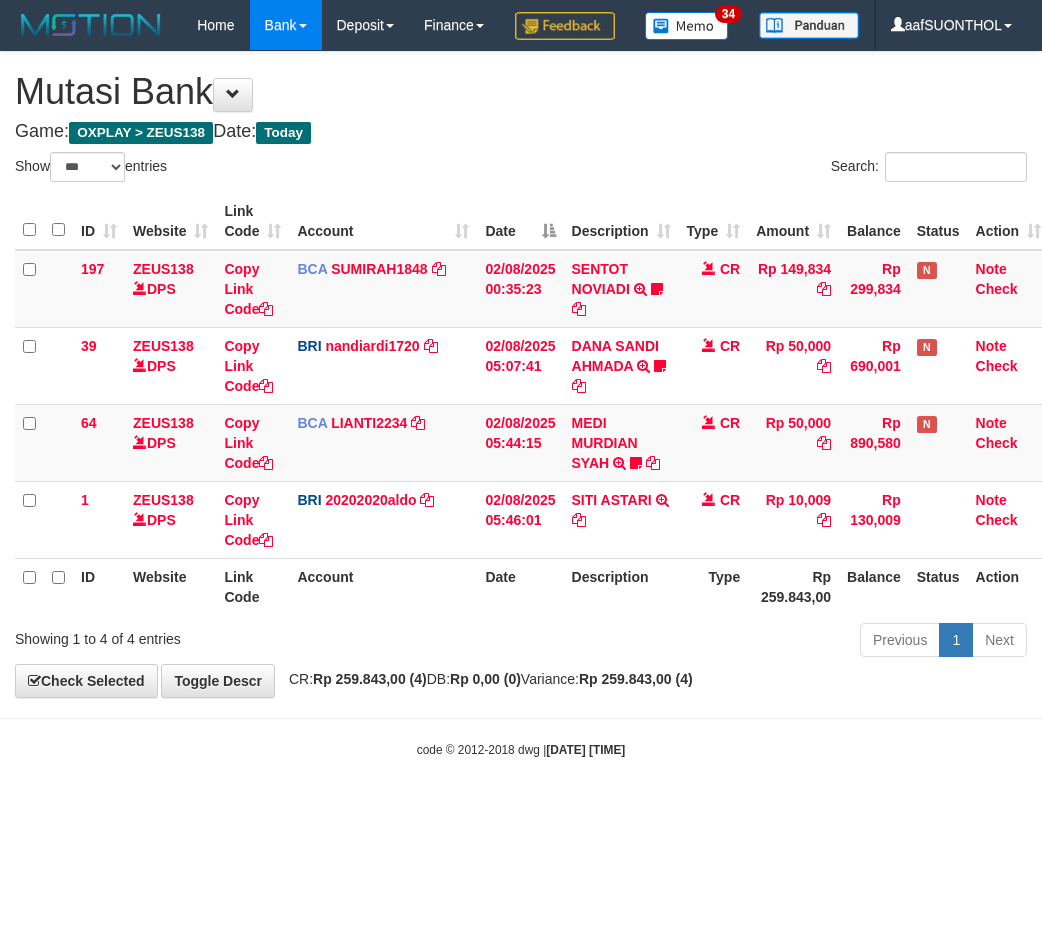 select on "***" 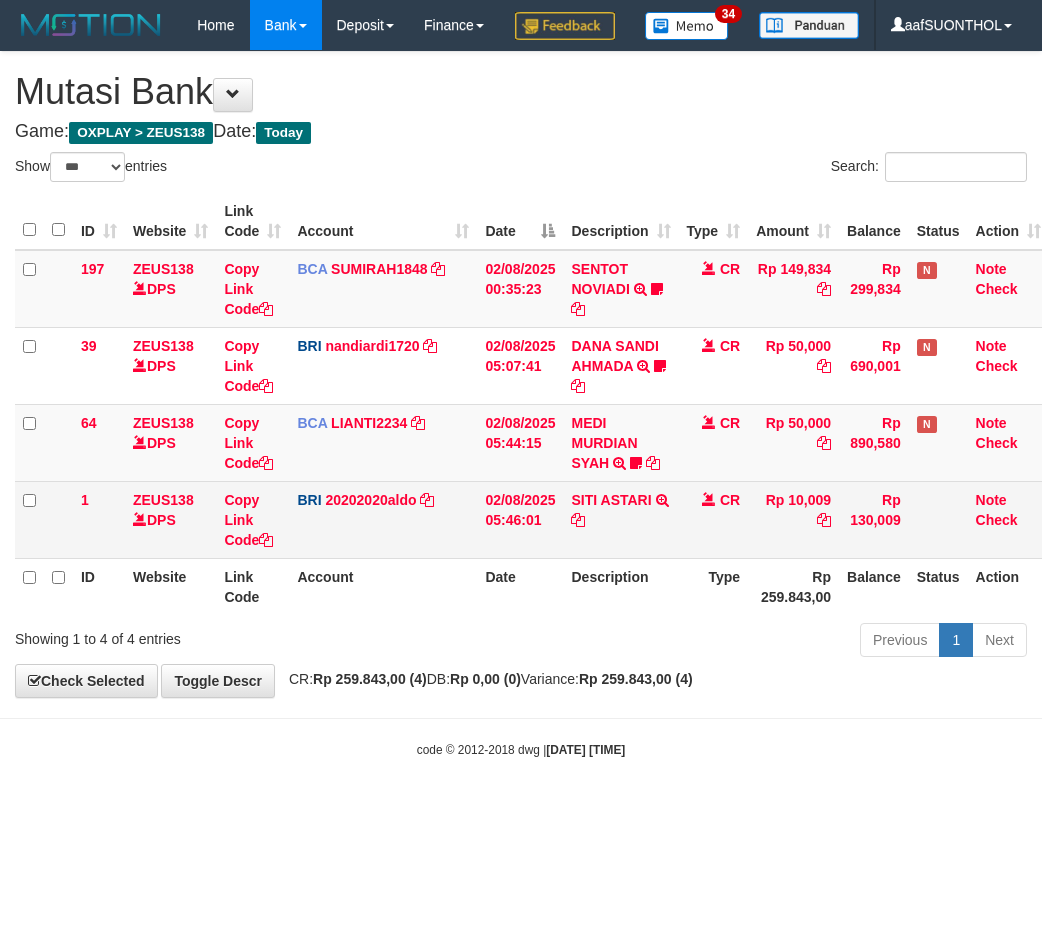 scroll, scrollTop: 0, scrollLeft: 6, axis: horizontal 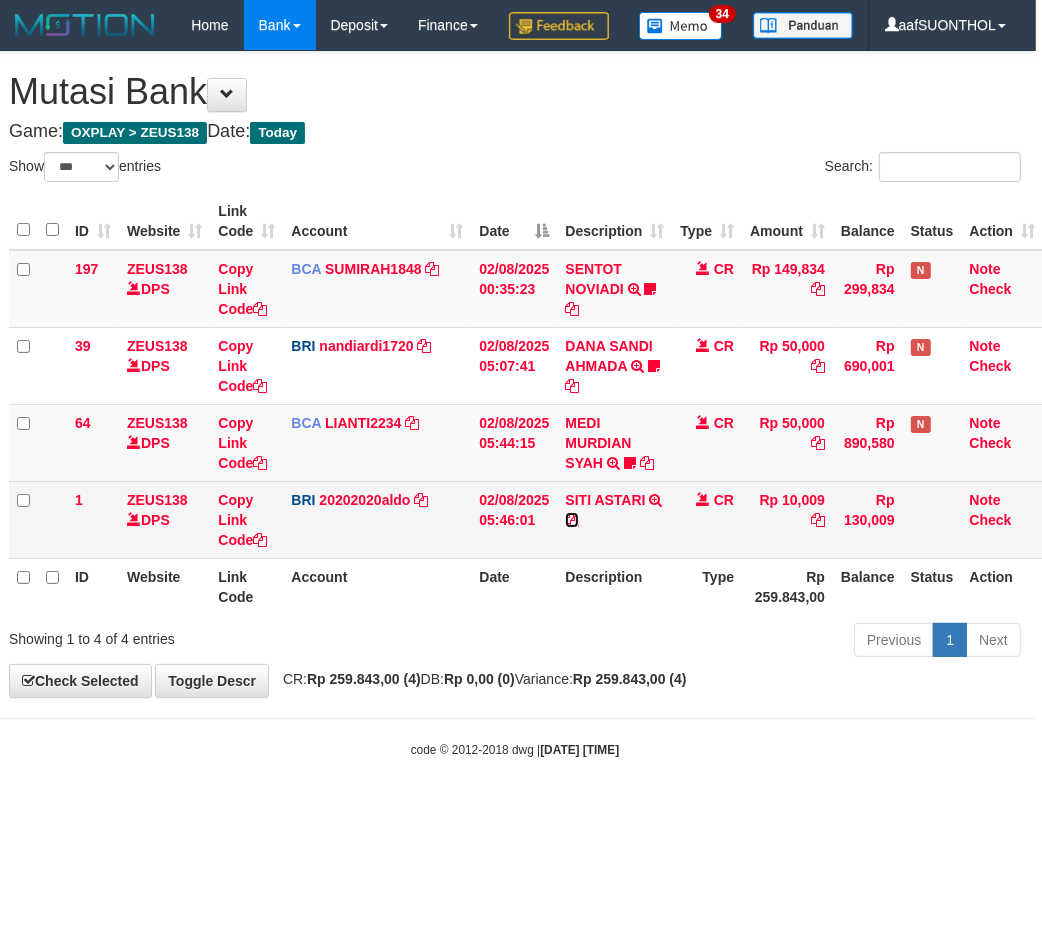 click at bounding box center [572, 520] 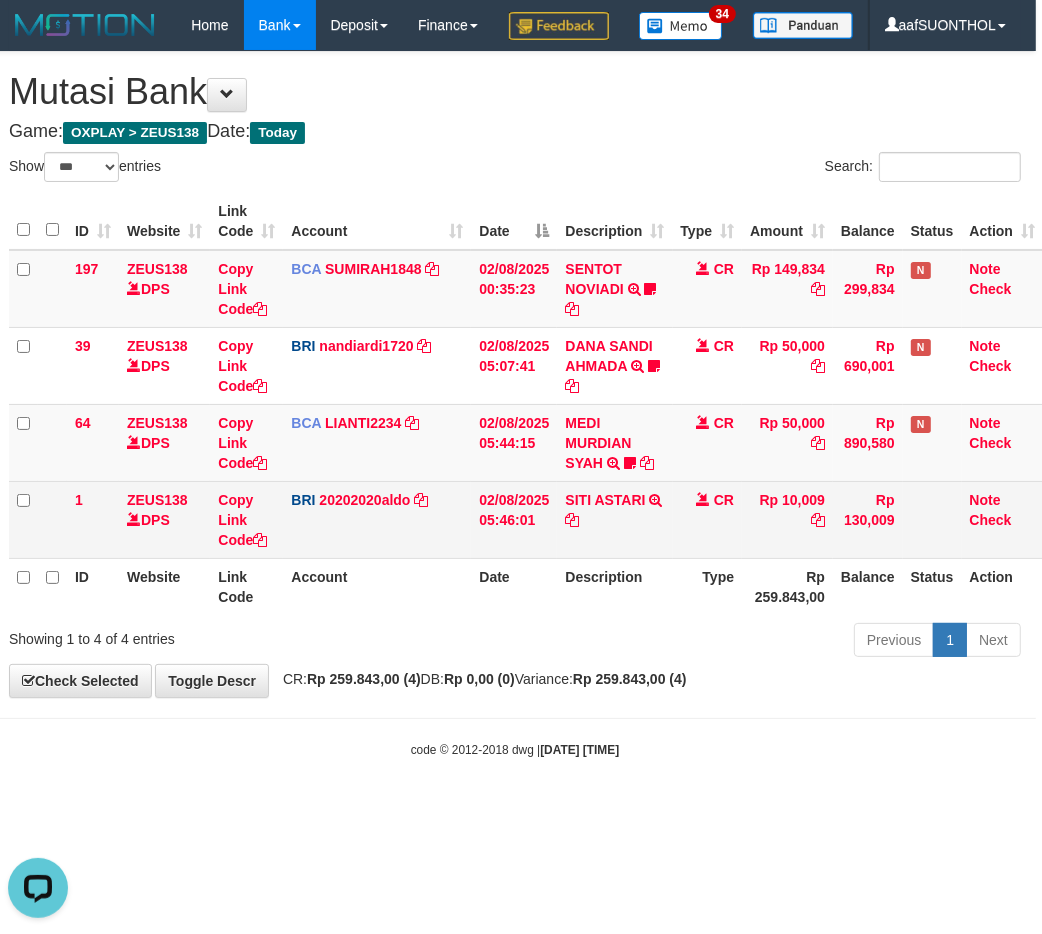 scroll, scrollTop: 0, scrollLeft: 0, axis: both 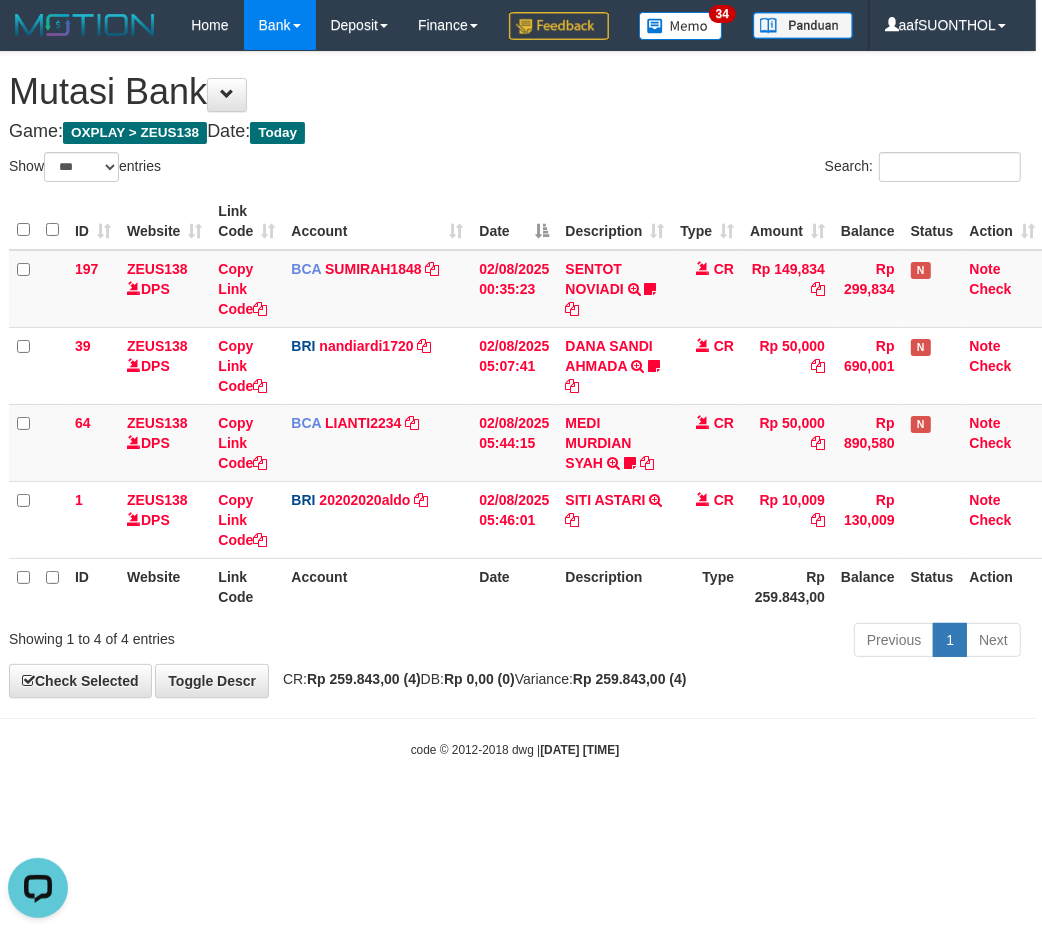 click on "Toggle navigation
Home
Bank
Account List
Load
By Website
Group
[OXPLAY]													ZEUS138
By Load Group (DPS)" at bounding box center (515, 404) 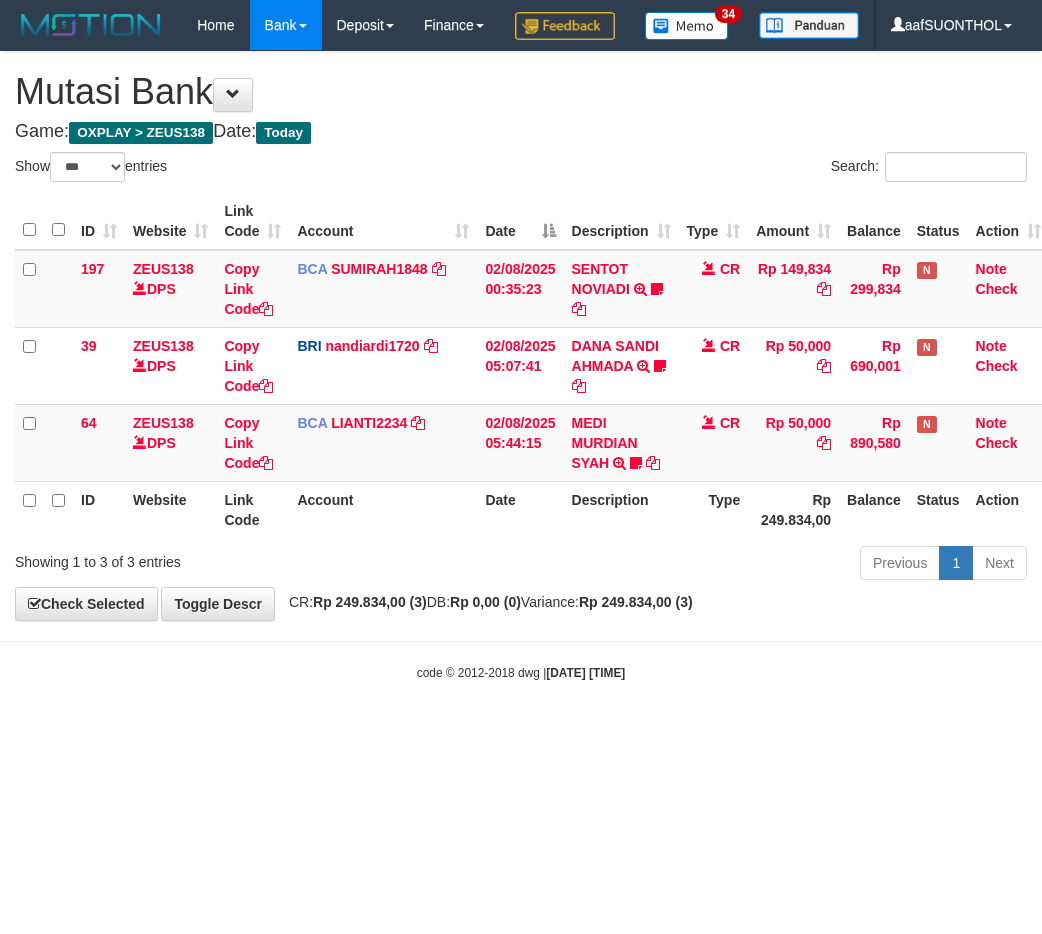 select on "***" 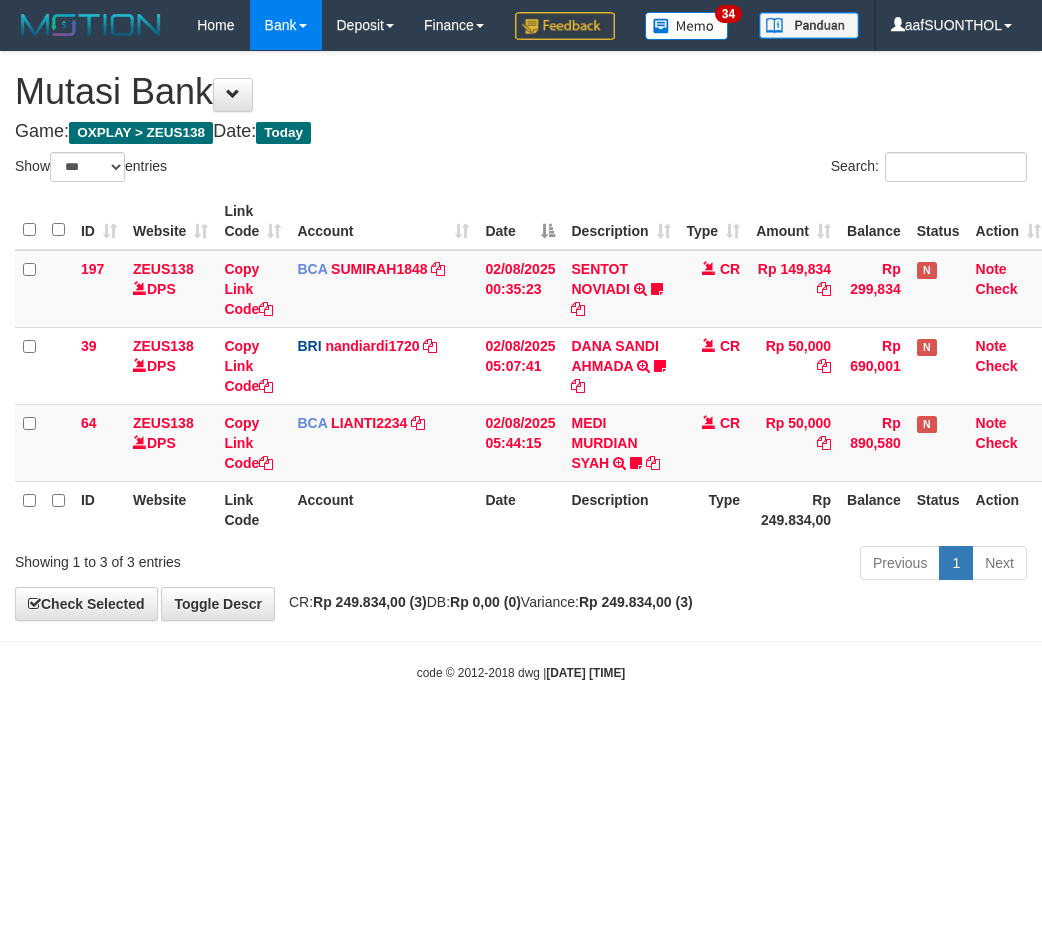 scroll, scrollTop: 0, scrollLeft: 6, axis: horizontal 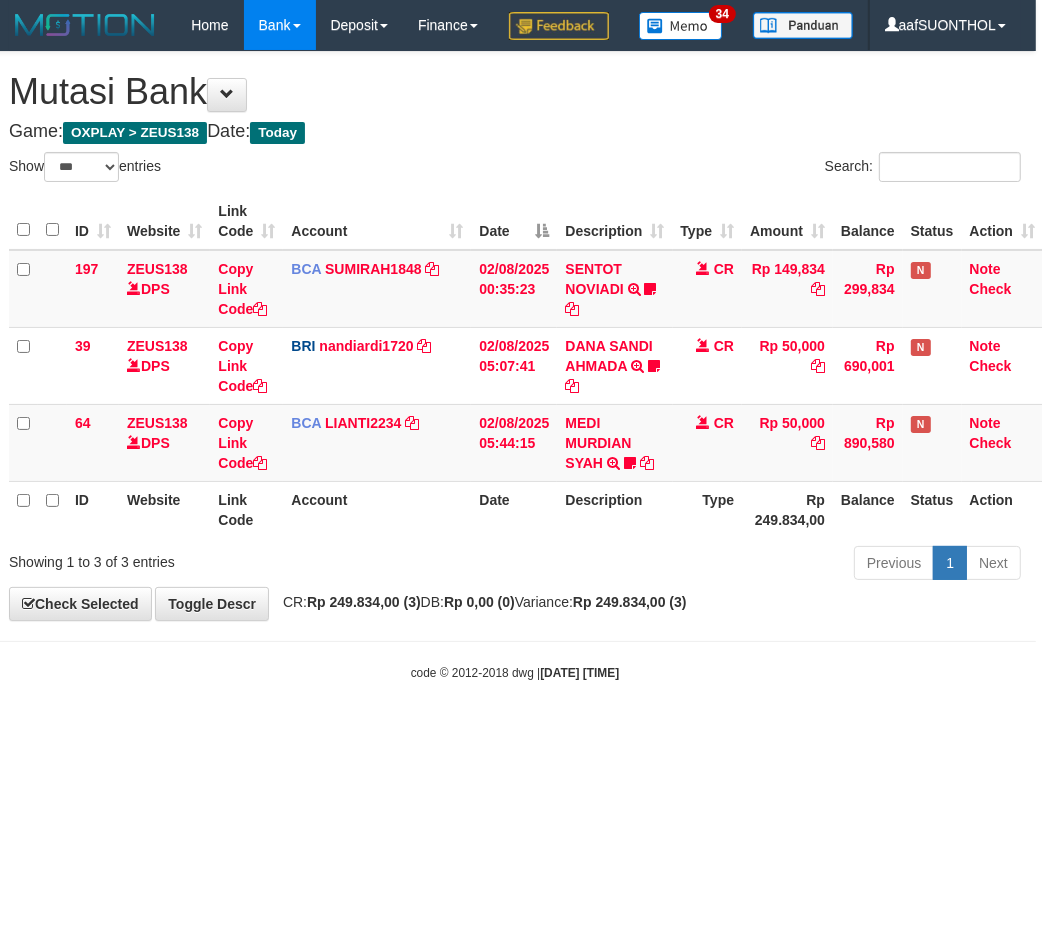 drag, startPoint x: 650, startPoint y: 723, endPoint x: 637, endPoint y: 721, distance: 13.152946 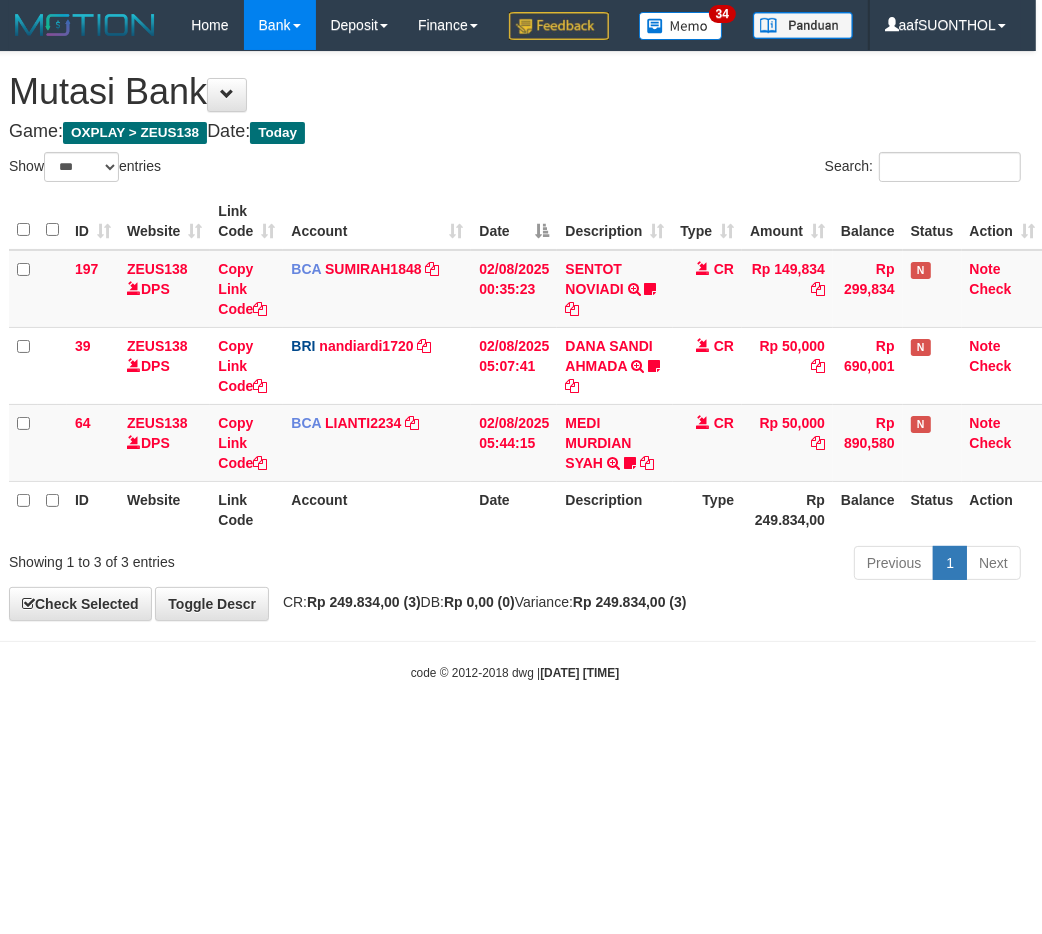 click on "[DATE] [TIME]" at bounding box center [579, 673] 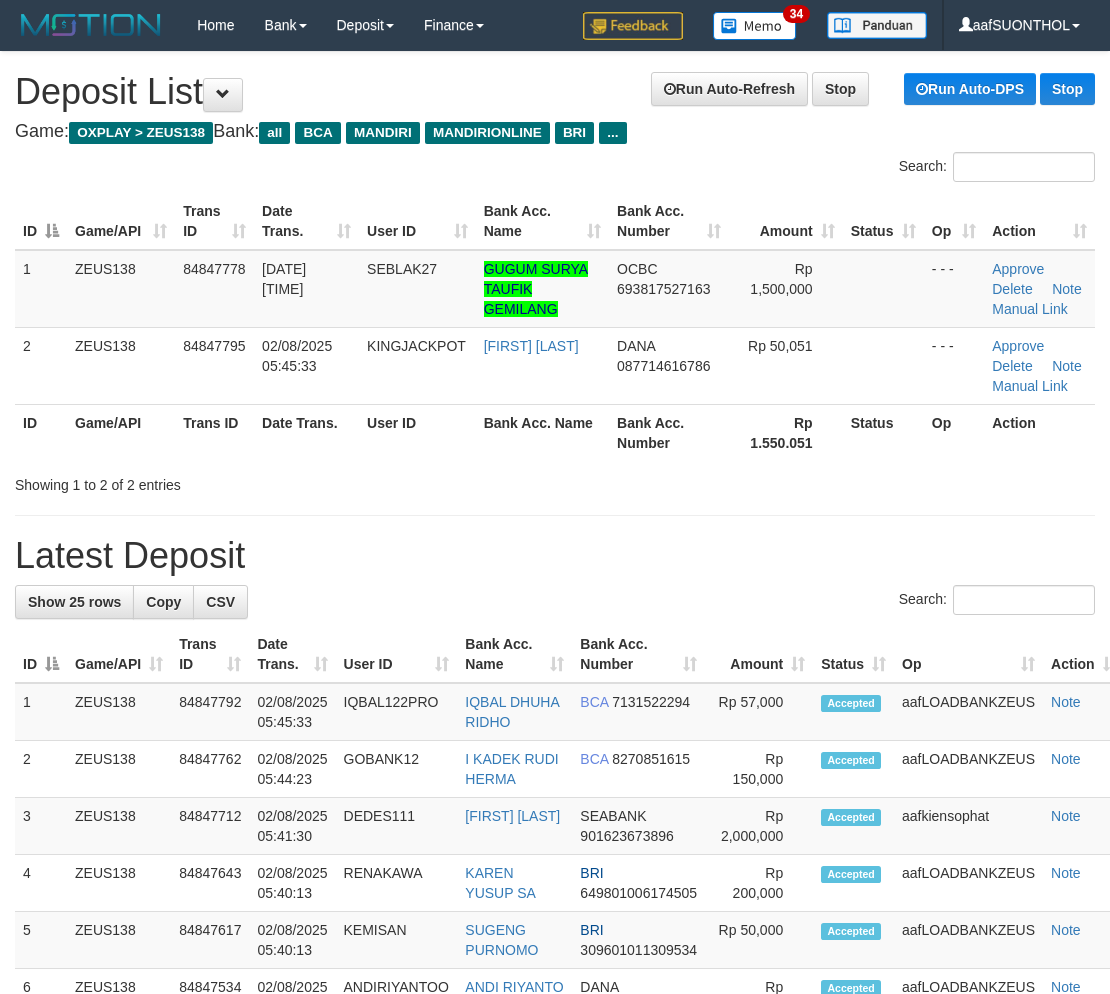 scroll, scrollTop: 0, scrollLeft: 0, axis: both 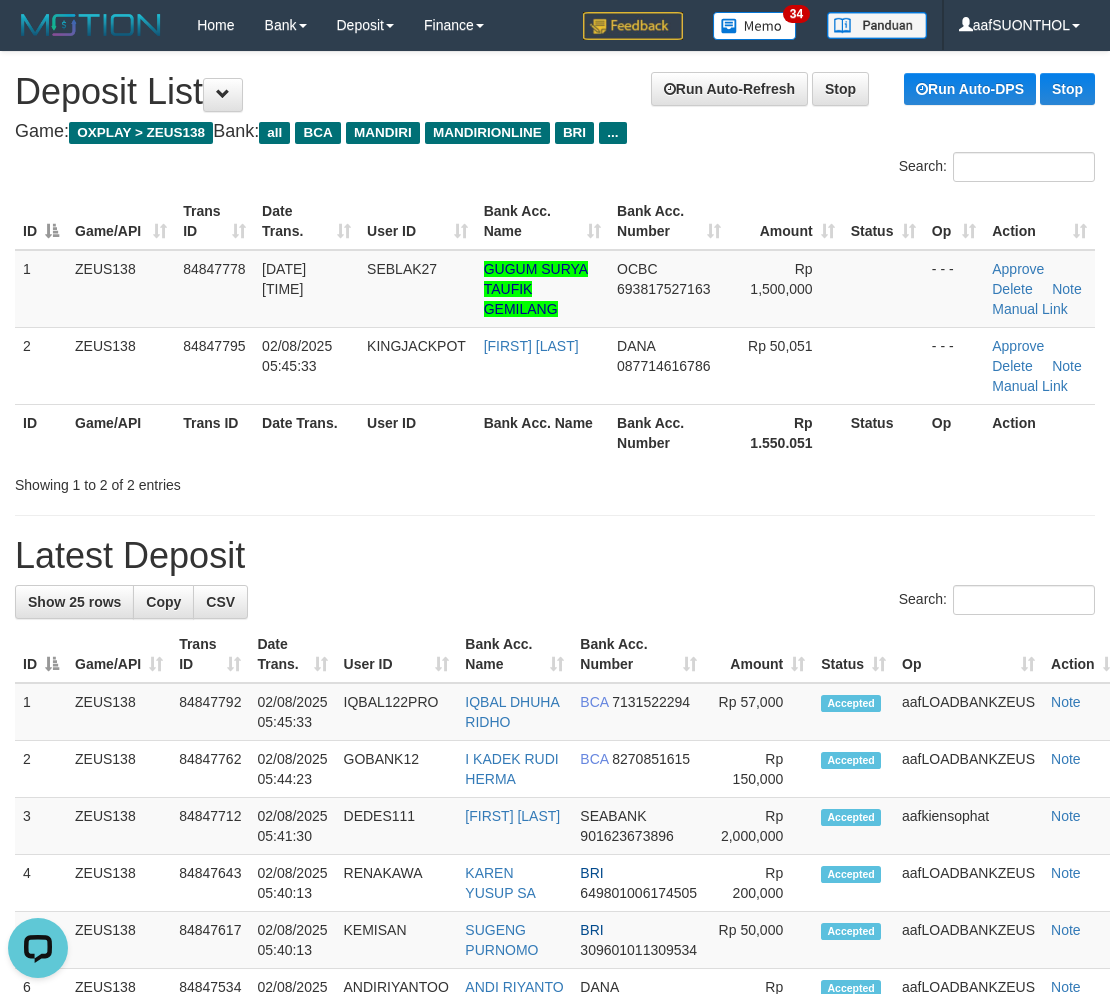 drag, startPoint x: 933, startPoint y: 635, endPoint x: 921, endPoint y: 624, distance: 16.27882 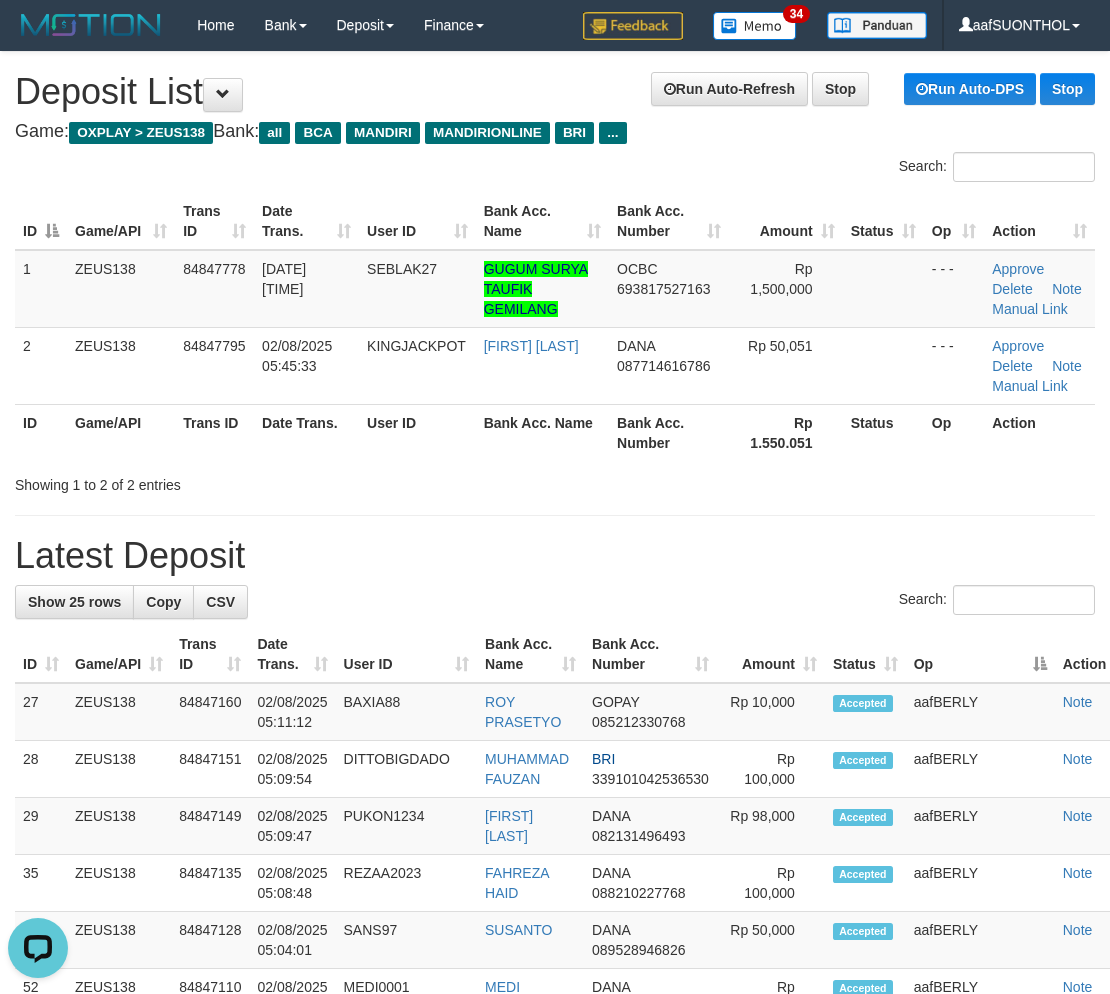 click on "Latest Deposit" at bounding box center [555, 556] 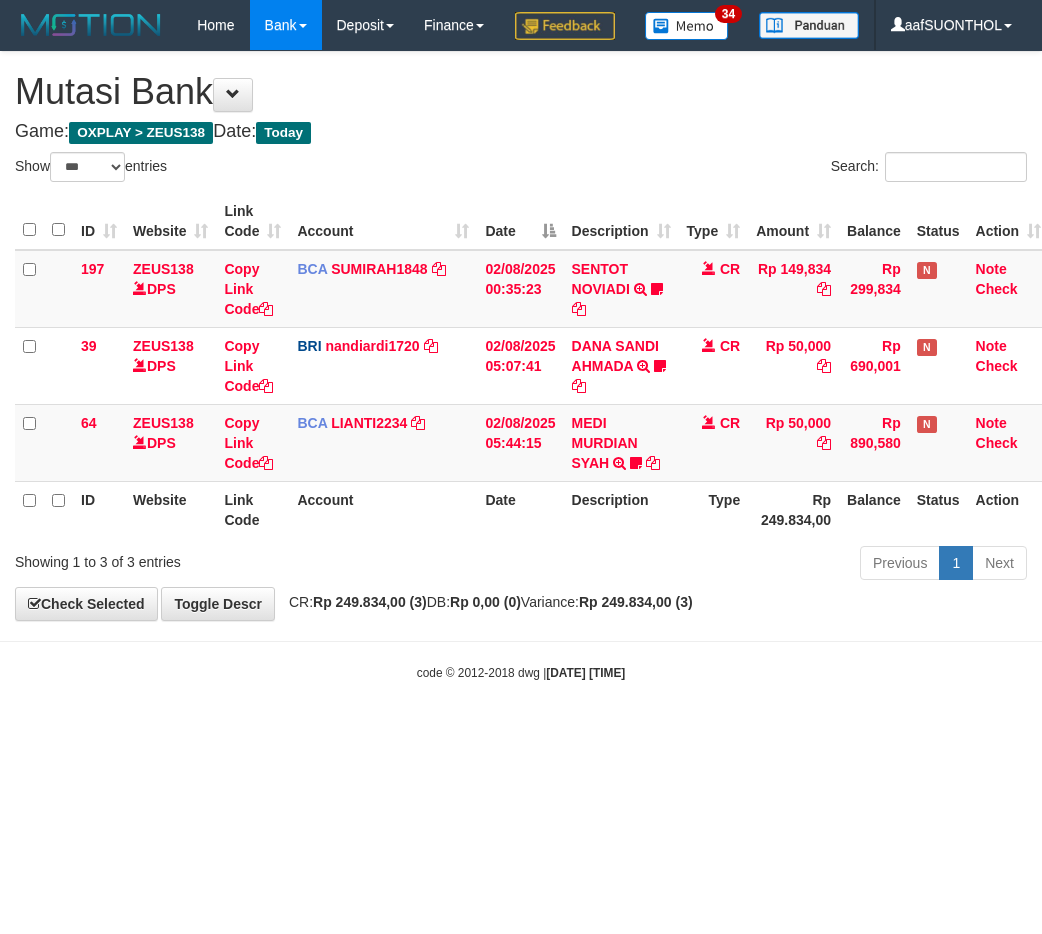 select on "***" 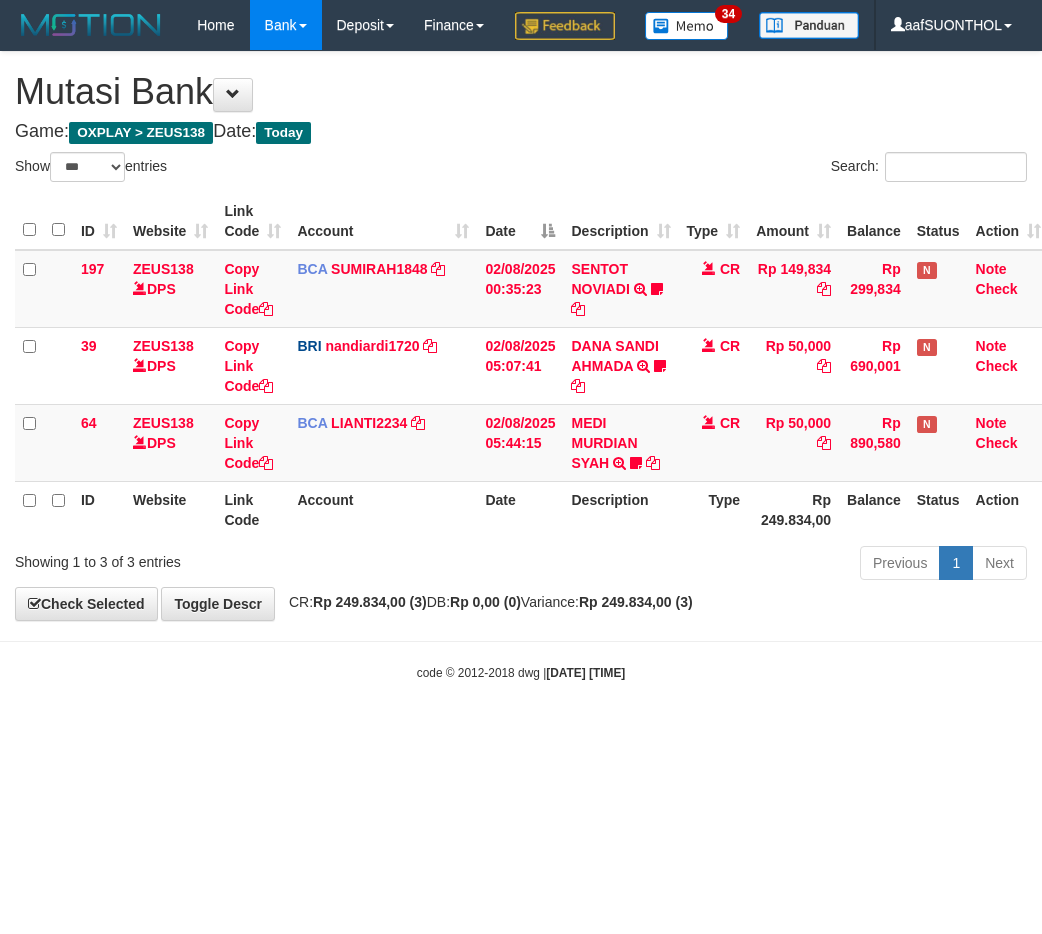 scroll, scrollTop: 0, scrollLeft: 6, axis: horizontal 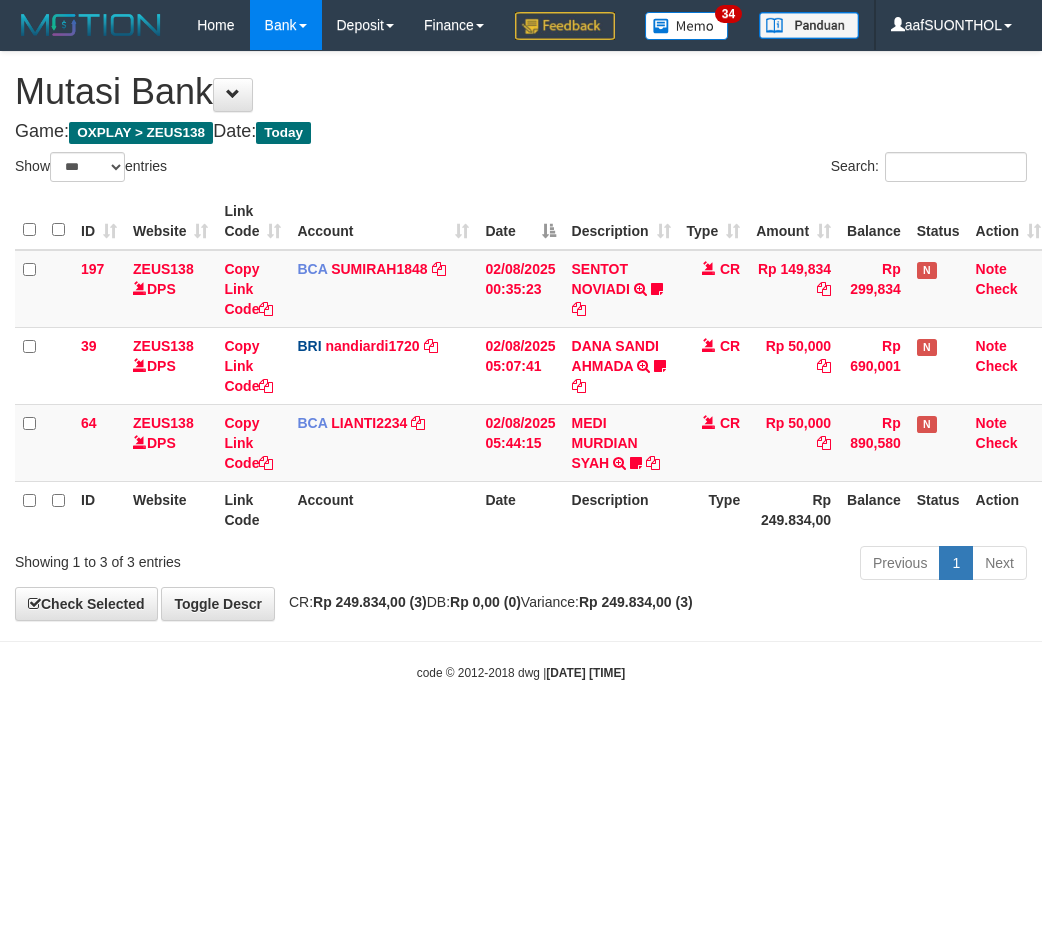 select on "***" 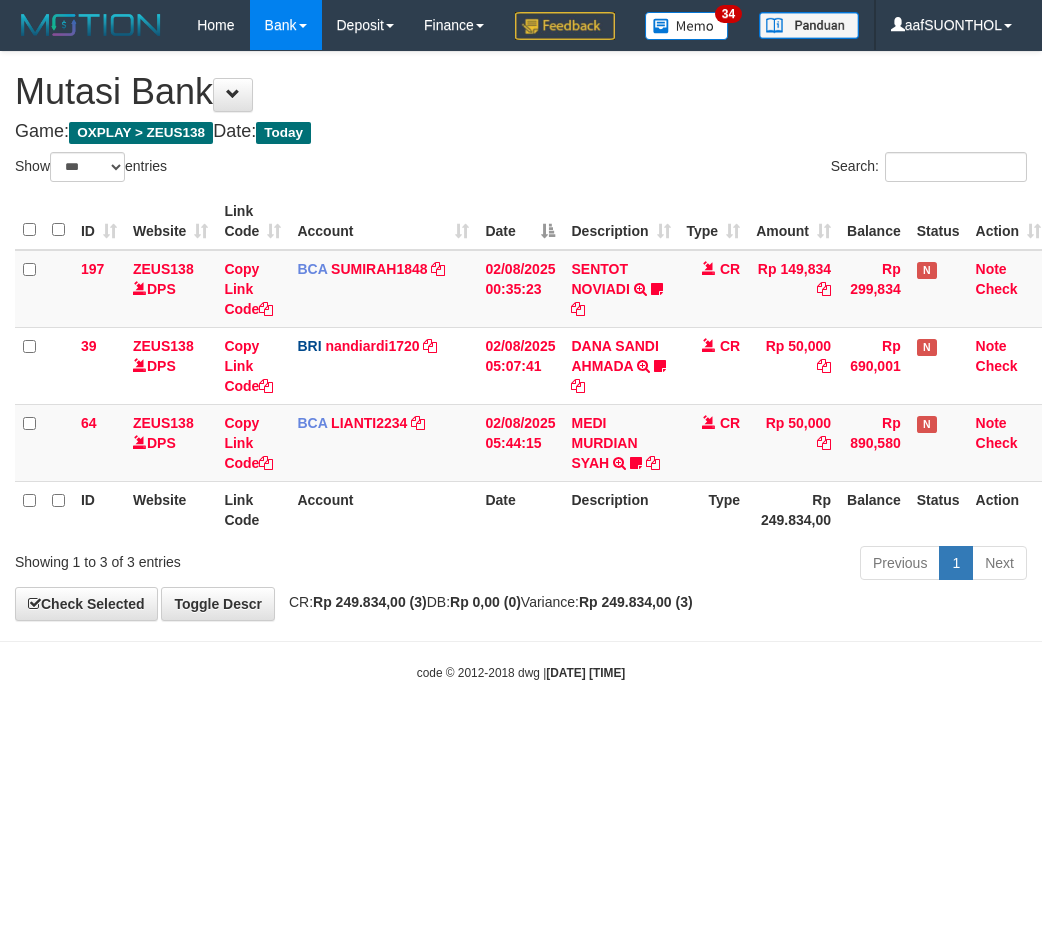 scroll, scrollTop: 0, scrollLeft: 6, axis: horizontal 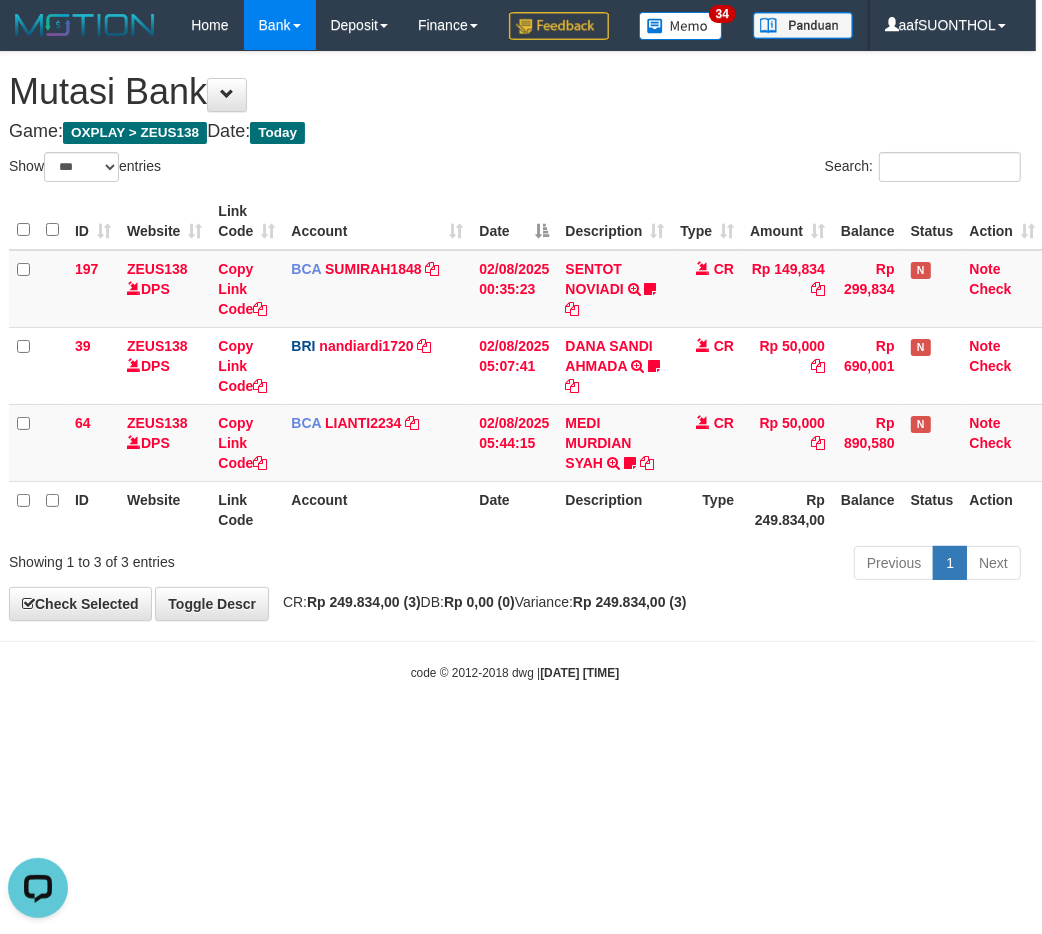 click on "Toggle navigation
Home
Bank
Account List
Load
By Website
Group
[OXPLAY]													ZEUS138
By Load Group (DPS)
Sync" at bounding box center [515, 366] 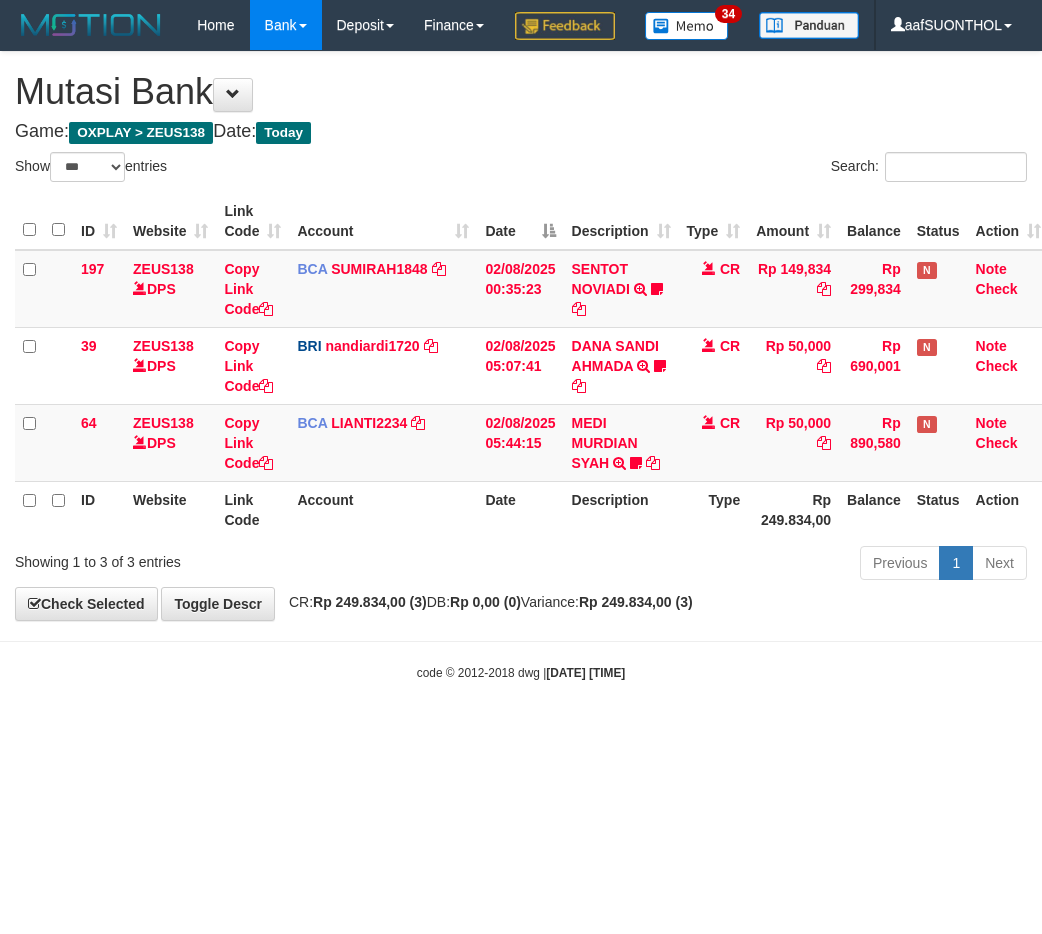 select on "***" 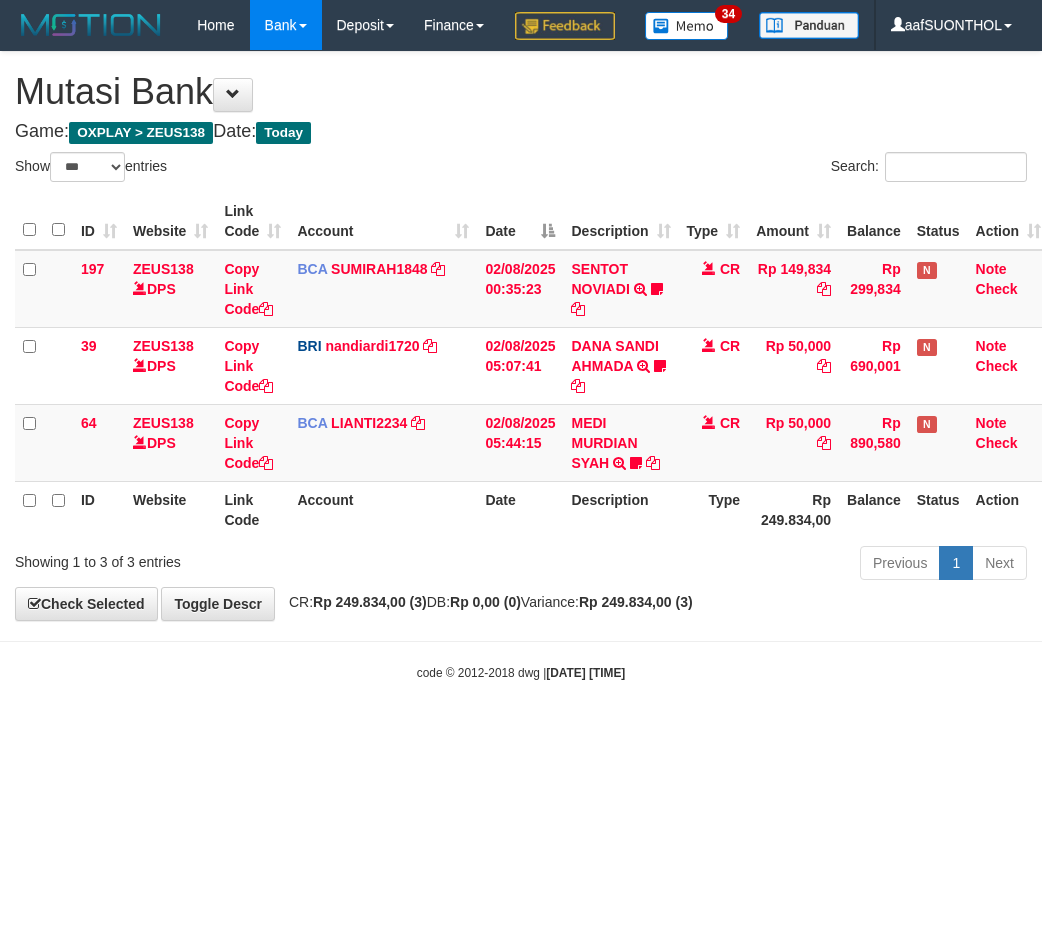 scroll, scrollTop: 0, scrollLeft: 6, axis: horizontal 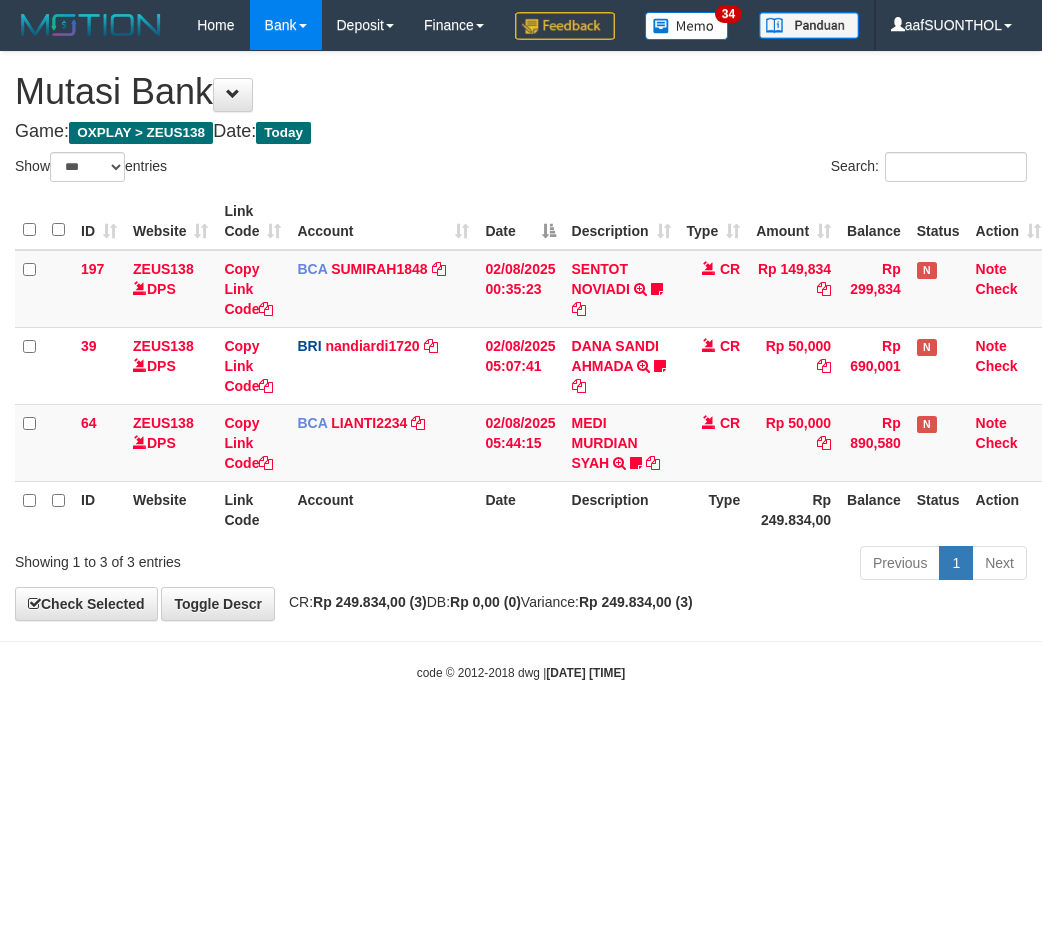 select on "***" 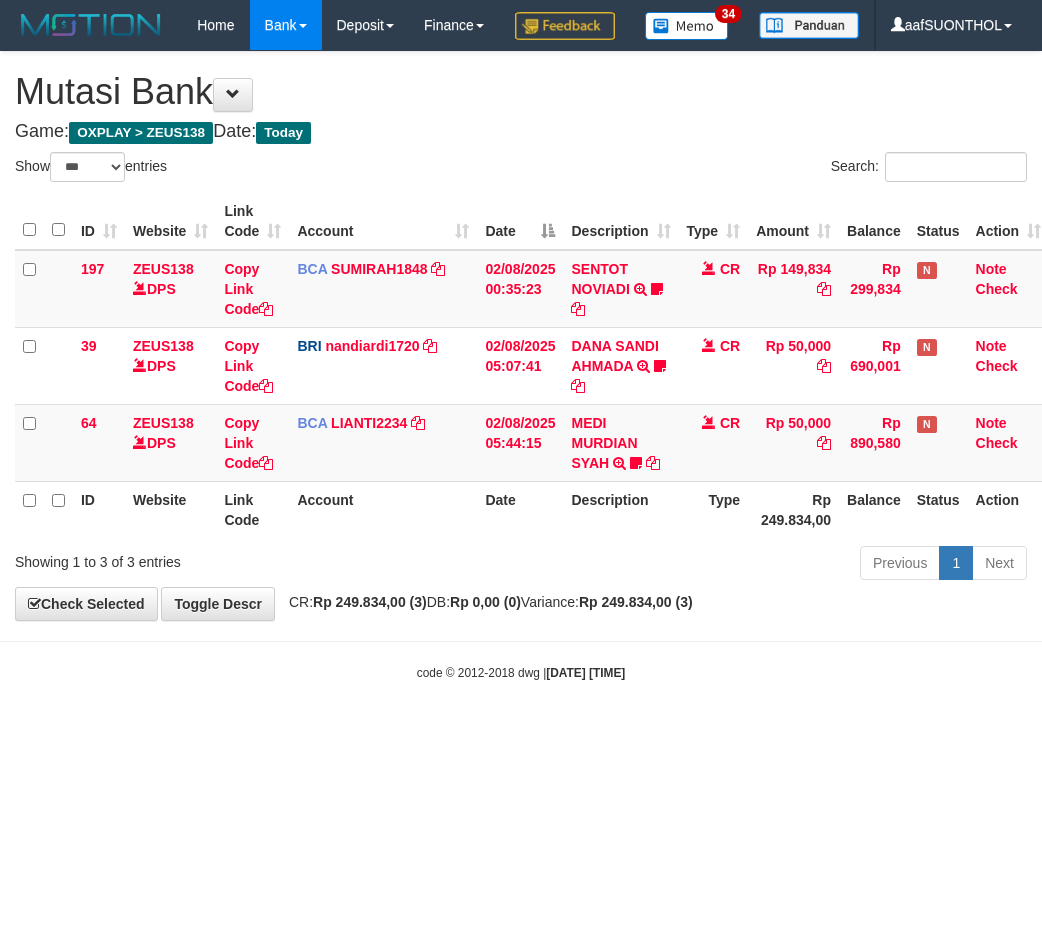 scroll, scrollTop: 0, scrollLeft: 6, axis: horizontal 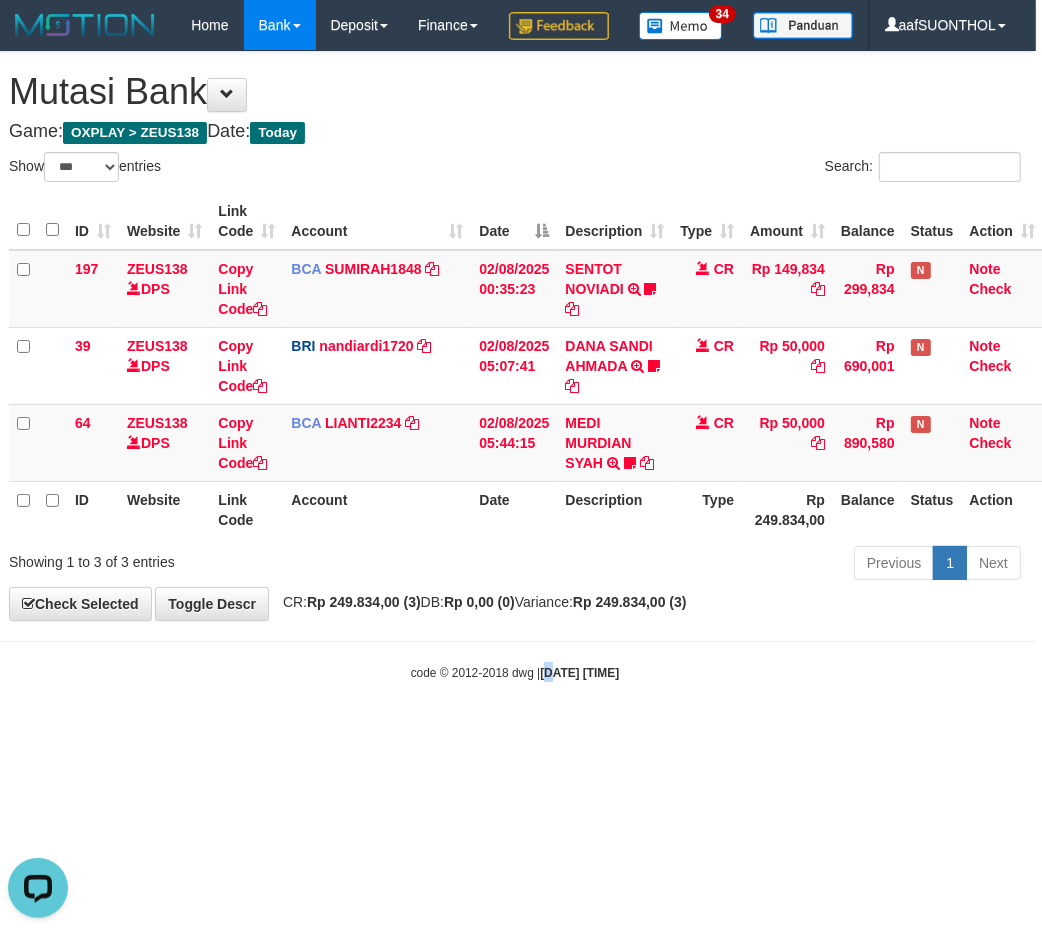 click on "Toggle navigation
Home
Bank
Account List
Load
By Website
Group
[OXPLAY]													ZEUS138
By Load Group (DPS)
Sync" at bounding box center (515, 366) 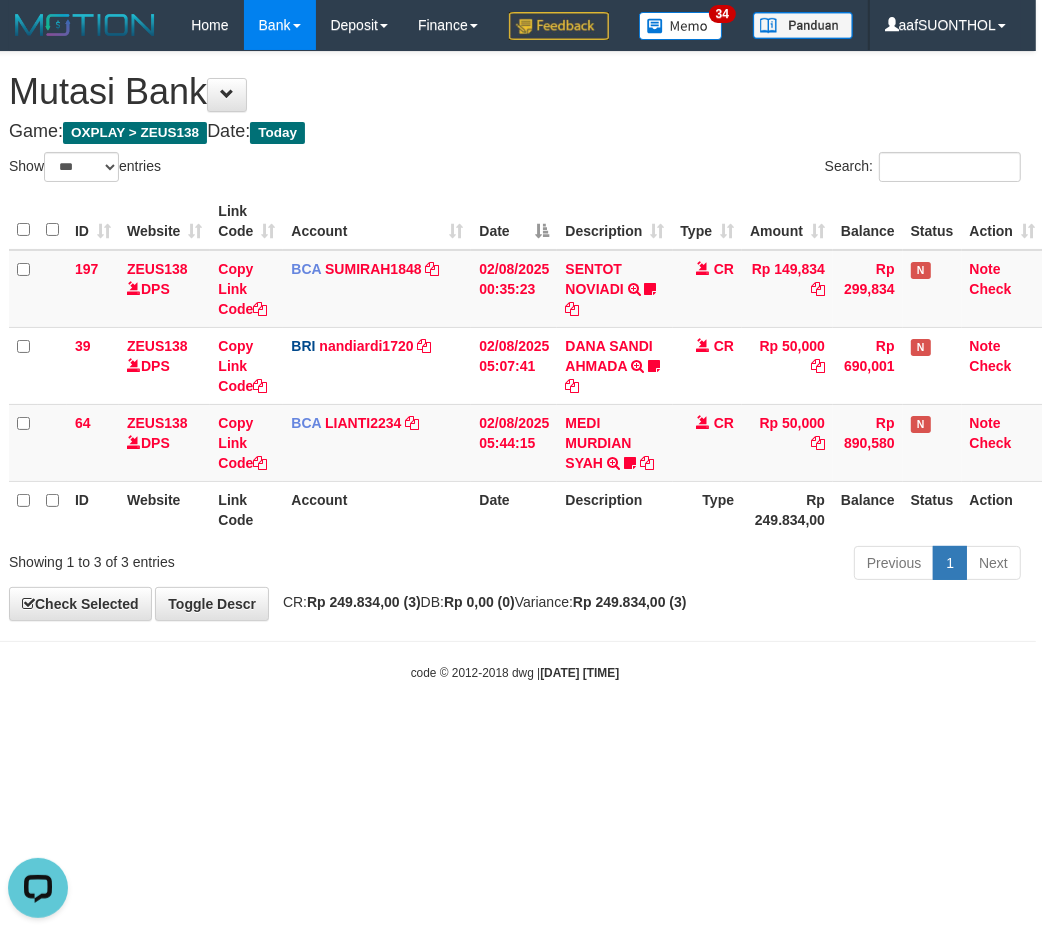 click on "Toggle navigation
Home
Bank
Account List
Load
By Website
Group
[OXPLAY]													ZEUS138
By Load Group (DPS)
Sync" at bounding box center (515, 366) 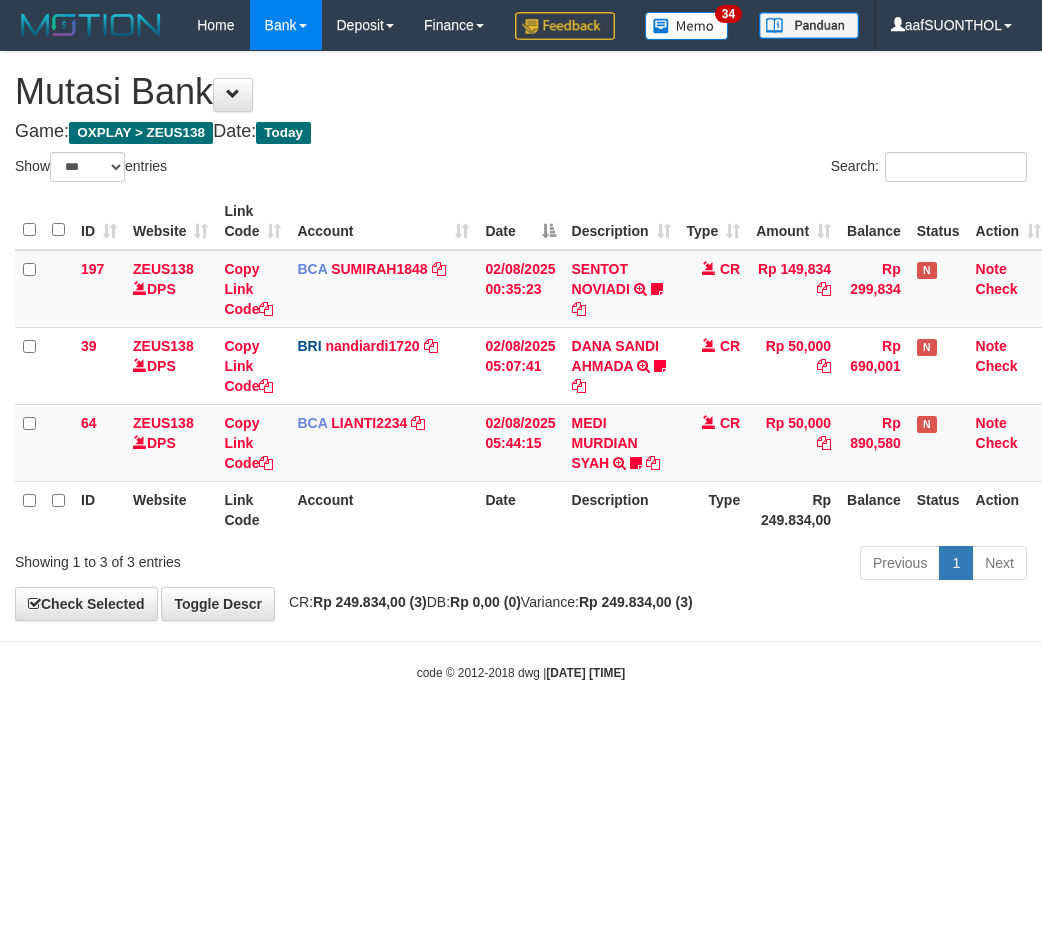 select on "***" 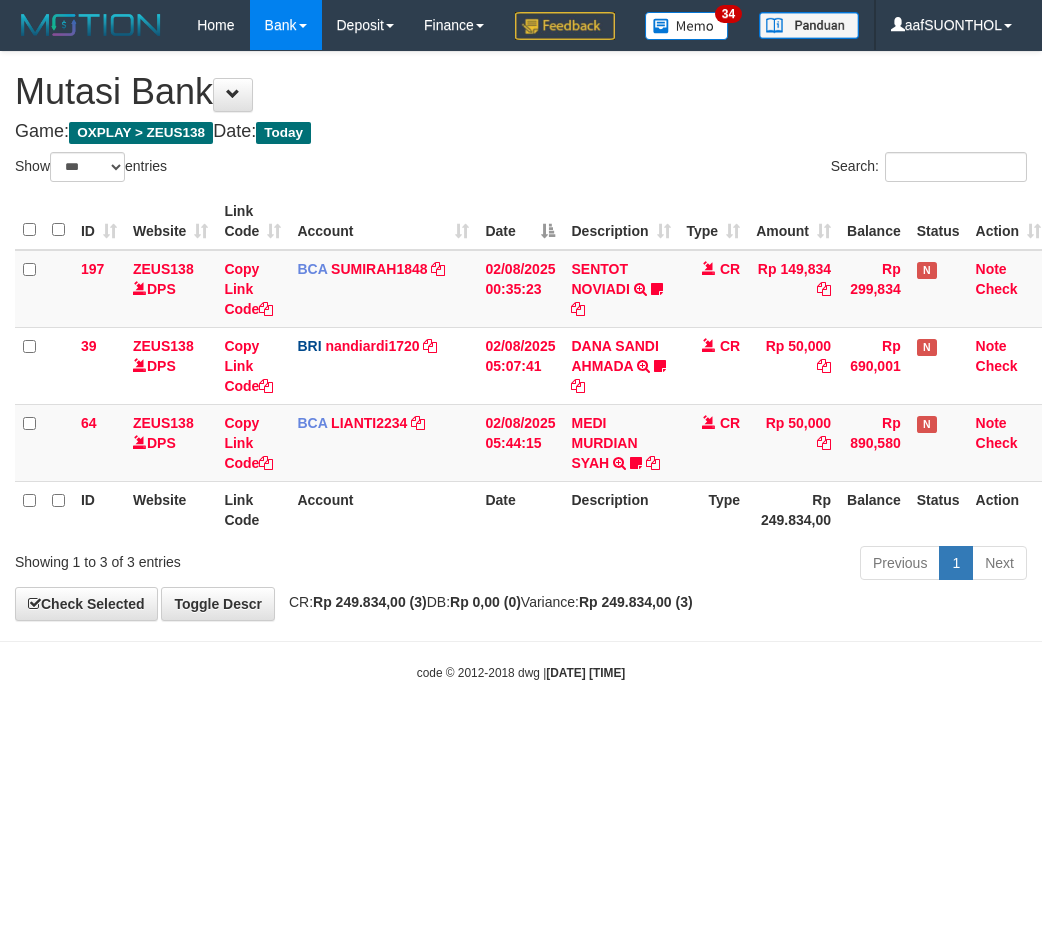 scroll, scrollTop: 0, scrollLeft: 6, axis: horizontal 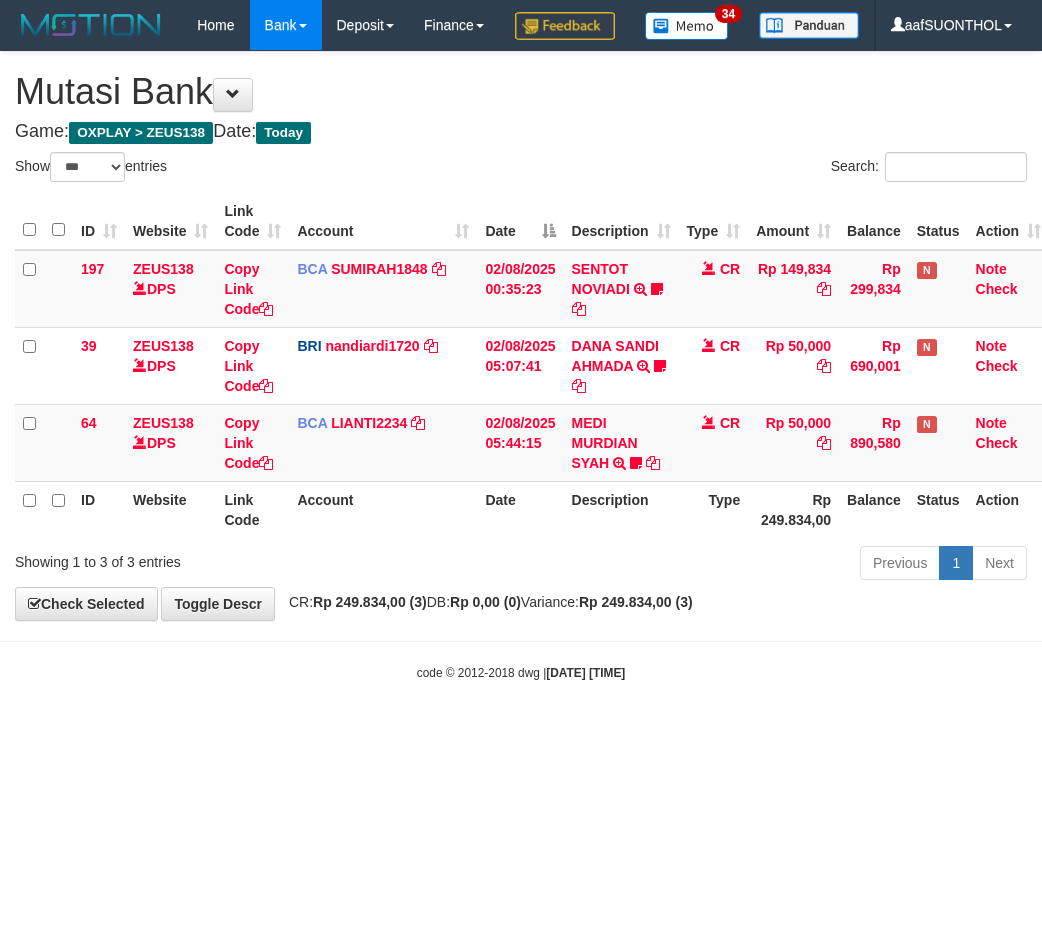 select on "***" 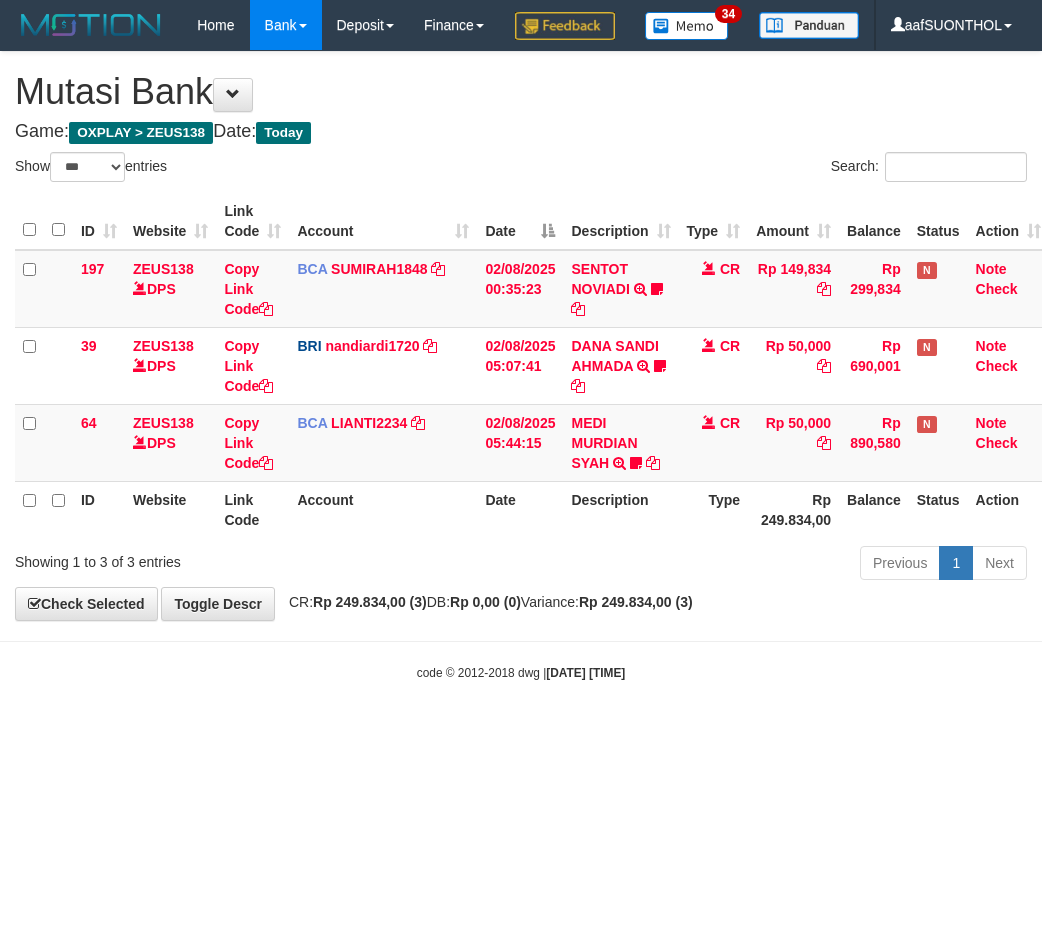 scroll, scrollTop: 0, scrollLeft: 6, axis: horizontal 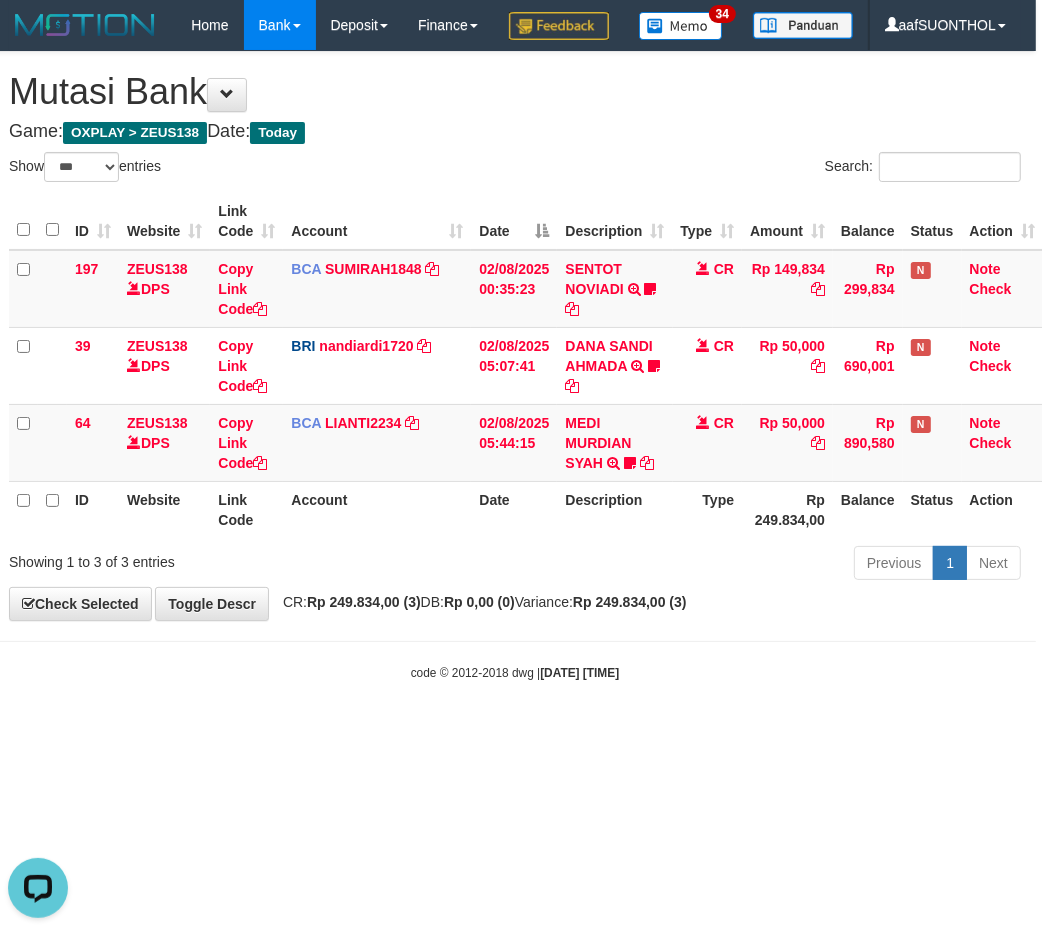 click on "code © 2012-2018 dwg |  2025/08/02 05:46:48" at bounding box center [515, 672] 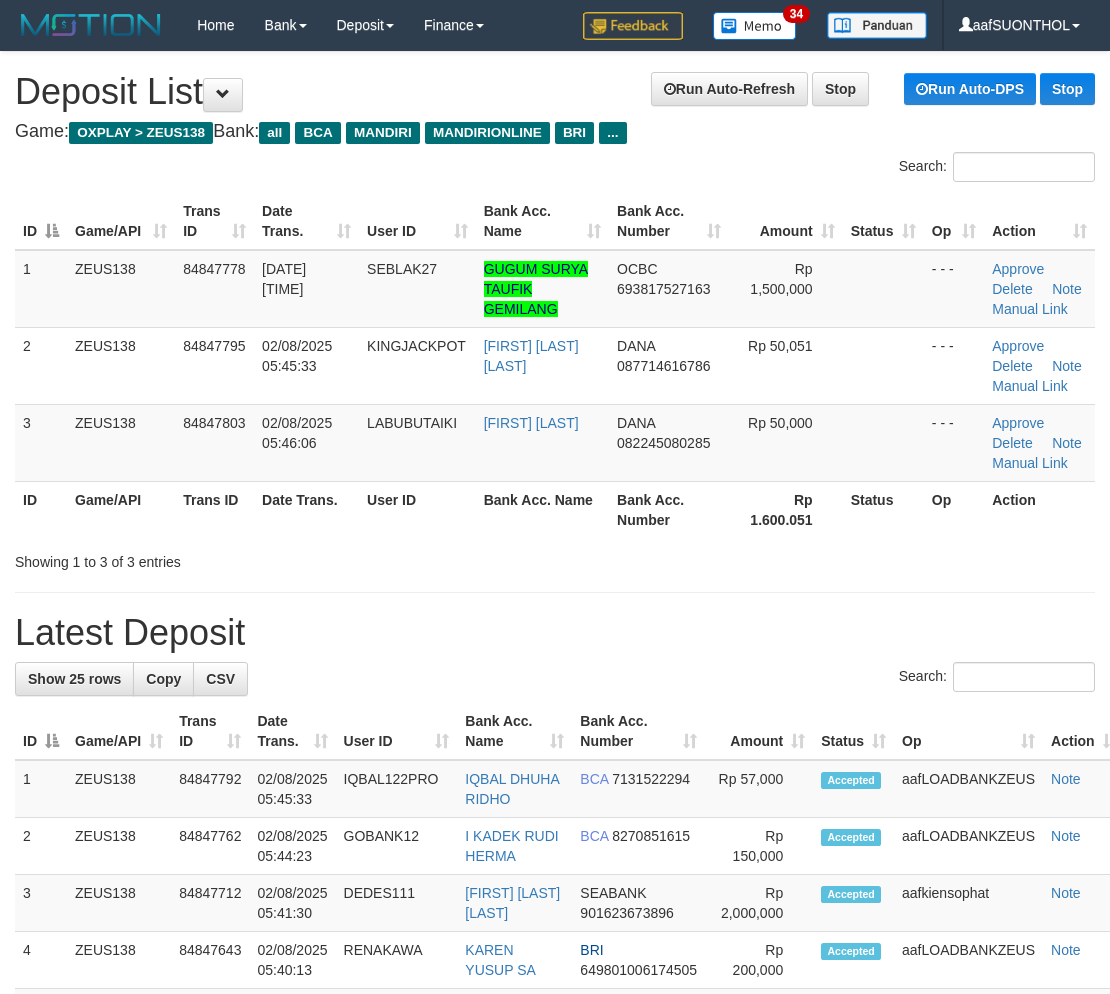 scroll, scrollTop: 0, scrollLeft: 0, axis: both 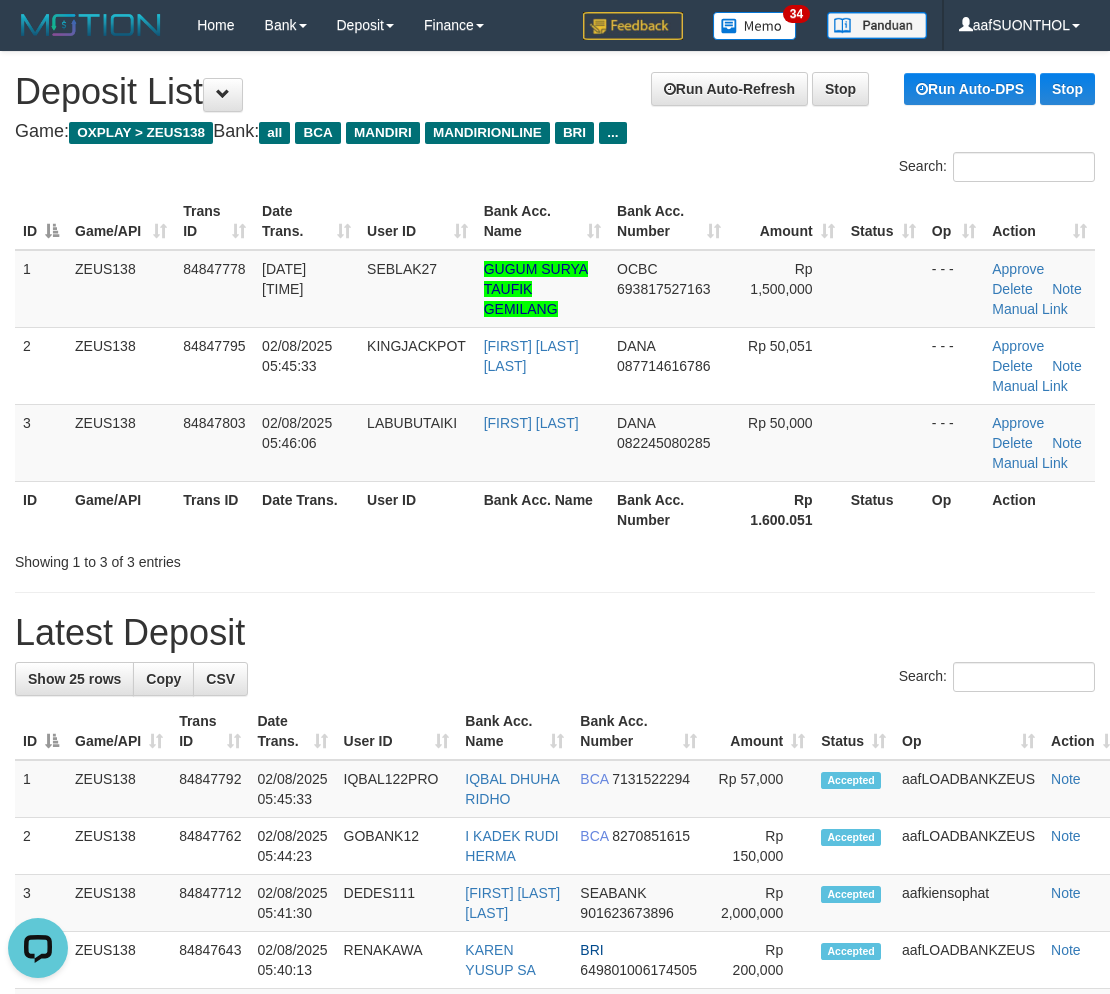 click on "Search:" at bounding box center [555, 679] 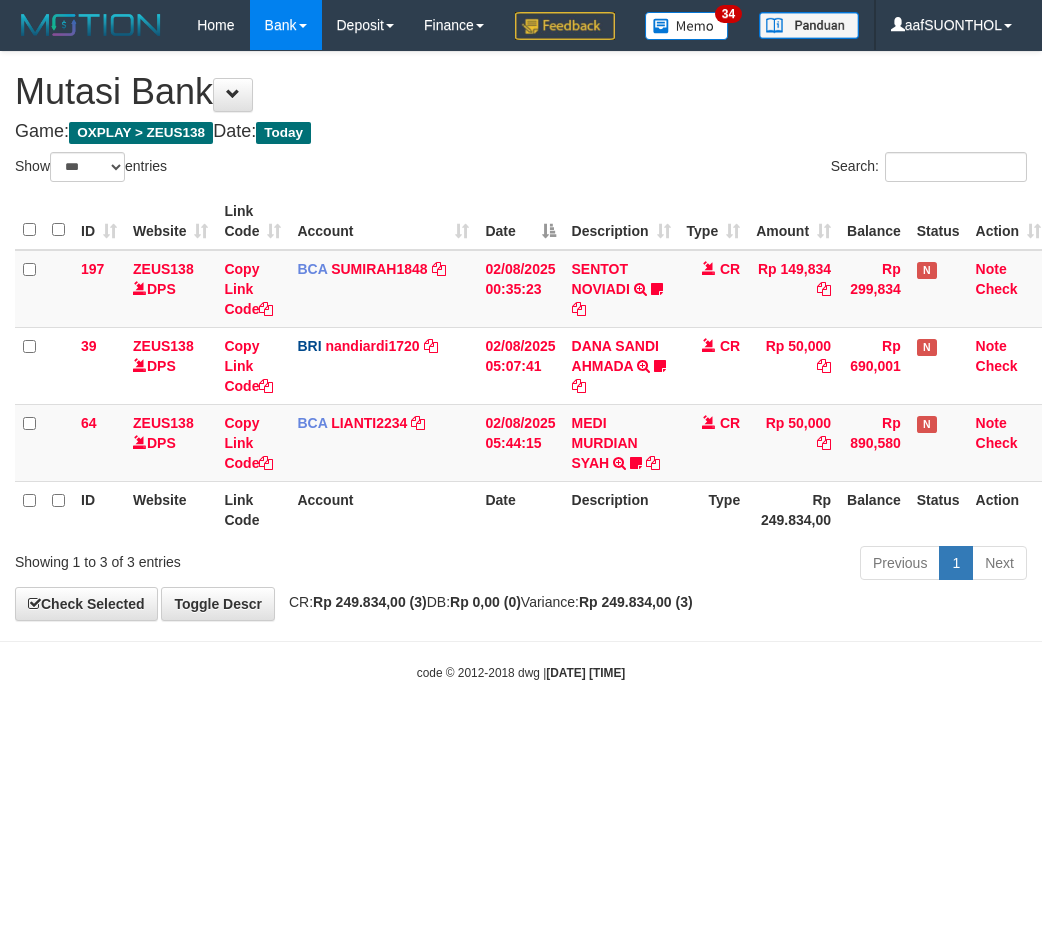 select on "***" 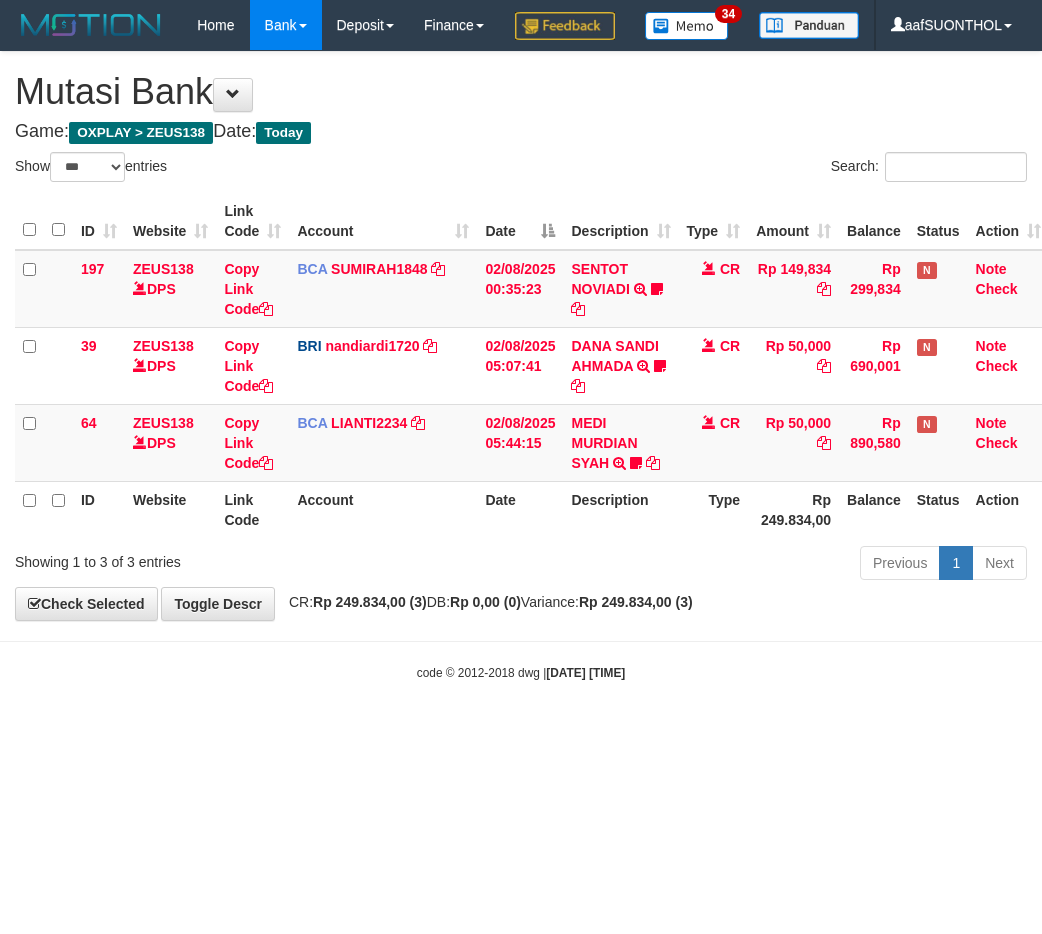 scroll, scrollTop: 0, scrollLeft: 6, axis: horizontal 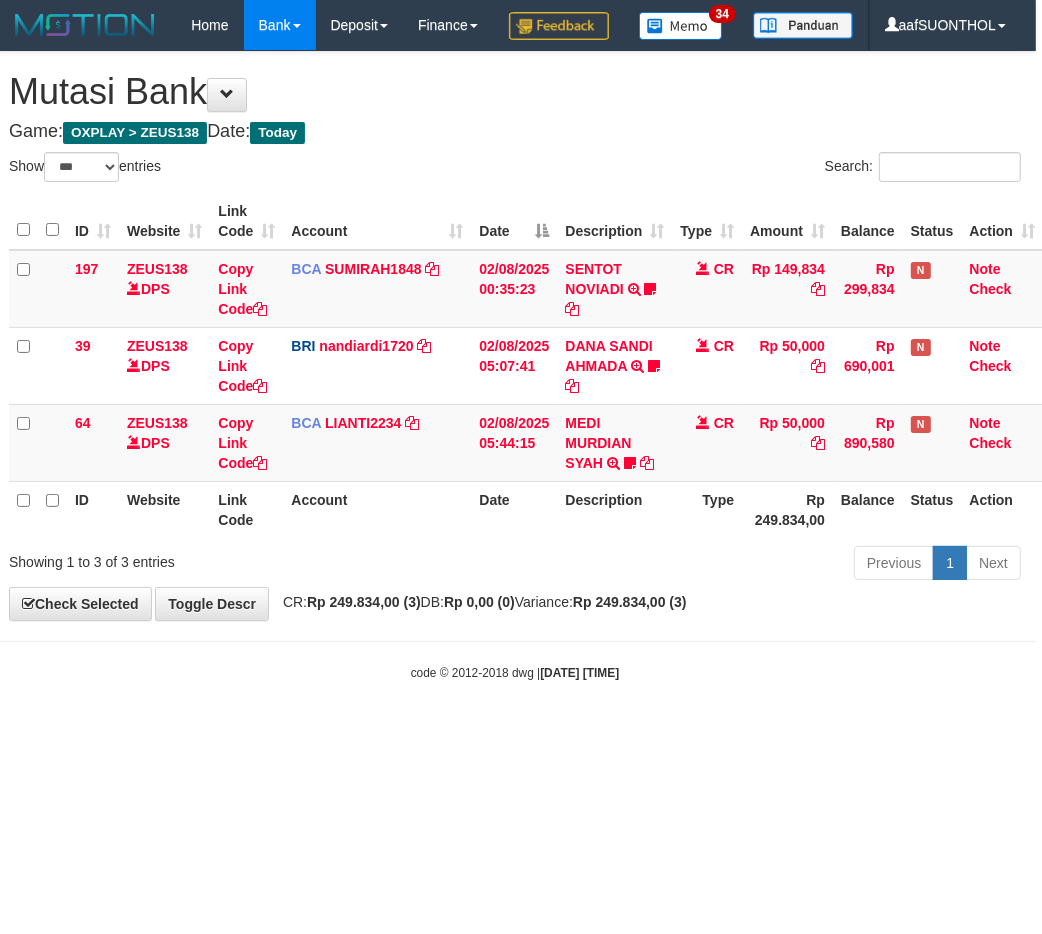 click on "Toggle navigation
Home
Bank
Account List
Load
By Website
Group
[OXPLAY]													ZEUS138
By Load Group (DPS)" at bounding box center [515, 366] 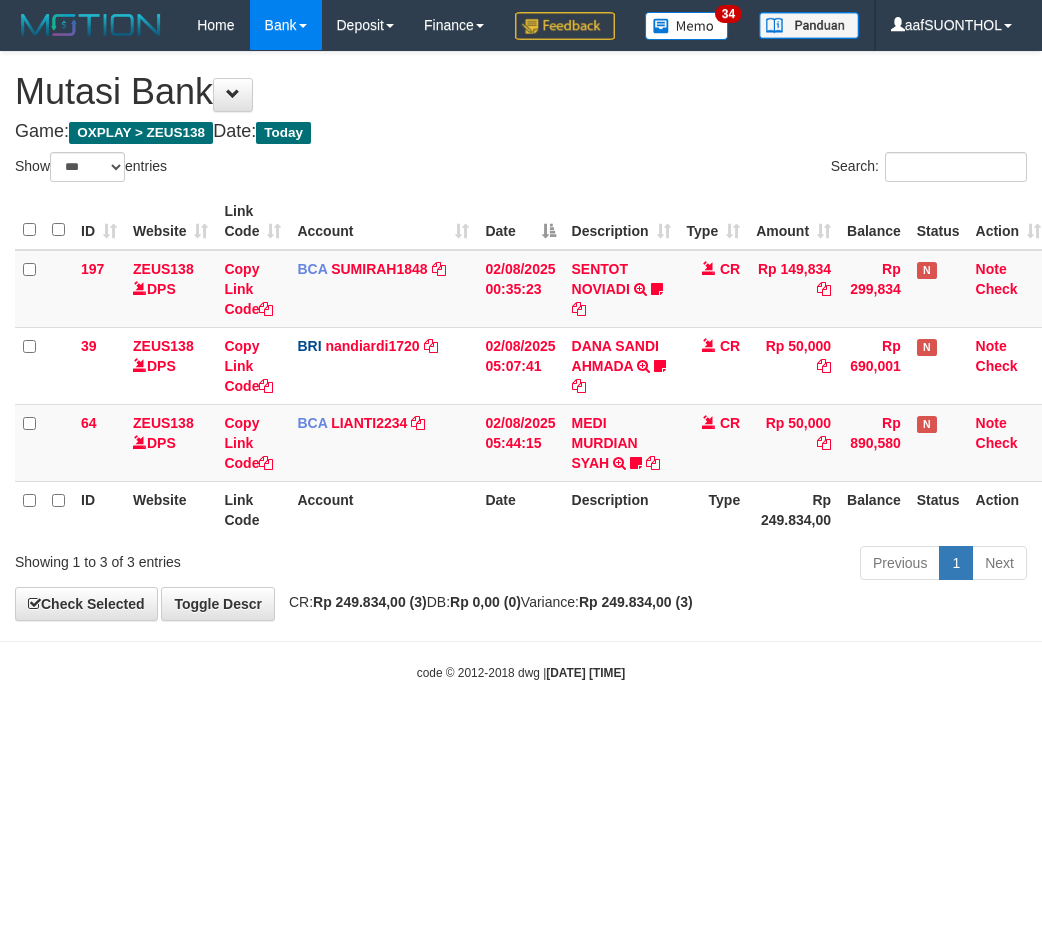 select on "***" 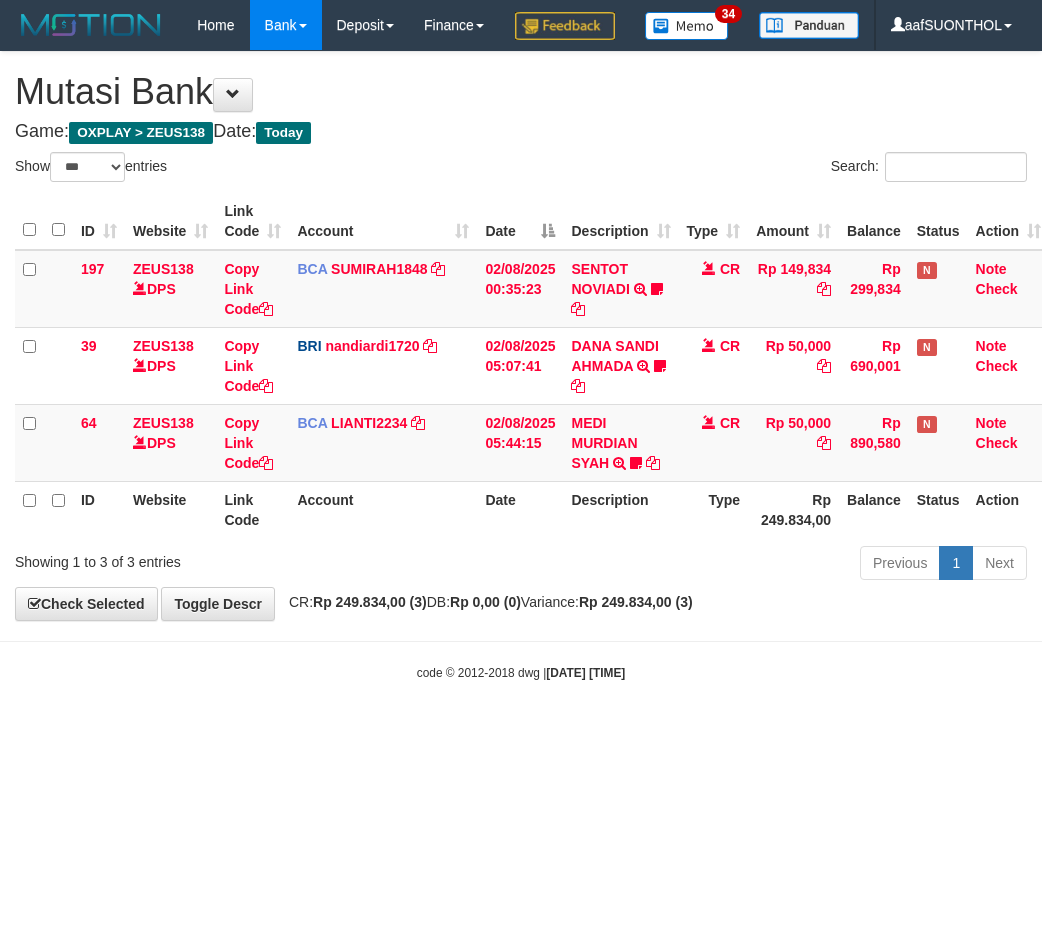 scroll, scrollTop: 0, scrollLeft: 6, axis: horizontal 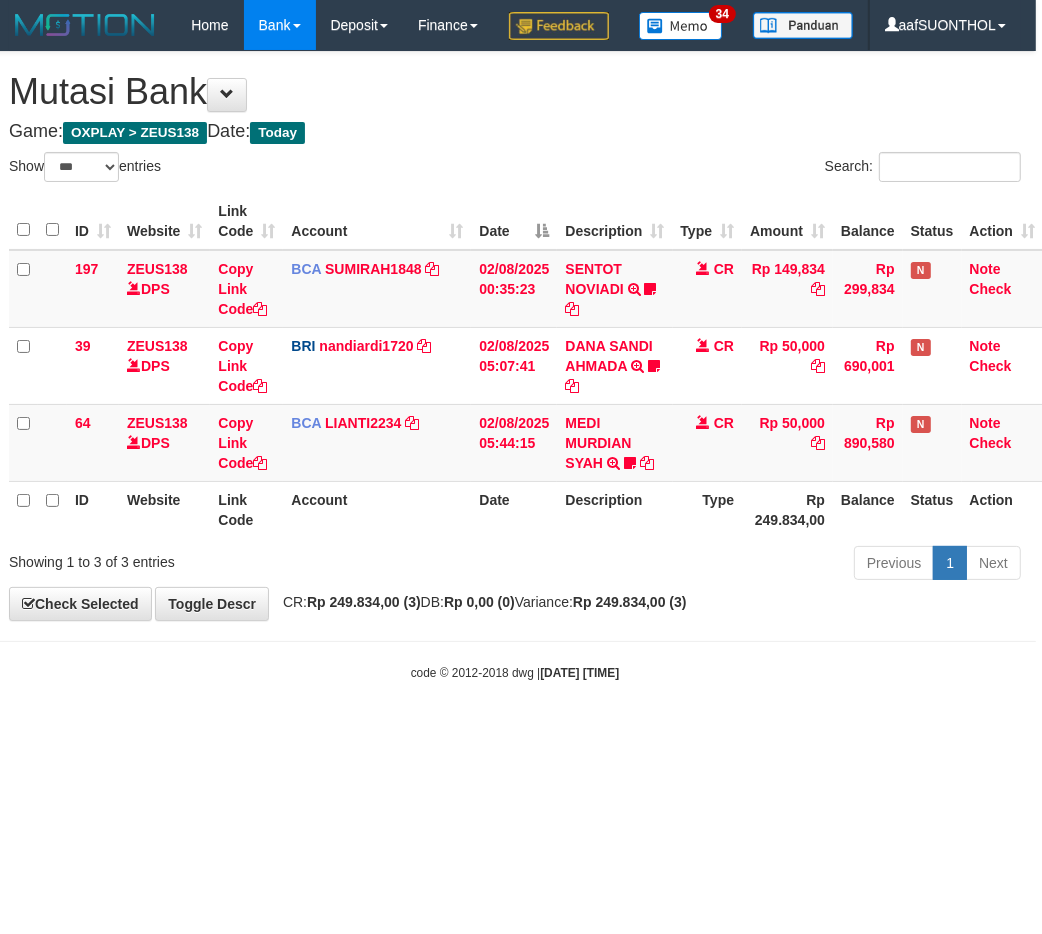 click on "Toggle navigation
Home
Bank
Account List
Load
By Website
Group
[OXPLAY]													ZEUS138
By Load Group (DPS)
Sync" at bounding box center (515, 366) 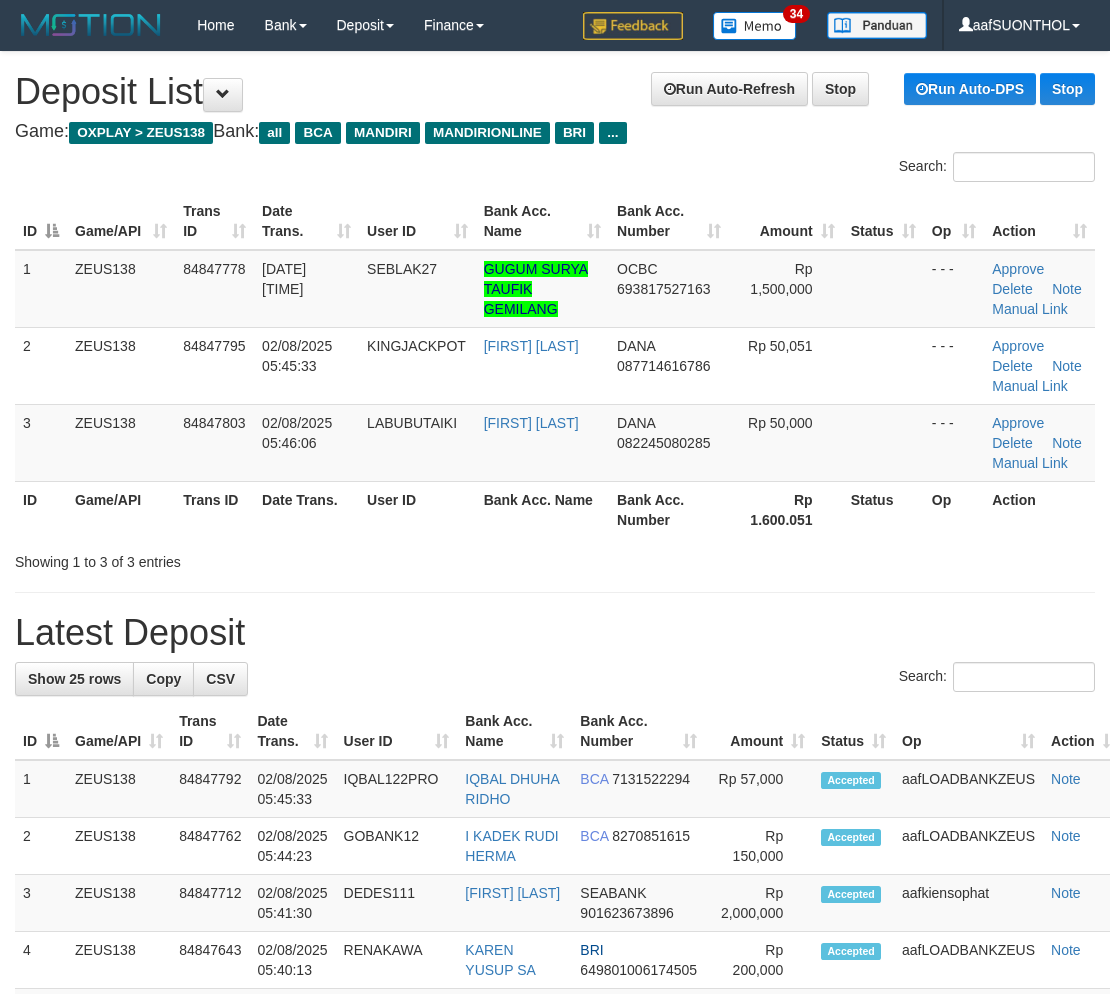 scroll, scrollTop: 0, scrollLeft: 0, axis: both 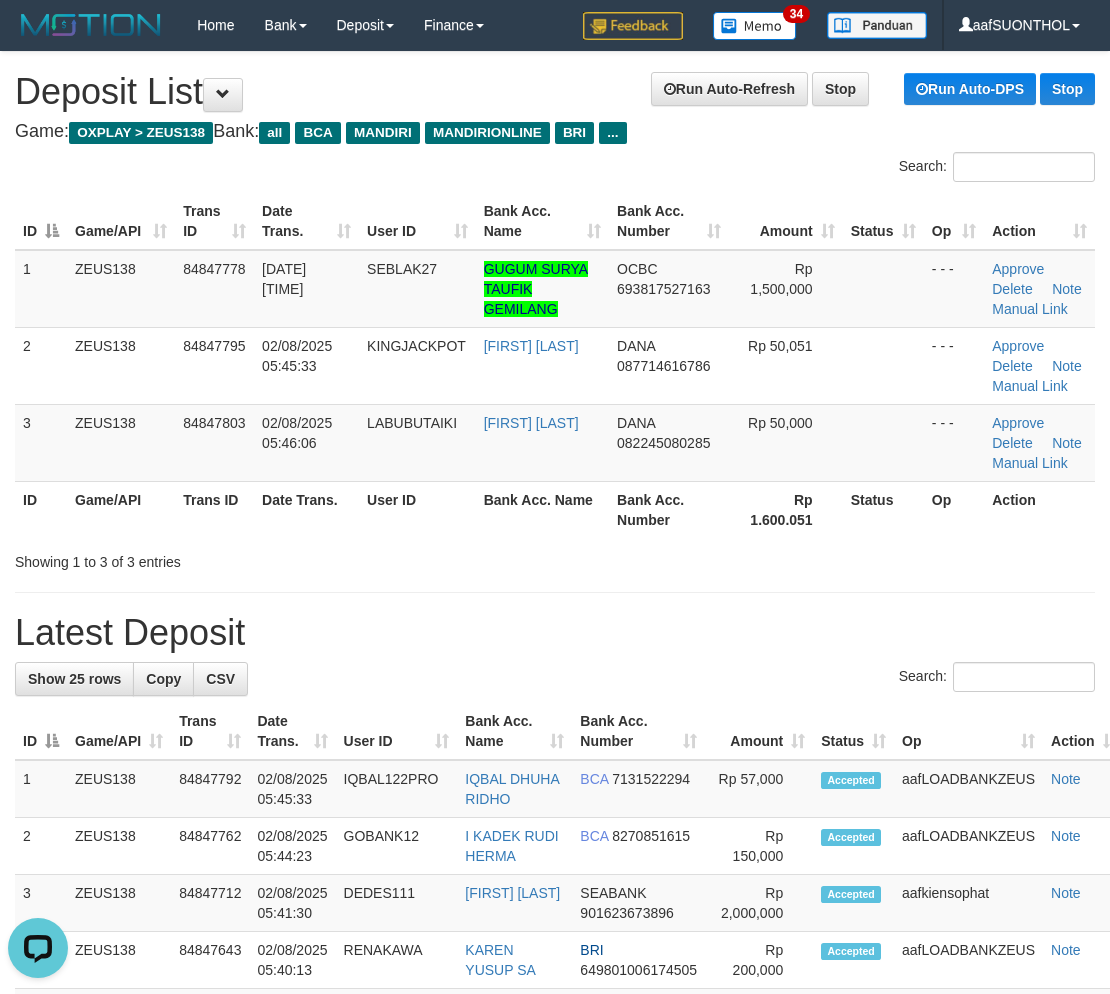 click on "**********" at bounding box center [555, 1215] 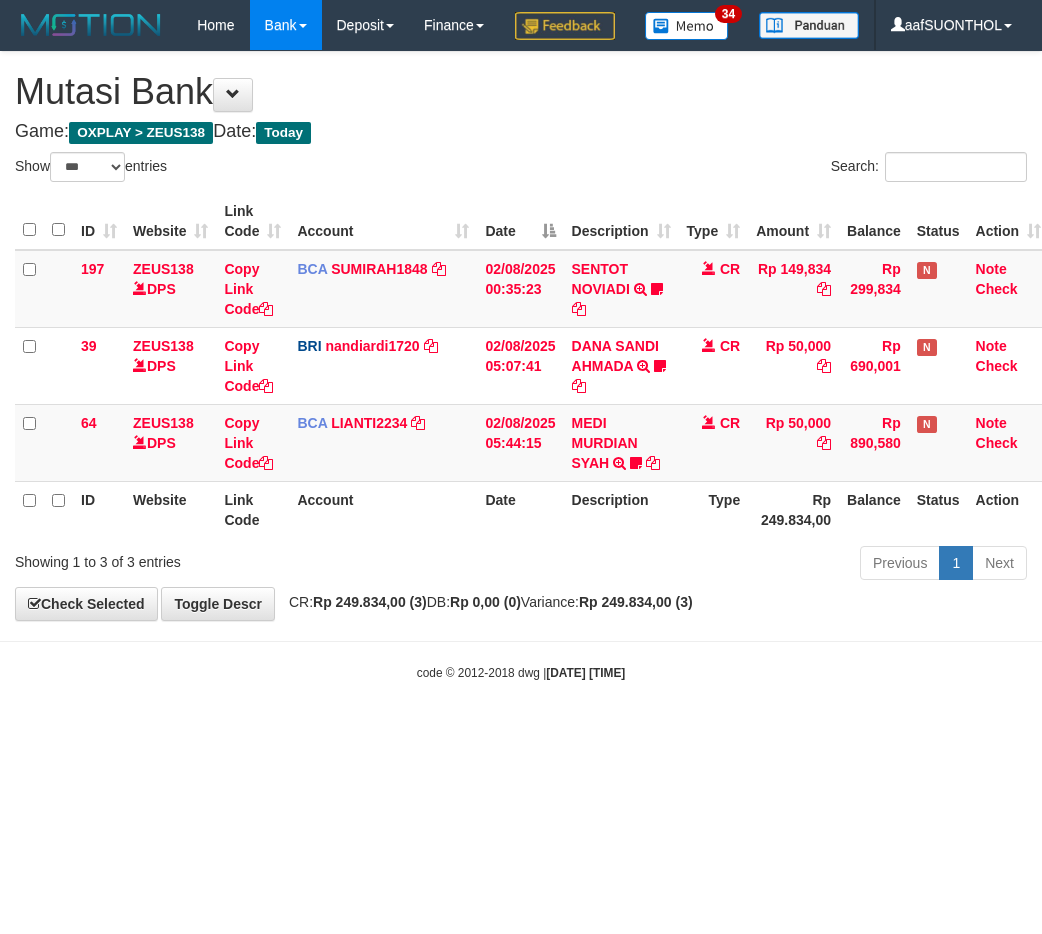 select on "***" 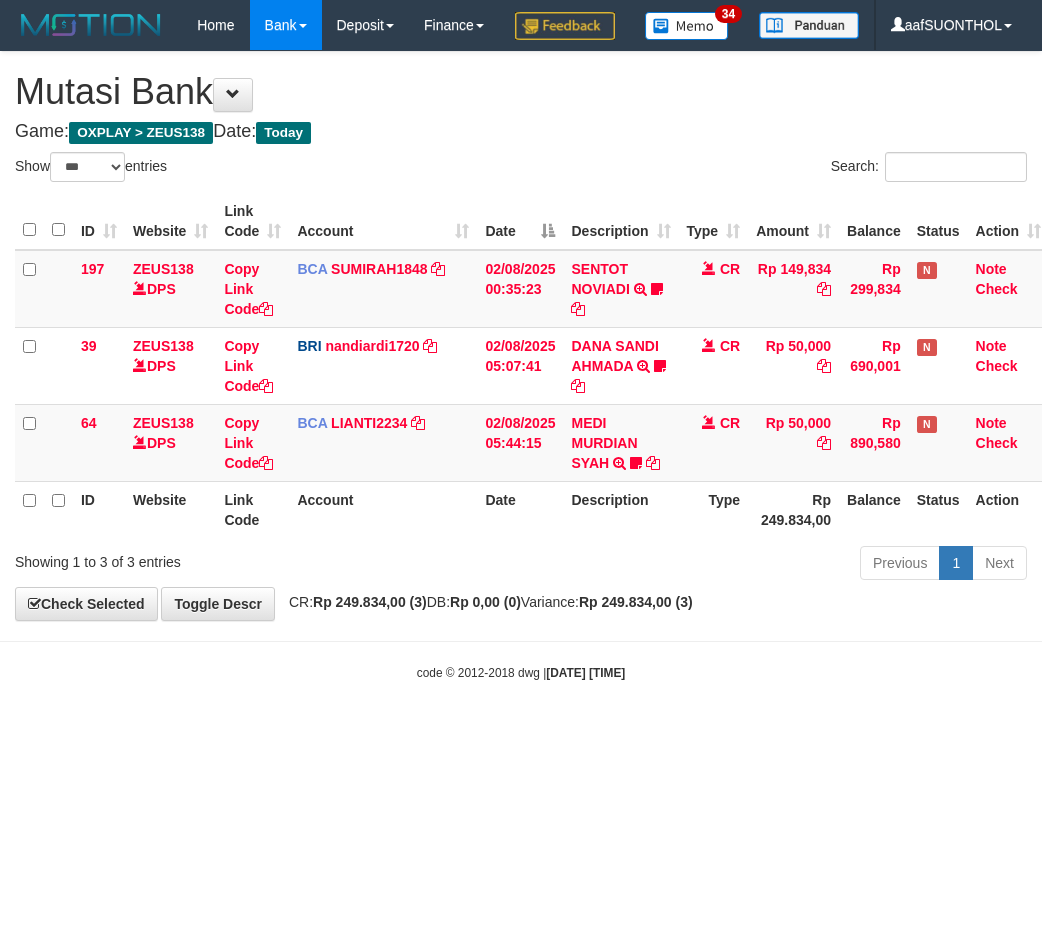 scroll, scrollTop: 0, scrollLeft: 6, axis: horizontal 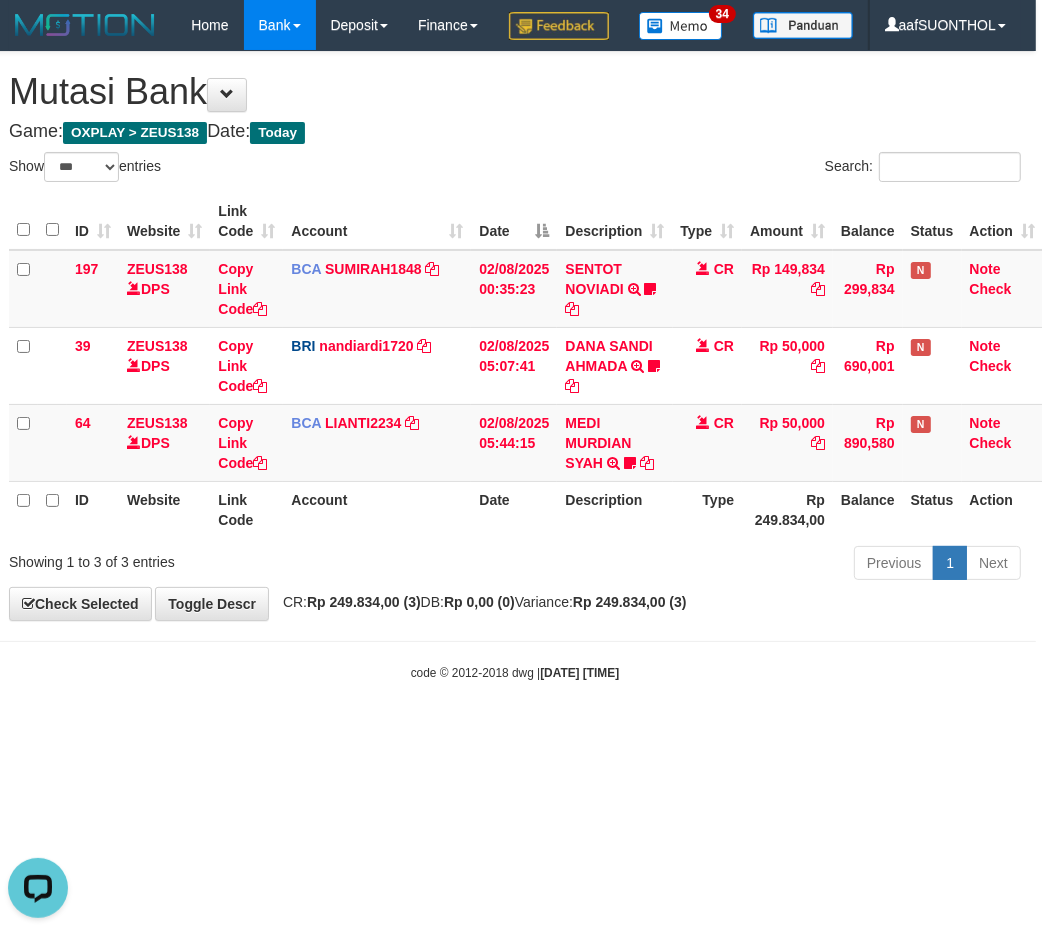 click on "Toggle navigation
Home
Bank
Account List
Load
By Website
Group
[OXPLAY]													ZEUS138
By Load Group (DPS)
Sync" at bounding box center (515, 366) 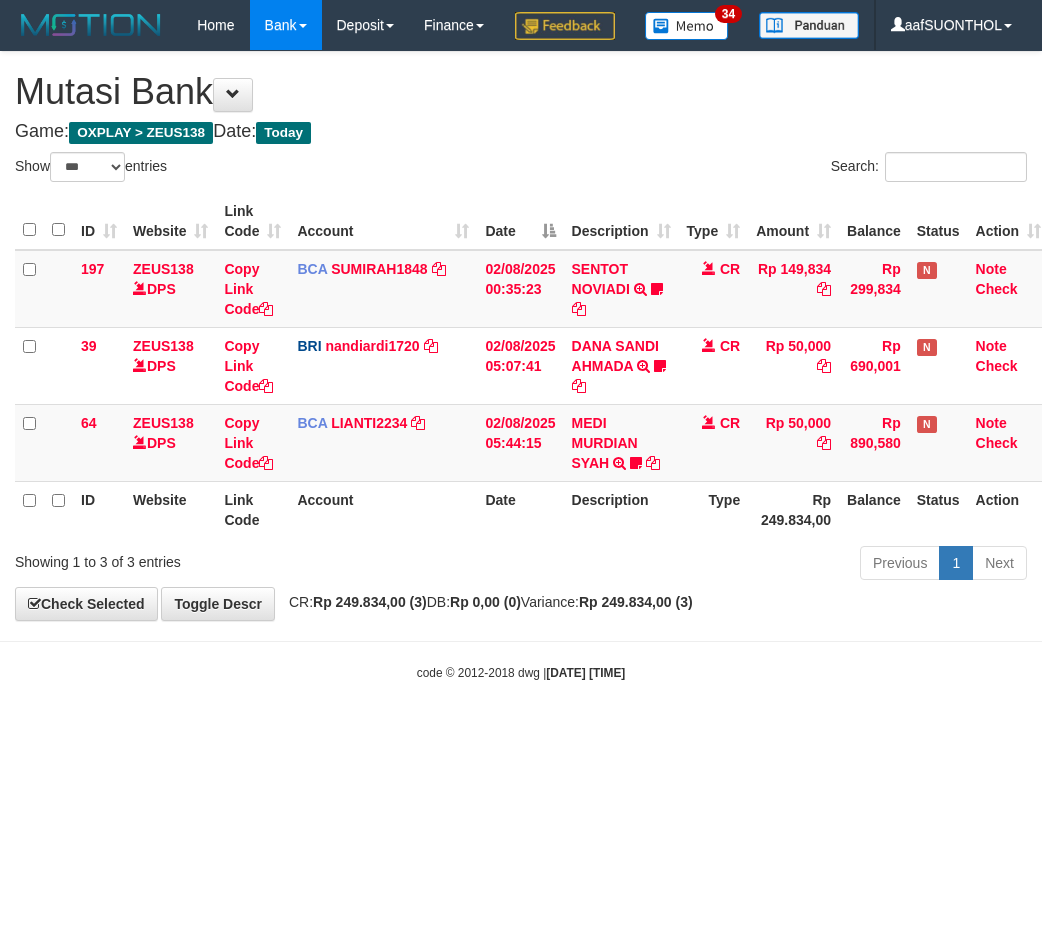select on "***" 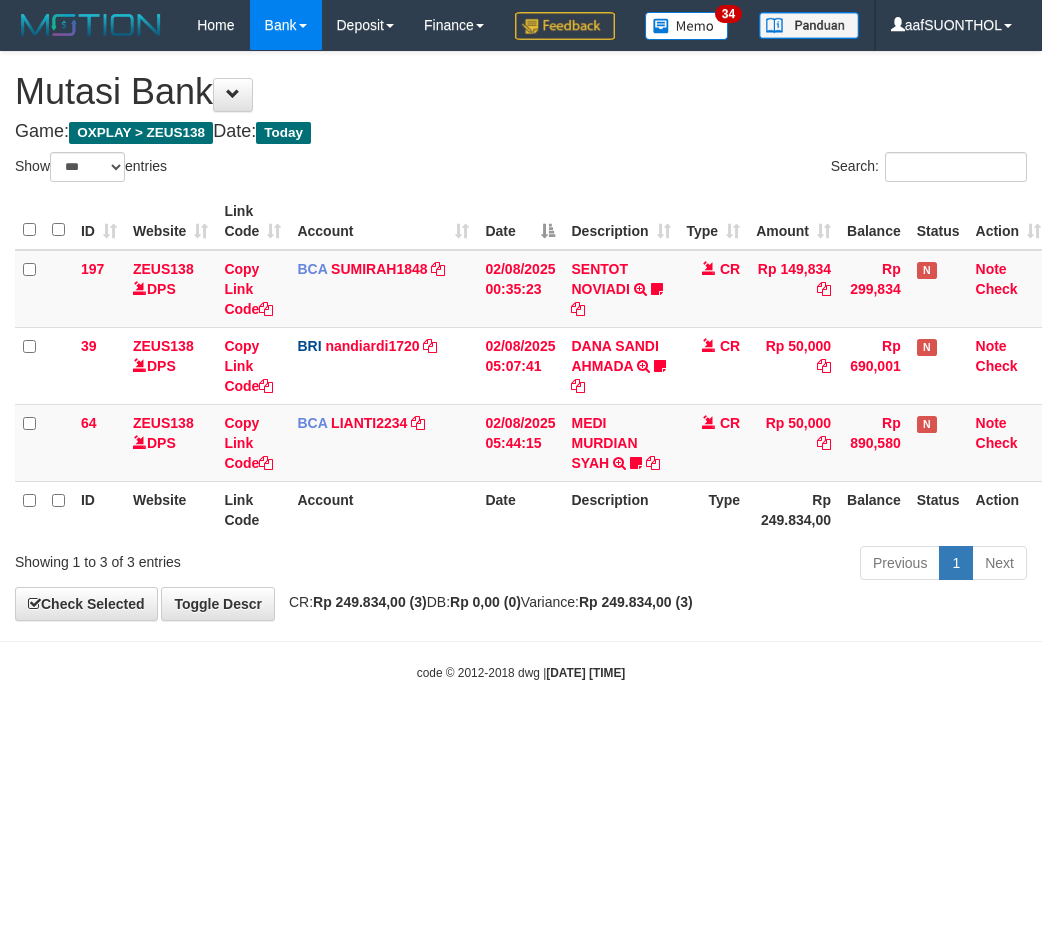 scroll, scrollTop: 0, scrollLeft: 6, axis: horizontal 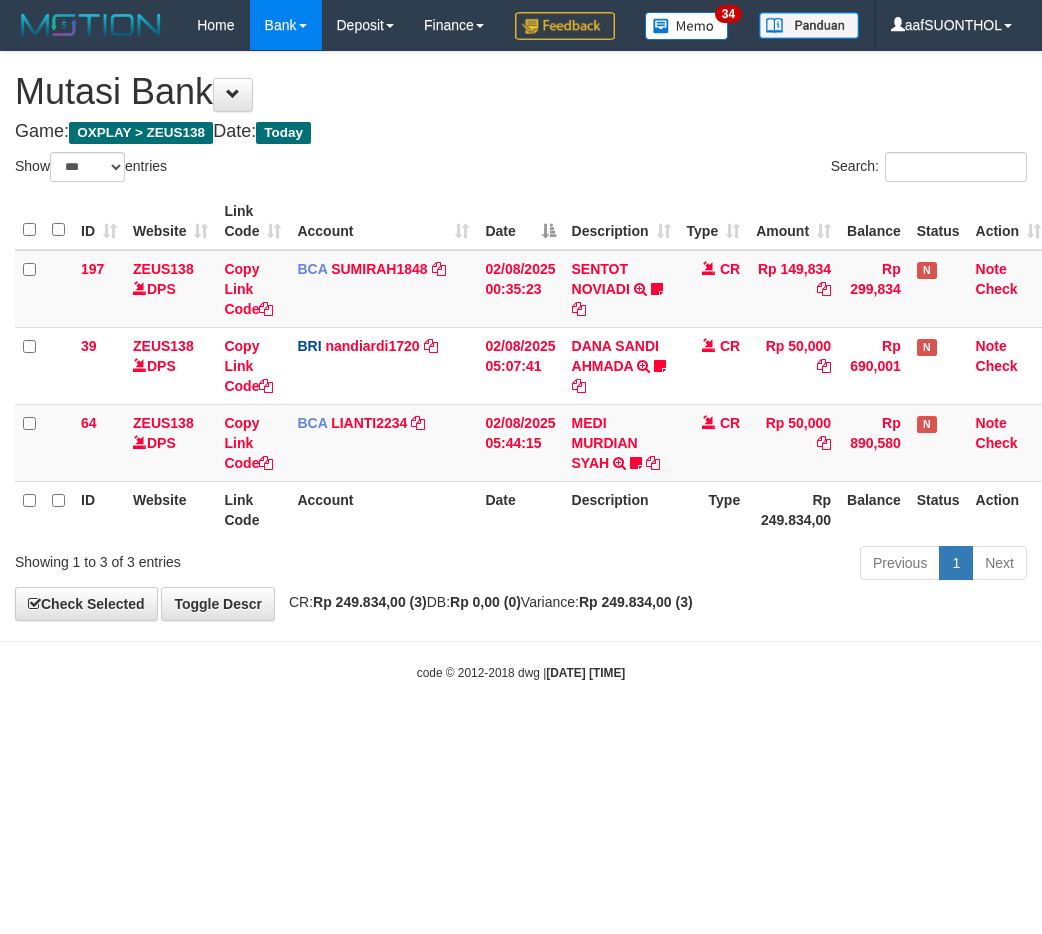 select on "***" 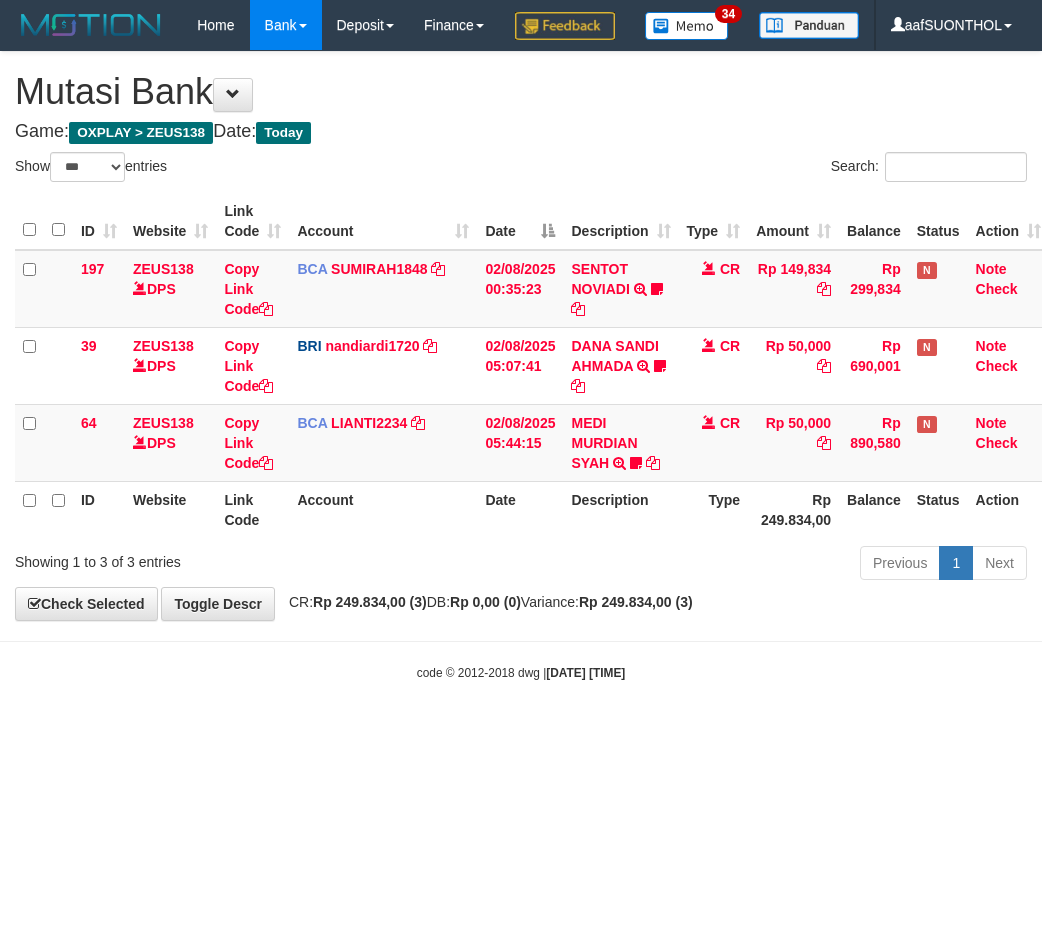 scroll, scrollTop: 0, scrollLeft: 6, axis: horizontal 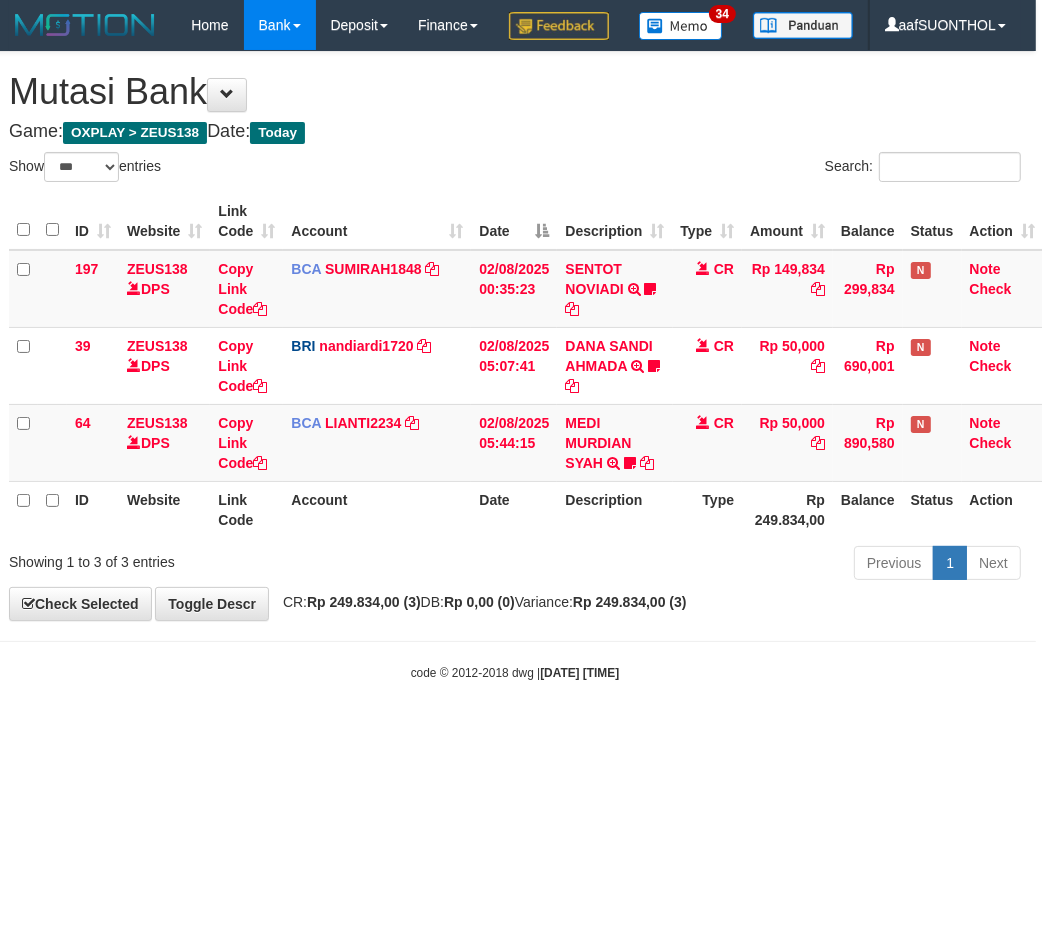click on "Toggle navigation
Home
Bank
Account List
Load
By Website
Group
[OXPLAY]													ZEUS138
By Load Group (DPS)" at bounding box center [515, 366] 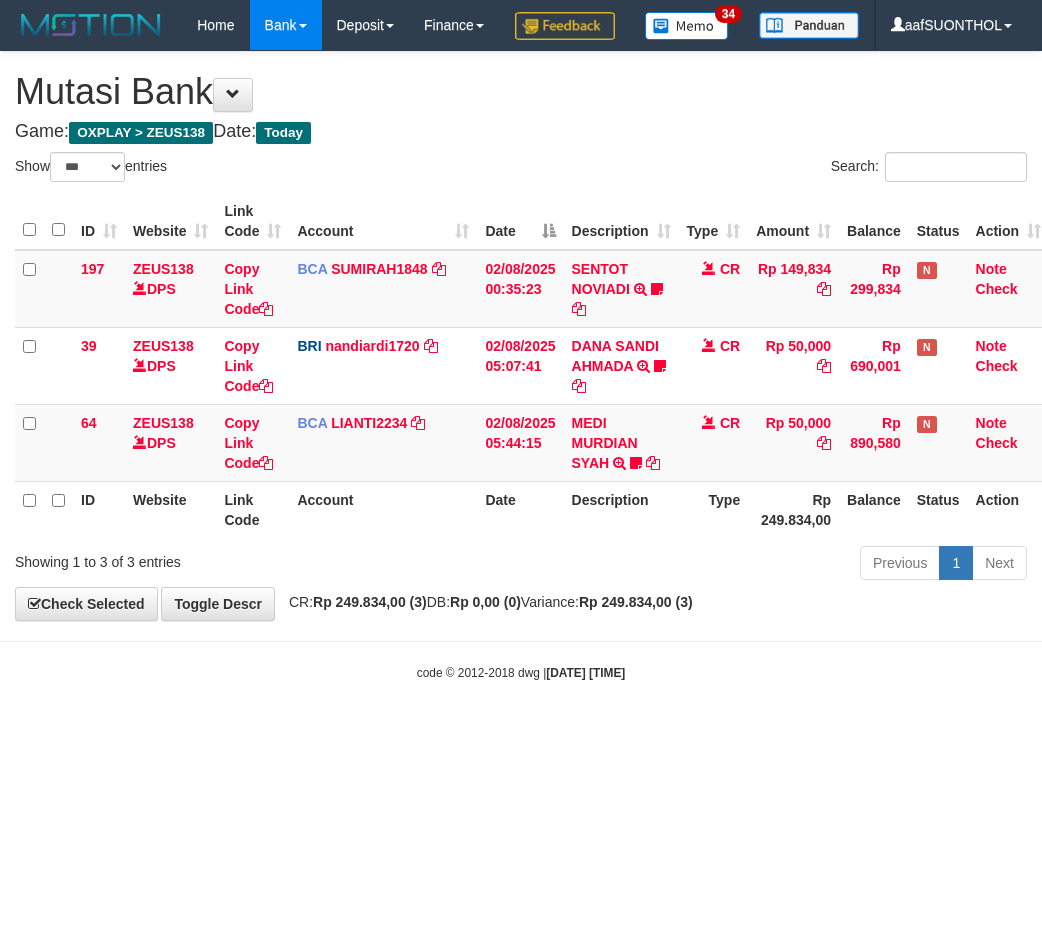 select on "***" 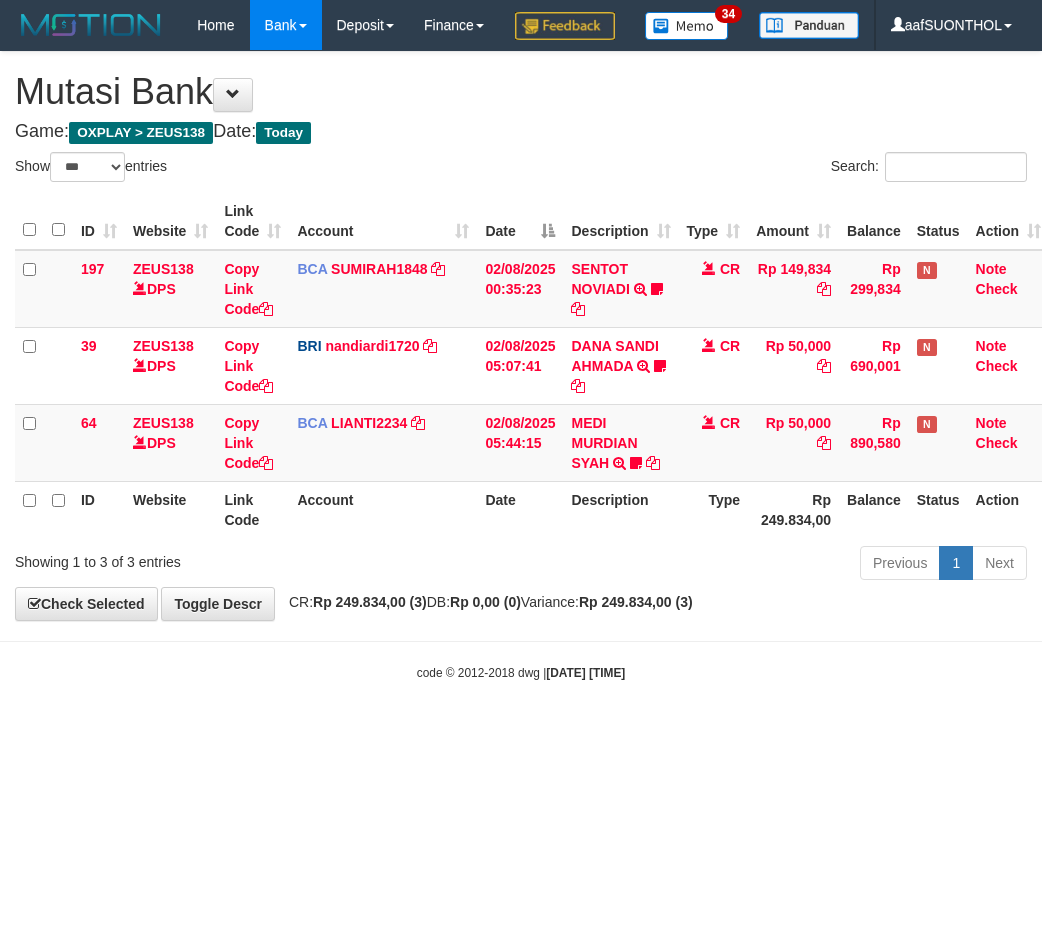 scroll, scrollTop: 0, scrollLeft: 6, axis: horizontal 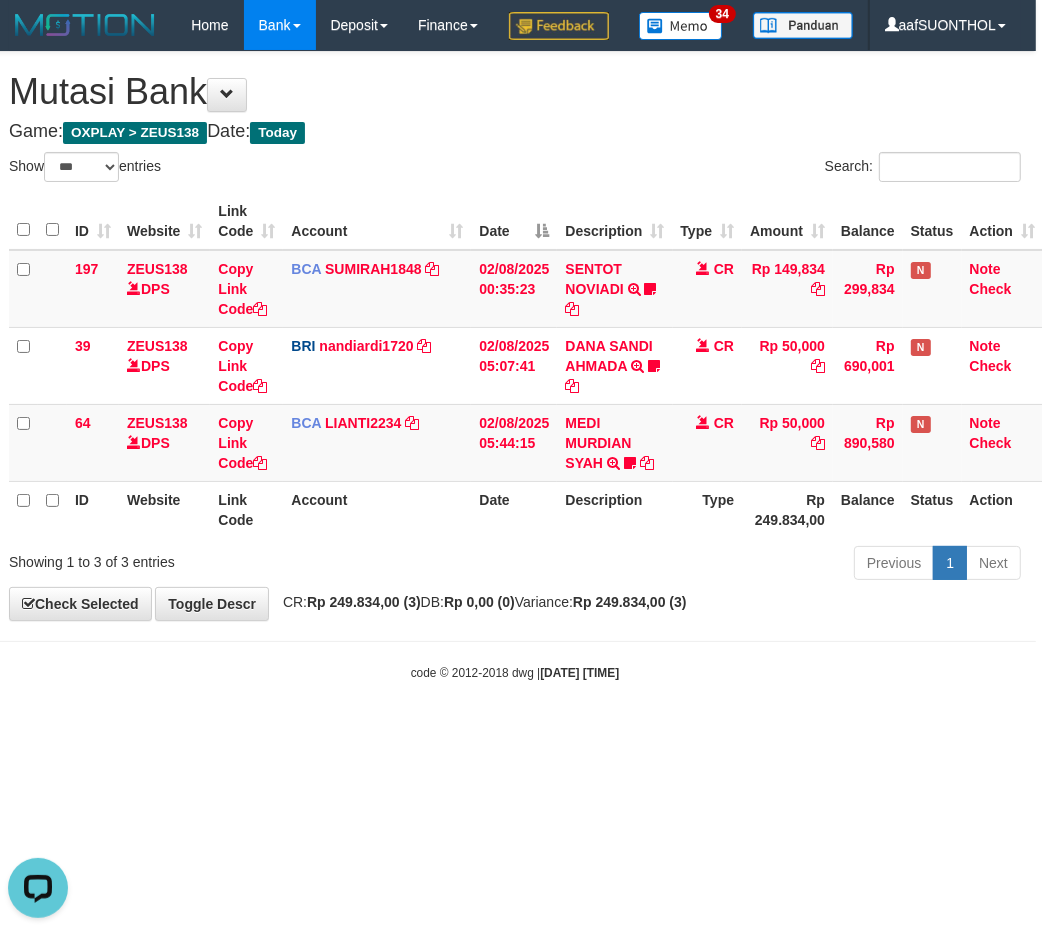 click on "Rp 249.834,00 (3)" at bounding box center [364, 602] 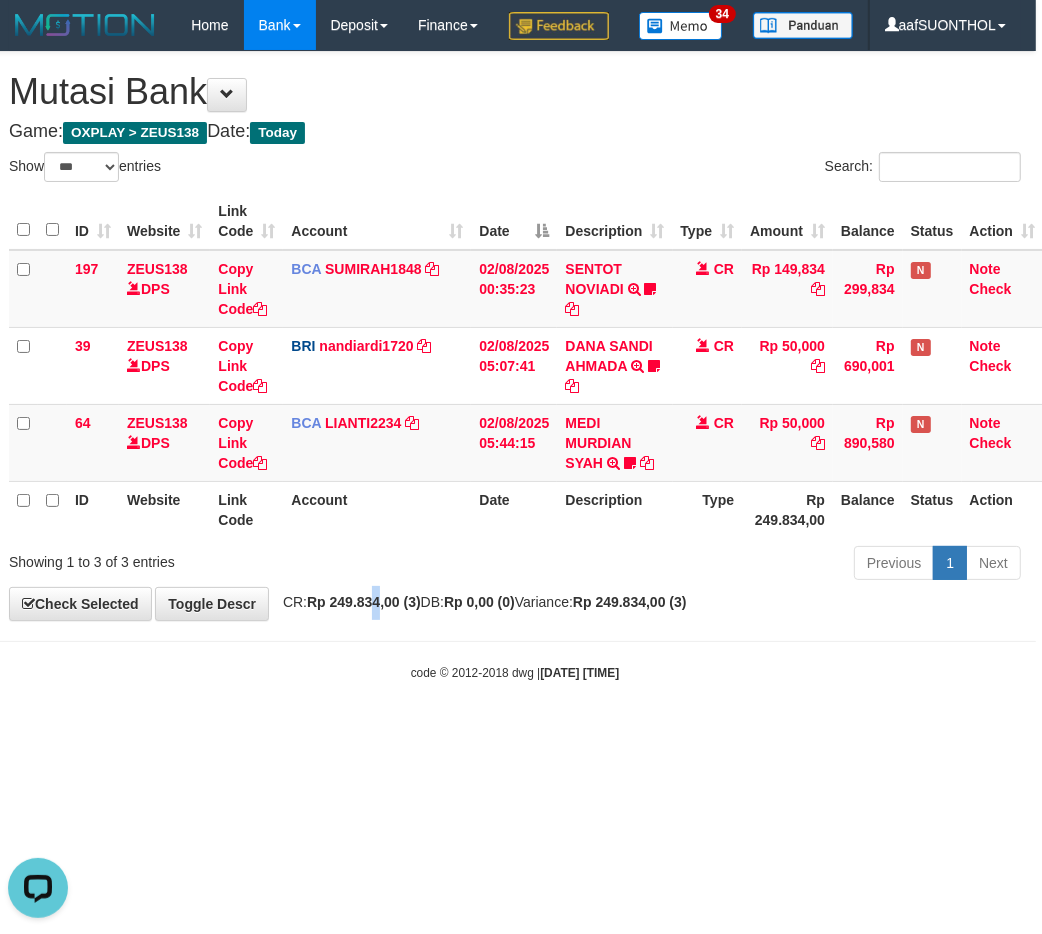 click on "Rp 249.834,00 (3)" at bounding box center [364, 602] 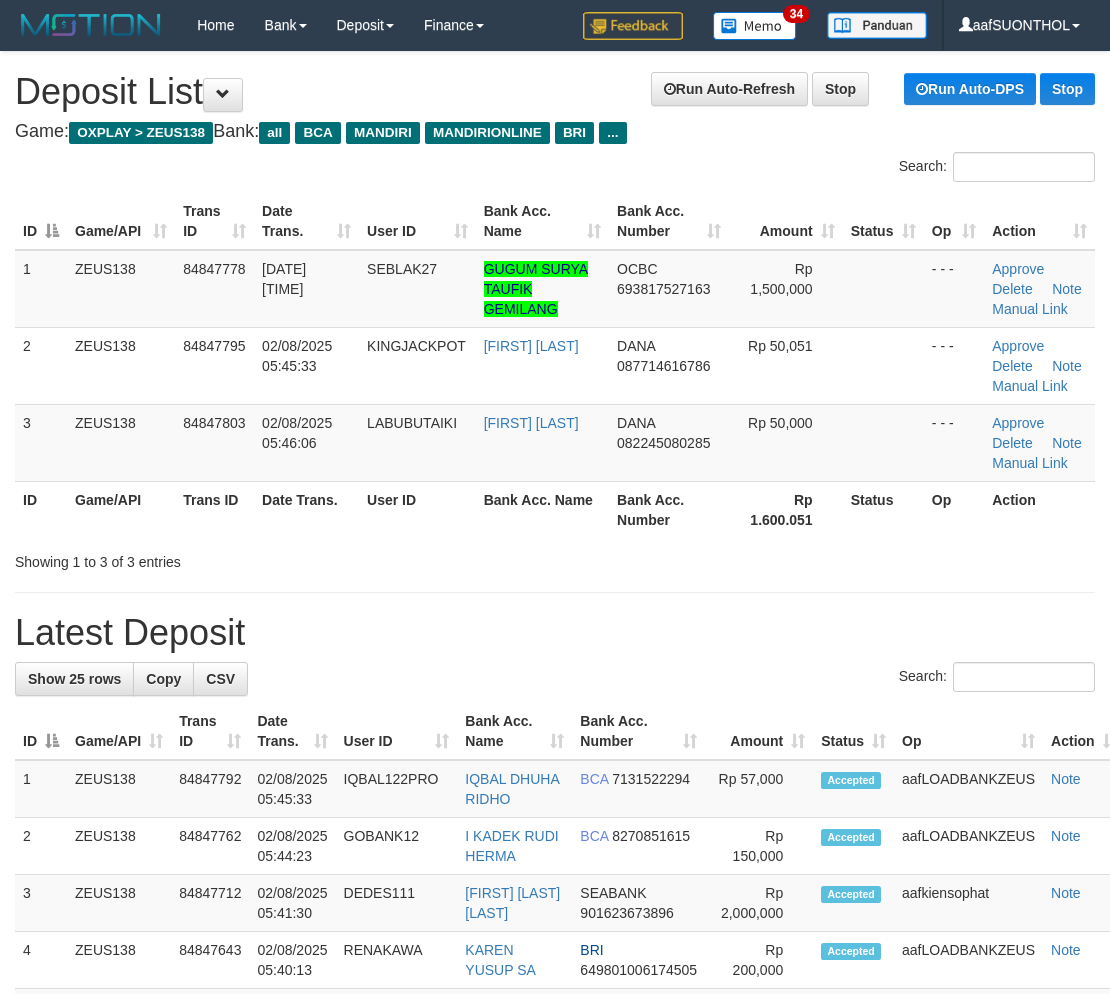 scroll, scrollTop: 0, scrollLeft: 0, axis: both 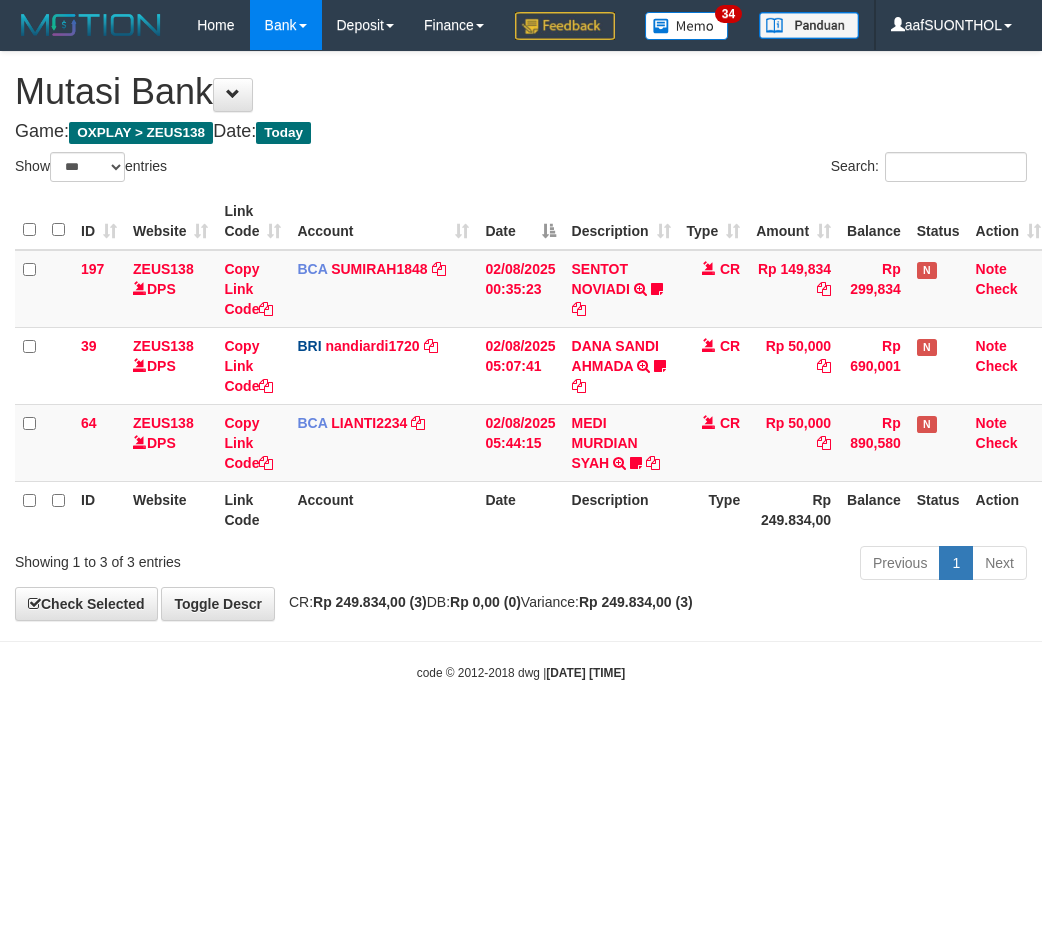 select on "***" 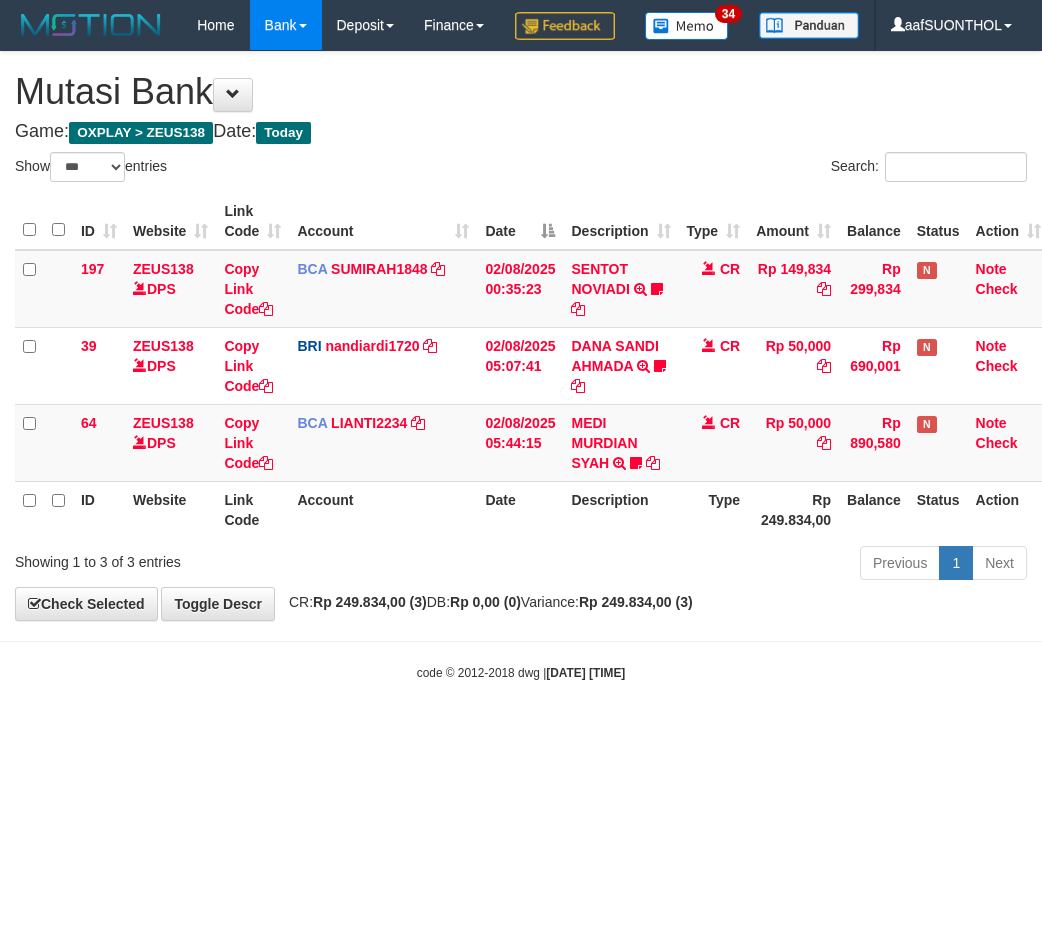 scroll, scrollTop: 0, scrollLeft: 6, axis: horizontal 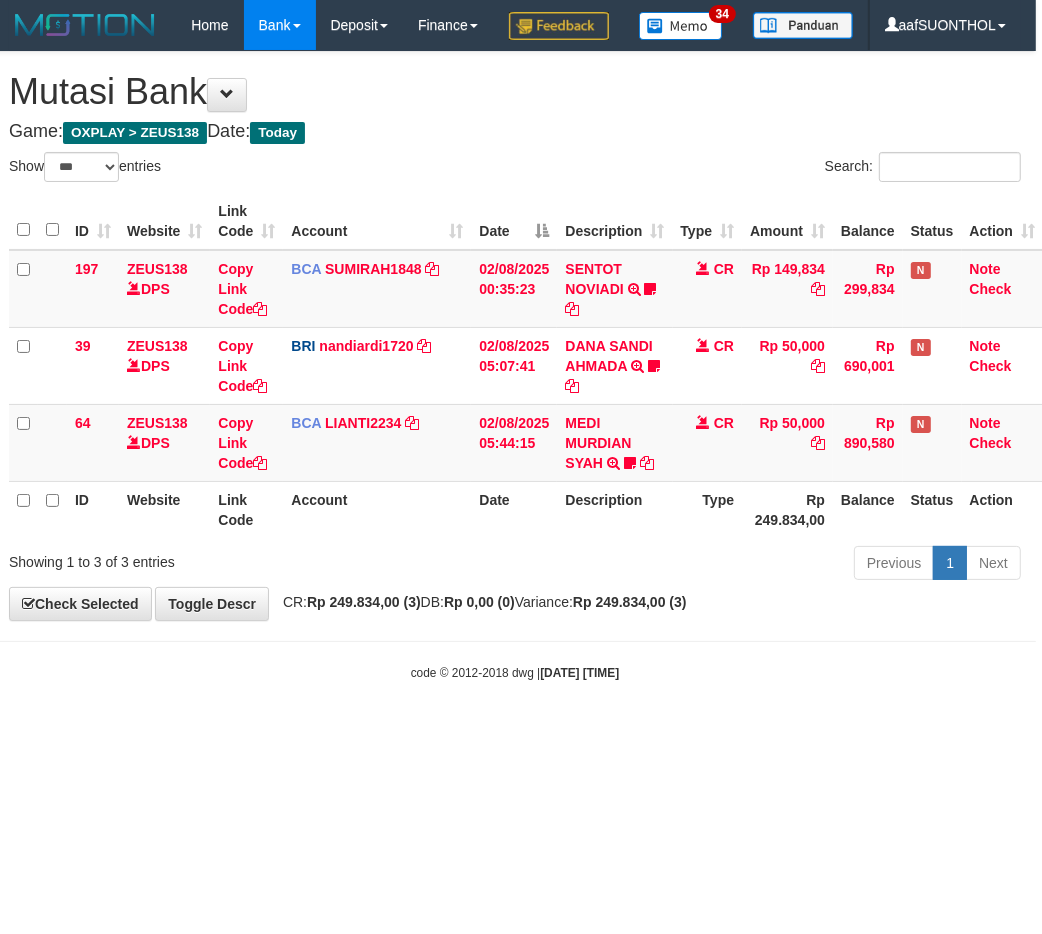 click on "[DATE] [TIME]" at bounding box center [579, 673] 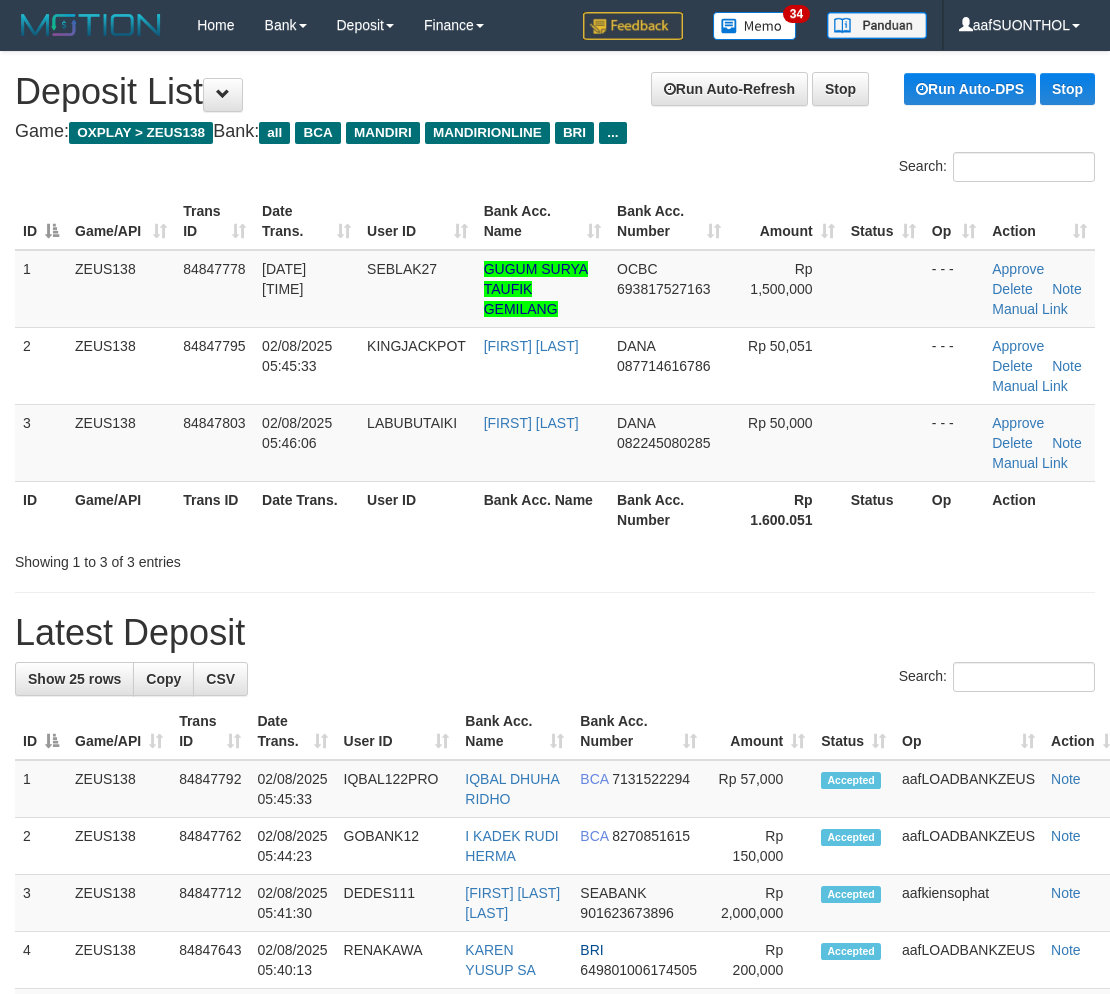 scroll, scrollTop: 0, scrollLeft: 0, axis: both 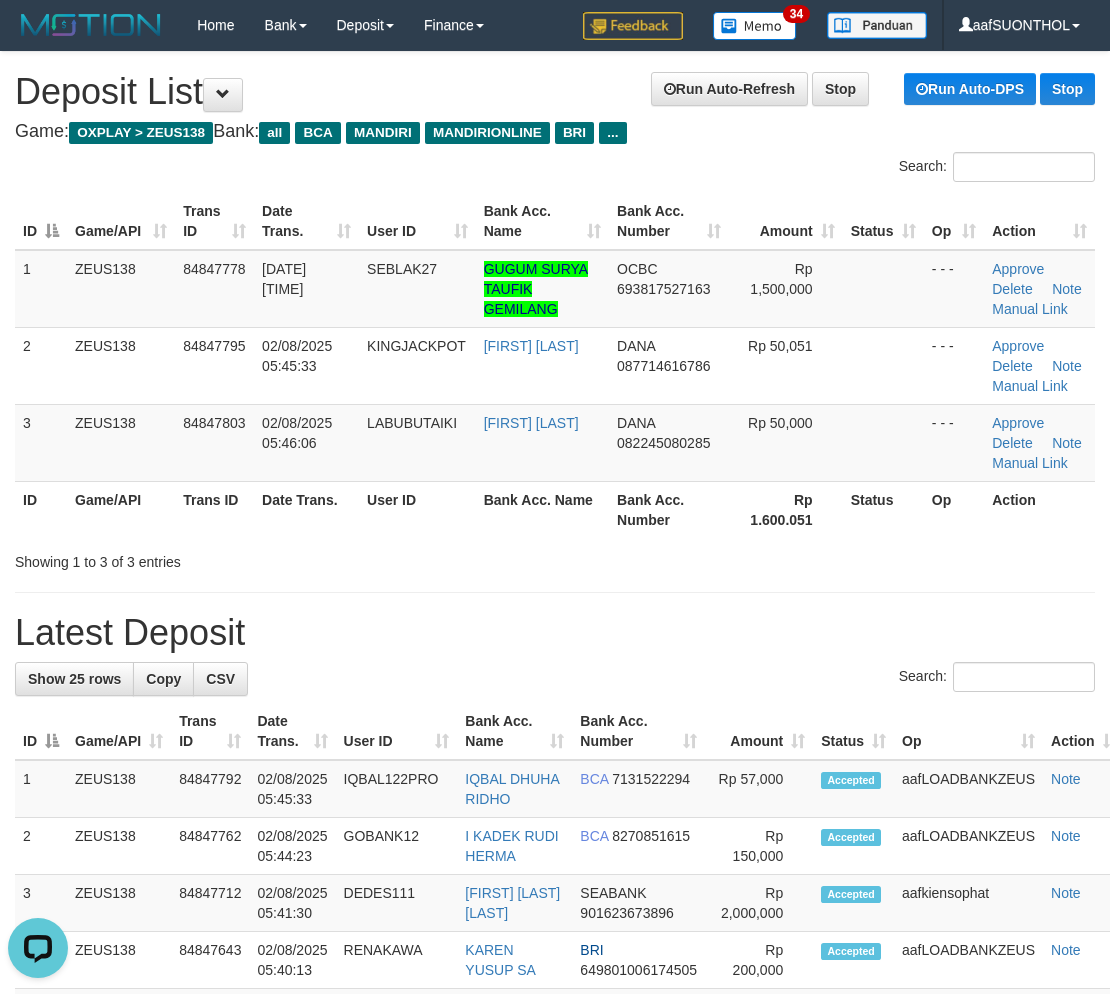 click on "ID Game/API Trans ID Date Trans. User ID Bank Acc. Name Bank Acc. Number Amount Status Op Action
1
ZEUS138
84847778
02/08/2025 05:44:25
SEBLAK27
GUGUM SURYA TAUFIK GEMILANG
OCBC
693817527163
Rp 1,500,000
- - -
Approve
Delete
Note
Manual Link
2
ZEUS138
84847795
02/08/2025 05:45:33
KINGJACKPOT
MUHAMMAD NOR FAJAR
DANA
087714616786
Rp 50,051" at bounding box center [555, 365] 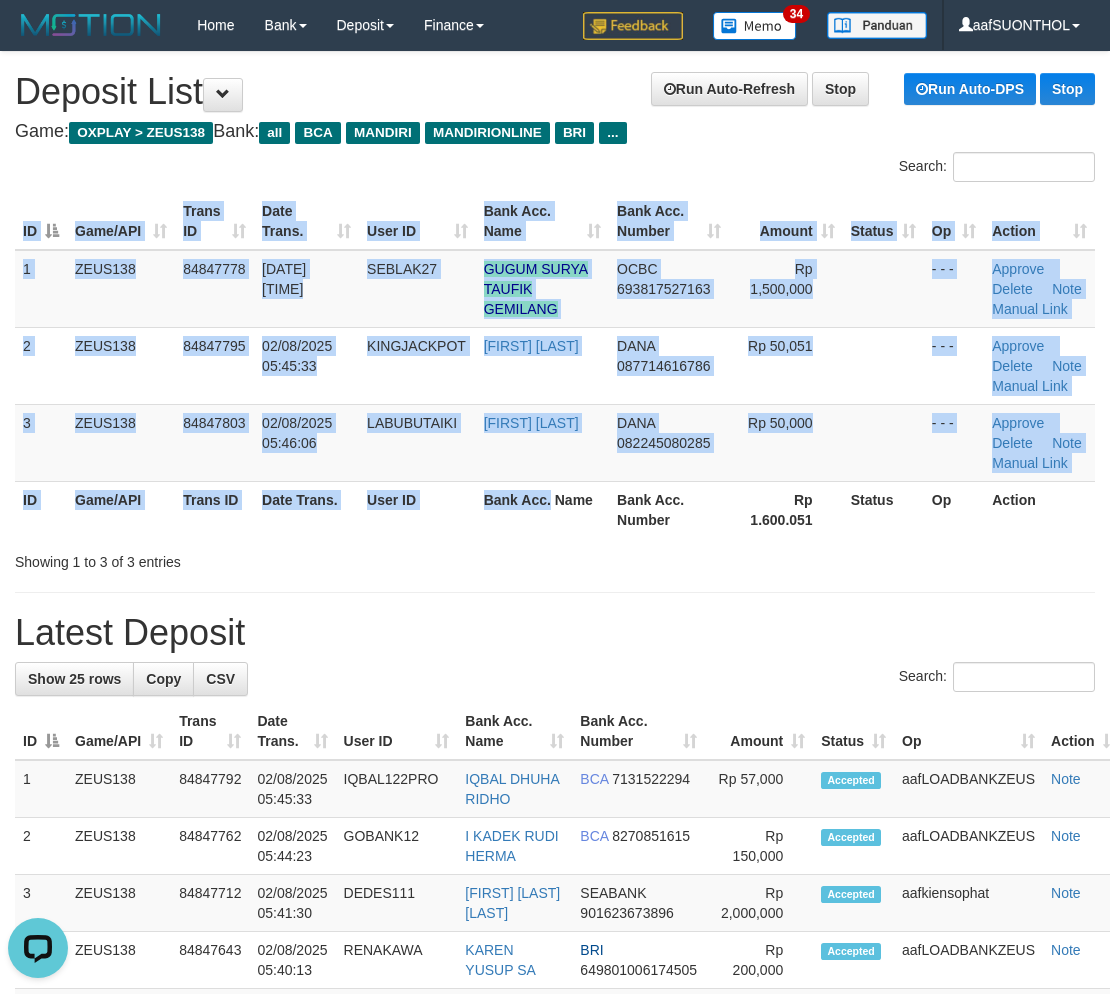 click on "User ID" at bounding box center (417, 509) 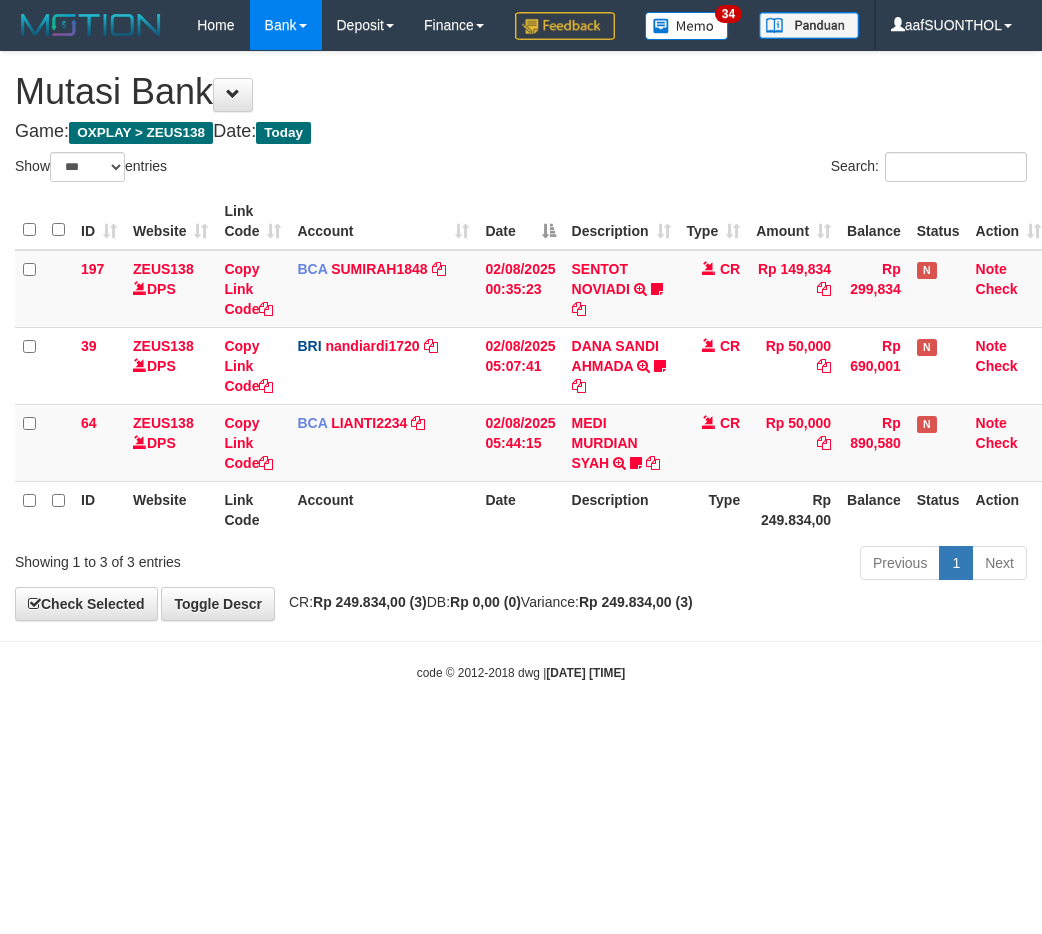select on "***" 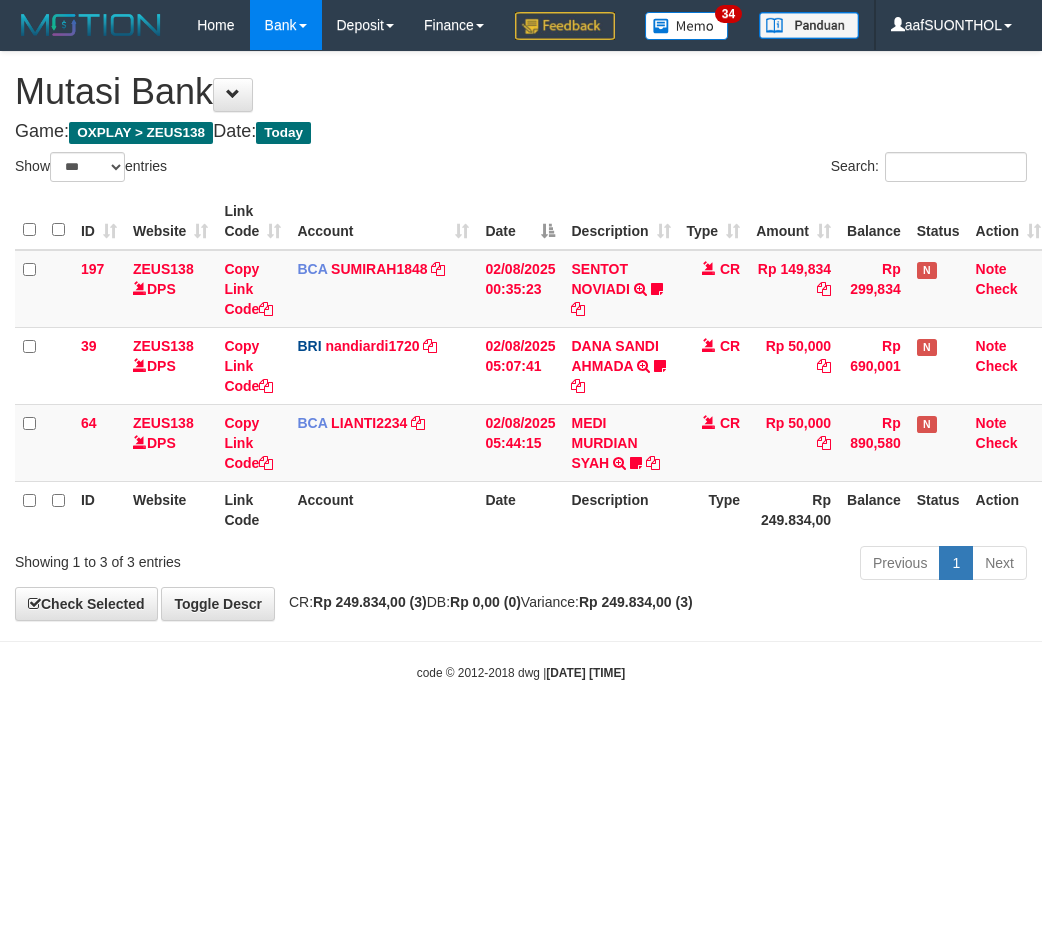 scroll, scrollTop: 0, scrollLeft: 6, axis: horizontal 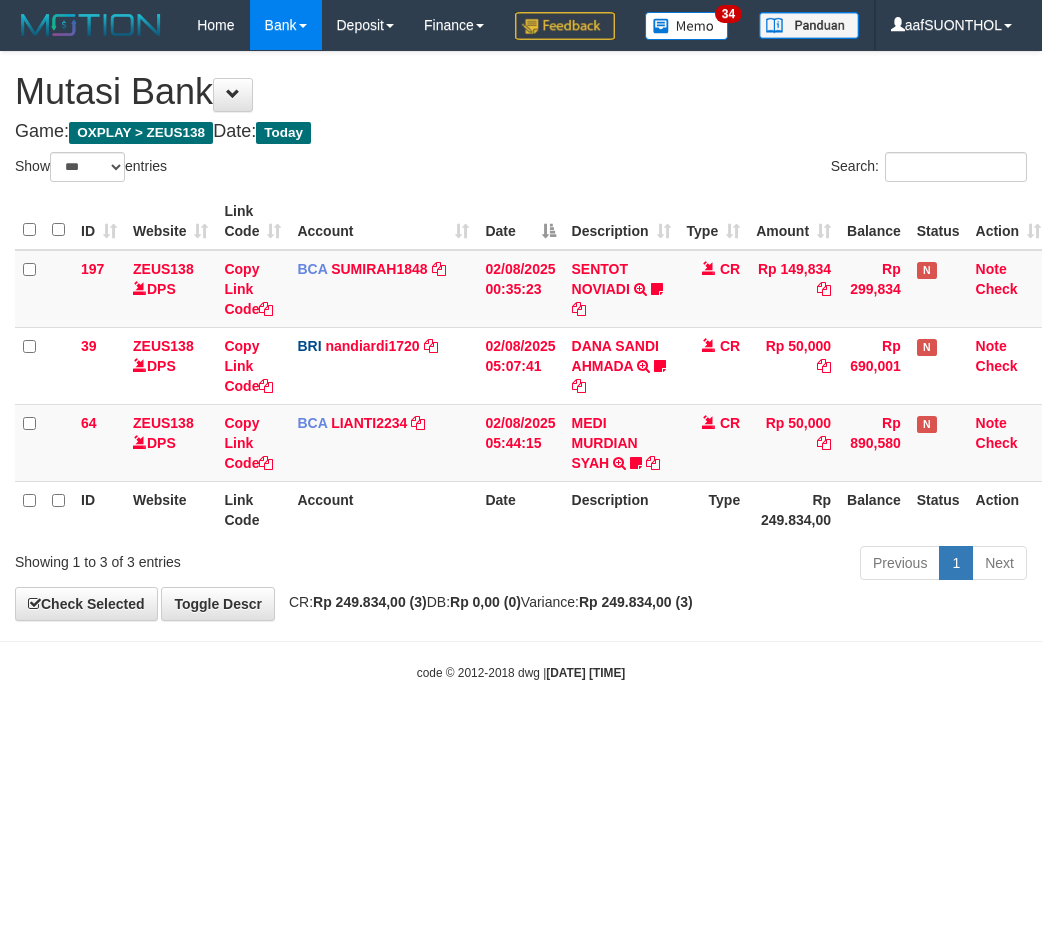 select on "***" 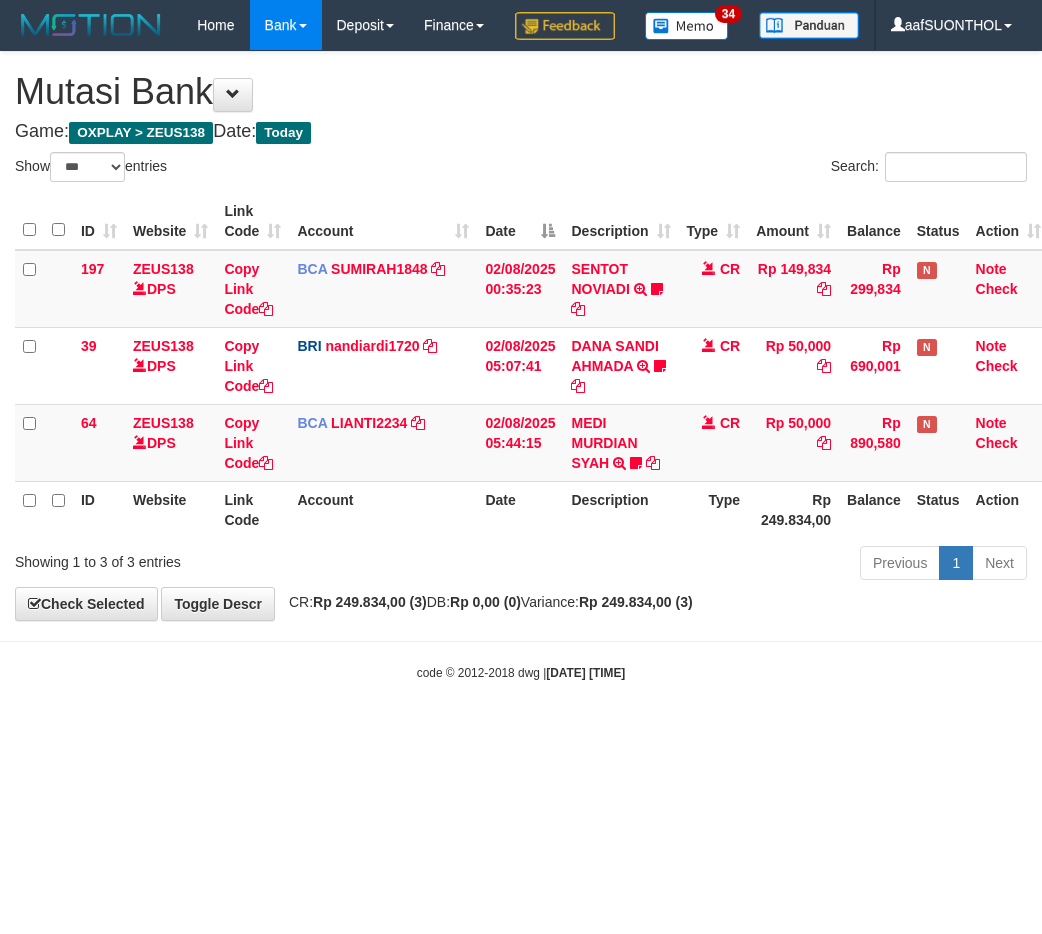 scroll, scrollTop: 0, scrollLeft: 6, axis: horizontal 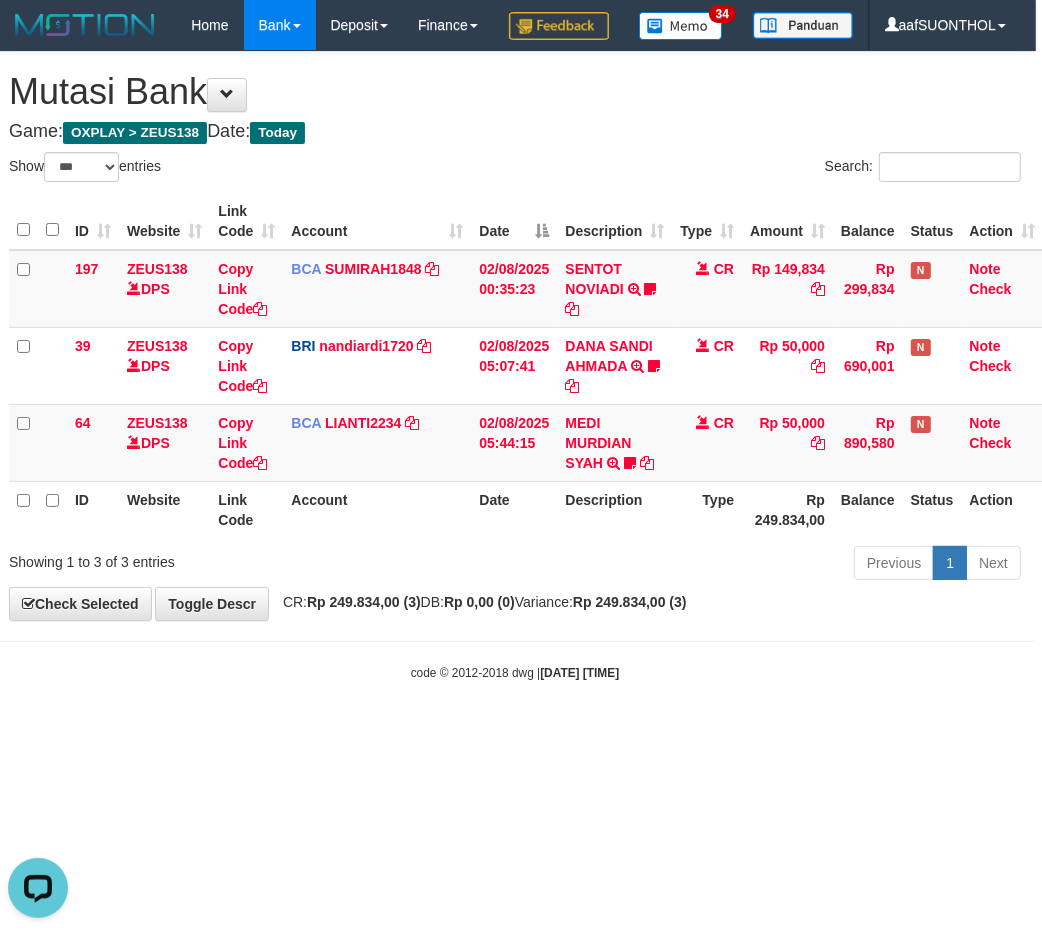 drag, startPoint x: 742, startPoint y: 791, endPoint x: 718, endPoint y: 778, distance: 27.294687 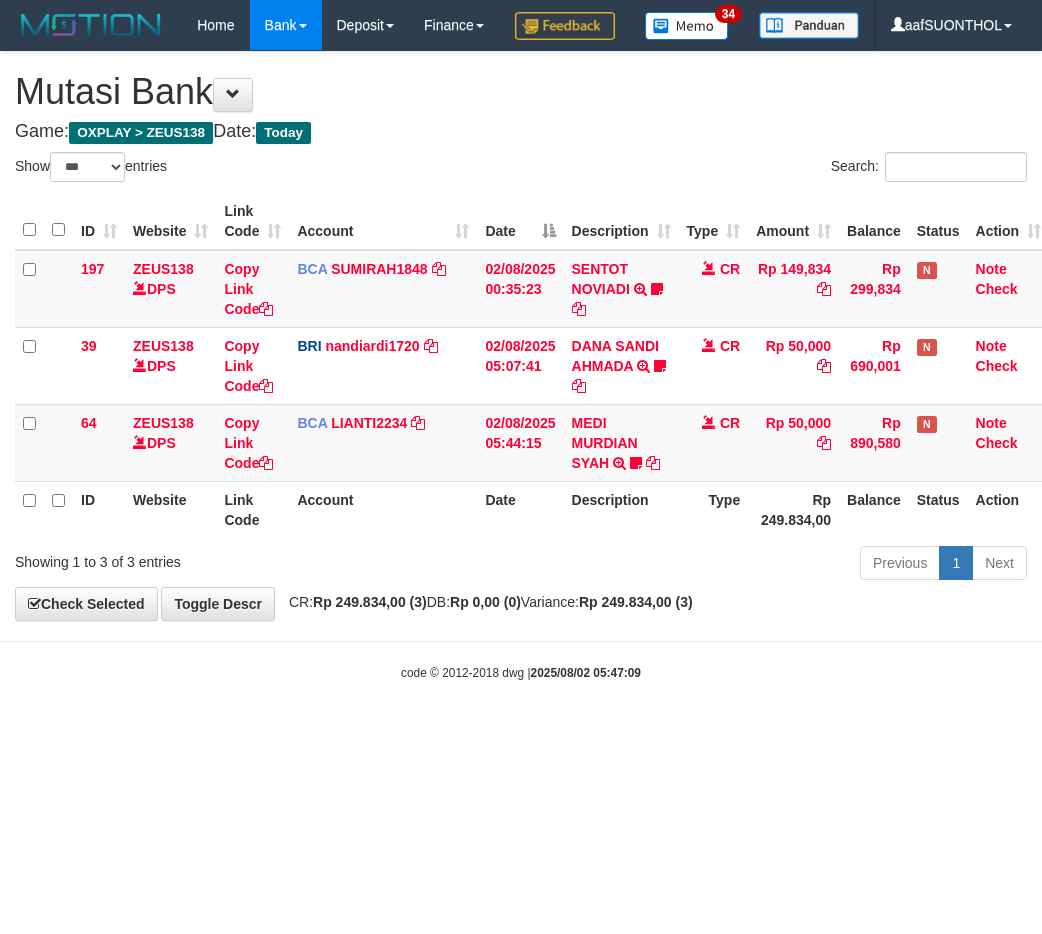 select on "***" 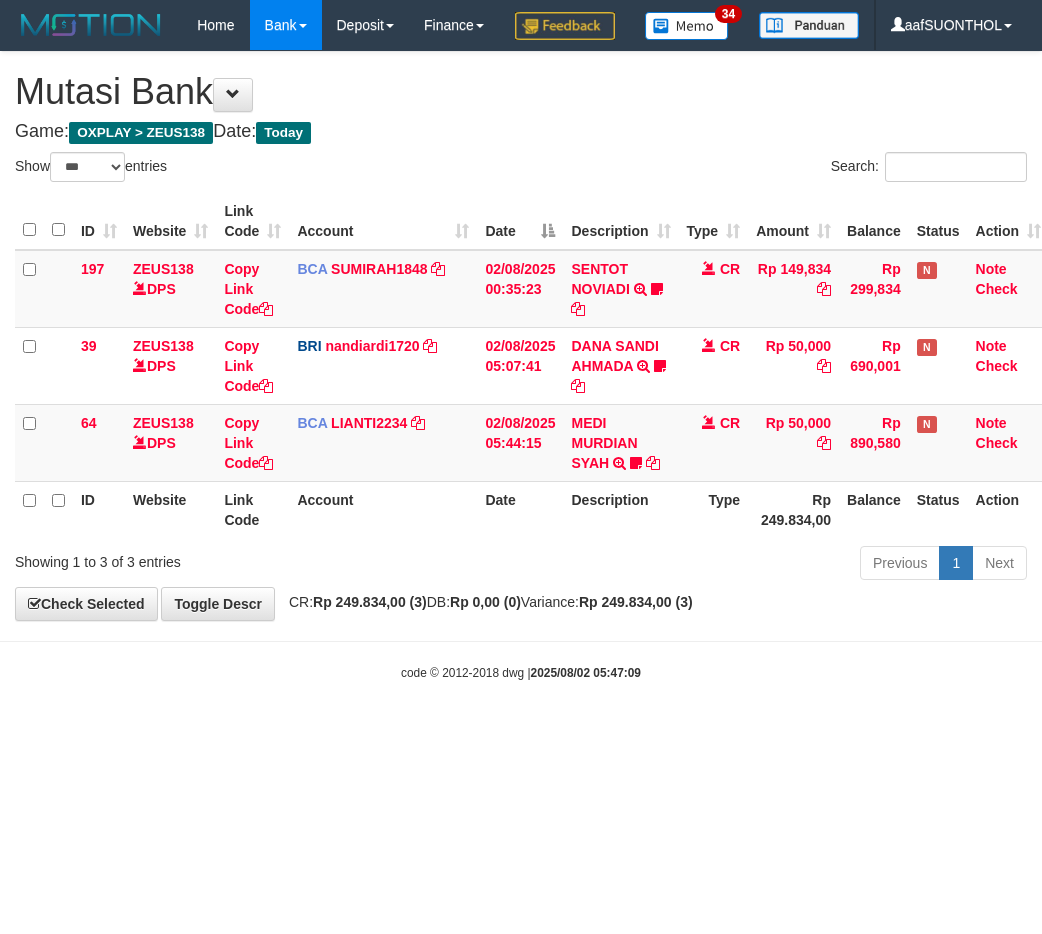 scroll, scrollTop: 0, scrollLeft: 6, axis: horizontal 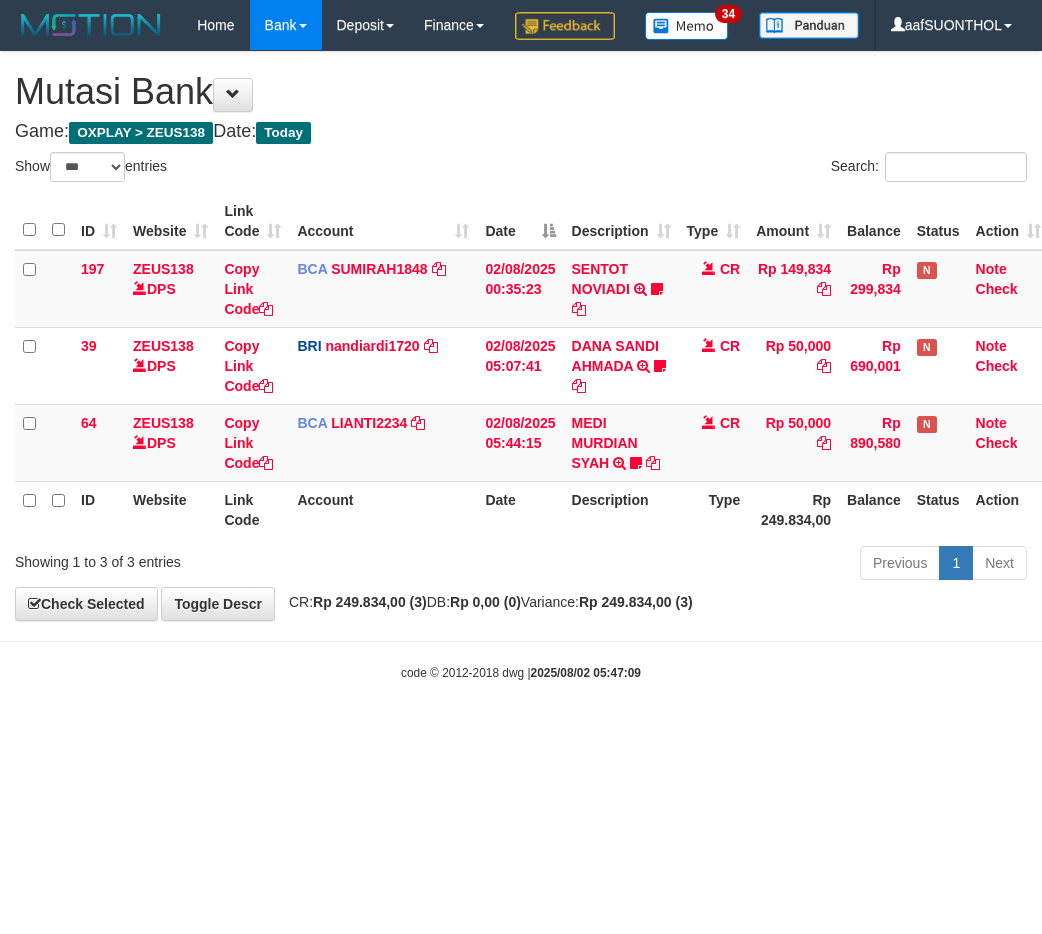 select on "***" 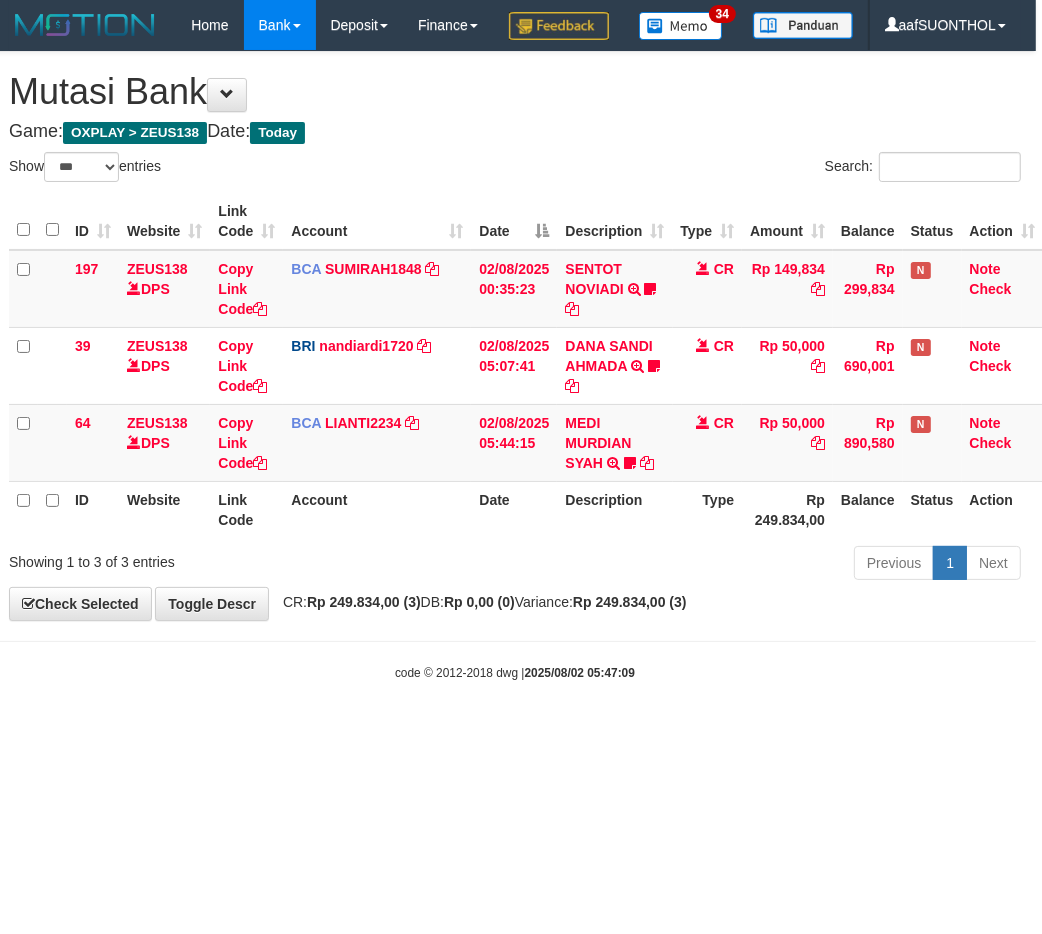 click on "Toggle navigation
Home
Bank
Account List
Load
By Website
Group
[OXPLAY]													ZEUS138
By Load Group (DPS)" at bounding box center [515, 366] 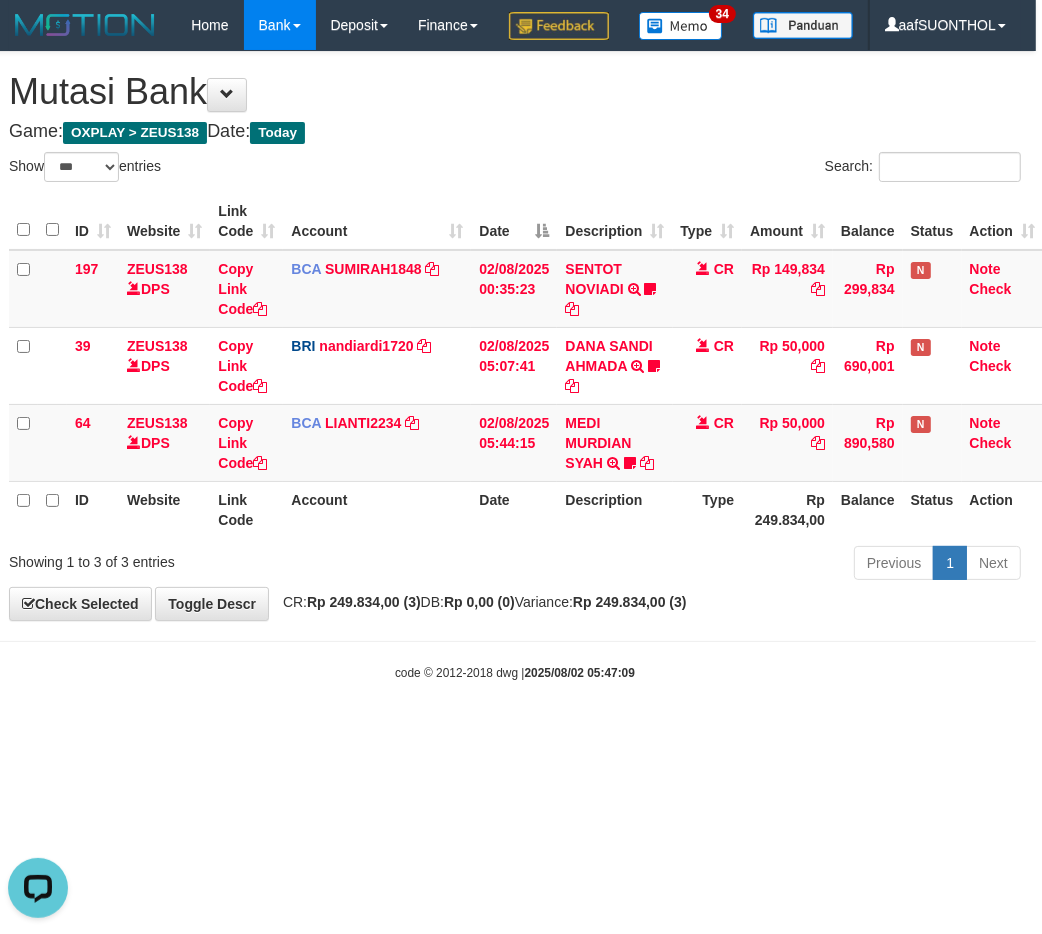 scroll, scrollTop: 0, scrollLeft: 0, axis: both 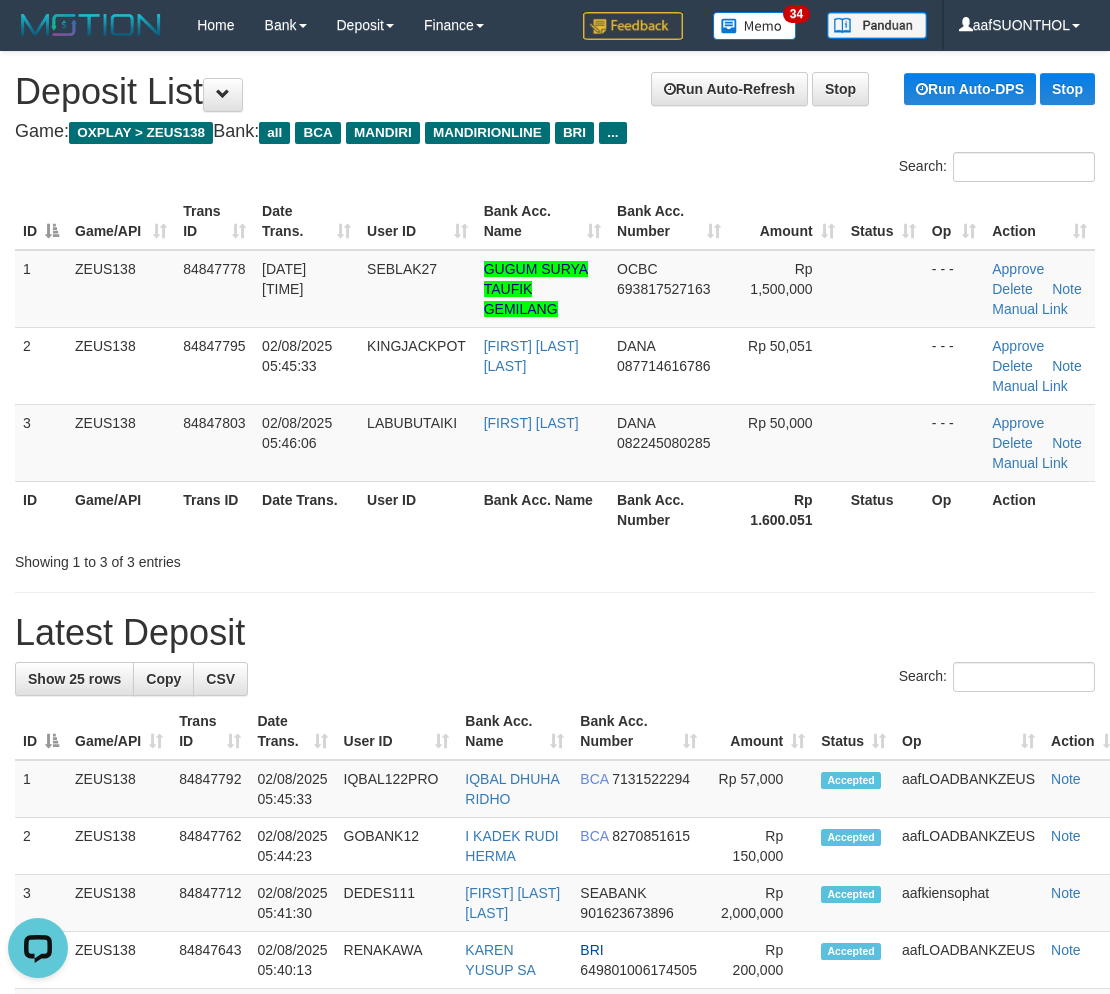 drag, startPoint x: 794, startPoint y: 551, endPoint x: 770, endPoint y: 545, distance: 24.738634 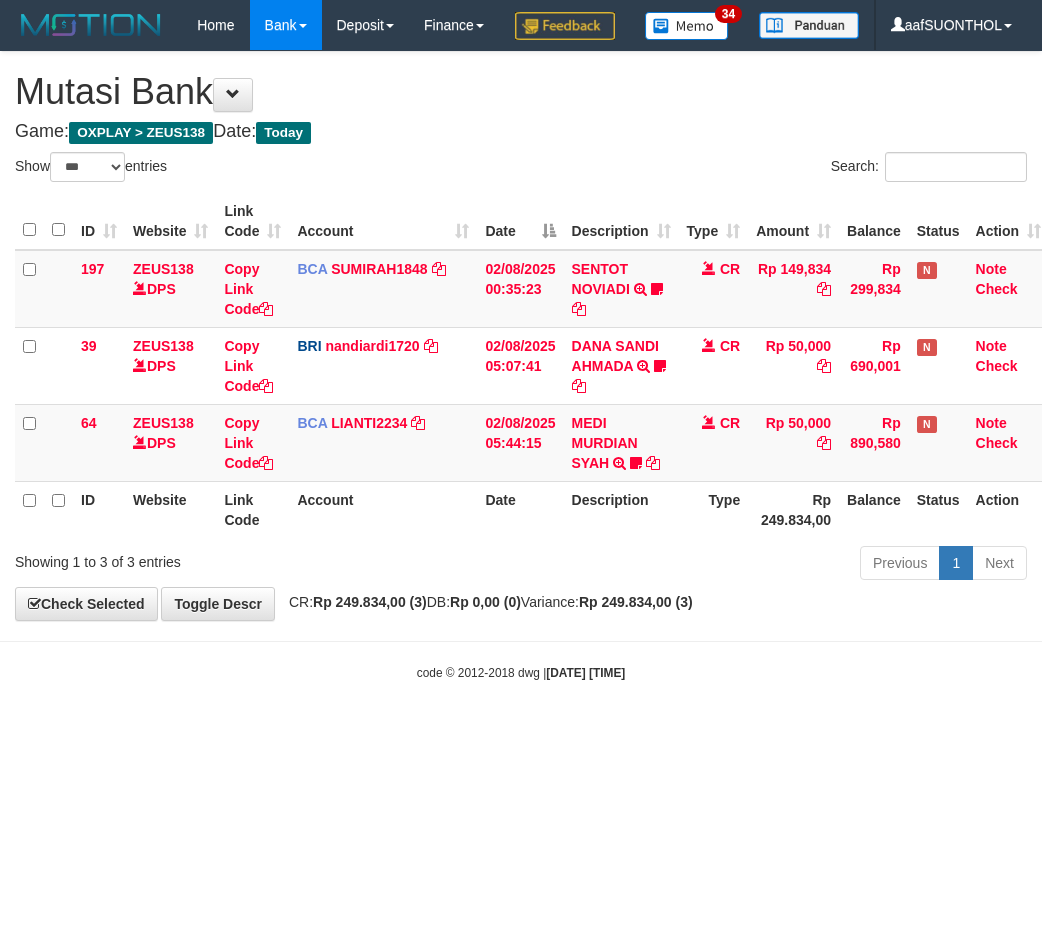 select on "***" 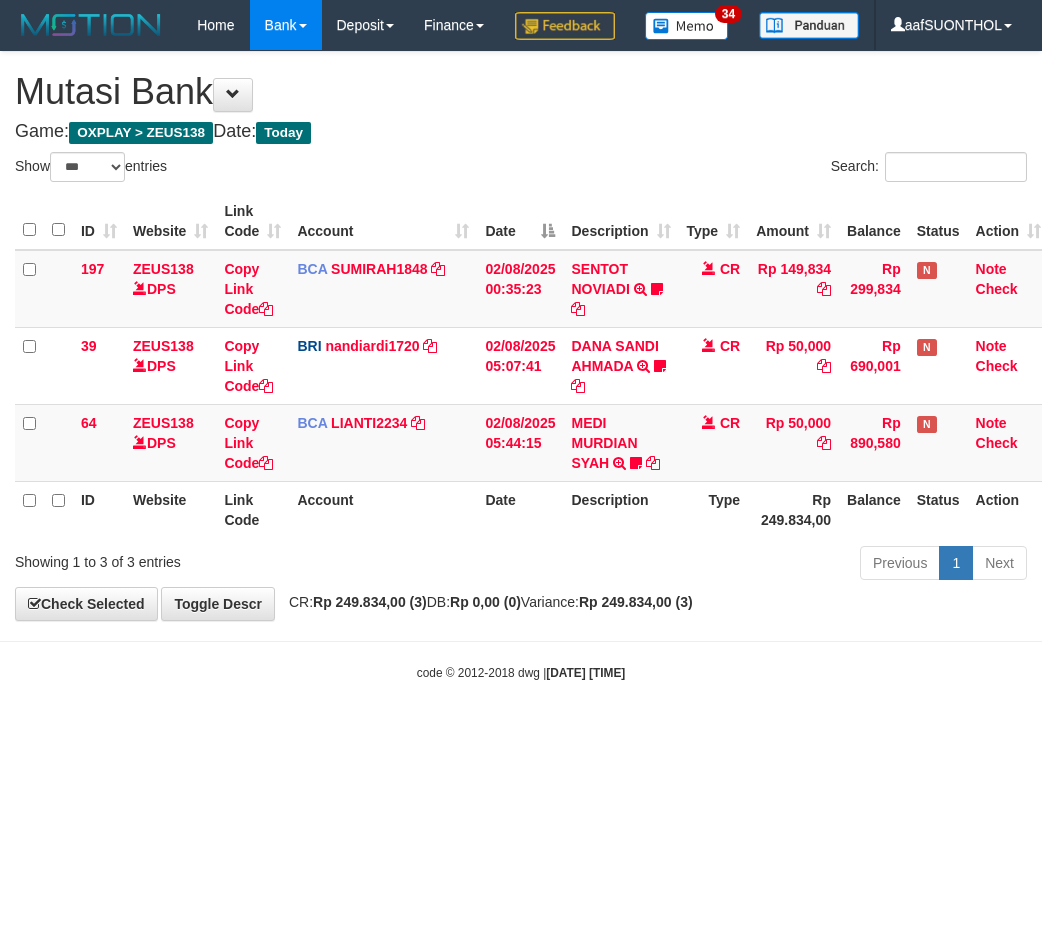 scroll, scrollTop: 0, scrollLeft: 6, axis: horizontal 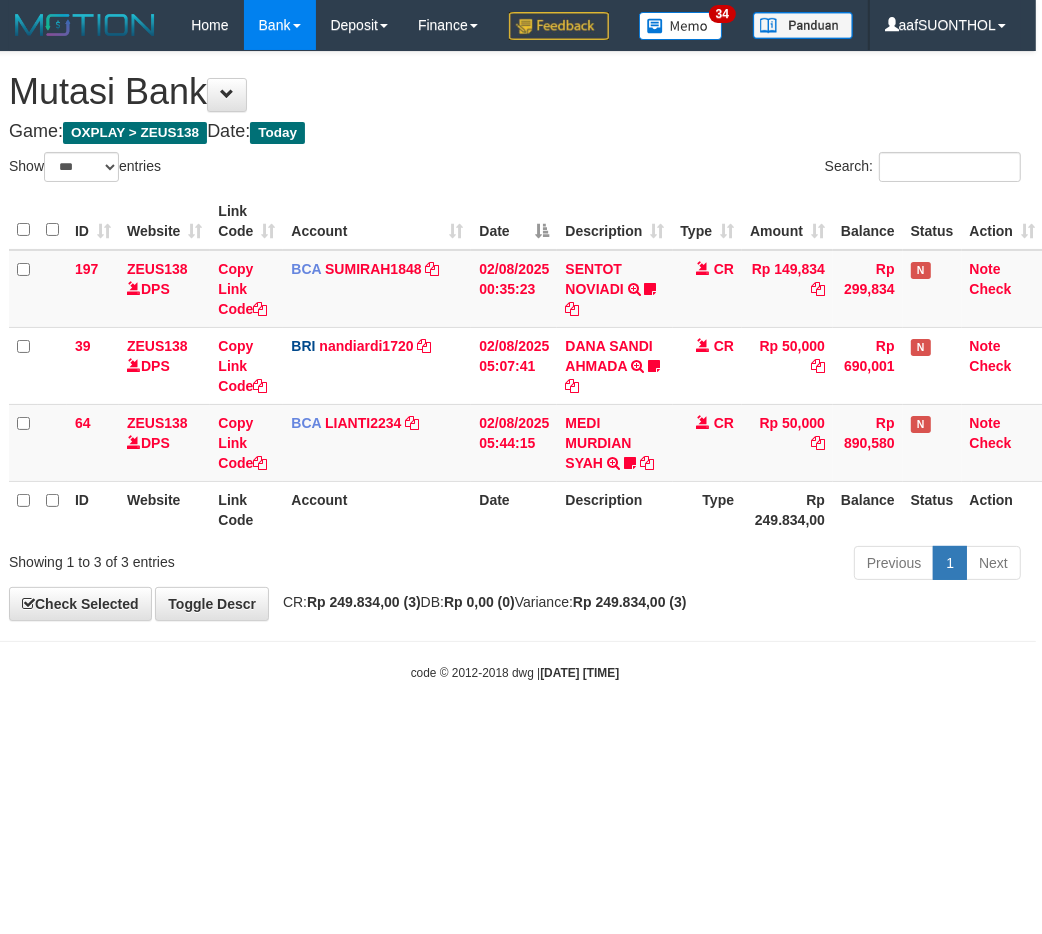 drag, startPoint x: 716, startPoint y: 884, endPoint x: 706, endPoint y: 885, distance: 10.049875 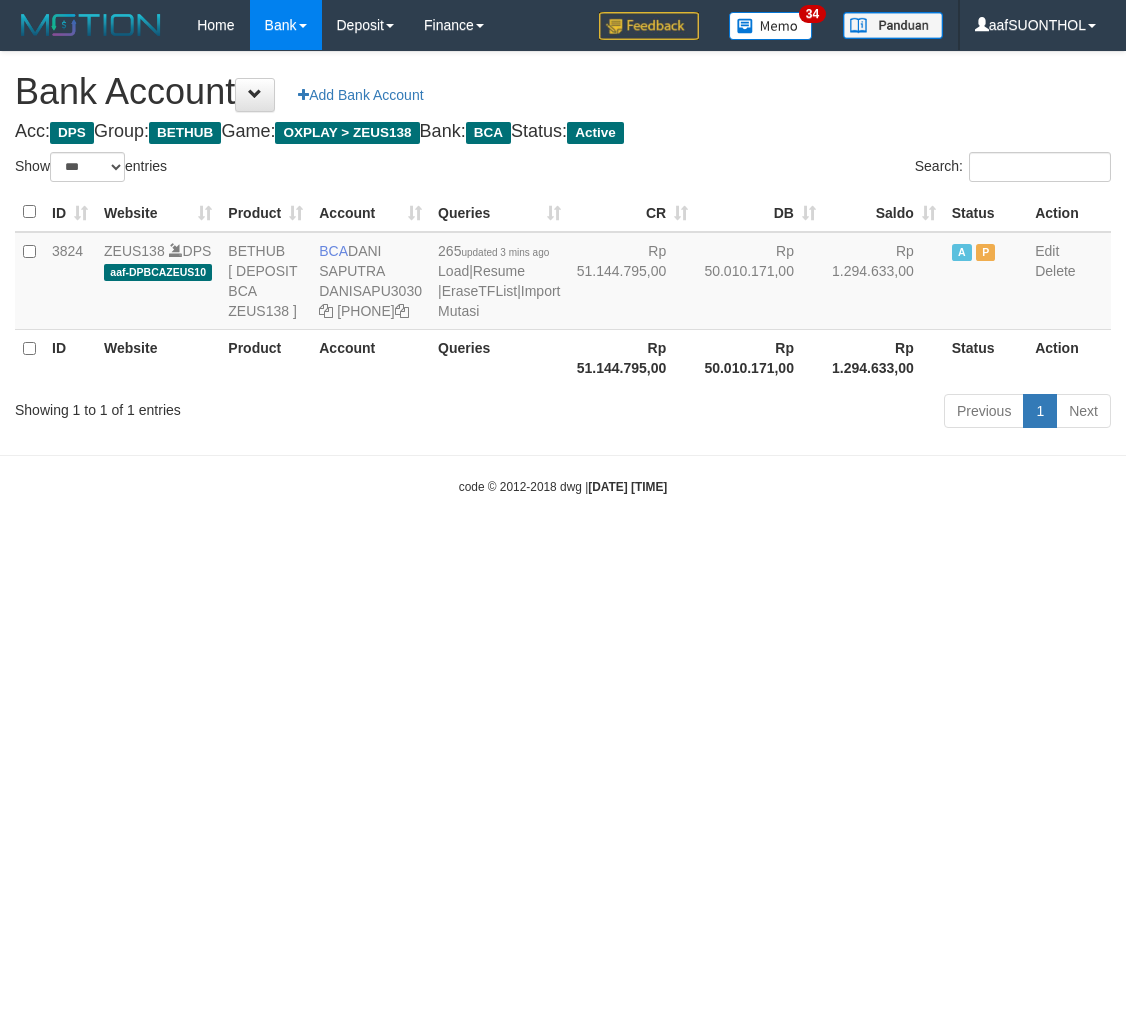 select on "***" 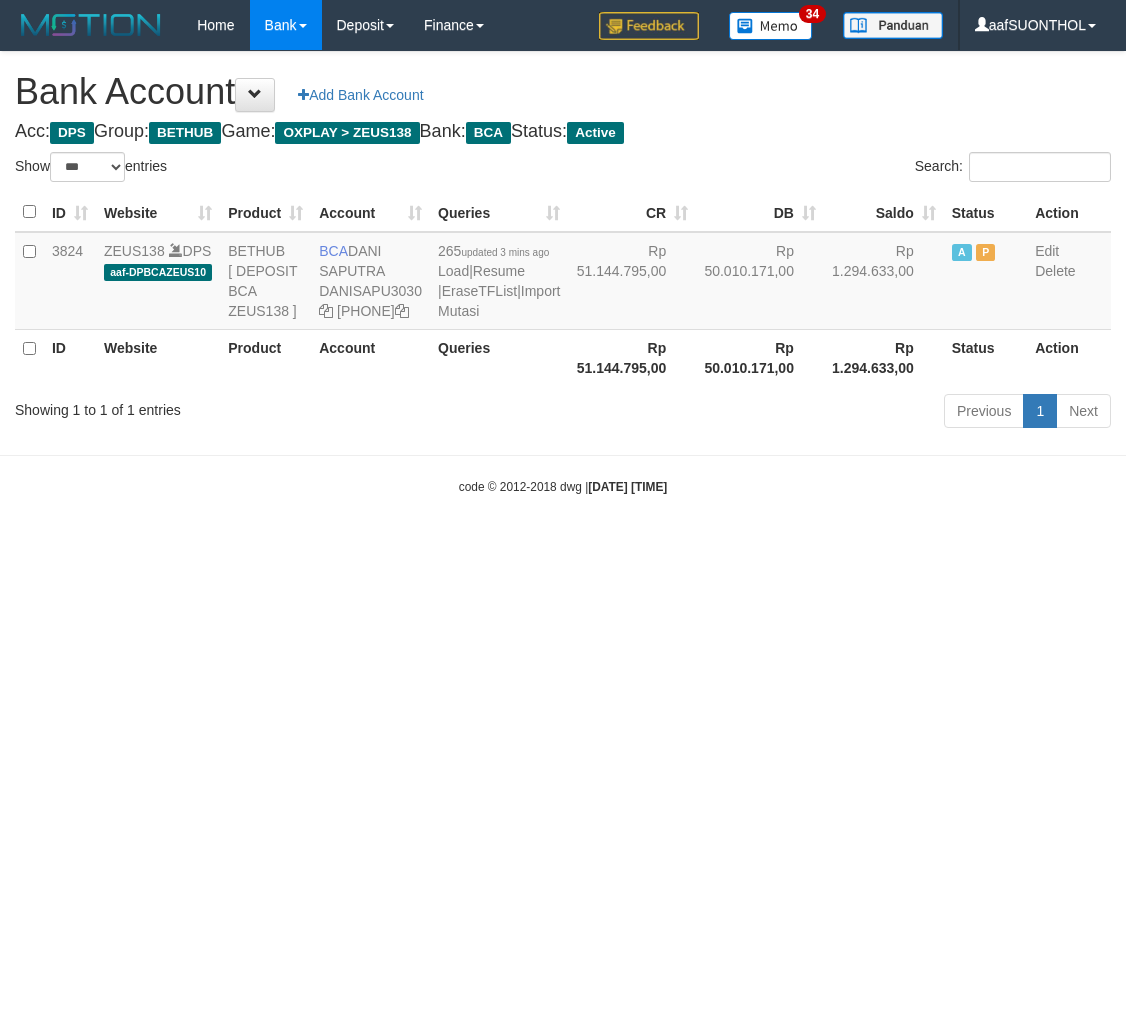scroll, scrollTop: 0, scrollLeft: 0, axis: both 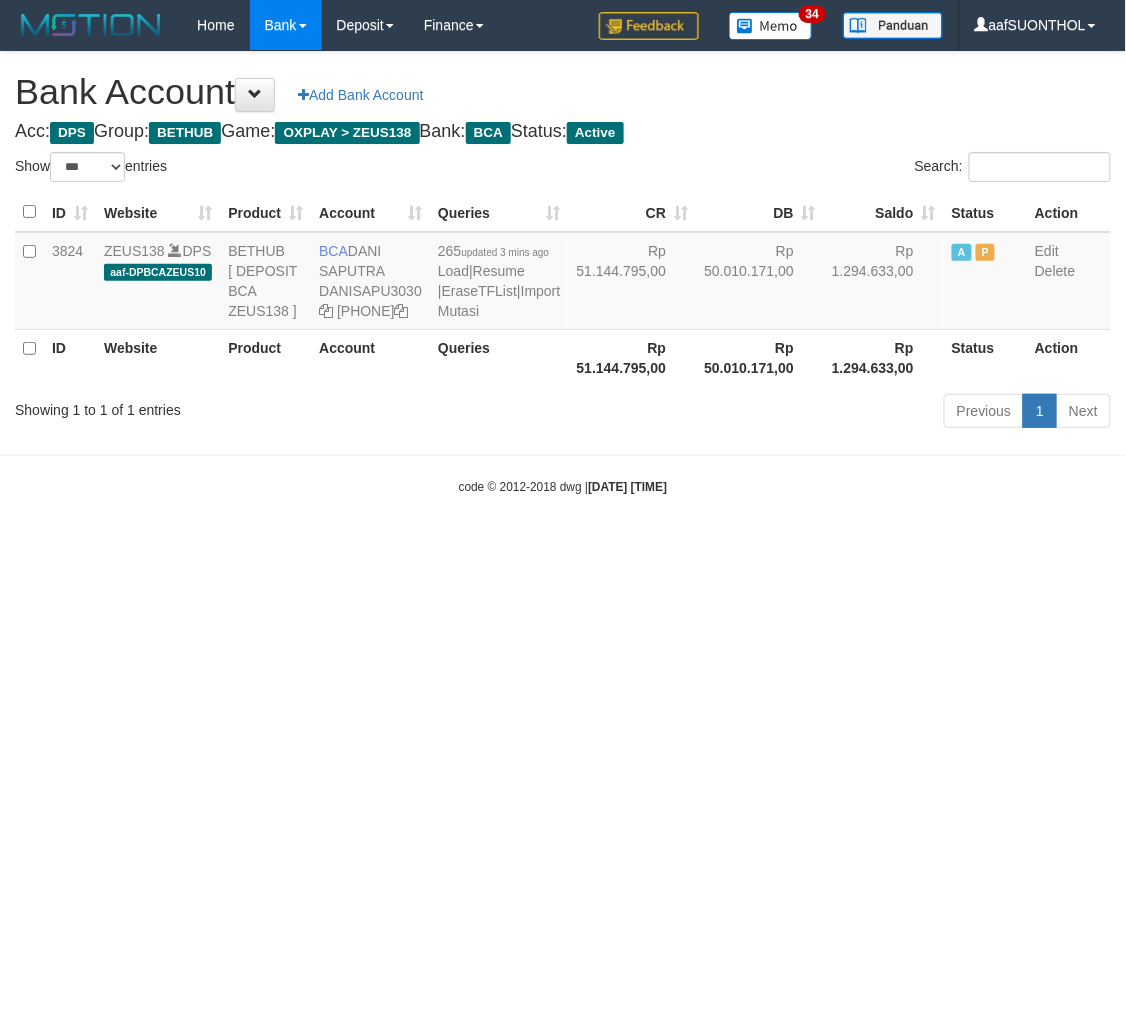 drag, startPoint x: 605, startPoint y: 861, endPoint x: 610, endPoint y: 876, distance: 15.811388 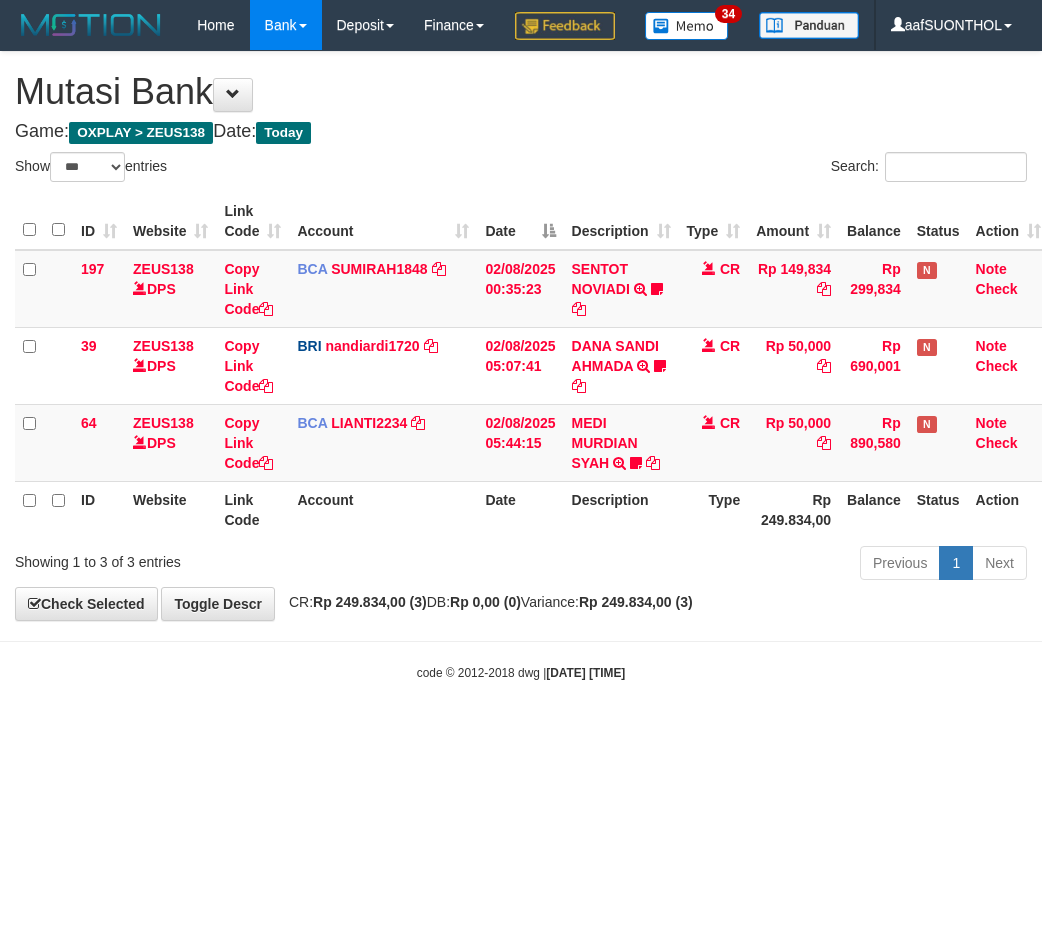 select on "***" 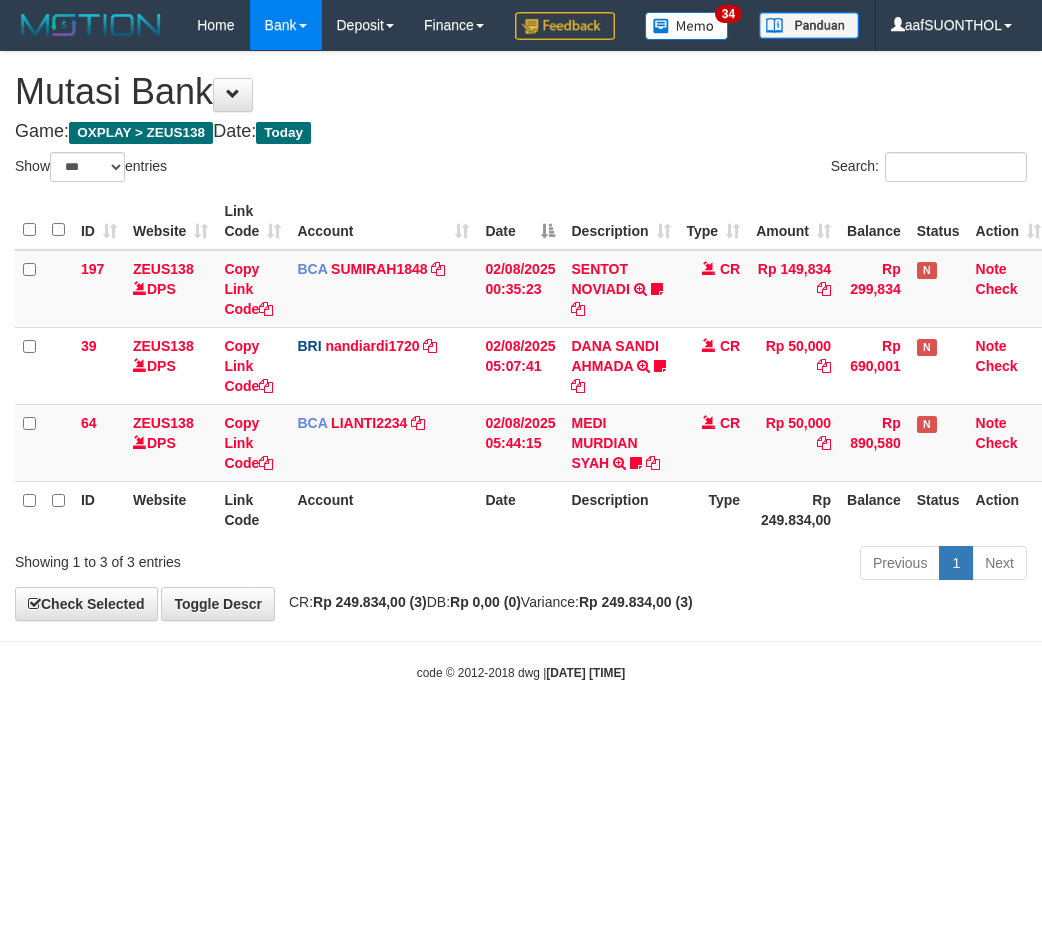 scroll, scrollTop: 0, scrollLeft: 6, axis: horizontal 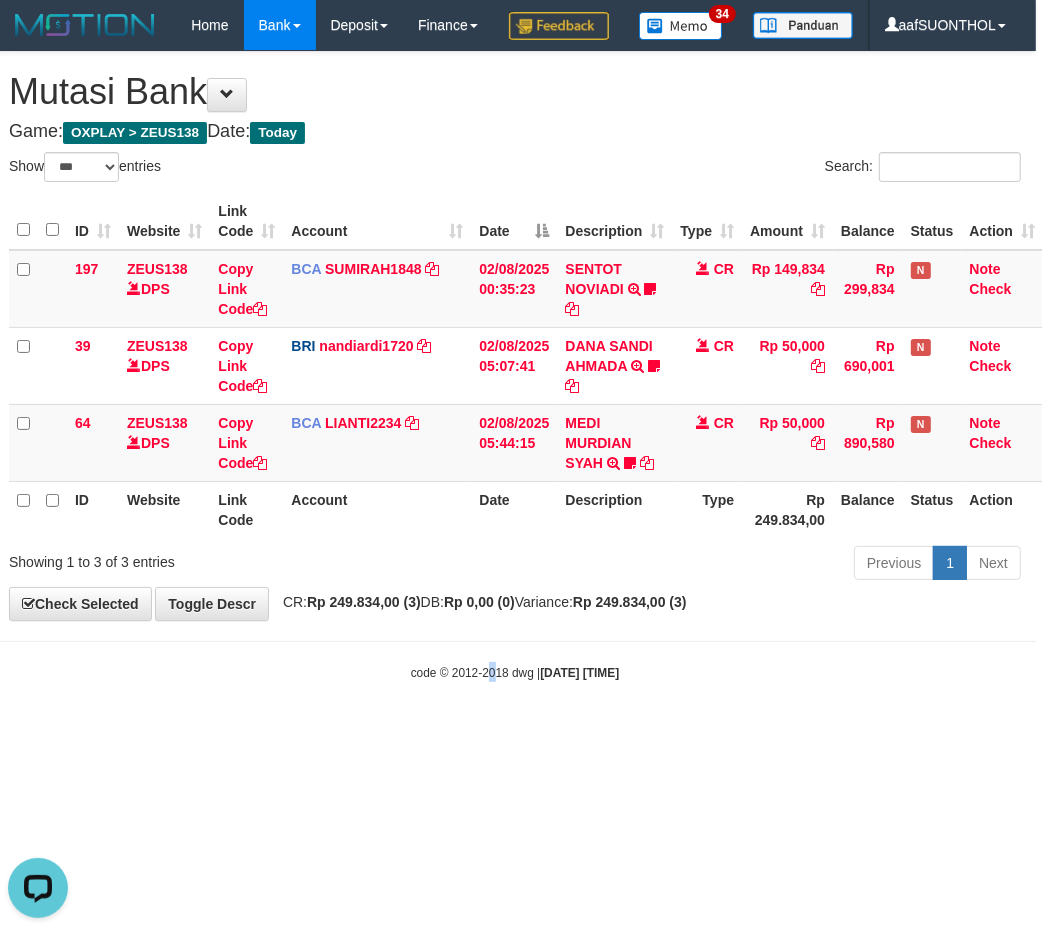 click on "Toggle navigation
Home
Bank
Account List
Load
By Website
Group
[OXPLAY]													ZEUS138
By Load Group (DPS)" at bounding box center (515, 366) 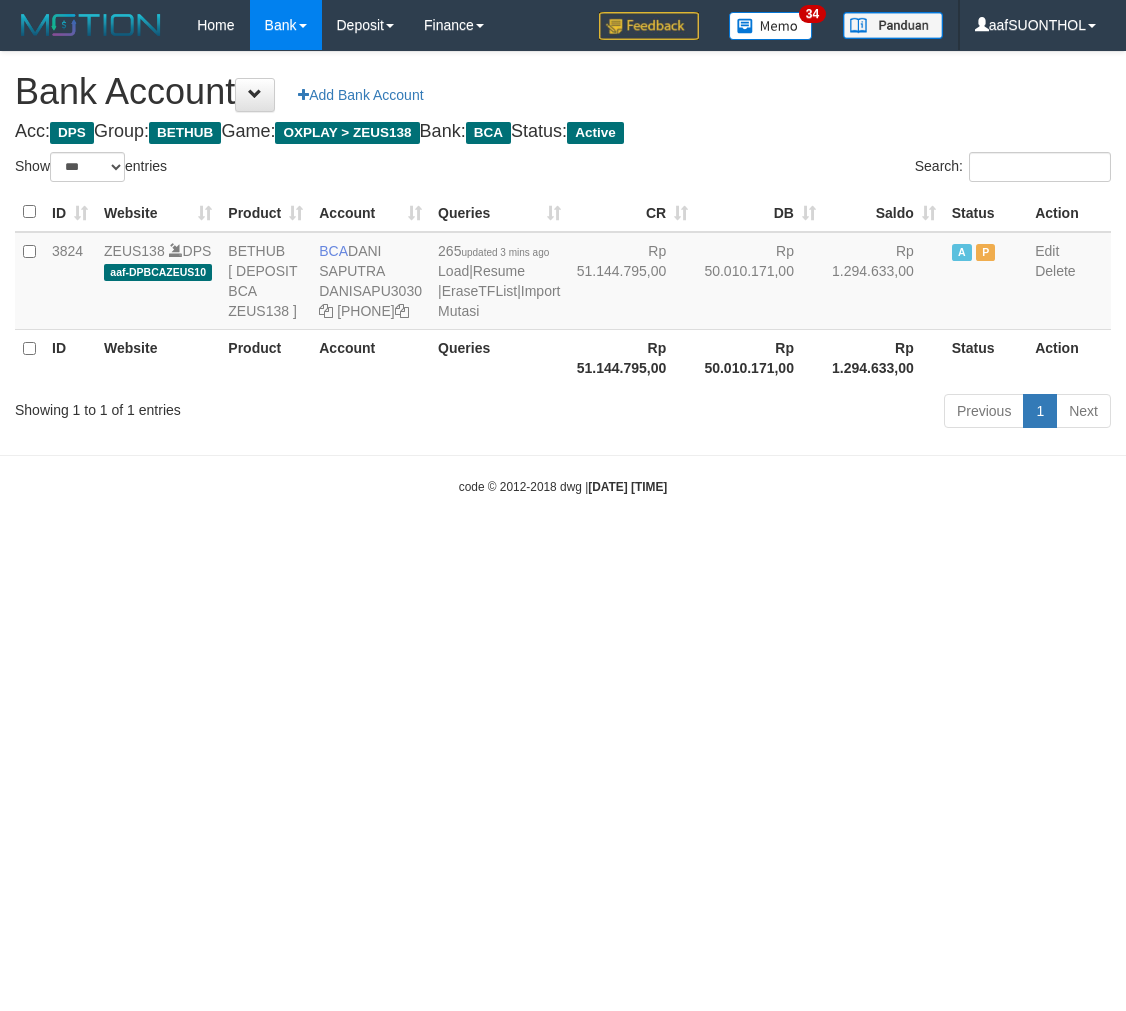 select on "***" 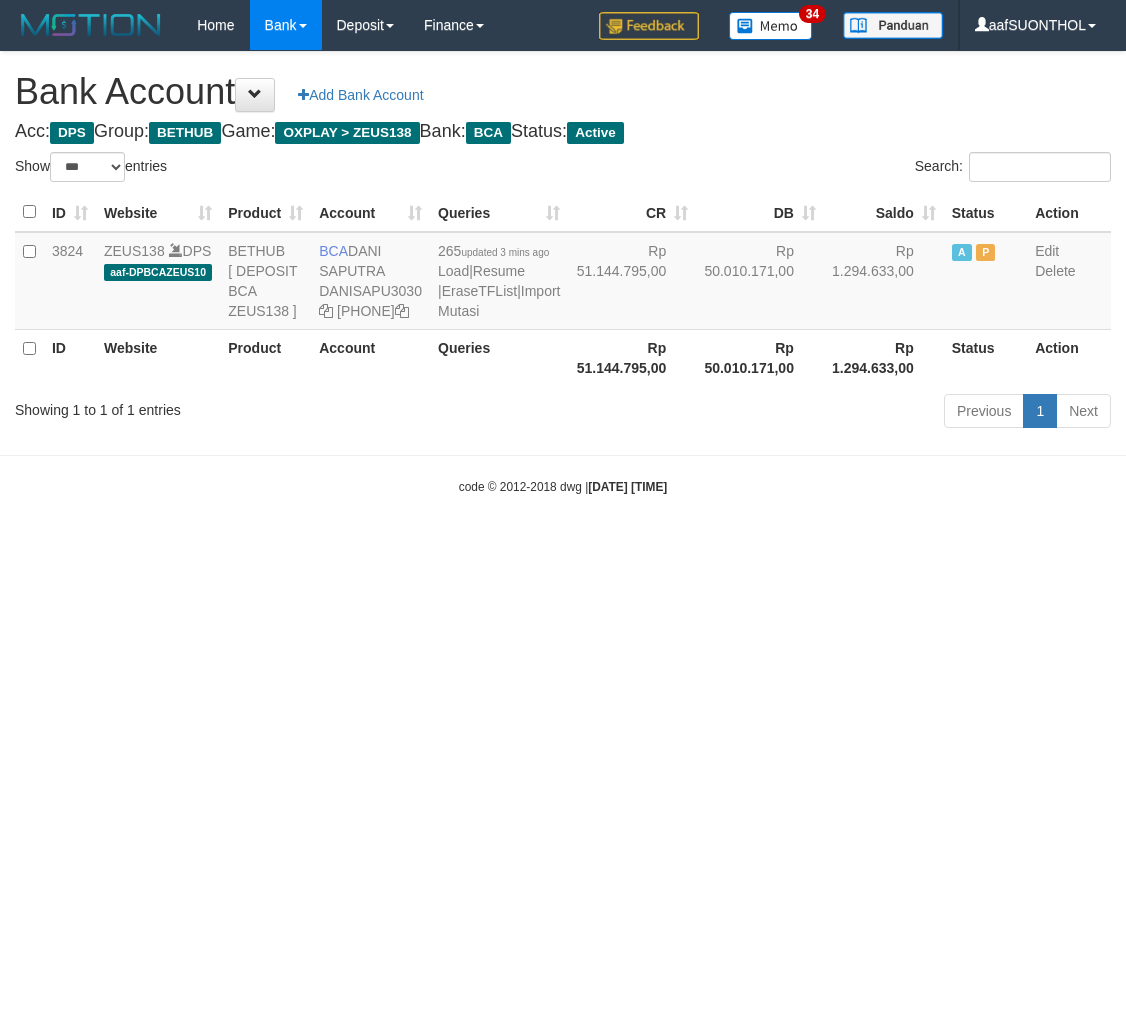 scroll, scrollTop: 0, scrollLeft: 0, axis: both 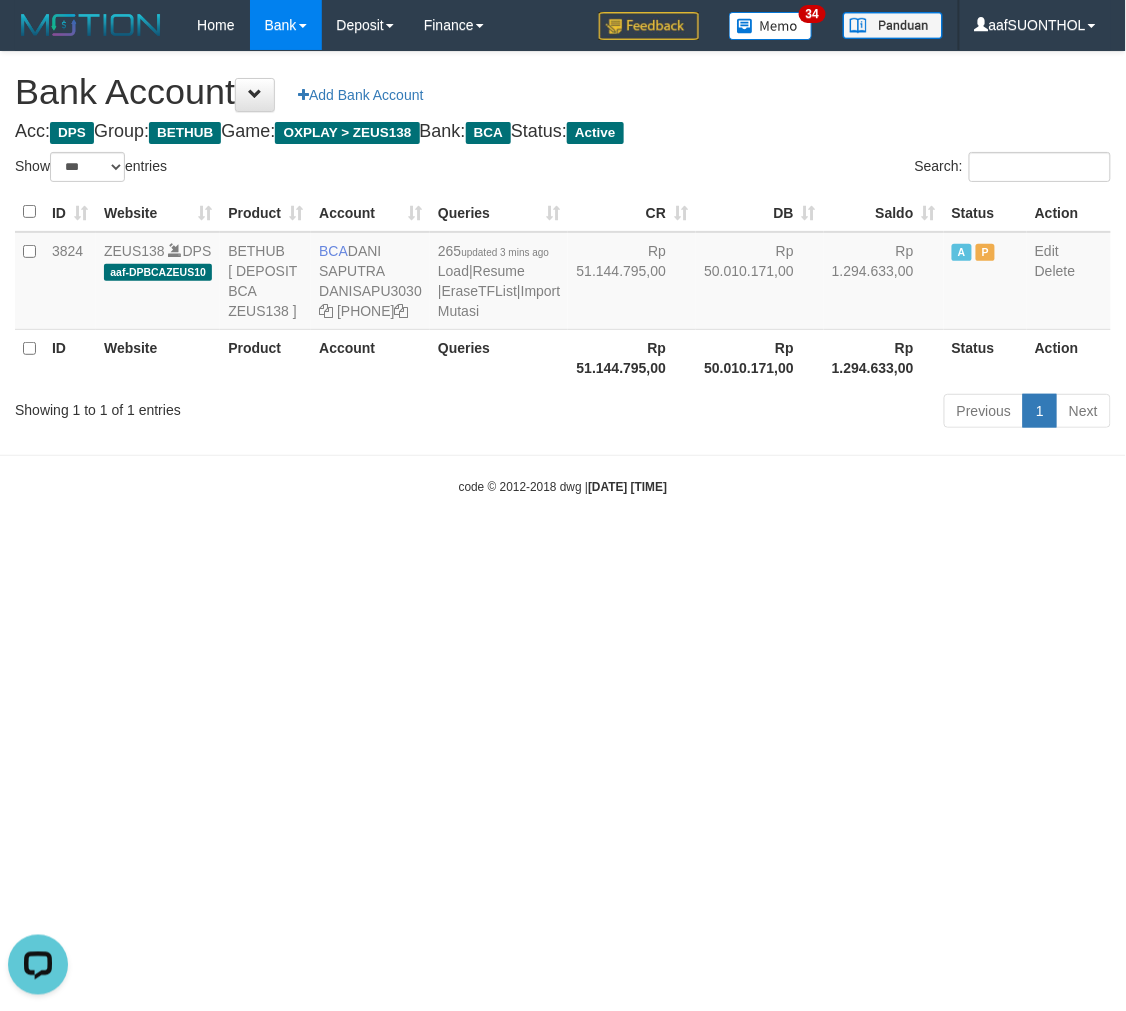 drag, startPoint x: 390, startPoint y: 781, endPoint x: 376, endPoint y: 783, distance: 14.142136 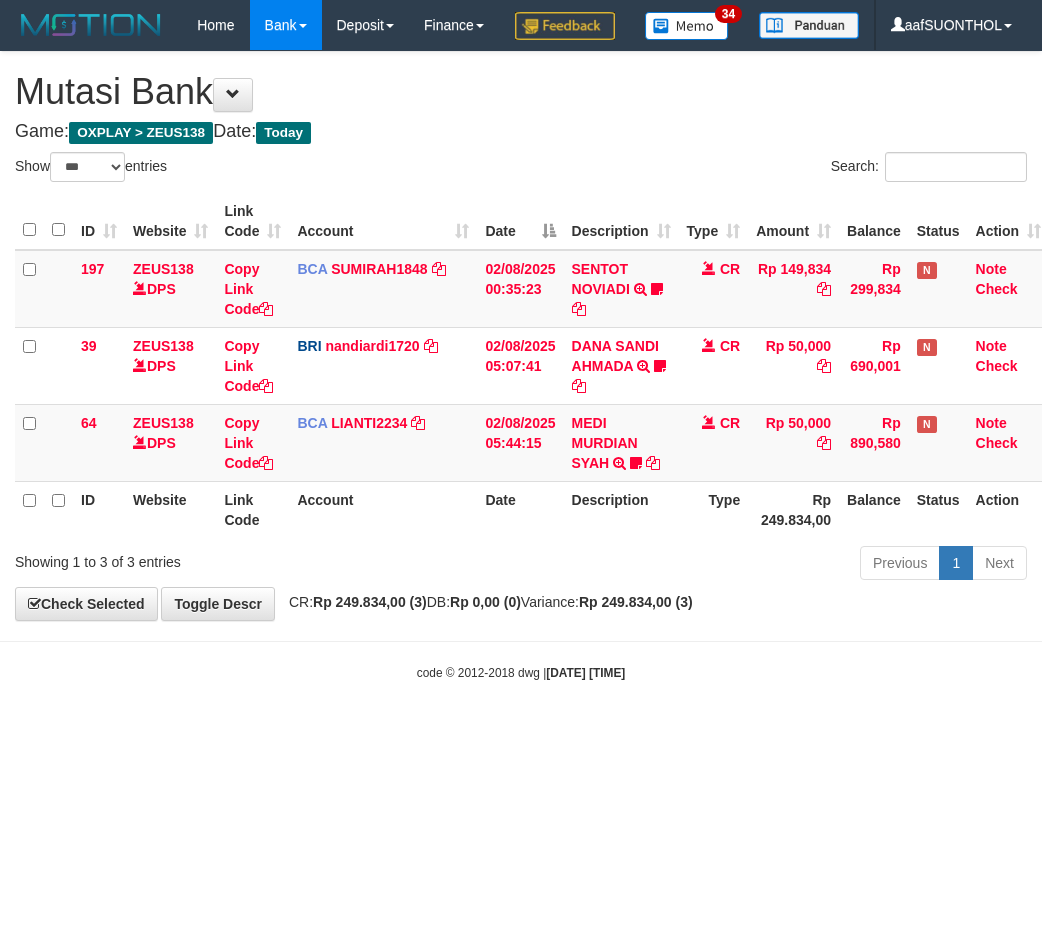 select on "***" 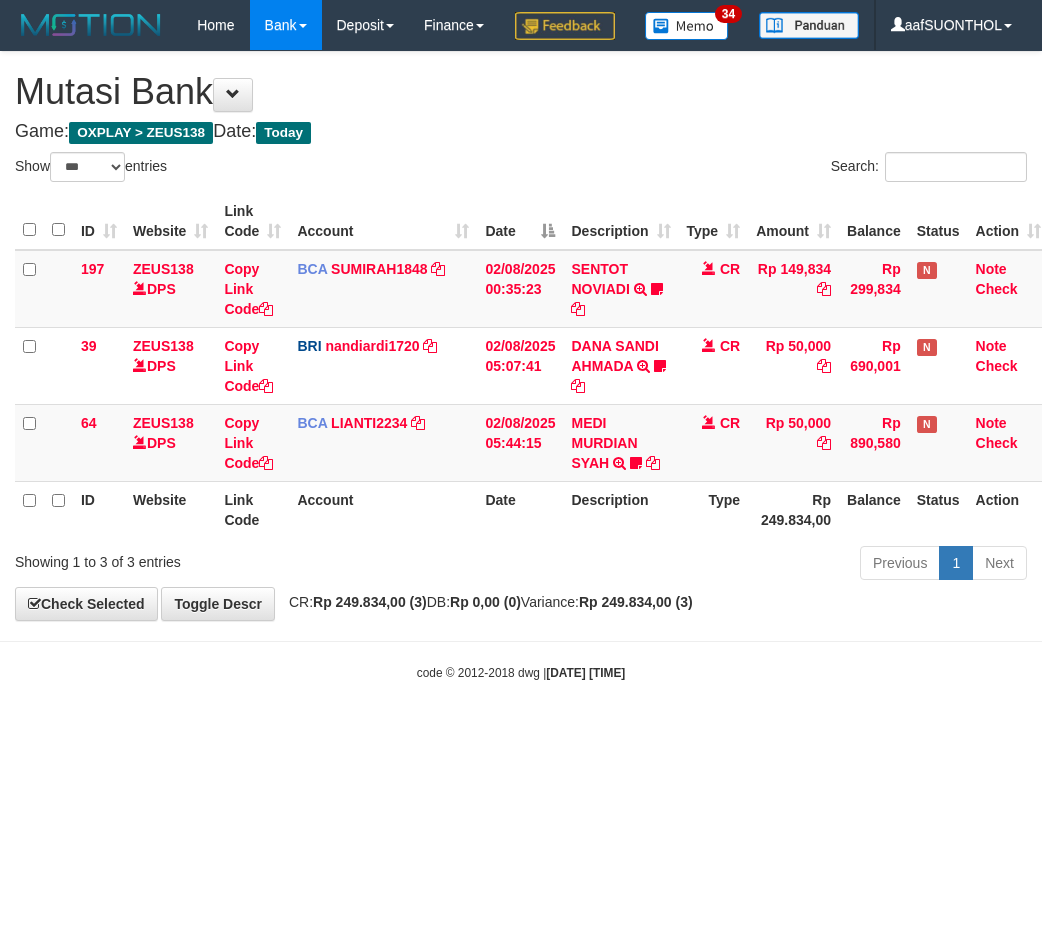 scroll, scrollTop: 0, scrollLeft: 6, axis: horizontal 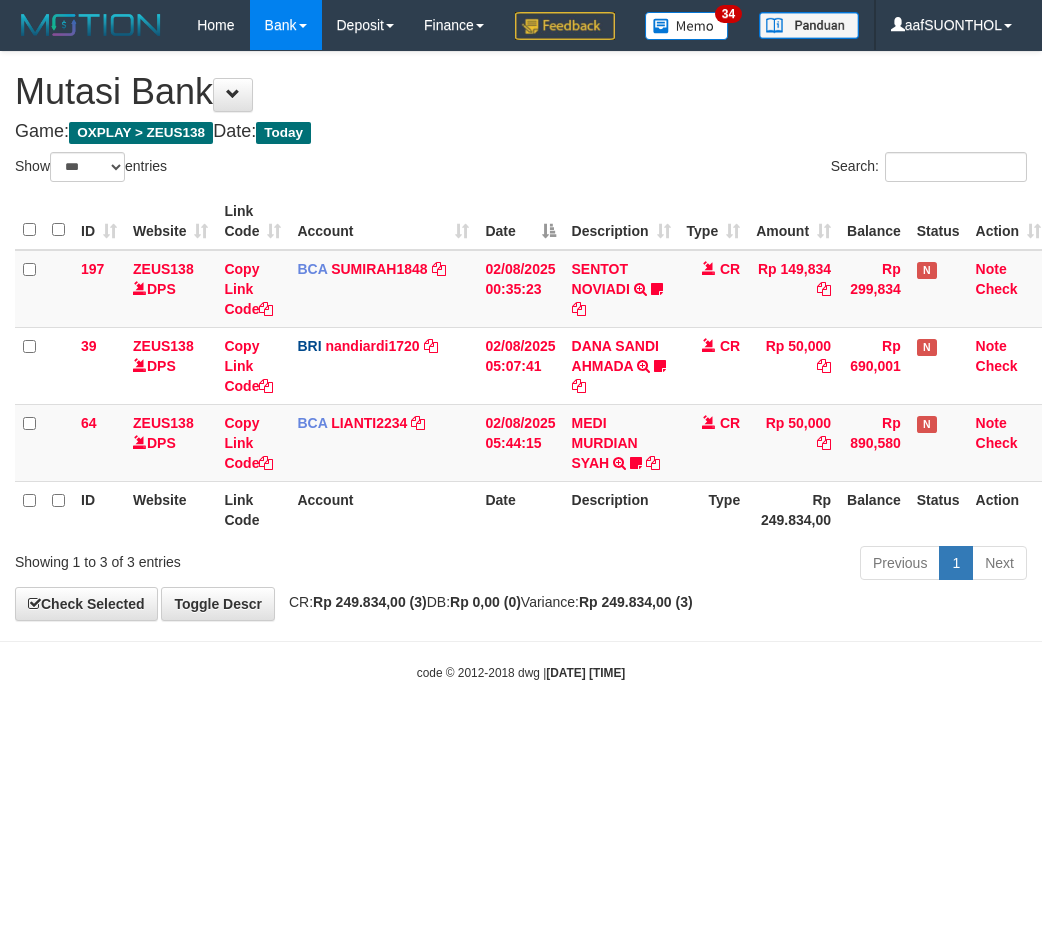 select on "***" 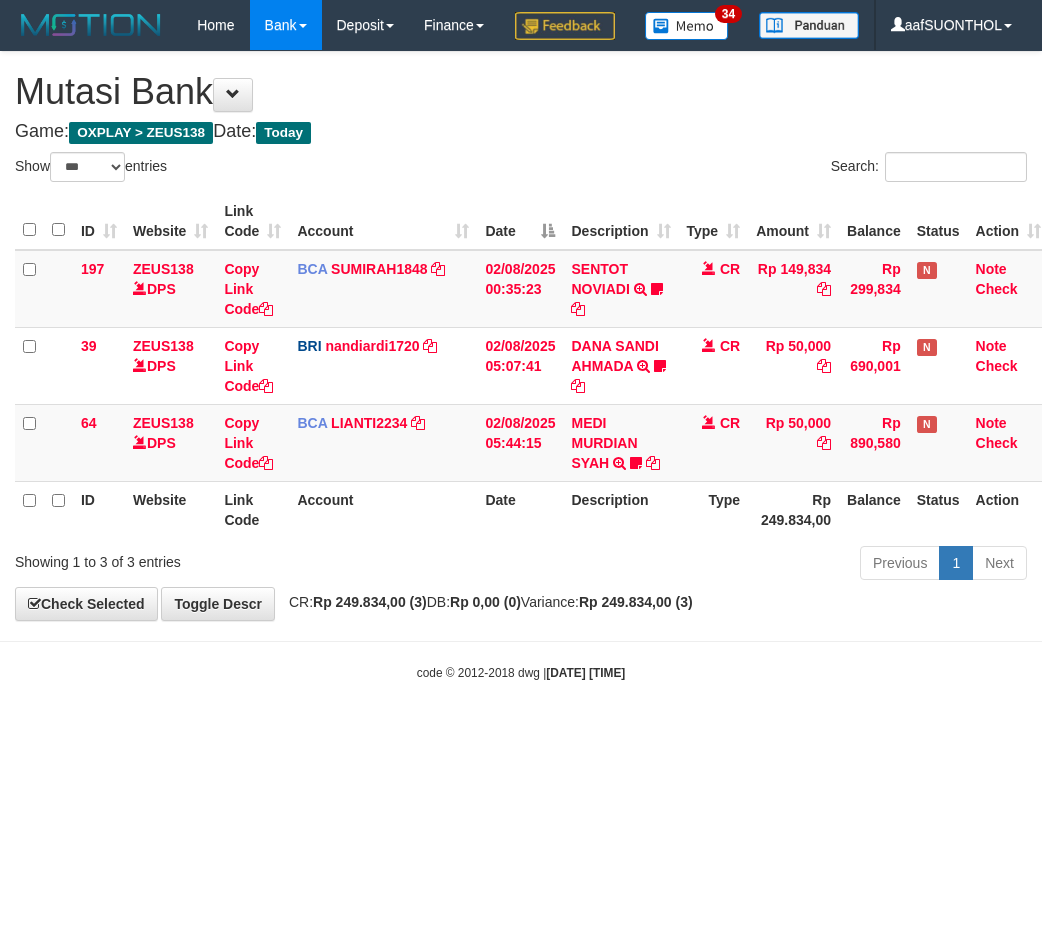 scroll, scrollTop: 0, scrollLeft: 6, axis: horizontal 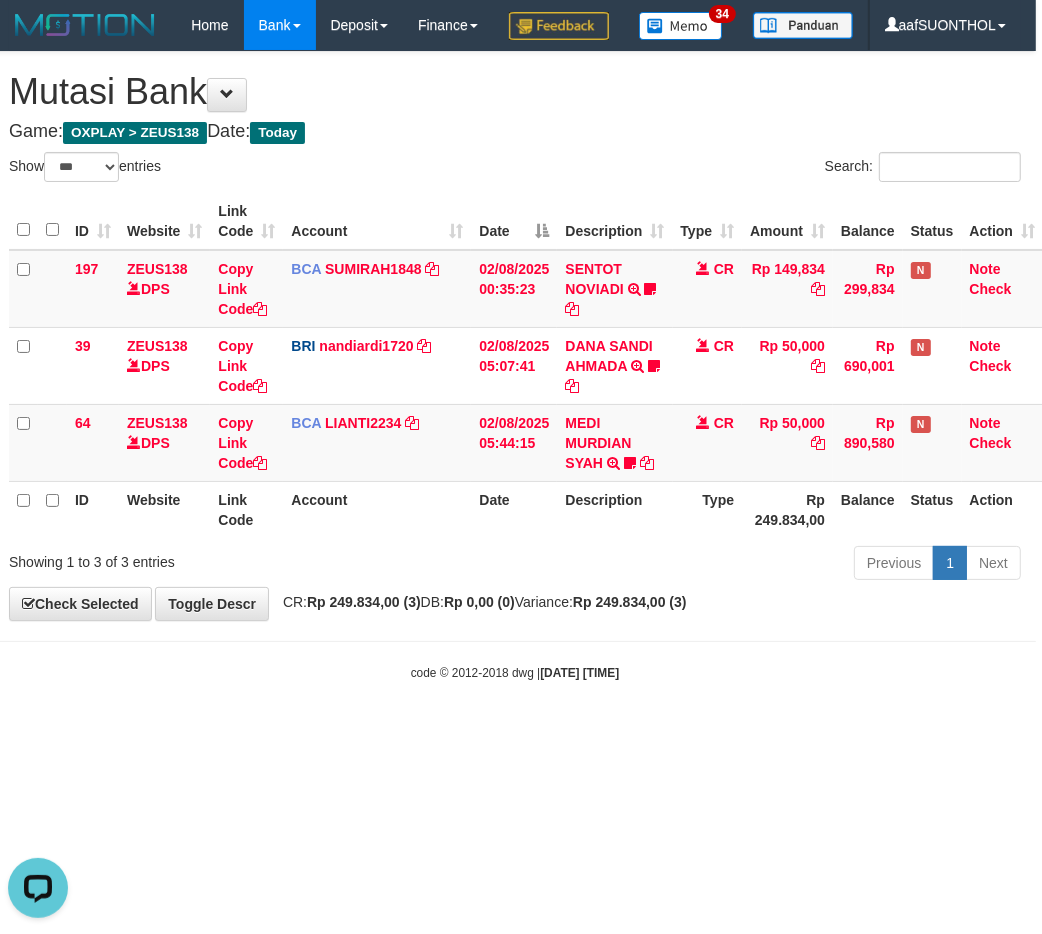 click on "Toggle navigation
Home
Bank
Account List
Load
By Website
Group
[OXPLAY]													ZEUS138
By Load Group (DPS)
Sync" at bounding box center (515, 366) 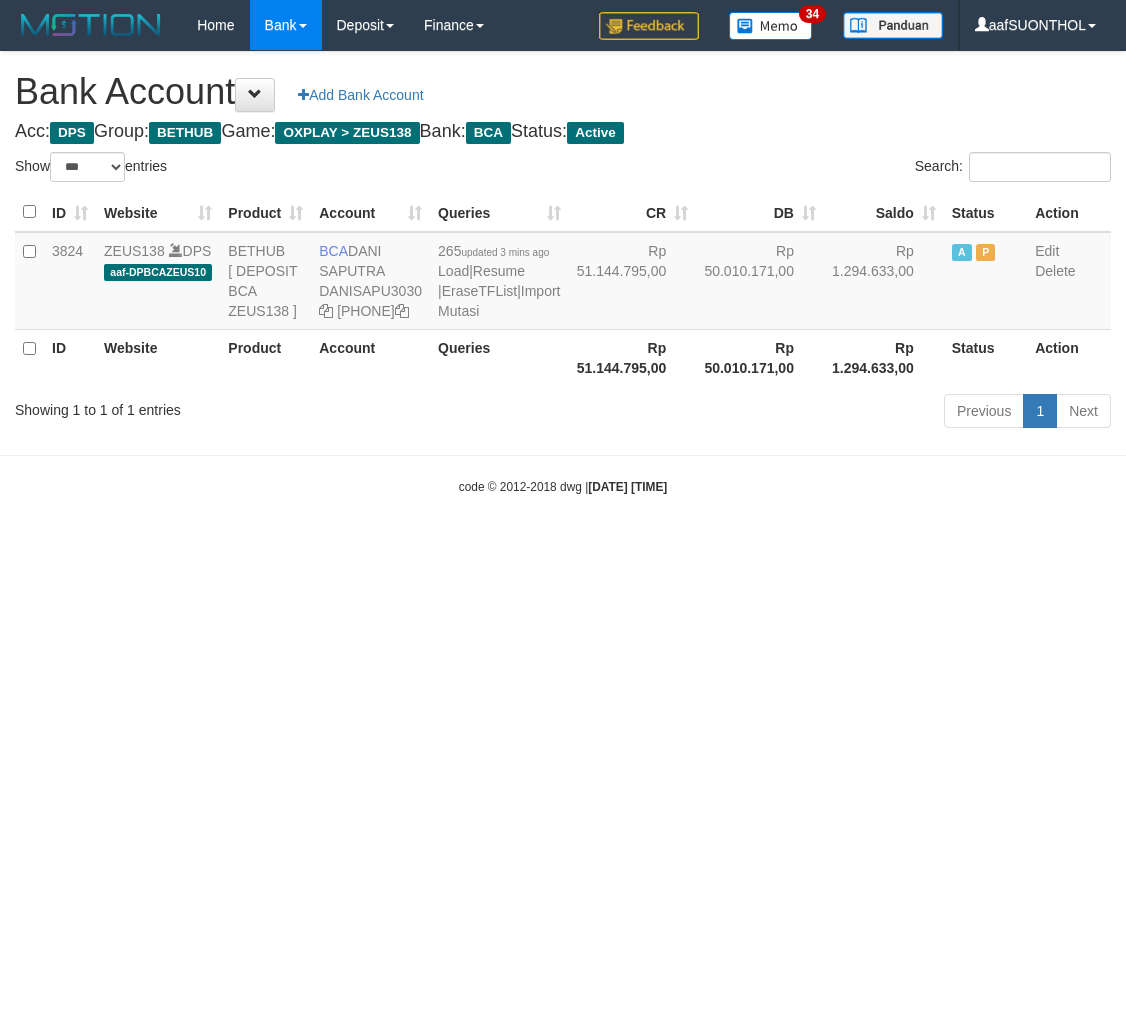 select on "***" 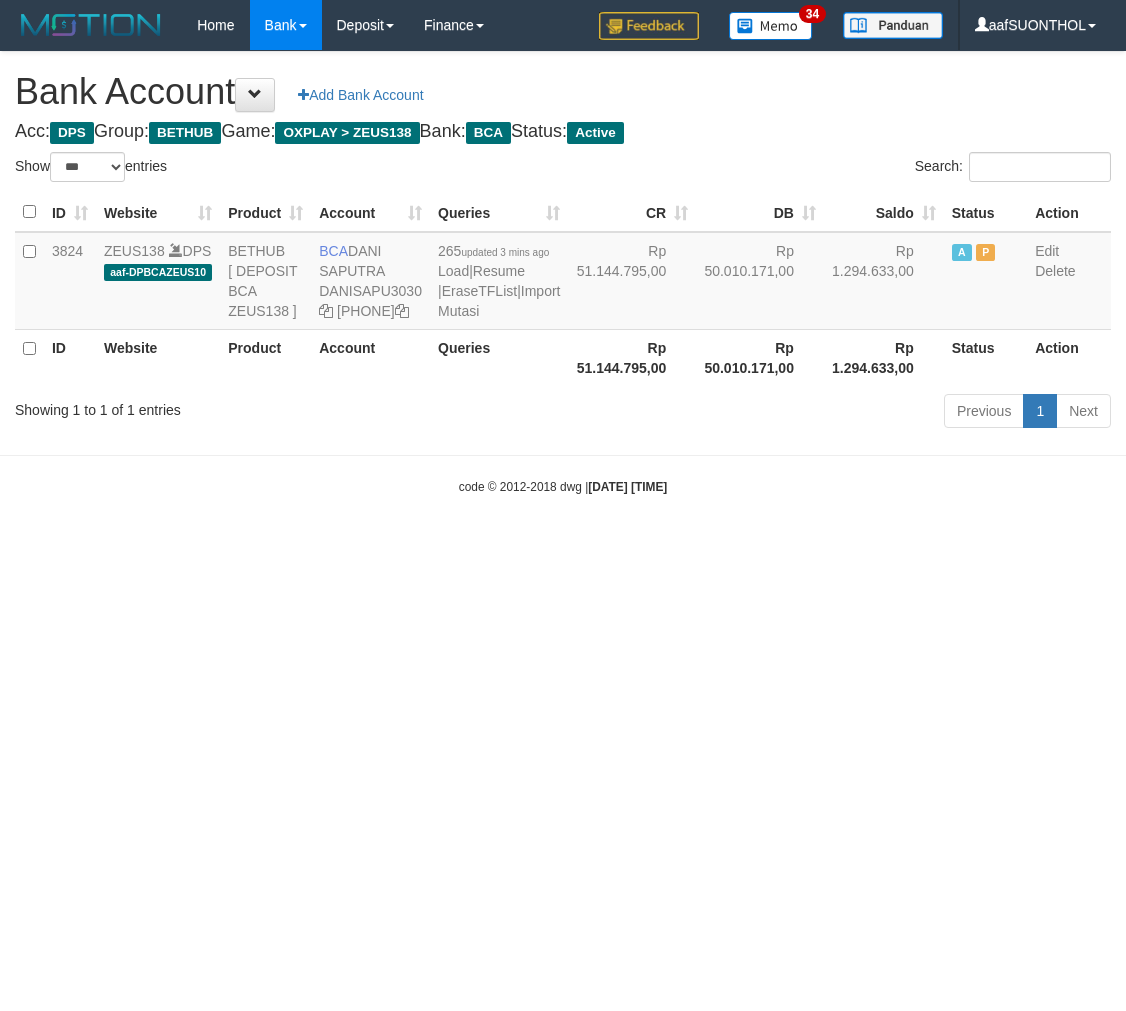 scroll, scrollTop: 0, scrollLeft: 0, axis: both 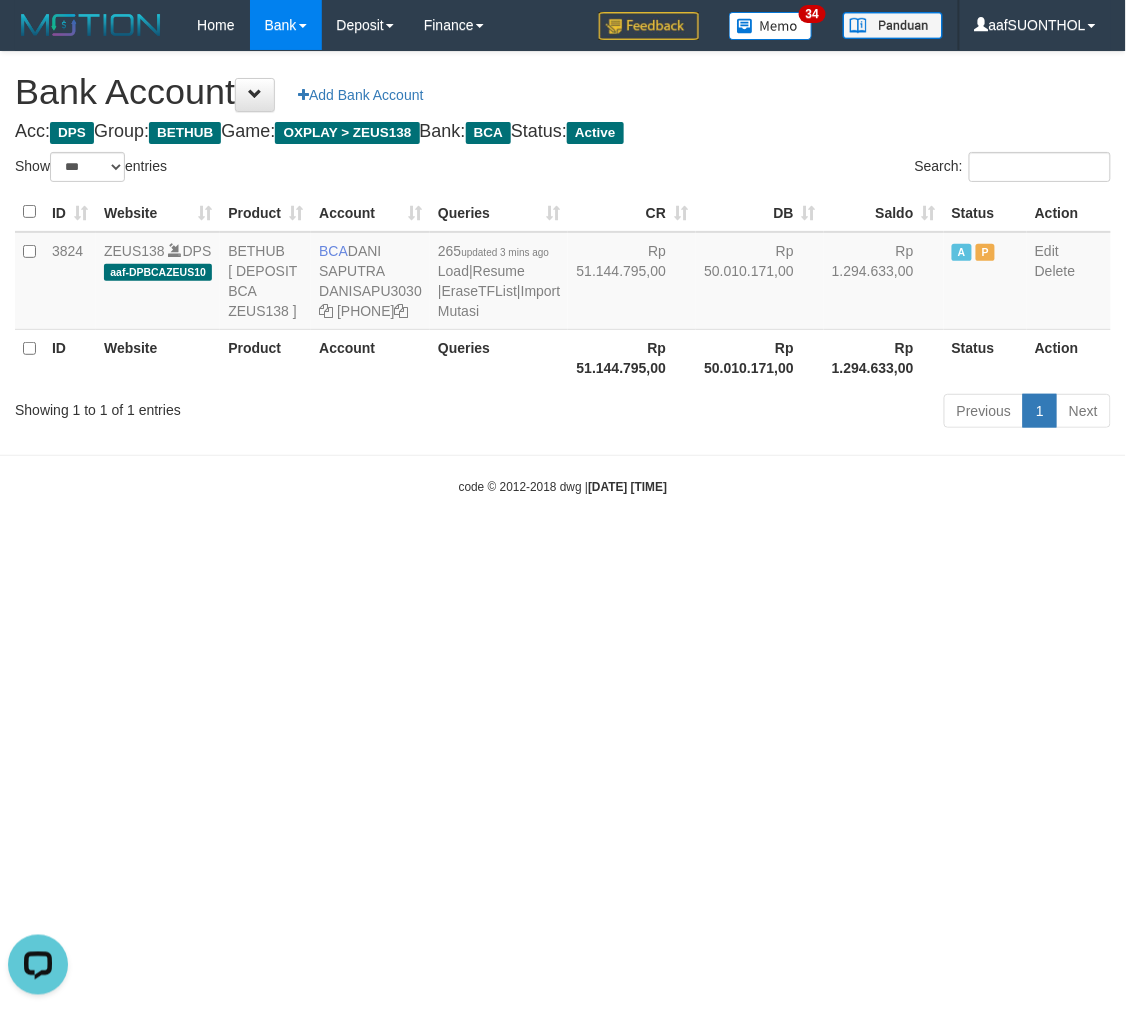 click on "Toggle navigation
Home
Bank
Account List
Load
By Website
Group
[OXPLAY]													ZEUS138
By Load Group (DPS)
Sync" at bounding box center (563, 273) 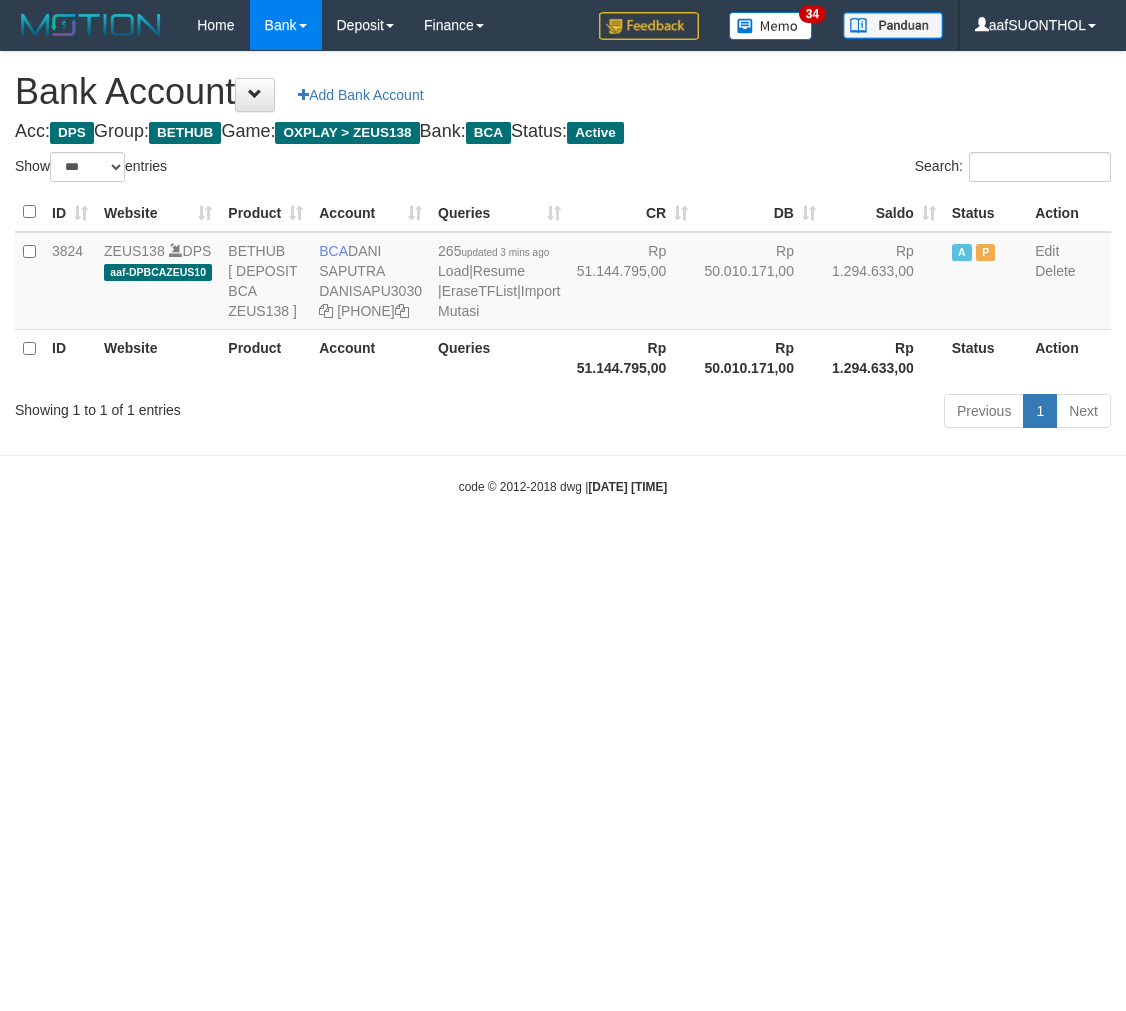 select on "***" 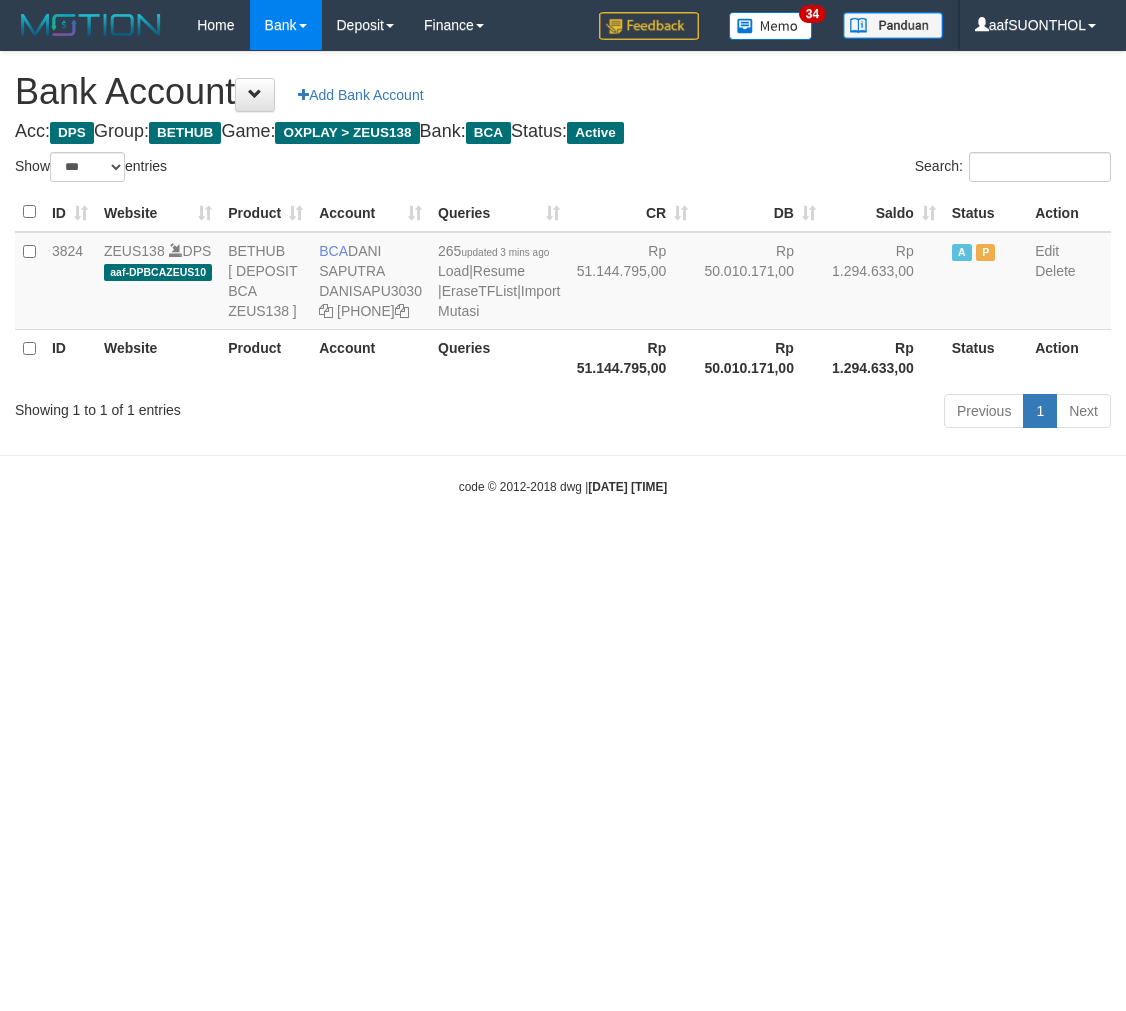 scroll, scrollTop: 0, scrollLeft: 0, axis: both 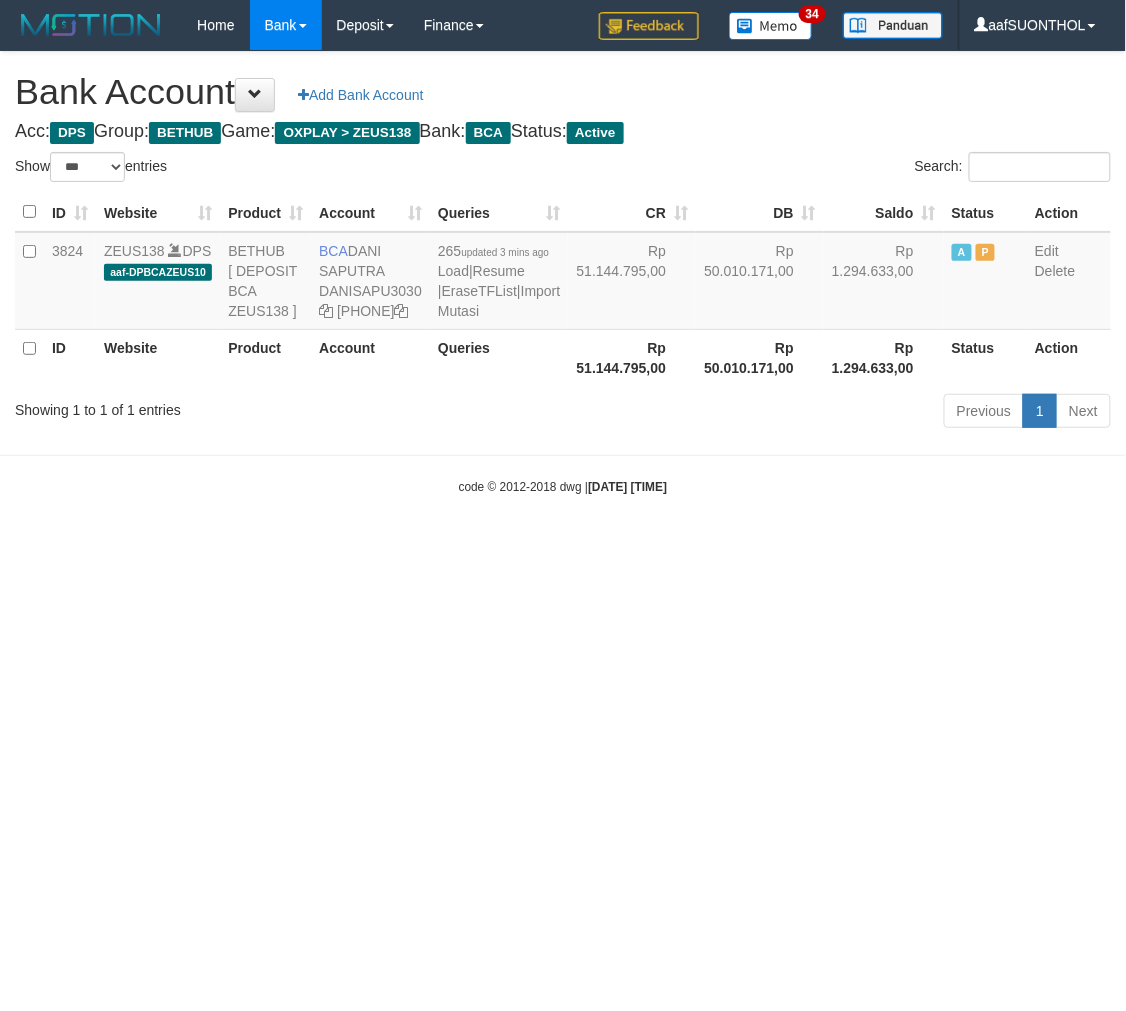 click on "Toggle navigation
Home
Bank
Account List
Load
By Website
Group
[OXPLAY]													ZEUS138
By Load Group (DPS)
Sync" at bounding box center (563, 273) 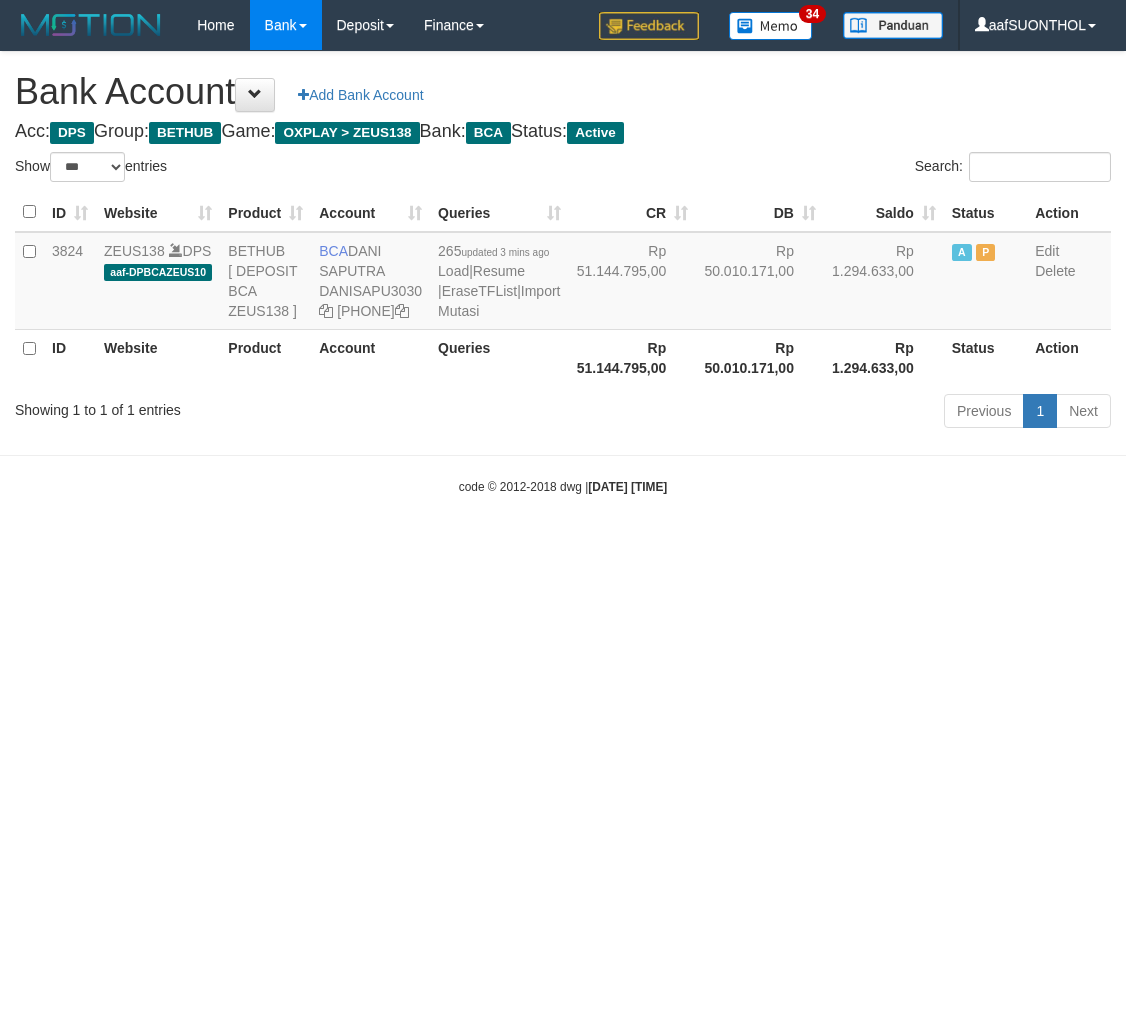 select on "***" 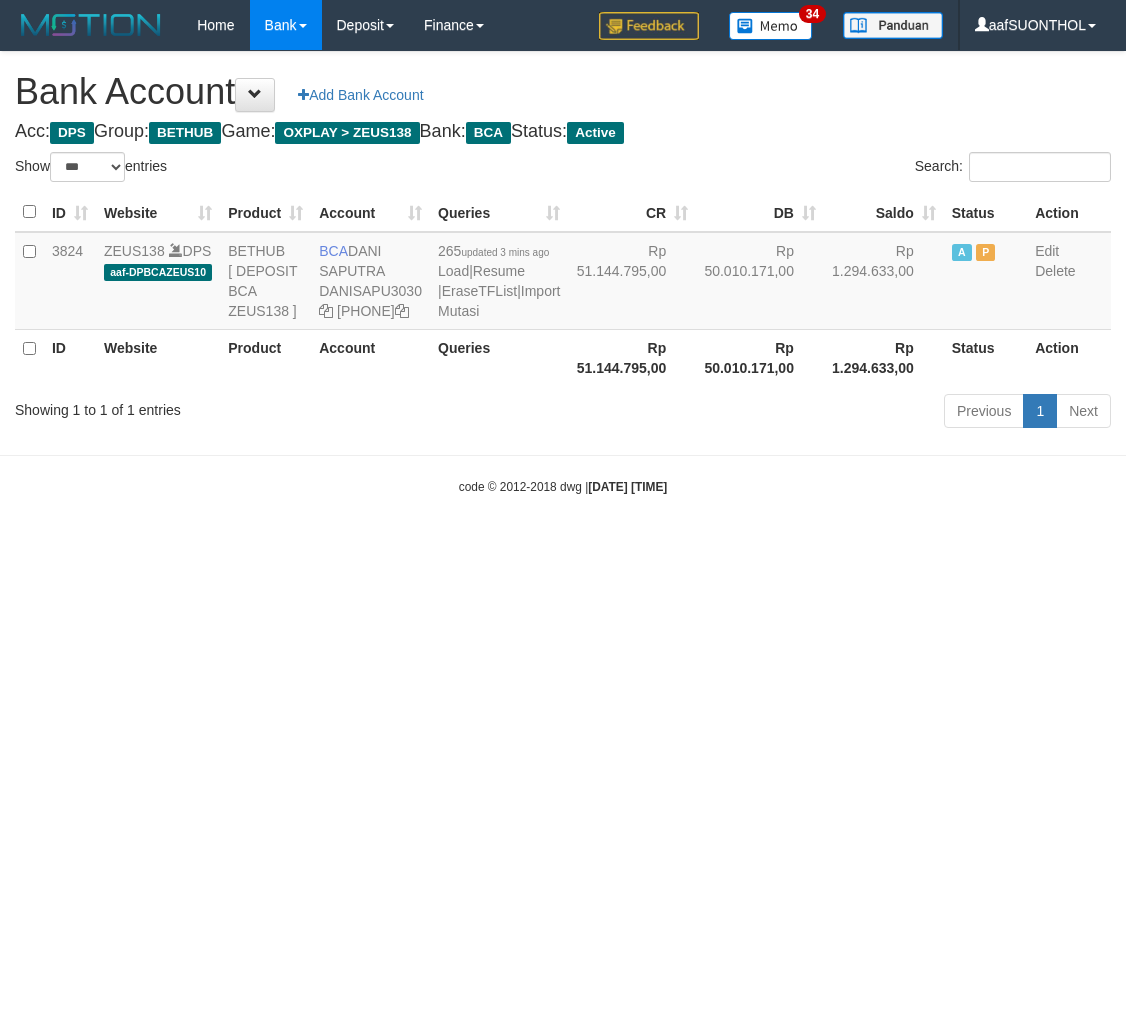 click on "Toggle navigation
Home
Bank
Account List
Load
By Website
Group
[OXPLAY]													ZEUS138
By Load Group (DPS)
Sync" at bounding box center (563, 273) 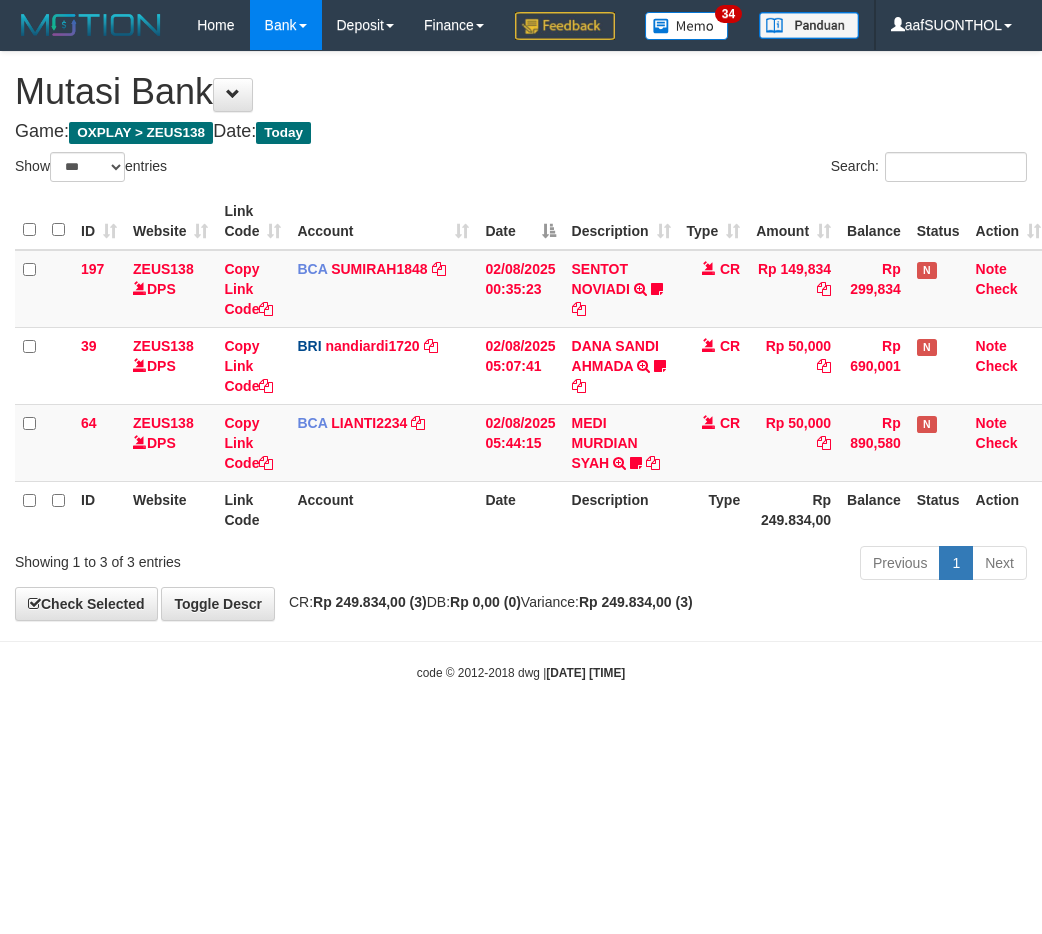 select on "***" 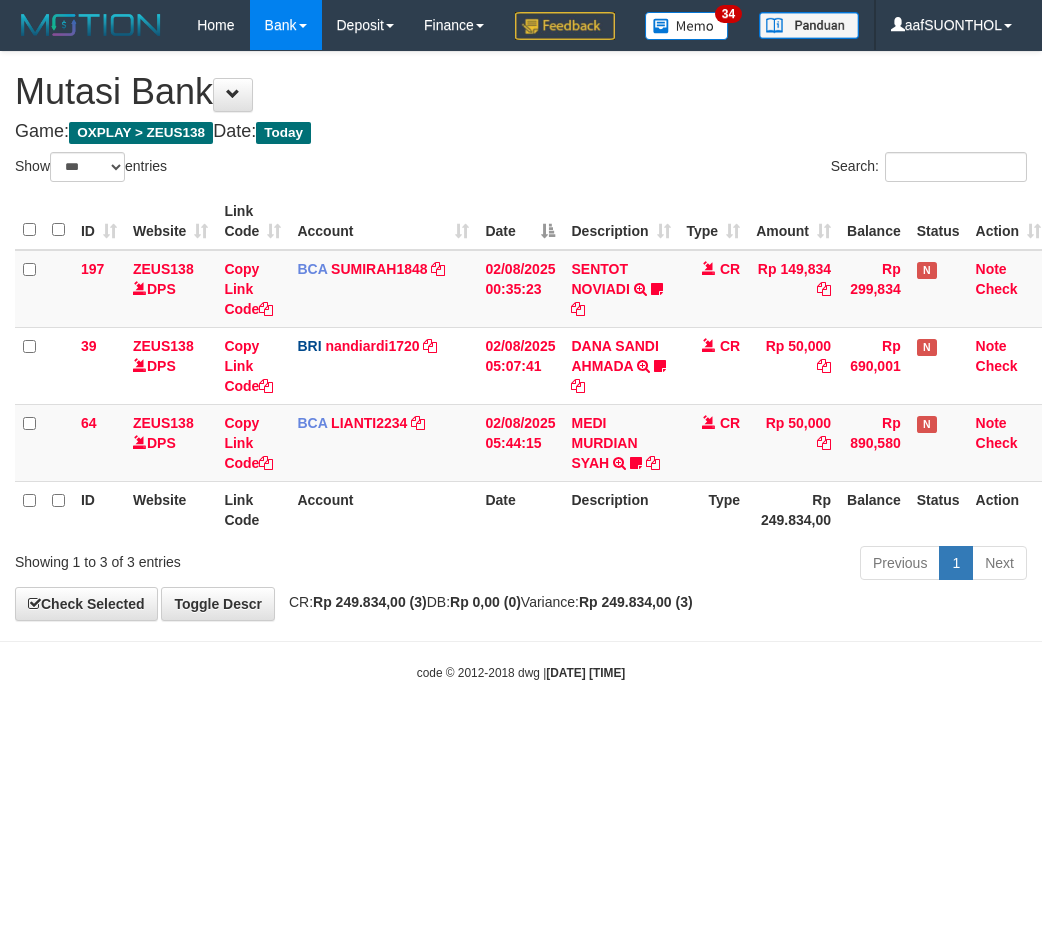 scroll, scrollTop: 0, scrollLeft: 6, axis: horizontal 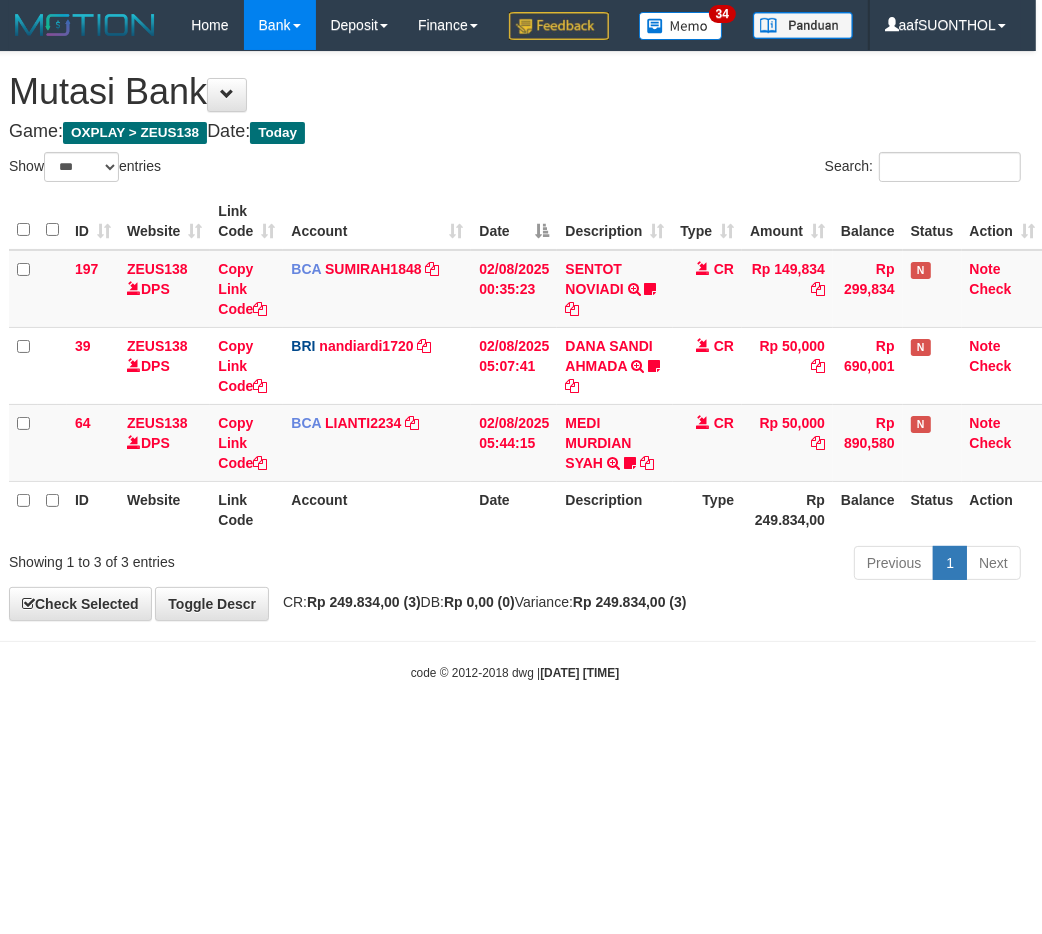 click on "Toggle navigation
Home
Bank
Account List
Load
By Website
Group
[OXPLAY]													ZEUS138
By Load Group (DPS)
Sync" at bounding box center [515, 366] 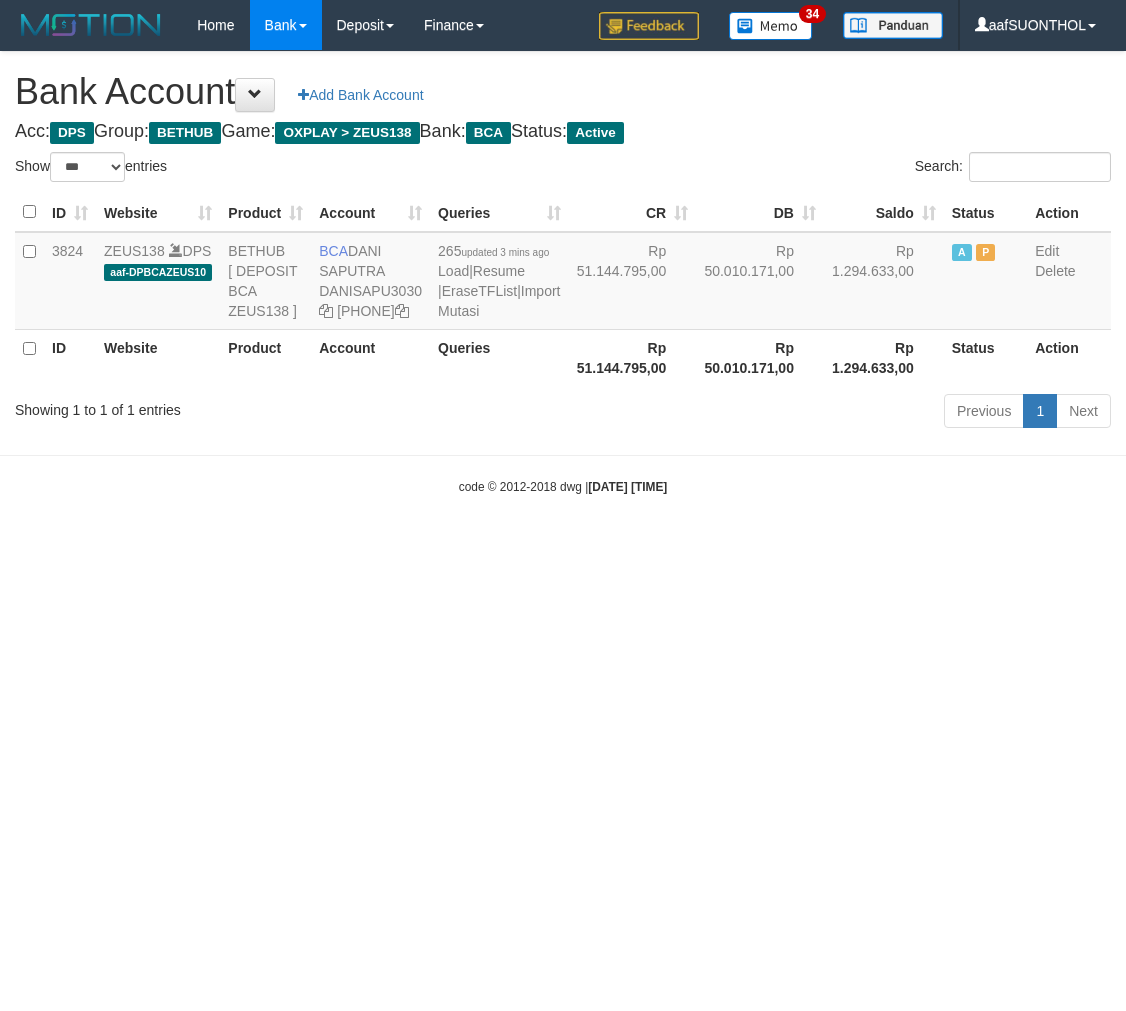 select on "***" 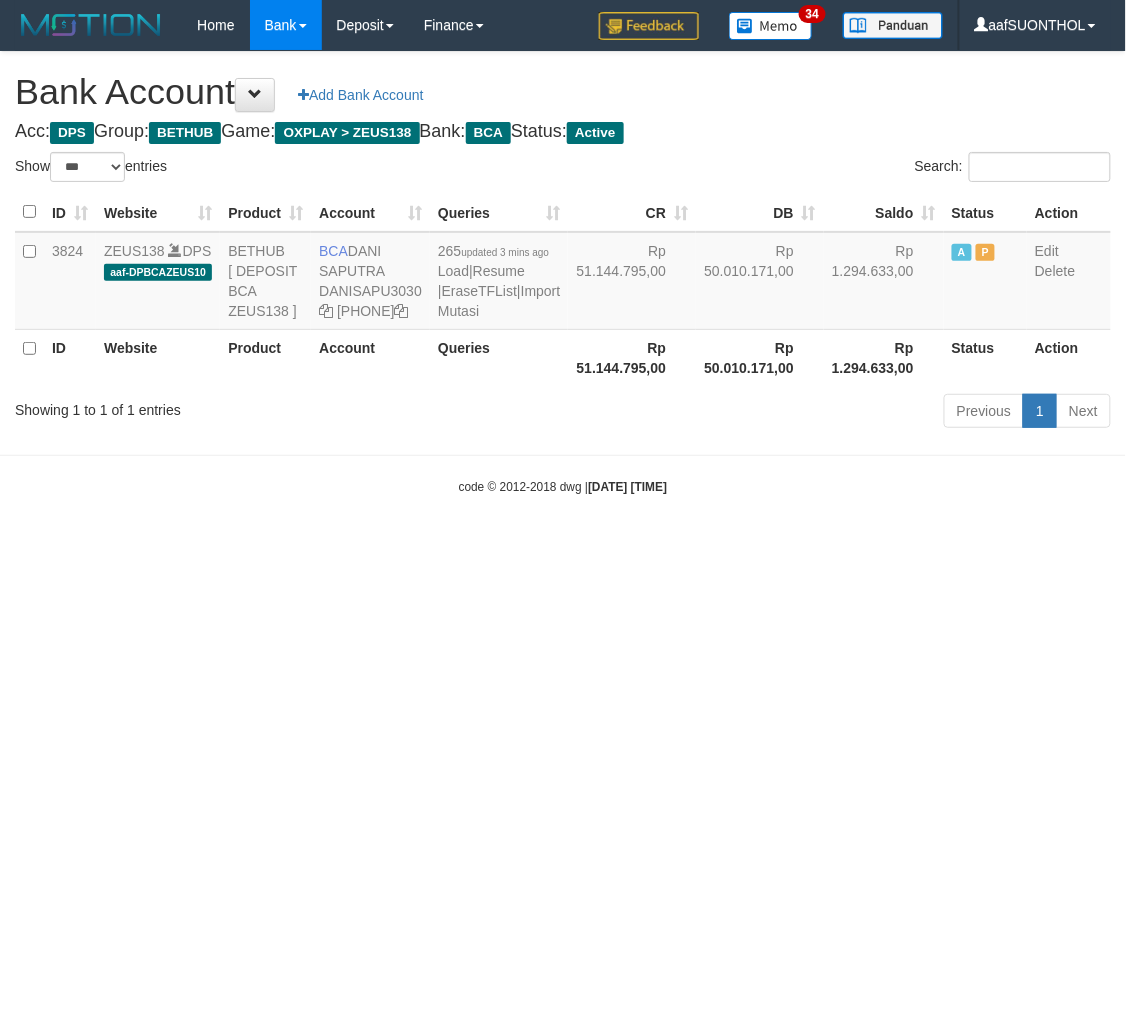 click on "Toggle navigation
Home
Bank
Account List
Load
By Website
Group
[OXPLAY]													ZEUS138
By Load Group (DPS)
Sync" at bounding box center [563, 273] 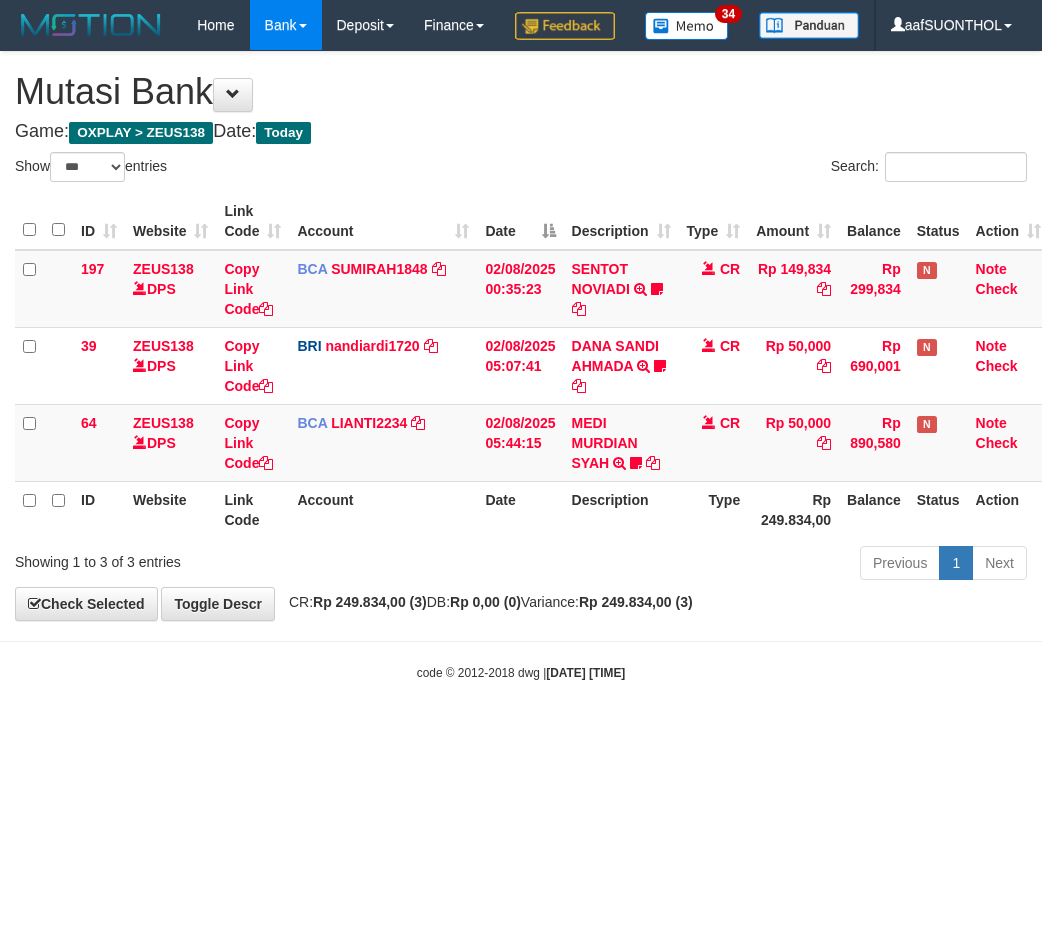 select on "***" 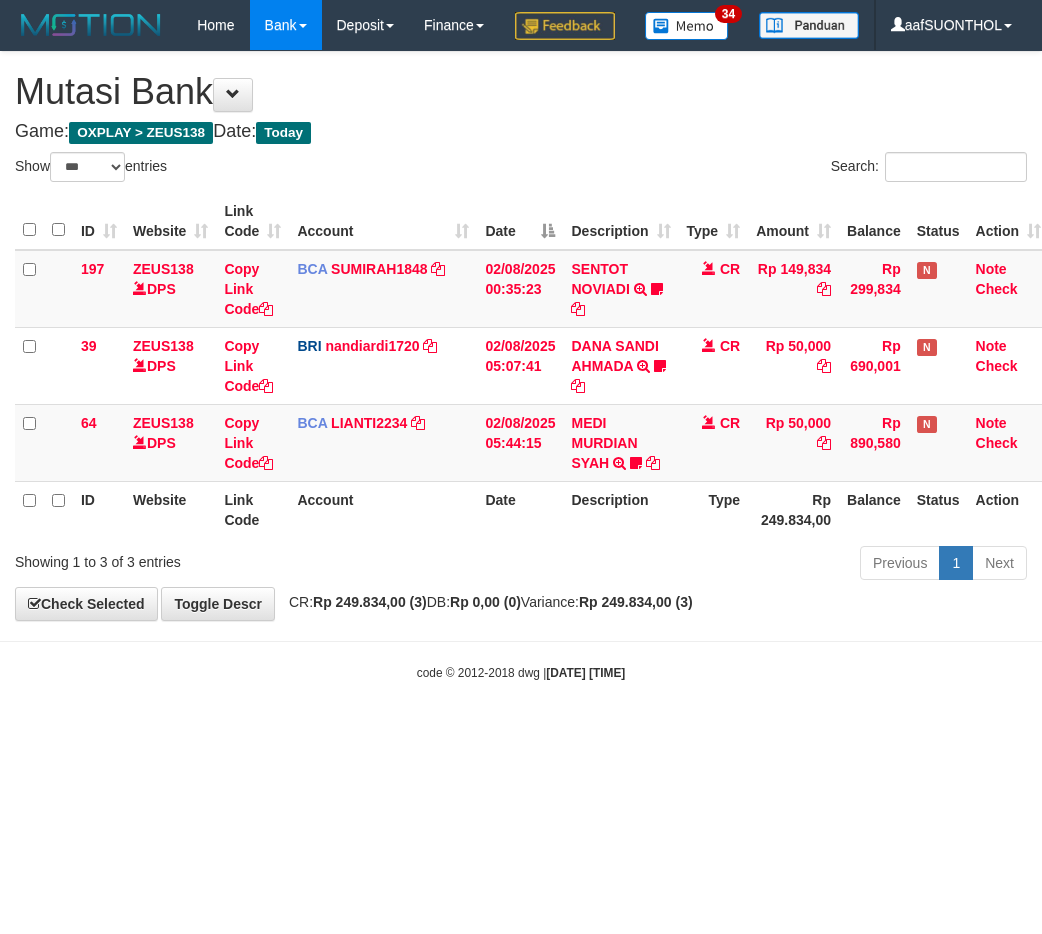 scroll, scrollTop: 0, scrollLeft: 6, axis: horizontal 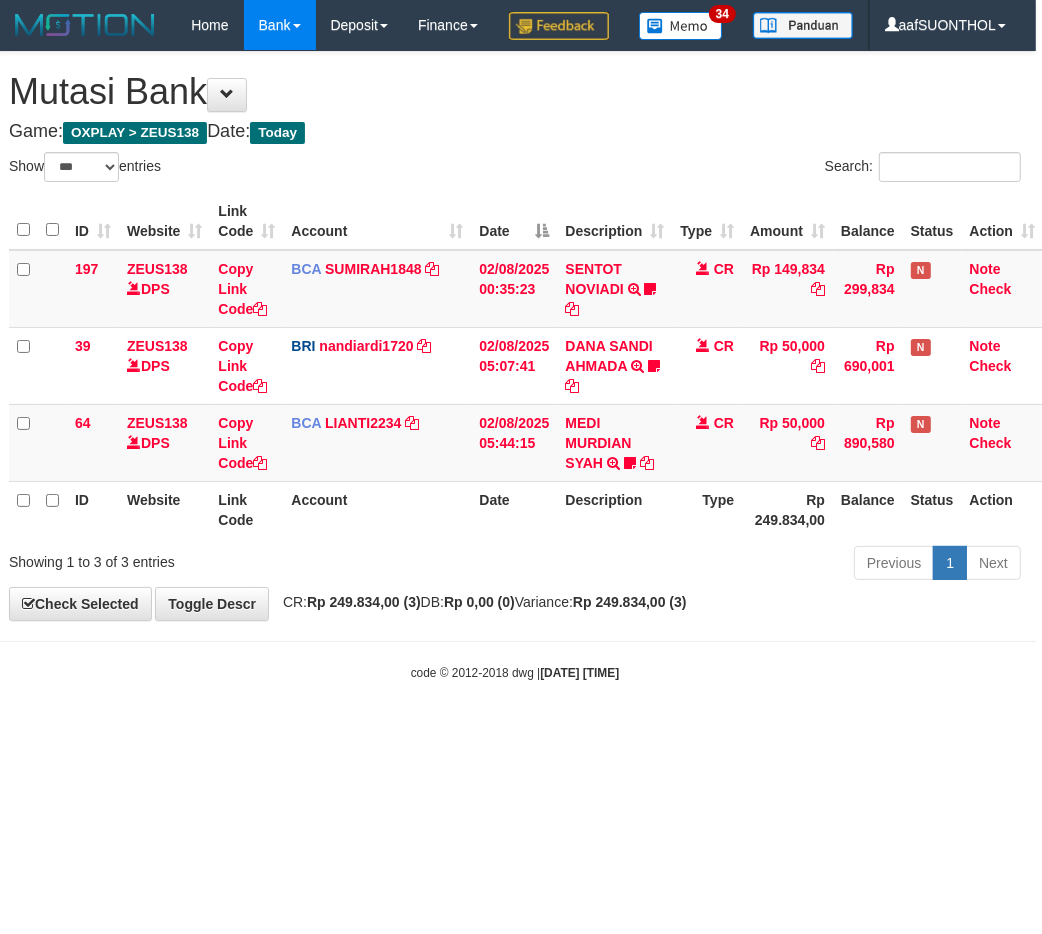 drag, startPoint x: 727, startPoint y: 757, endPoint x: 705, endPoint y: 755, distance: 22.090721 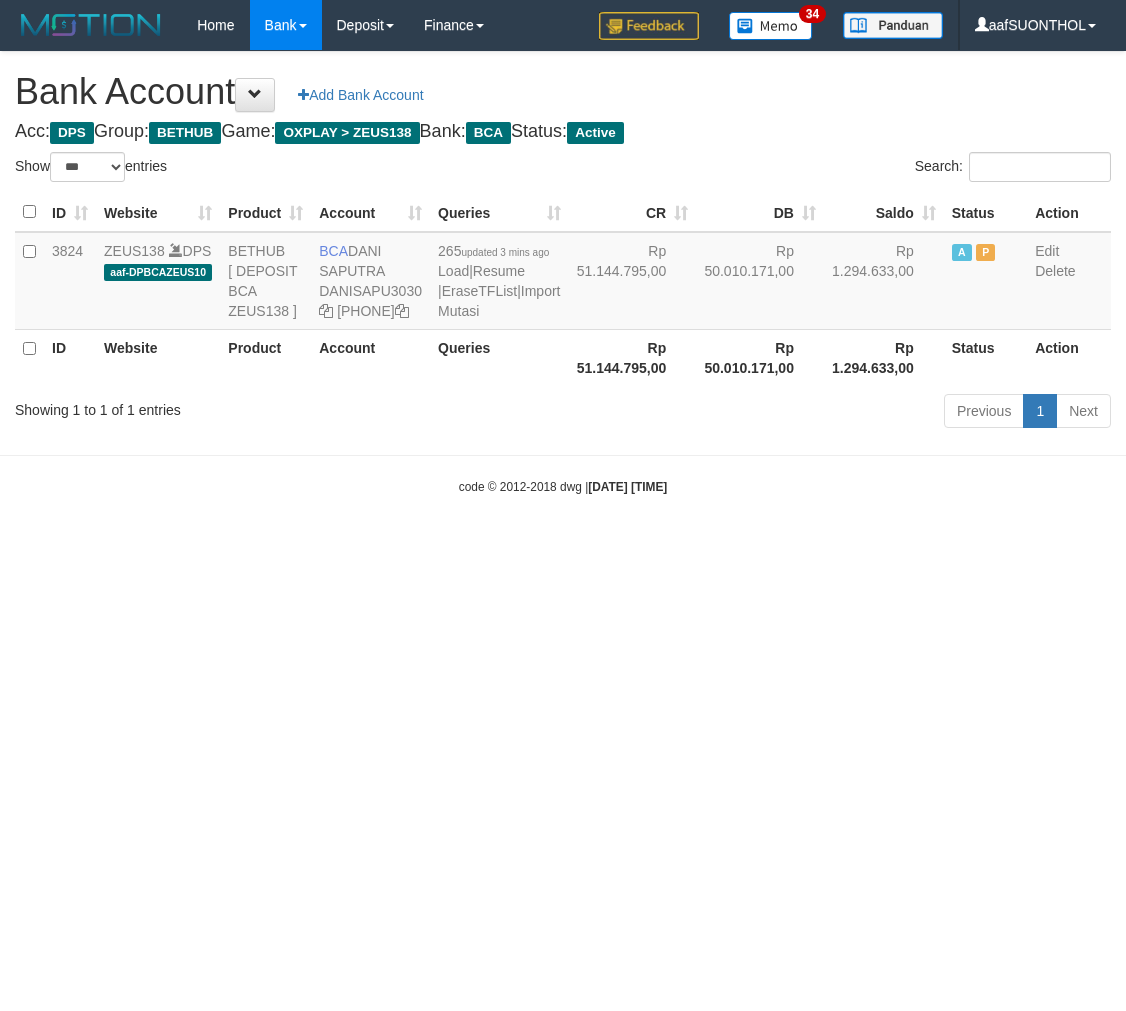 select on "***" 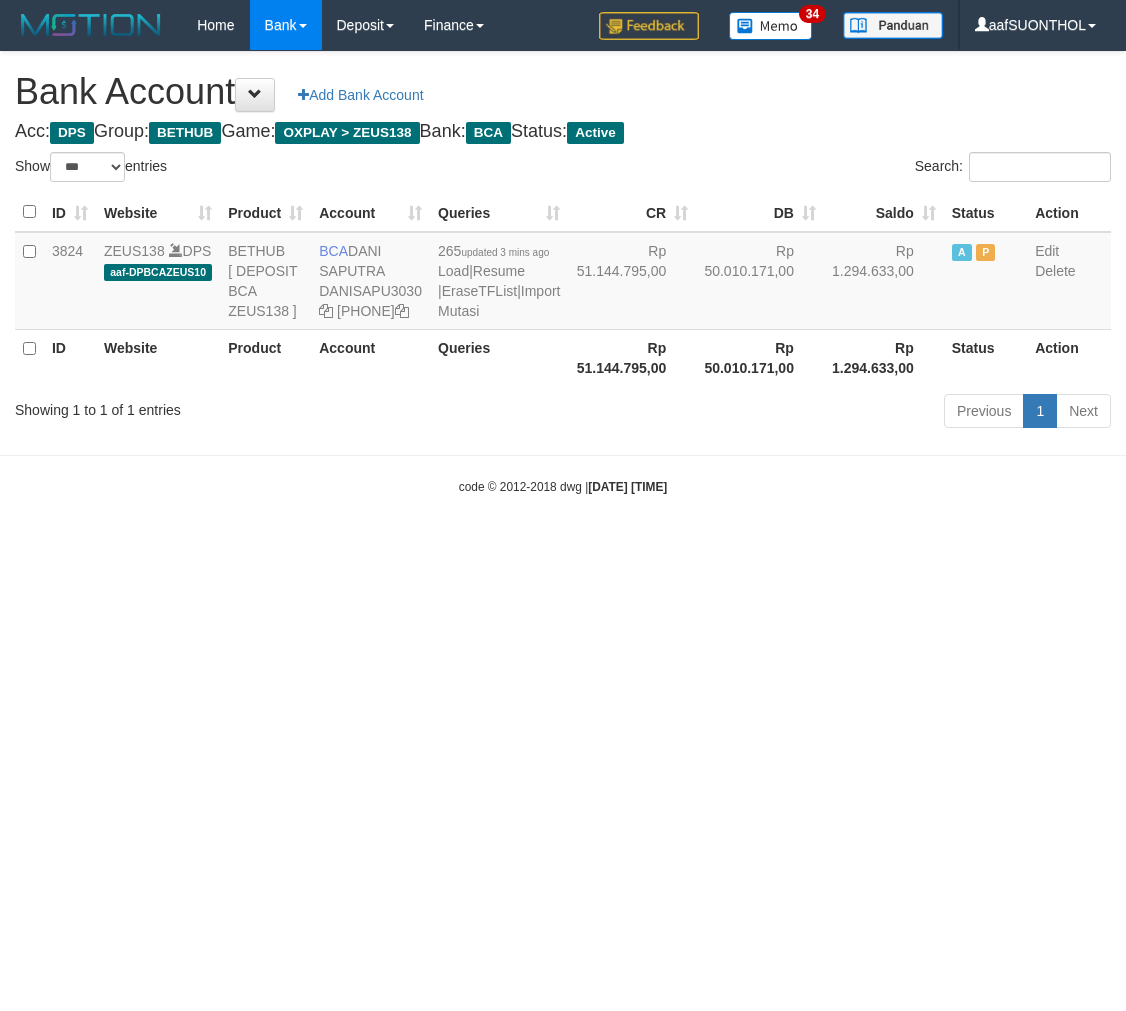 scroll, scrollTop: 0, scrollLeft: 0, axis: both 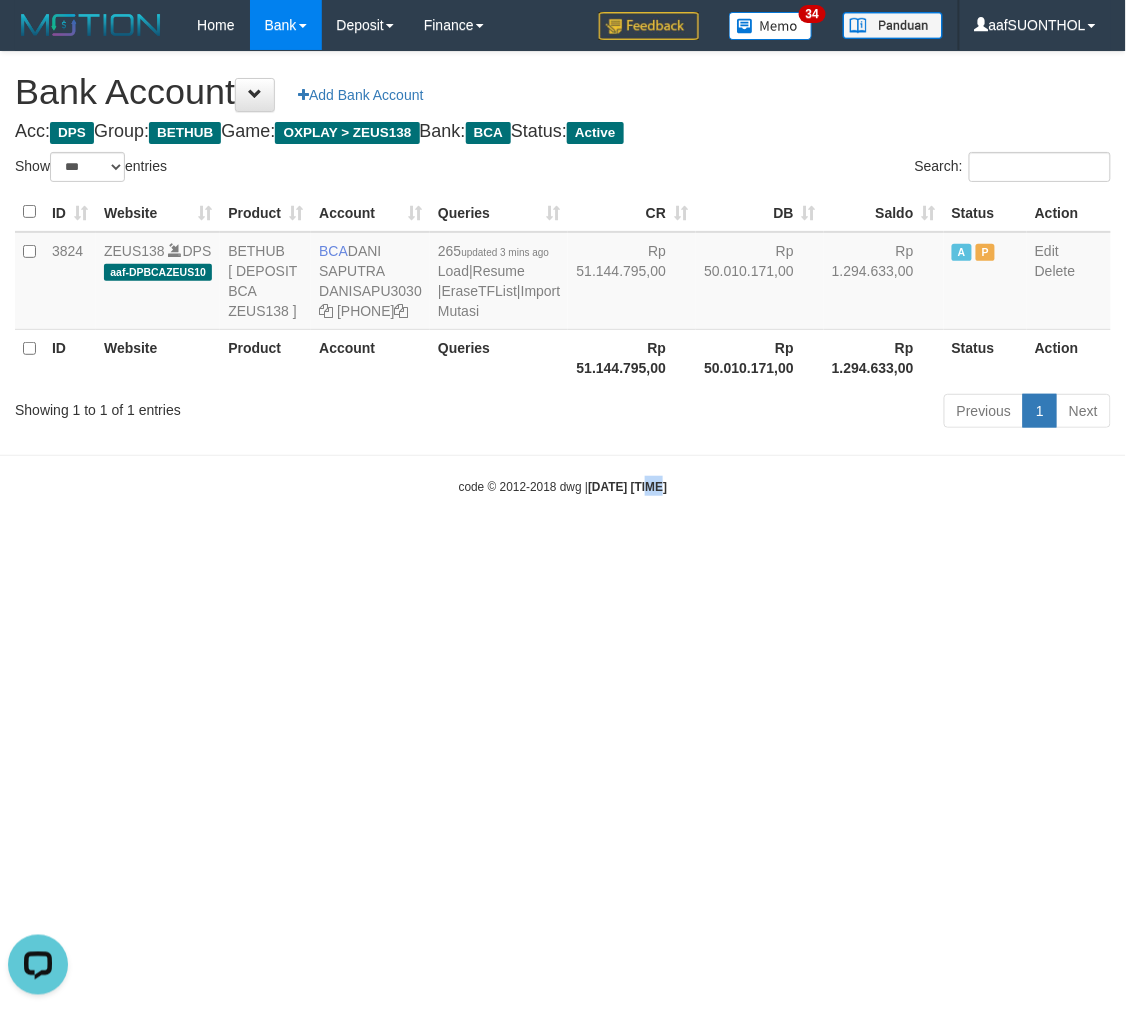 click on "Toggle navigation
Home
Bank
Account List
Load
By Website
Group
[OXPLAY]													ZEUS138
By Load Group (DPS)
Sync" at bounding box center (563, 273) 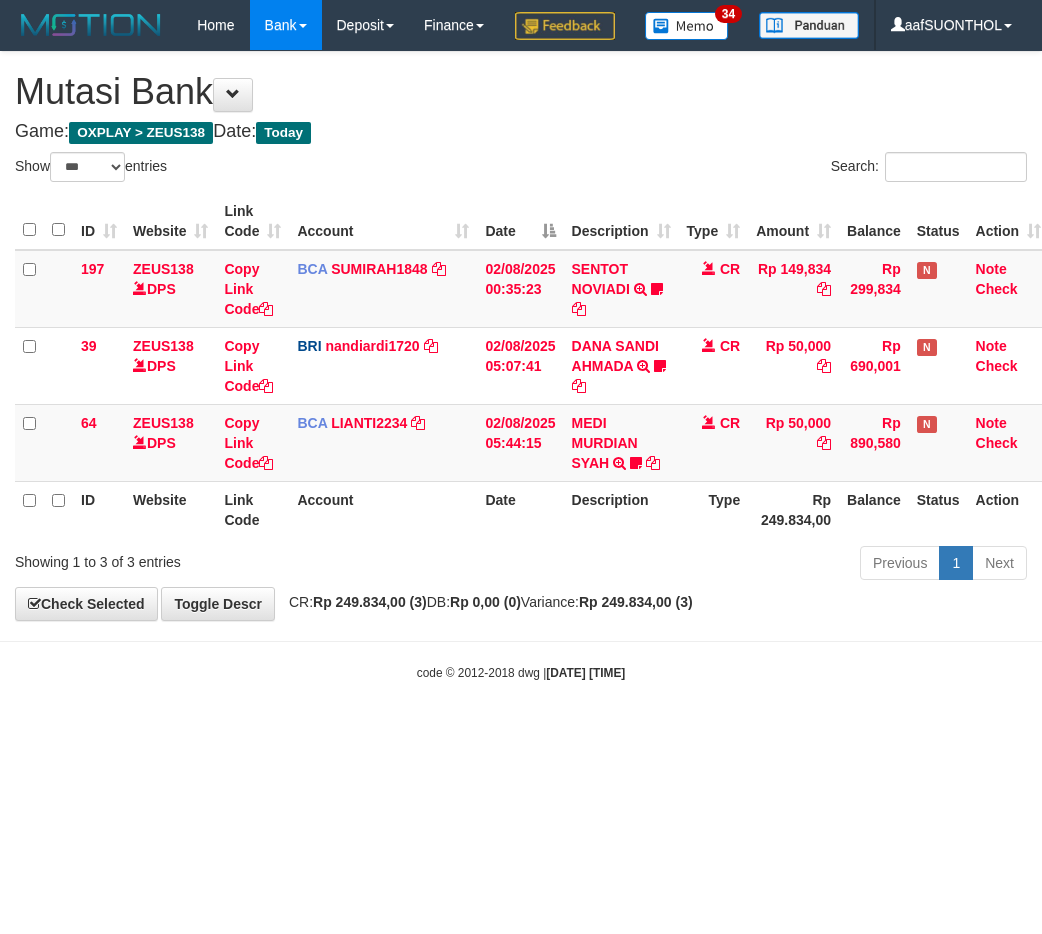 select on "***" 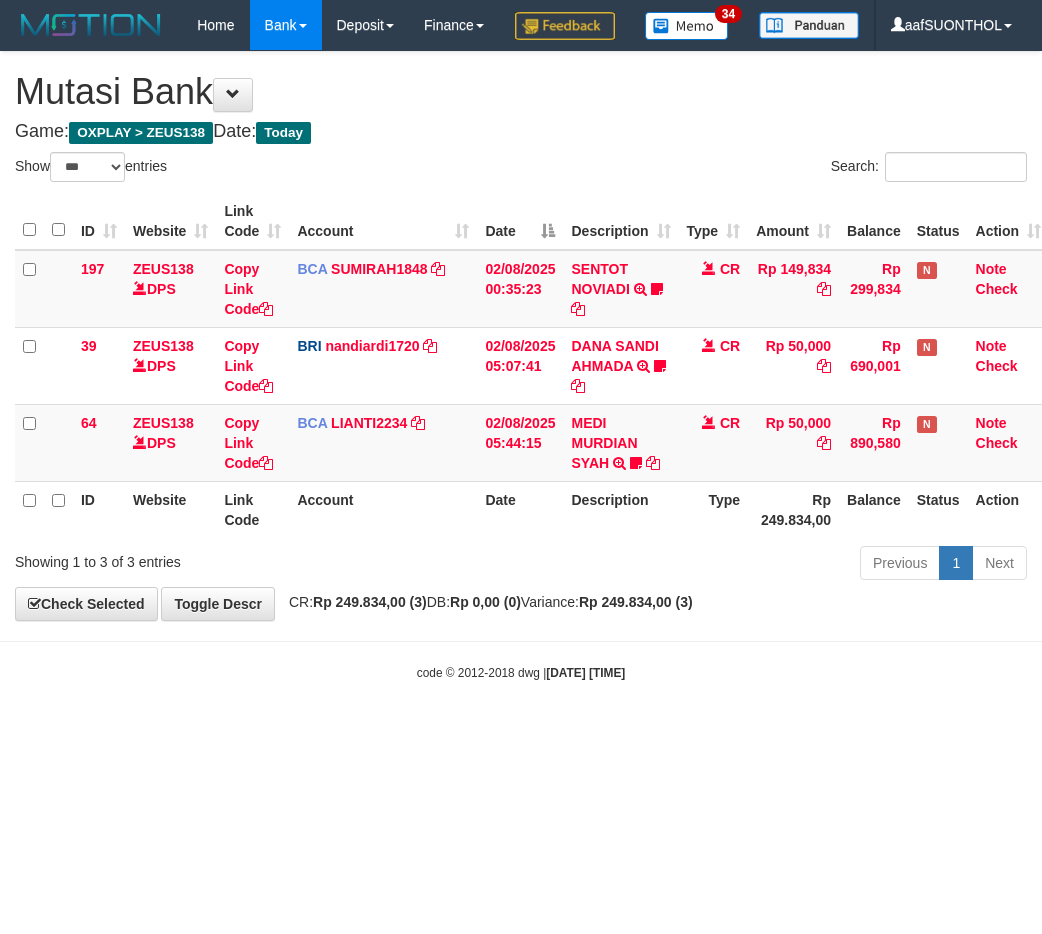 scroll, scrollTop: 0, scrollLeft: 6, axis: horizontal 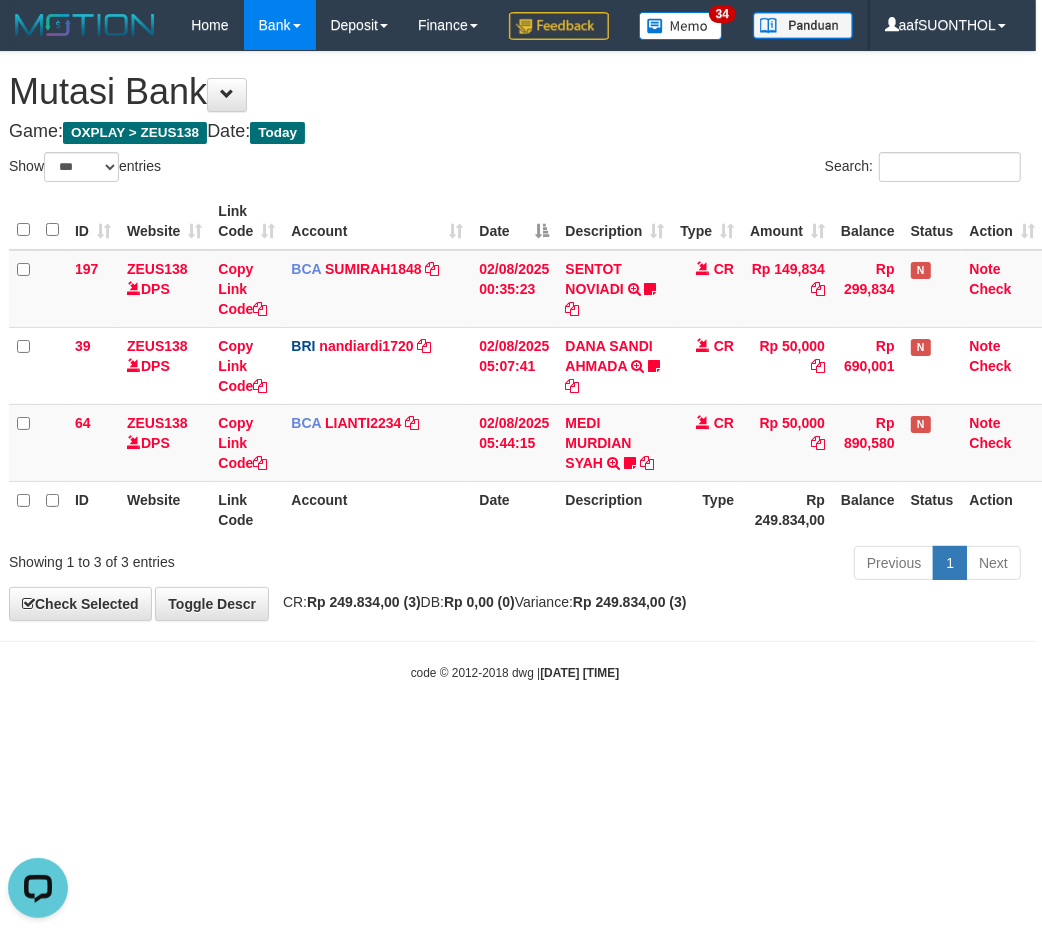 click on "Toggle navigation
Home
Bank
Account List
Load
By Website
Group
[OXPLAY]													ZEUS138
By Load Group (DPS)
Sync" at bounding box center (515, 366) 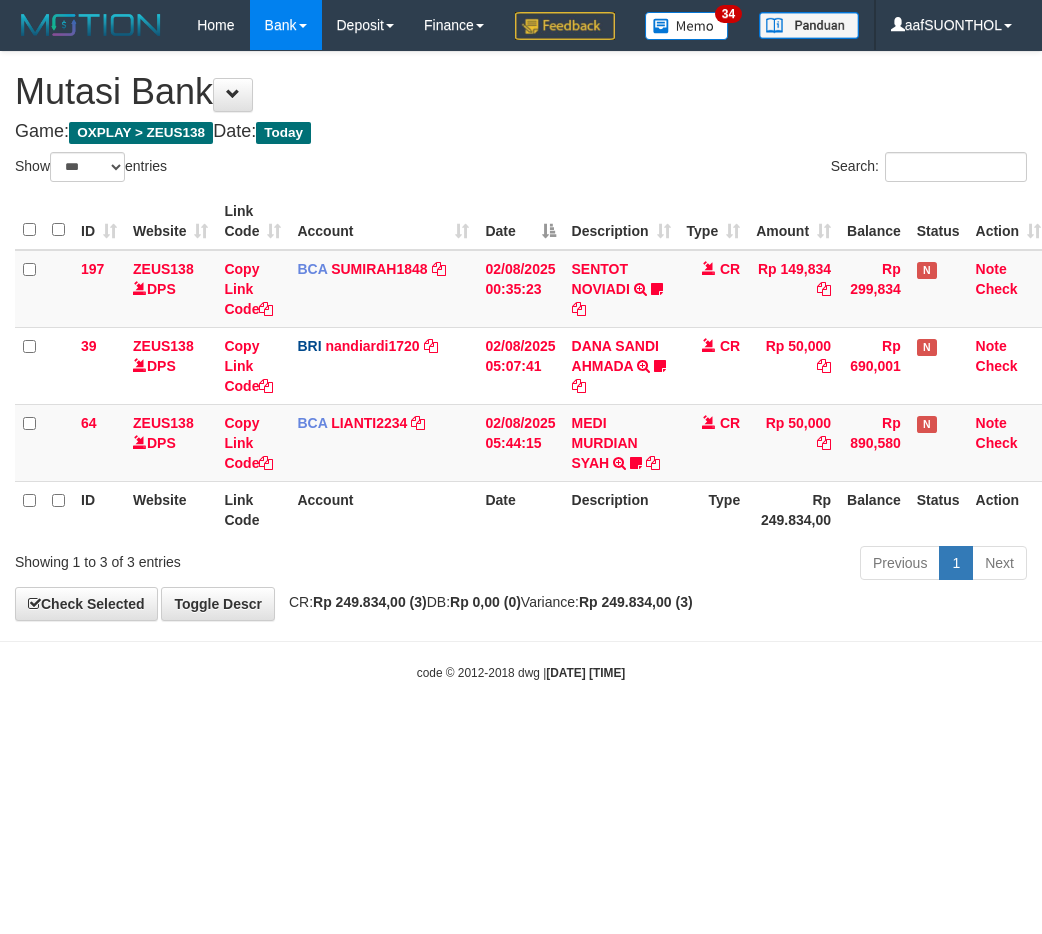 select on "***" 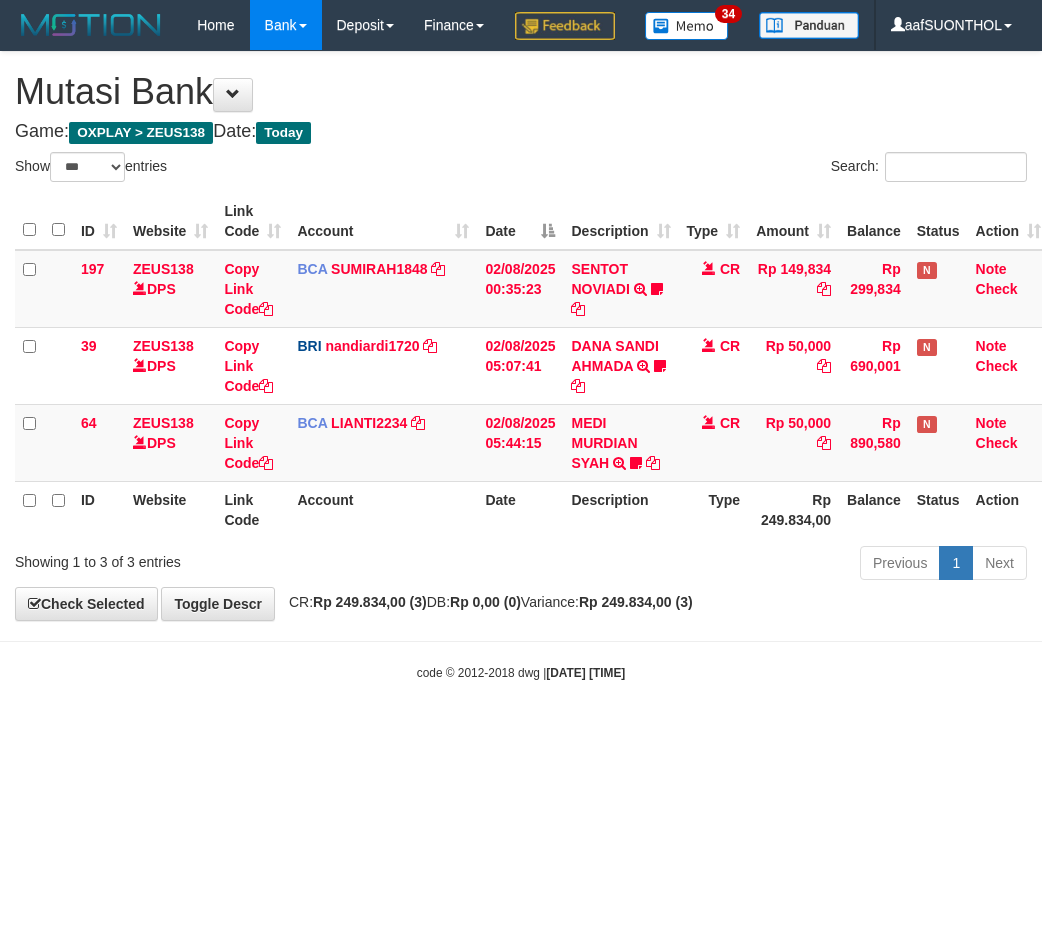 scroll, scrollTop: 0, scrollLeft: 6, axis: horizontal 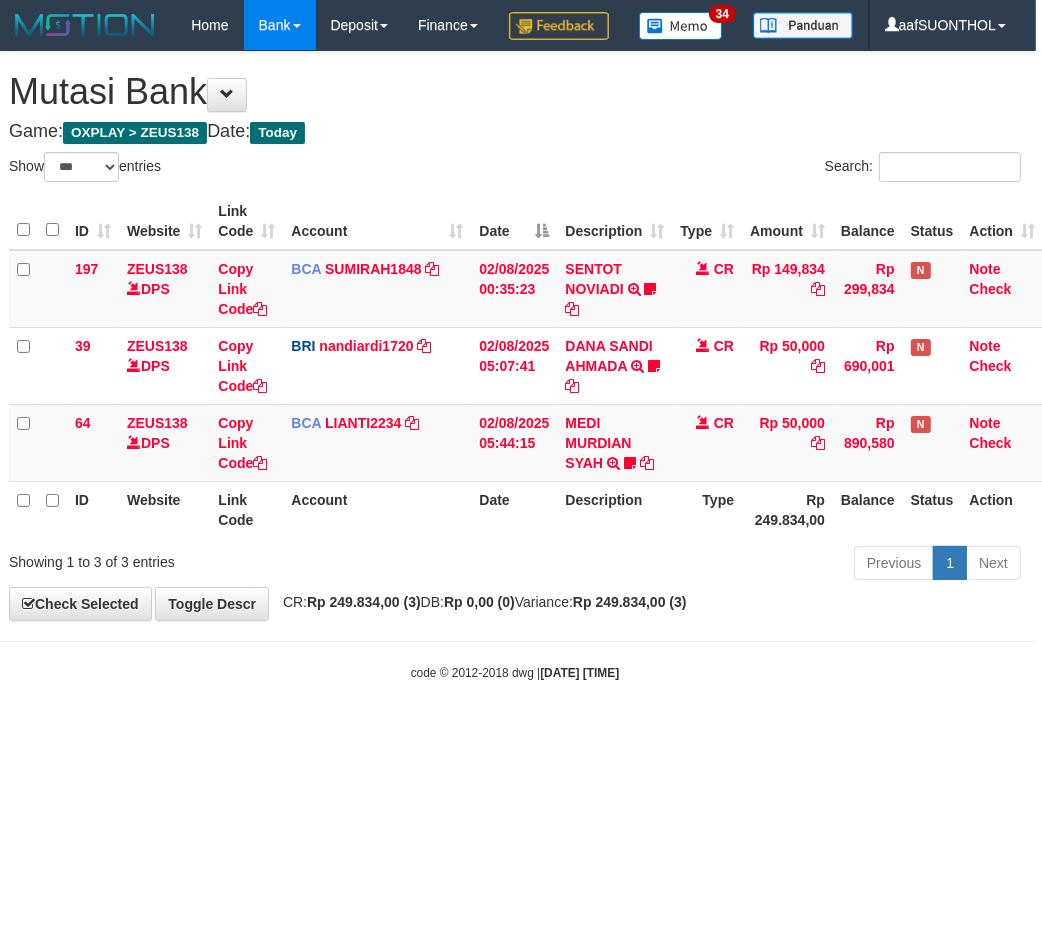 click on "Toggle navigation
Home
Bank
Account List
Load
By Website
Group
[OXPLAY]													ZEUS138
By Load Group (DPS)" at bounding box center (515, 366) 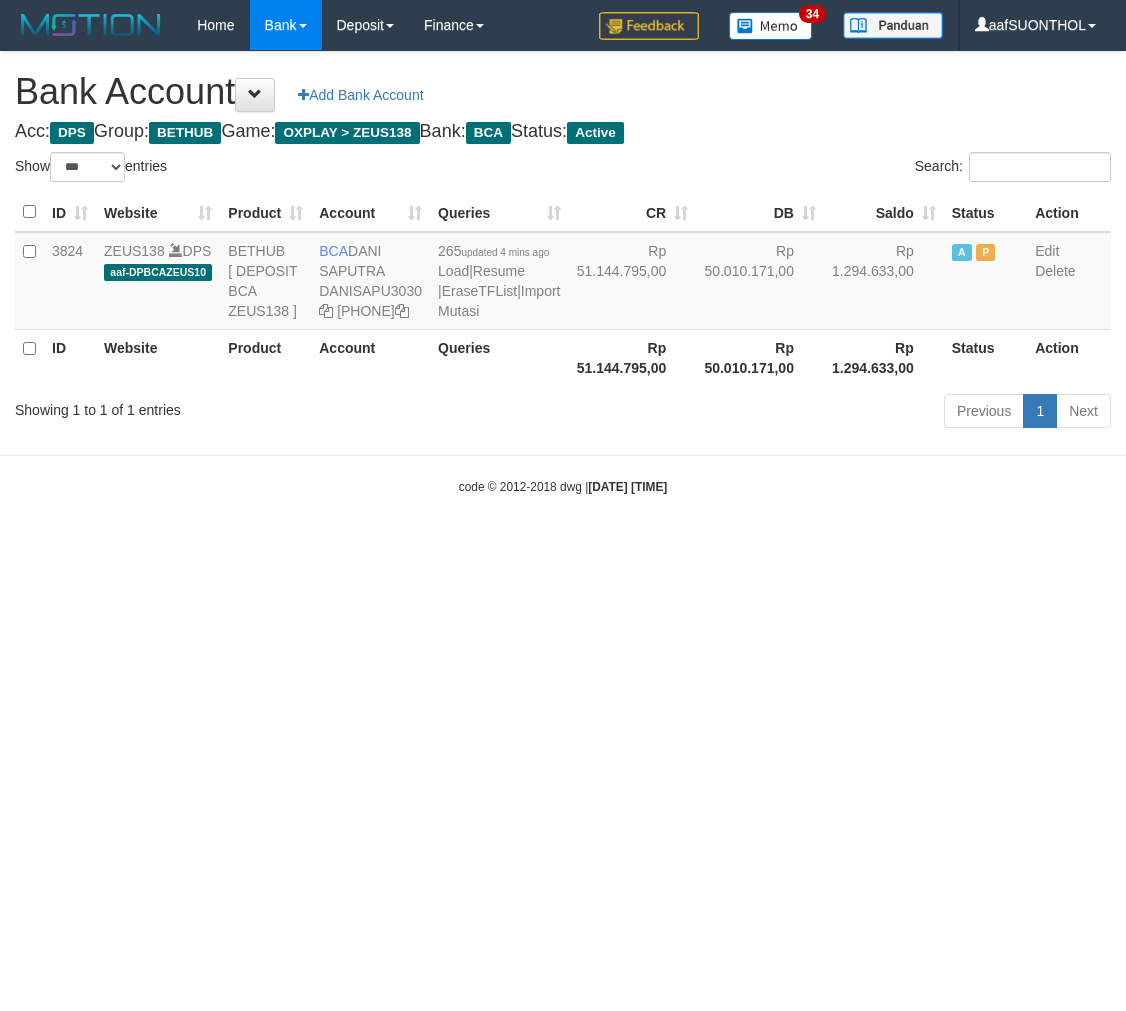 select on "***" 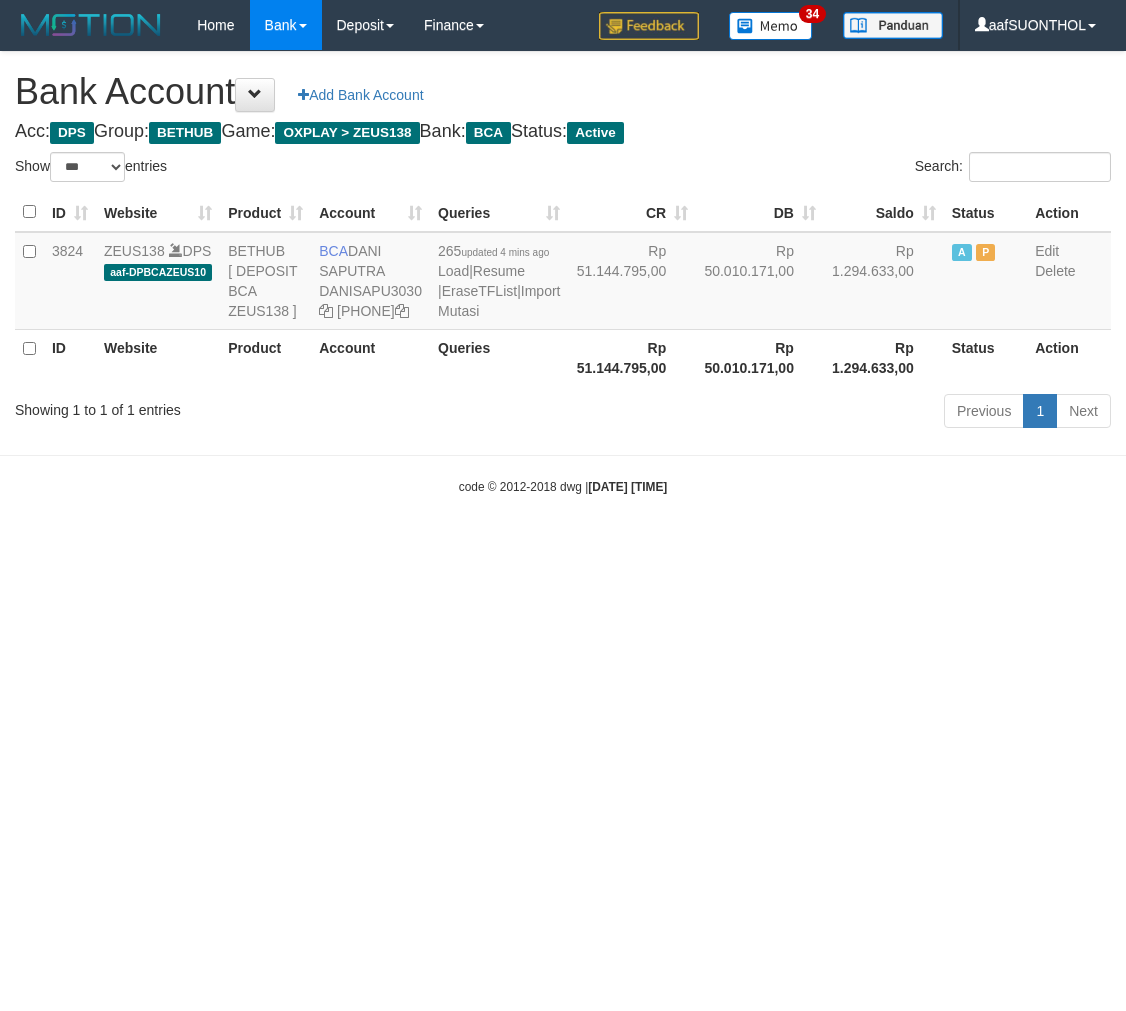 scroll, scrollTop: 0, scrollLeft: 0, axis: both 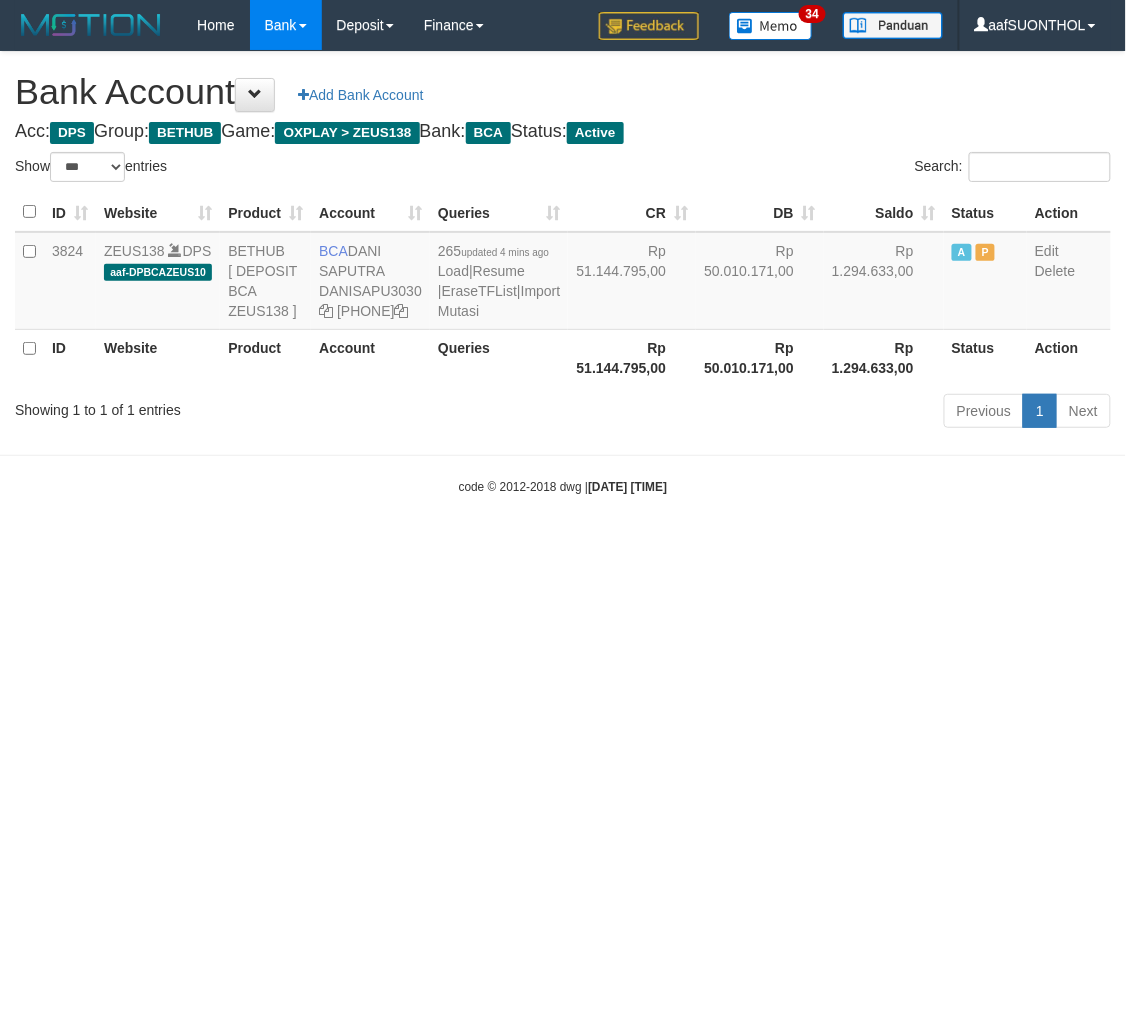 click on "Toggle navigation
Home
Bank
Account List
Load
By Website
Group
[OXPLAY]													ZEUS138
By Load Group (DPS)
Sync" at bounding box center (563, 273) 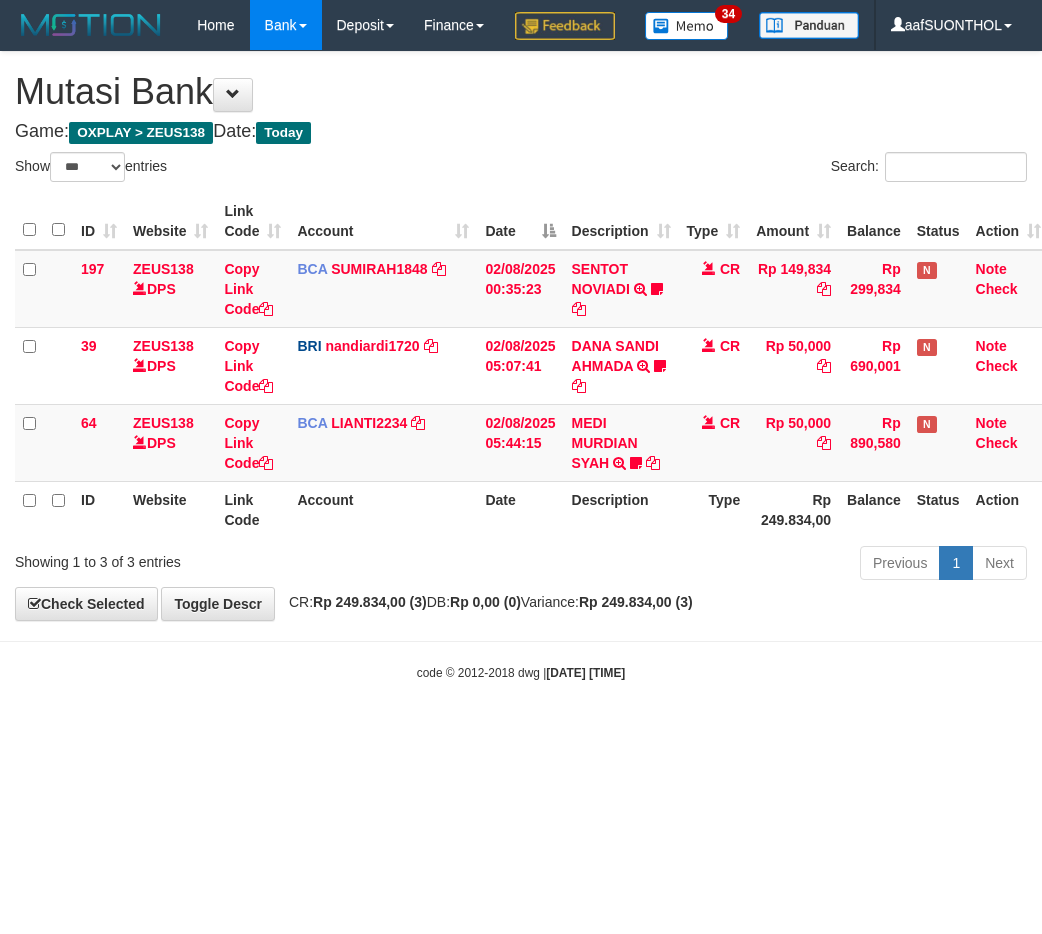 select on "***" 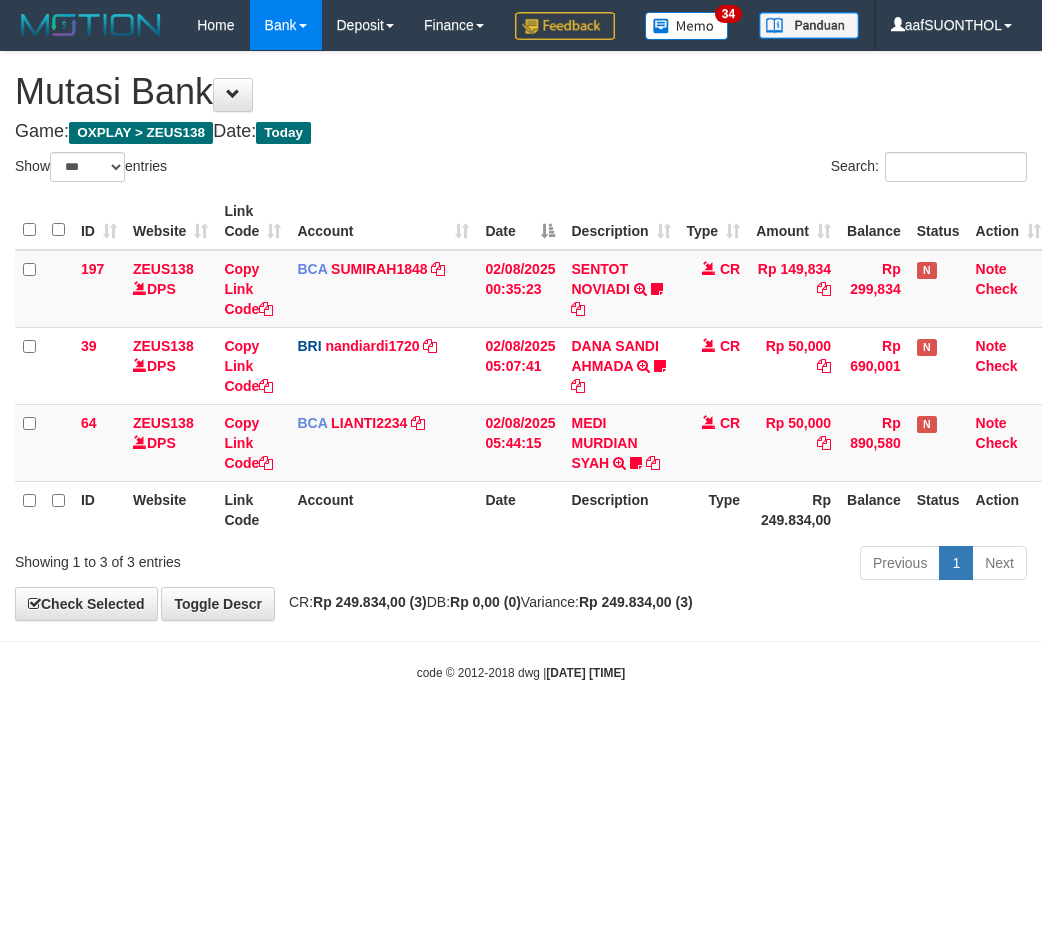 scroll, scrollTop: 0, scrollLeft: 6, axis: horizontal 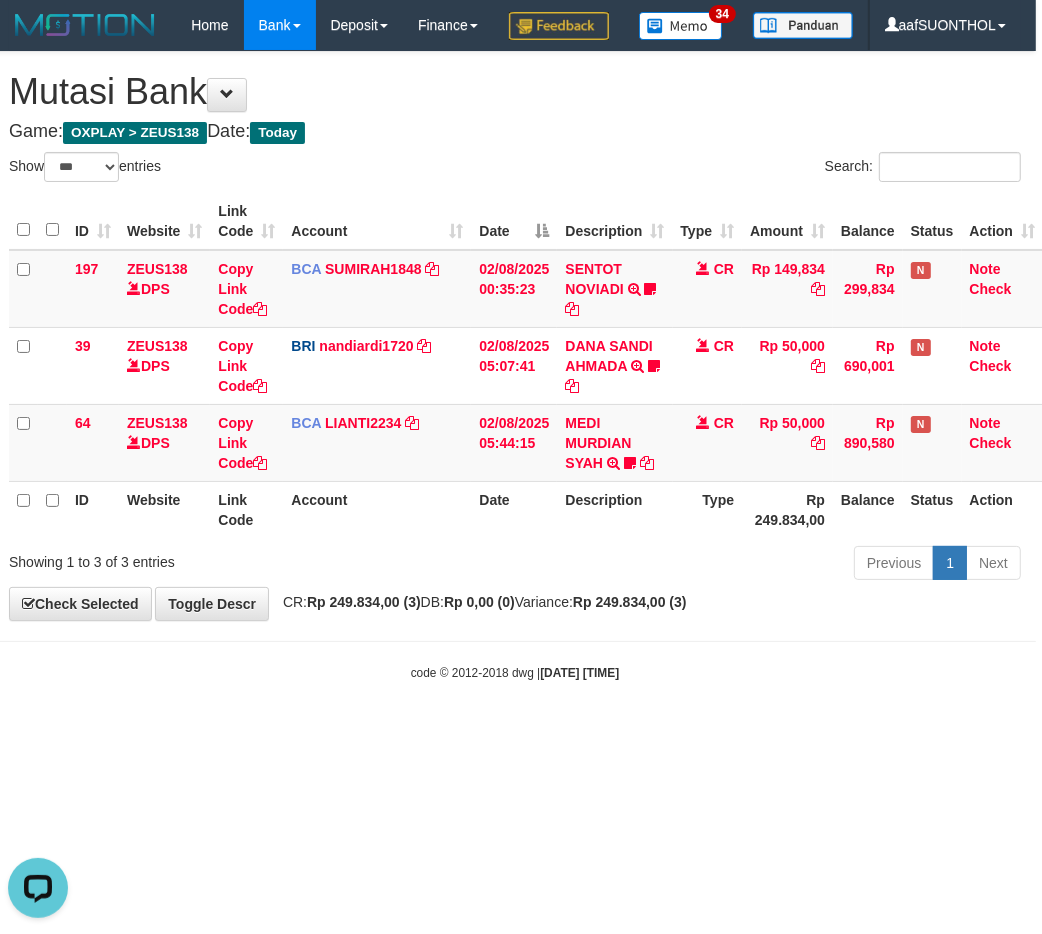click on "Toggle navigation
Home
Bank
Account List
Load
By Website
Group
[OXPLAY]													ZEUS138
By Load Group (DPS)
Sync" at bounding box center [515, 366] 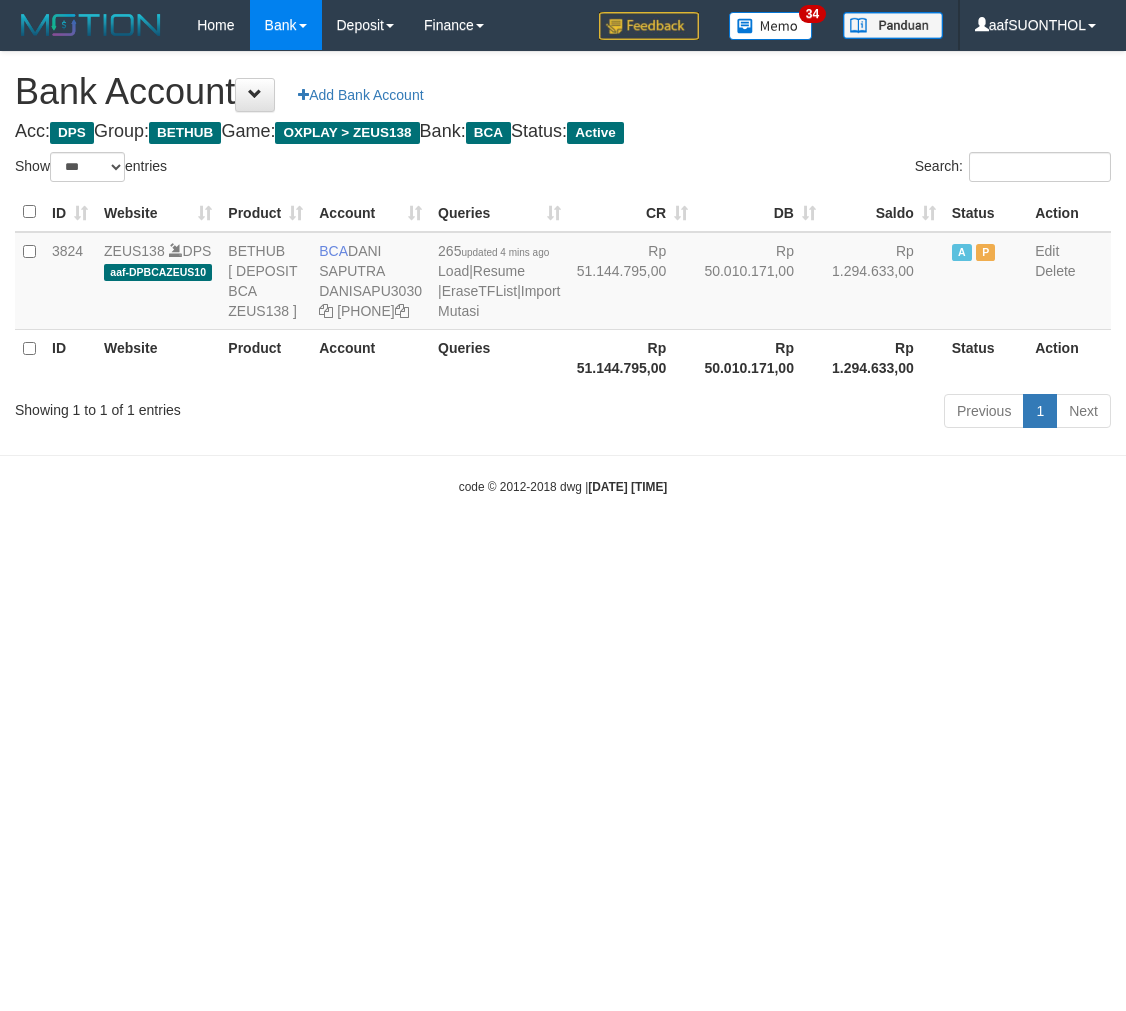 select on "***" 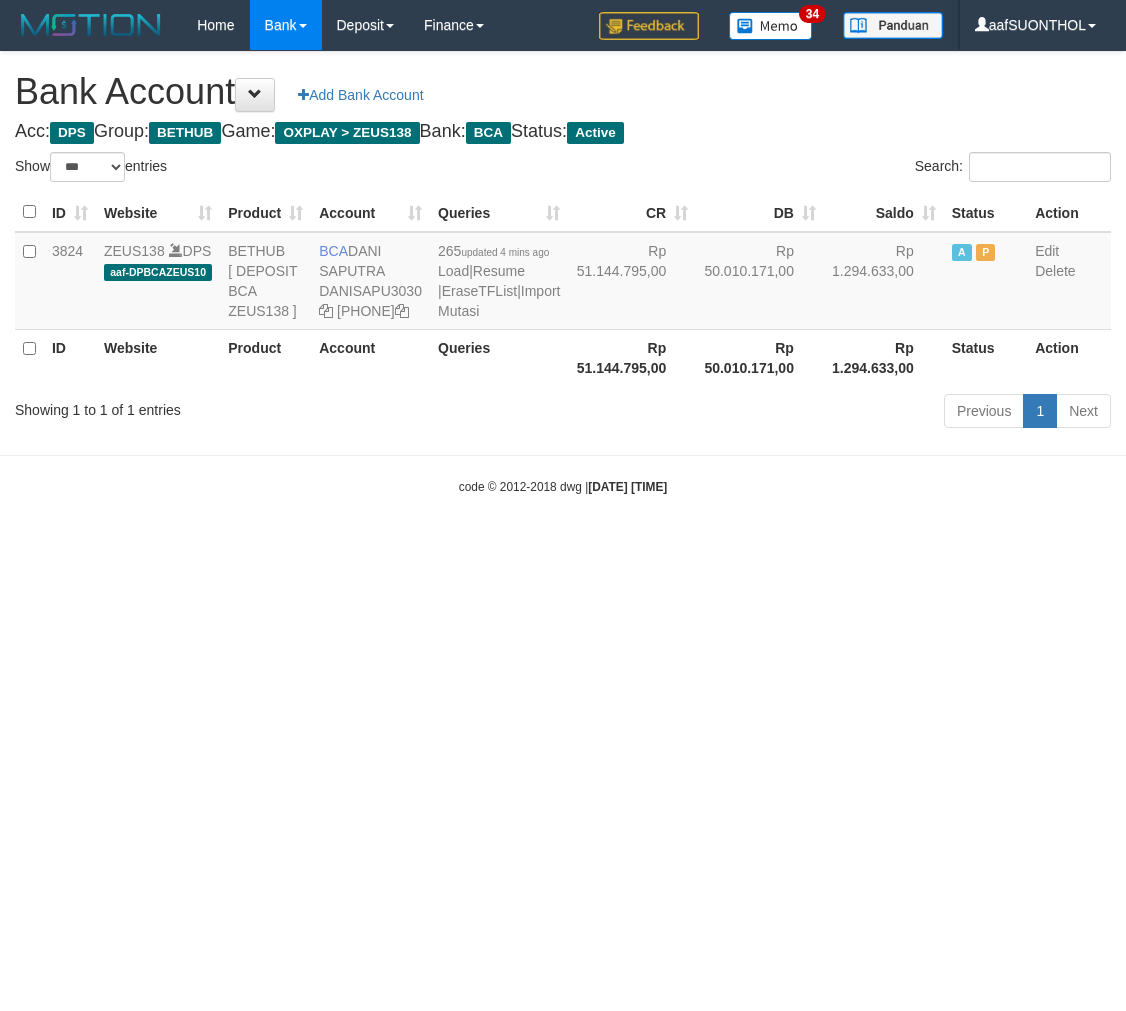 scroll, scrollTop: 0, scrollLeft: 0, axis: both 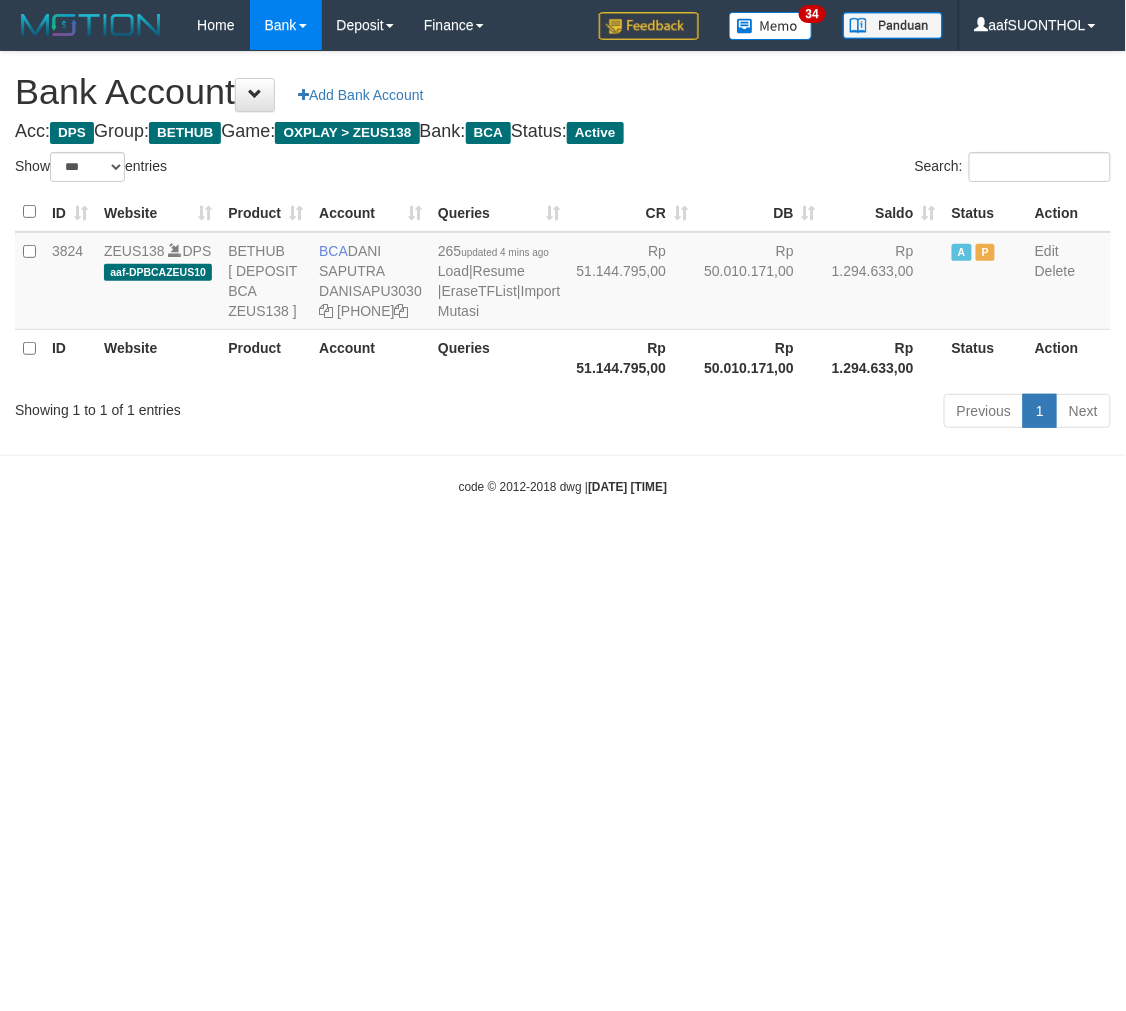 click on "Toggle navigation
Home
Bank
Account List
Load
By Website
Group
[OXPLAY]													ZEUS138
By Load Group (DPS)
Sync" at bounding box center [563, 273] 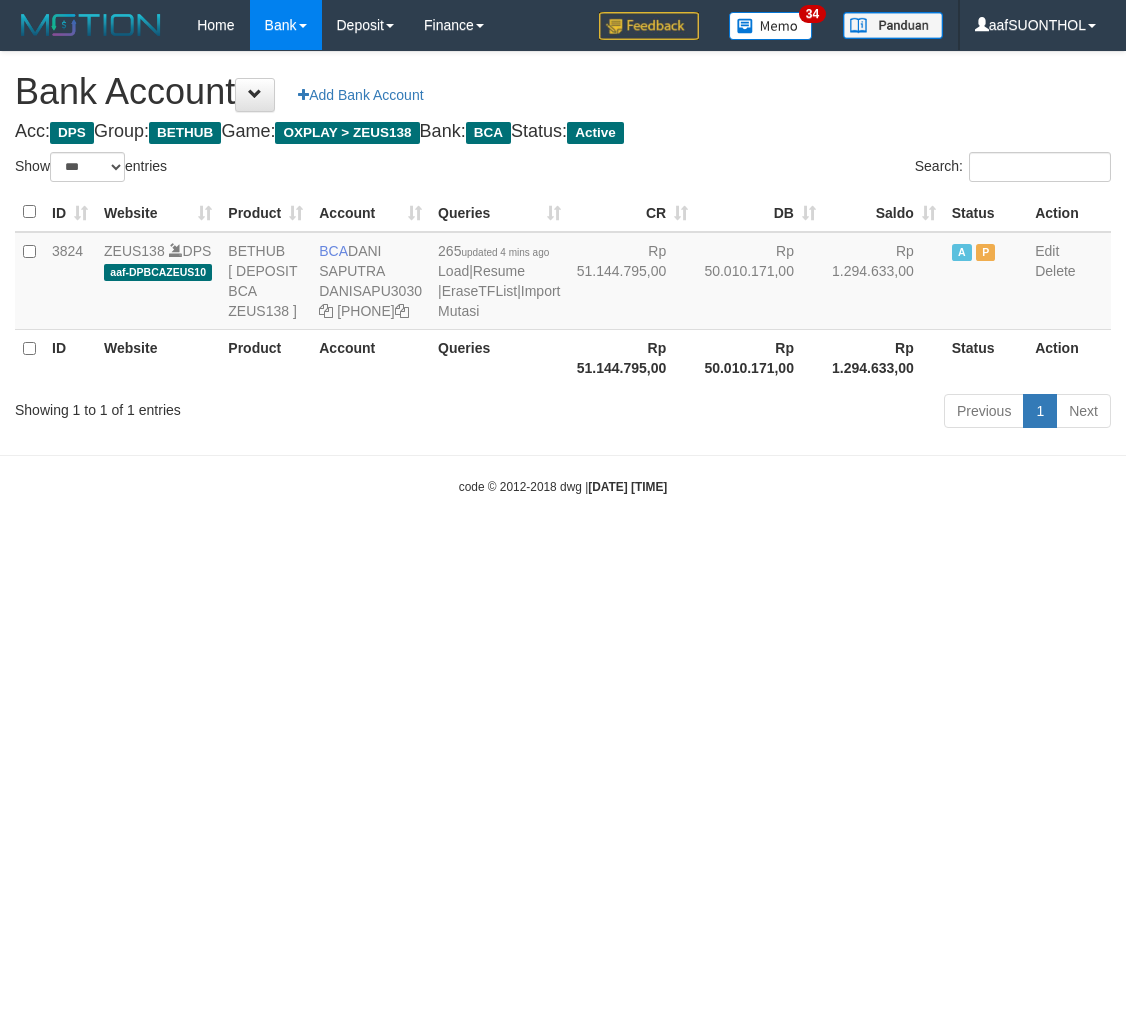 select on "***" 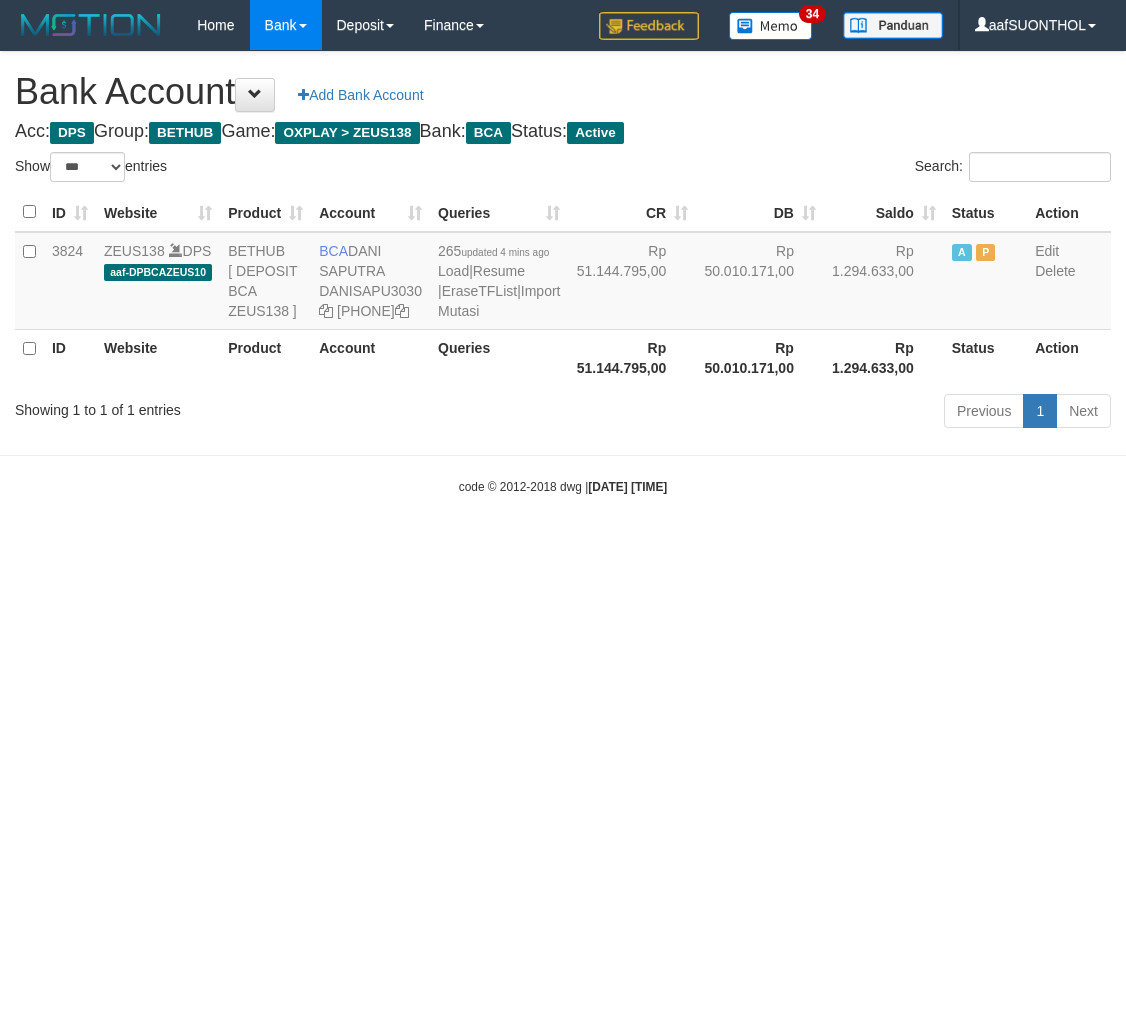 scroll, scrollTop: 0, scrollLeft: 0, axis: both 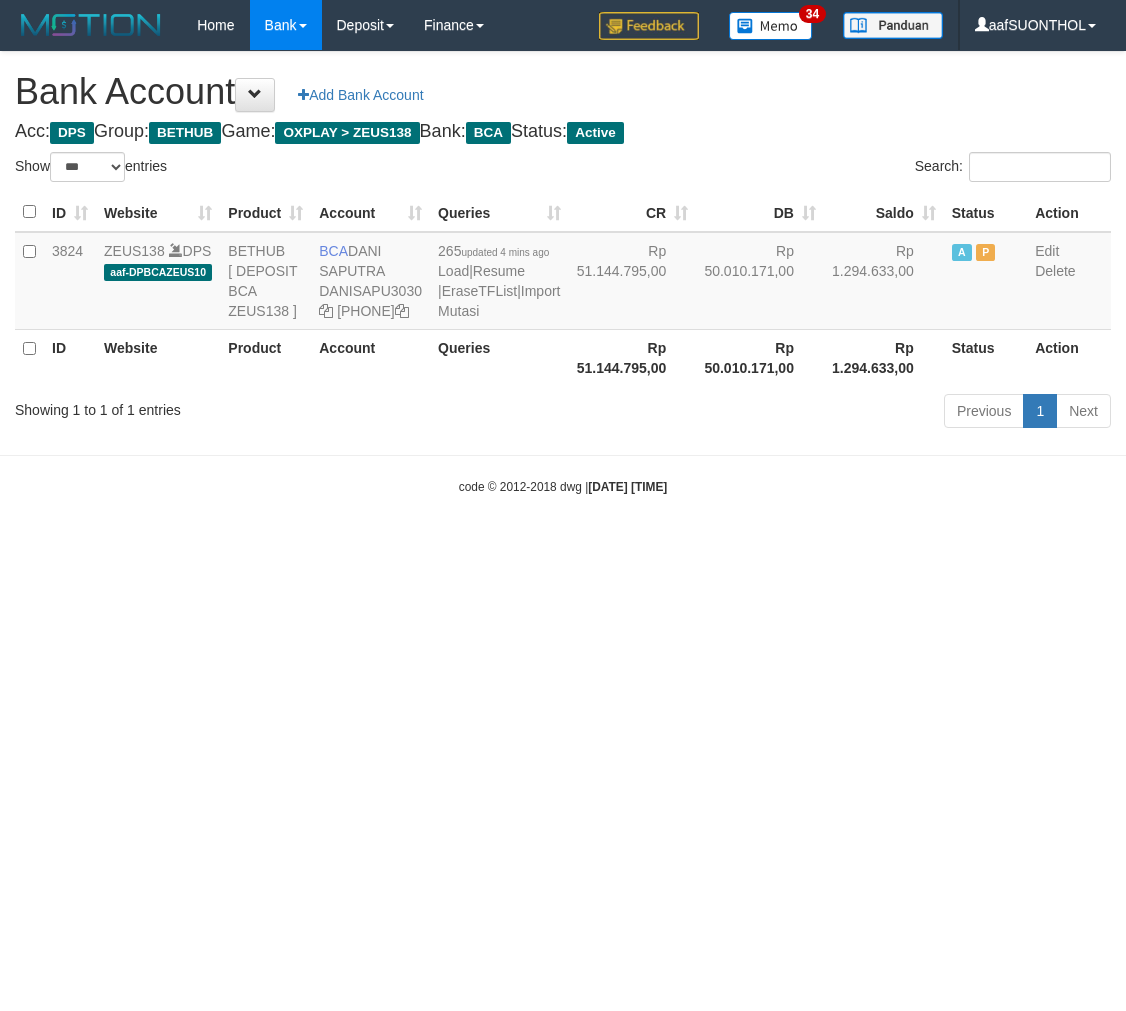 select on "***" 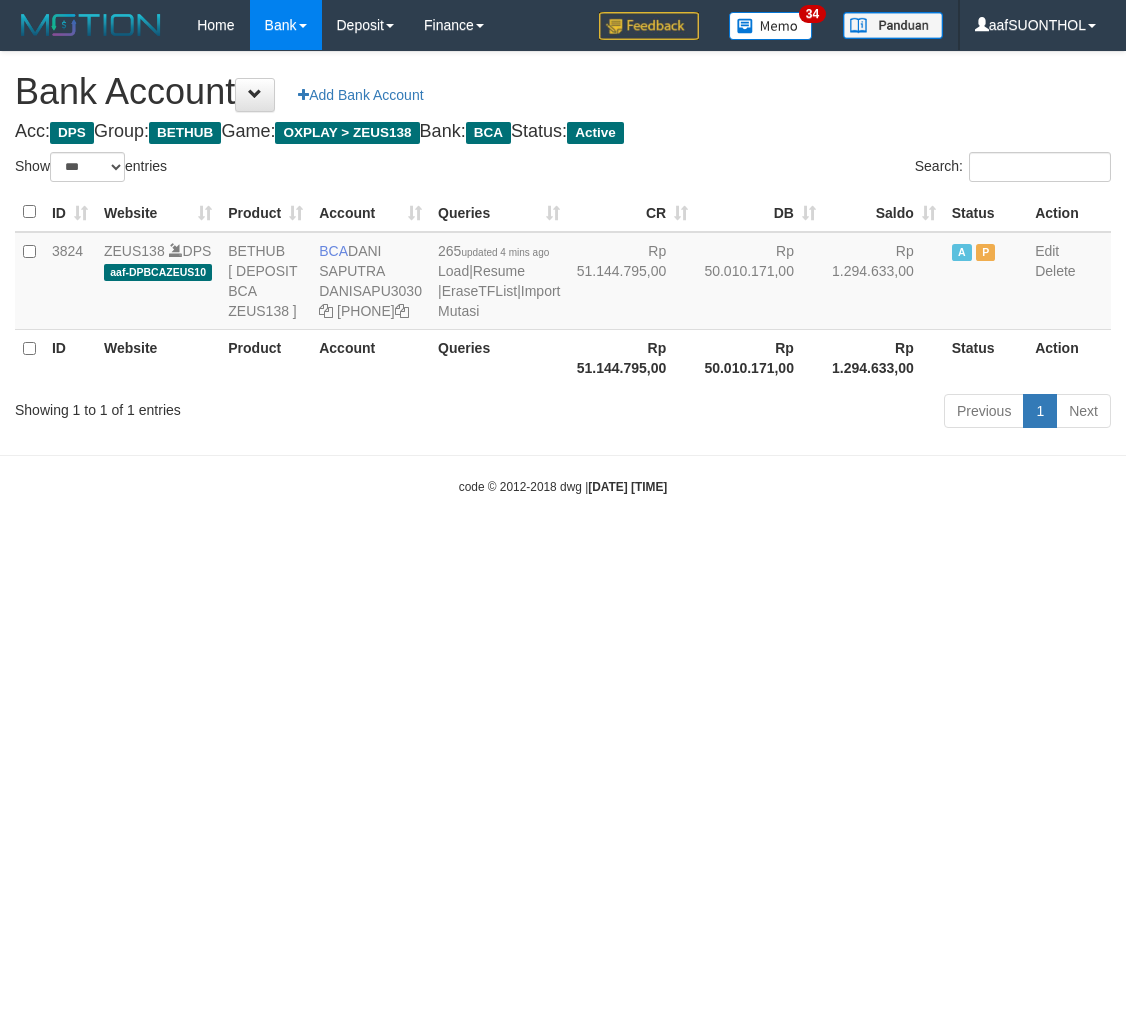 scroll, scrollTop: 0, scrollLeft: 0, axis: both 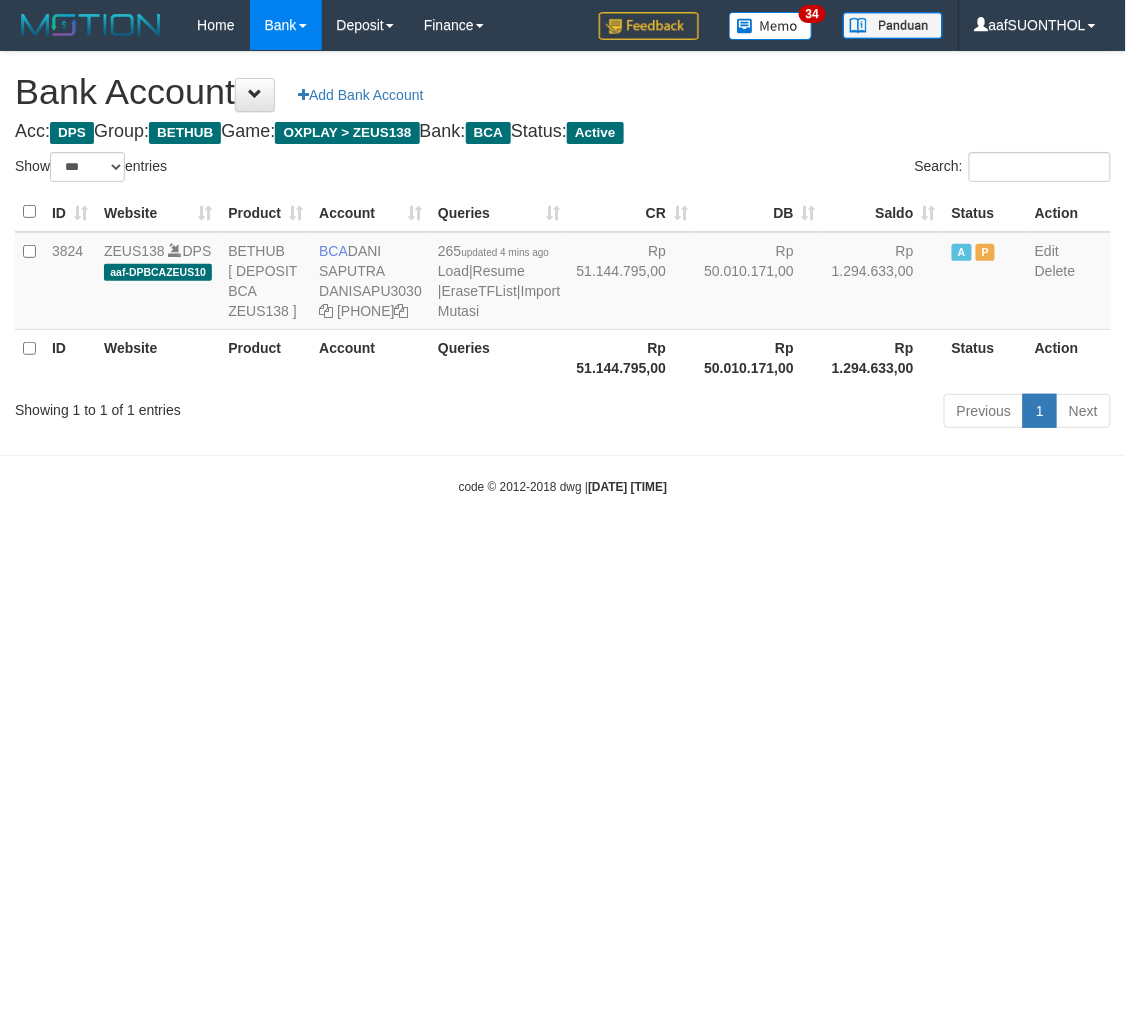 click on "Toggle navigation
Home
Bank
Account List
Load
By Website
Group
[OXPLAY]													ZEUS138
By Load Group (DPS)
Sync" at bounding box center (563, 273) 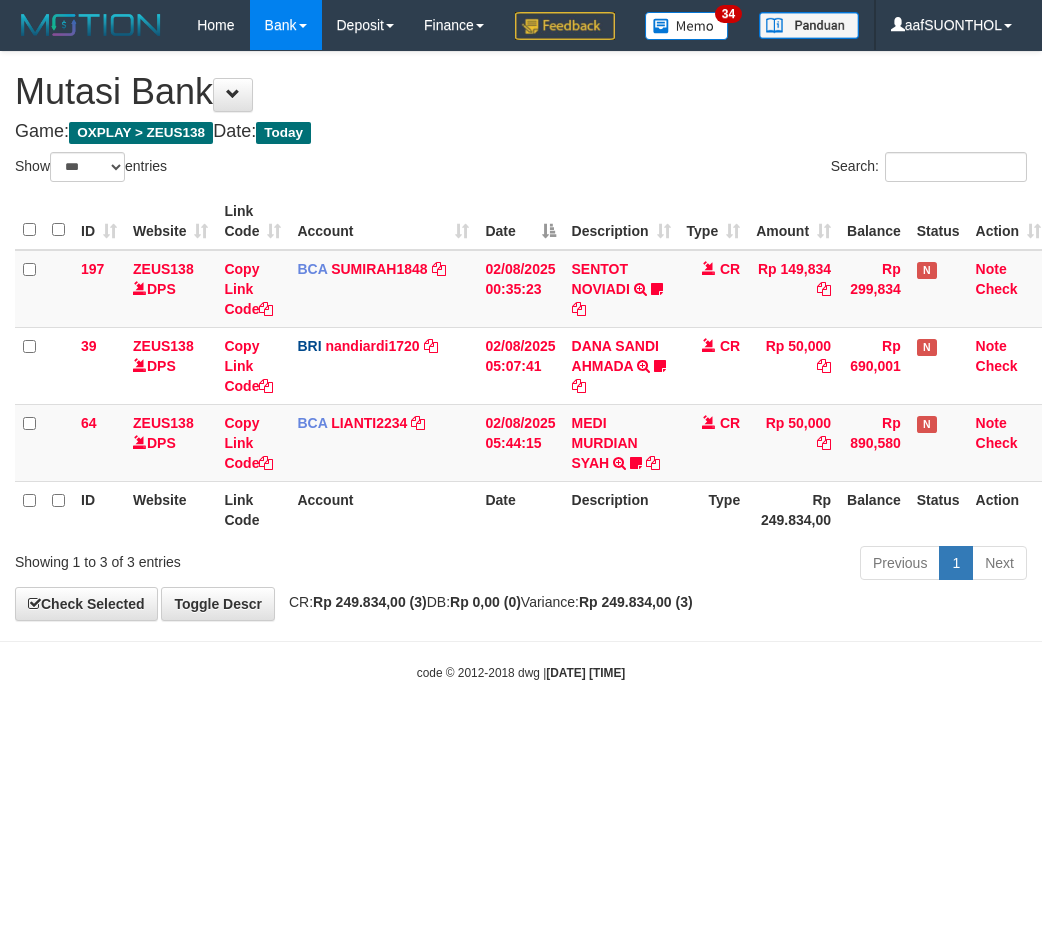 select on "***" 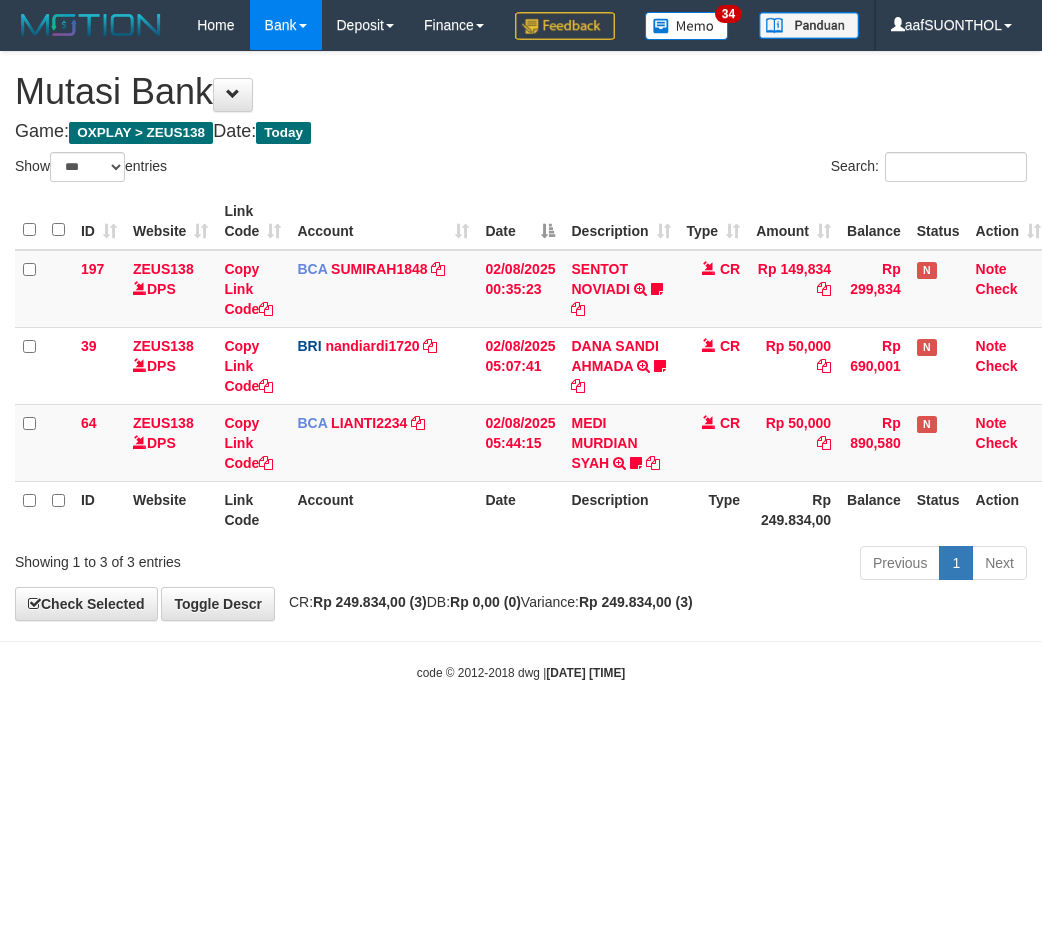 scroll, scrollTop: 0, scrollLeft: 6, axis: horizontal 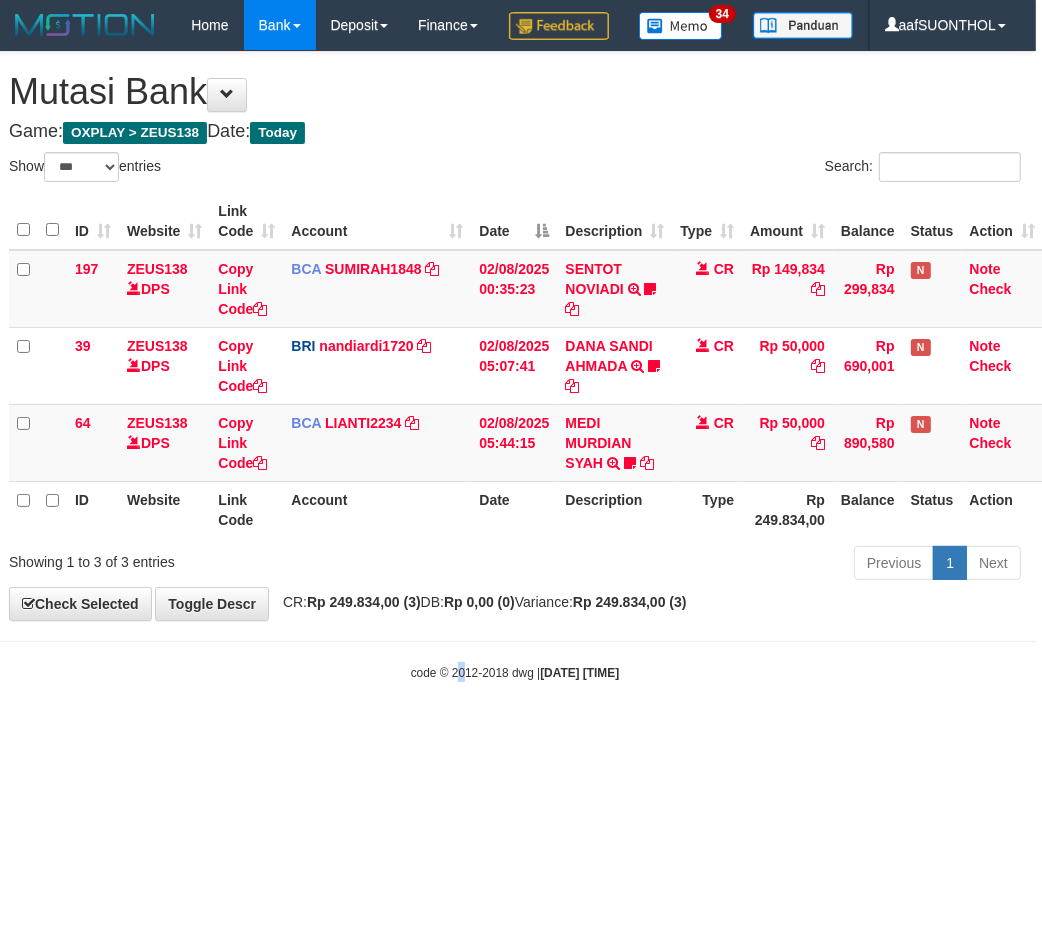 click on "code © 2012-2018 dwg |  2025/08/02 05:48:01" at bounding box center [515, 673] 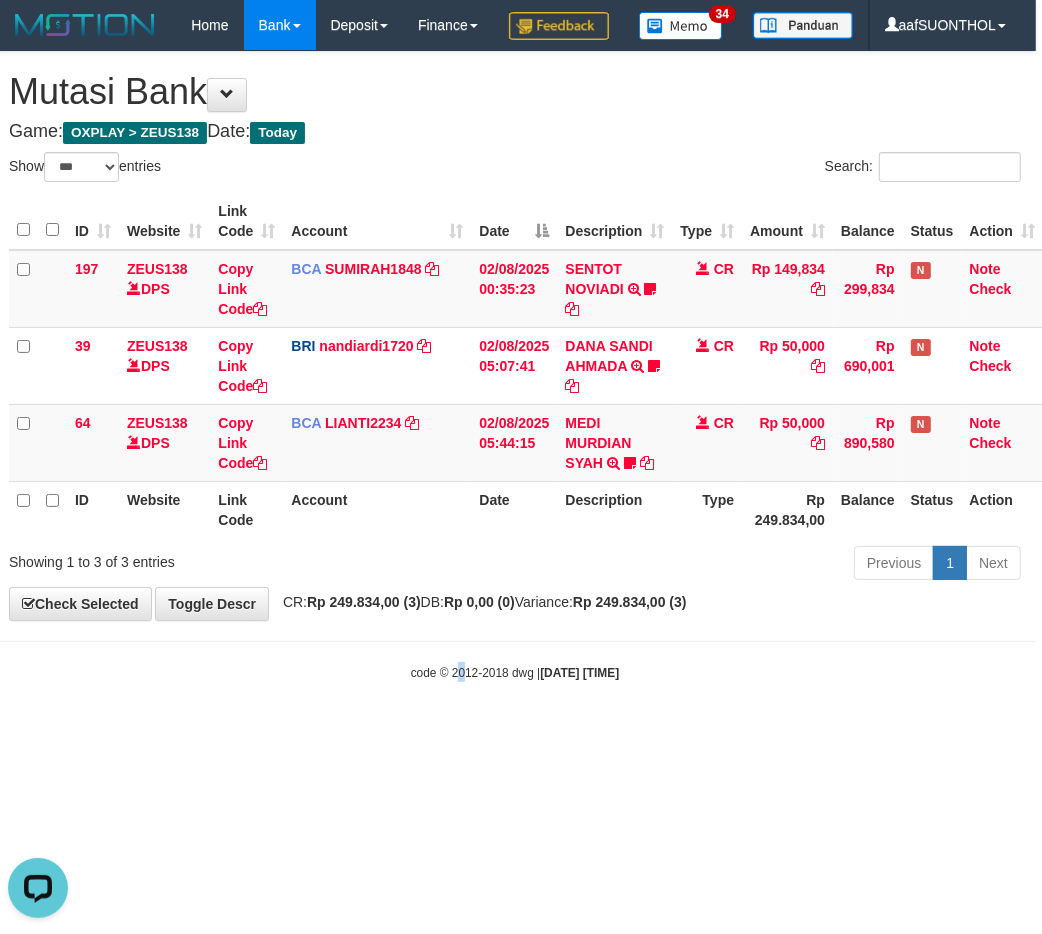 scroll, scrollTop: 0, scrollLeft: 0, axis: both 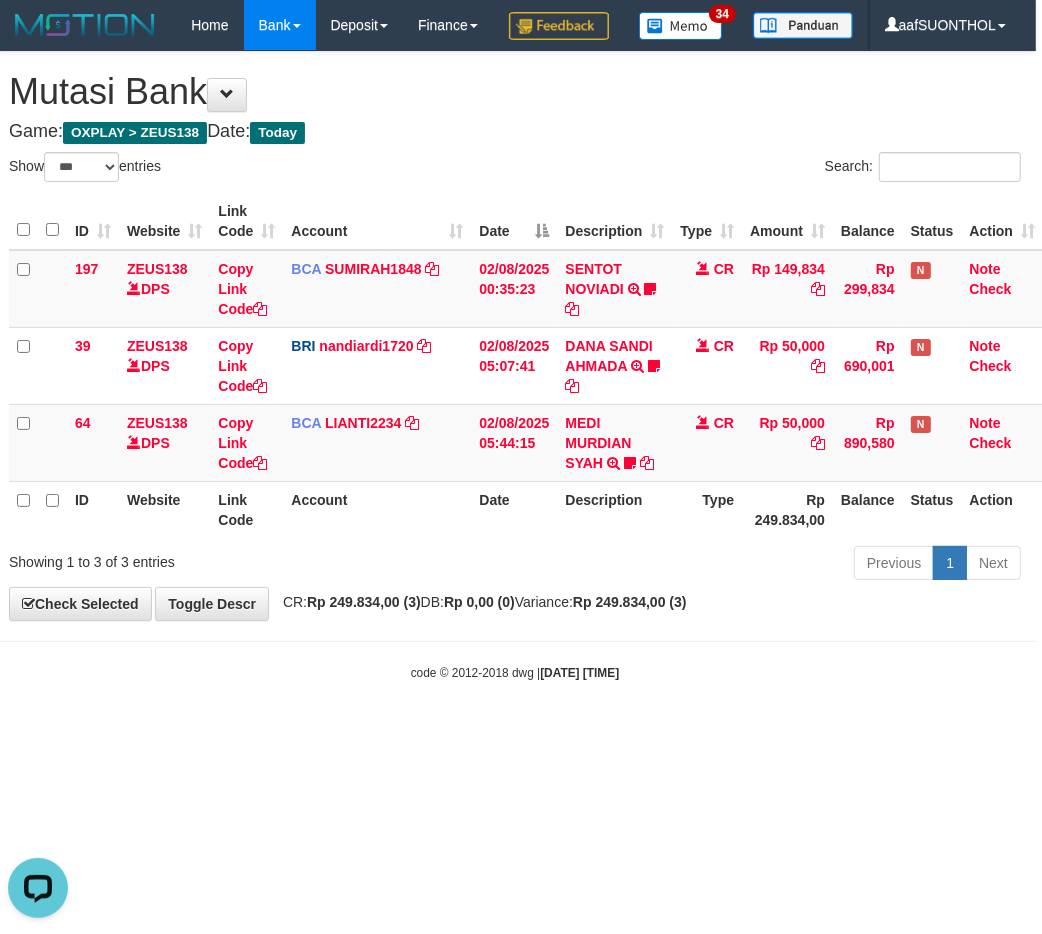 click on "code © 2012-2018 dwg |  2025/08/02 05:48:01" at bounding box center (515, 673) 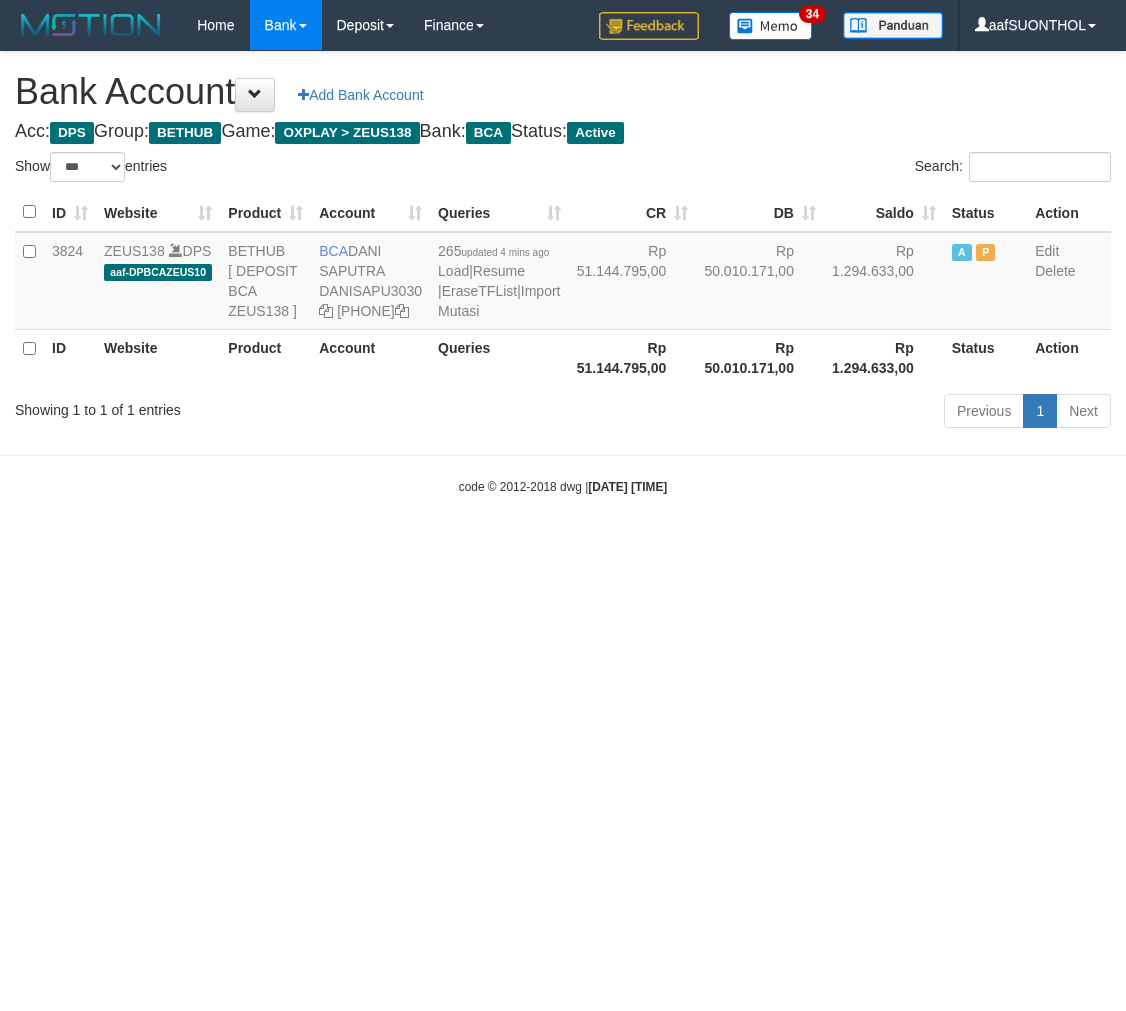 select on "***" 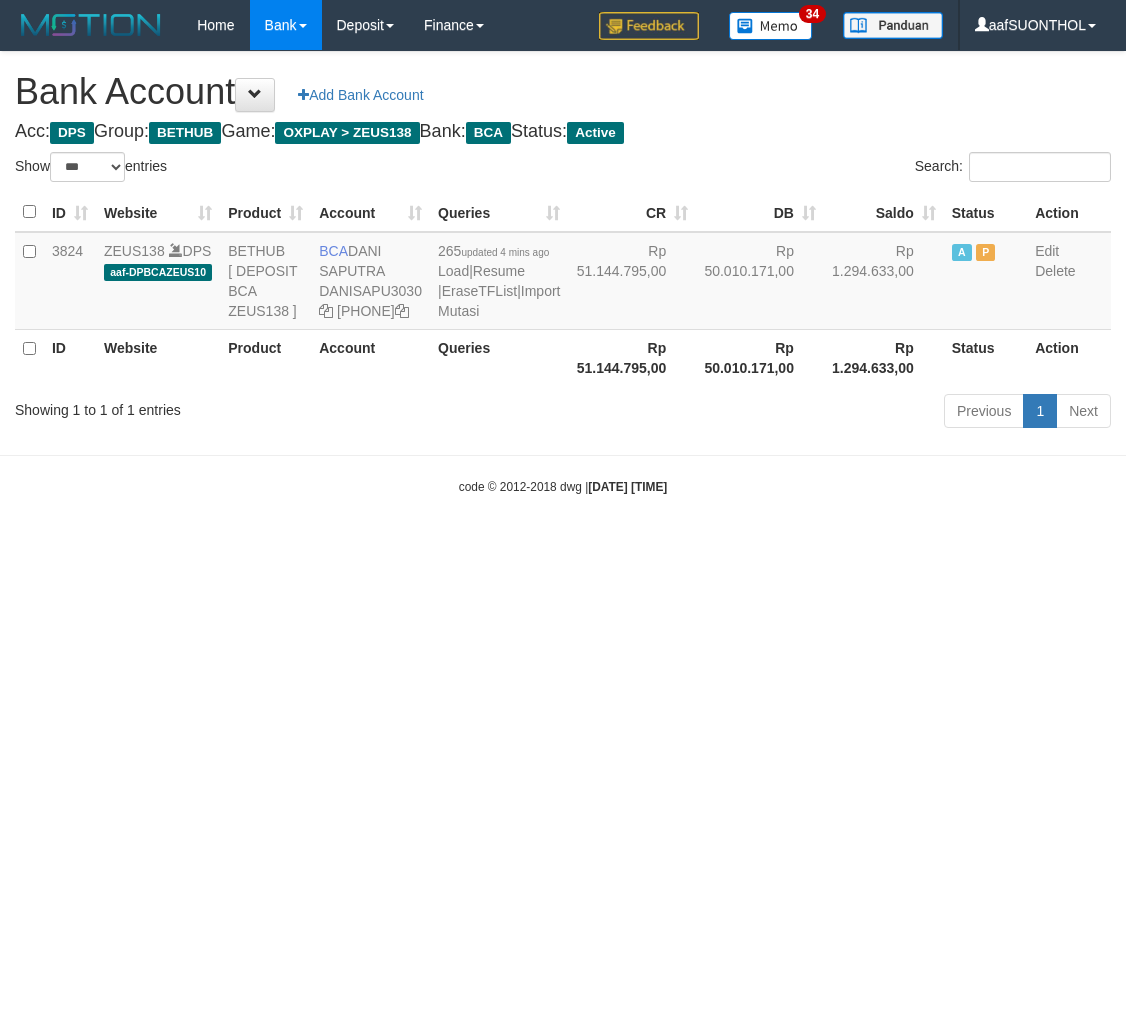 scroll, scrollTop: 0, scrollLeft: 0, axis: both 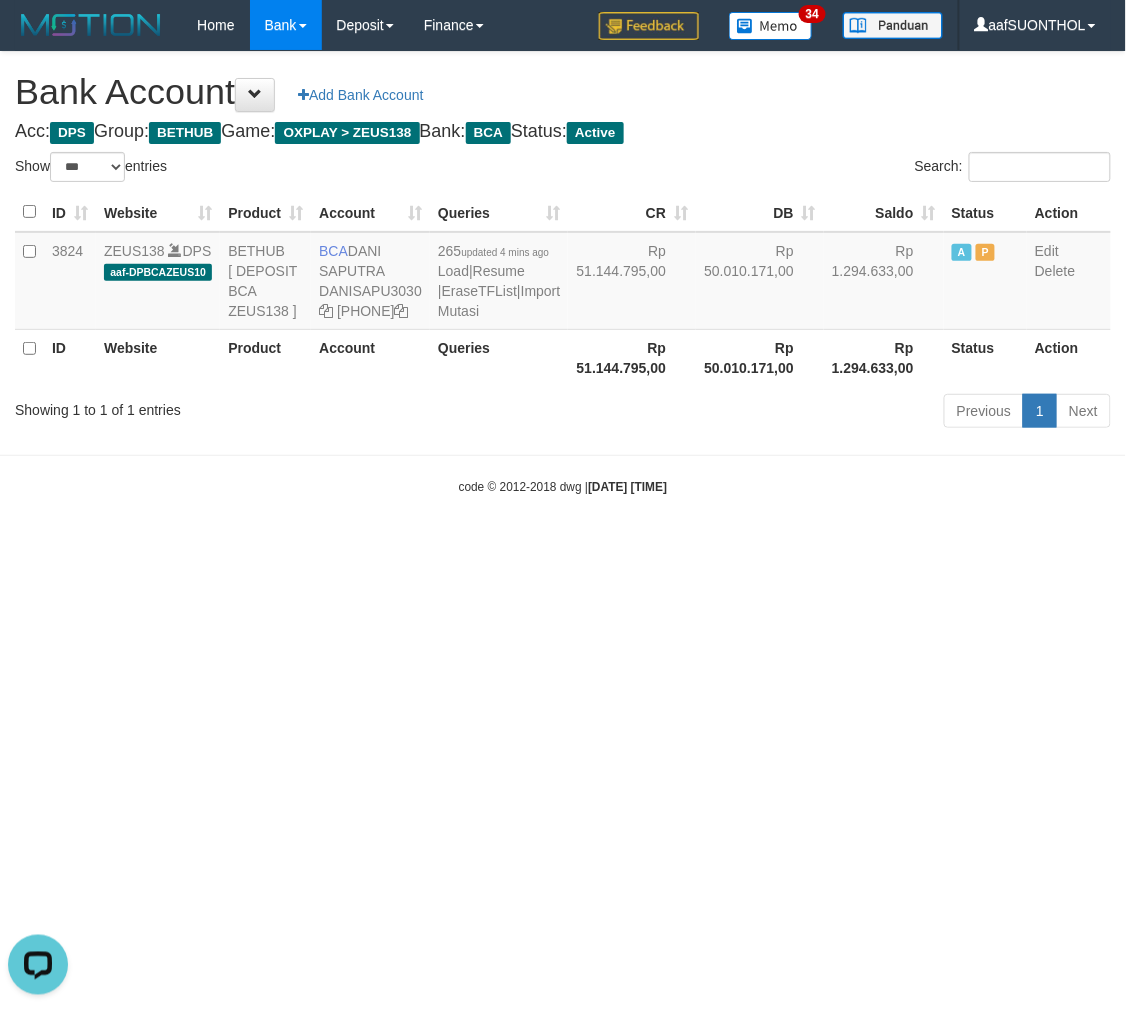 click on "Toggle navigation
Home
Bank
Account List
Load
By Website
Group
[OXPLAY]													ZEUS138
By Load Group (DPS)" at bounding box center [563, 273] 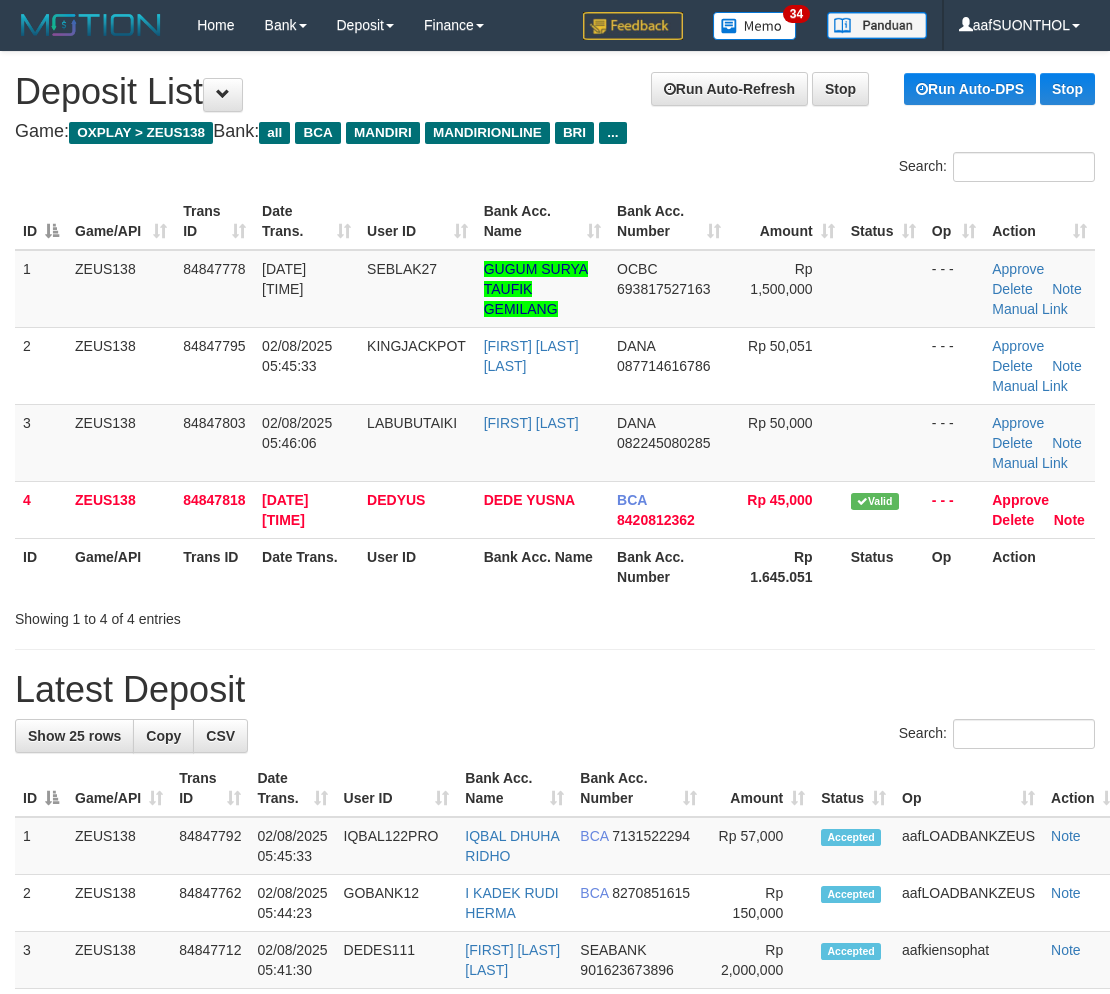scroll, scrollTop: 0, scrollLeft: 0, axis: both 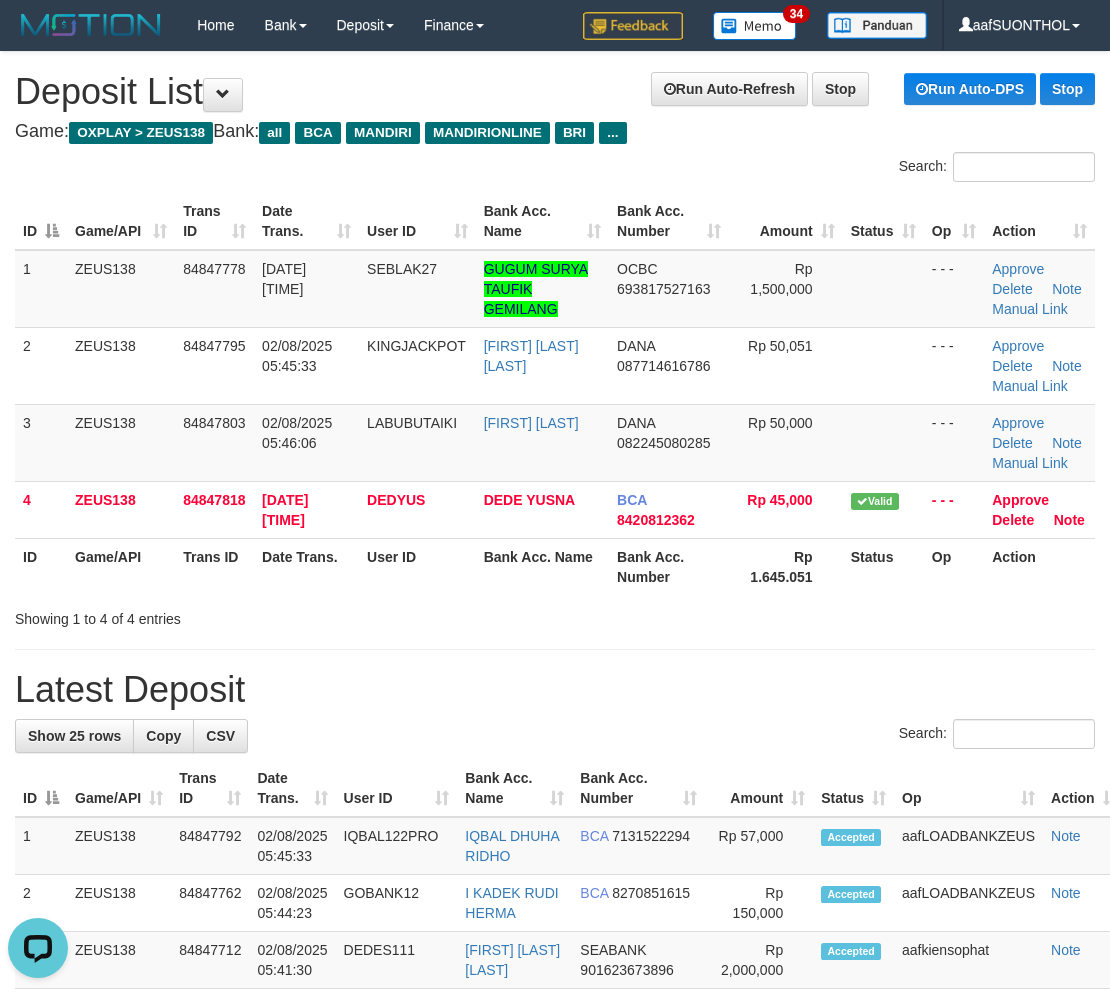 drag, startPoint x: 740, startPoint y: 598, endPoint x: 1028, endPoint y: 642, distance: 291.34174 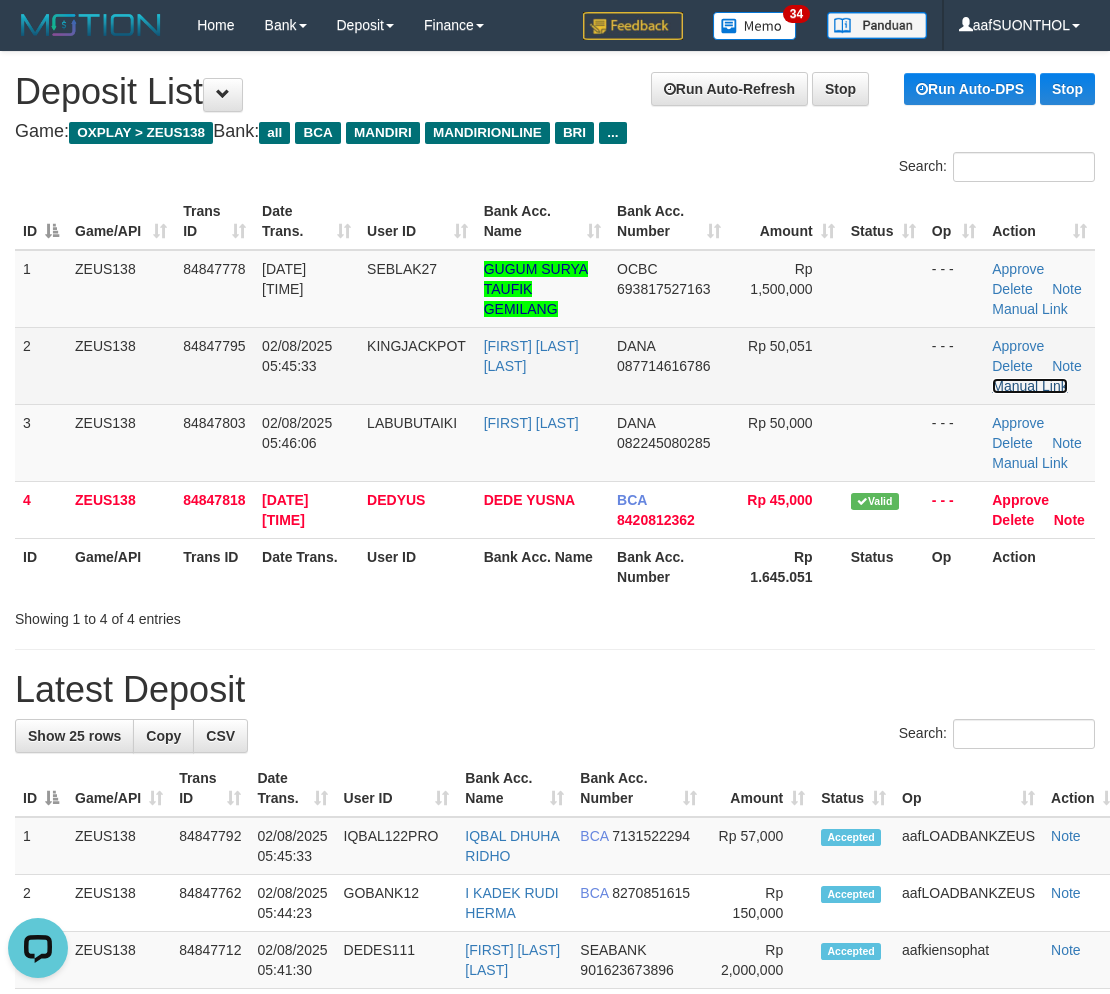 click on "Manual Link" at bounding box center (1030, 386) 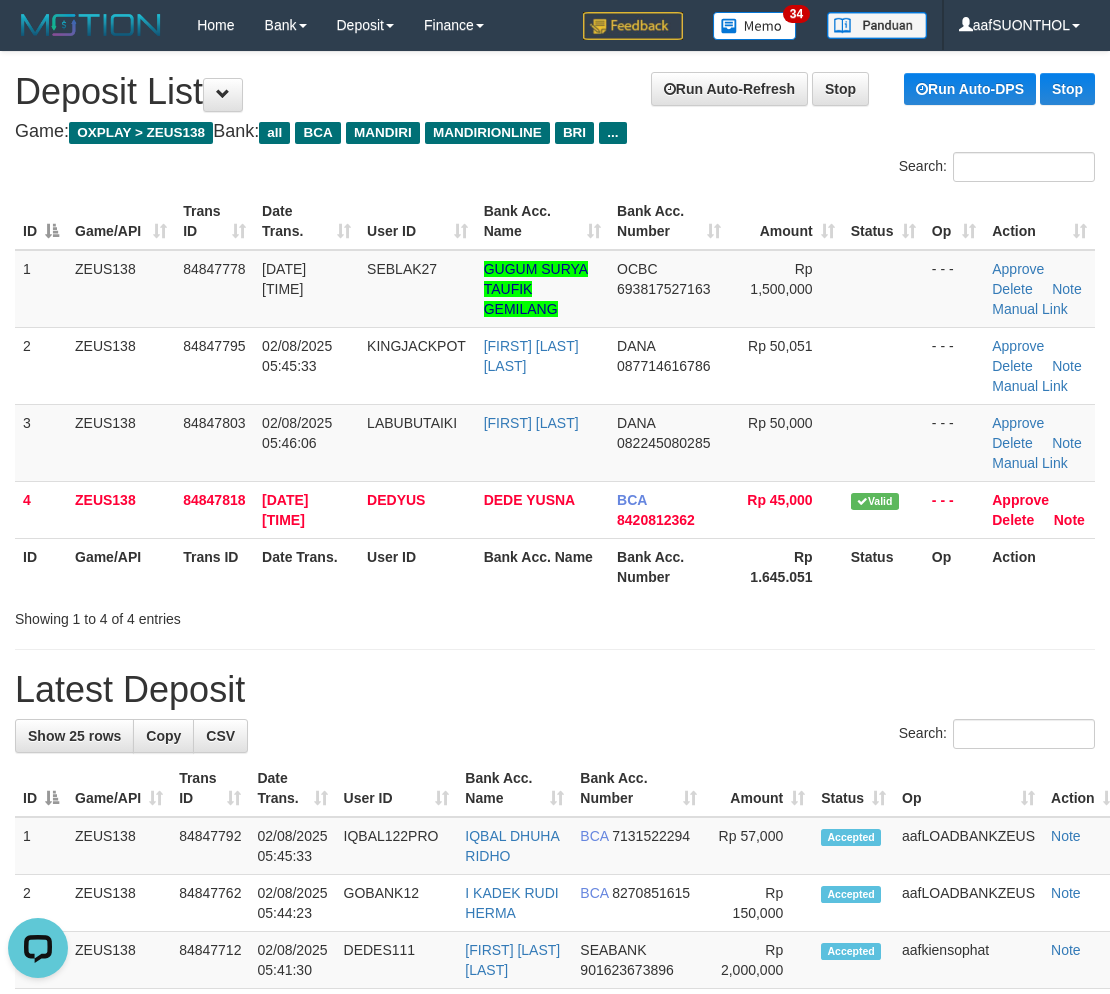 drag, startPoint x: 168, startPoint y: 702, endPoint x: 200, endPoint y: 698, distance: 32.24903 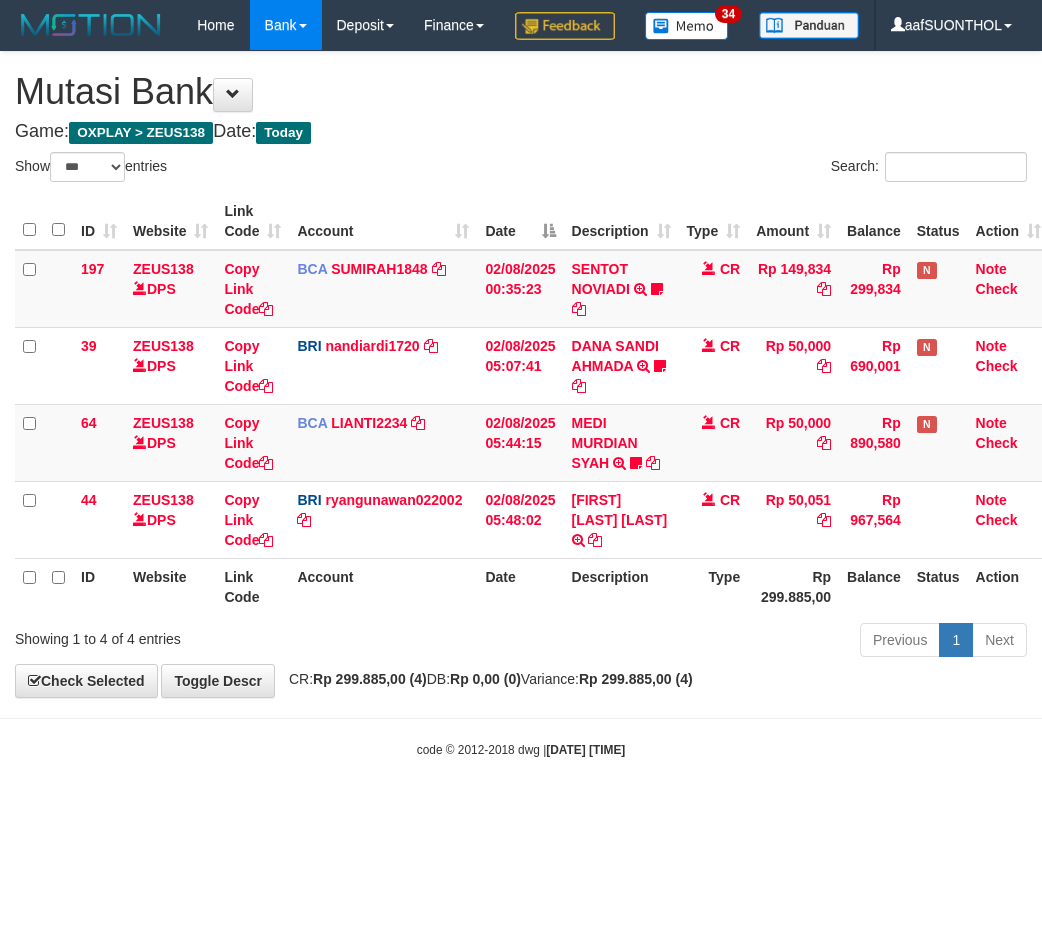 select on "***" 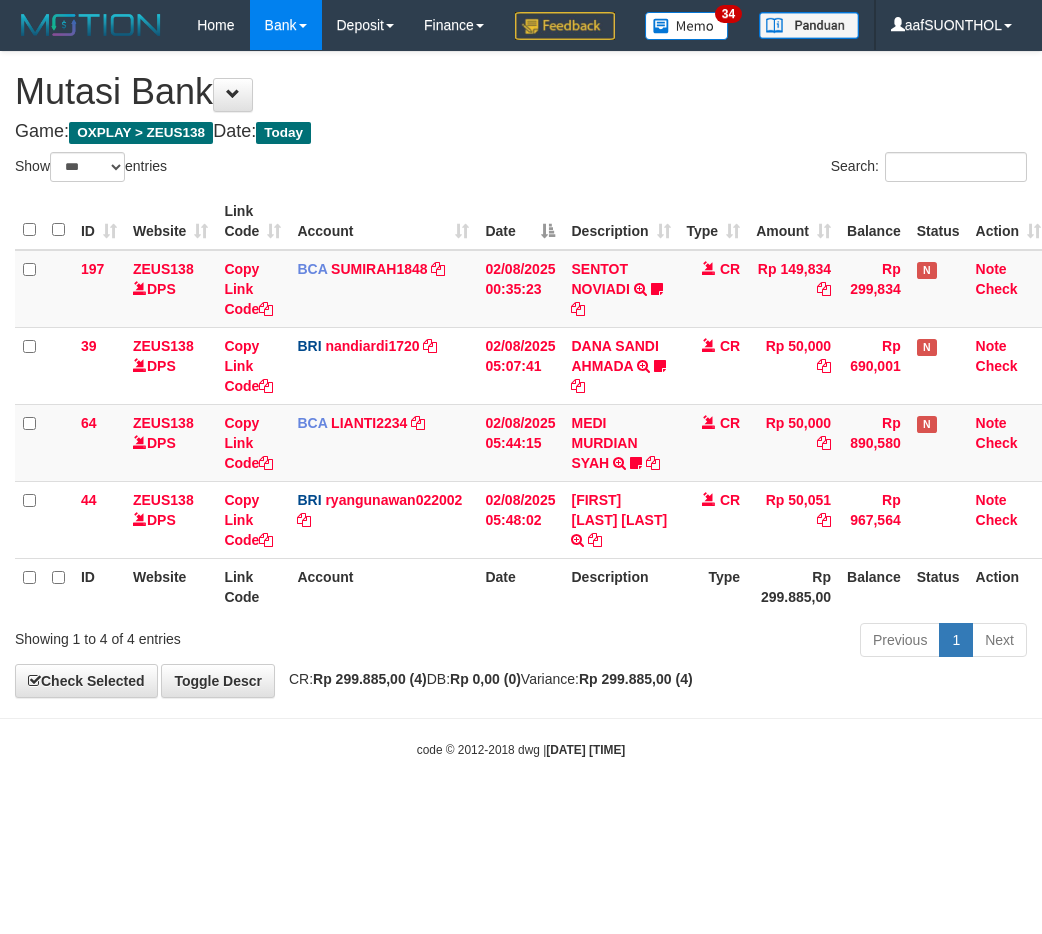 scroll, scrollTop: 0, scrollLeft: 6, axis: horizontal 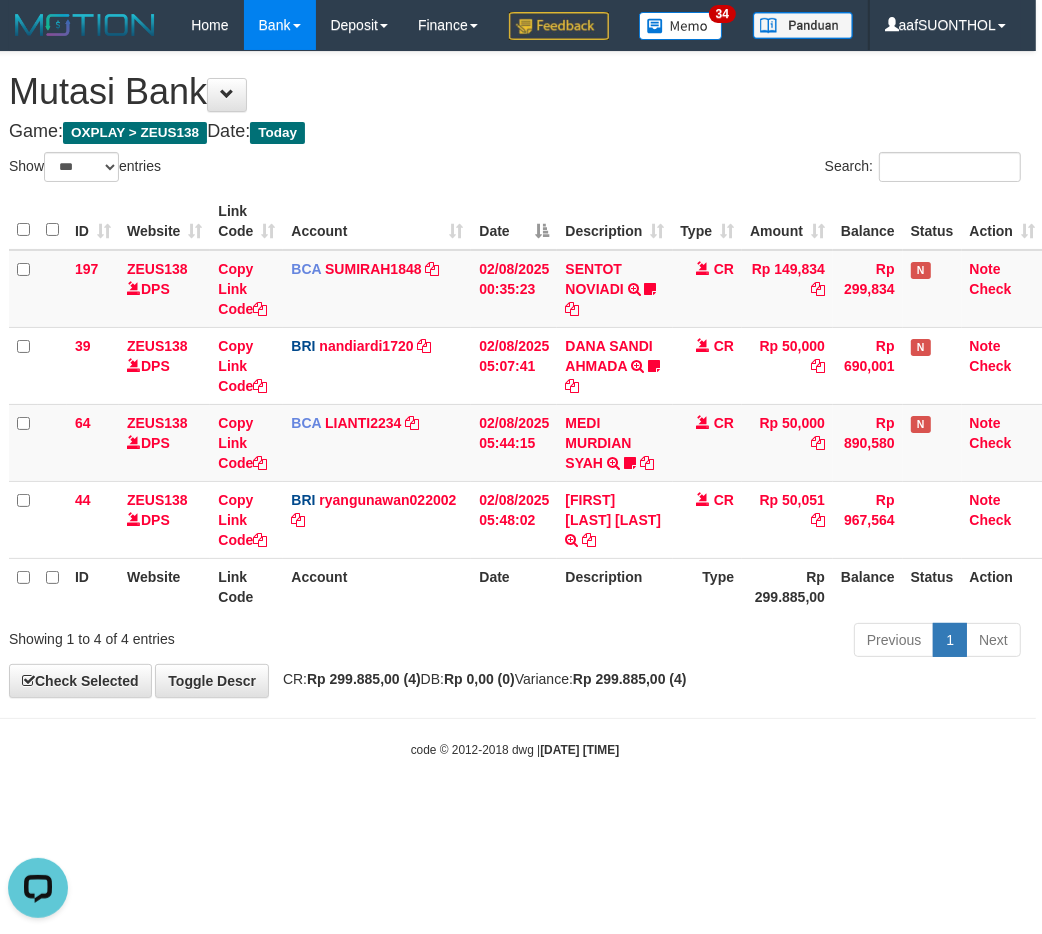 click on "code © 2012-2018 dwg |  [DATE] [TIME]" at bounding box center [515, 749] 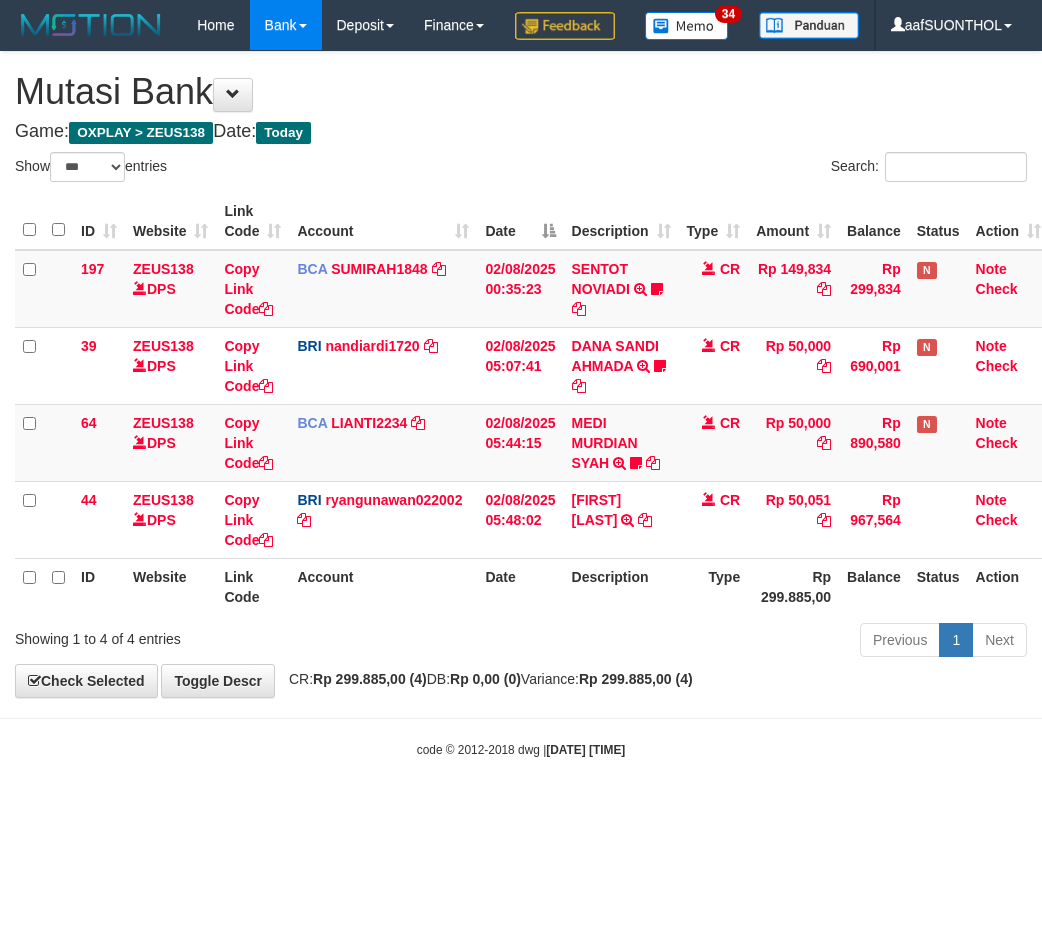 select on "***" 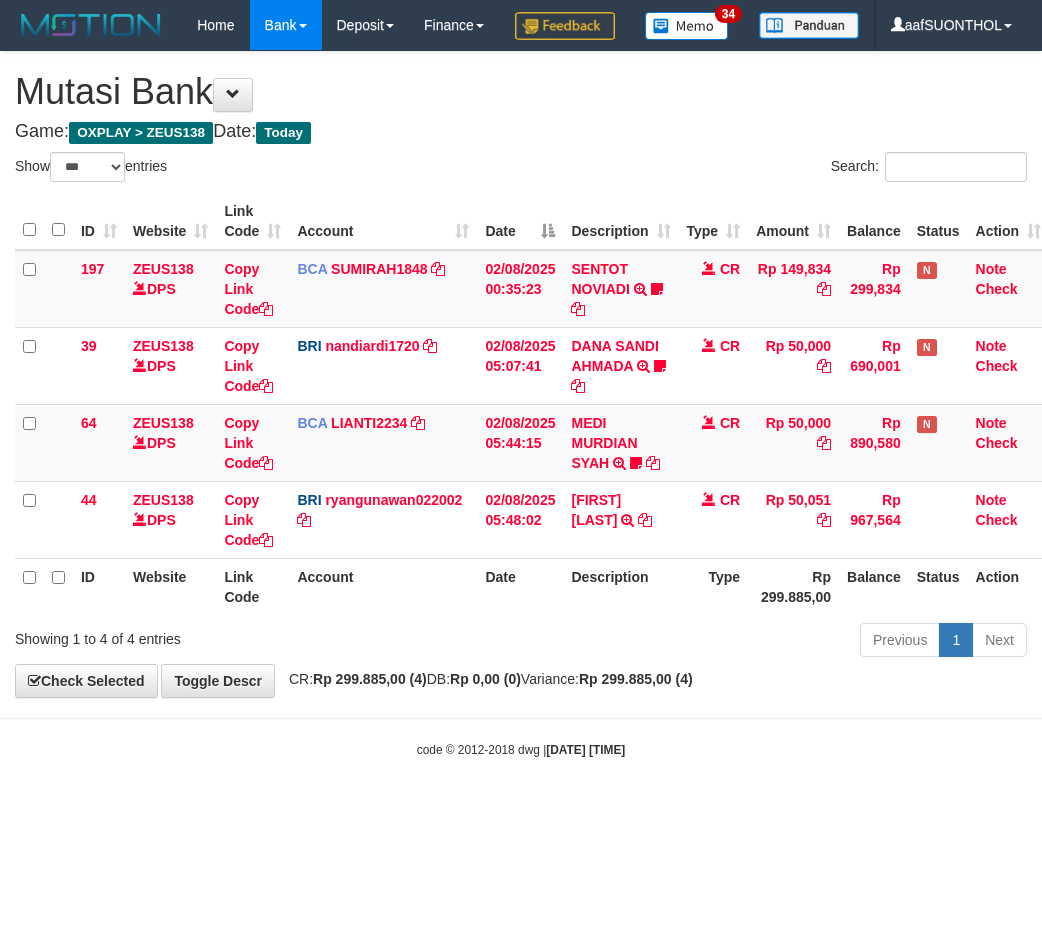 scroll, scrollTop: 0, scrollLeft: 6, axis: horizontal 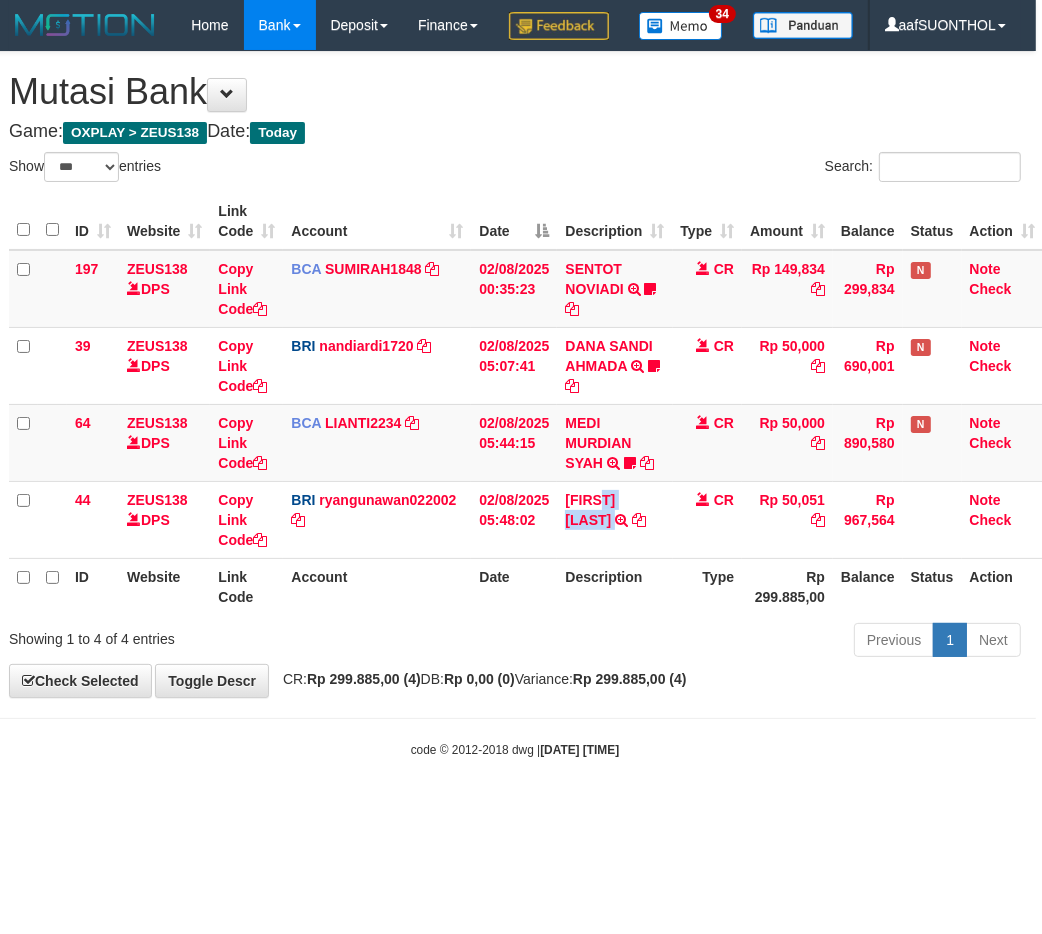 drag, startPoint x: 561, startPoint y: 567, endPoint x: 374, endPoint y: 646, distance: 203.00246 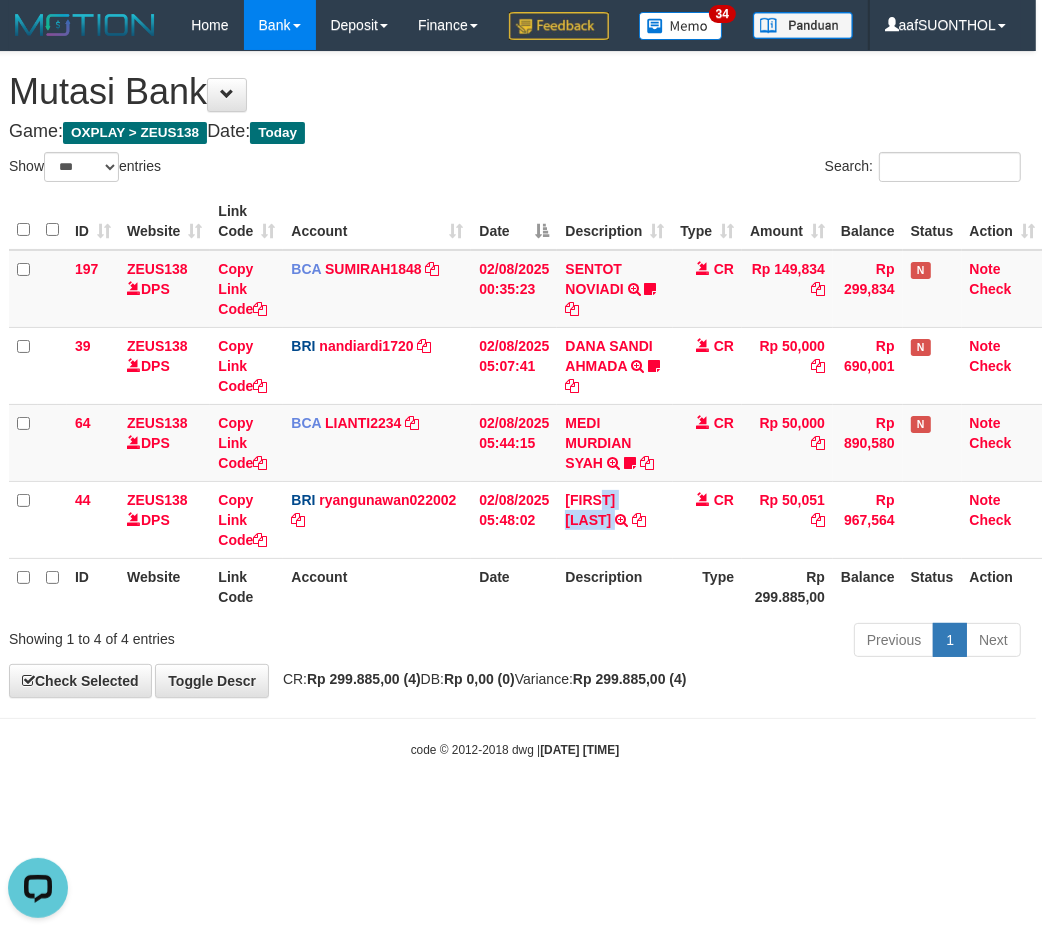scroll, scrollTop: 0, scrollLeft: 0, axis: both 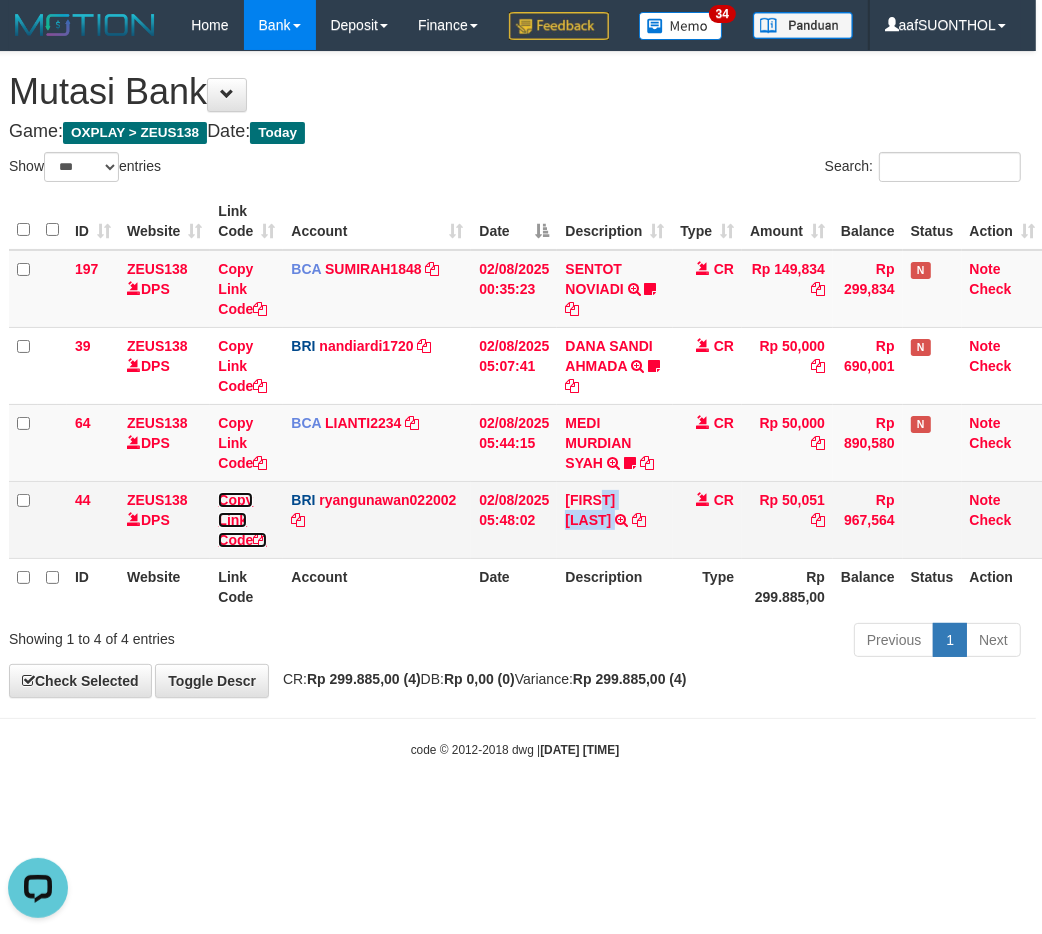 drag, startPoint x: 232, startPoint y: 586, endPoint x: 211, endPoint y: 586, distance: 21 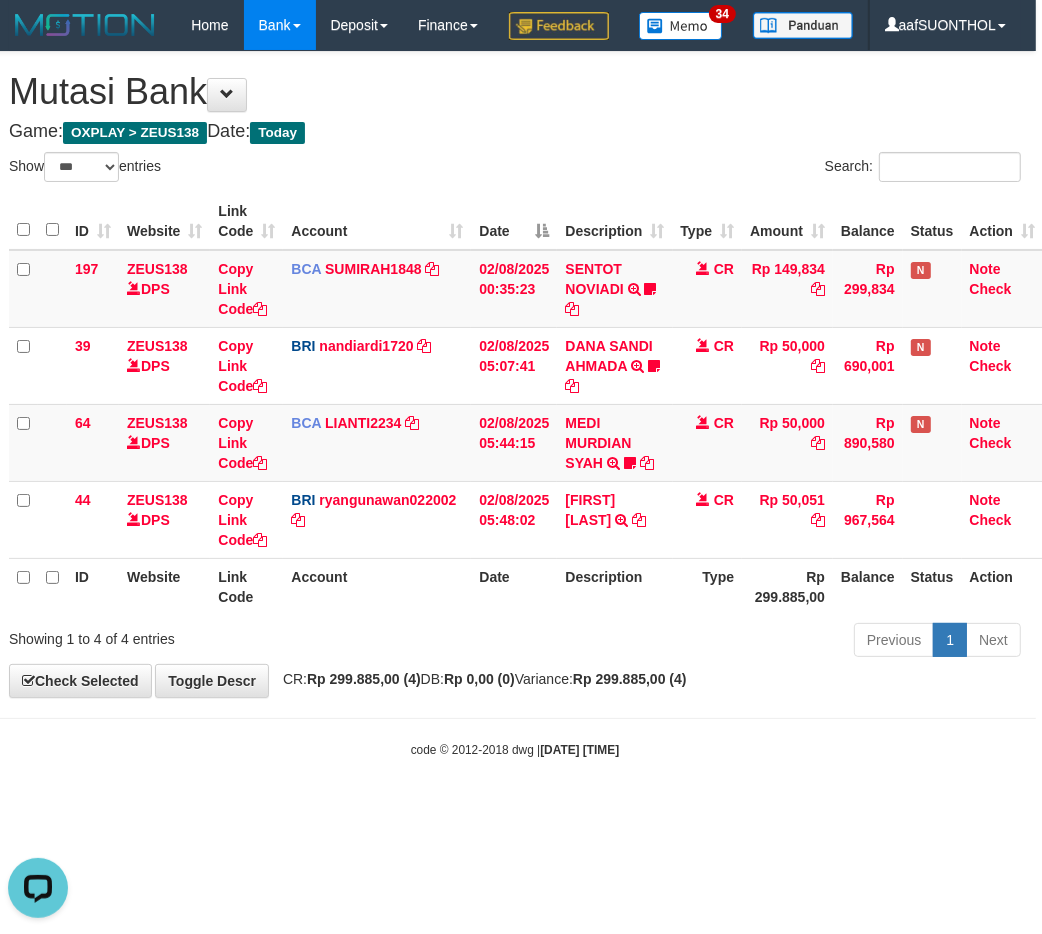 scroll, scrollTop: 252, scrollLeft: 0, axis: vertical 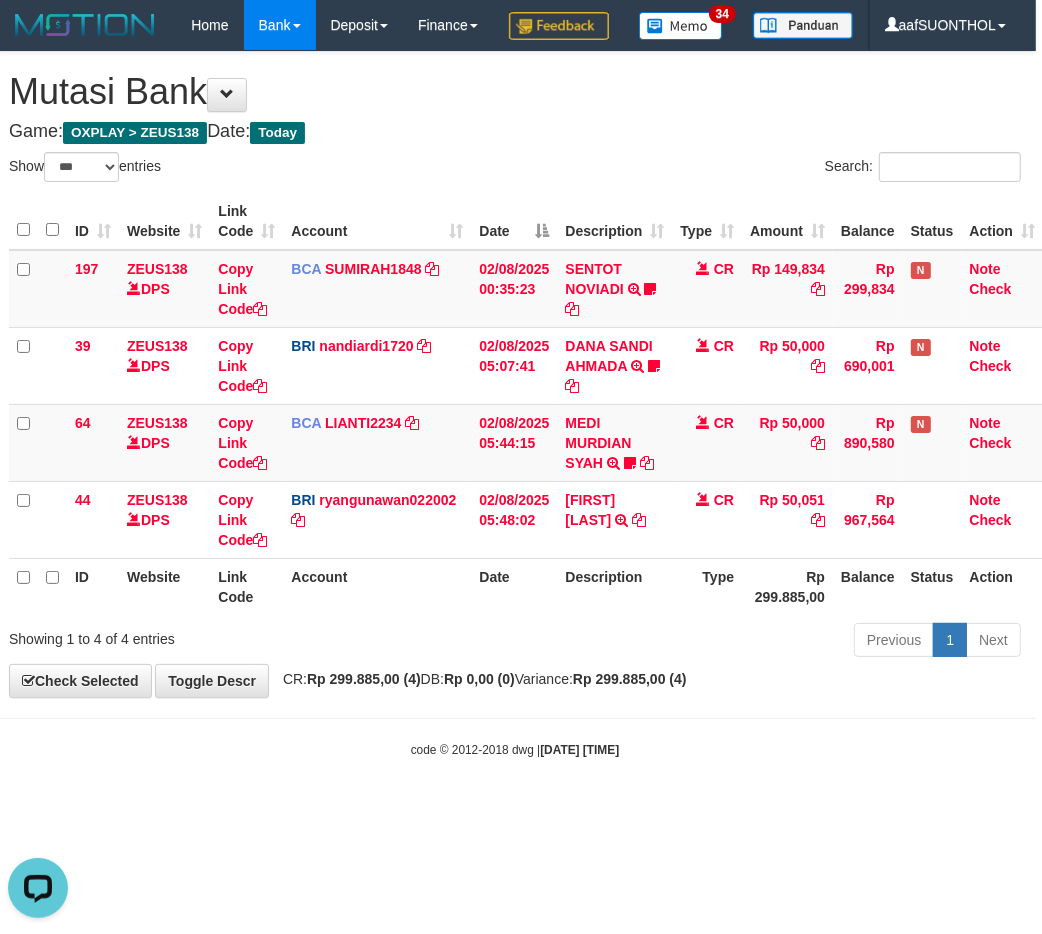 click on "Toggle navigation
Home
Bank
Account List
Load
By Website
Group
[OXPLAY]													ZEUS138
By Load Group (DPS)" at bounding box center [515, 404] 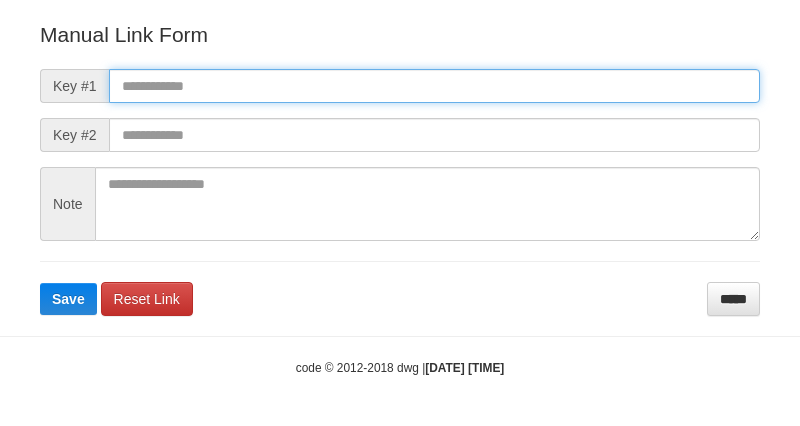 drag, startPoint x: 0, startPoint y: 0, endPoint x: 308, endPoint y: 68, distance: 315.41718 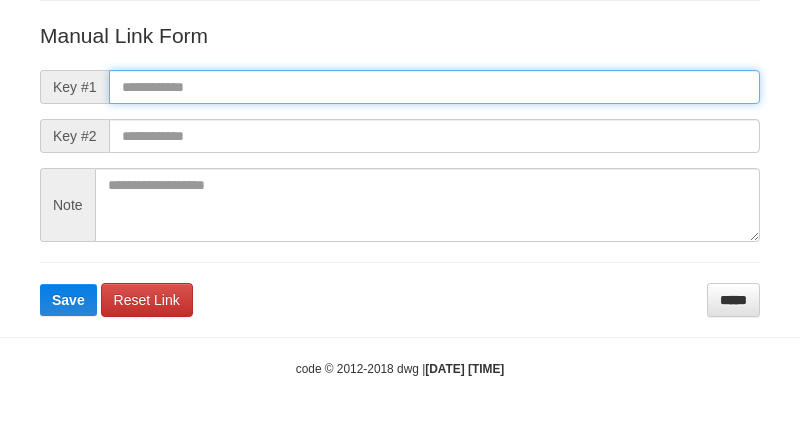 paste on "**********" 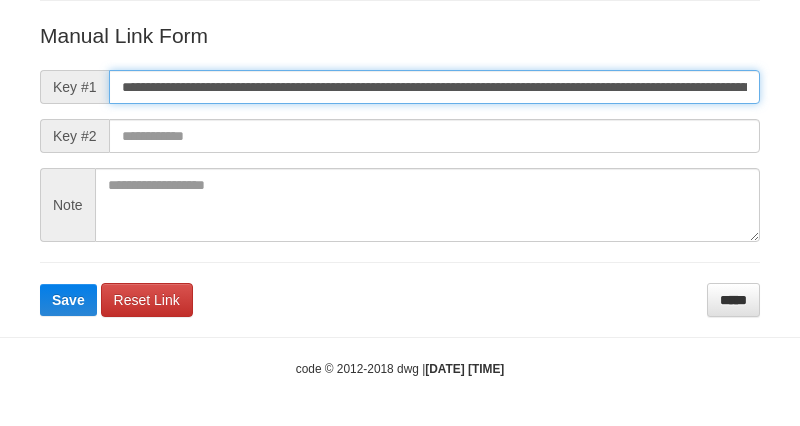scroll, scrollTop: 0, scrollLeft: 1143, axis: horizontal 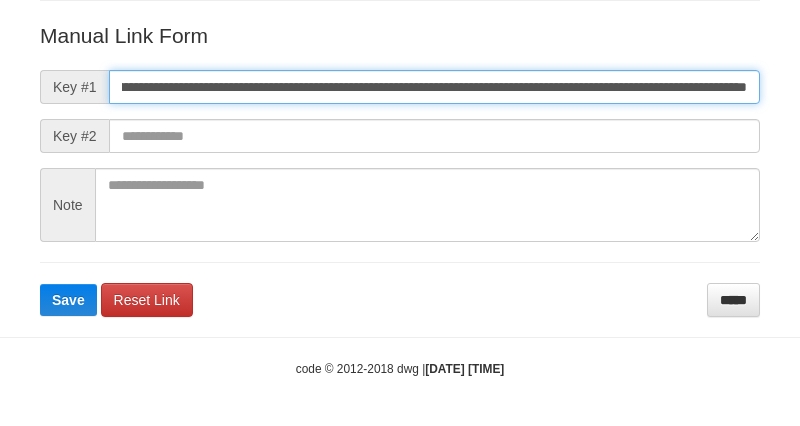 type on "**********" 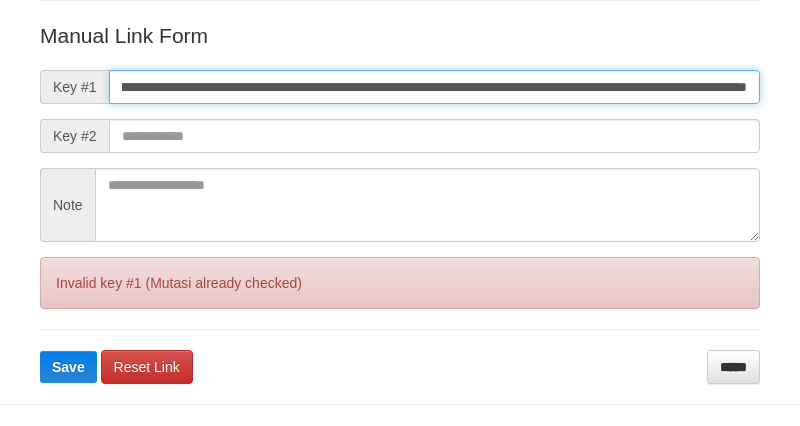 click on "Save" at bounding box center [68, 367] 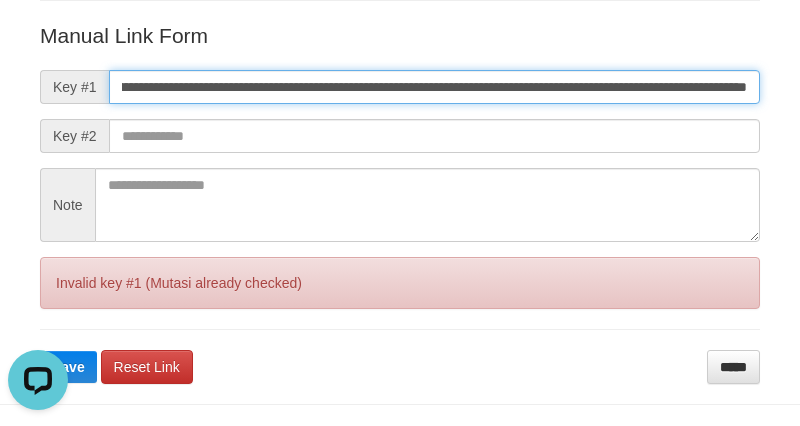 scroll, scrollTop: 0, scrollLeft: 0, axis: both 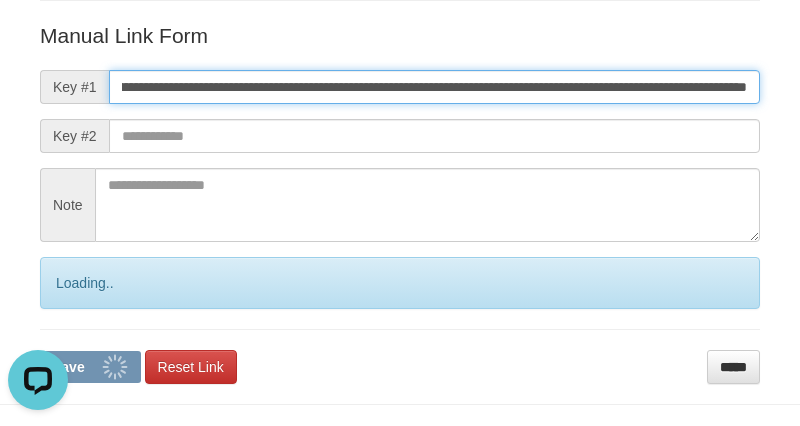 click on "Save" at bounding box center [90, 367] 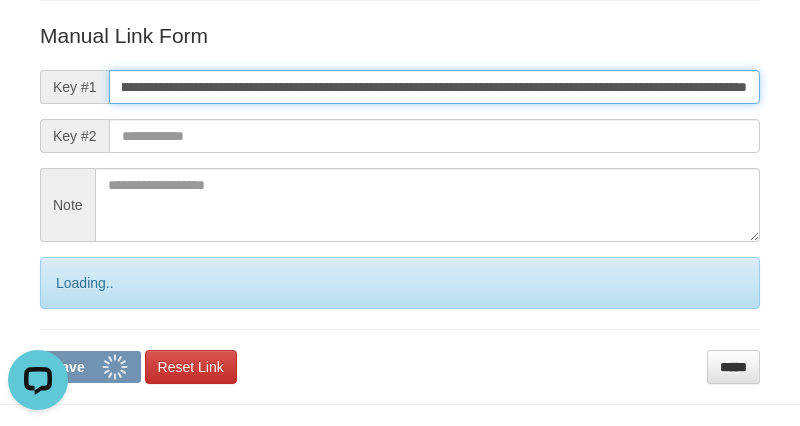 click on "Save" at bounding box center (90, 367) 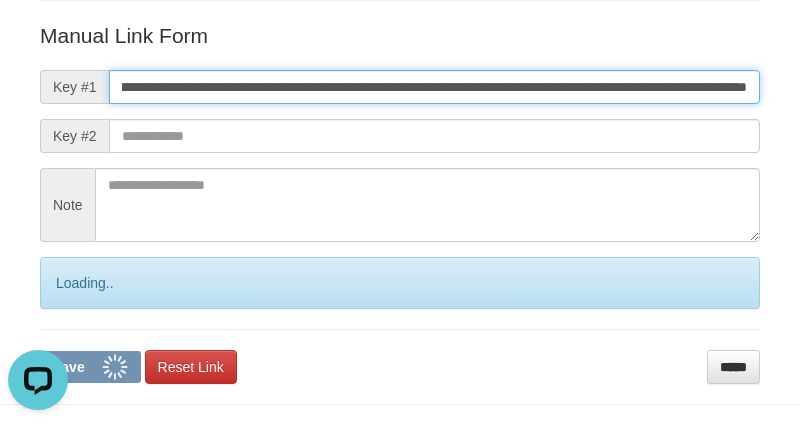 drag, startPoint x: 313, startPoint y: 87, endPoint x: 327, endPoint y: 83, distance: 14.56022 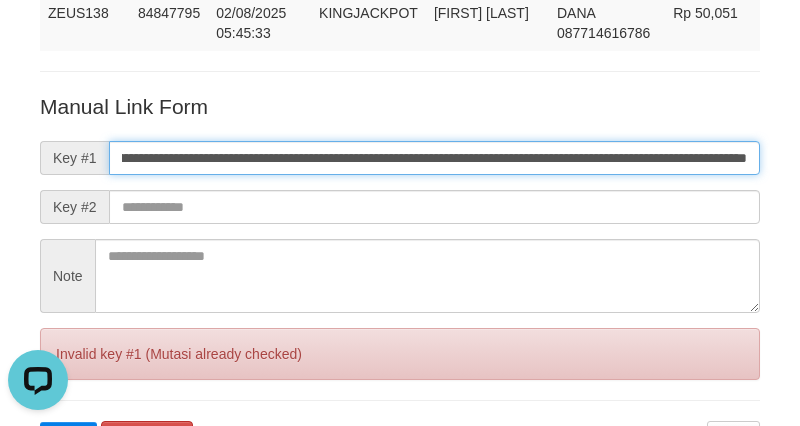 scroll, scrollTop: 111, scrollLeft: 0, axis: vertical 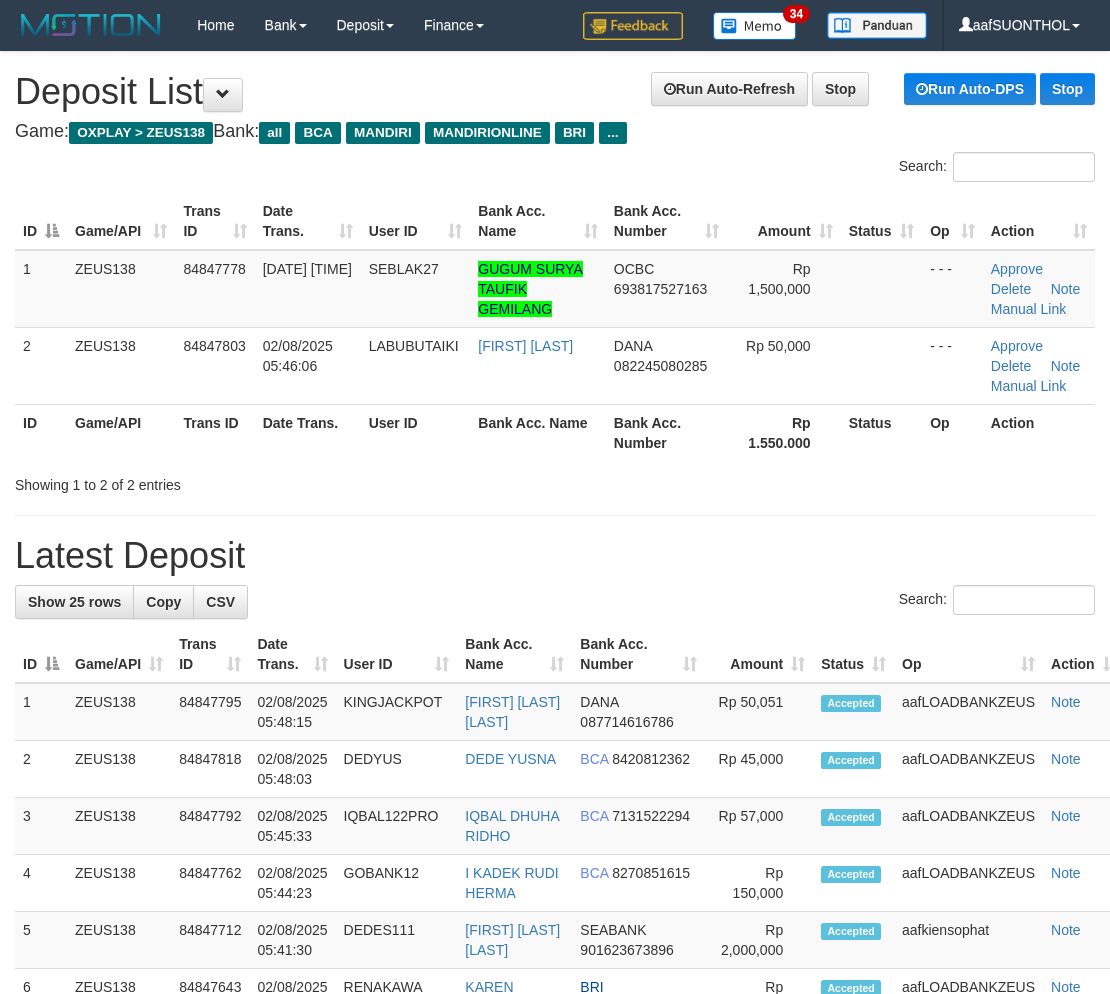 click on "Latest Deposit" at bounding box center [555, 556] 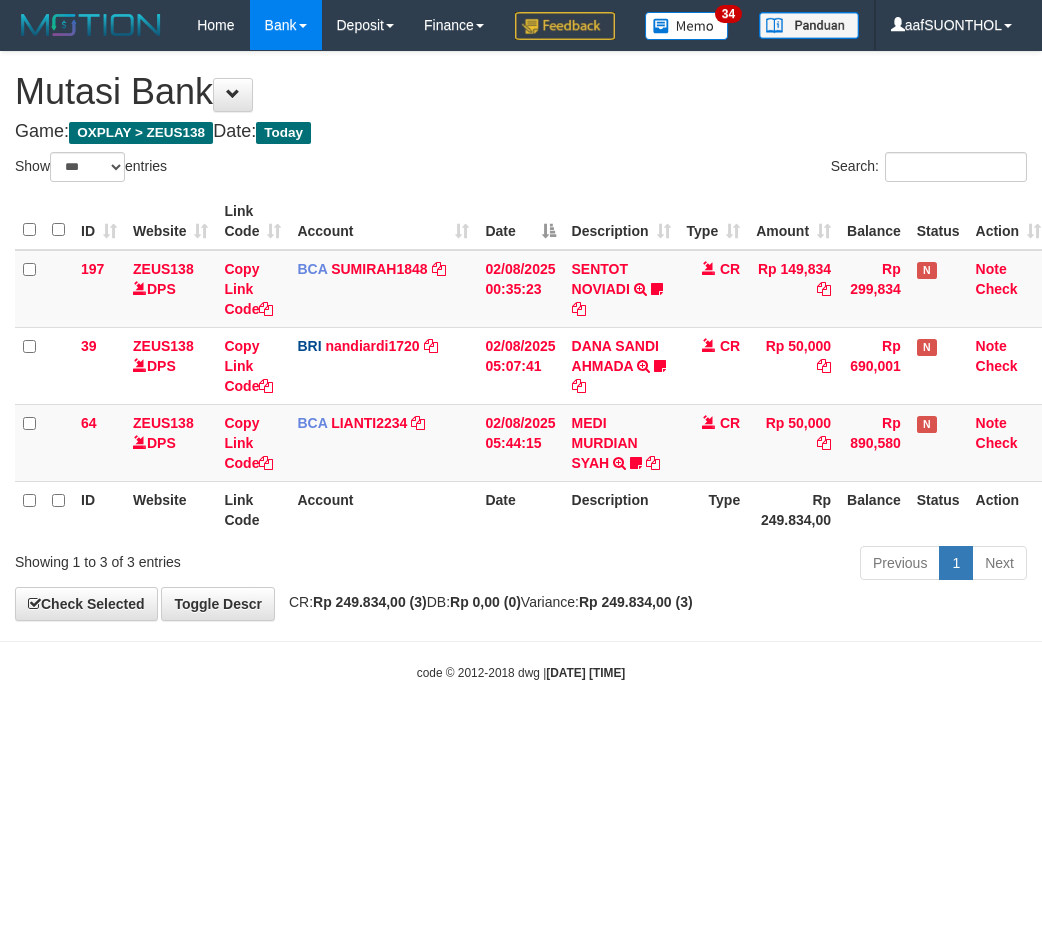 select on "***" 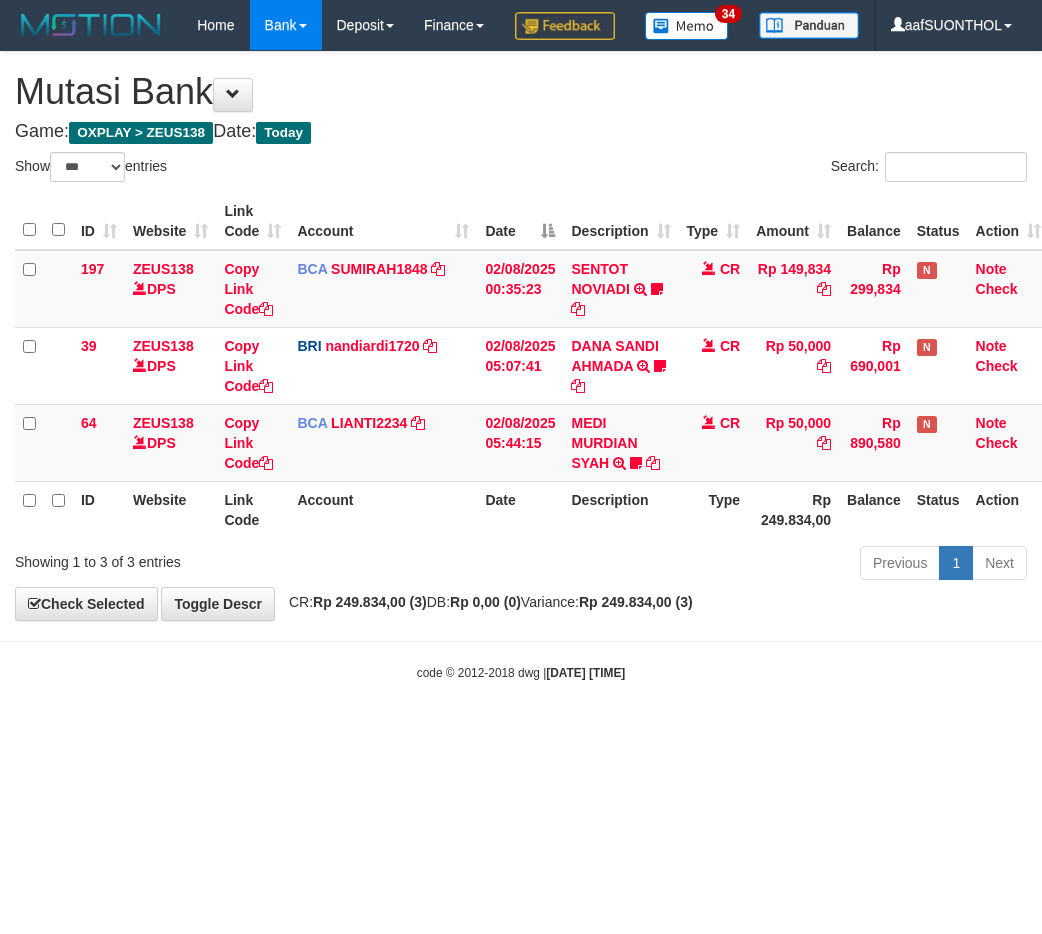scroll, scrollTop: 0, scrollLeft: 6, axis: horizontal 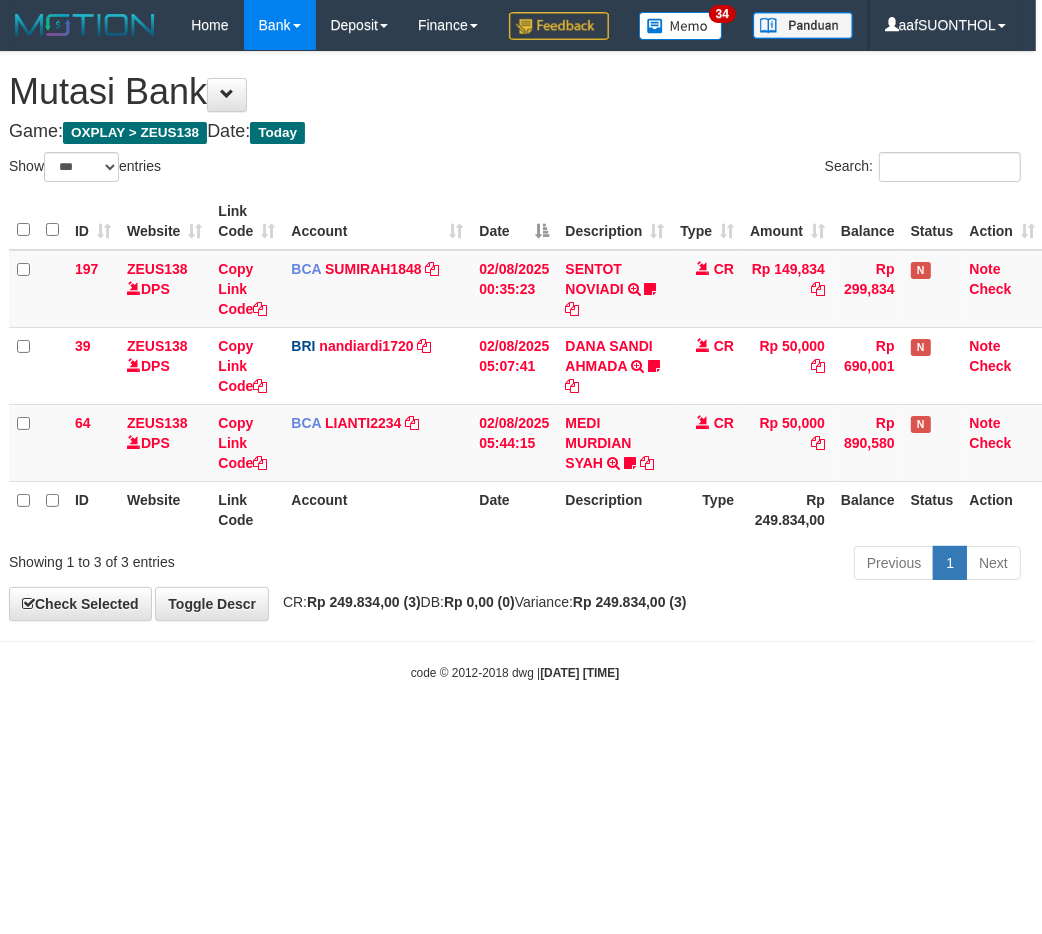 click on "2025/08/02 05:48:19" at bounding box center [579, 673] 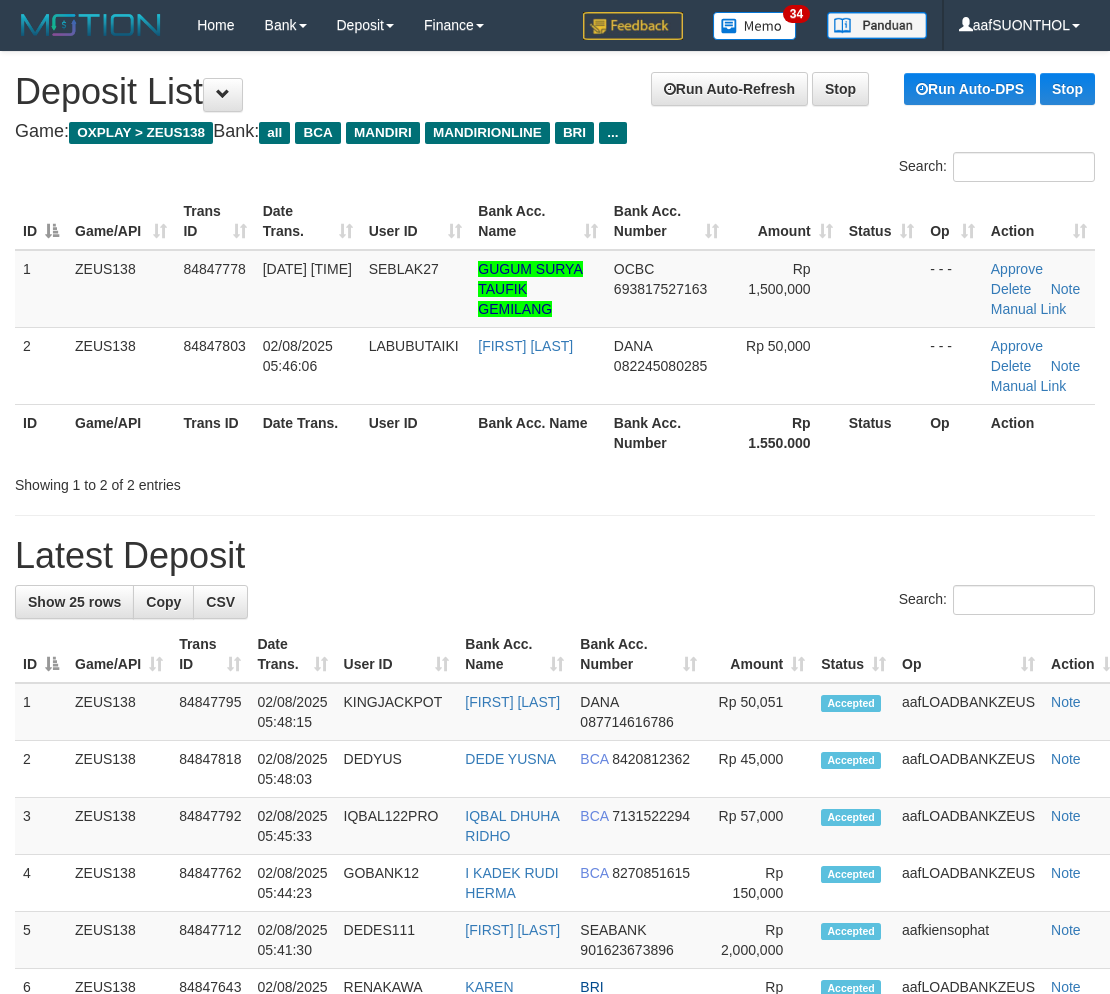 scroll, scrollTop: 0, scrollLeft: 0, axis: both 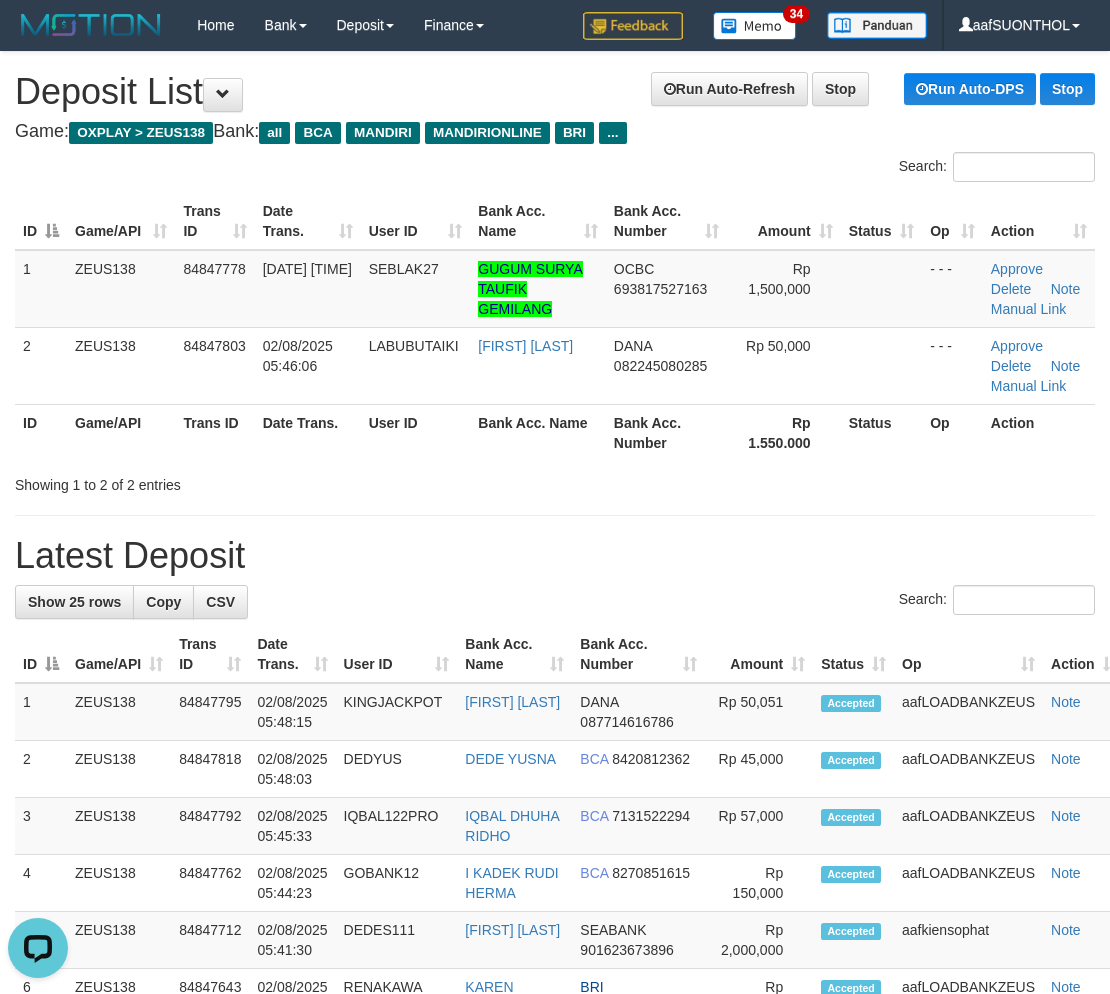 click on "**********" at bounding box center (555, 1177) 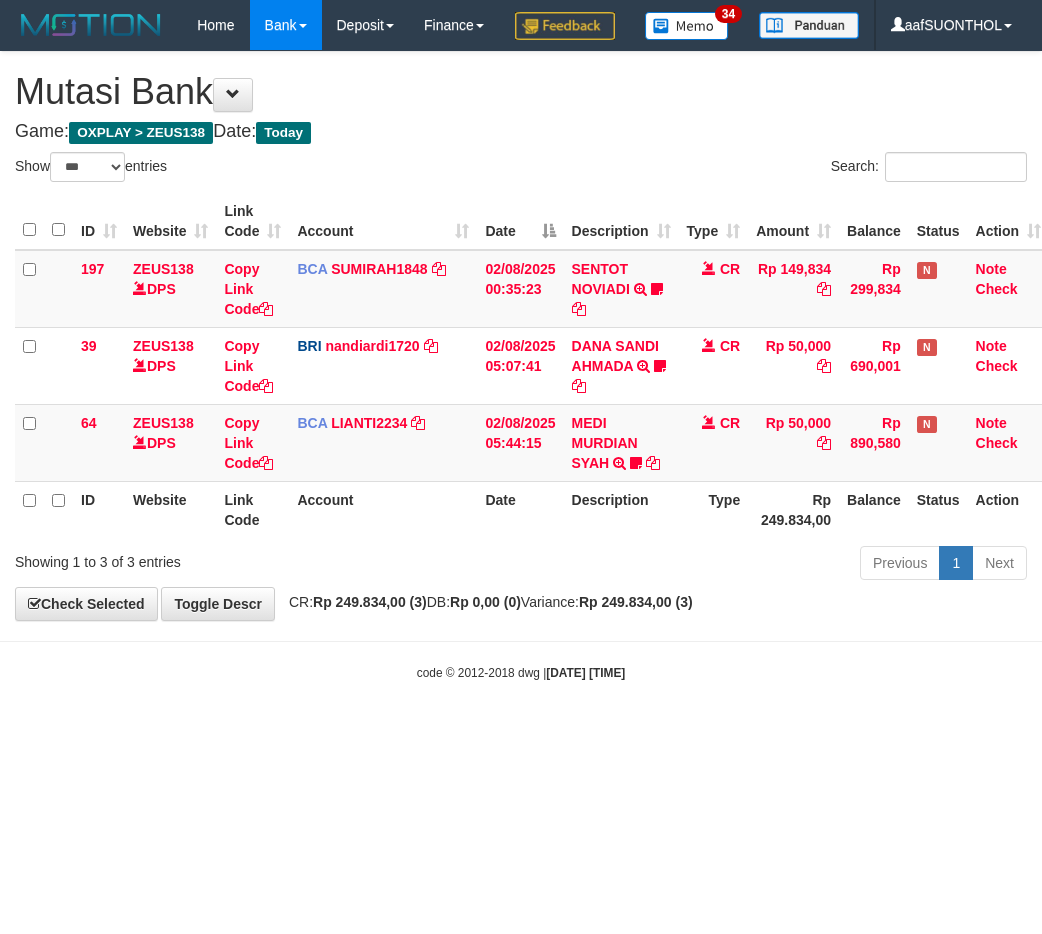 select on "***" 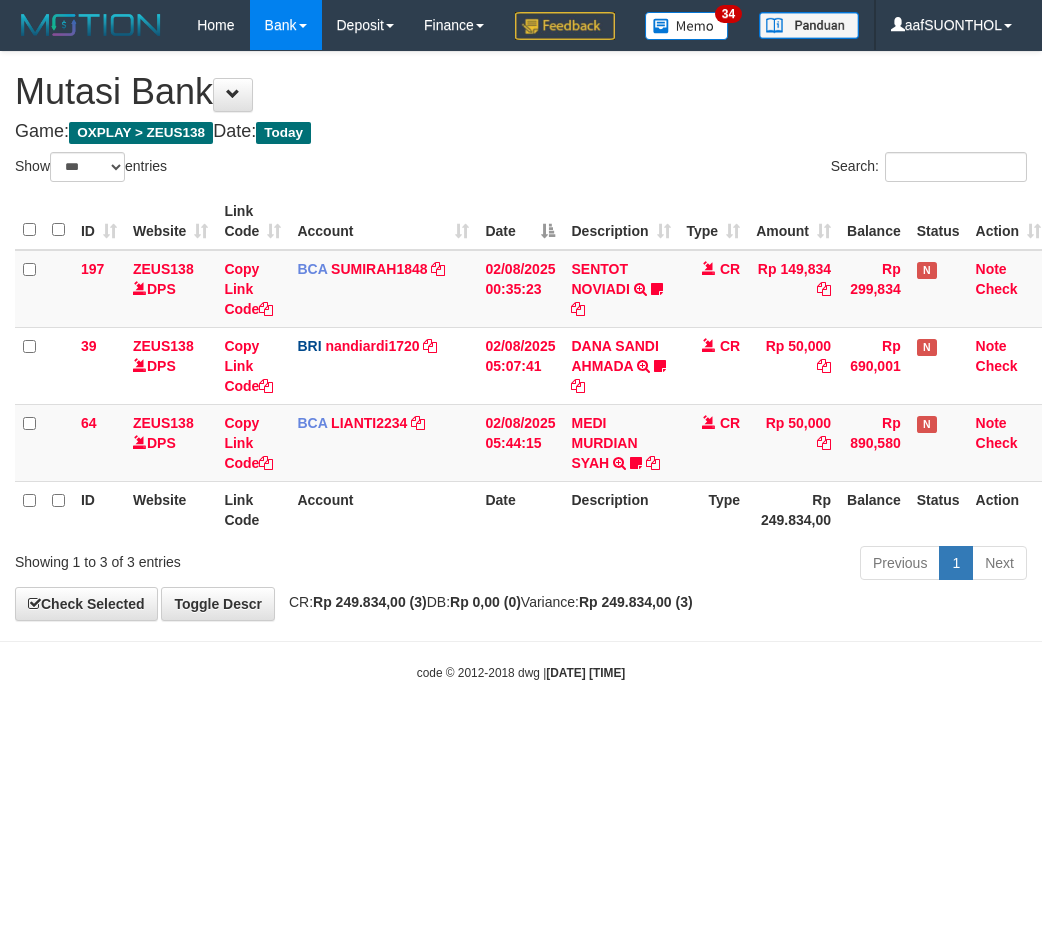 scroll, scrollTop: 0, scrollLeft: 6, axis: horizontal 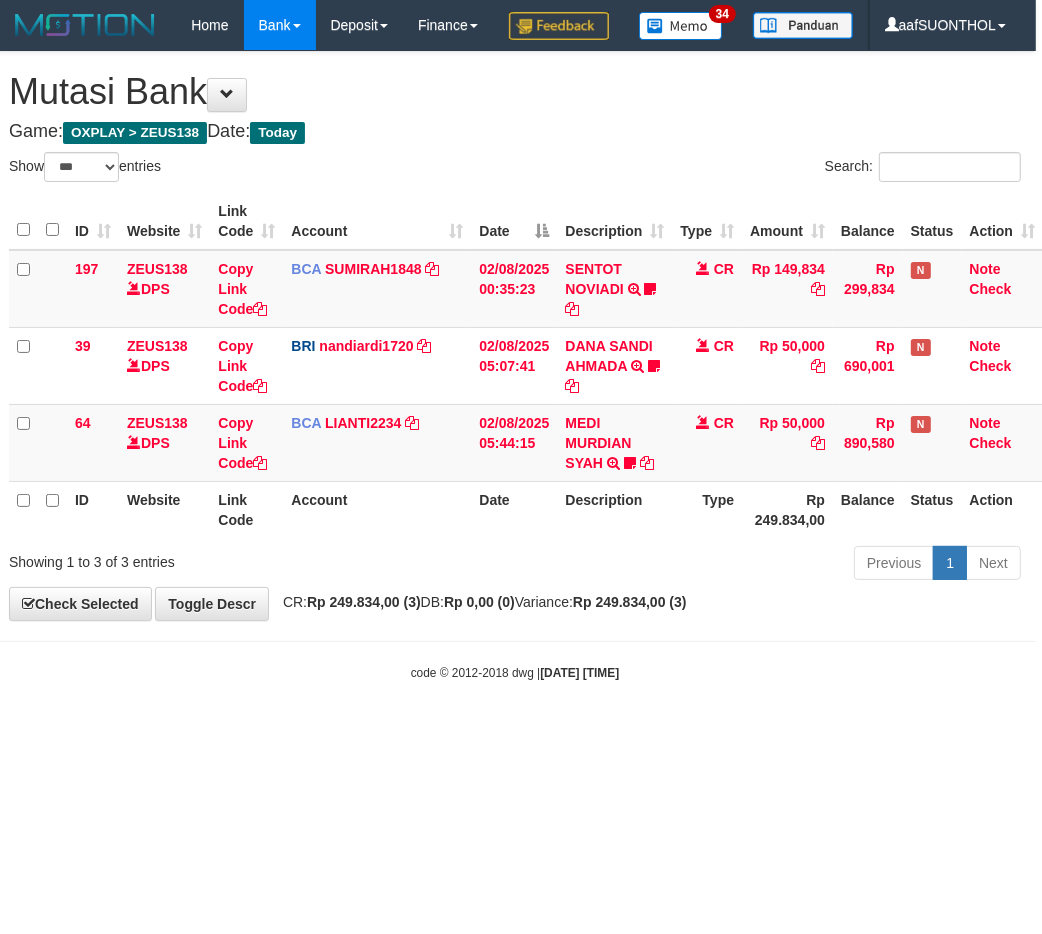 click on "Toggle navigation
Home
Bank
Account List
Load
By Website
Group
[OXPLAY]													ZEUS138
By Load Group (DPS)" at bounding box center [515, 366] 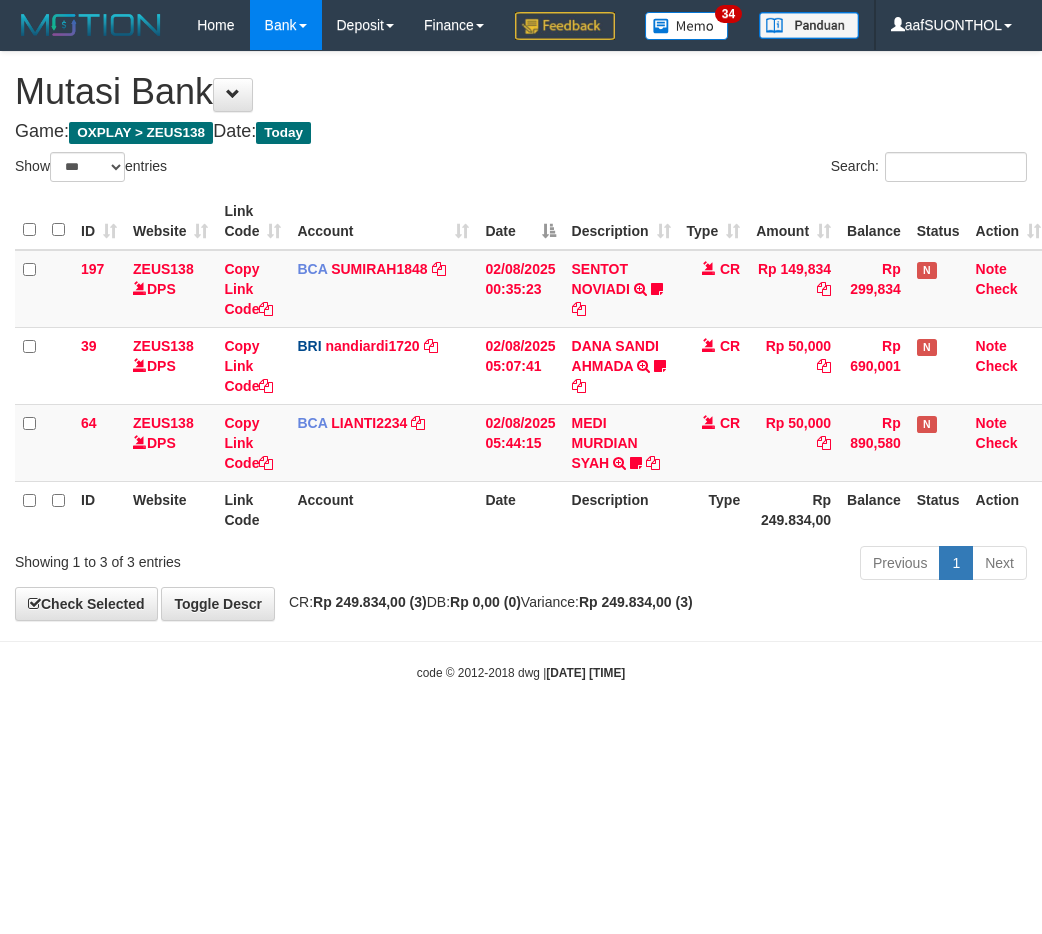 select on "***" 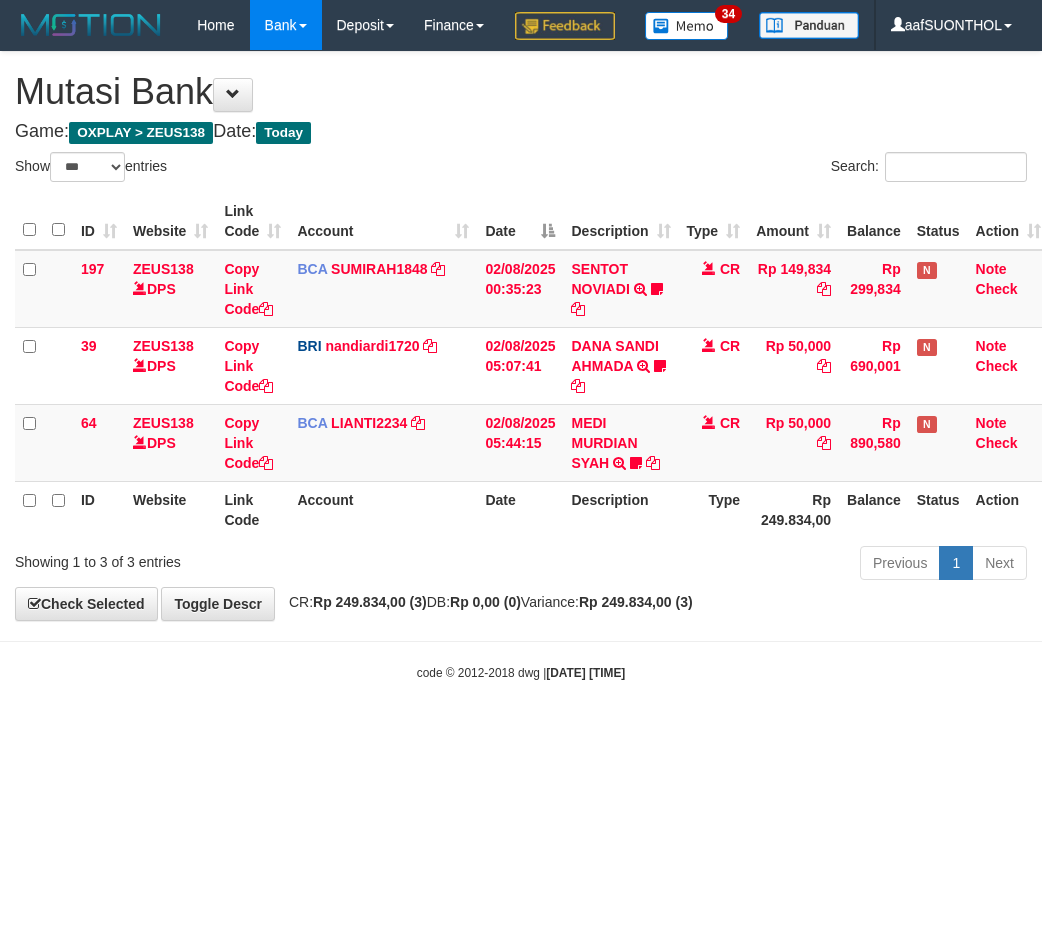 scroll, scrollTop: 0, scrollLeft: 6, axis: horizontal 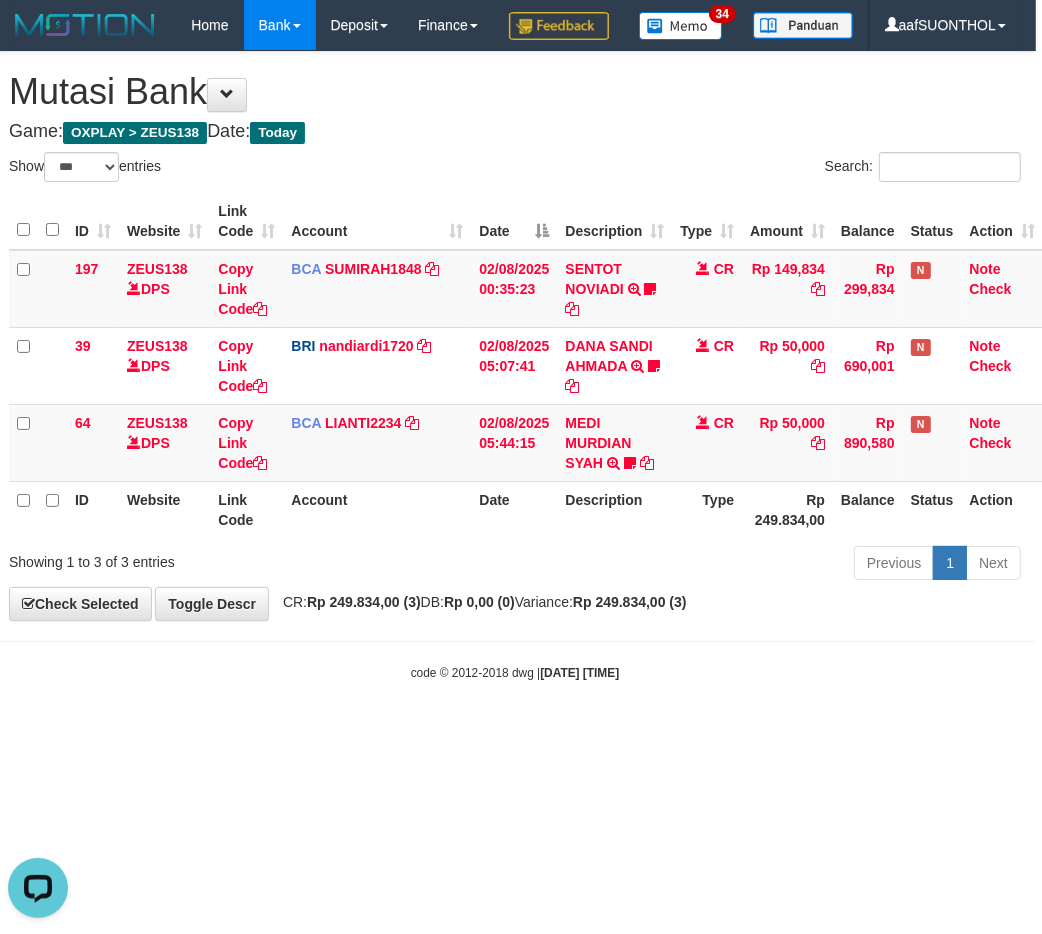 click on "Toggle navigation
Home
Bank
Account List
Load
By Website
Group
[OXPLAY]													ZEUS138
By Load Group (DPS)
Sync" at bounding box center (515, 366) 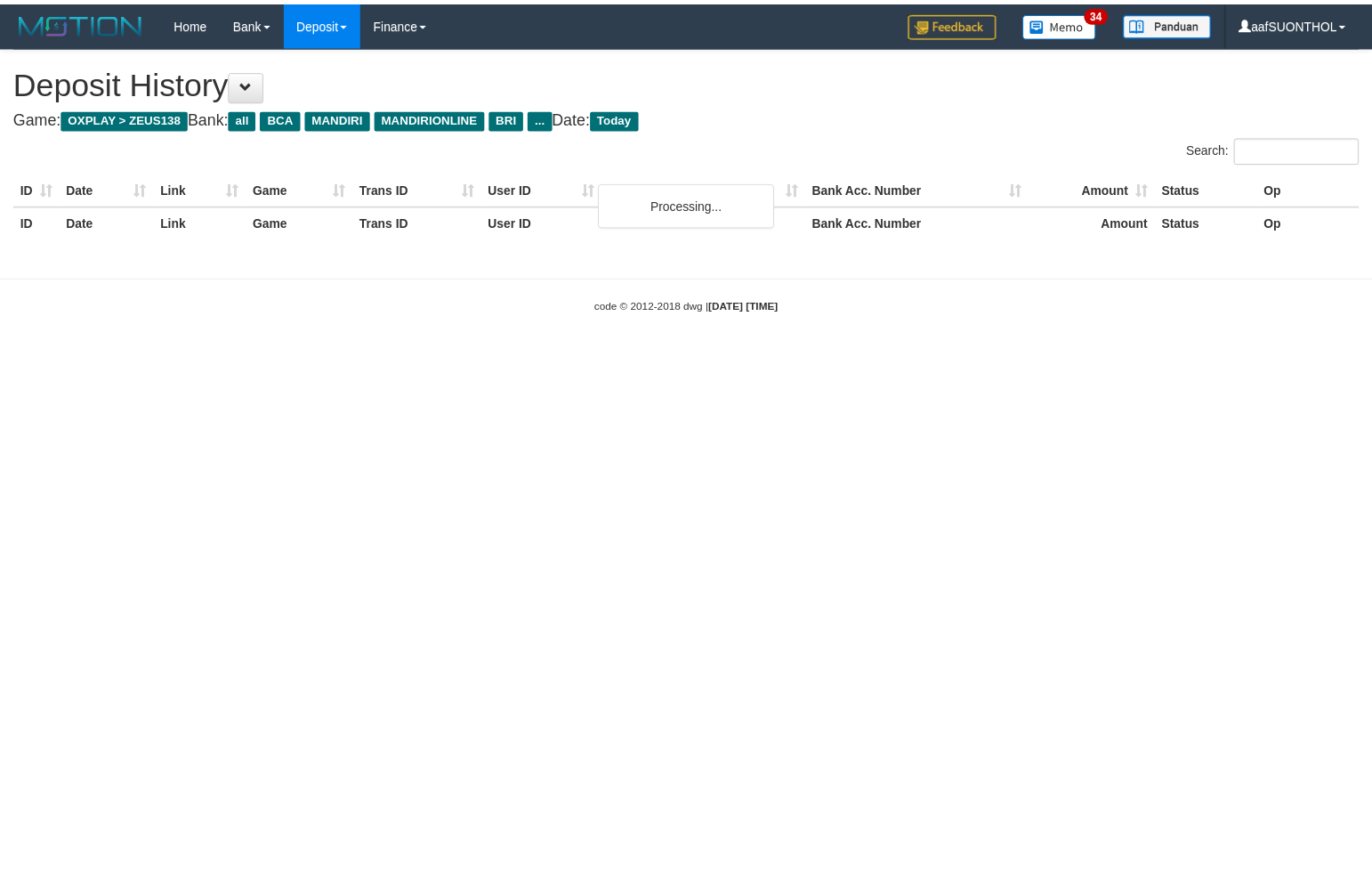 scroll, scrollTop: 0, scrollLeft: 0, axis: both 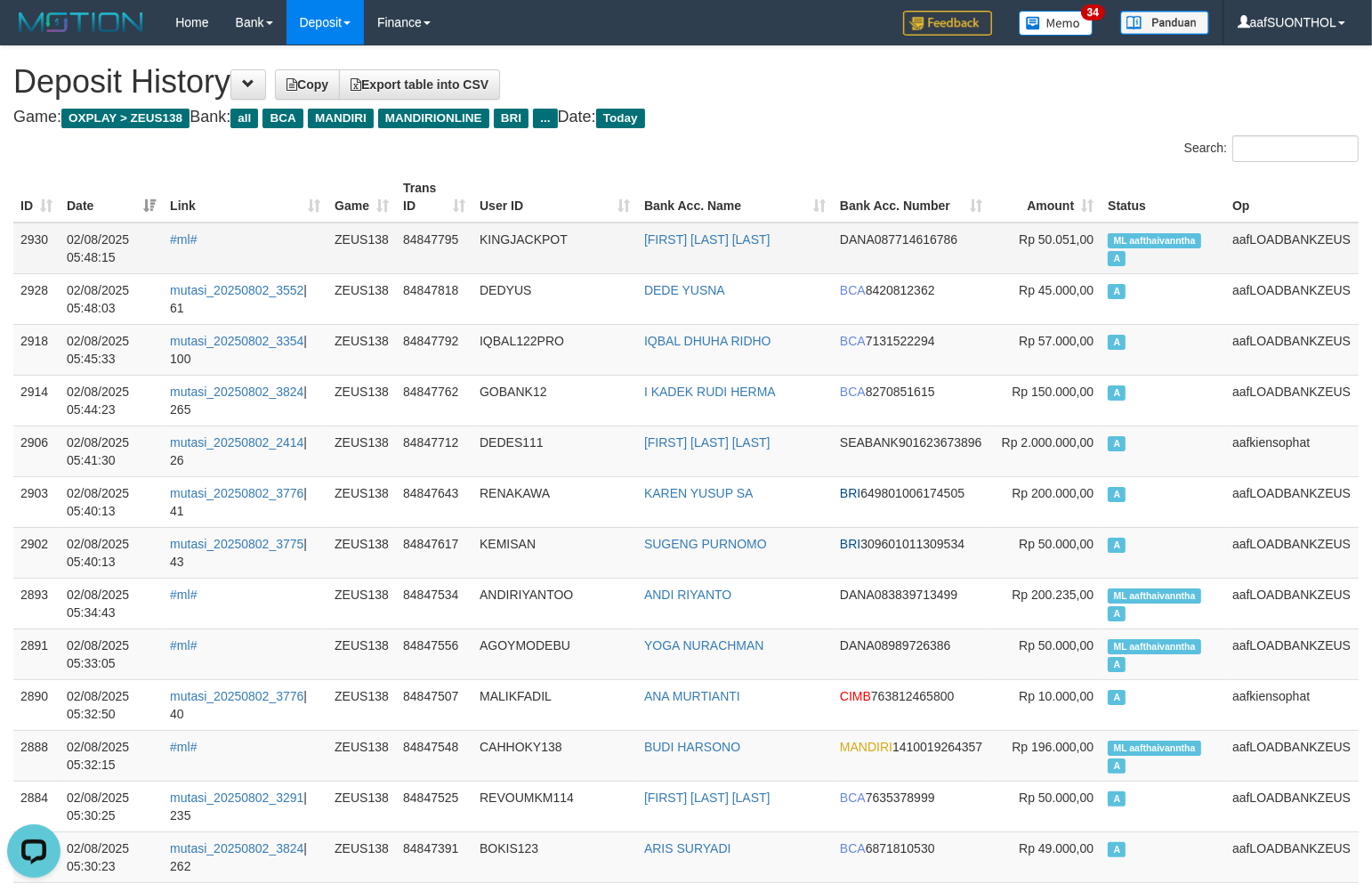 click on "ML aafthaivanntha" at bounding box center [1154, 240] 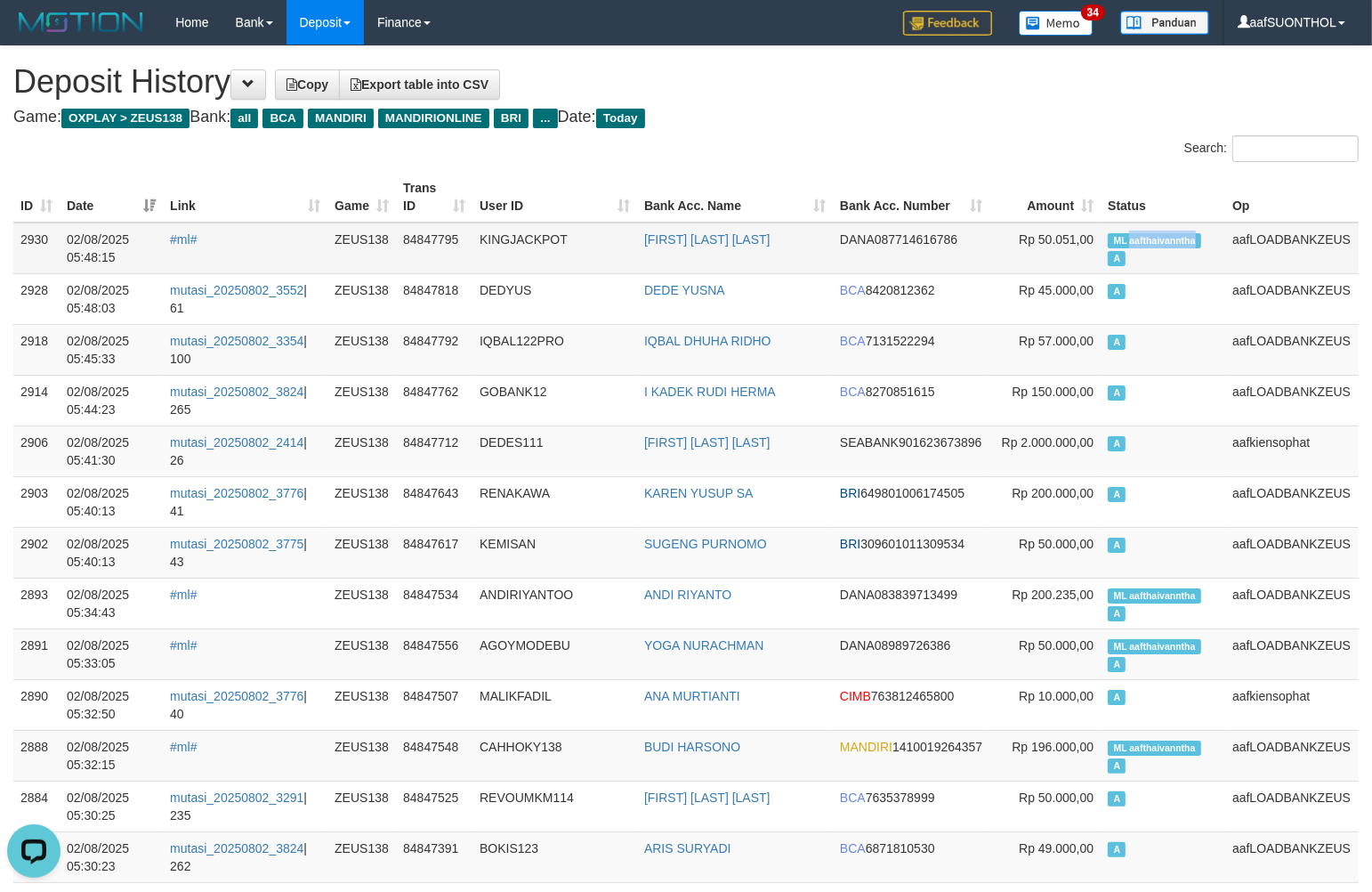 click on "ML aafthaivanntha" at bounding box center [1154, 240] 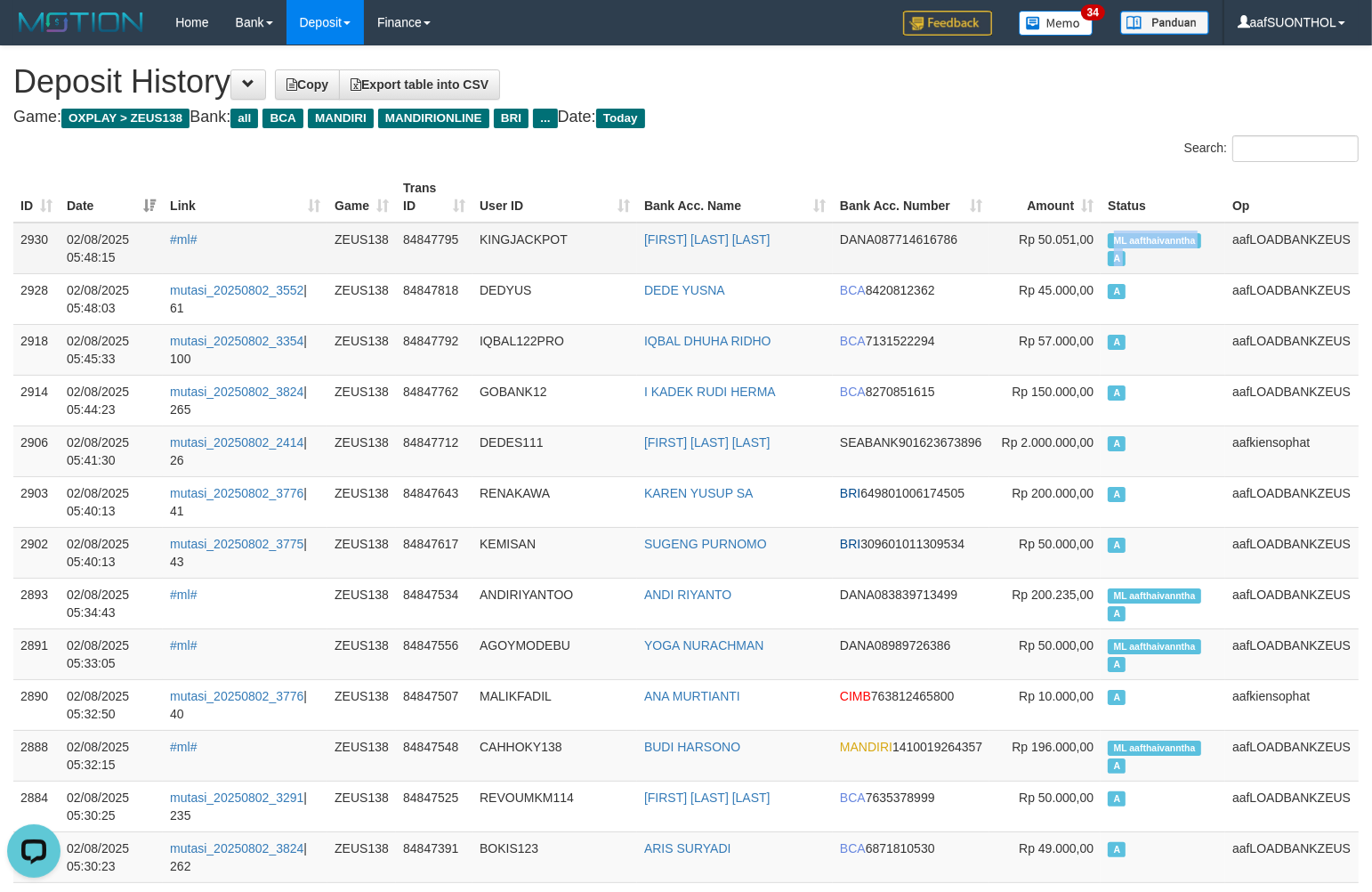 click on "ML aafthaivanntha" at bounding box center [1154, 240] 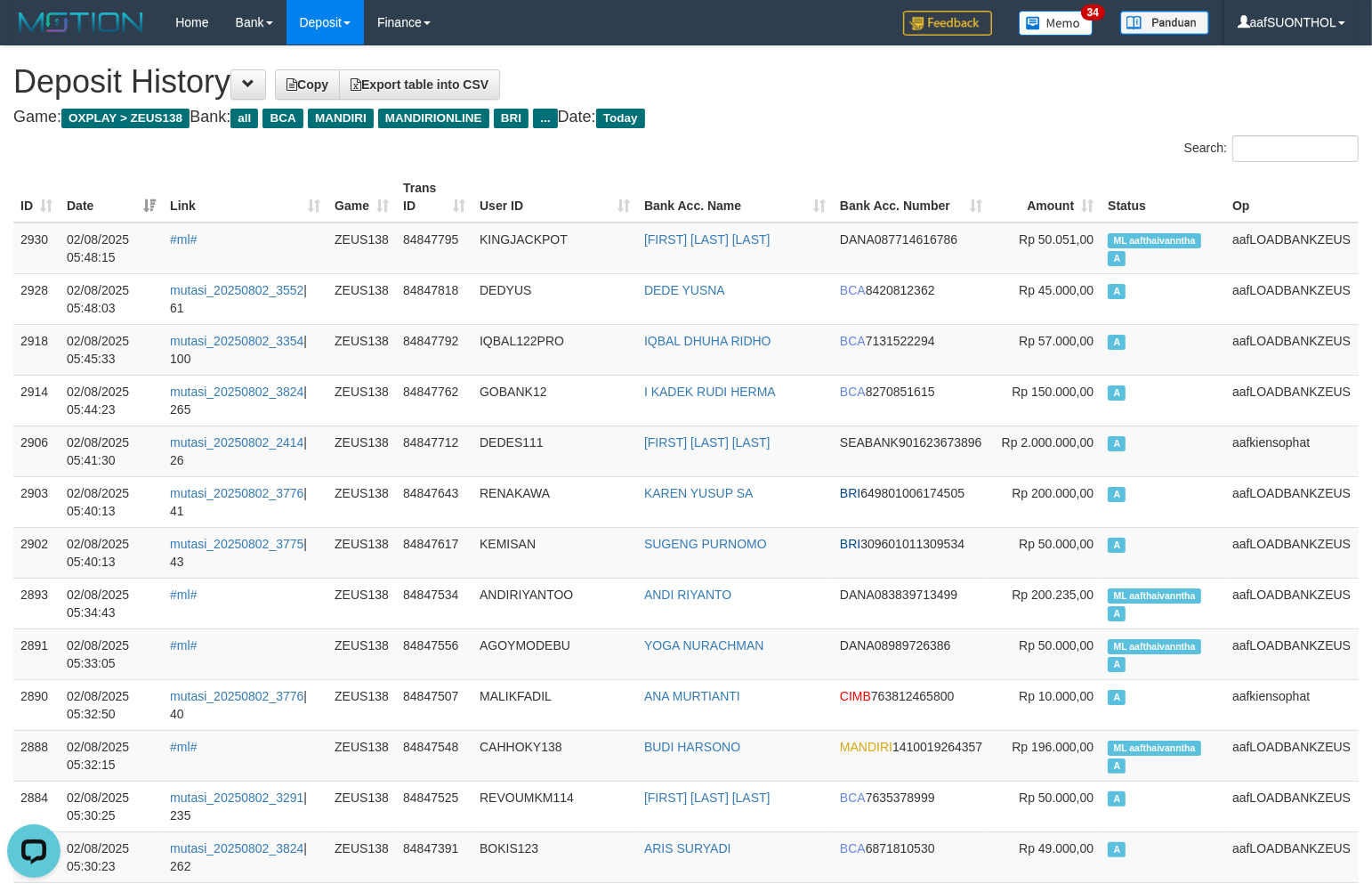 click on "Search:" at bounding box center [1029, 150] 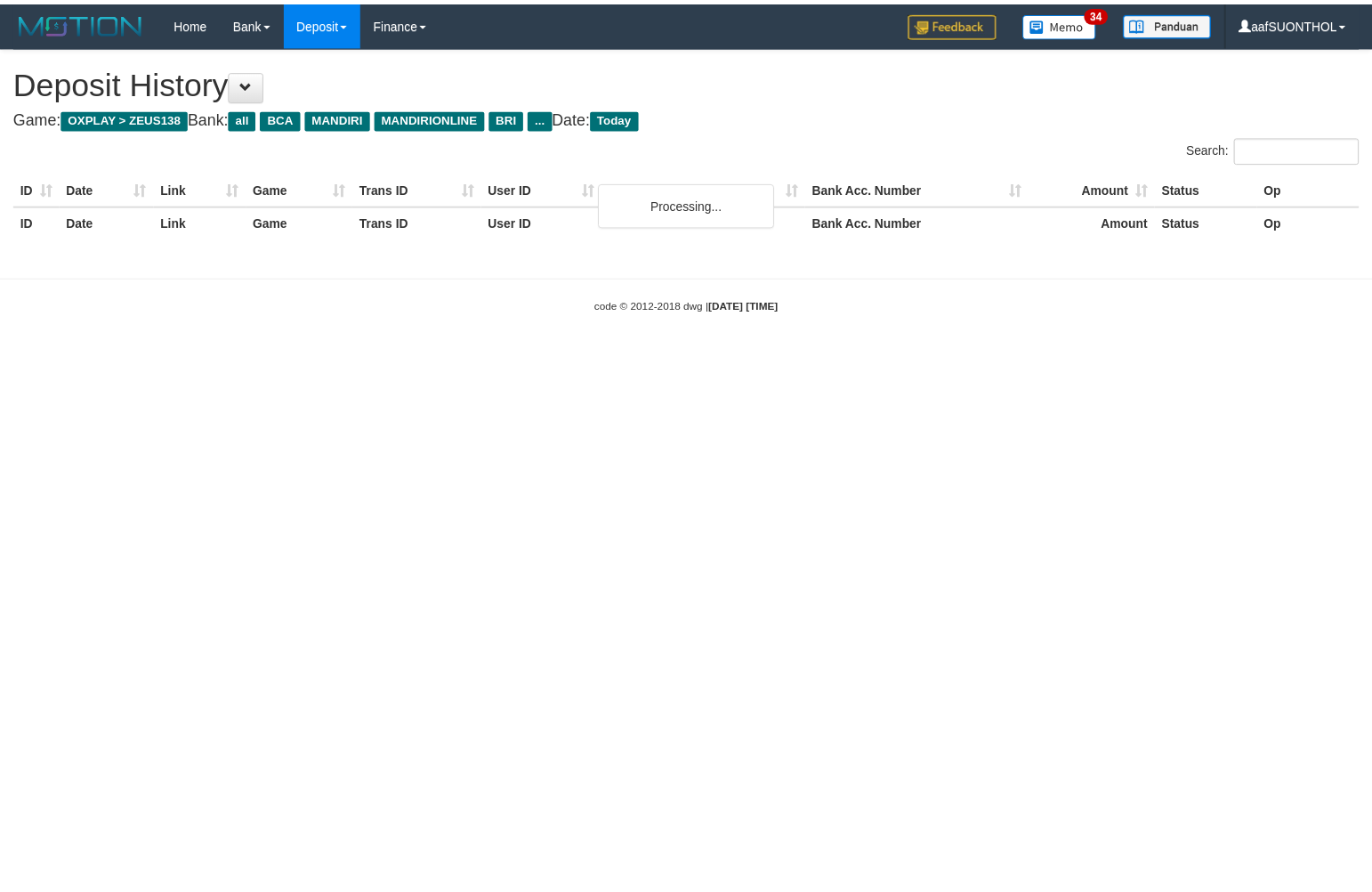 scroll, scrollTop: 0, scrollLeft: 0, axis: both 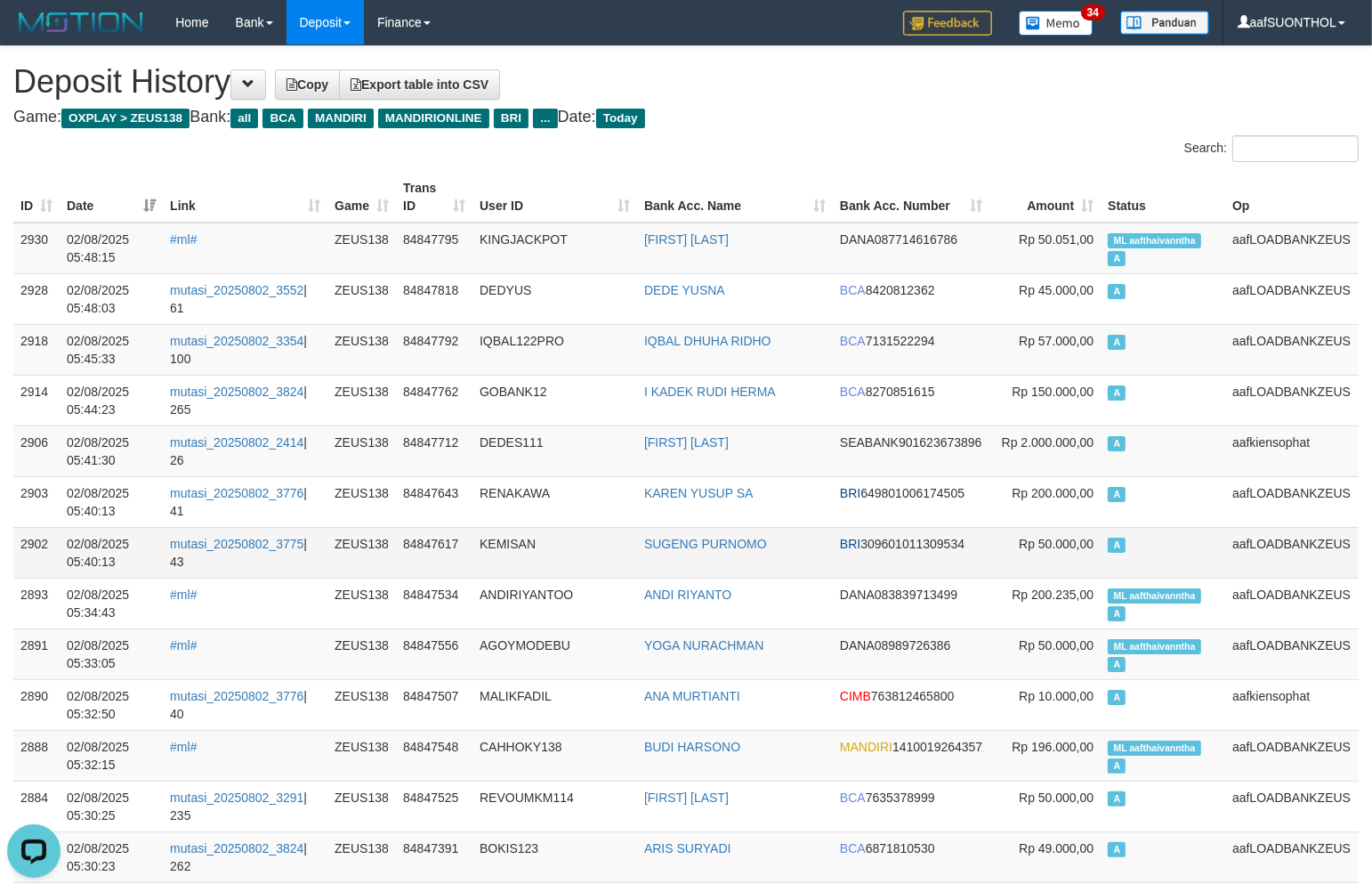 click on "KEMISAN" at bounding box center (554, 552) 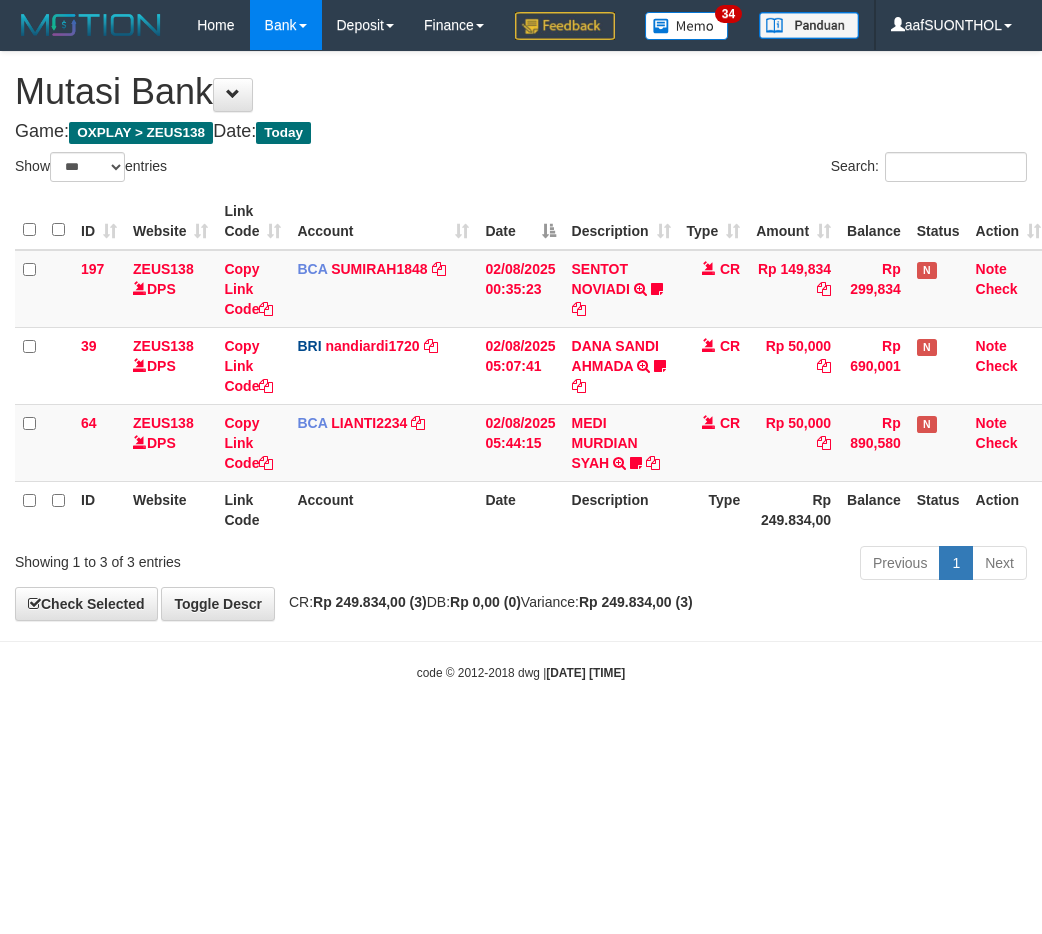 select on "***" 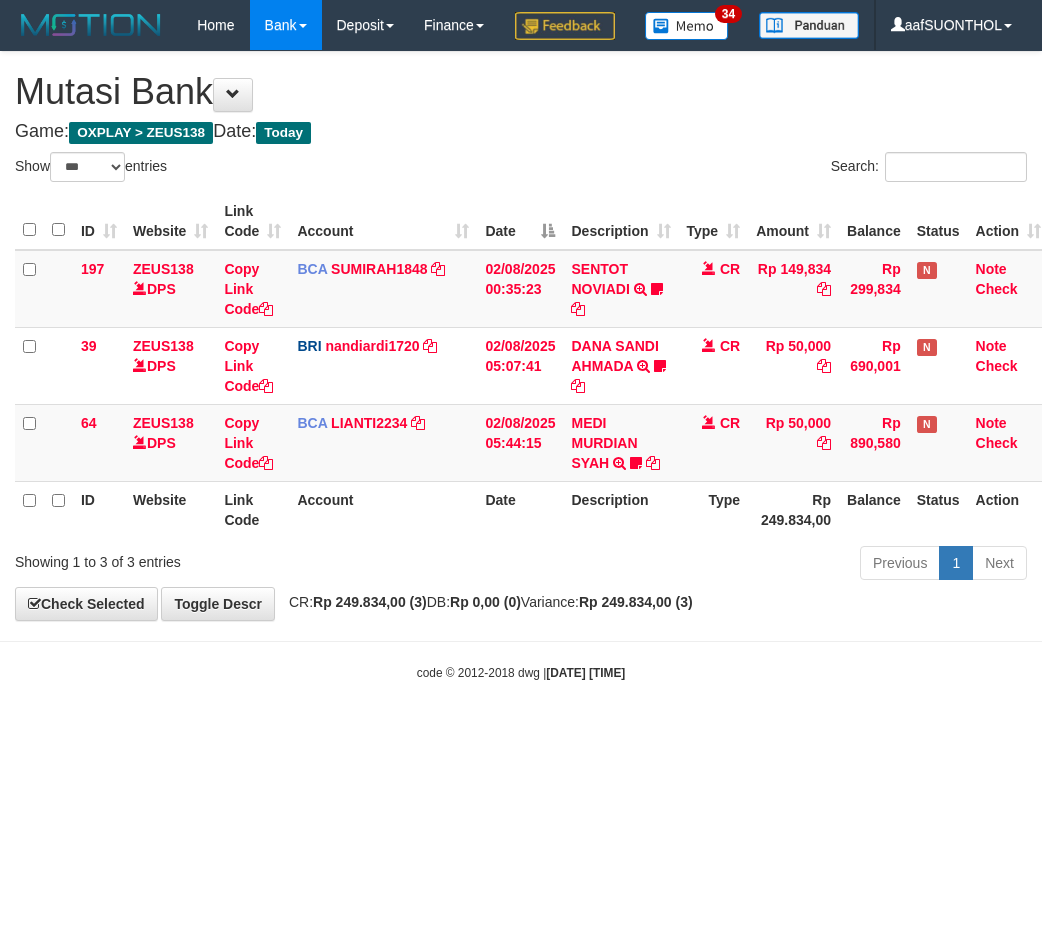scroll, scrollTop: 0, scrollLeft: 6, axis: horizontal 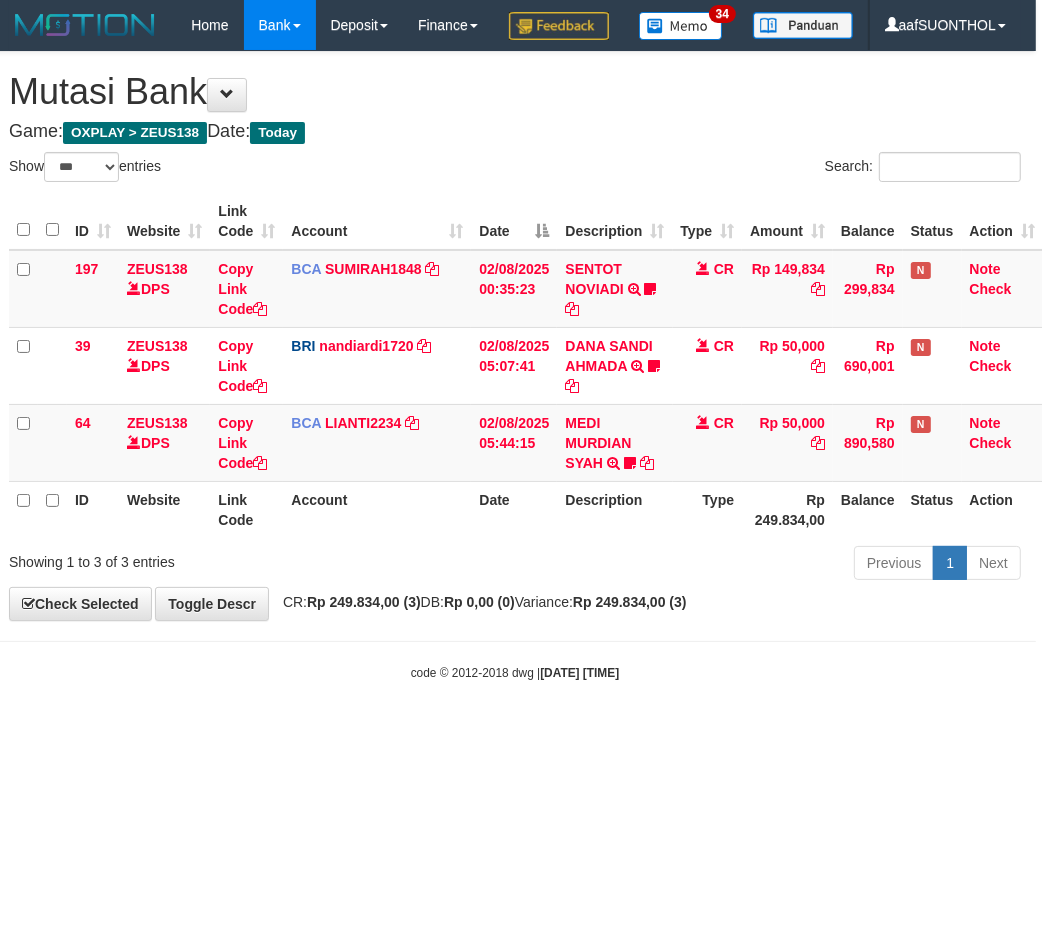 click on "Toggle navigation
Home
Bank
Account List
Load
By Website
Group
[OXPLAY]													ZEUS138
By Load Group (DPS)" at bounding box center [515, 366] 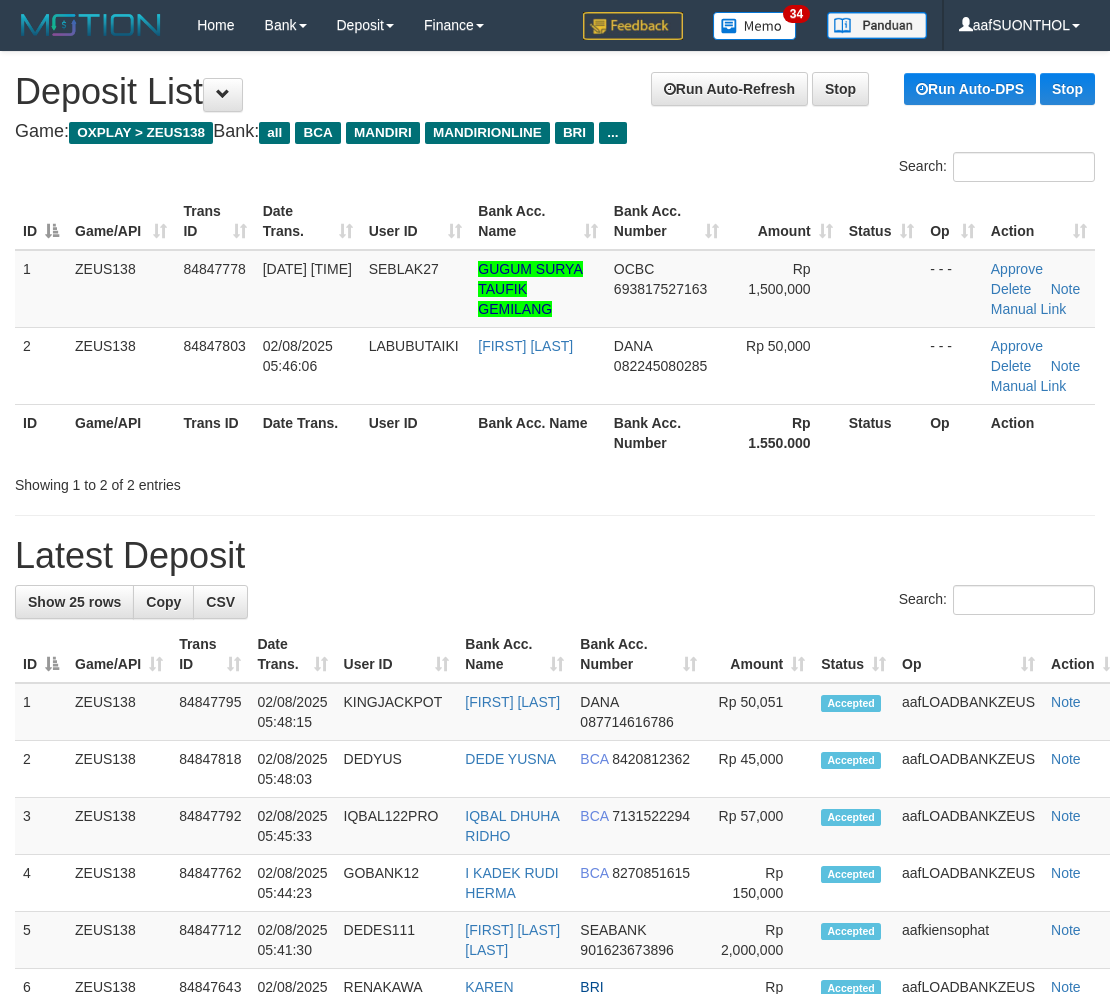 scroll, scrollTop: 0, scrollLeft: 0, axis: both 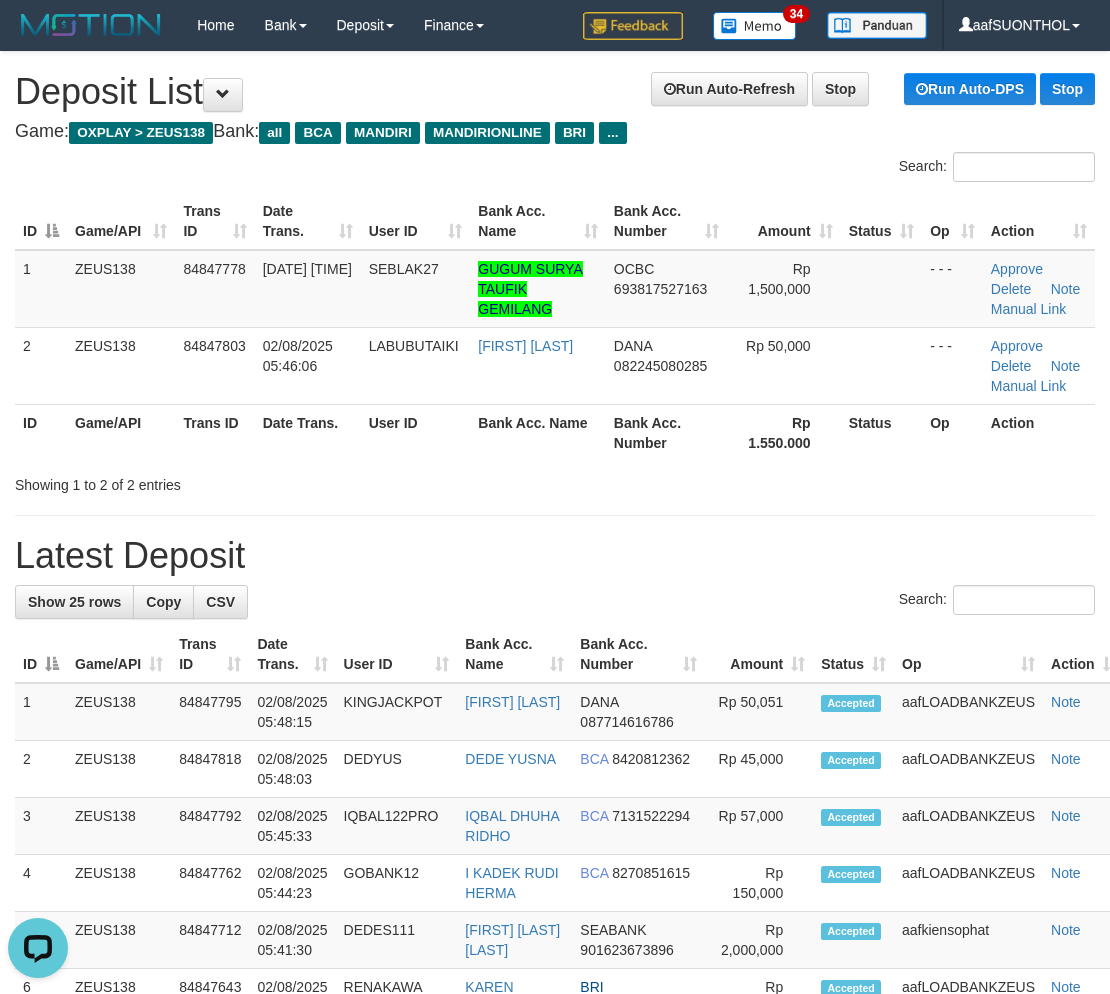 drag, startPoint x: 665, startPoint y: 482, endPoint x: 646, endPoint y: 488, distance: 19.924858 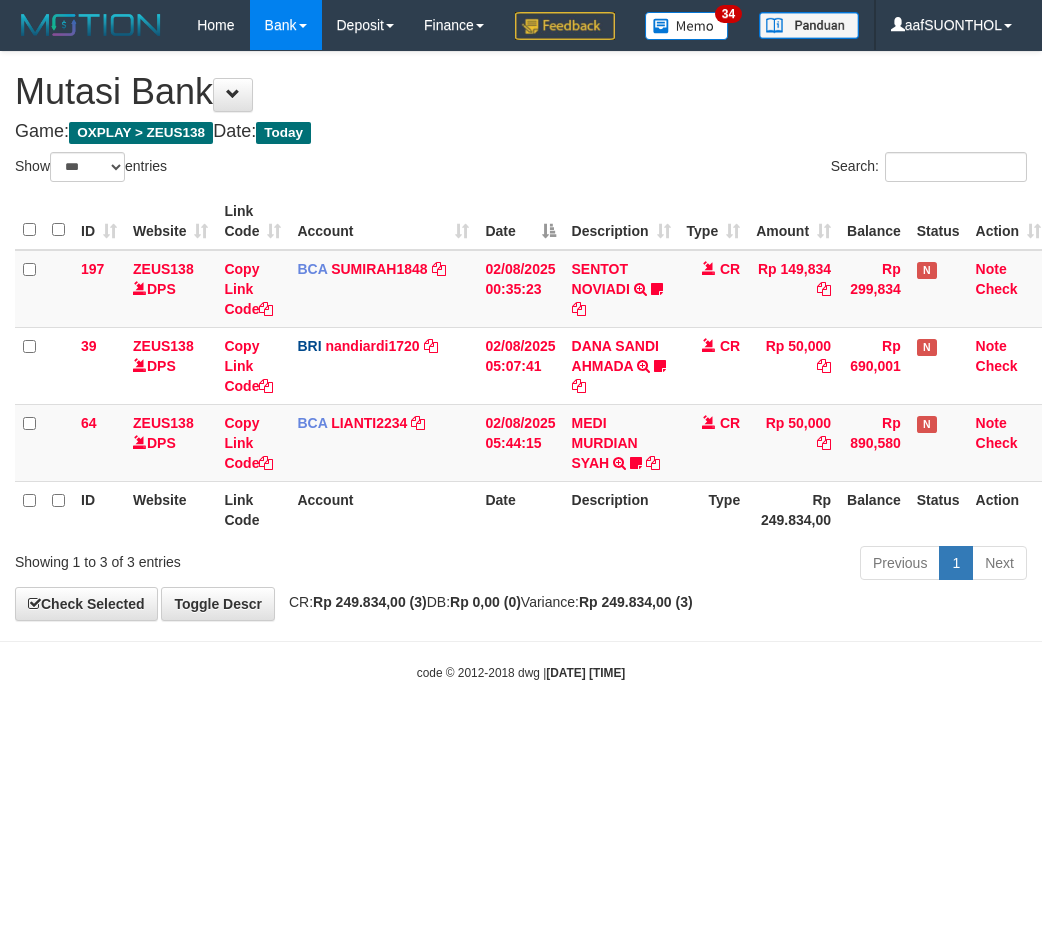 select on "***" 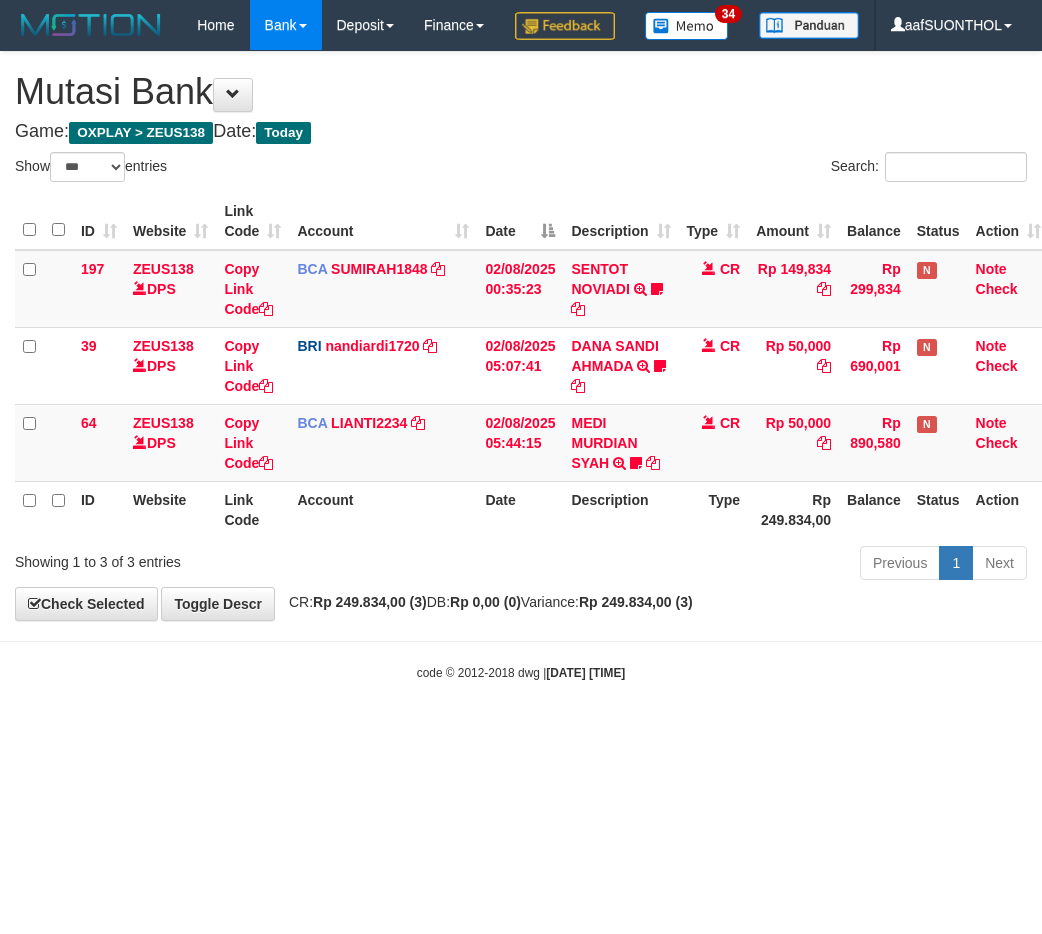 scroll, scrollTop: 0, scrollLeft: 6, axis: horizontal 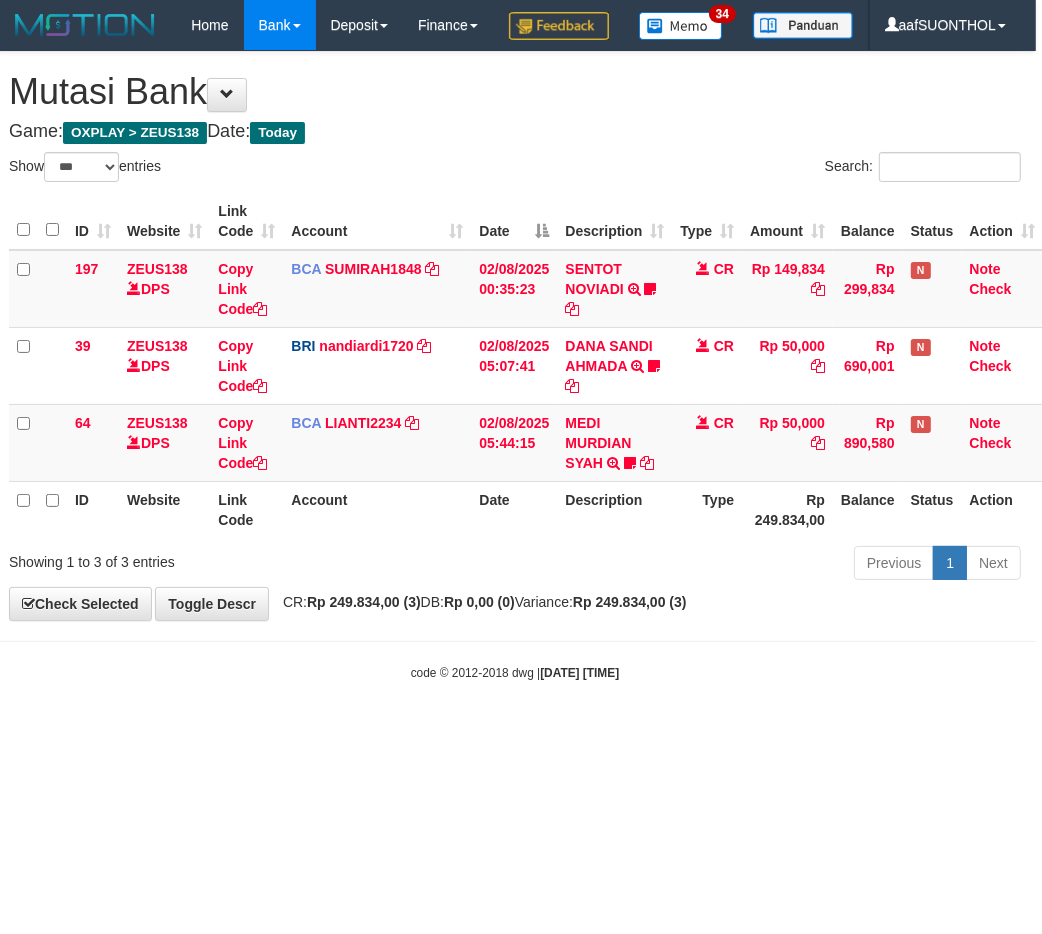 click on "Toggle navigation
Home
Bank
Account List
Load
By Website
Group
[OXPLAY]													ZEUS138
By Load Group (DPS)" at bounding box center [515, 366] 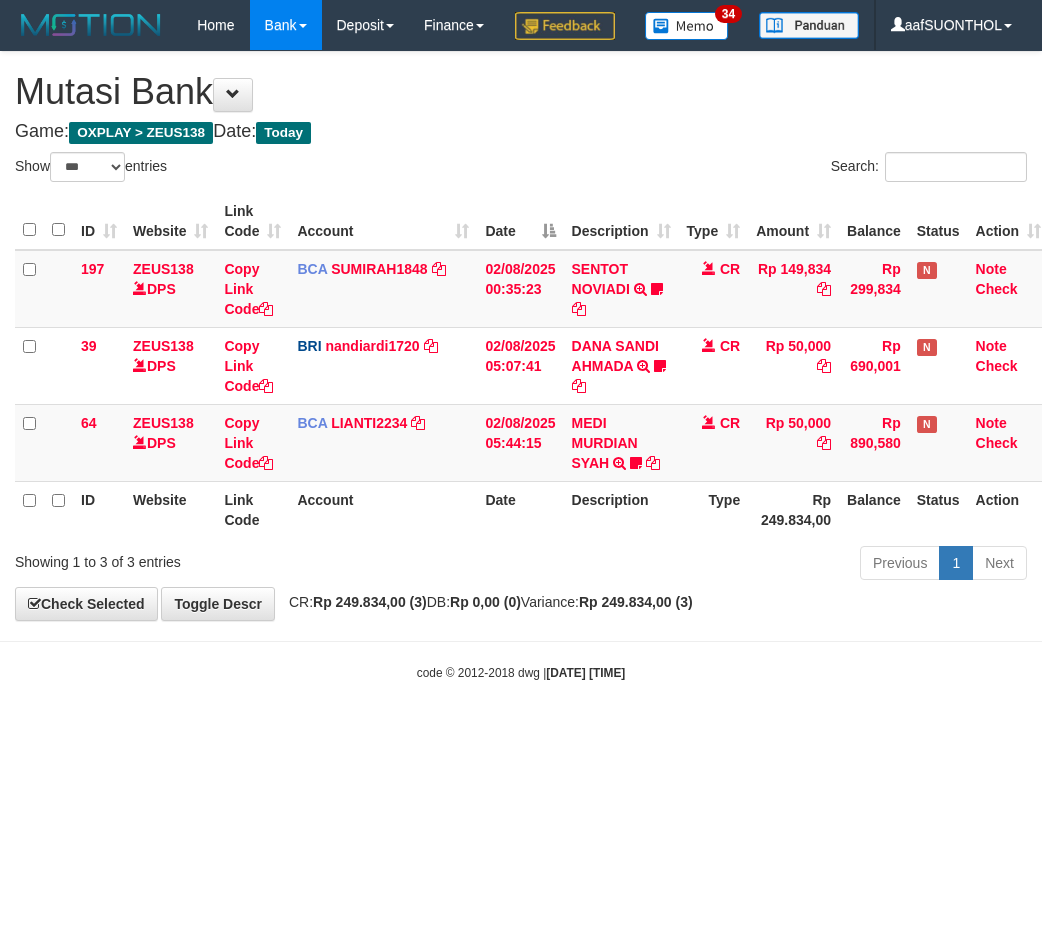 select on "***" 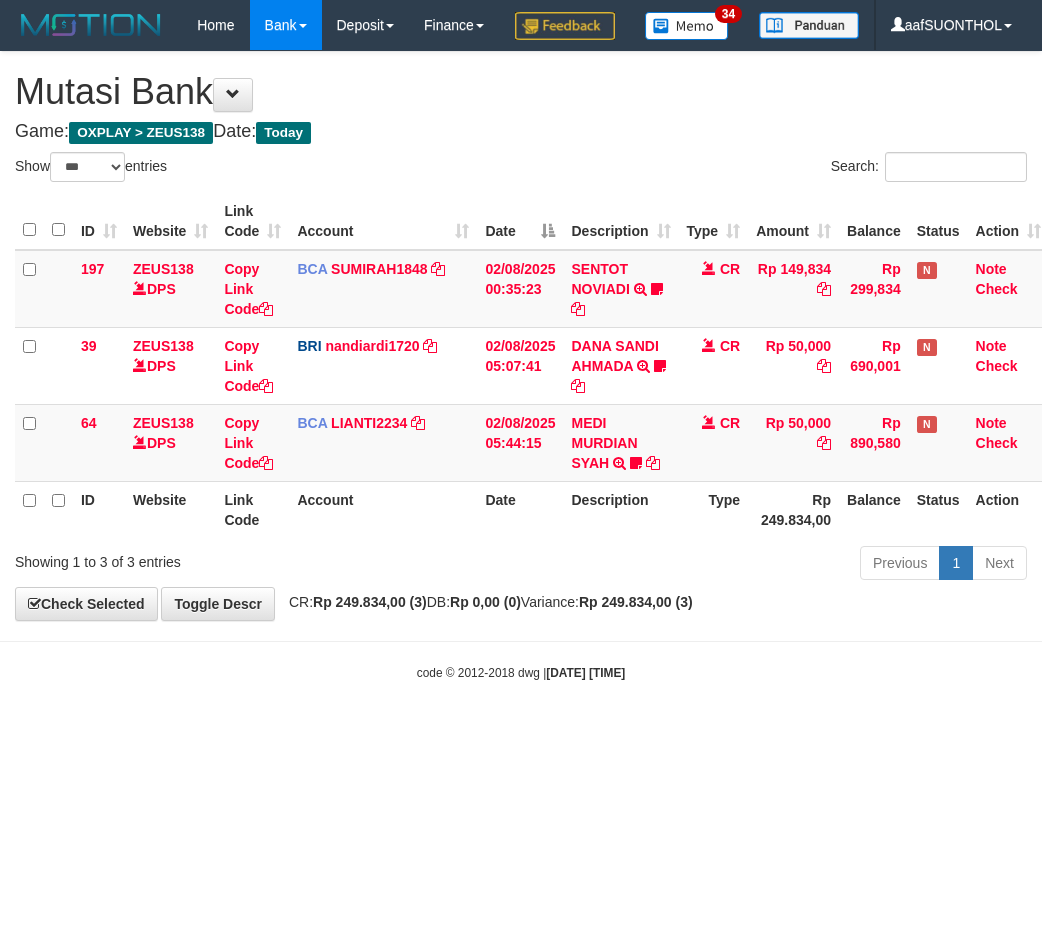 scroll, scrollTop: 0, scrollLeft: 6, axis: horizontal 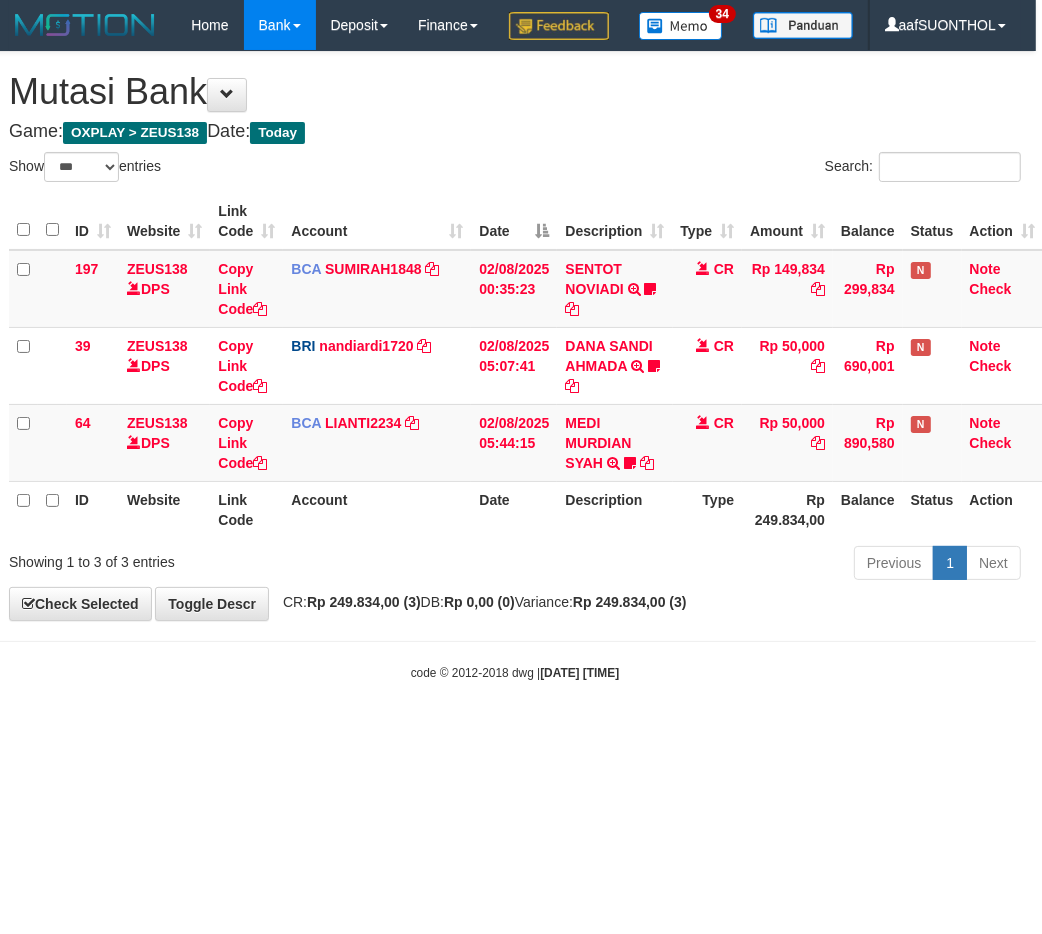 click on "Toggle navigation
Home
Bank
Account List
Load
By Website
Group
[OXPLAY]													ZEUS138
By Load Group (DPS)" at bounding box center (515, 366) 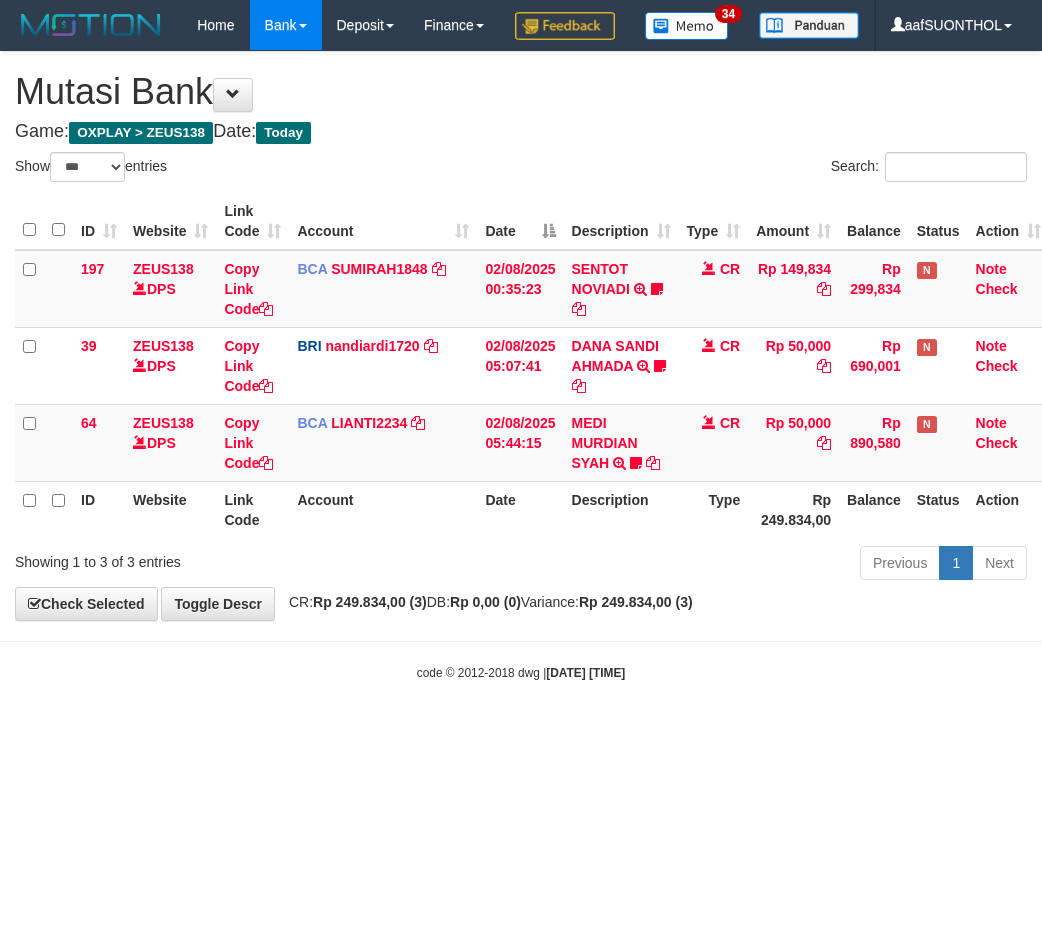 select on "***" 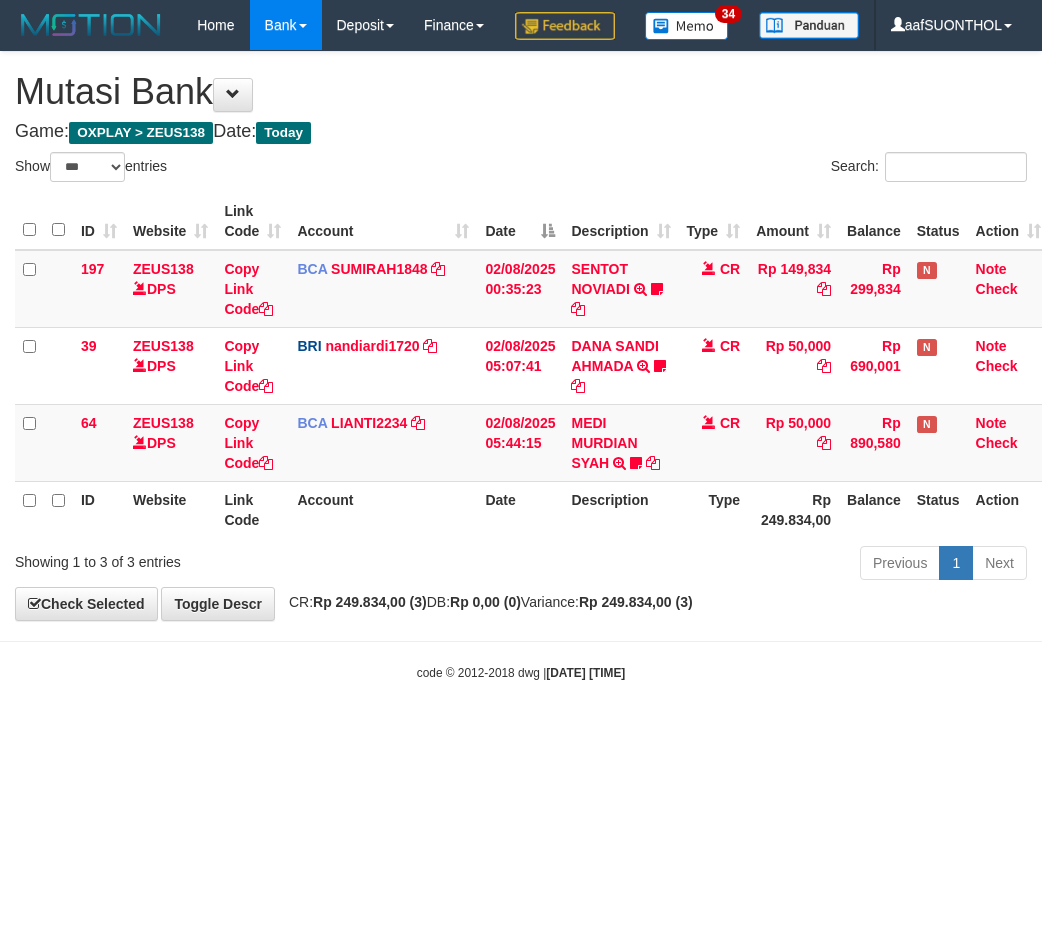 scroll, scrollTop: 0, scrollLeft: 6, axis: horizontal 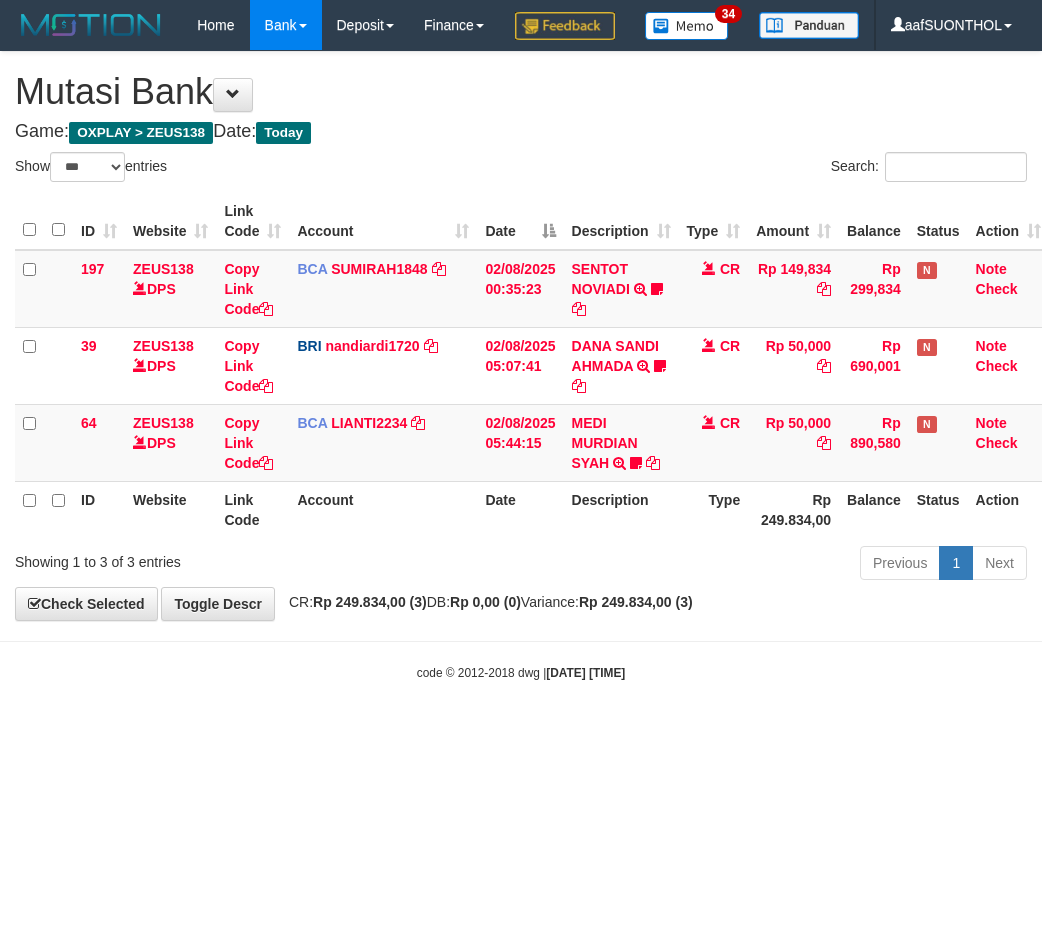 select on "***" 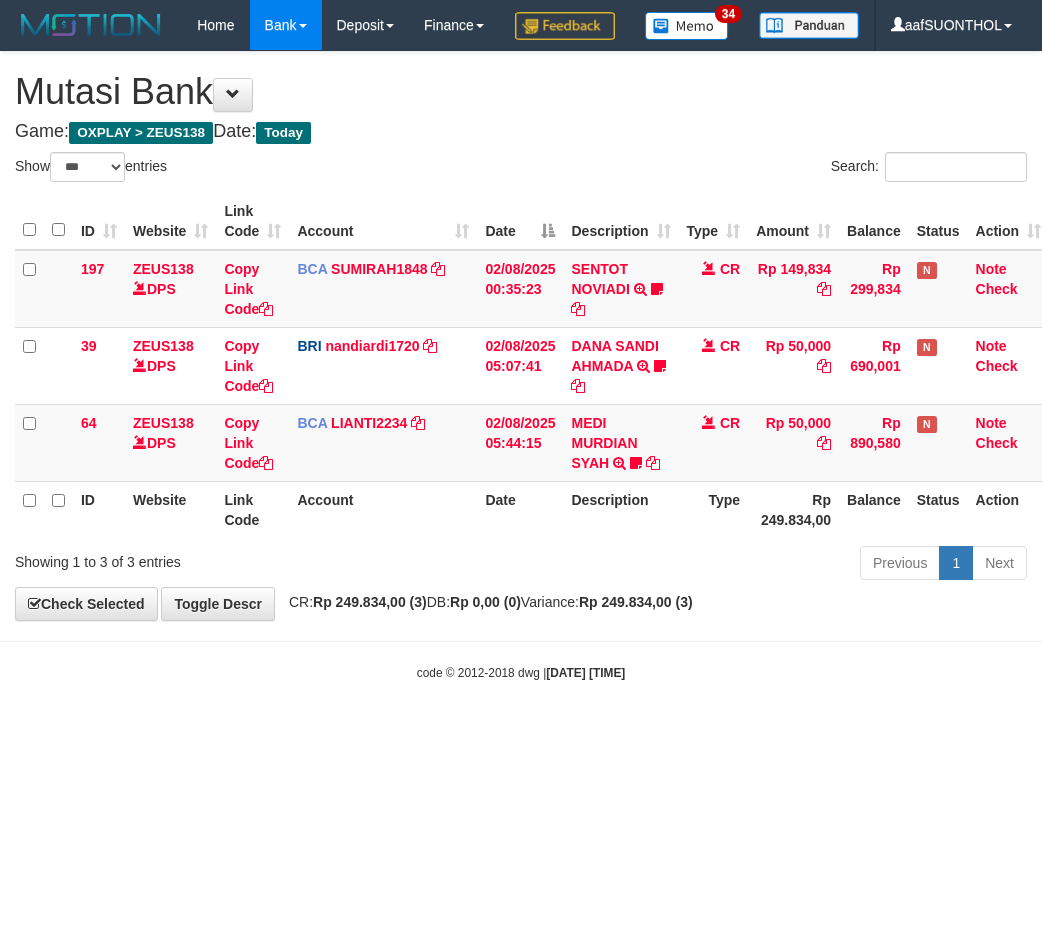 scroll, scrollTop: 0, scrollLeft: 6, axis: horizontal 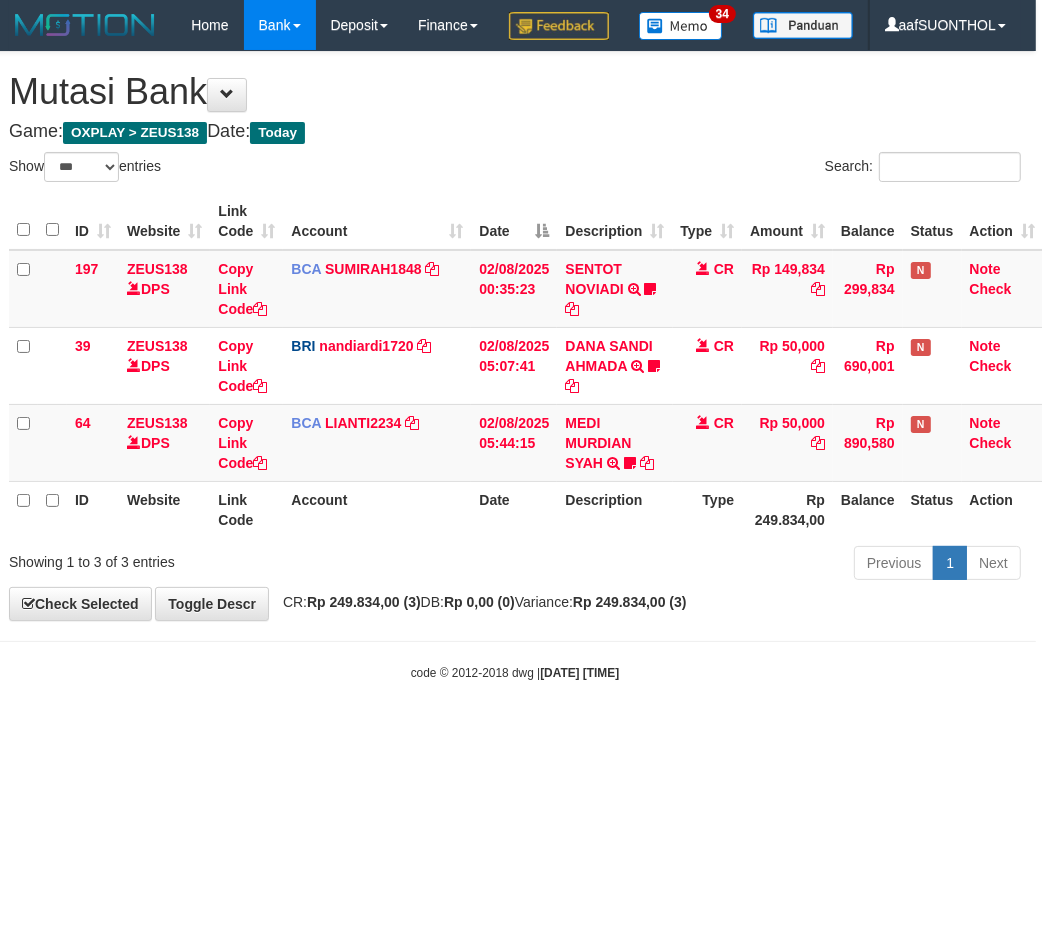 click on "**********" at bounding box center [515, 336] 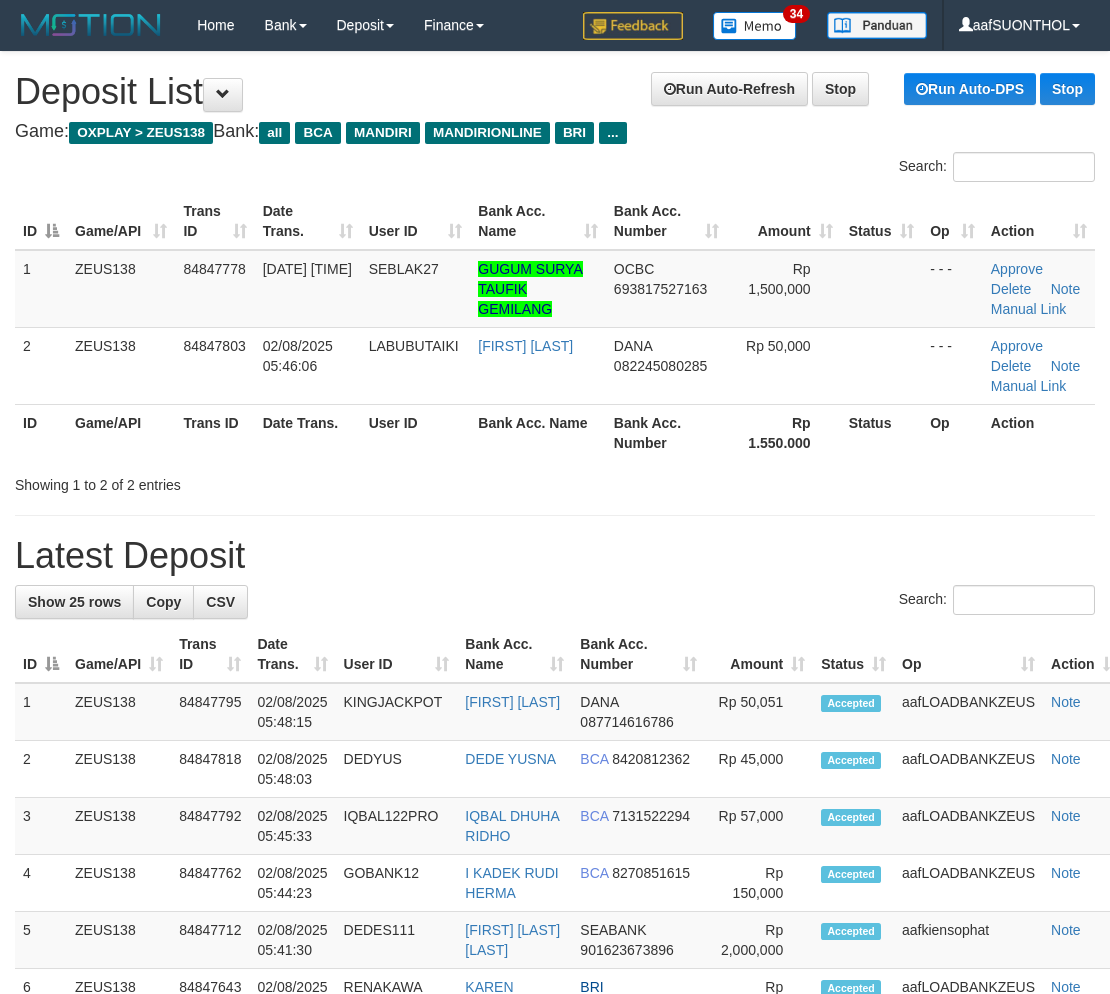 scroll, scrollTop: 0, scrollLeft: 0, axis: both 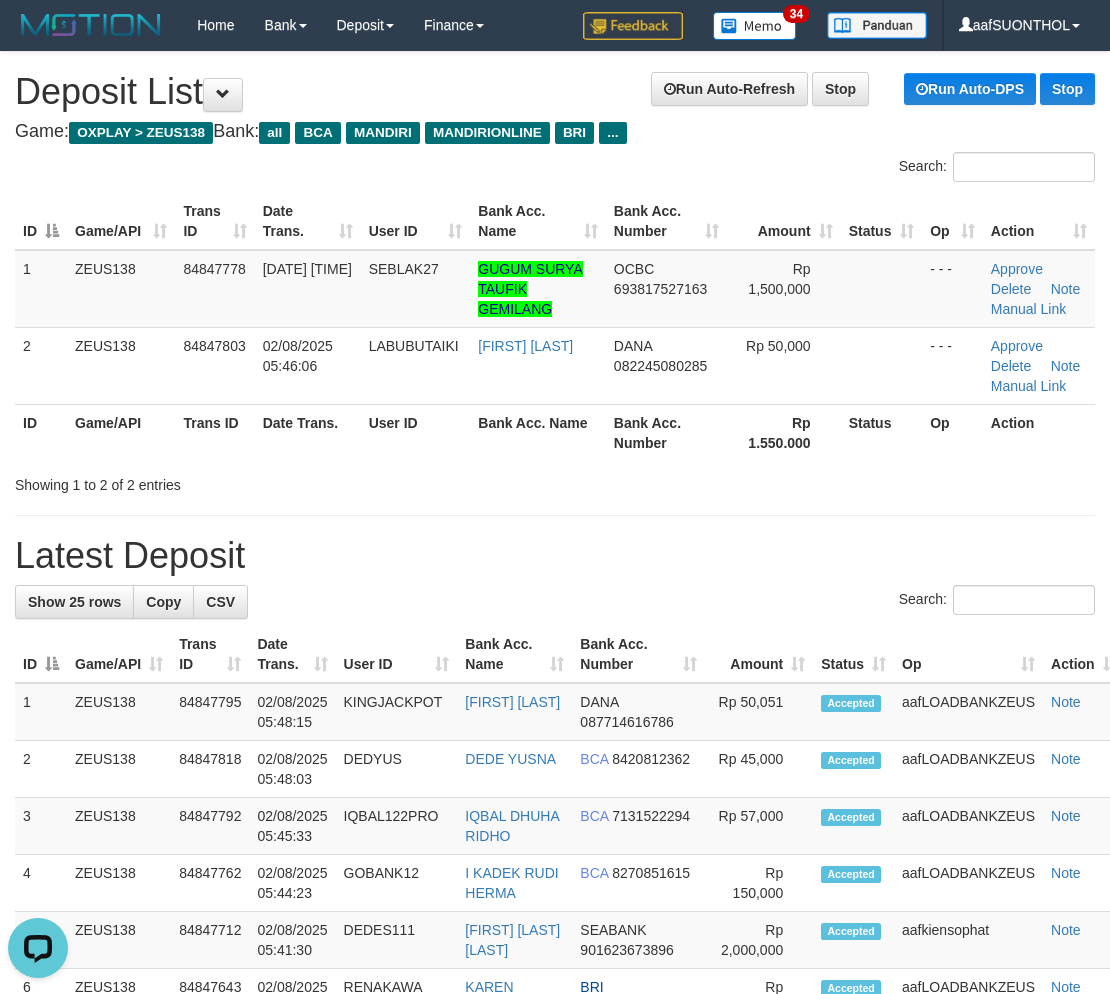 click on "**********" at bounding box center (555, 1177) 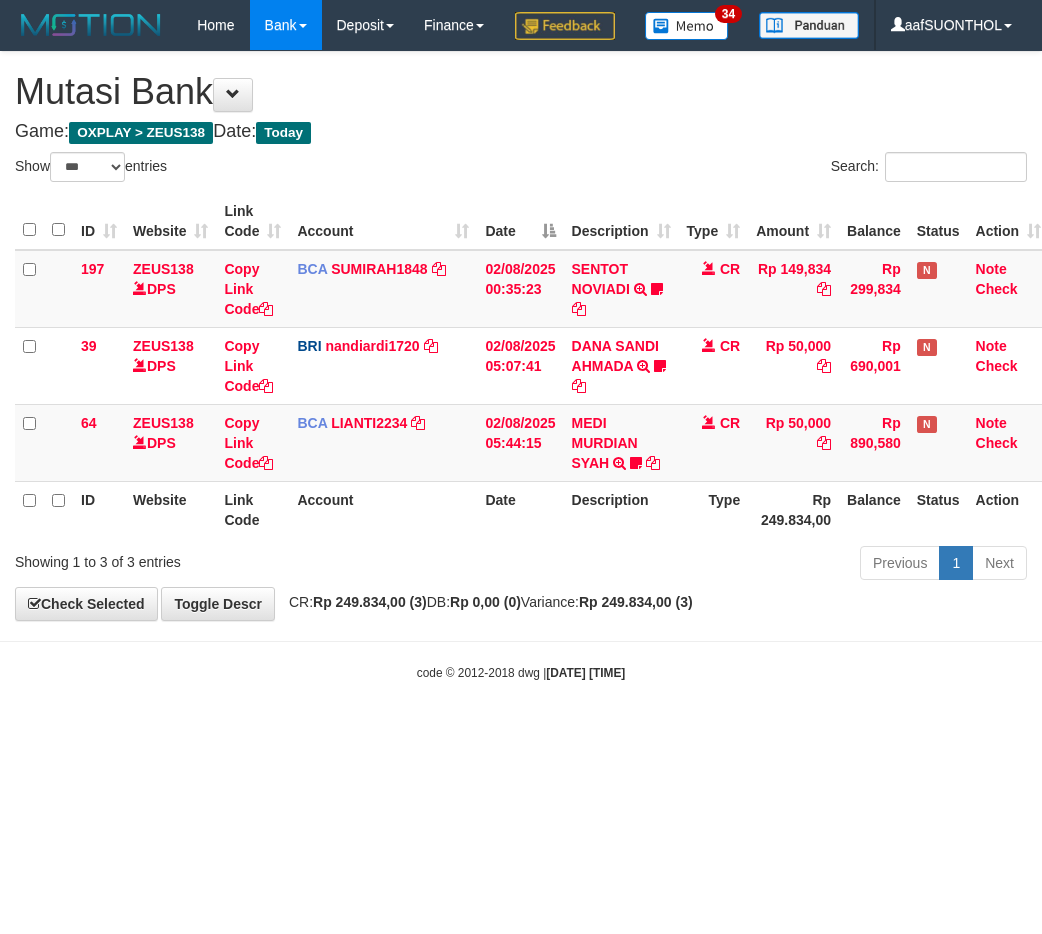 select on "***" 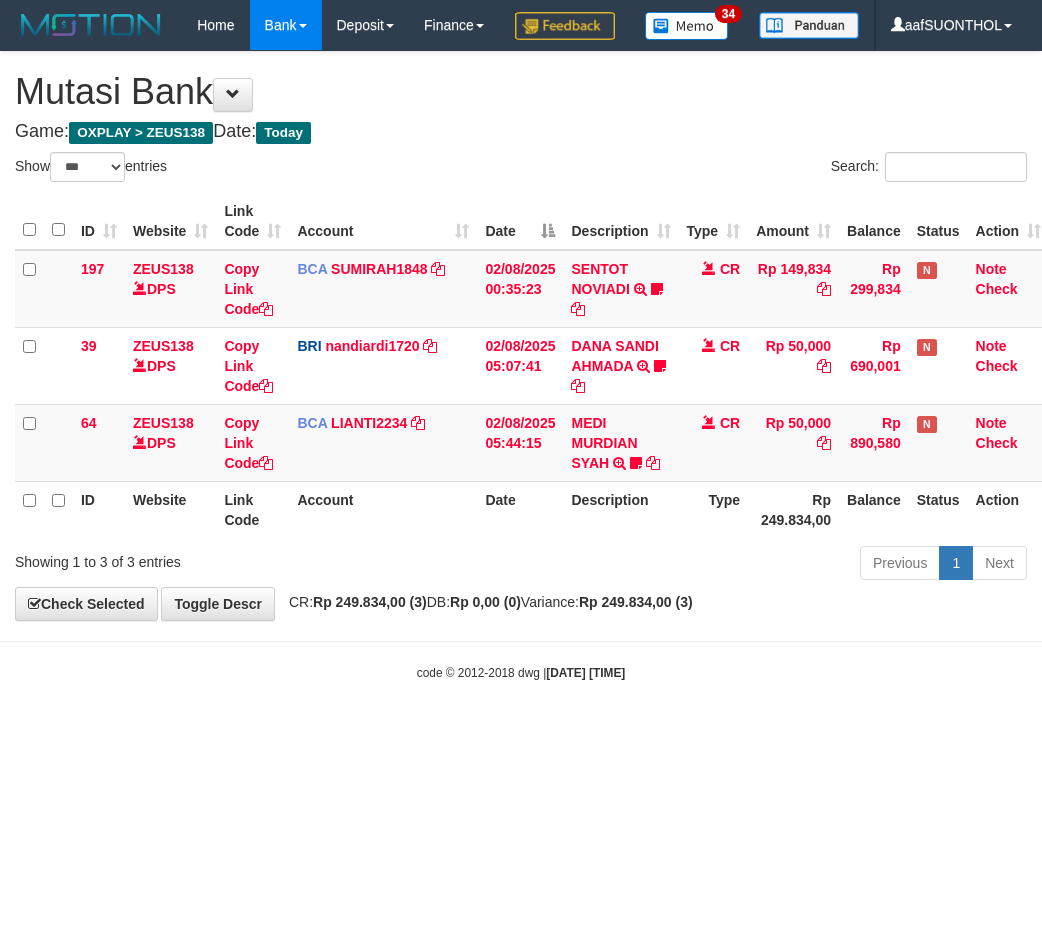 scroll, scrollTop: 0, scrollLeft: 6, axis: horizontal 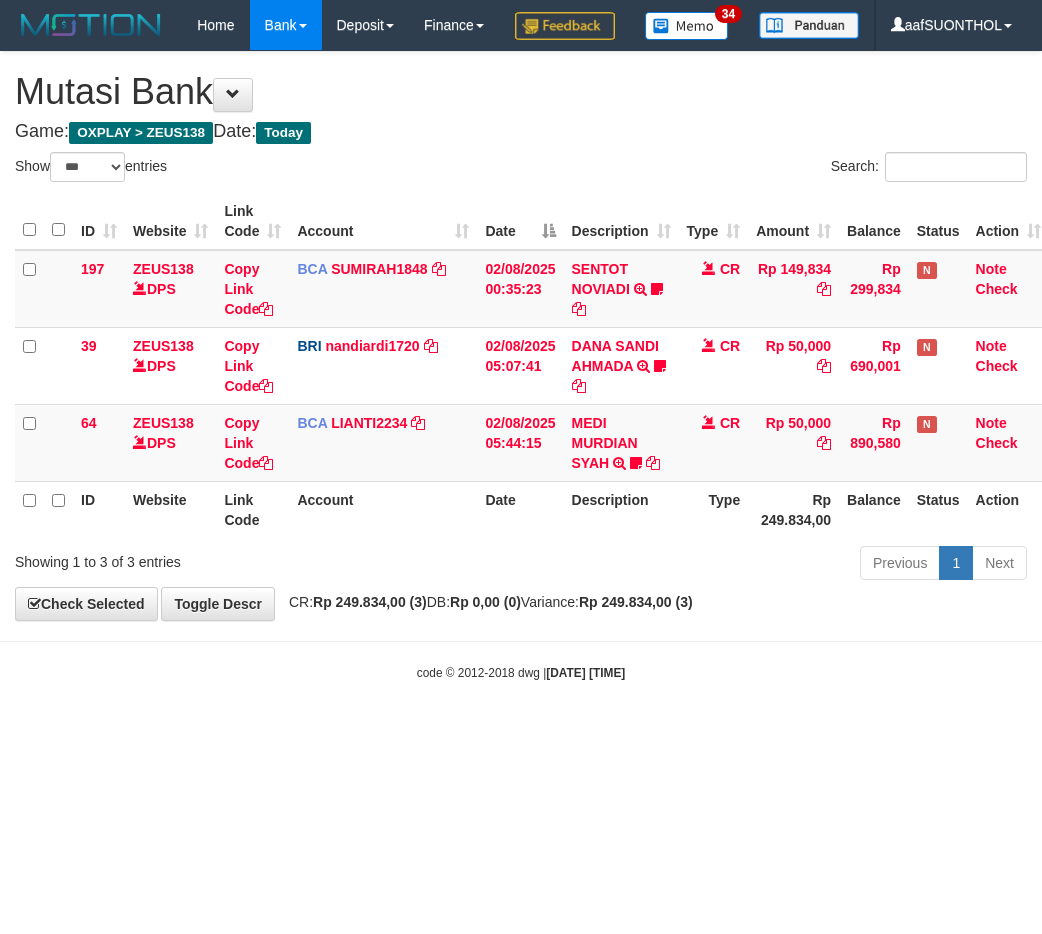 select on "***" 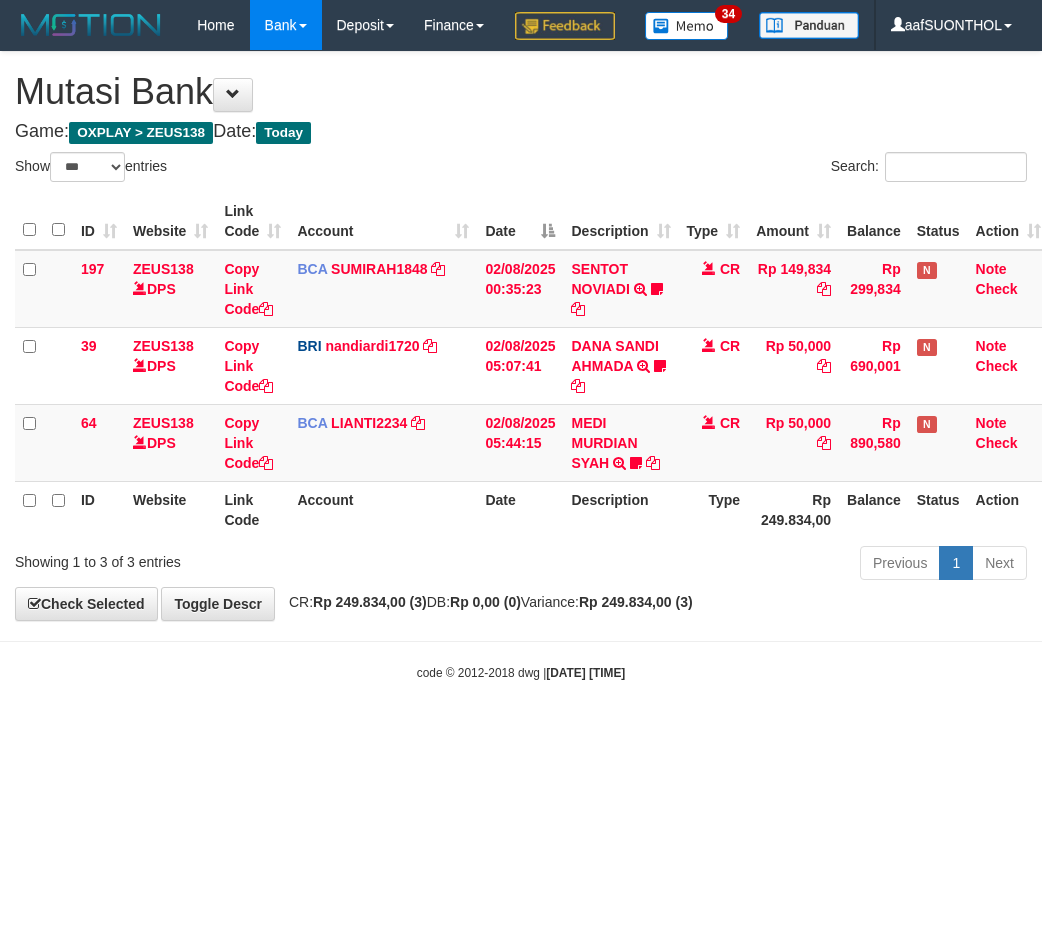 scroll, scrollTop: 0, scrollLeft: 6, axis: horizontal 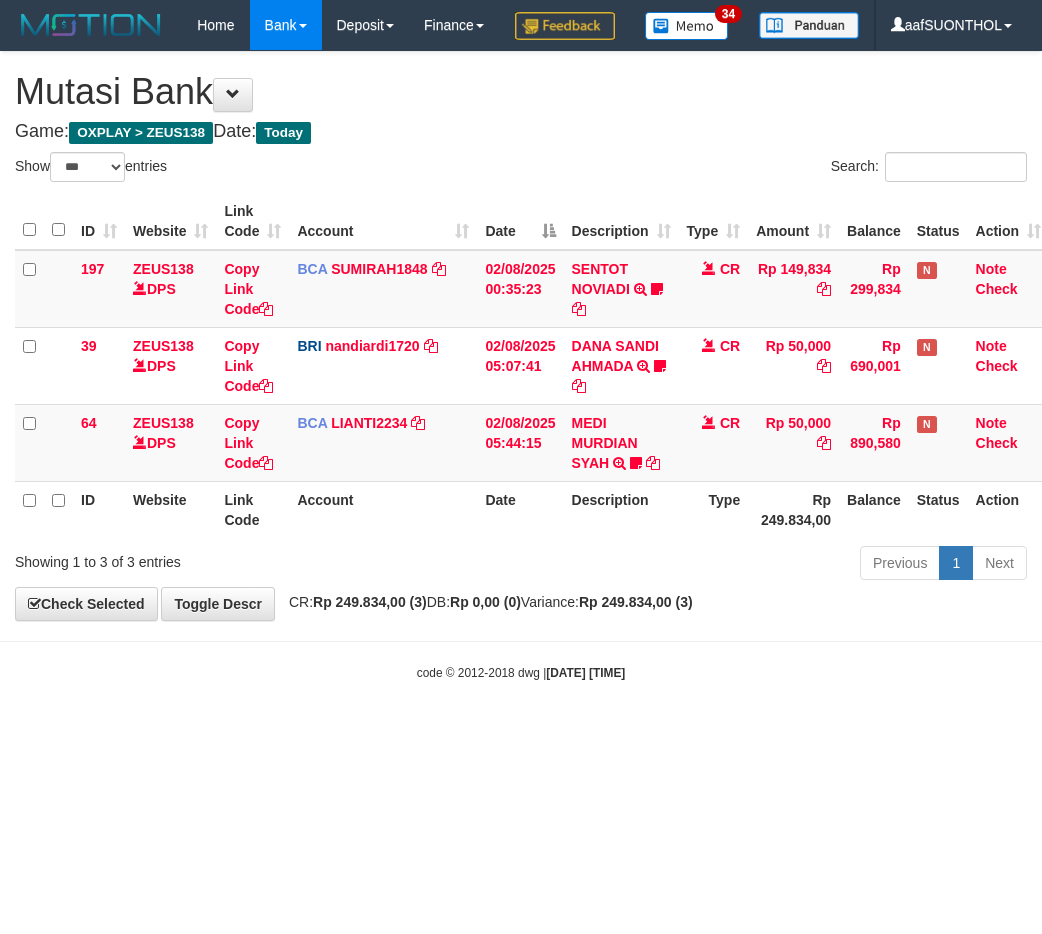 select on "***" 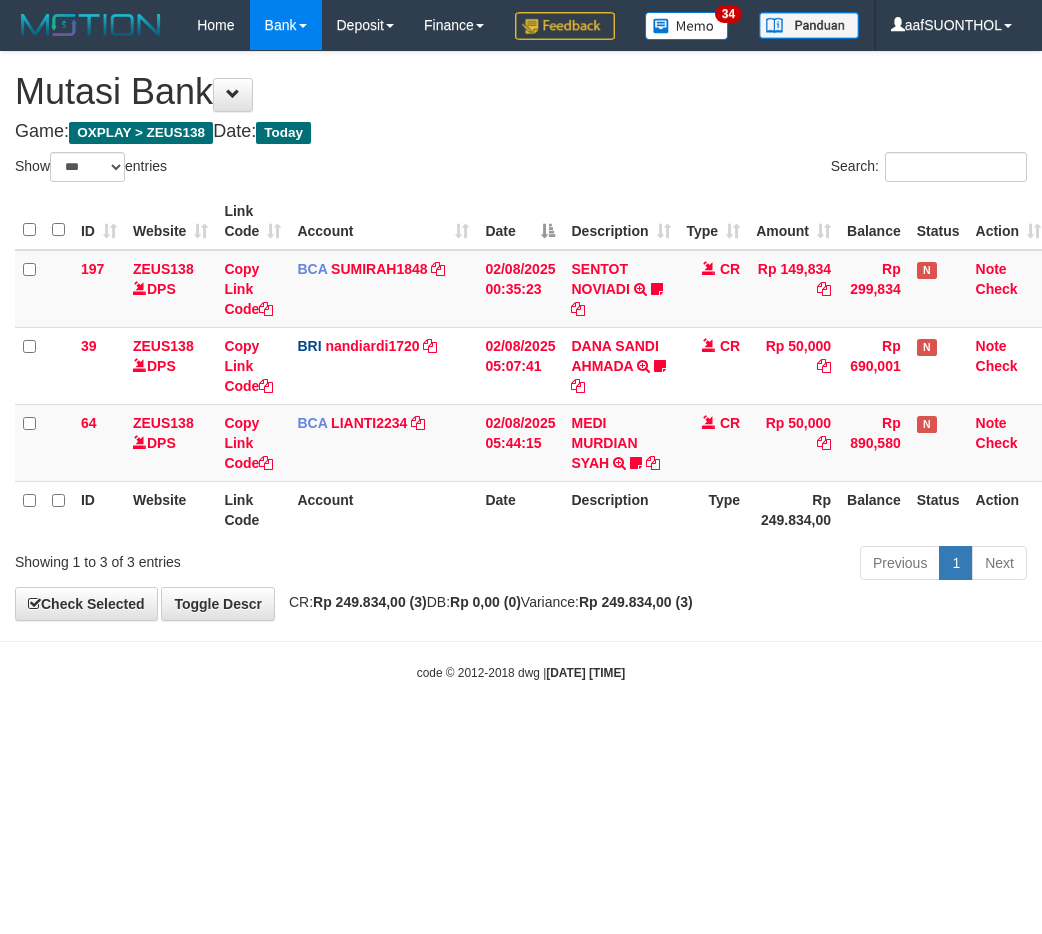 scroll, scrollTop: 0, scrollLeft: 6, axis: horizontal 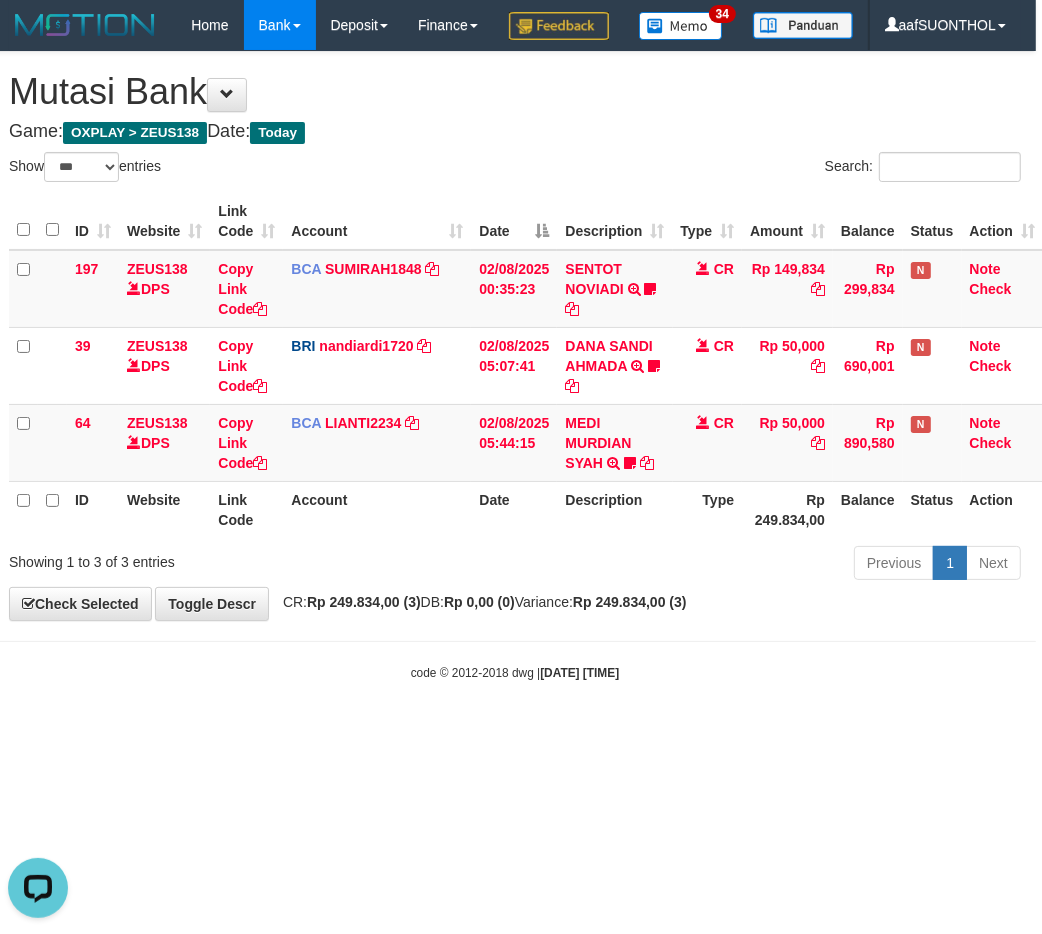 click on "Toggle navigation
Home
Bank
Account List
Load
By Website
Group
[OXPLAY]													ZEUS138
By Load Group (DPS)" at bounding box center (515, 366) 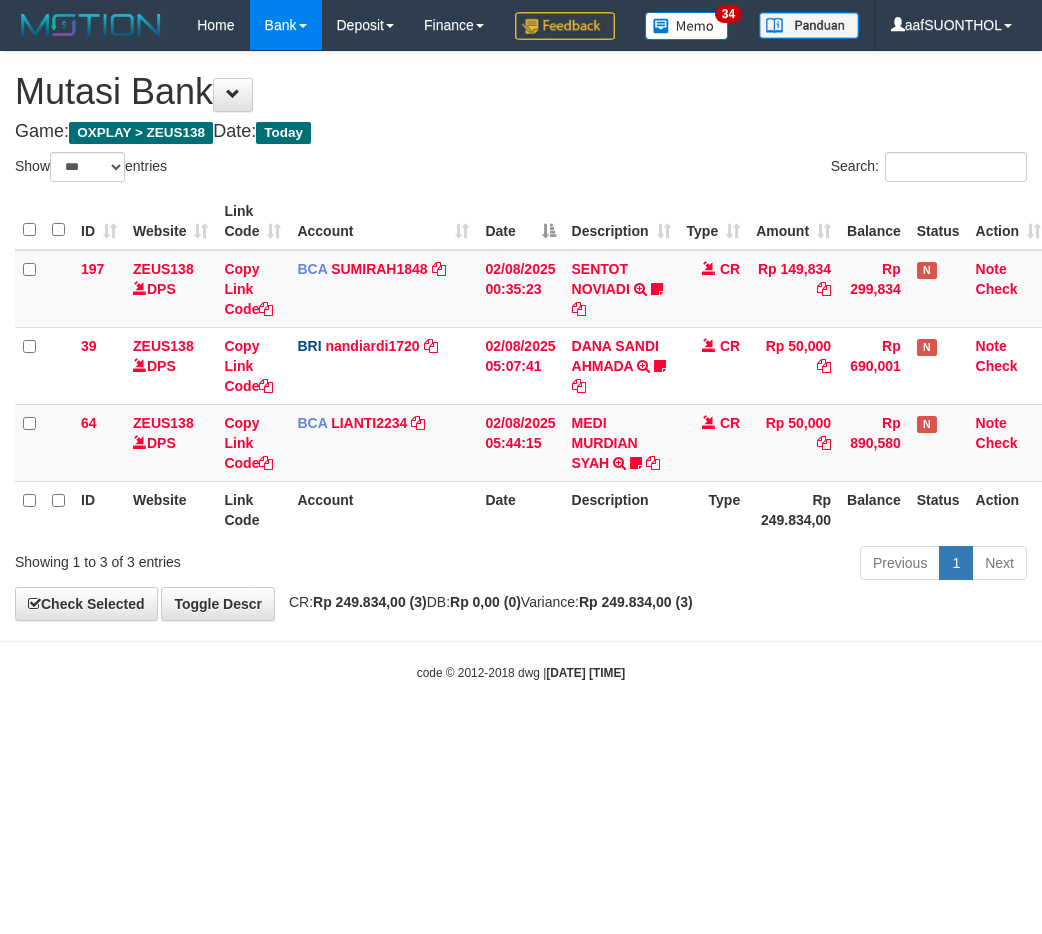 select on "***" 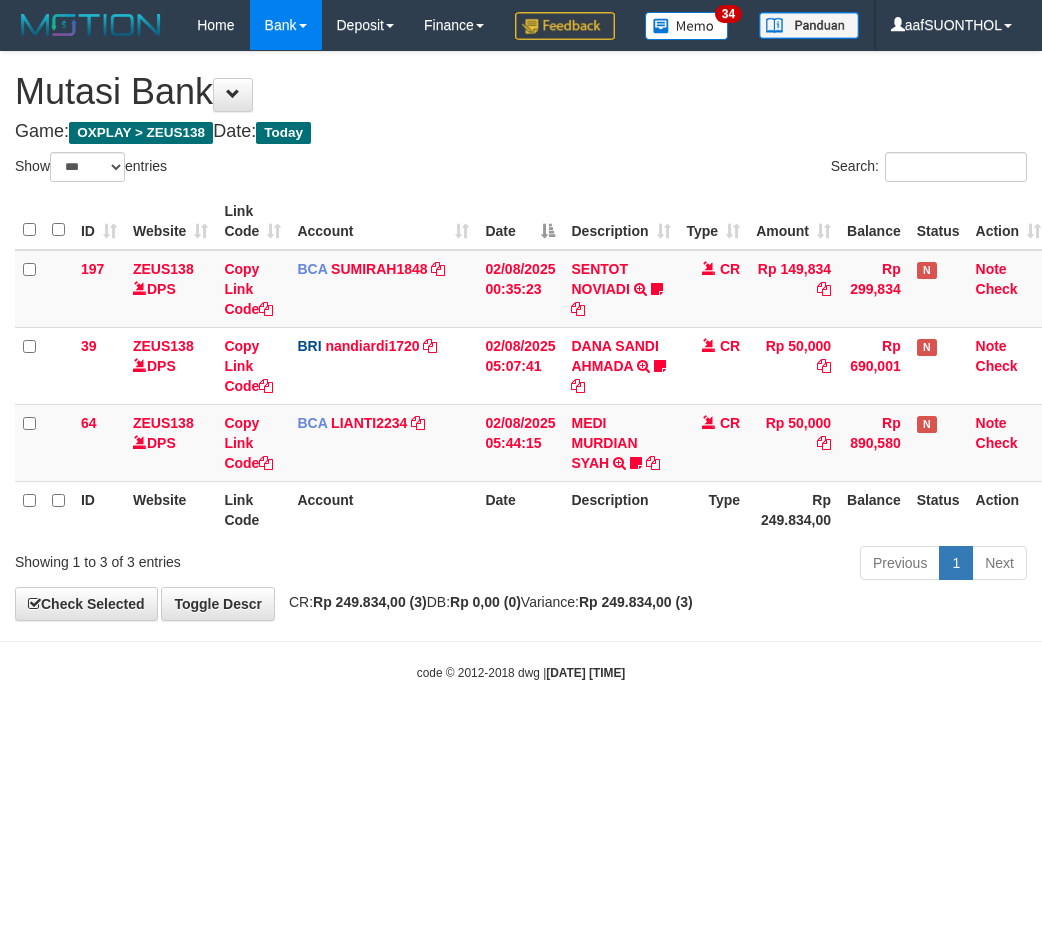 scroll, scrollTop: 0, scrollLeft: 6, axis: horizontal 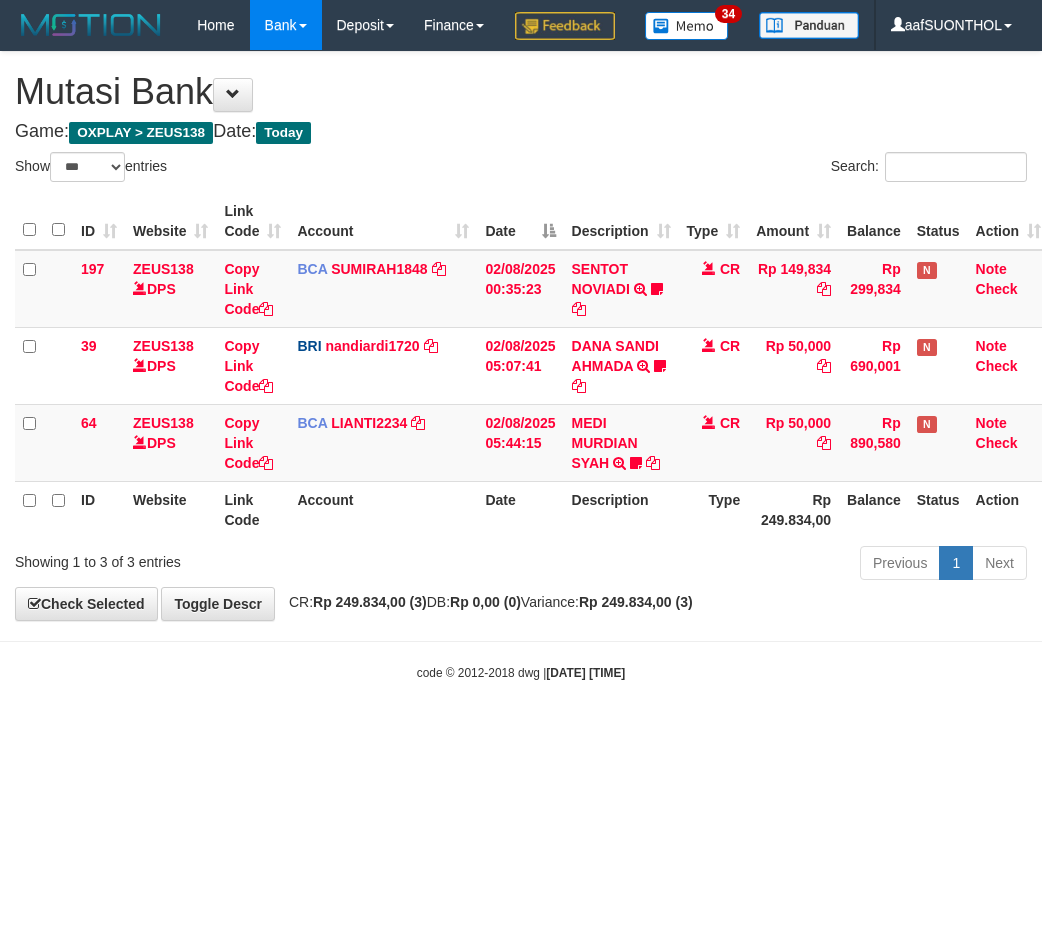 select on "***" 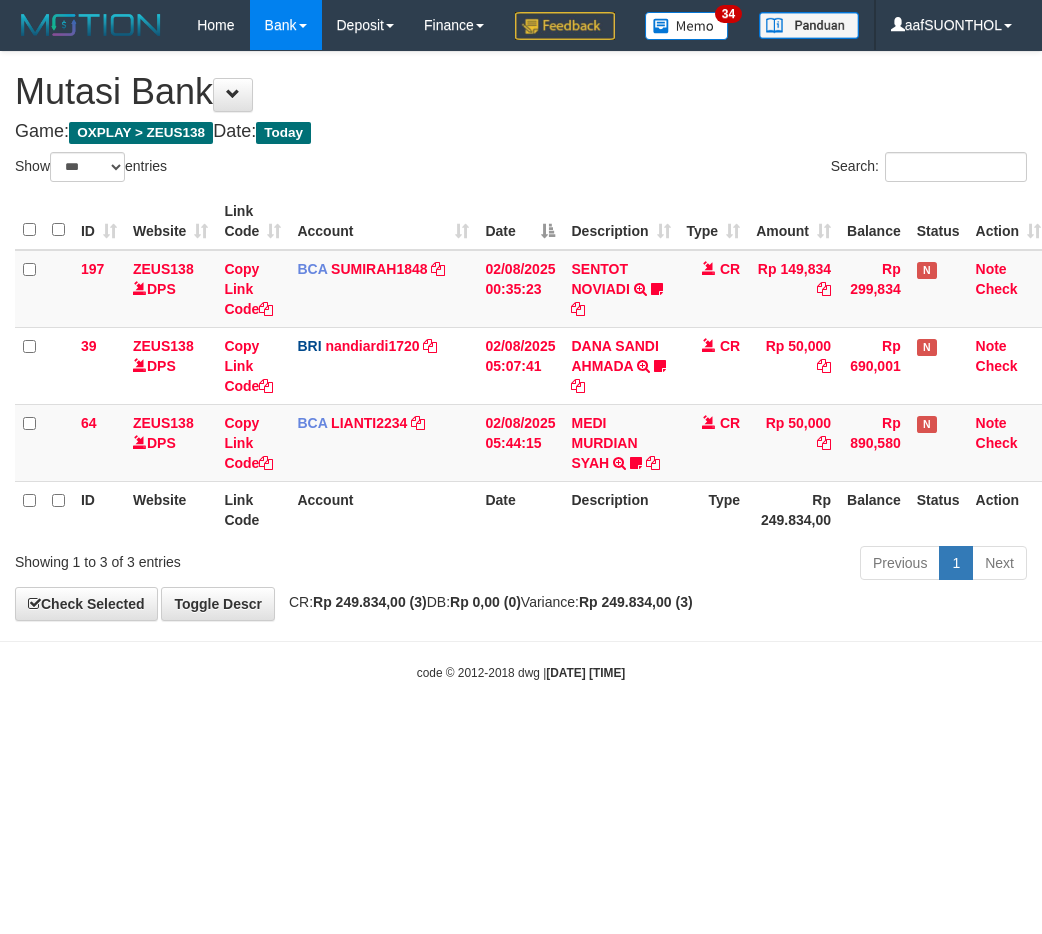 scroll, scrollTop: 0, scrollLeft: 6, axis: horizontal 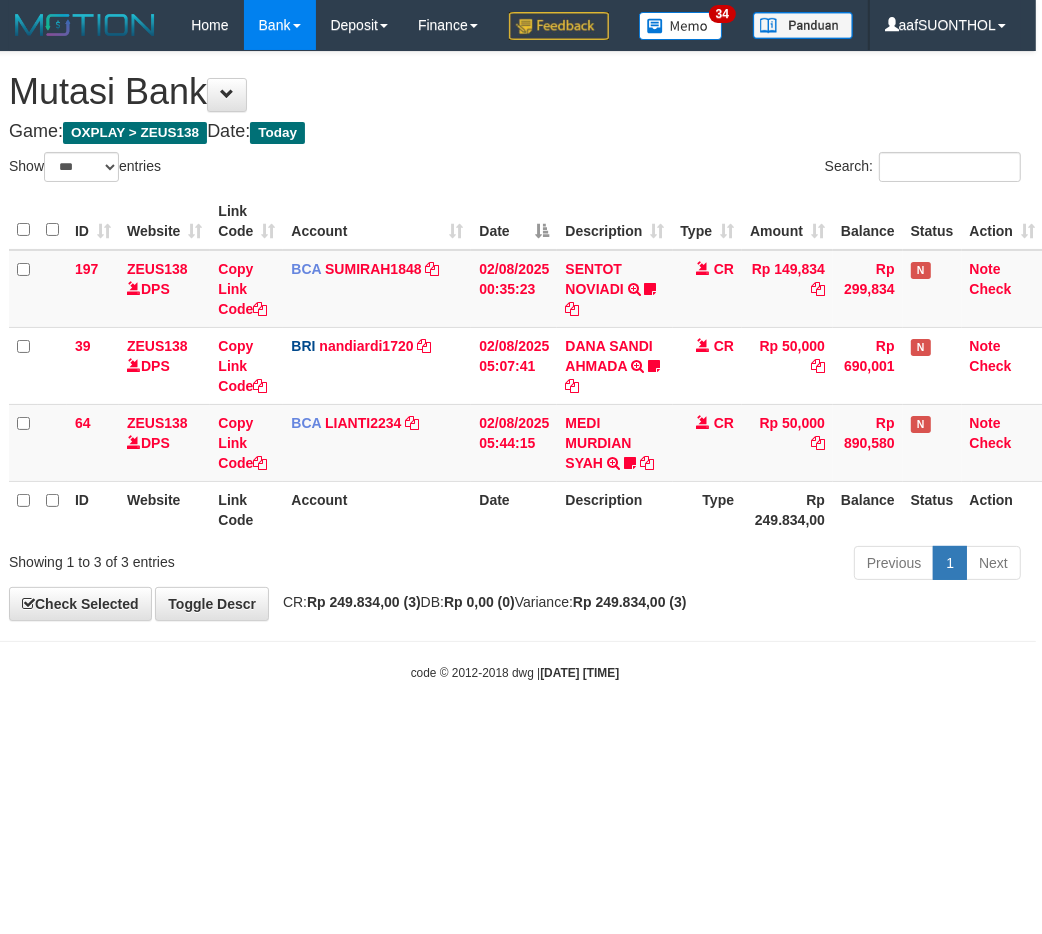 drag, startPoint x: 0, startPoint y: 0, endPoint x: 250, endPoint y: 718, distance: 760.2789 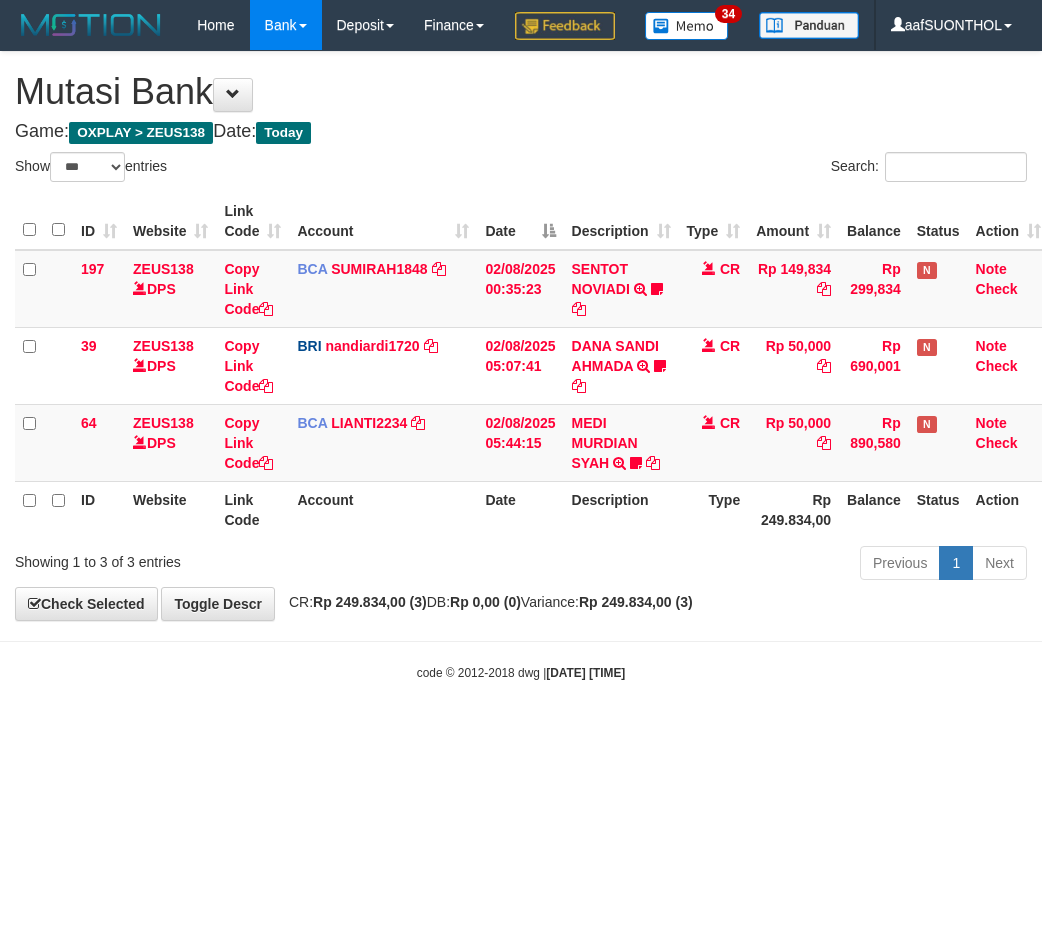 select on "***" 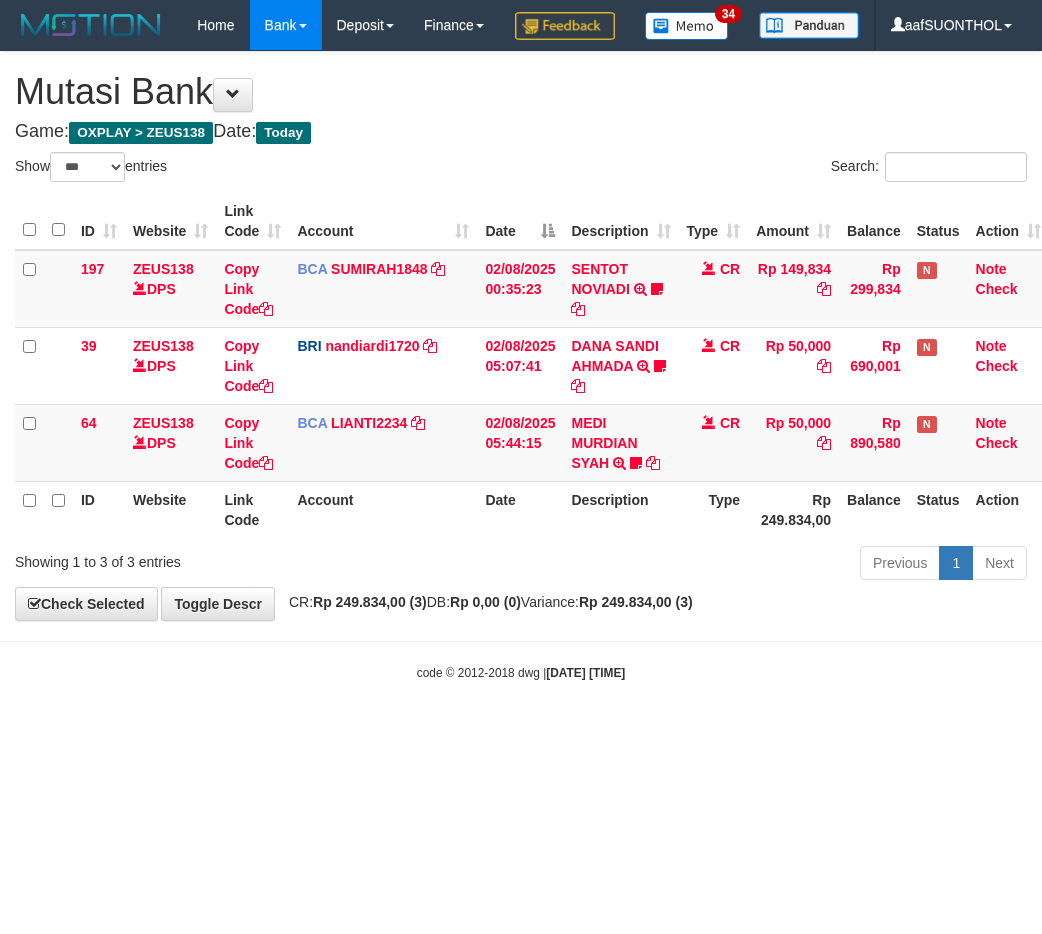 scroll, scrollTop: 0, scrollLeft: 6, axis: horizontal 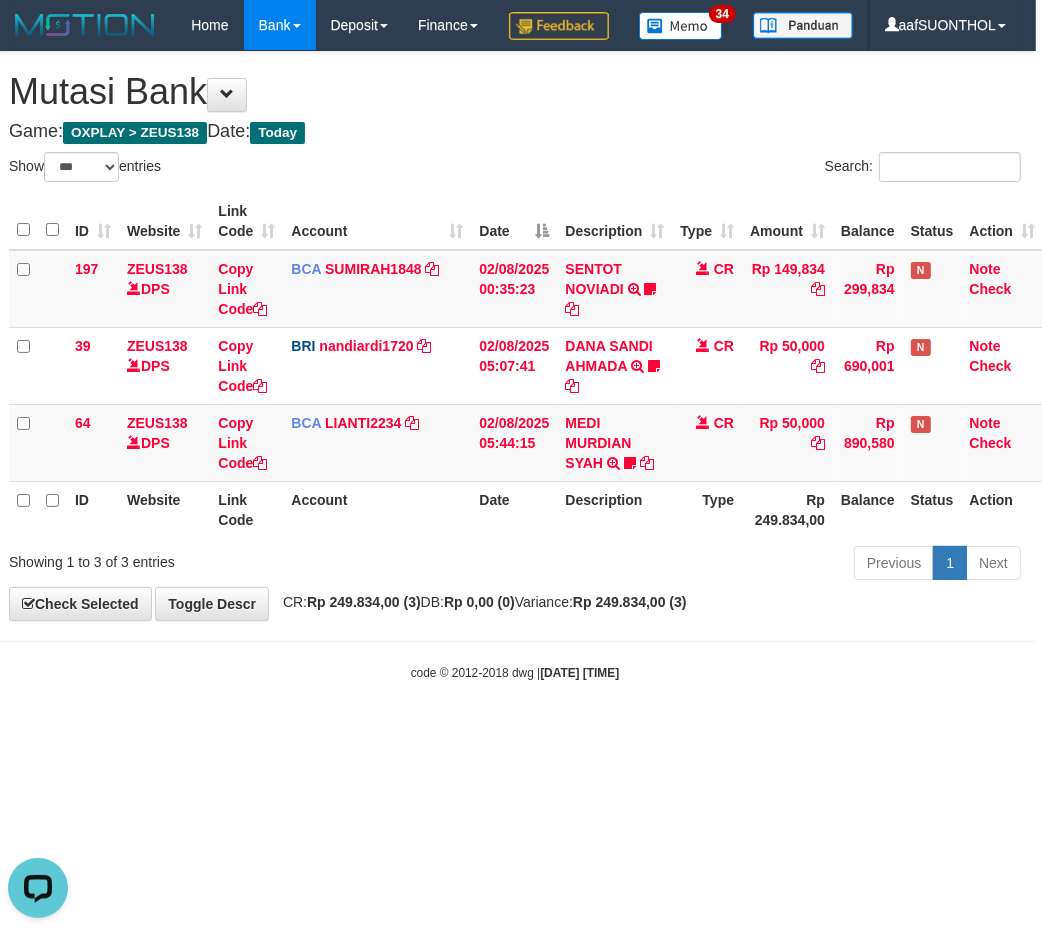 drag, startPoint x: 424, startPoint y: 770, endPoint x: 413, endPoint y: 775, distance: 12.083046 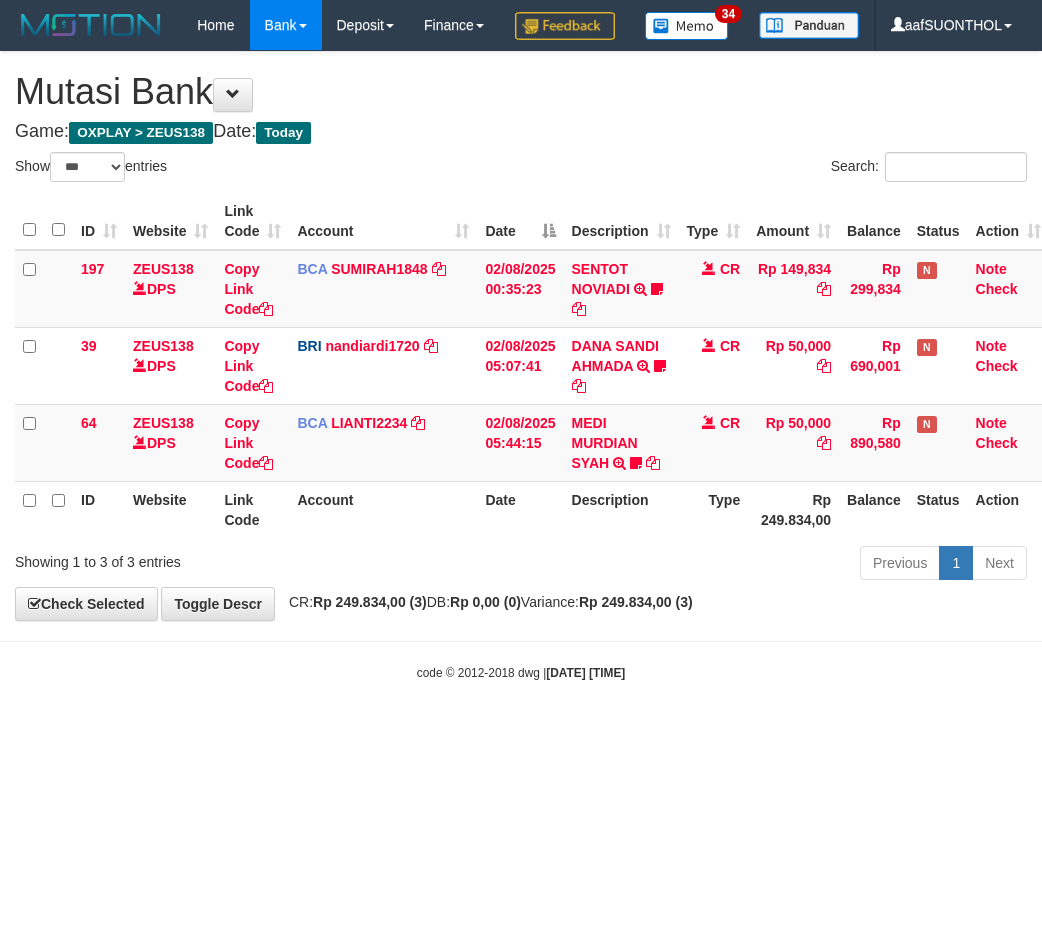 select on "***" 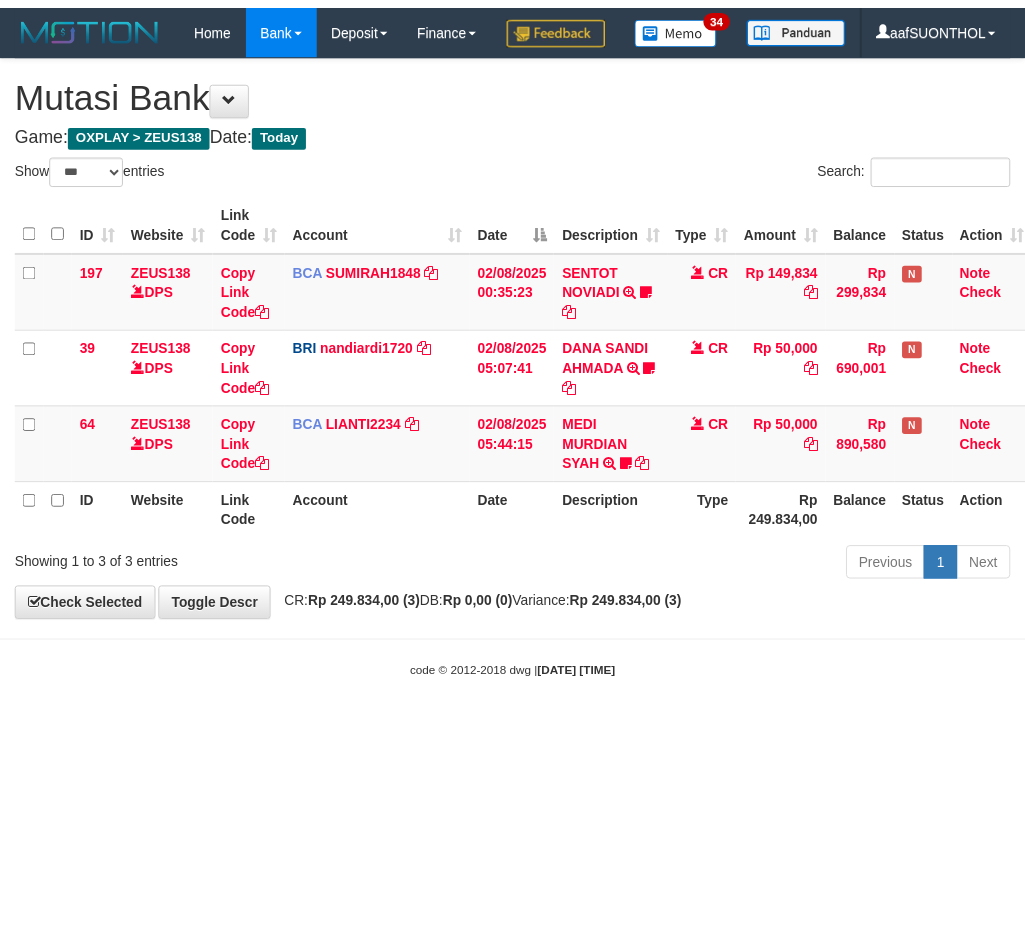 scroll, scrollTop: 0, scrollLeft: 6, axis: horizontal 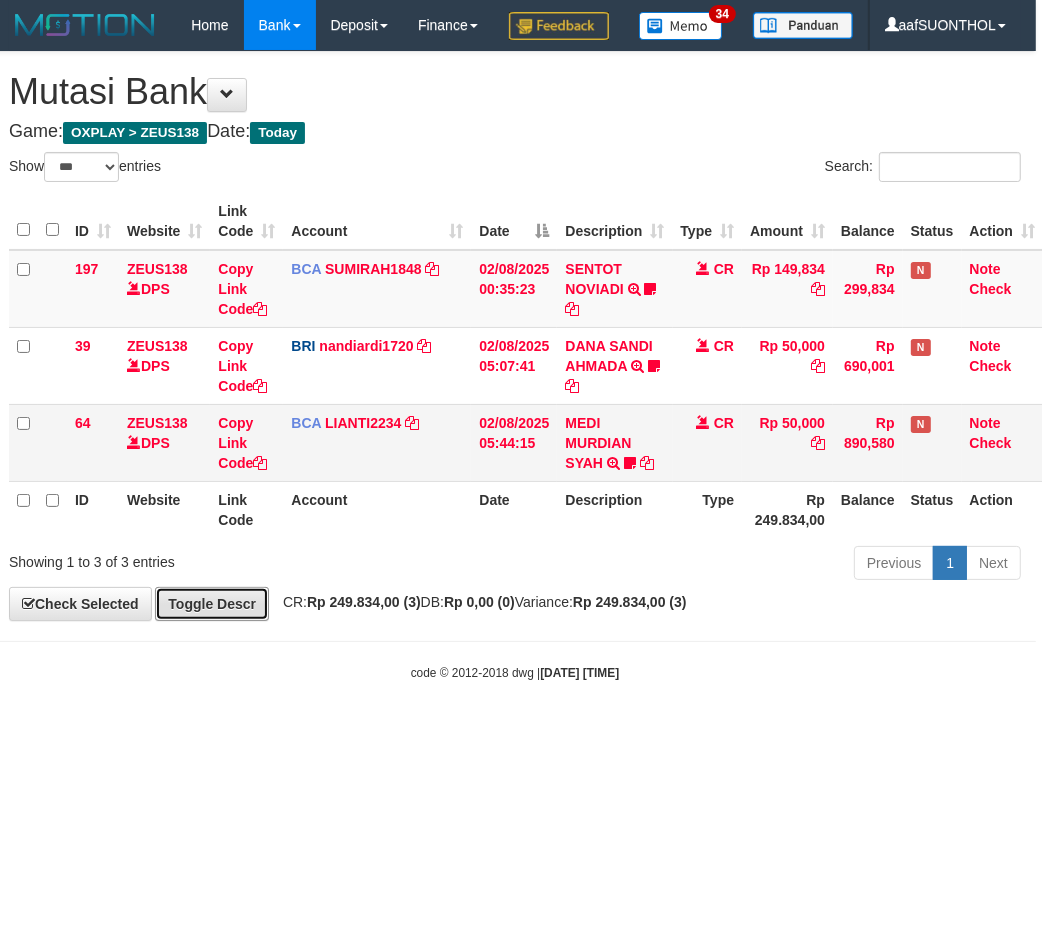 drag, startPoint x: 263, startPoint y: 662, endPoint x: 251, endPoint y: 661, distance: 12.0415945 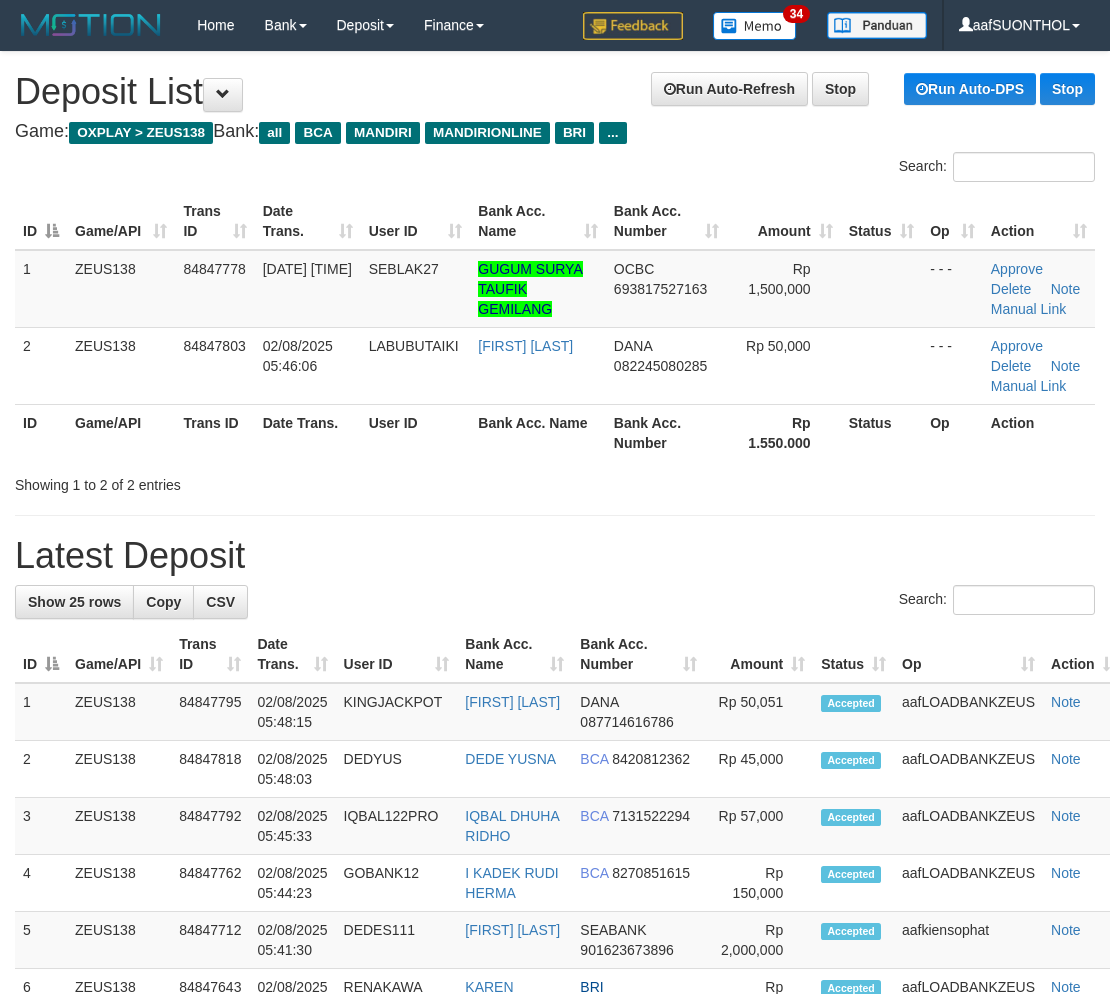 scroll, scrollTop: 0, scrollLeft: 0, axis: both 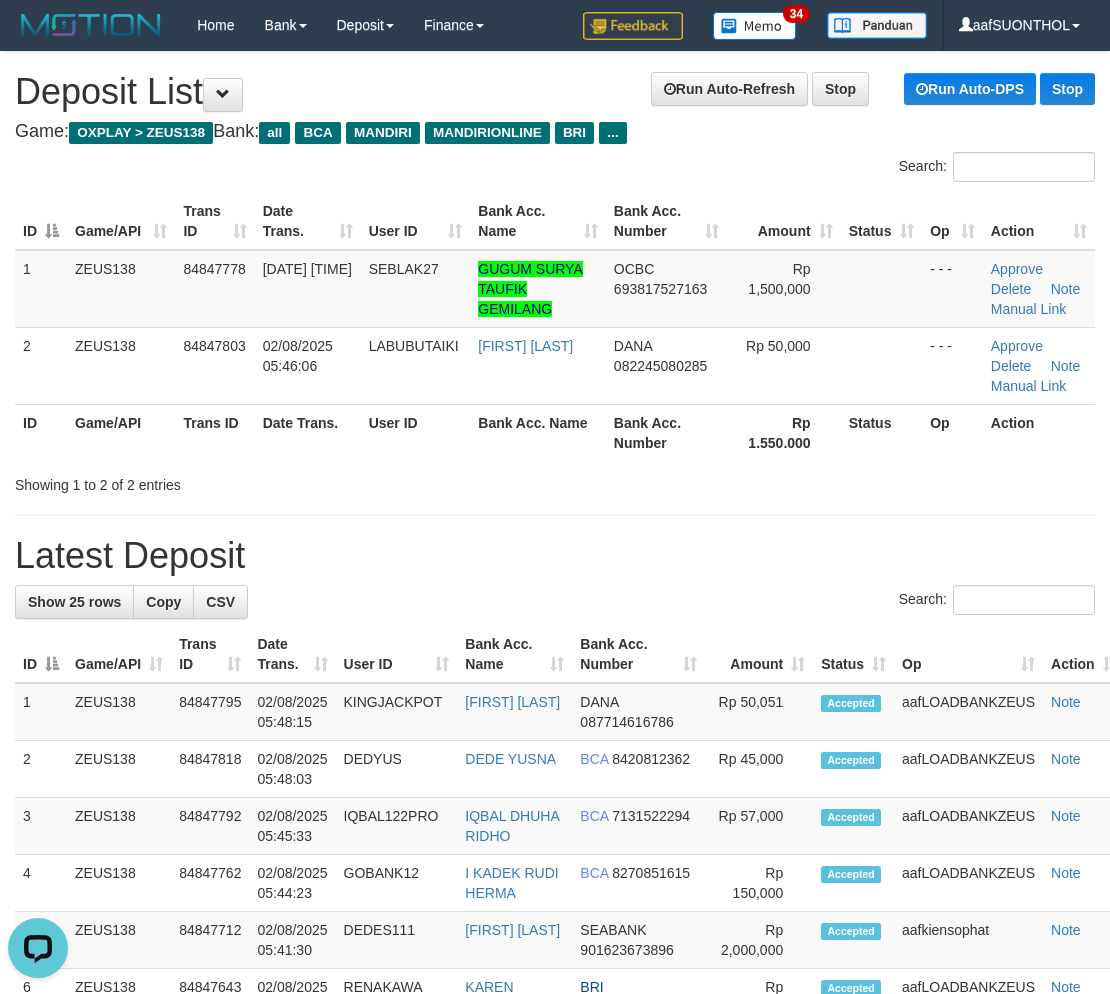 click on "Latest Deposit" at bounding box center (555, 556) 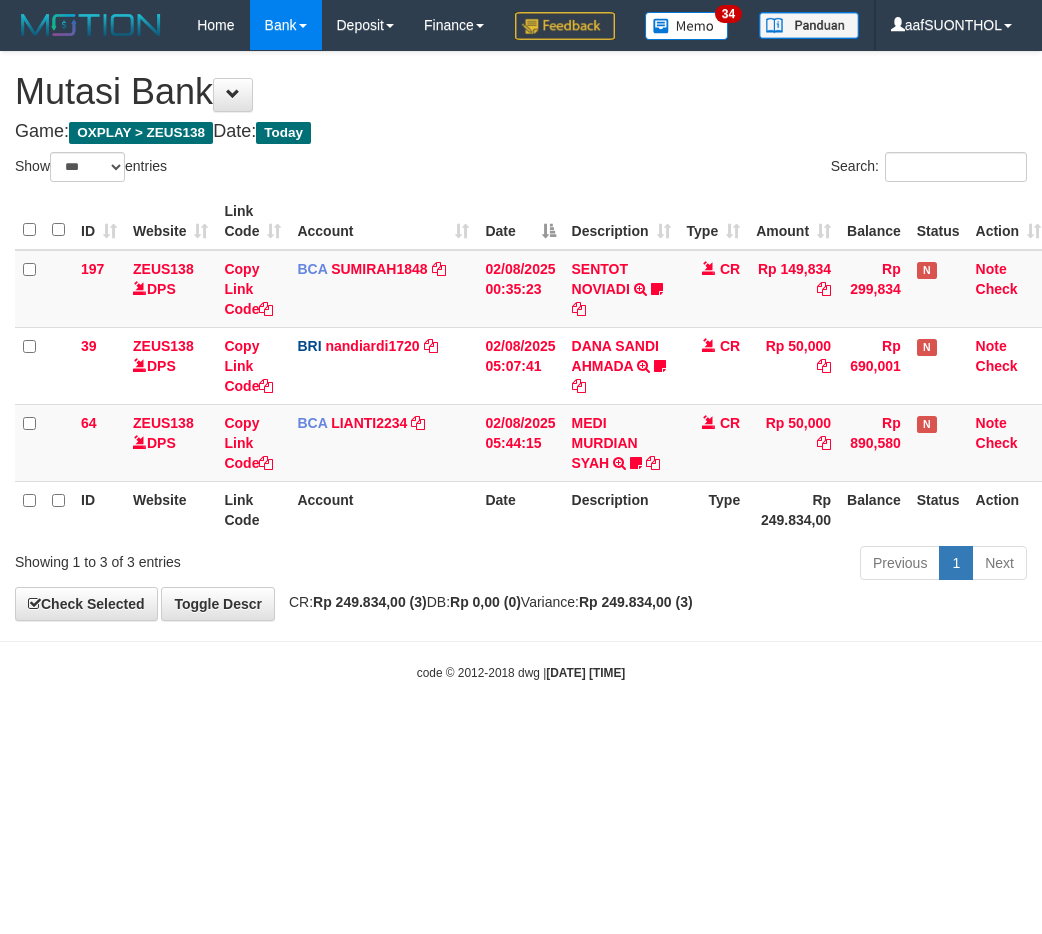 select on "***" 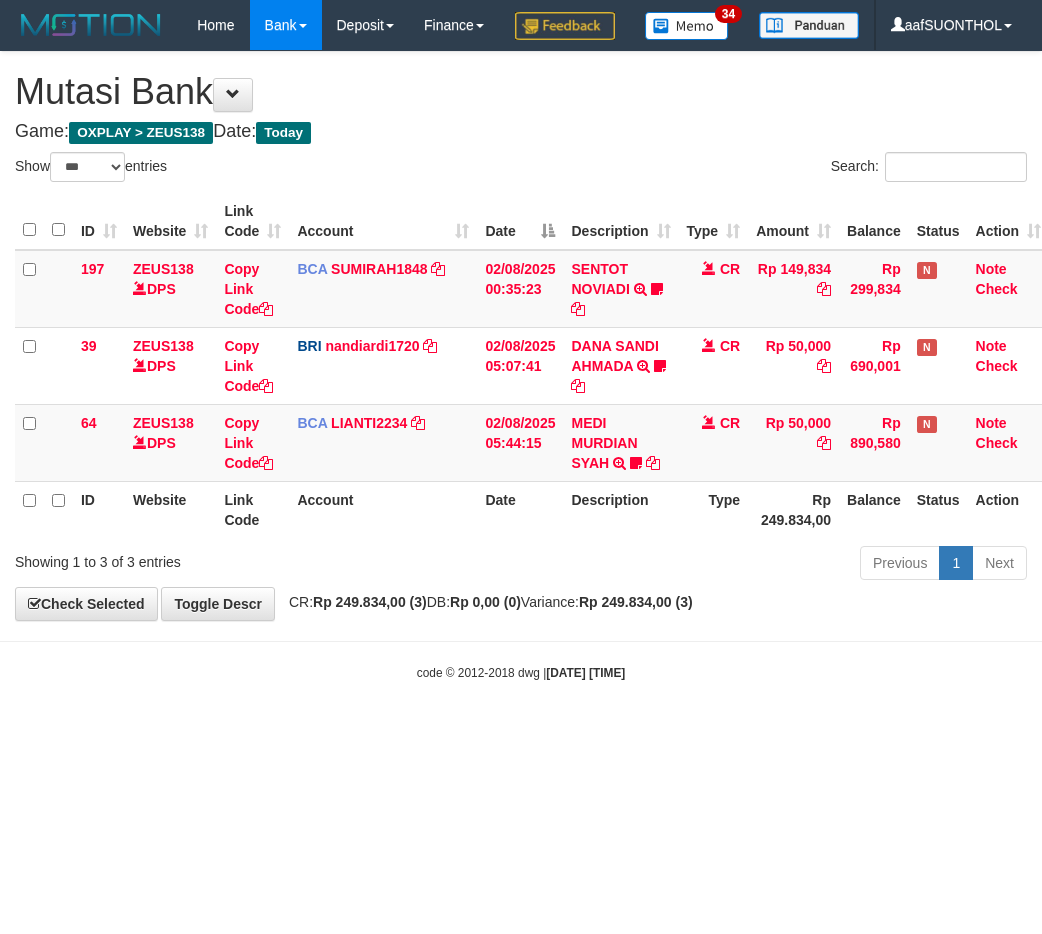 scroll, scrollTop: 0, scrollLeft: 6, axis: horizontal 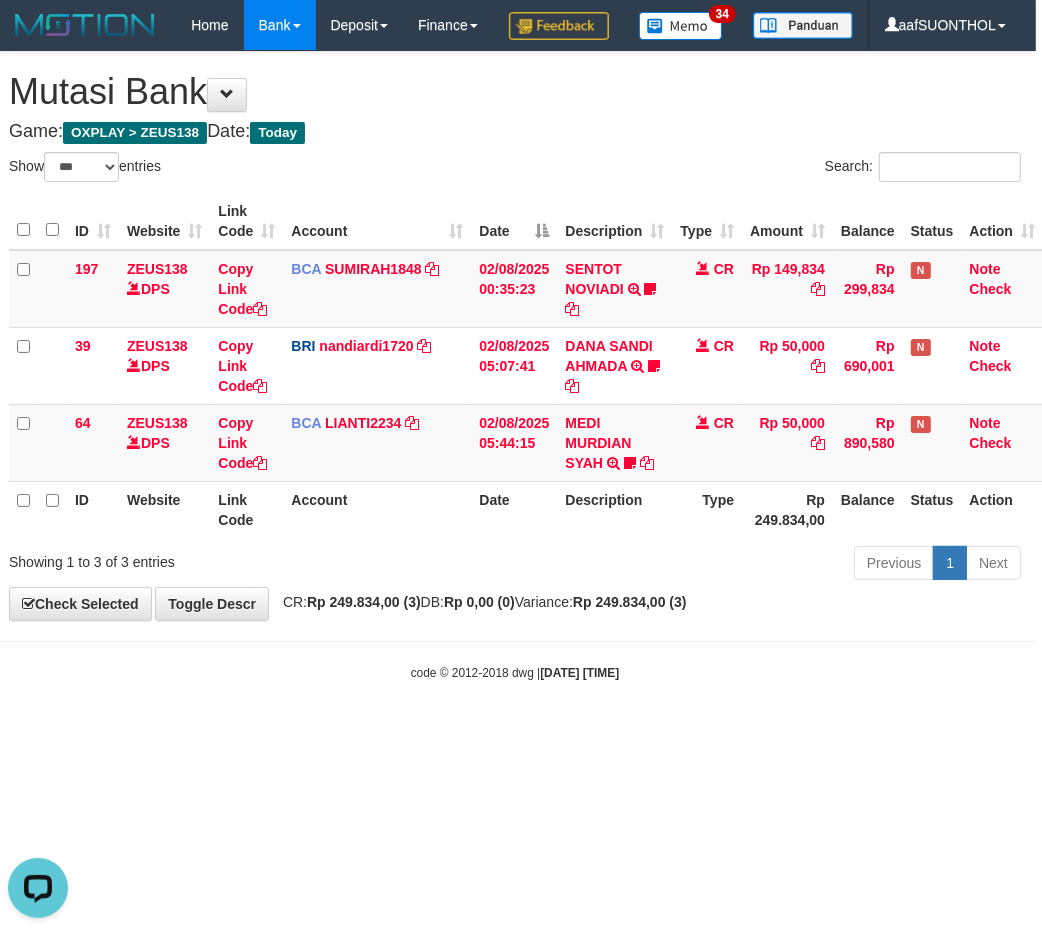 click on "code © 2012-2018 dwg |  [DATE] [TIME]" at bounding box center (515, 672) 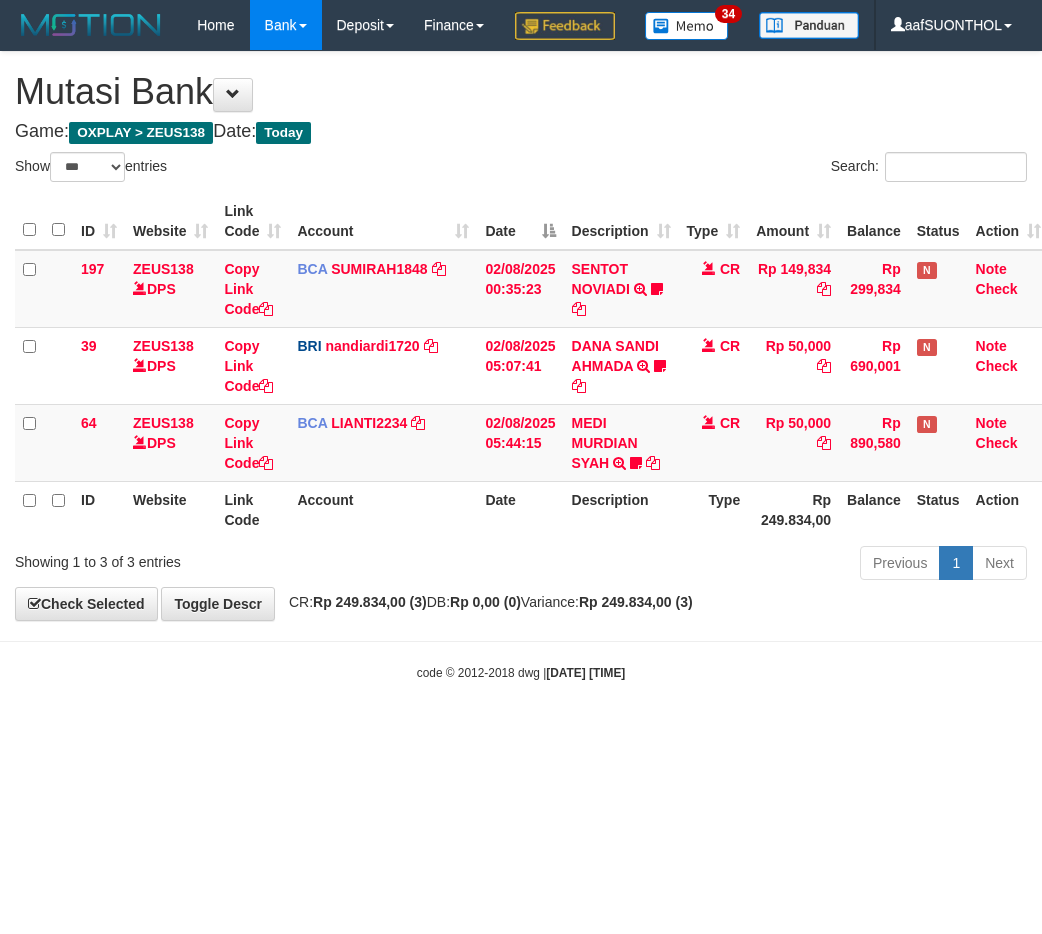 select on "***" 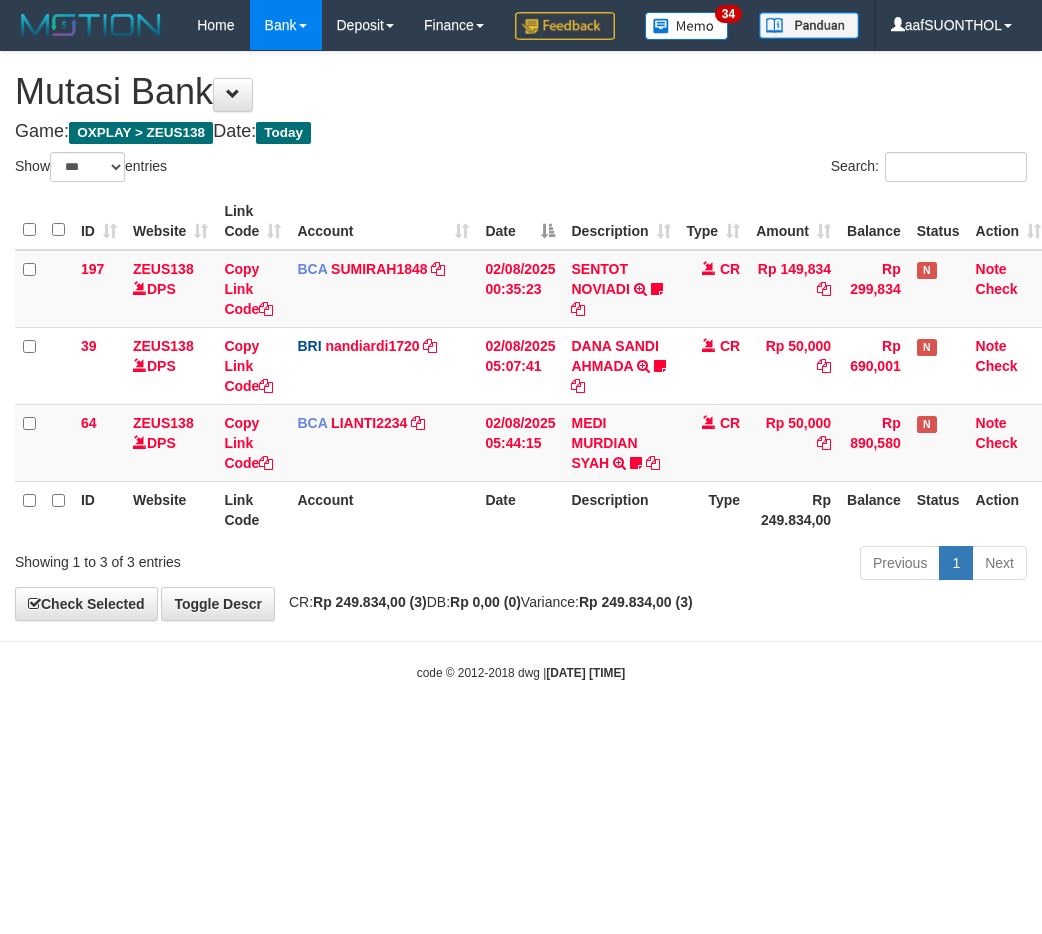 scroll, scrollTop: 0, scrollLeft: 6, axis: horizontal 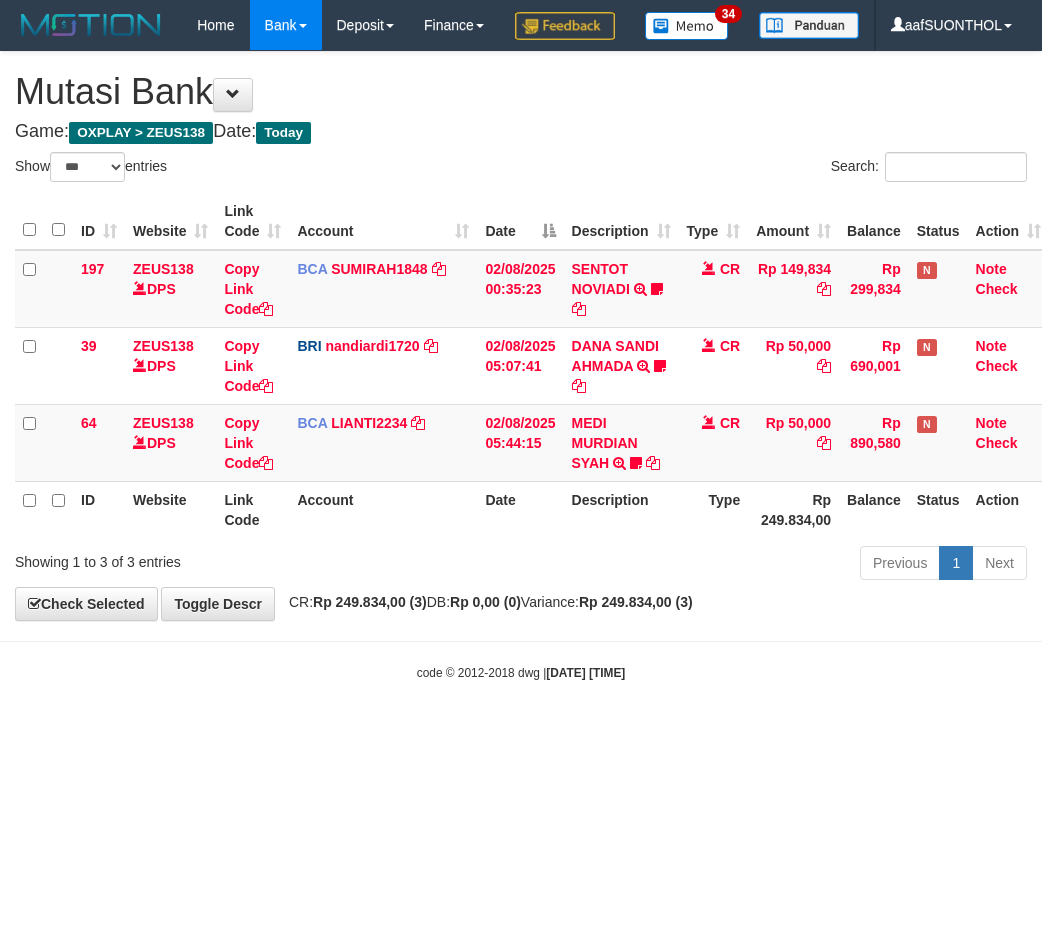 select on "***" 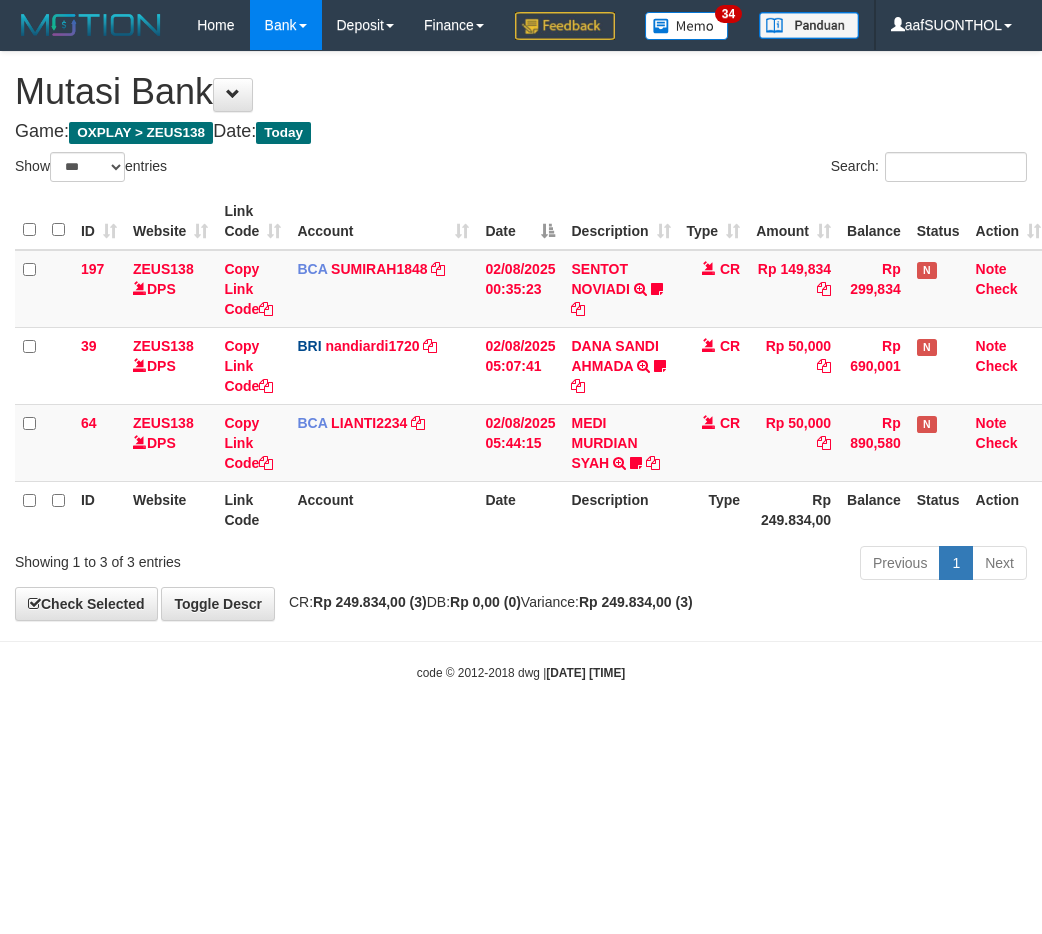 scroll, scrollTop: 0, scrollLeft: 6, axis: horizontal 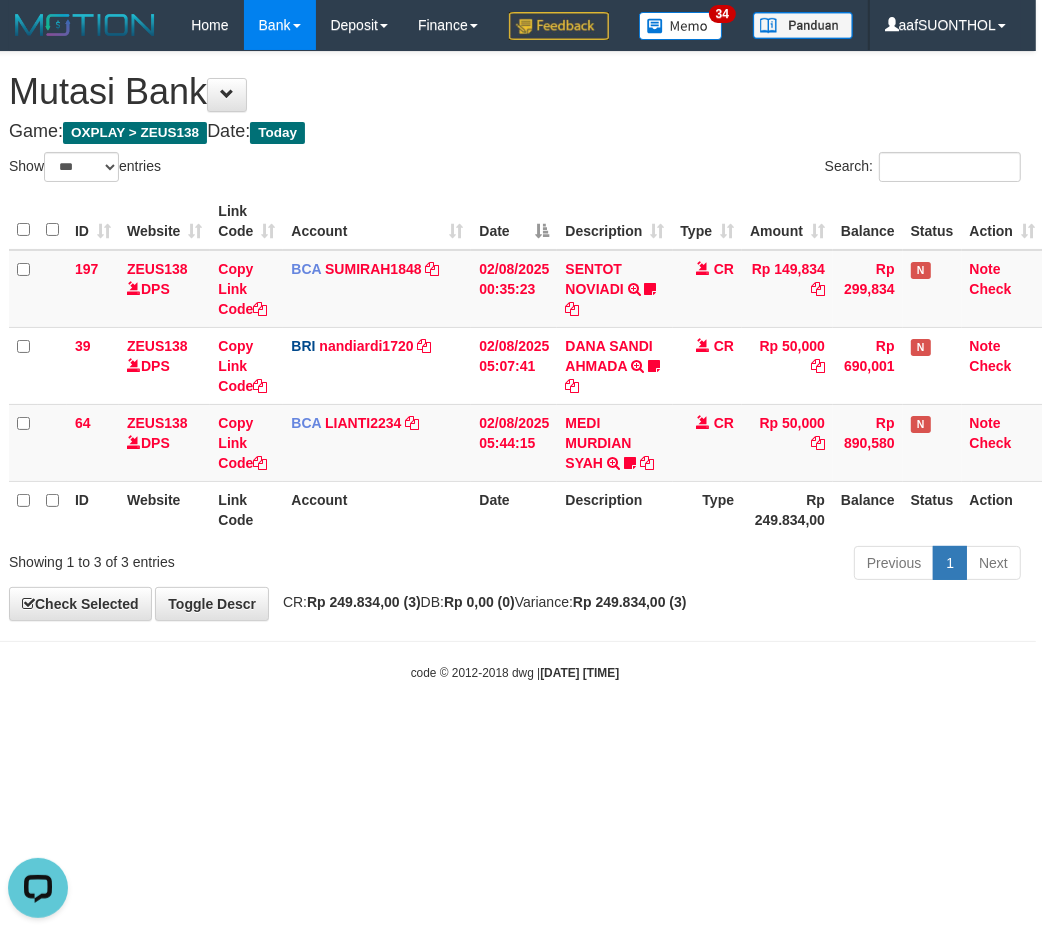 click on "Toggle navigation
Home
Bank
Account List
Load
By Website
Group
[OXPLAY]													ZEUS138
By Load Group (DPS)
Sync" at bounding box center (515, 366) 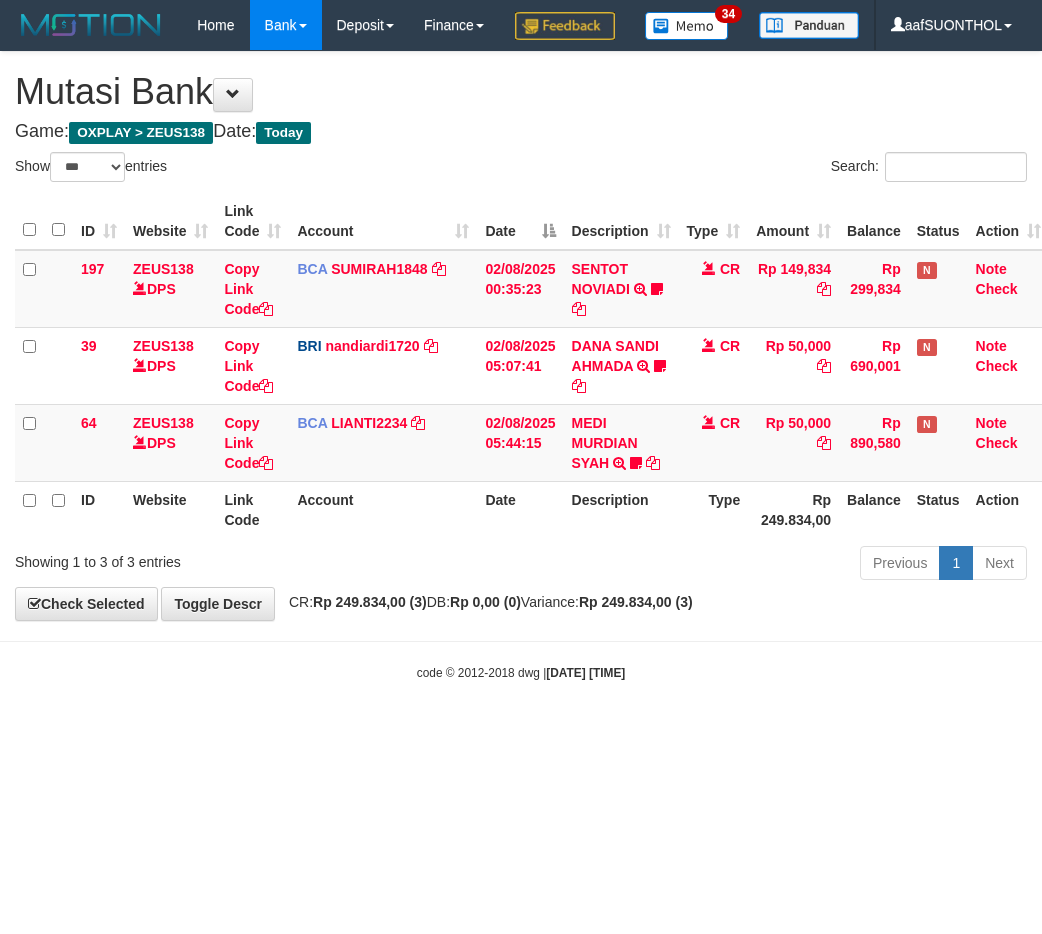 select on "***" 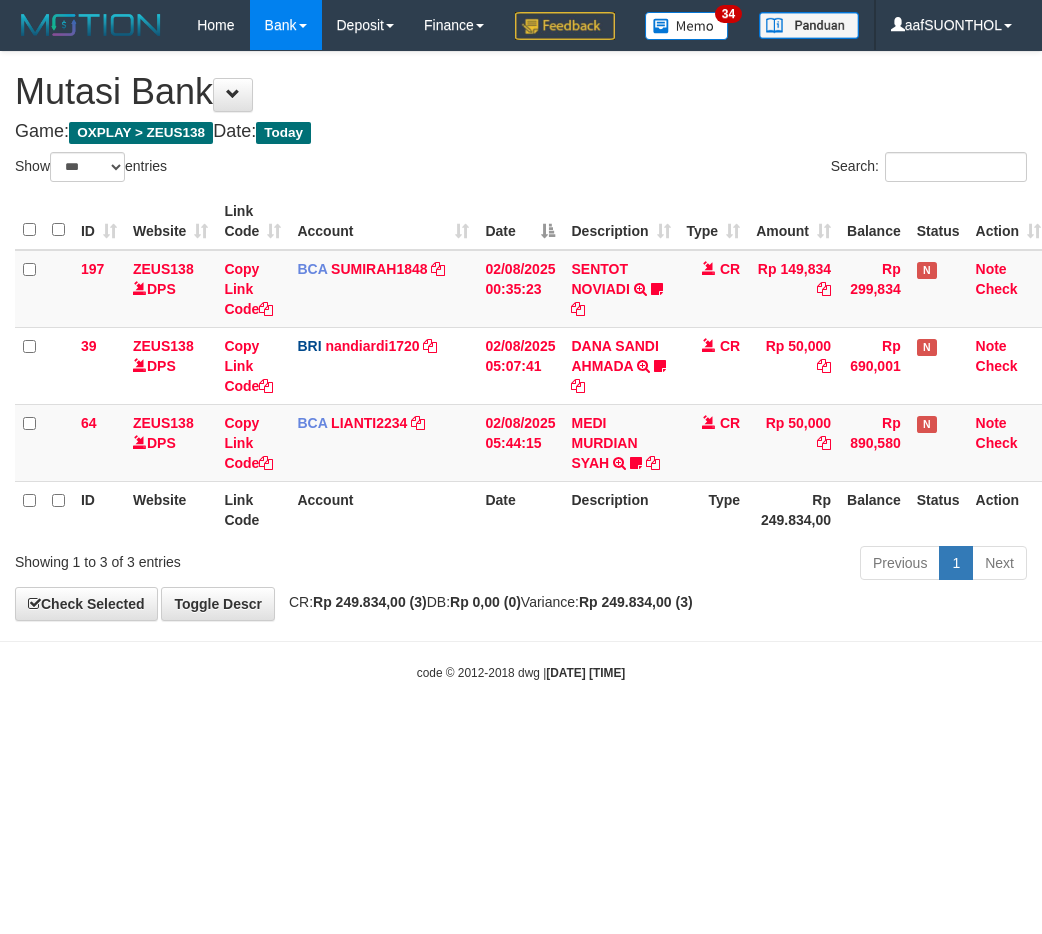 scroll, scrollTop: 0, scrollLeft: 6, axis: horizontal 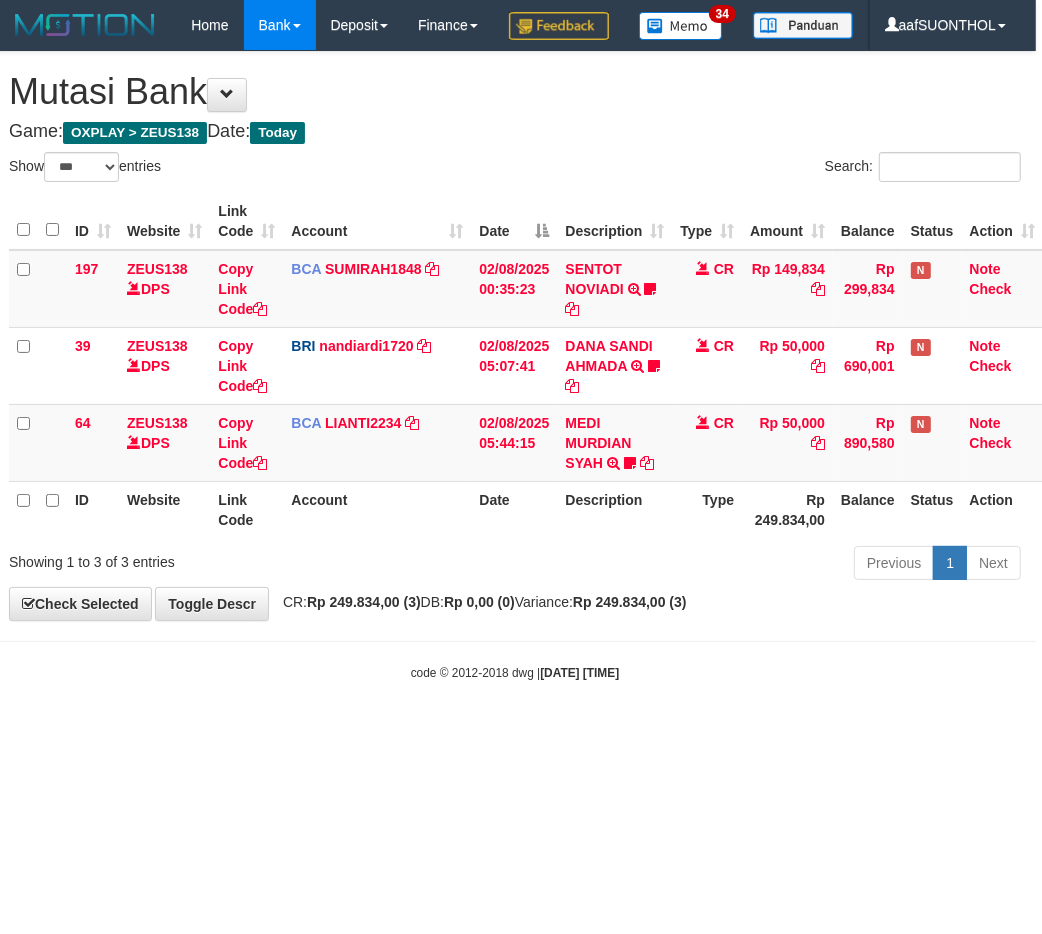 click on "Date" at bounding box center (514, 509) 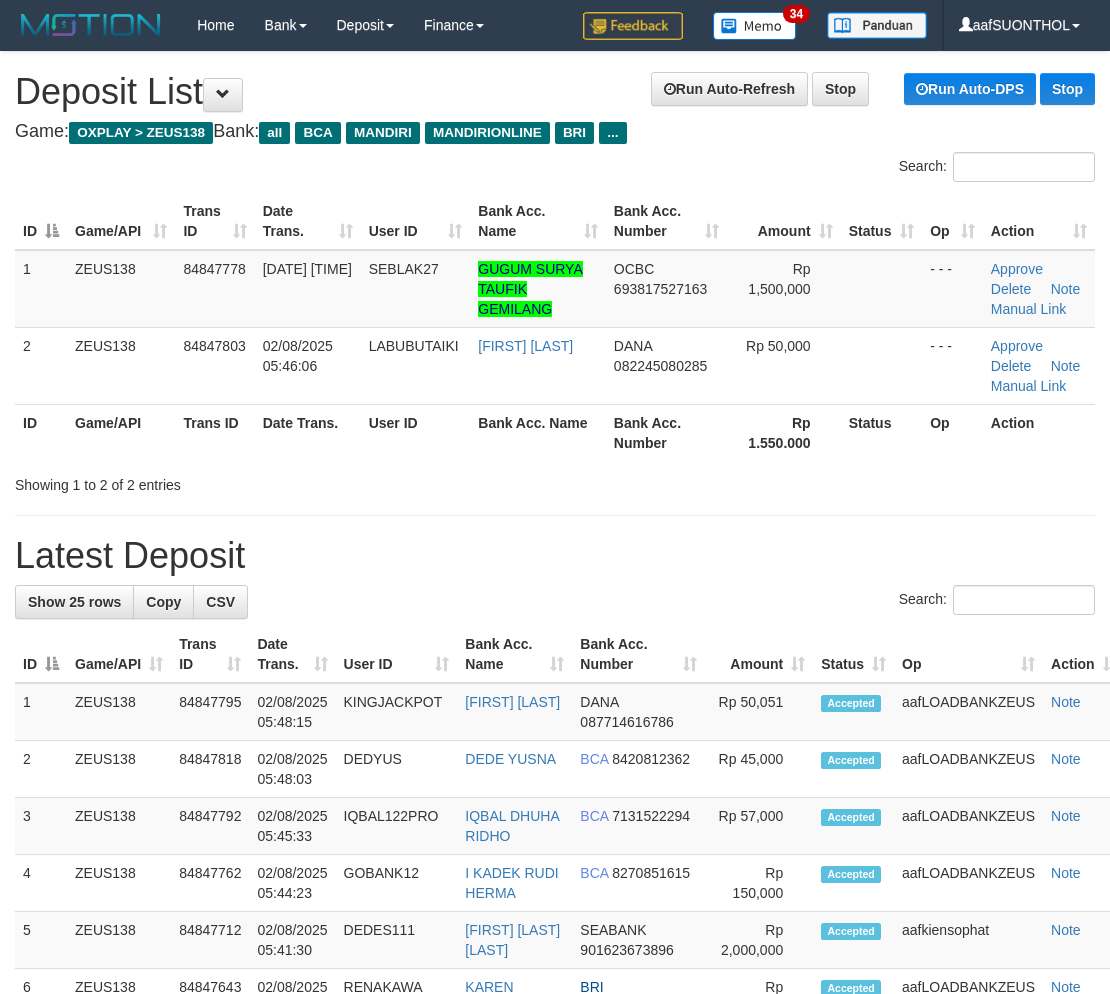 scroll, scrollTop: 0, scrollLeft: 0, axis: both 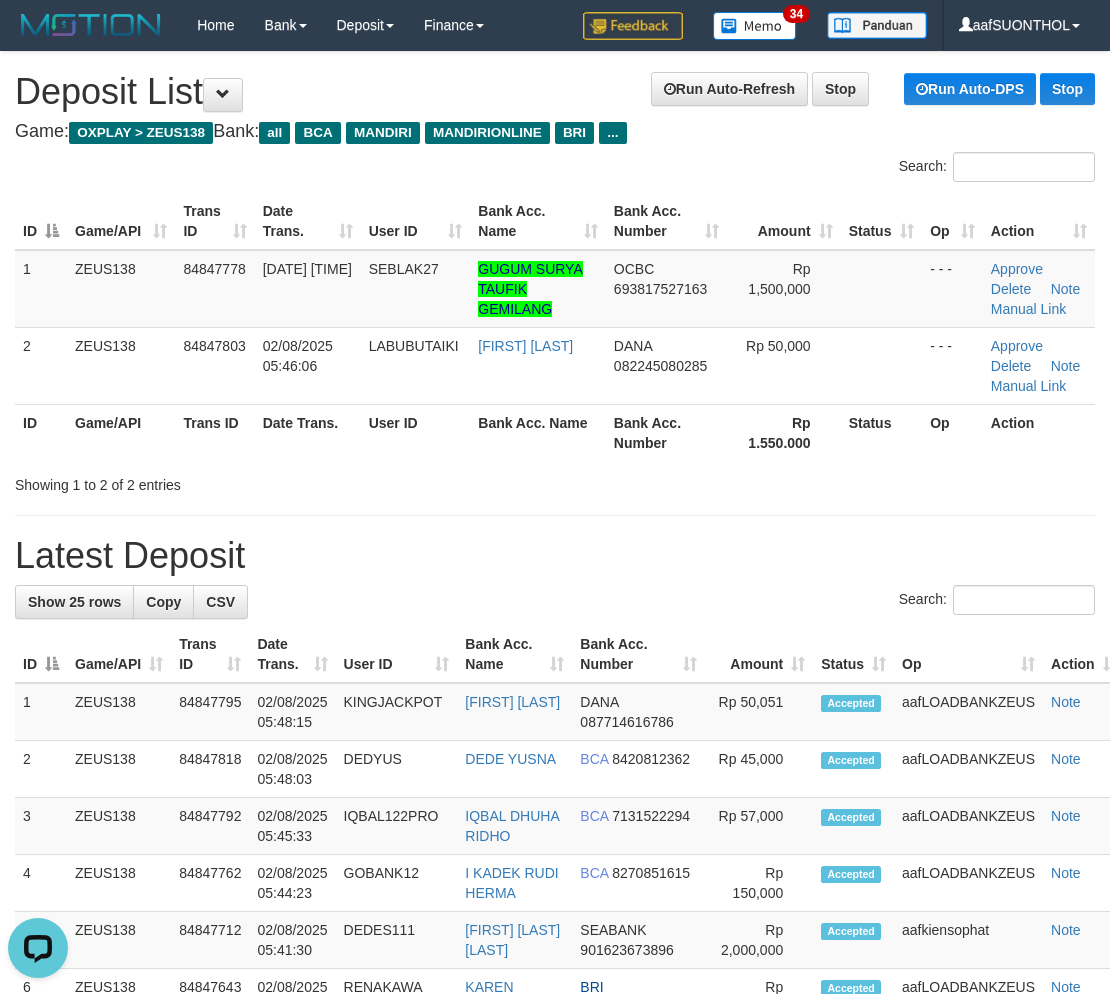 click on "Latest Deposit" at bounding box center (555, 556) 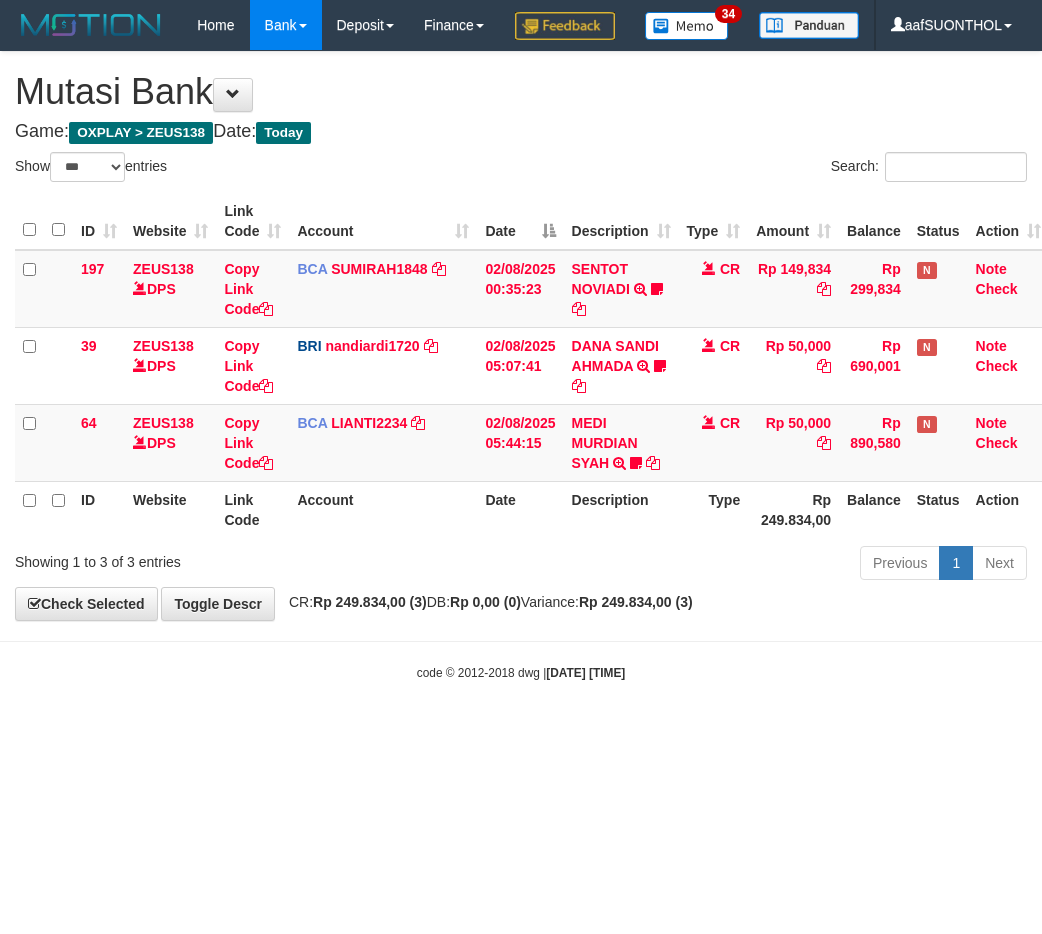 select on "***" 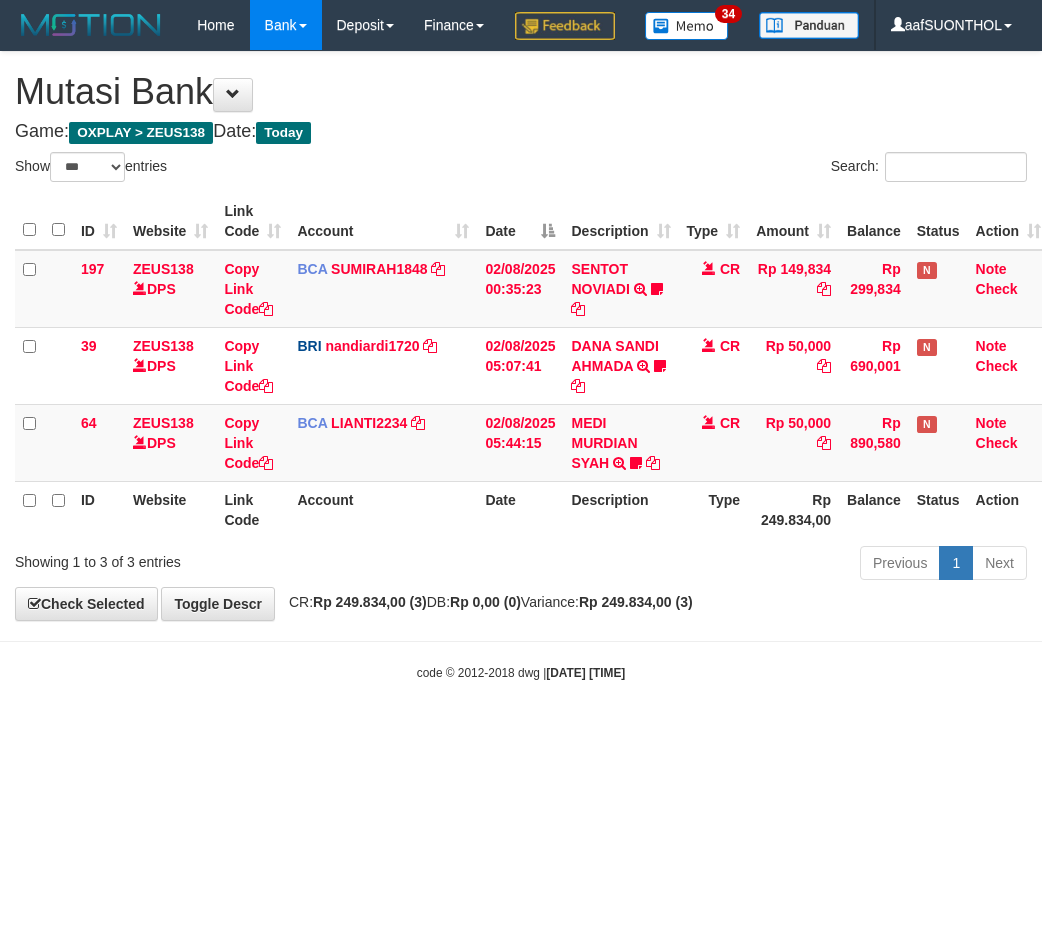 scroll, scrollTop: 0, scrollLeft: 6, axis: horizontal 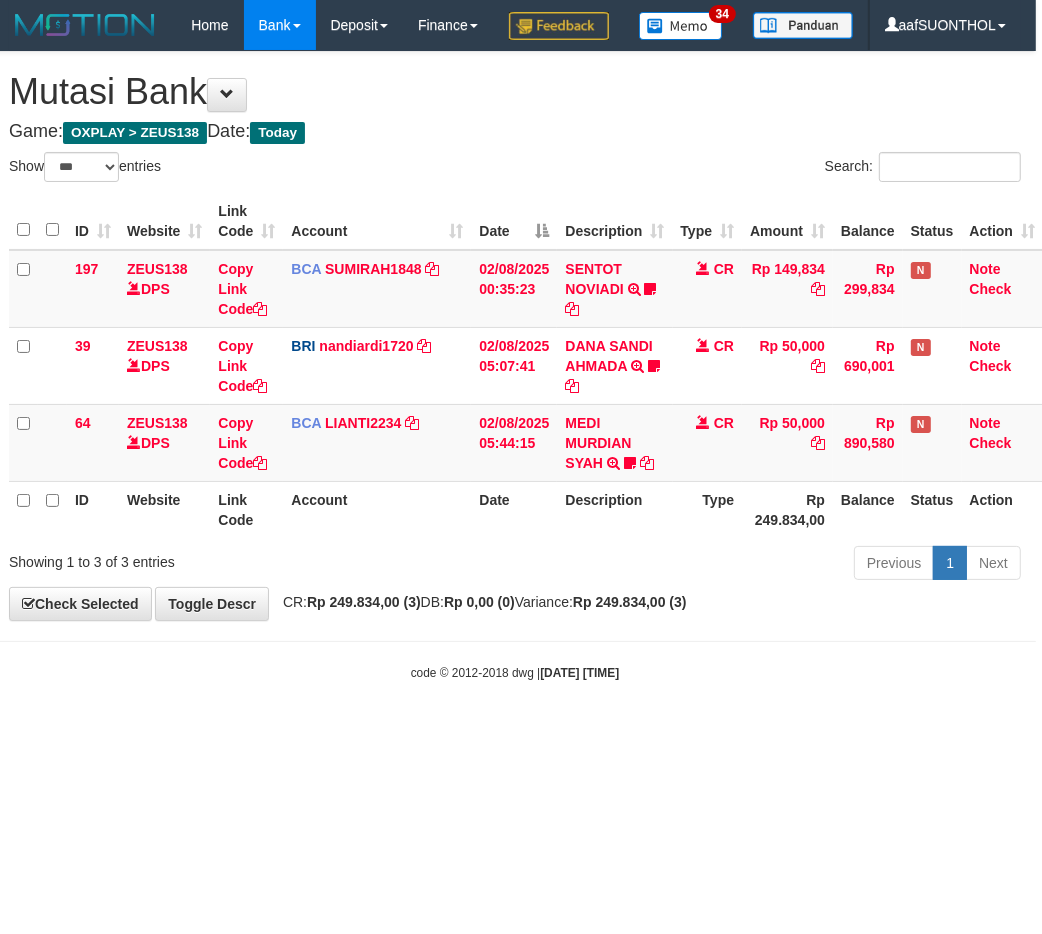 click on "Date" at bounding box center [514, 509] 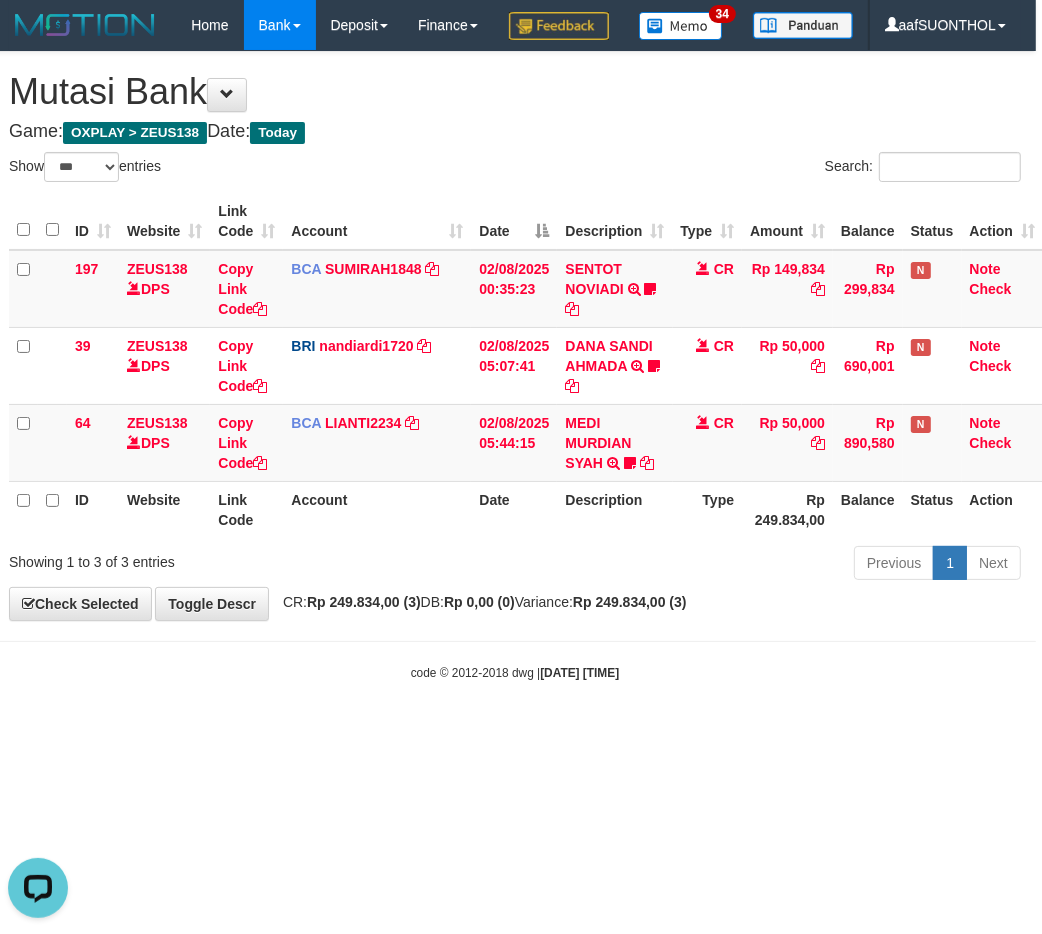 scroll, scrollTop: 0, scrollLeft: 0, axis: both 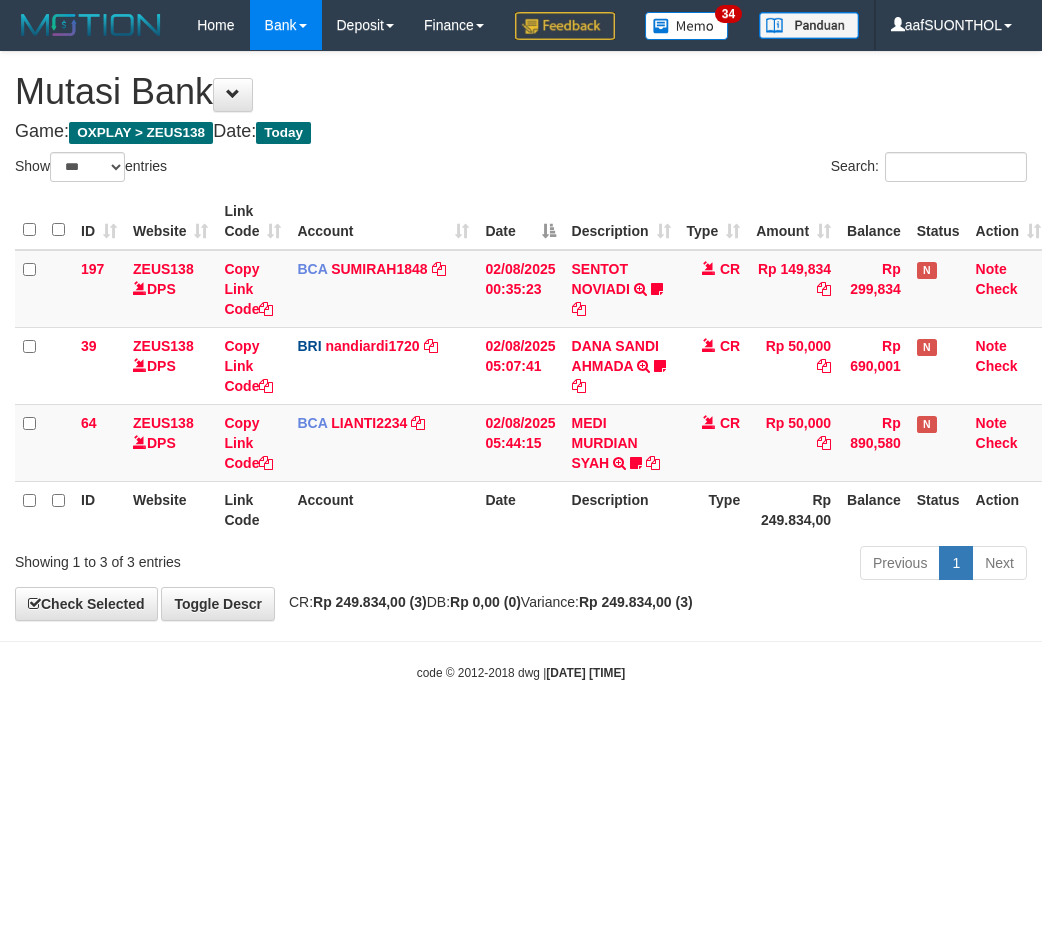 select on "***" 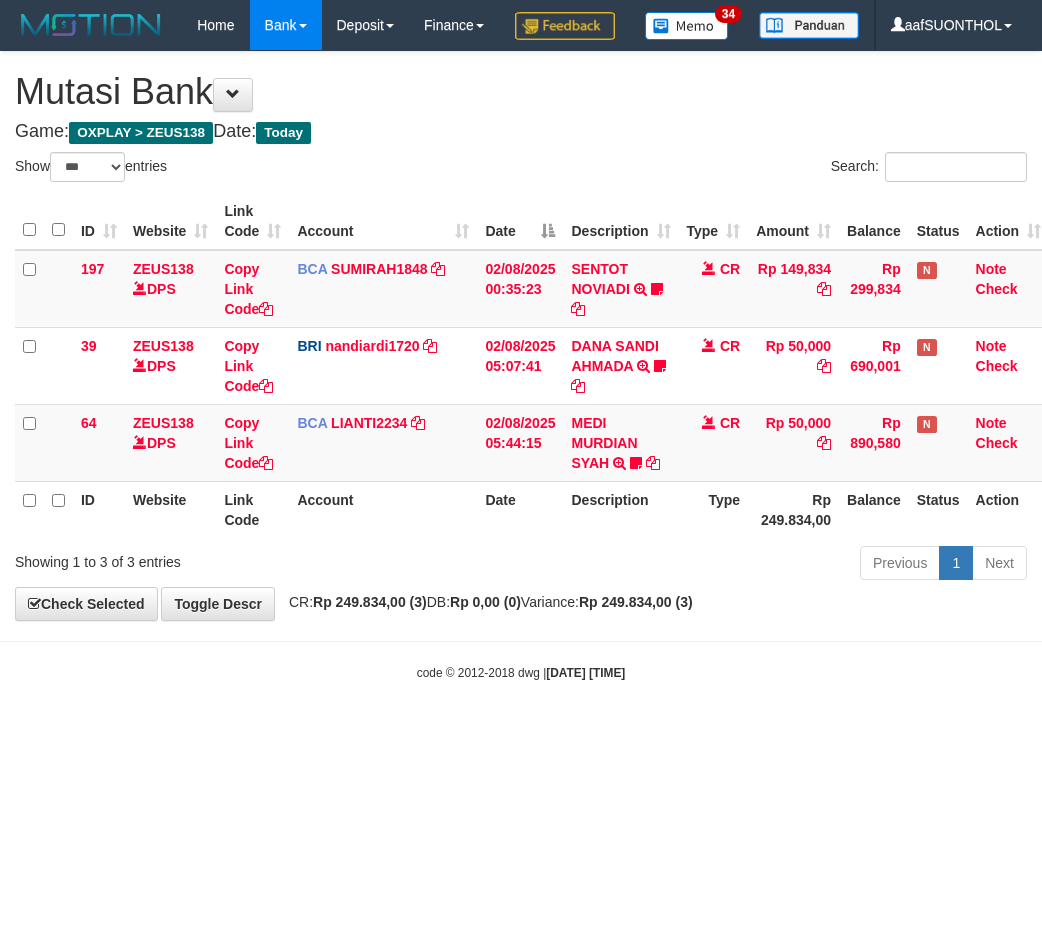 scroll, scrollTop: 0, scrollLeft: 6, axis: horizontal 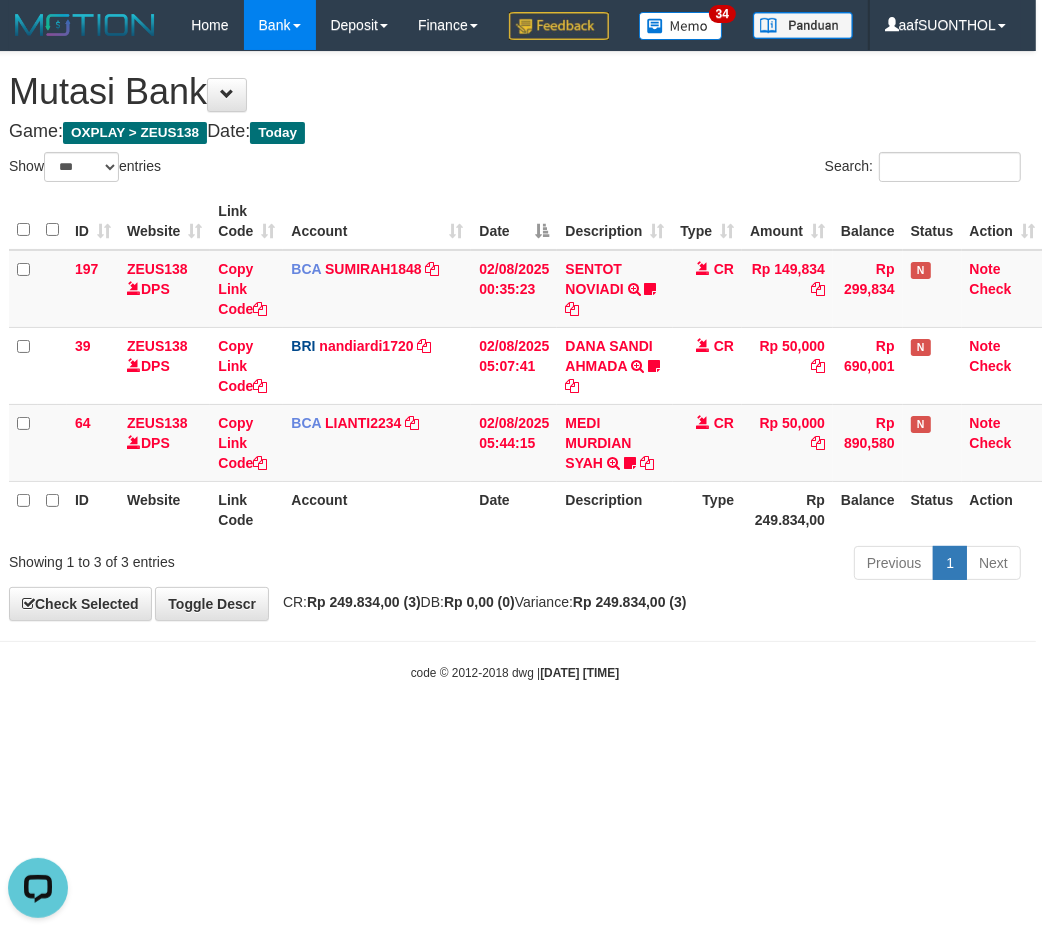 click on "Description" at bounding box center [614, 509] 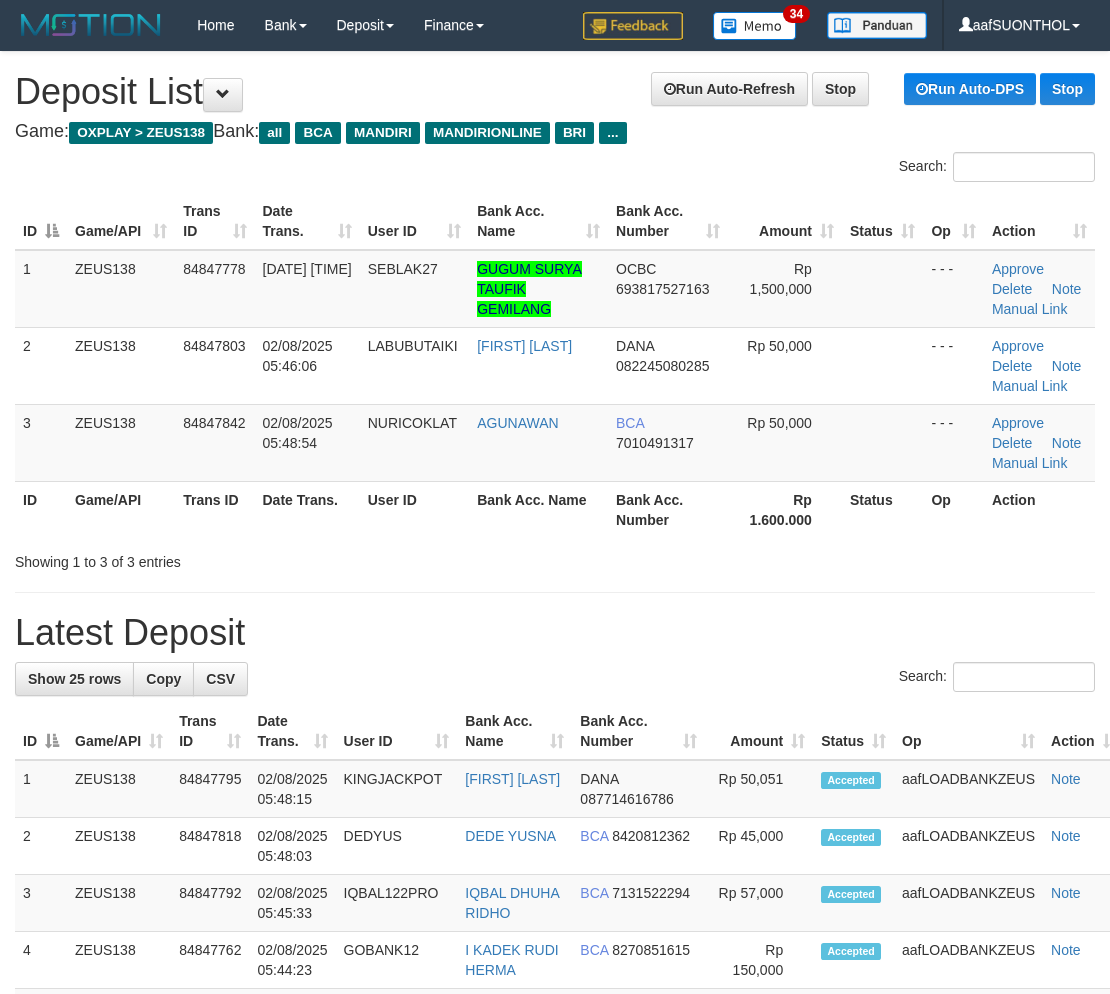 scroll, scrollTop: 0, scrollLeft: 0, axis: both 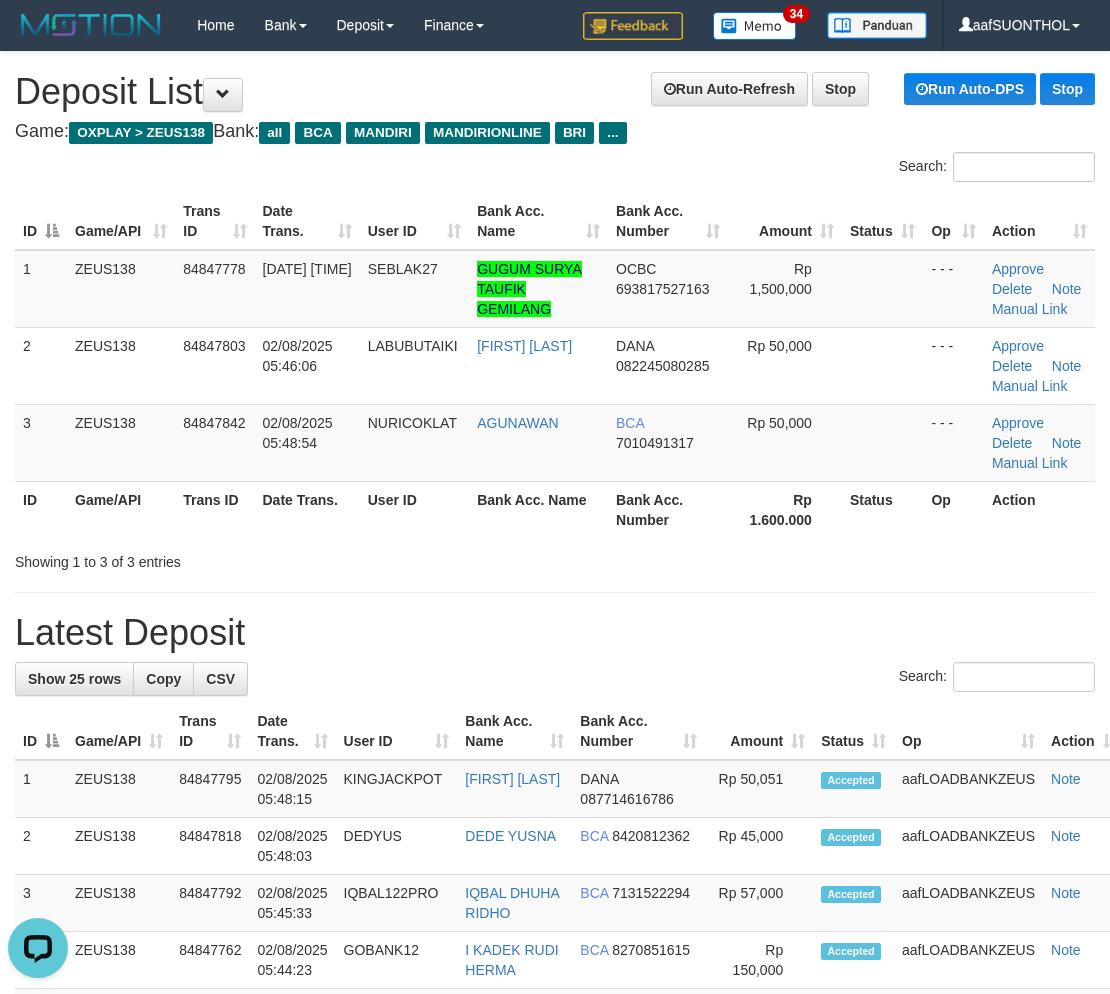 click on "Latest Deposit" at bounding box center (555, 633) 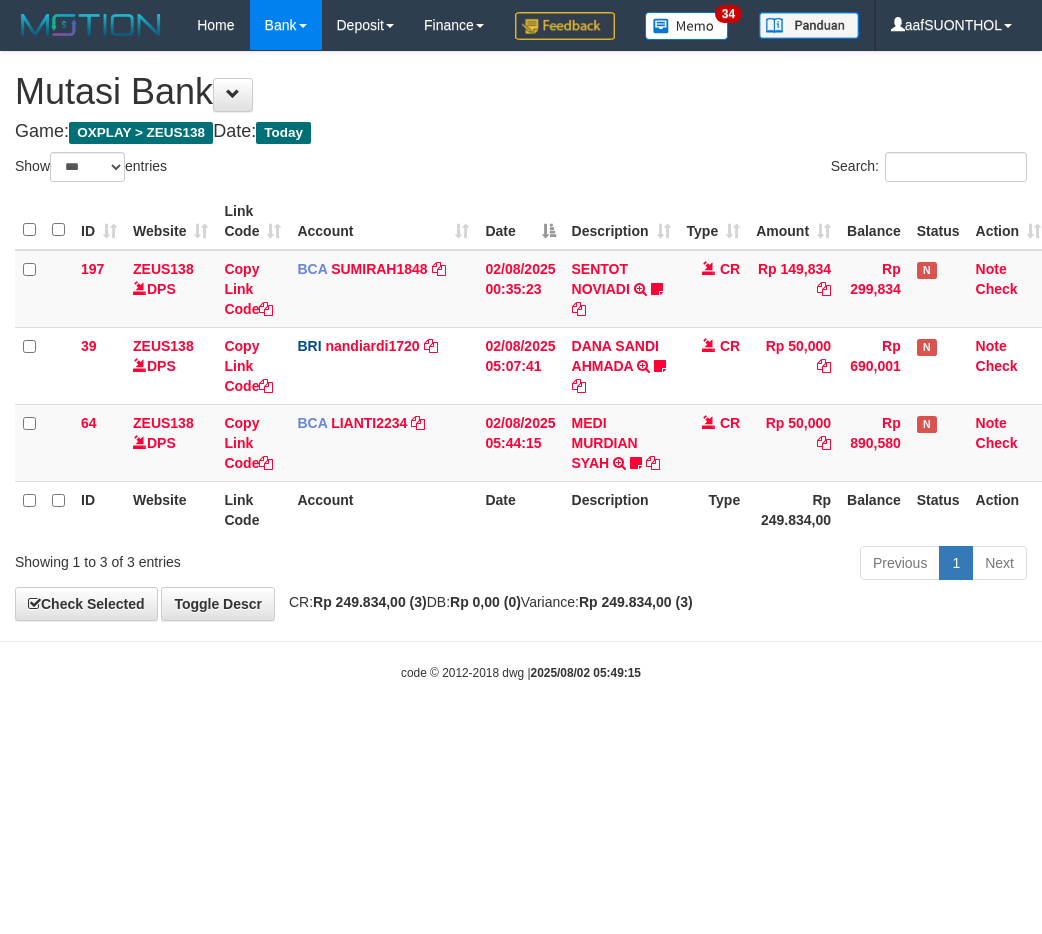 select on "***" 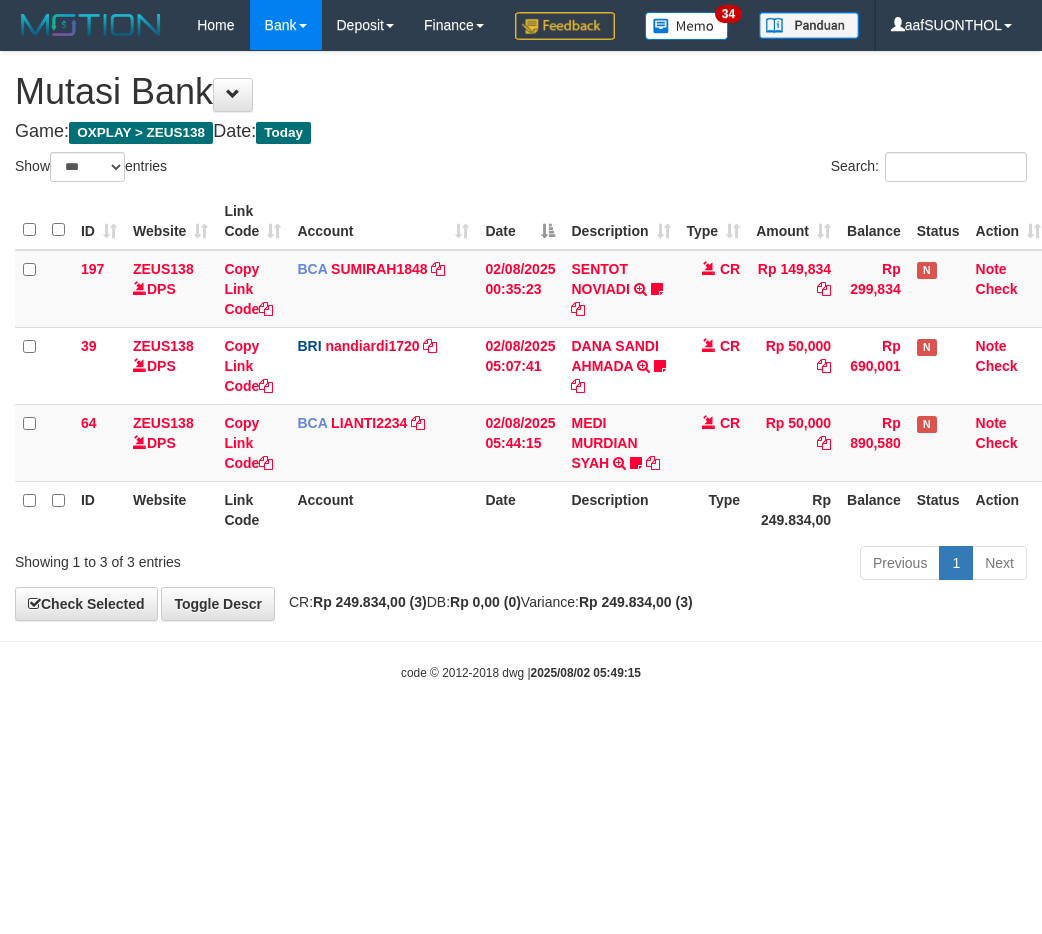 scroll, scrollTop: 0, scrollLeft: 6, axis: horizontal 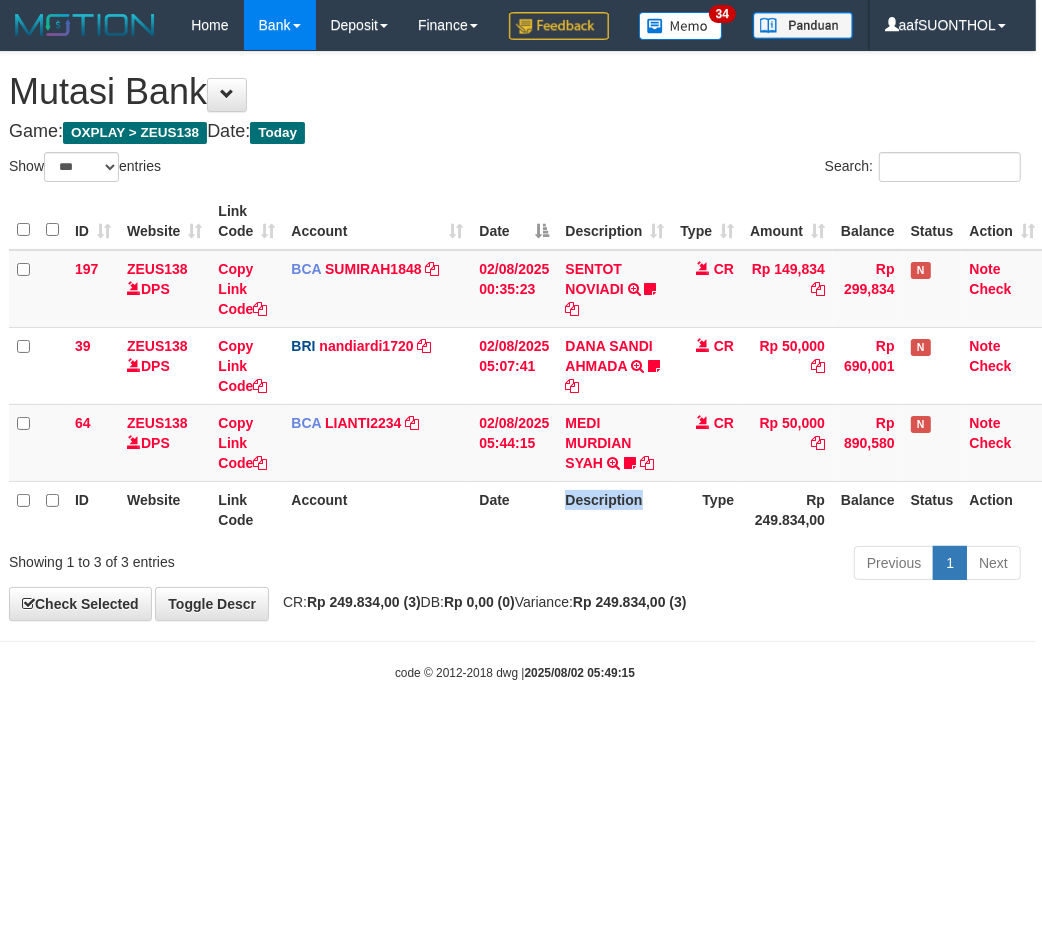 click on "Description" at bounding box center [614, 509] 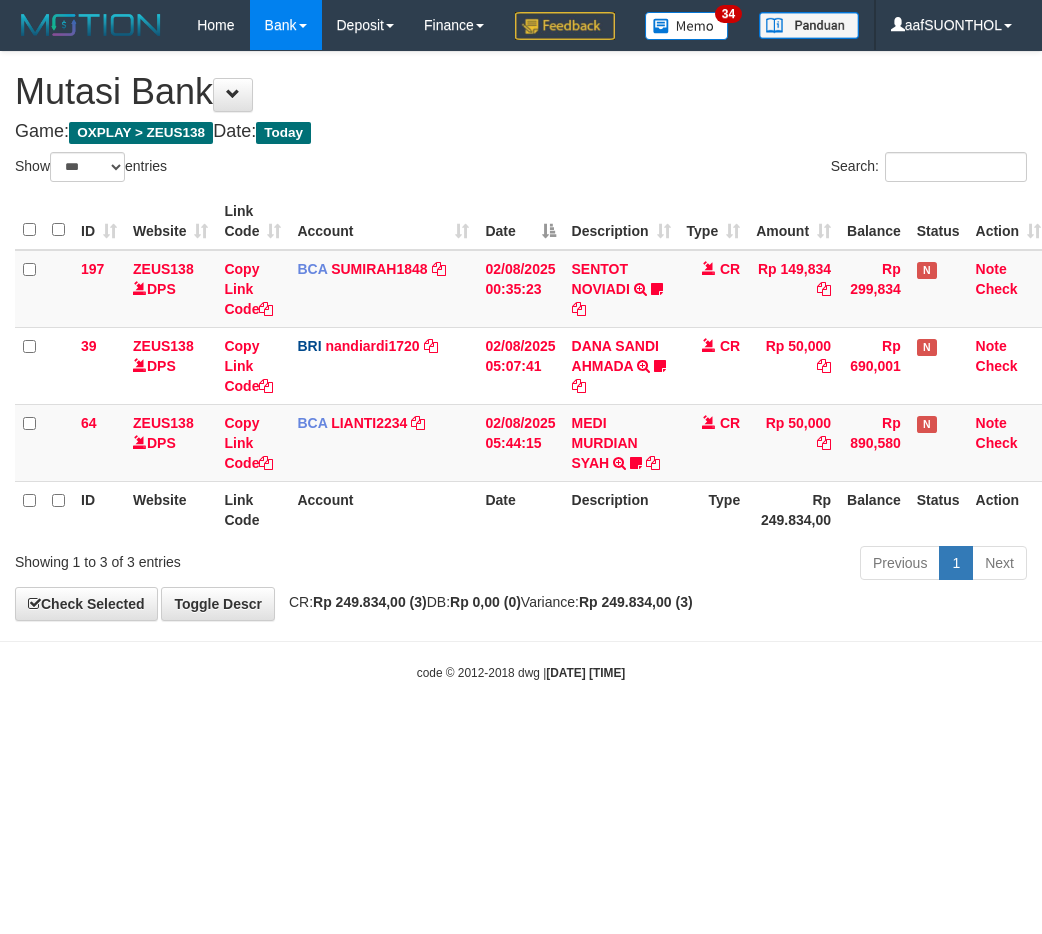 select on "***" 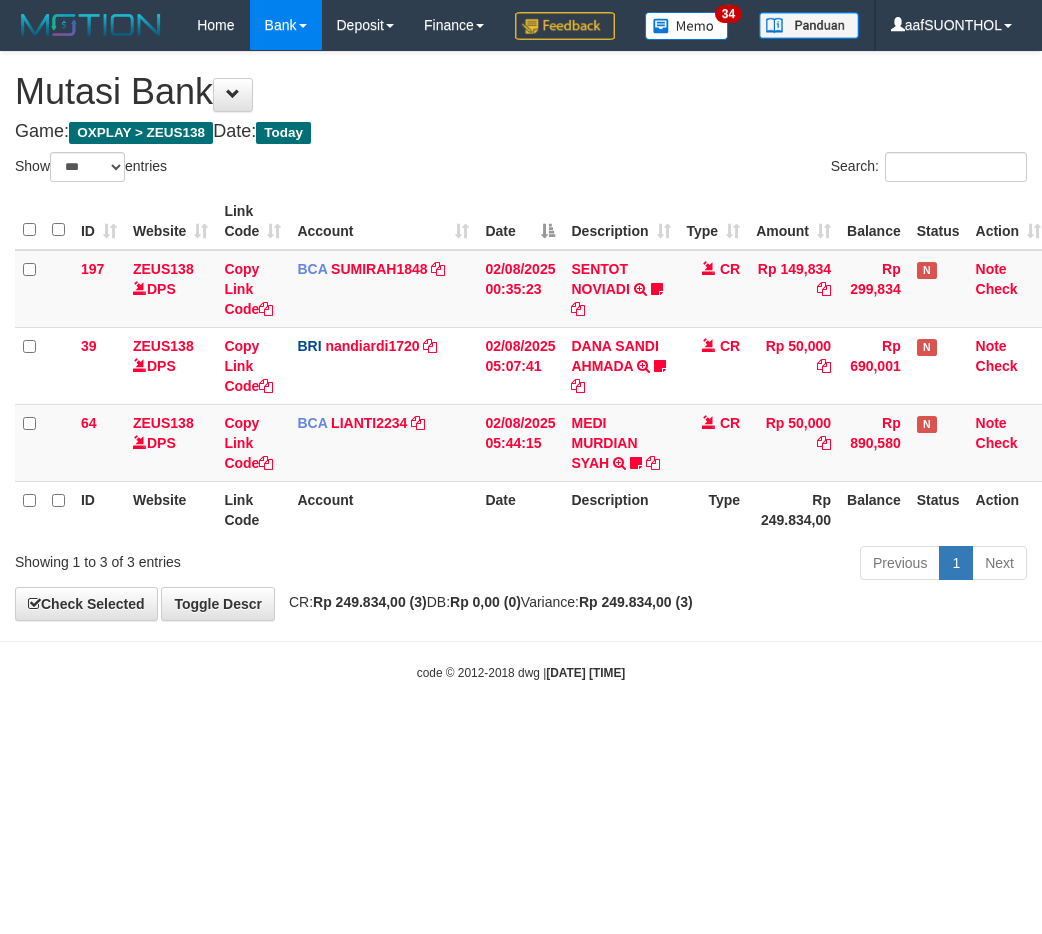 scroll, scrollTop: 0, scrollLeft: 6, axis: horizontal 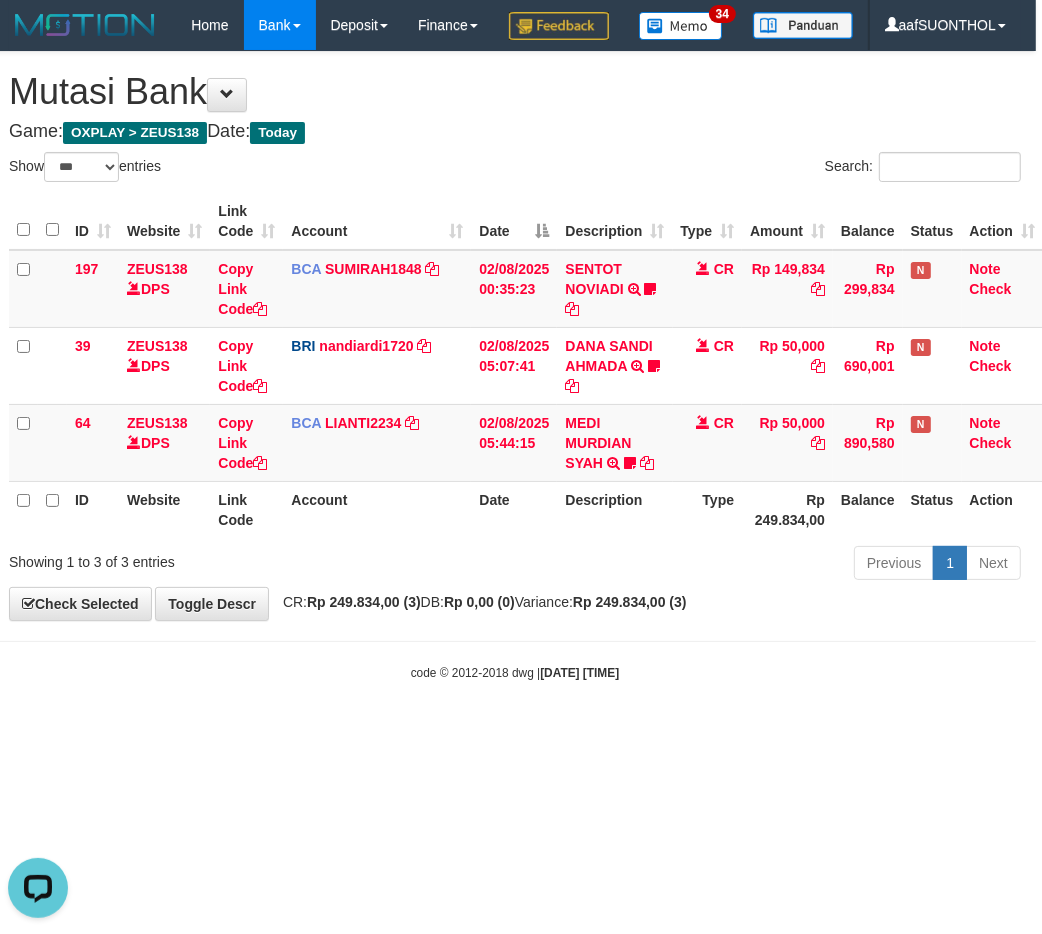 click on "Toggle navigation
Home
Bank
Account List
Load
By Website
Group
[OXPLAY]													ZEUS138
By Load Group (DPS)" at bounding box center [515, 366] 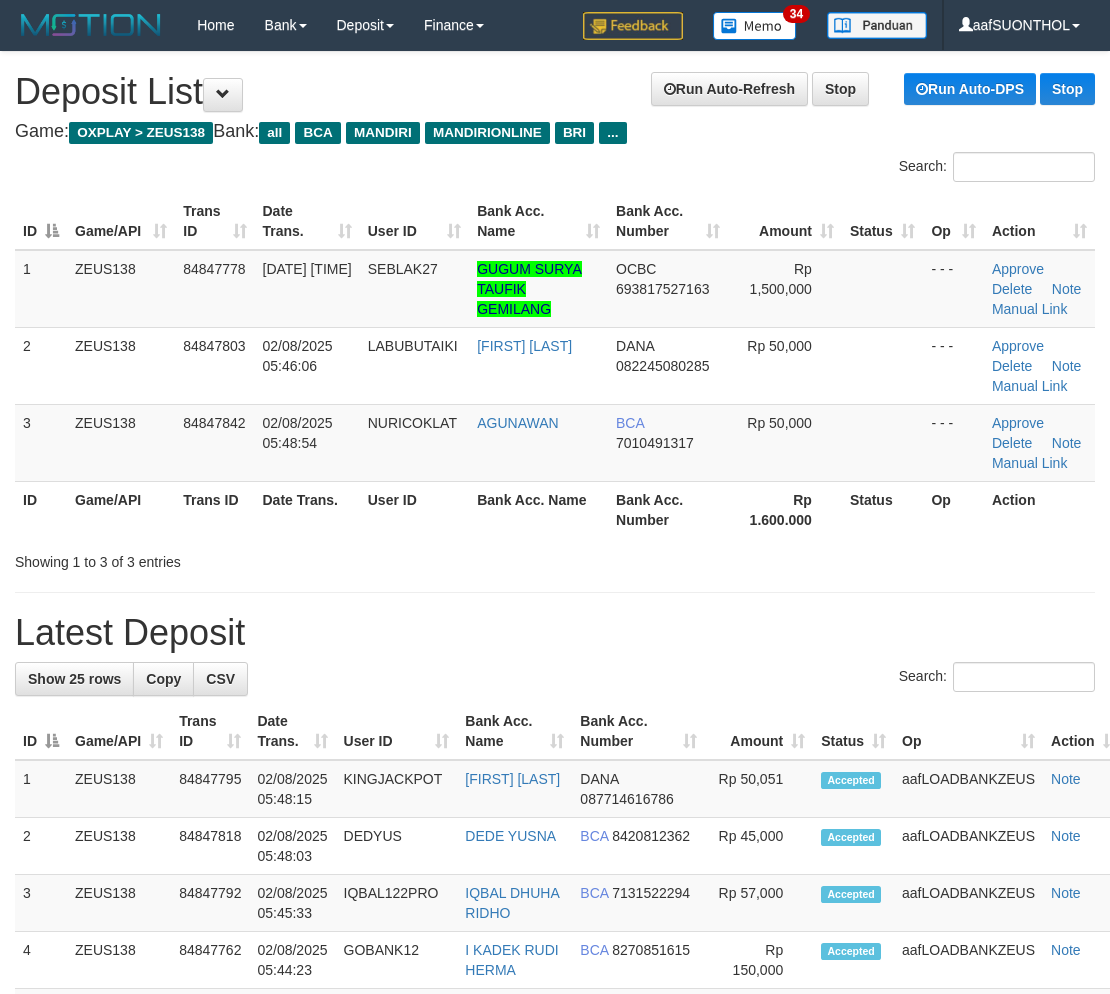 scroll, scrollTop: 0, scrollLeft: 0, axis: both 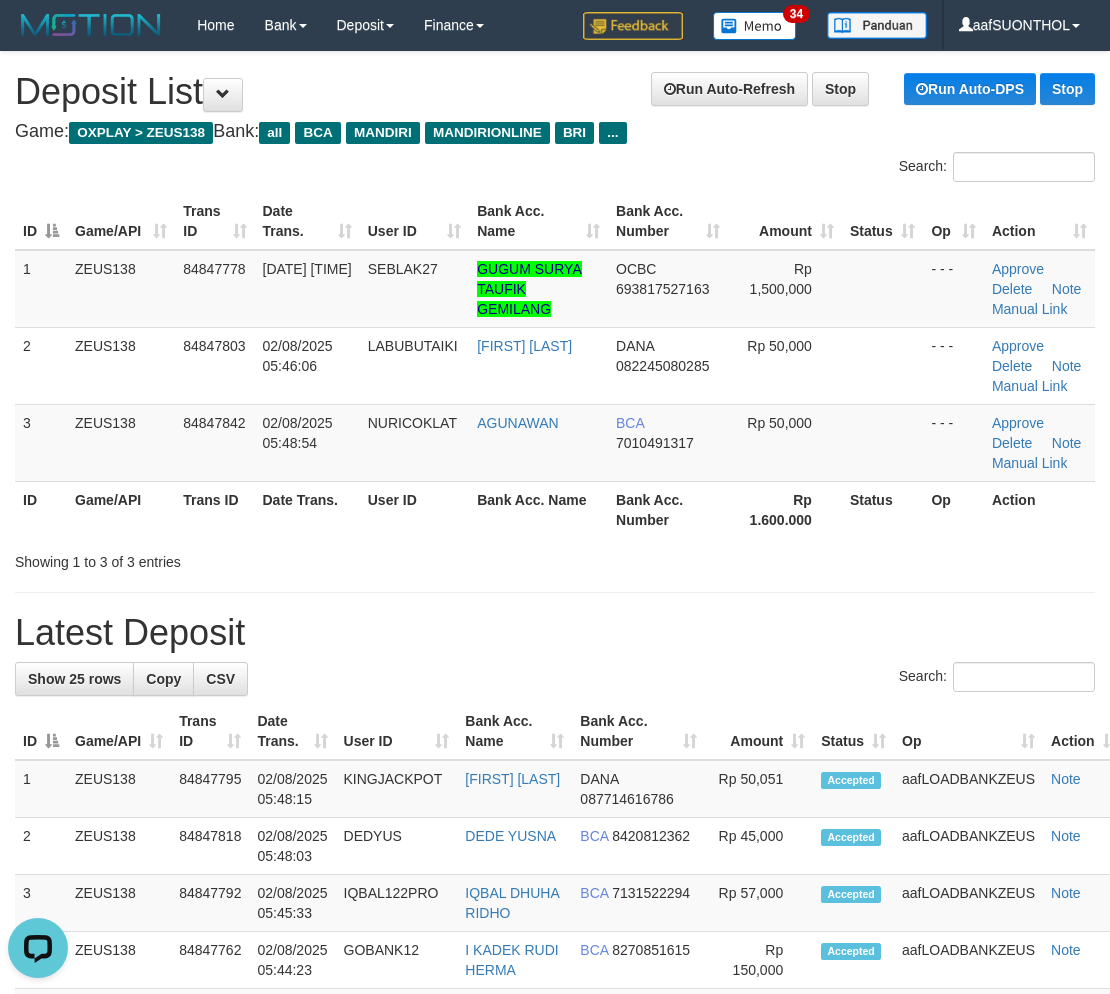 click on "Status" at bounding box center (883, 509) 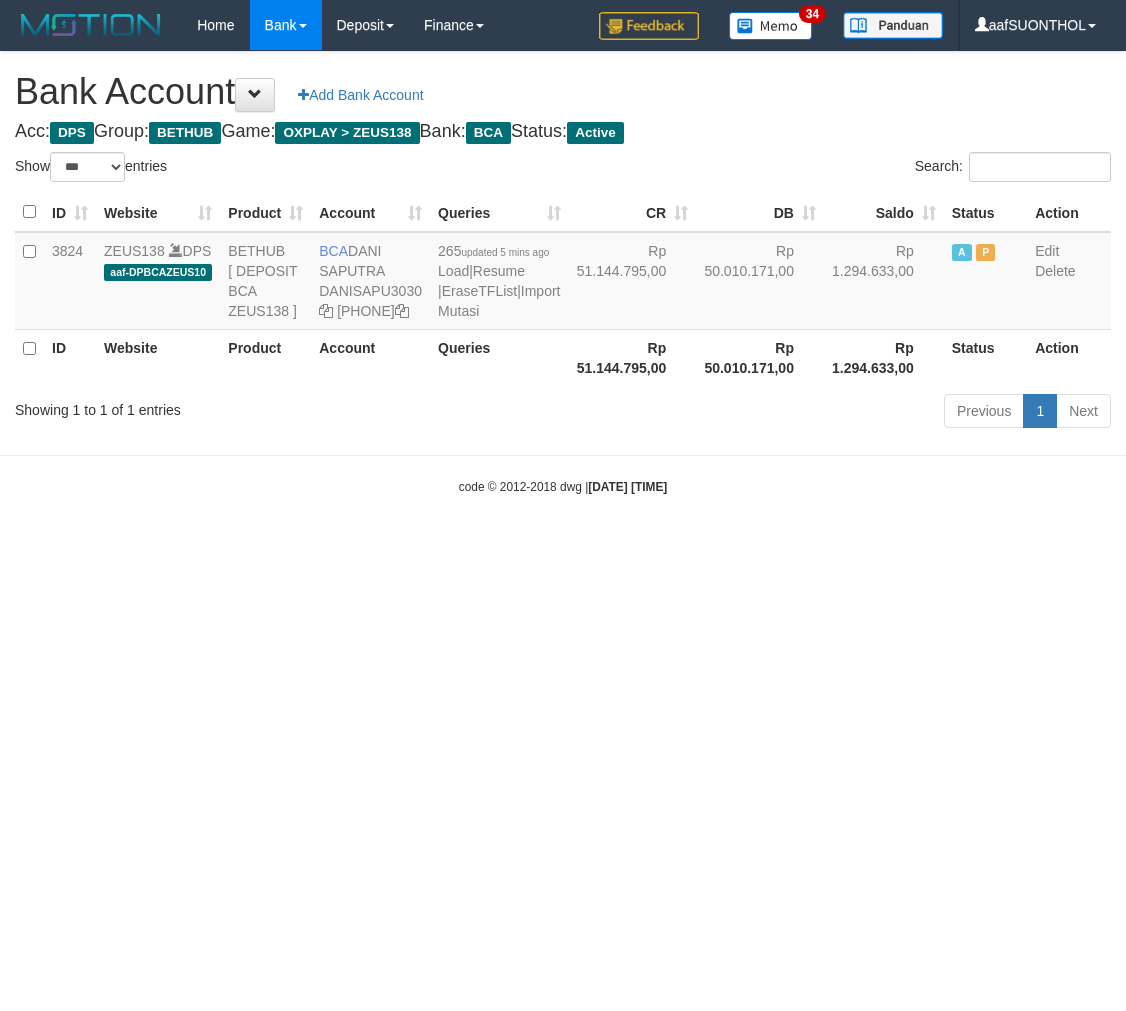 select on "***" 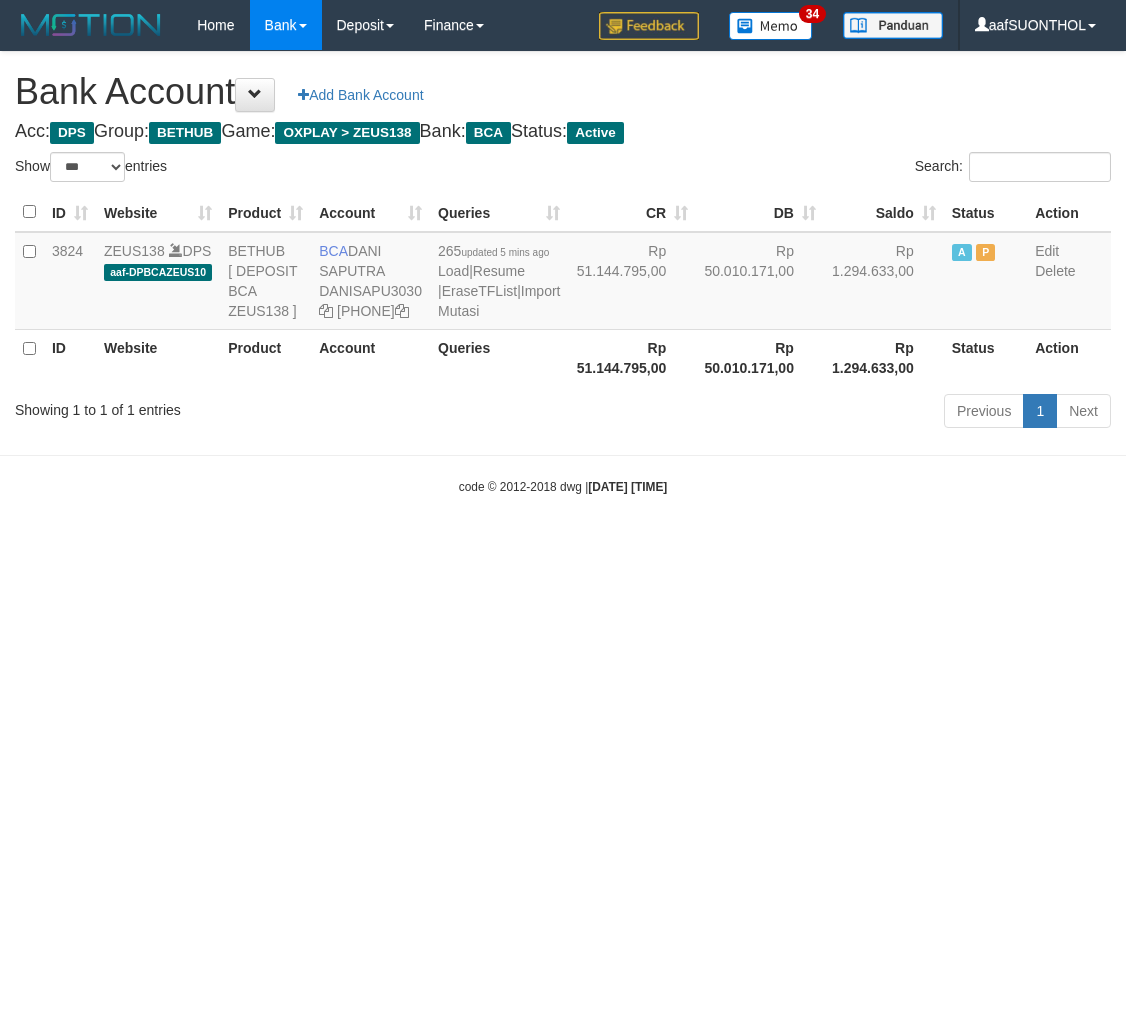 scroll, scrollTop: 0, scrollLeft: 0, axis: both 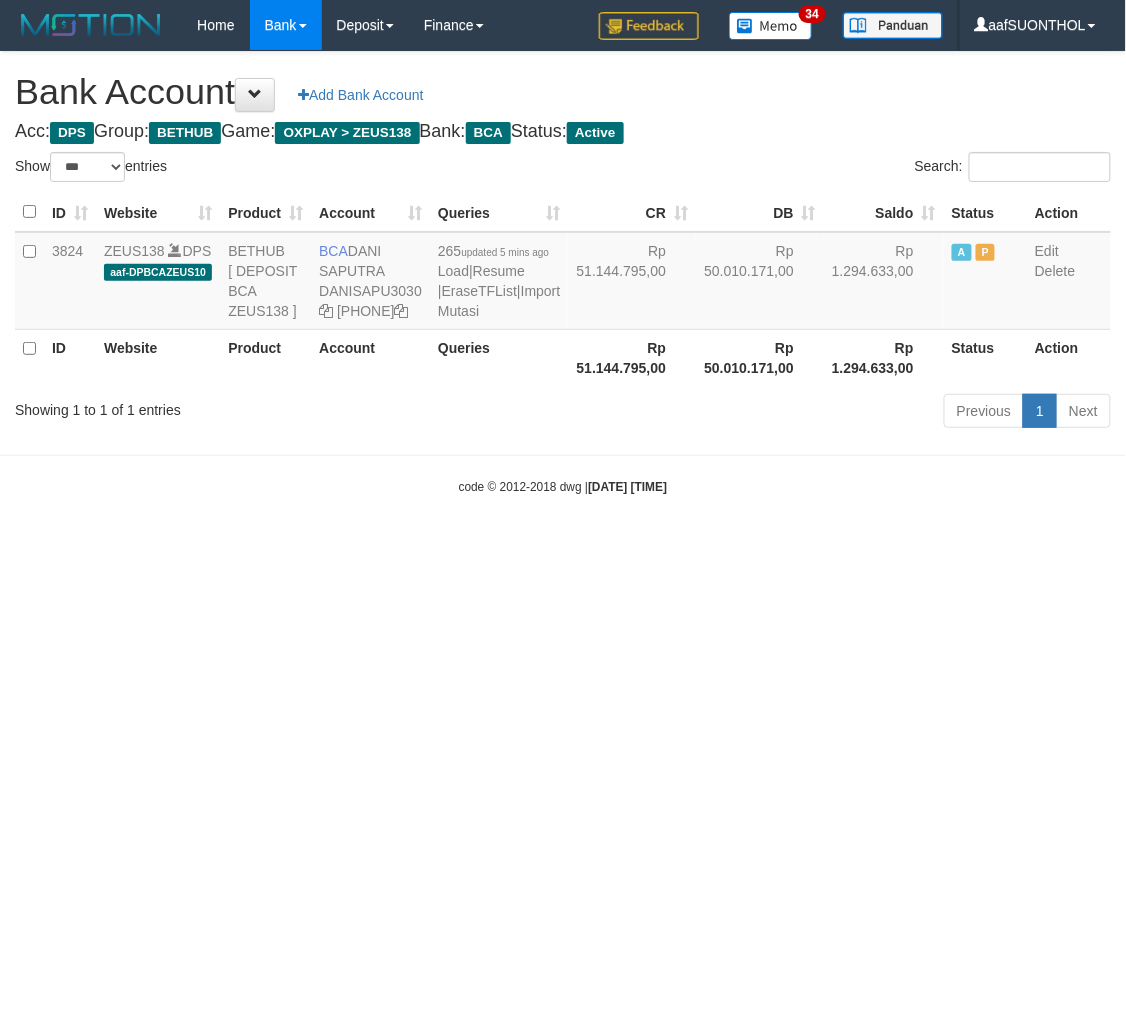 click on "Toggle navigation
Home
Bank
Account List
Load
By Website
Group
[OXPLAY]													ZEUS138
By Load Group (DPS)
Sync" at bounding box center (563, 273) 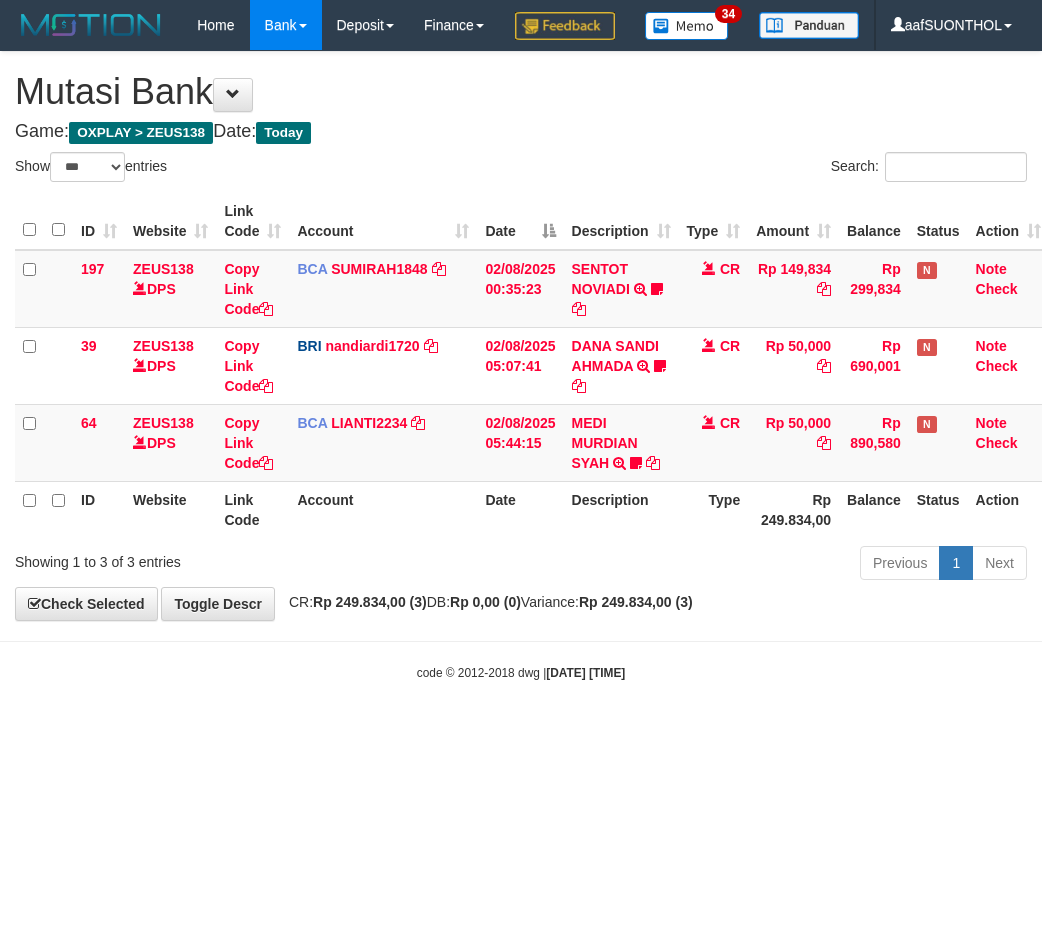 select on "***" 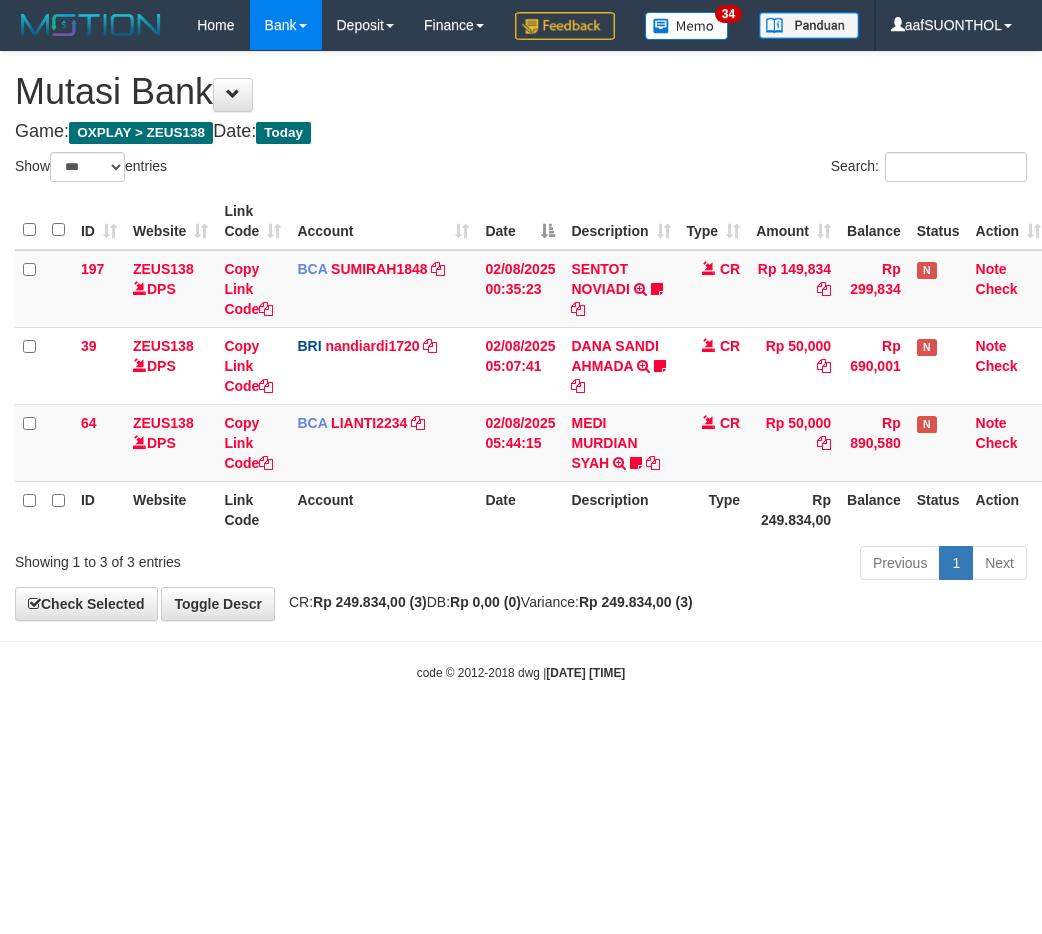 scroll, scrollTop: 0, scrollLeft: 6, axis: horizontal 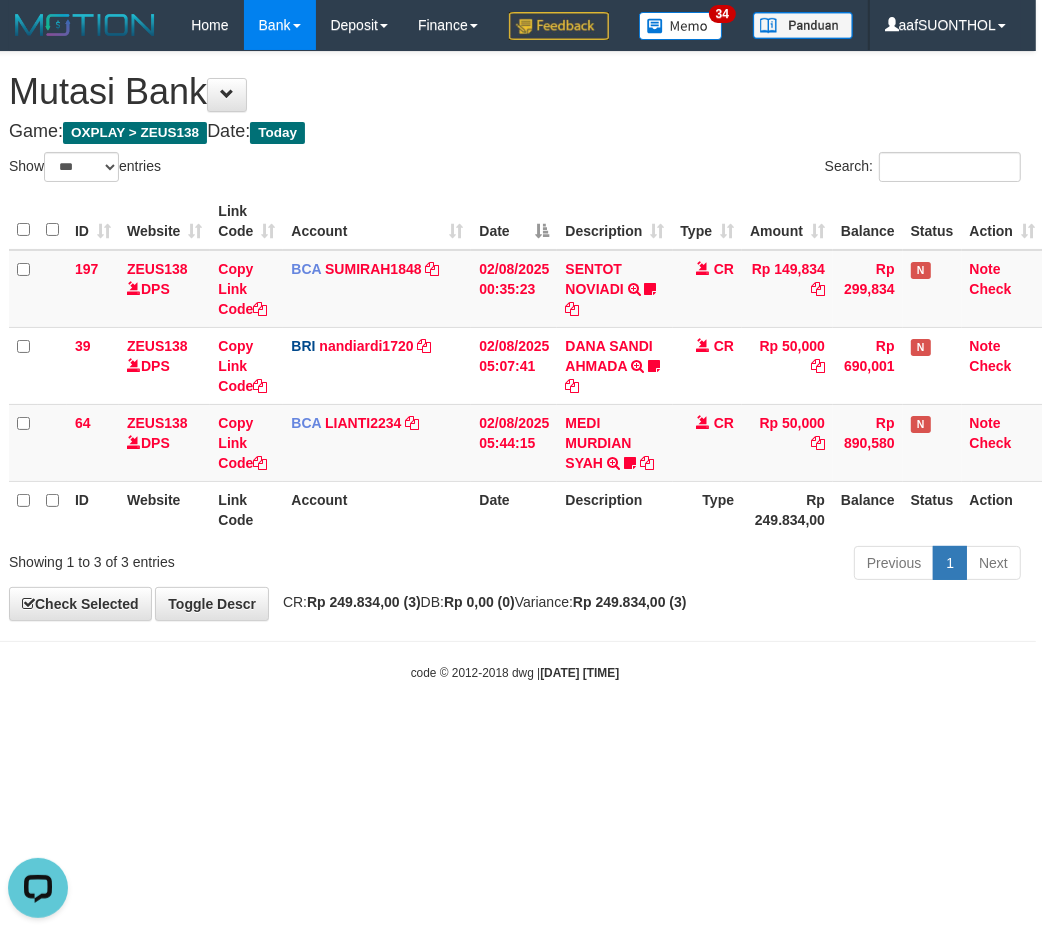click on "Toggle navigation
Home
Bank
Account List
Load
By Website
Group
[OXPLAY]													ZEUS138
By Load Group (DPS)
Sync" at bounding box center (515, 366) 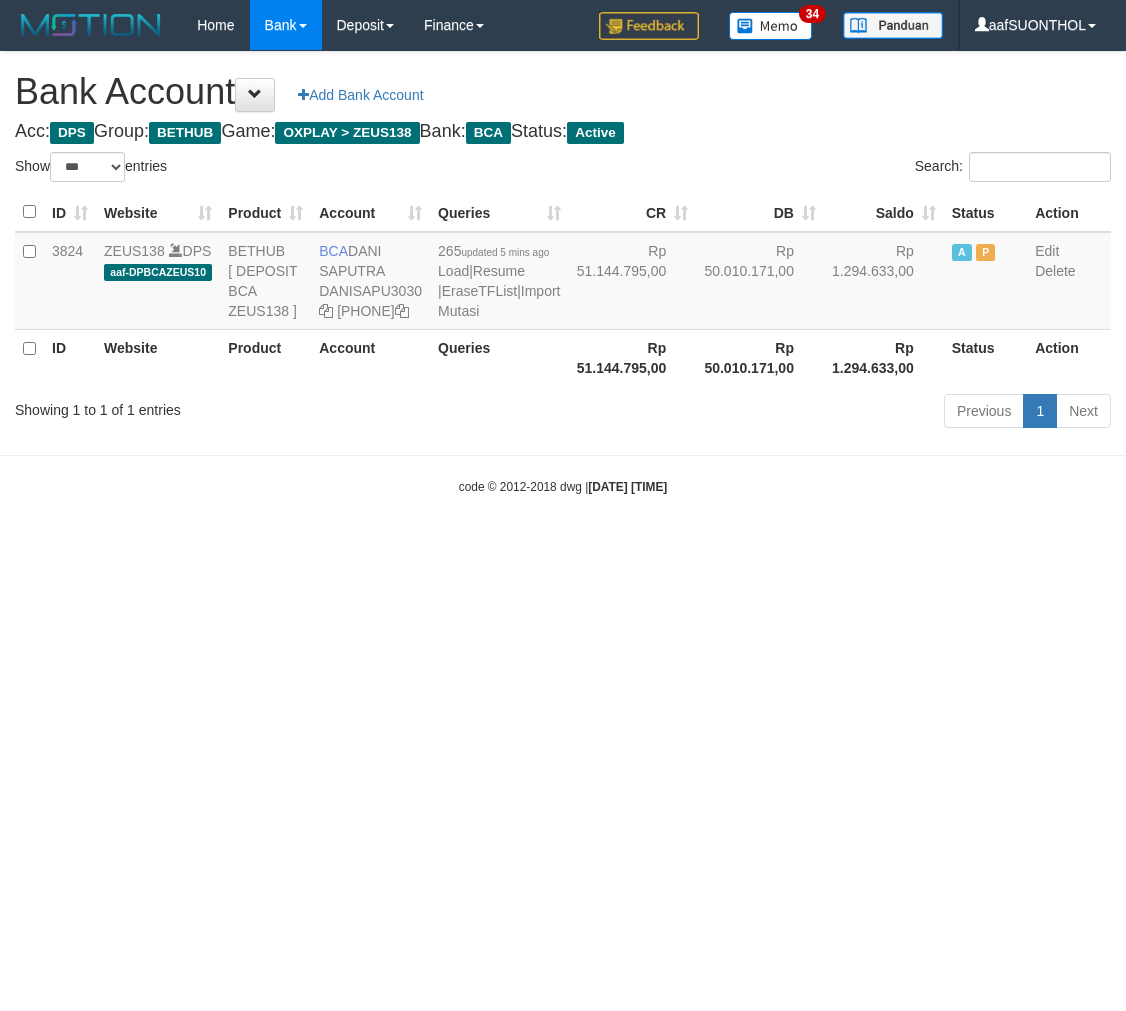 select on "***" 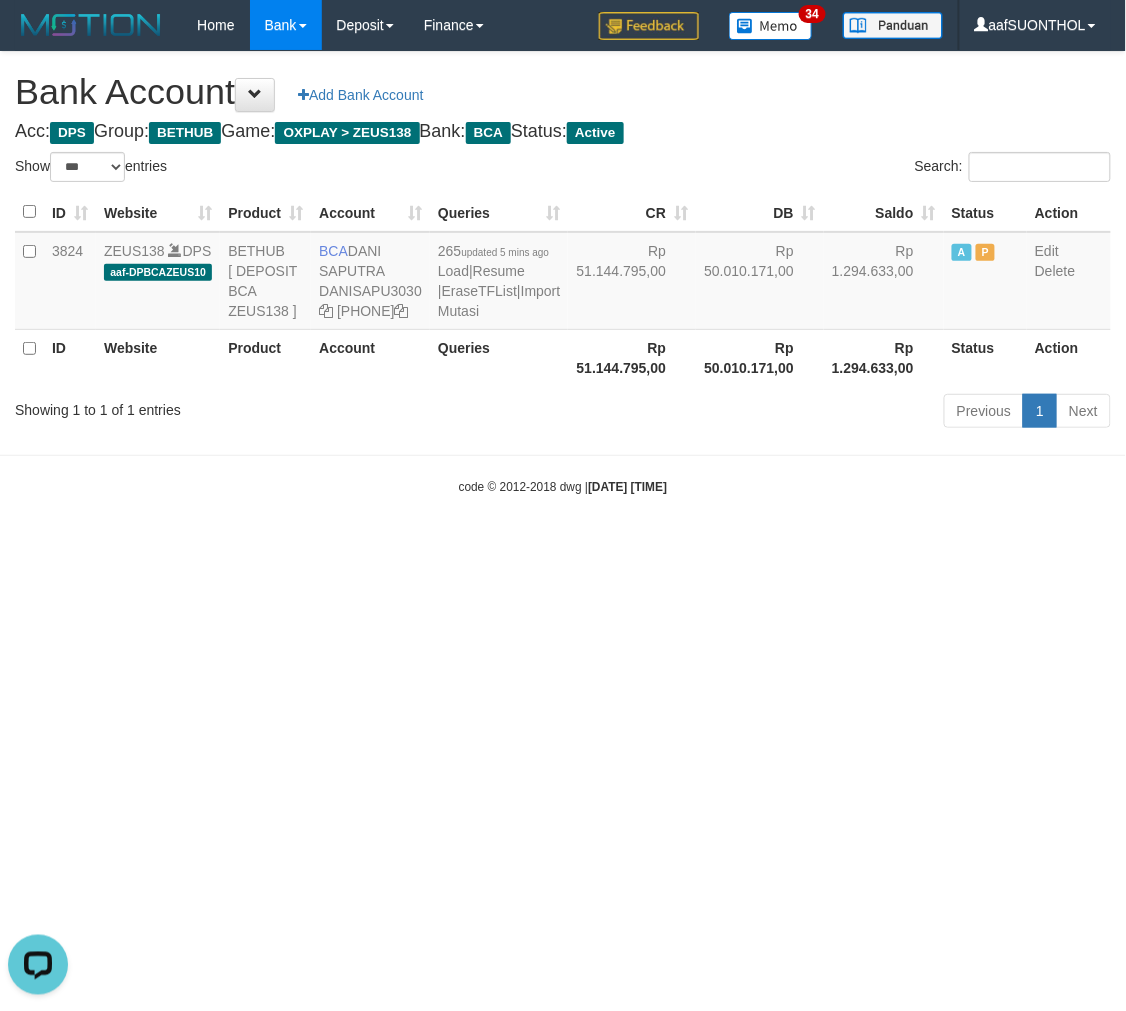 scroll, scrollTop: 0, scrollLeft: 0, axis: both 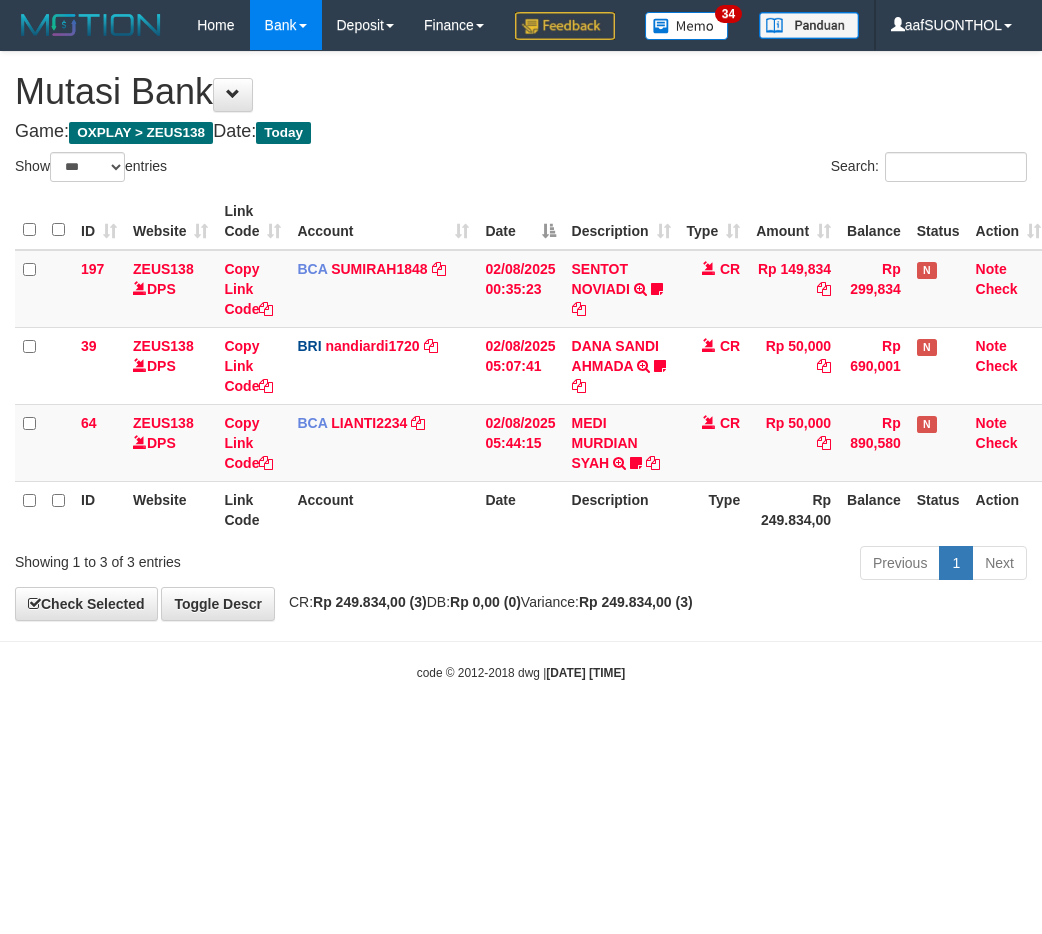 select on "***" 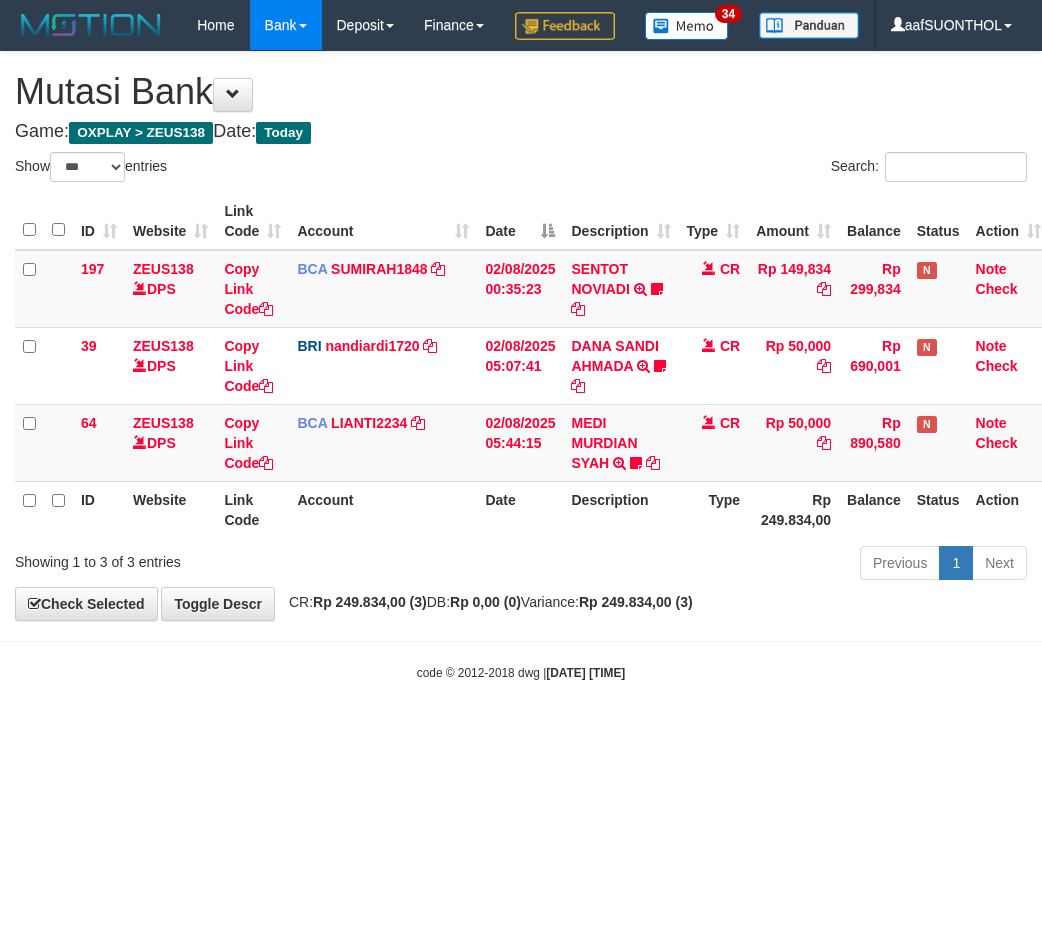 scroll, scrollTop: 0, scrollLeft: 6, axis: horizontal 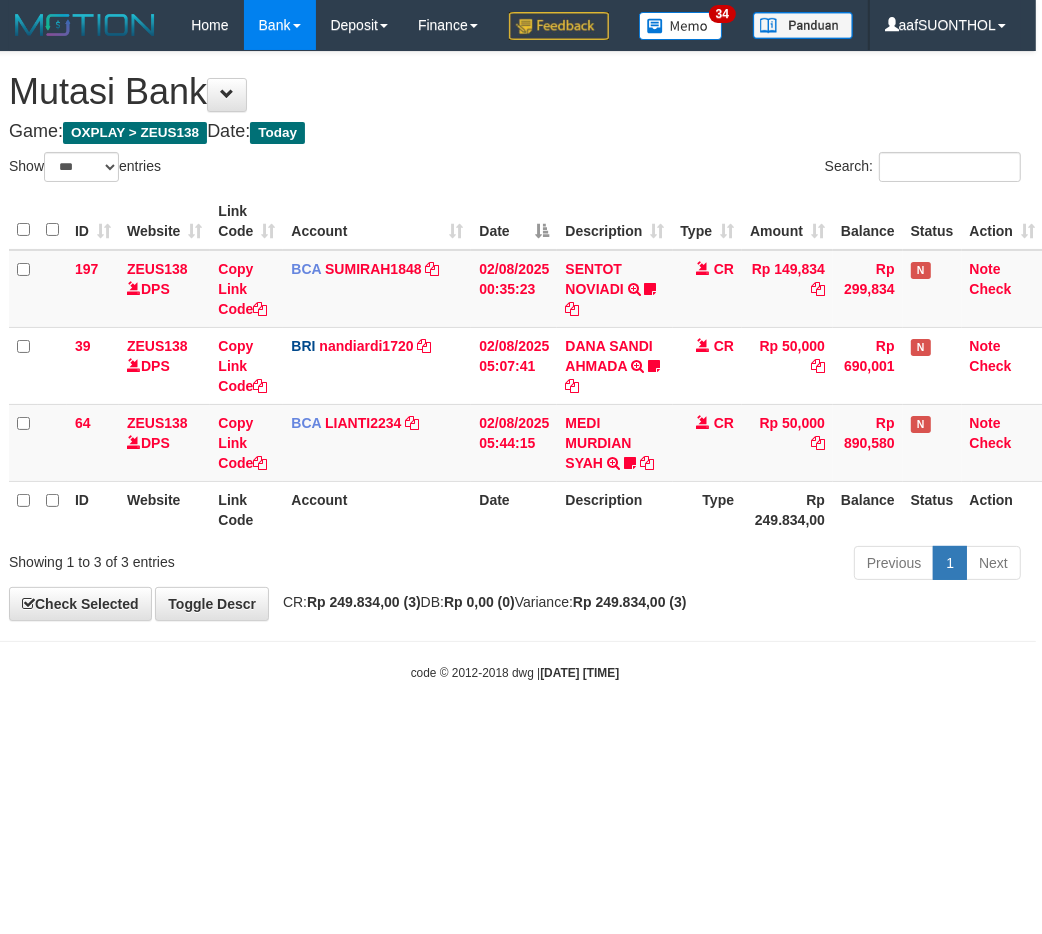 click on "**********" at bounding box center [515, 336] 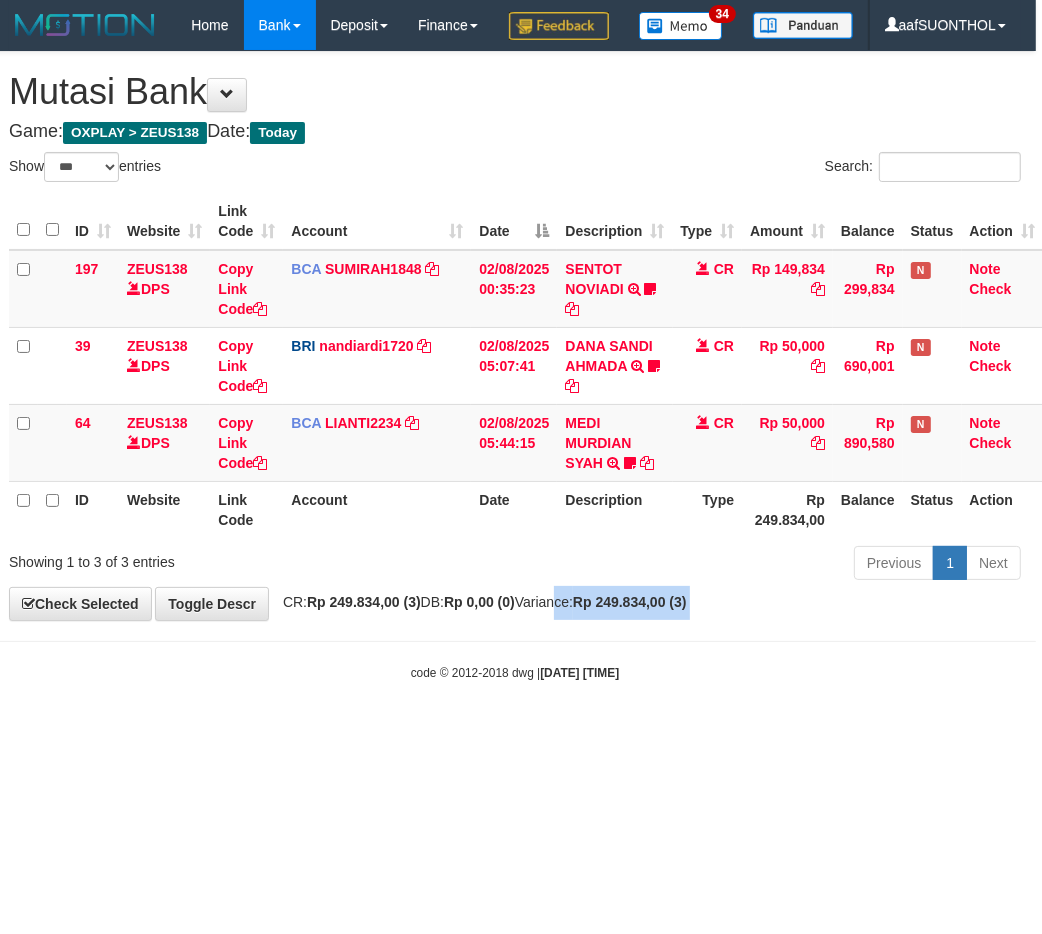 click on "Toggle navigation
Home
Bank
Account List
Load
By Website
Group
[OXPLAY]													ZEUS138
By Load Group (DPS)" at bounding box center (515, 366) 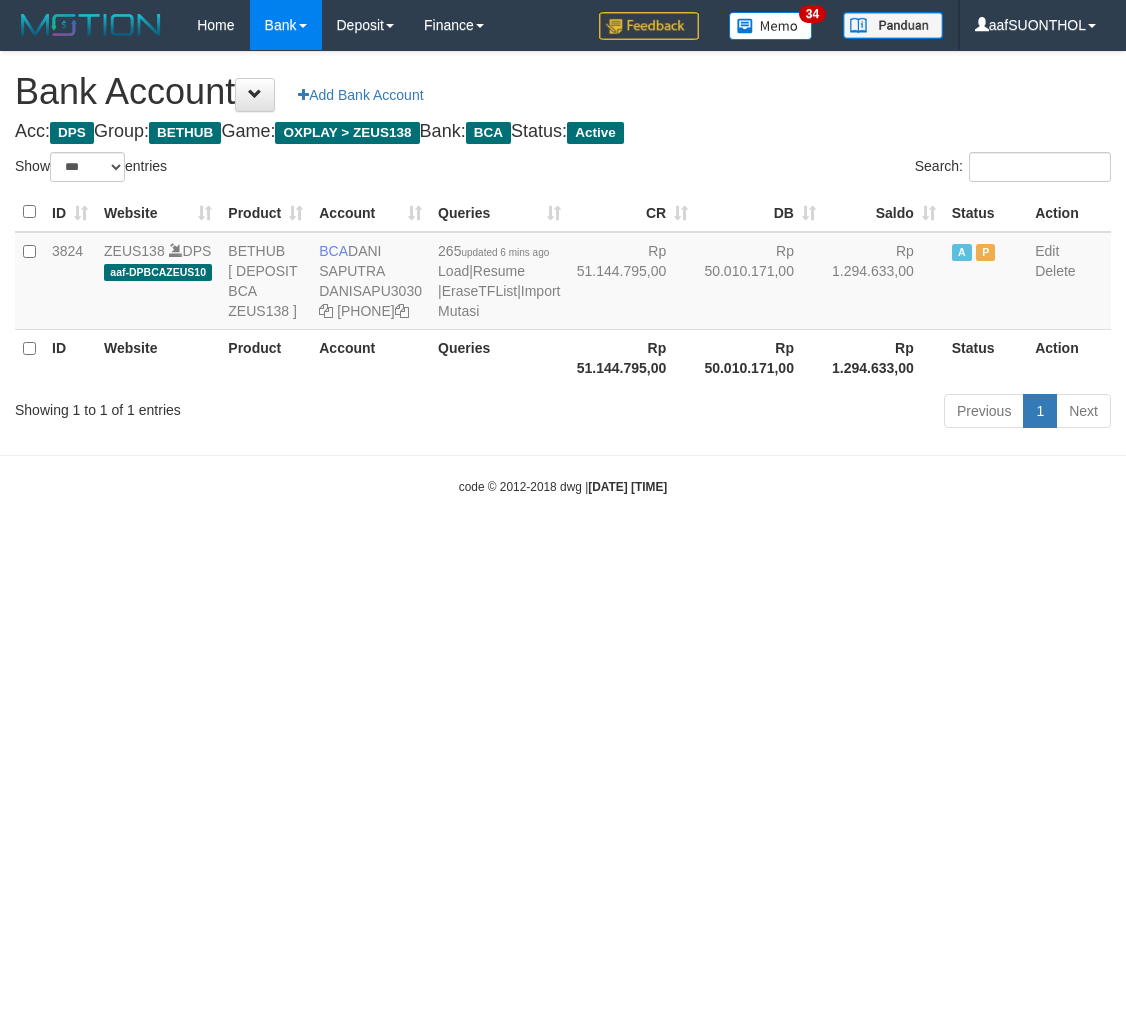 select on "***" 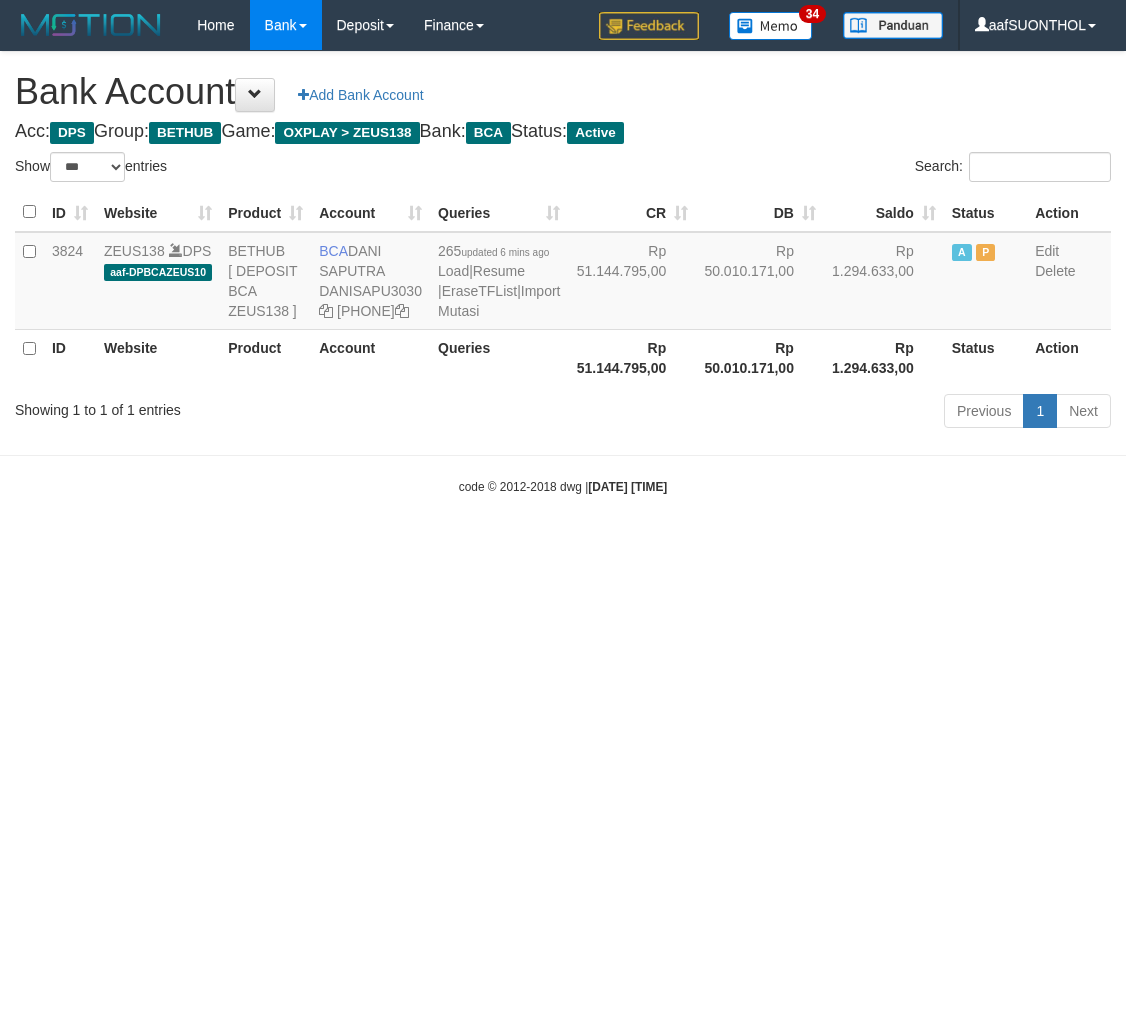 scroll, scrollTop: 0, scrollLeft: 0, axis: both 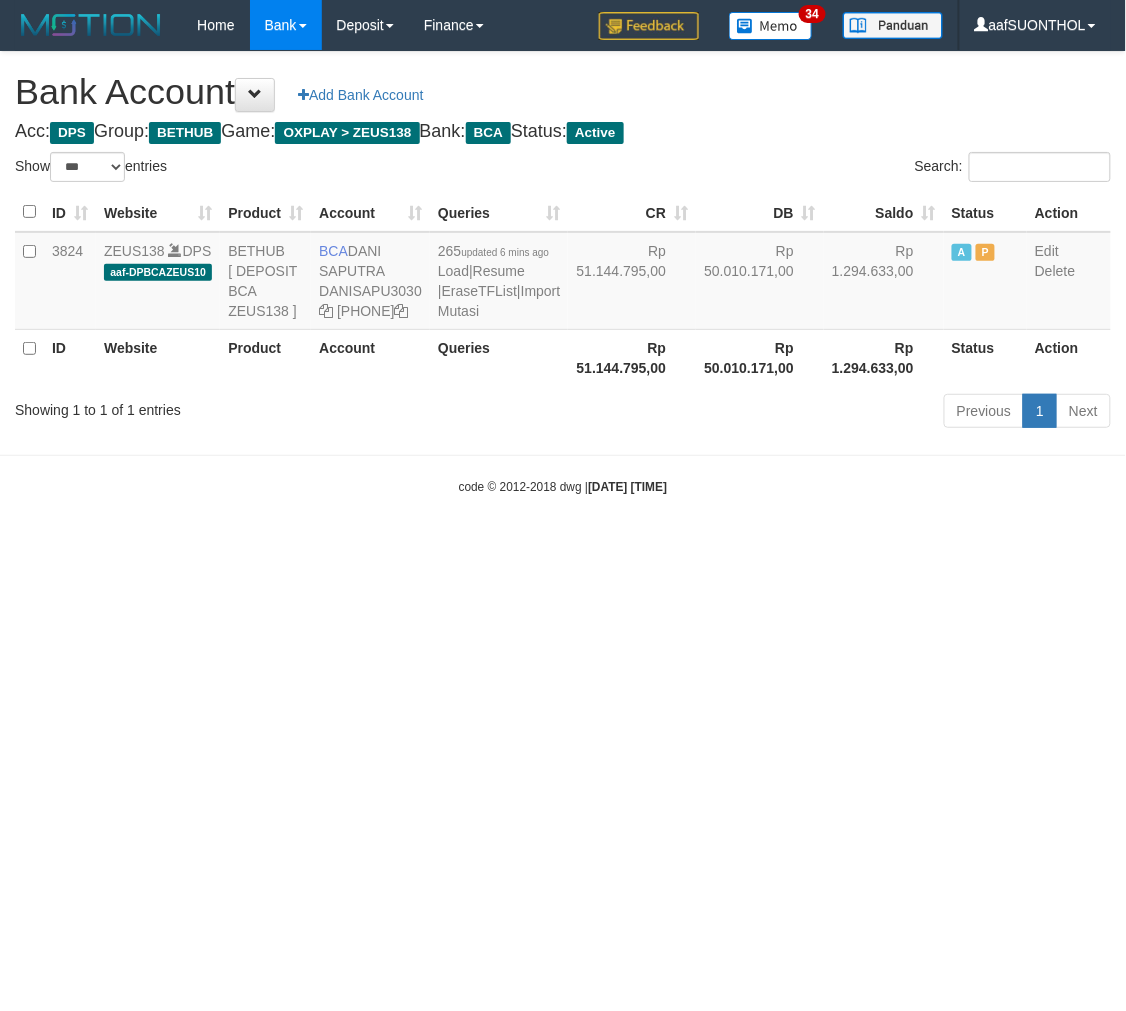 click on "Toggle navigation
Home
Bank
Account List
Load
By Website
Group
[OXPLAY]													ZEUS138
By Load Group (DPS)
Sync" at bounding box center [563, 273] 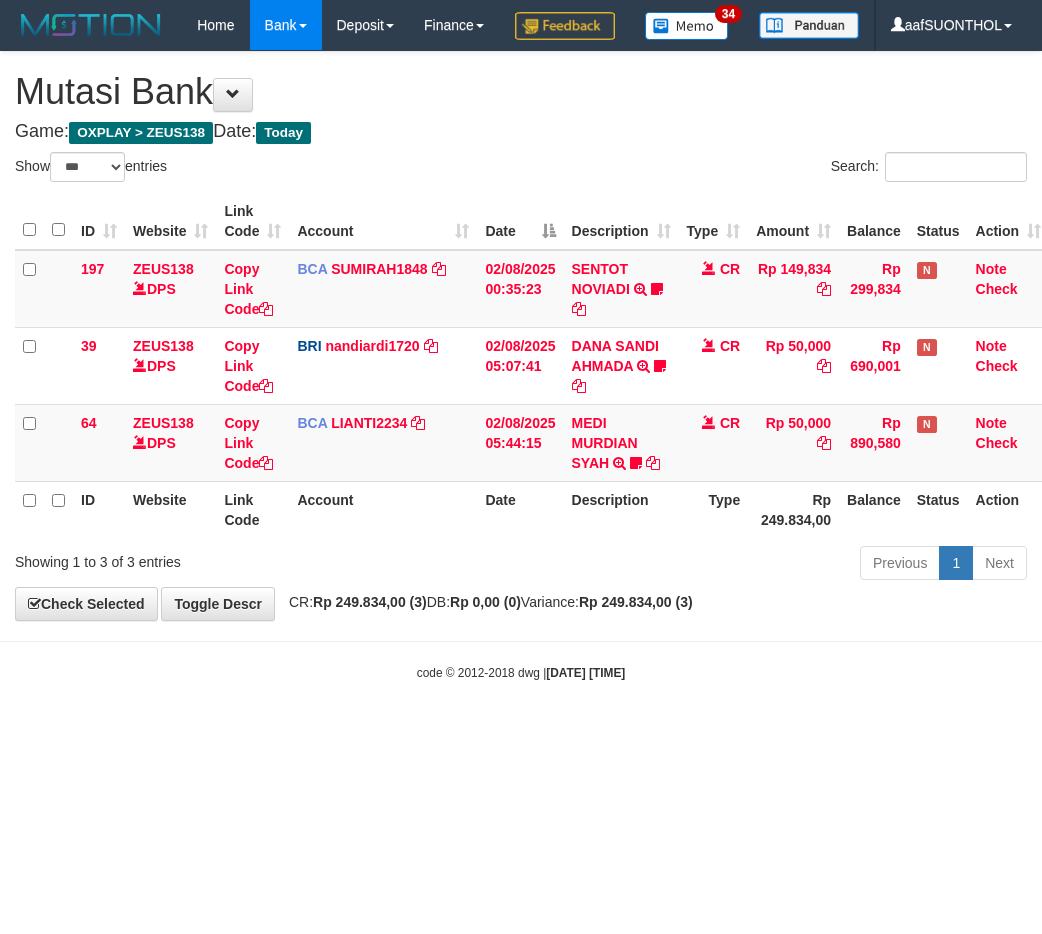 select on "***" 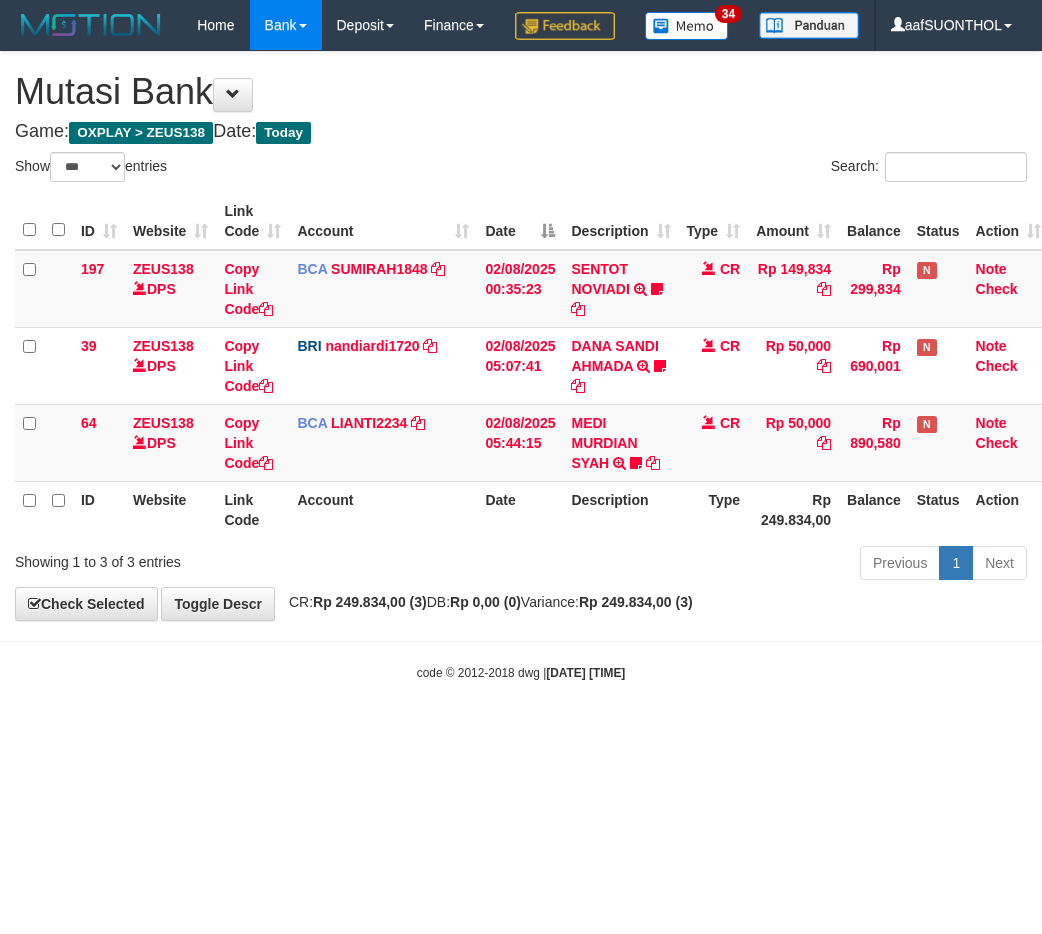 scroll, scrollTop: 0, scrollLeft: 6, axis: horizontal 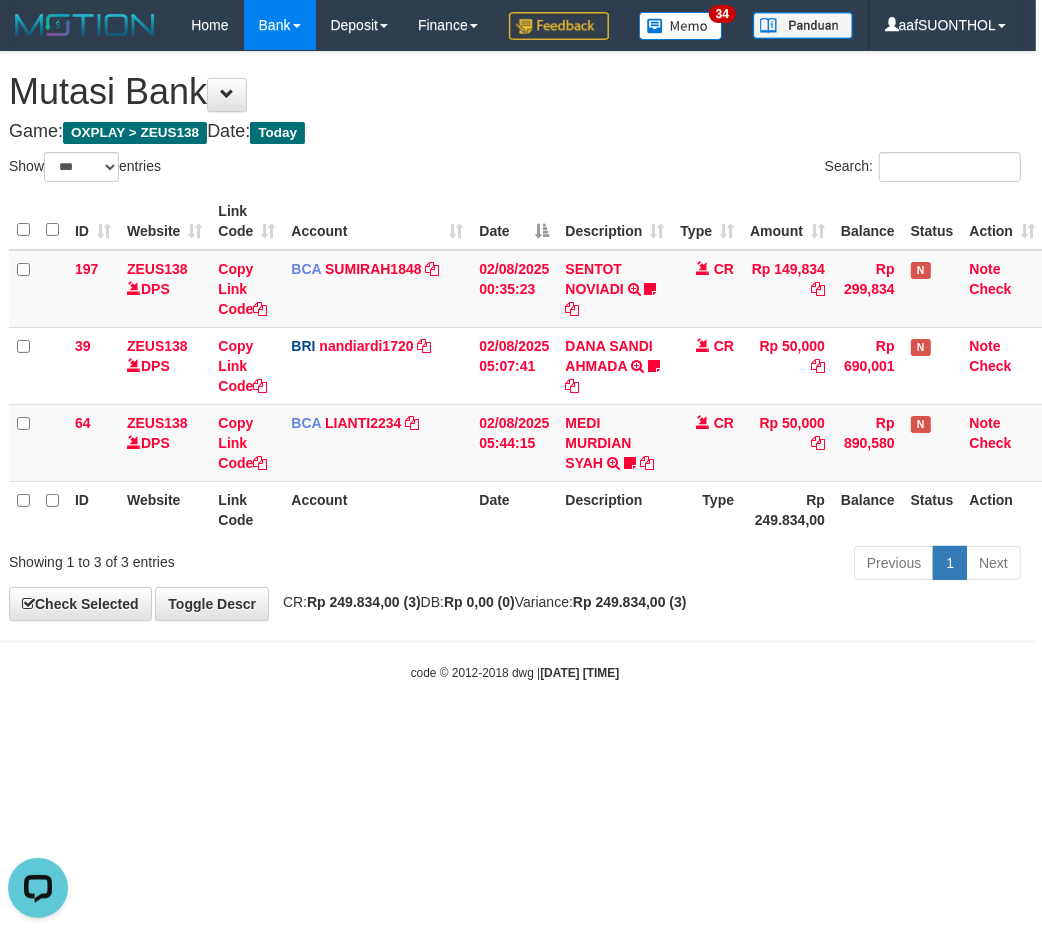 click on "Toggle navigation
Home
Bank
Account List
Load
By Website
Group
[OXPLAY]													ZEUS138
By Load Group (DPS)" at bounding box center [515, 366] 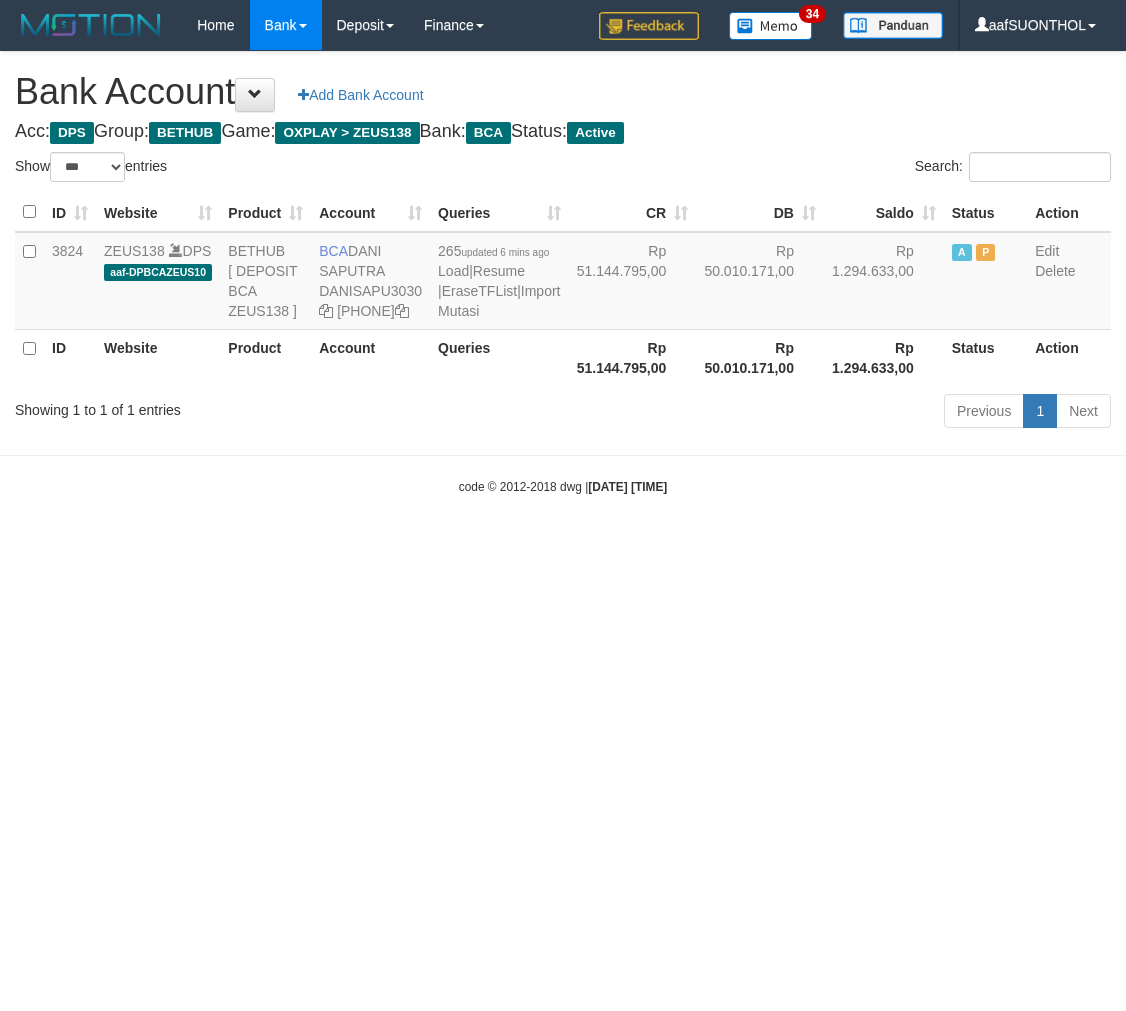 select on "***" 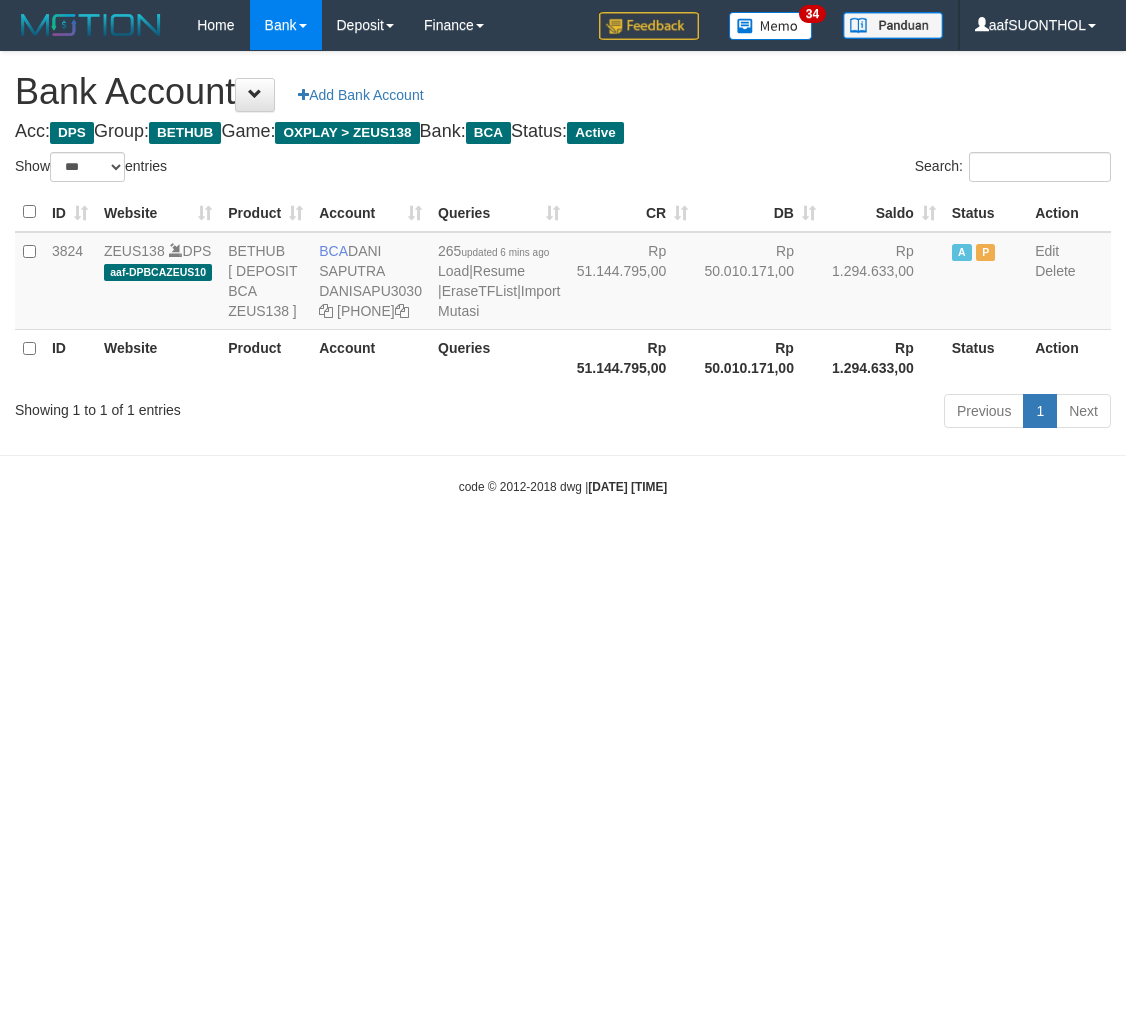 scroll, scrollTop: 0, scrollLeft: 0, axis: both 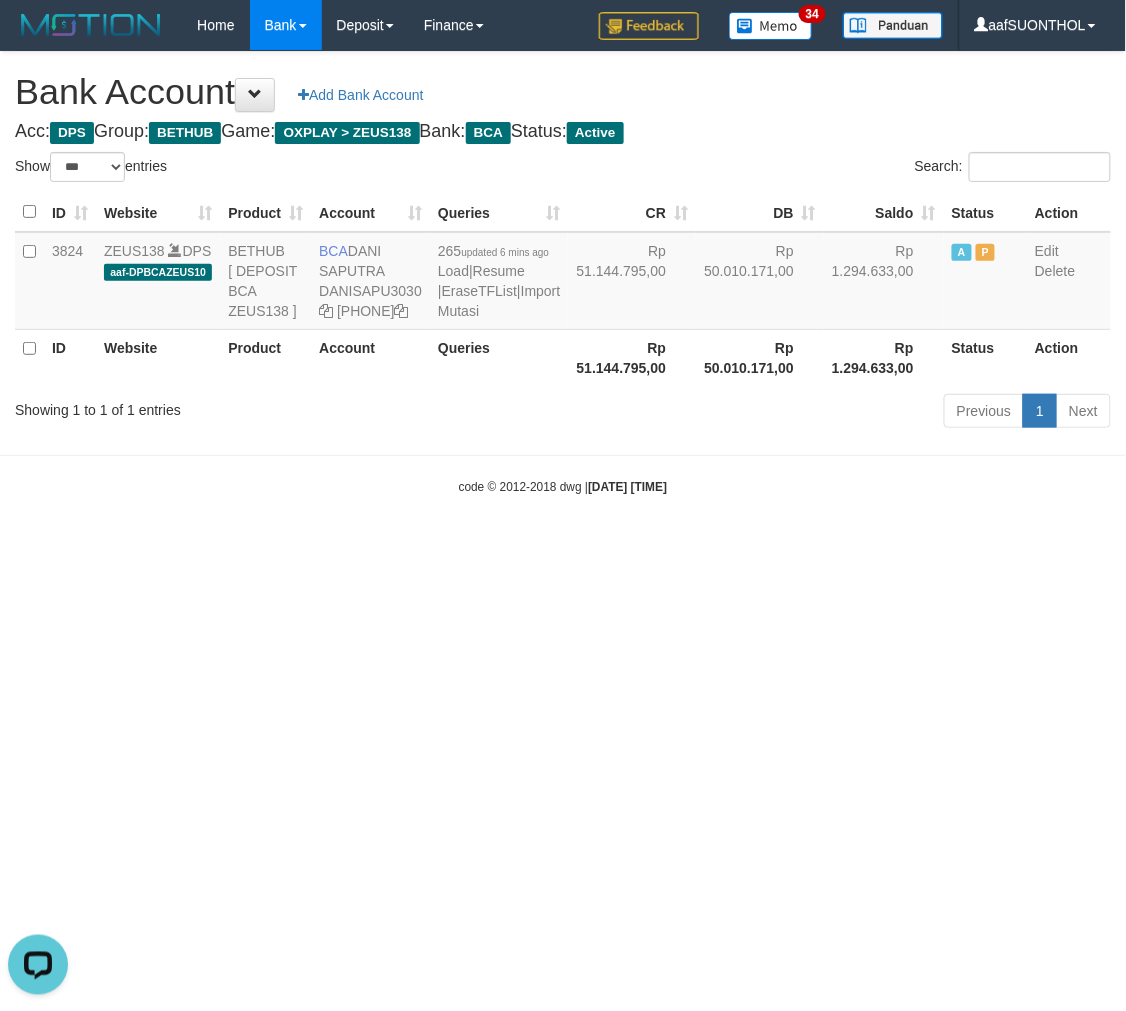 click on "Toggle navigation
Home
Bank
Account List
Load
By Website
Group
[OXPLAY]													ZEUS138
By Load Group (DPS)
Sync" at bounding box center (563, 273) 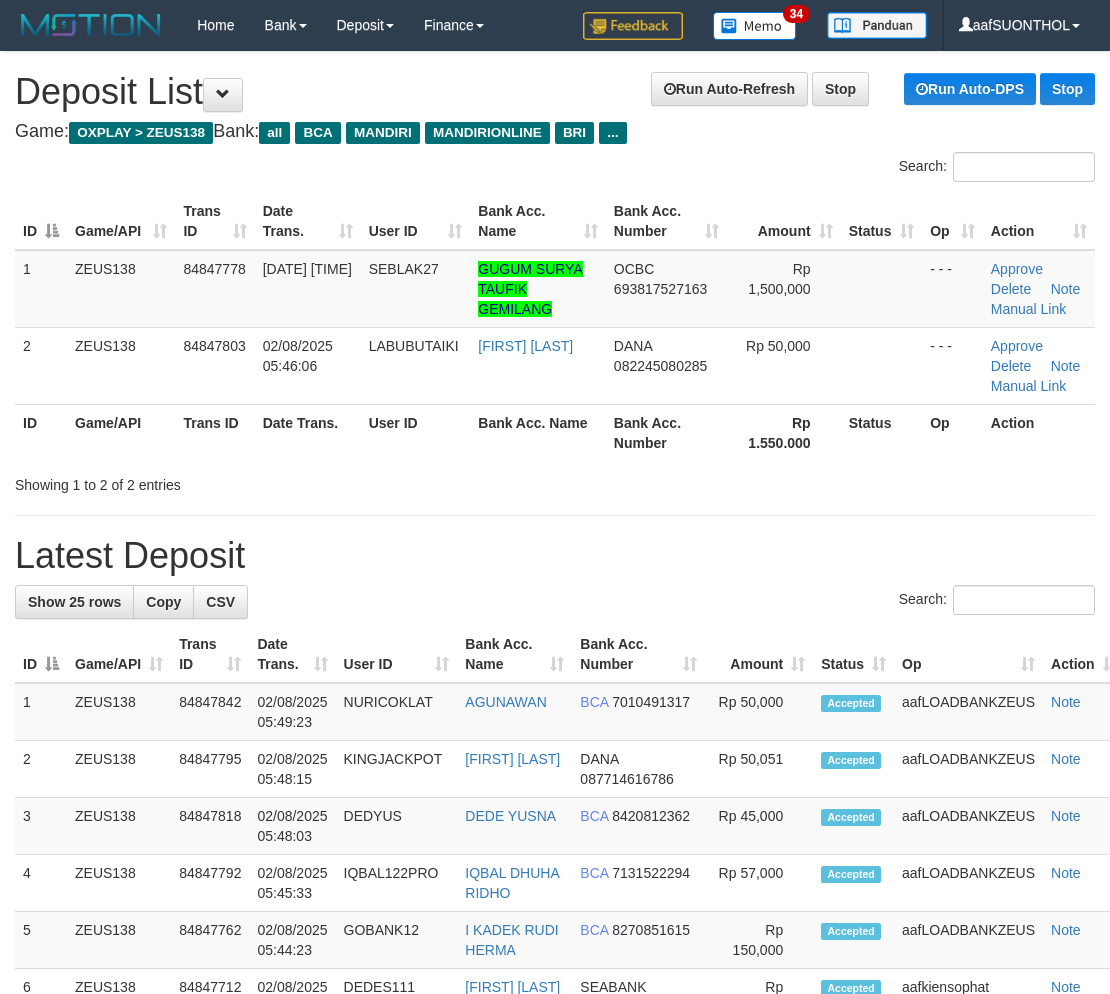 scroll, scrollTop: 0, scrollLeft: 0, axis: both 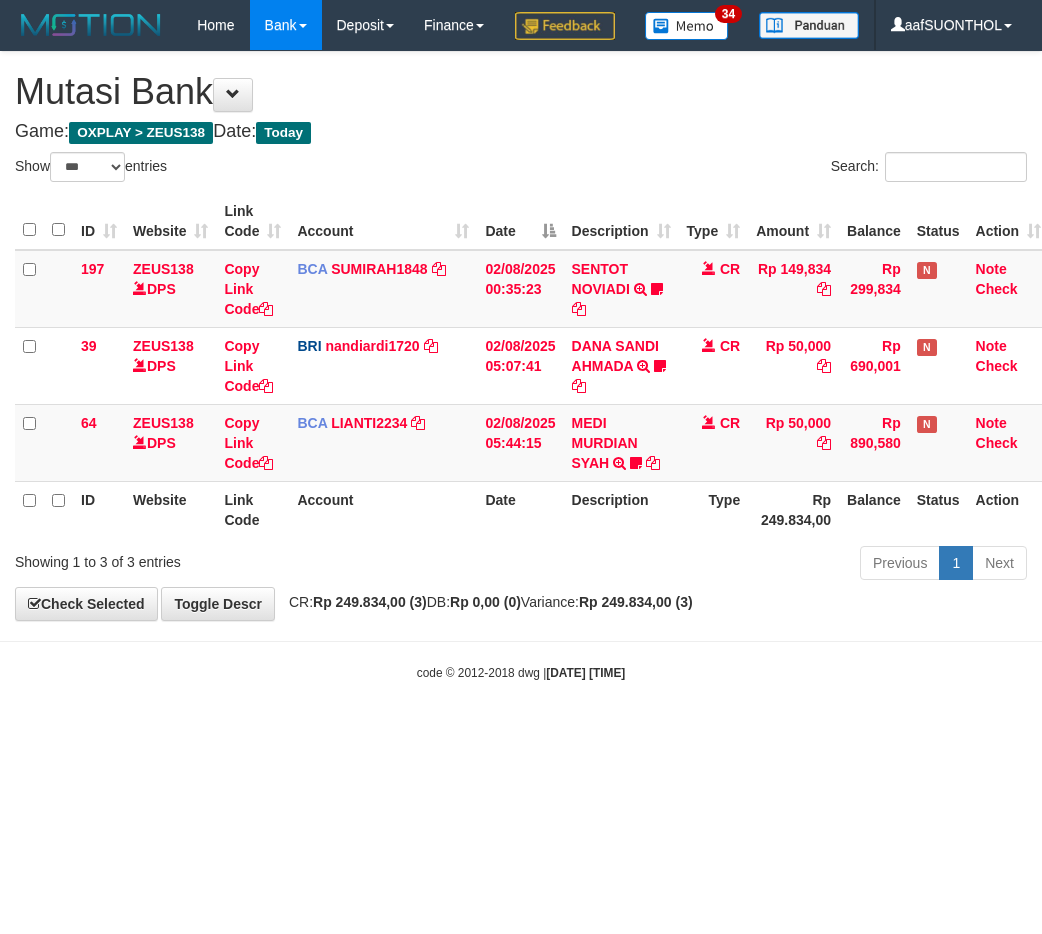 select on "***" 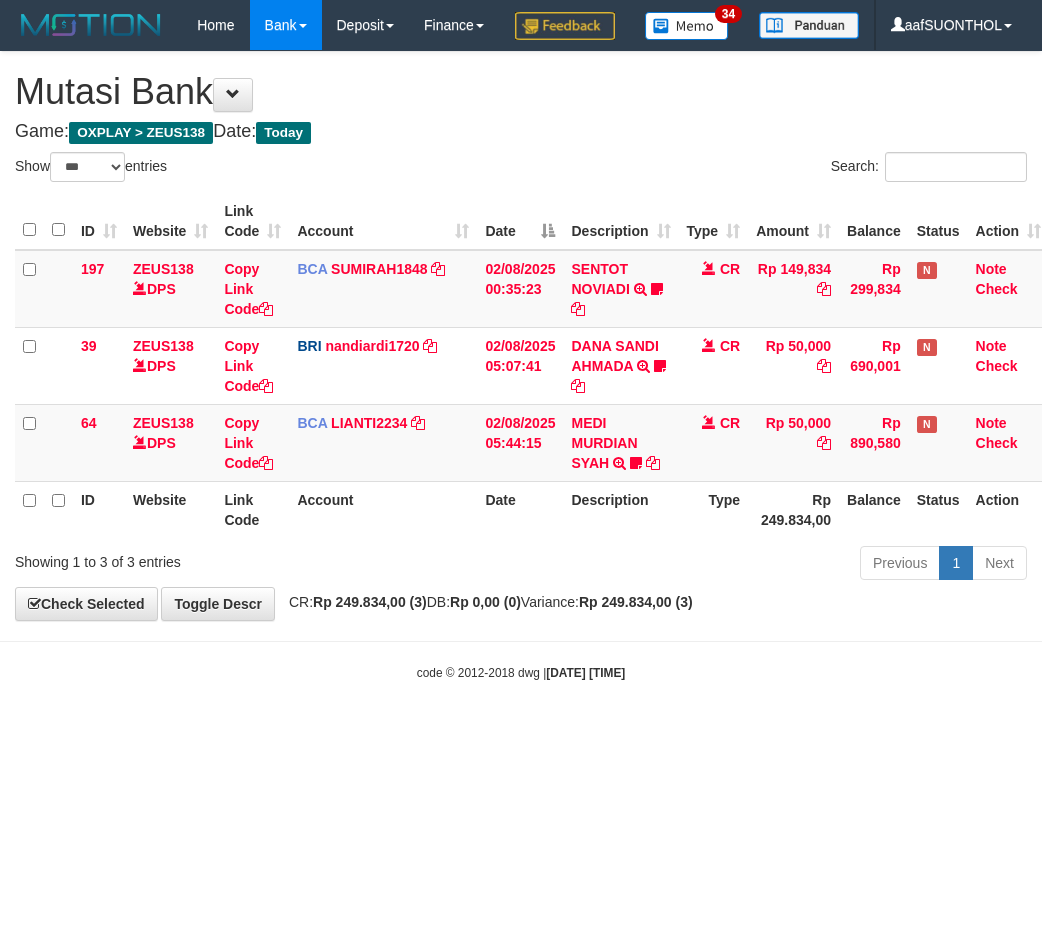 scroll, scrollTop: 0, scrollLeft: 6, axis: horizontal 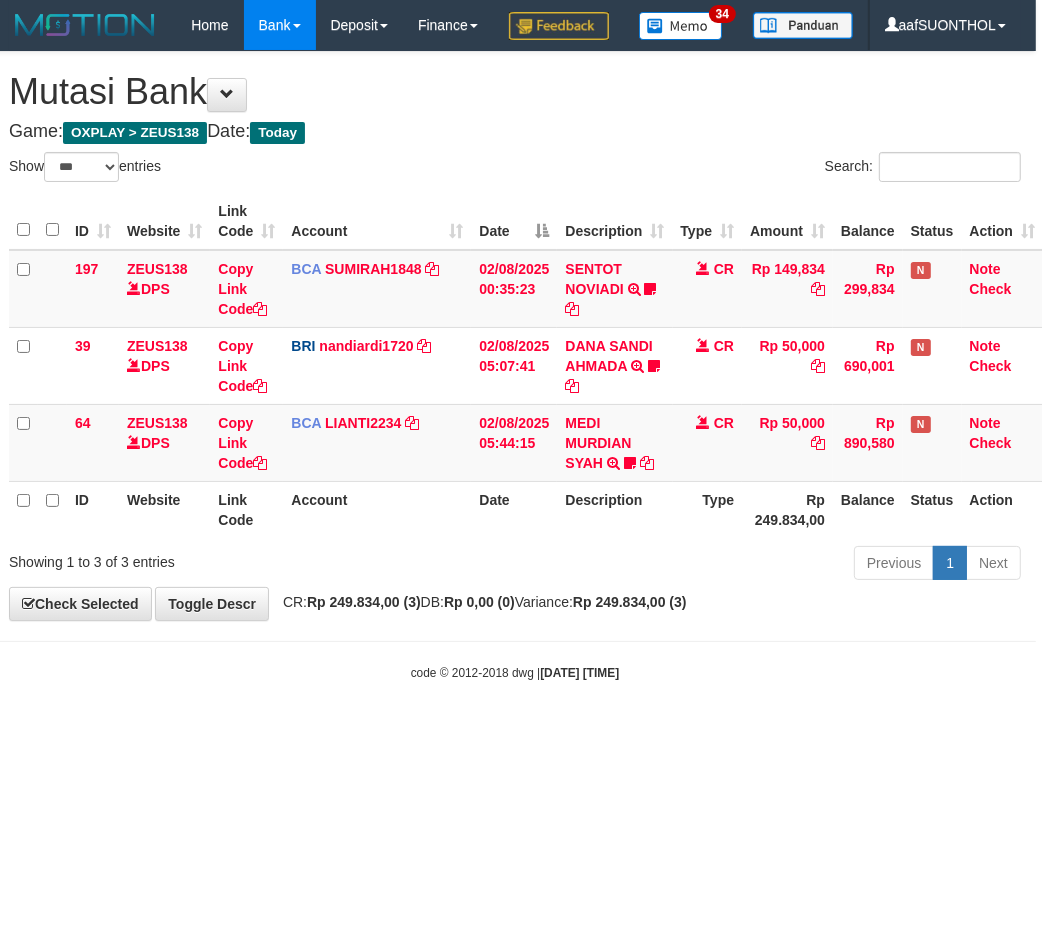 drag, startPoint x: 647, startPoint y: 786, endPoint x: 630, endPoint y: 793, distance: 18.384777 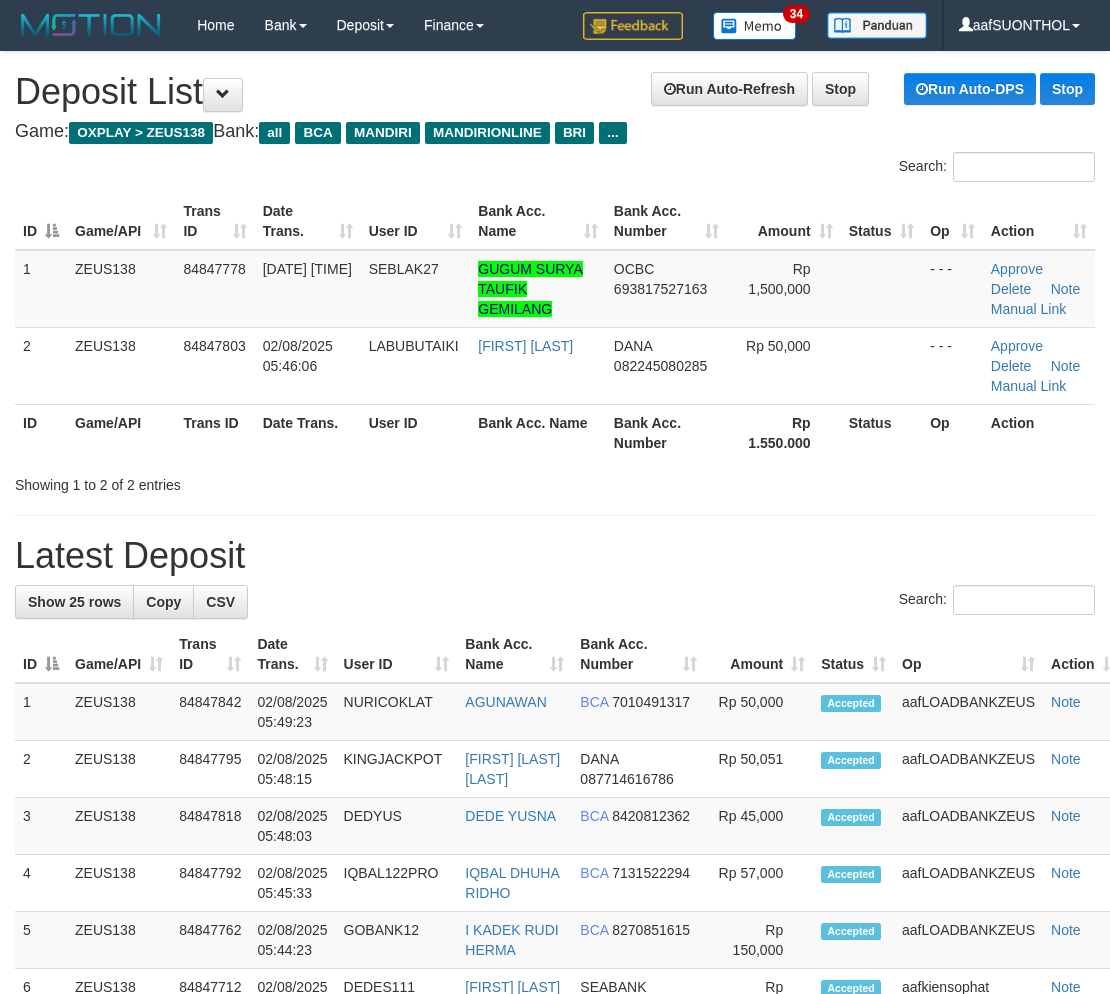 scroll, scrollTop: 0, scrollLeft: 0, axis: both 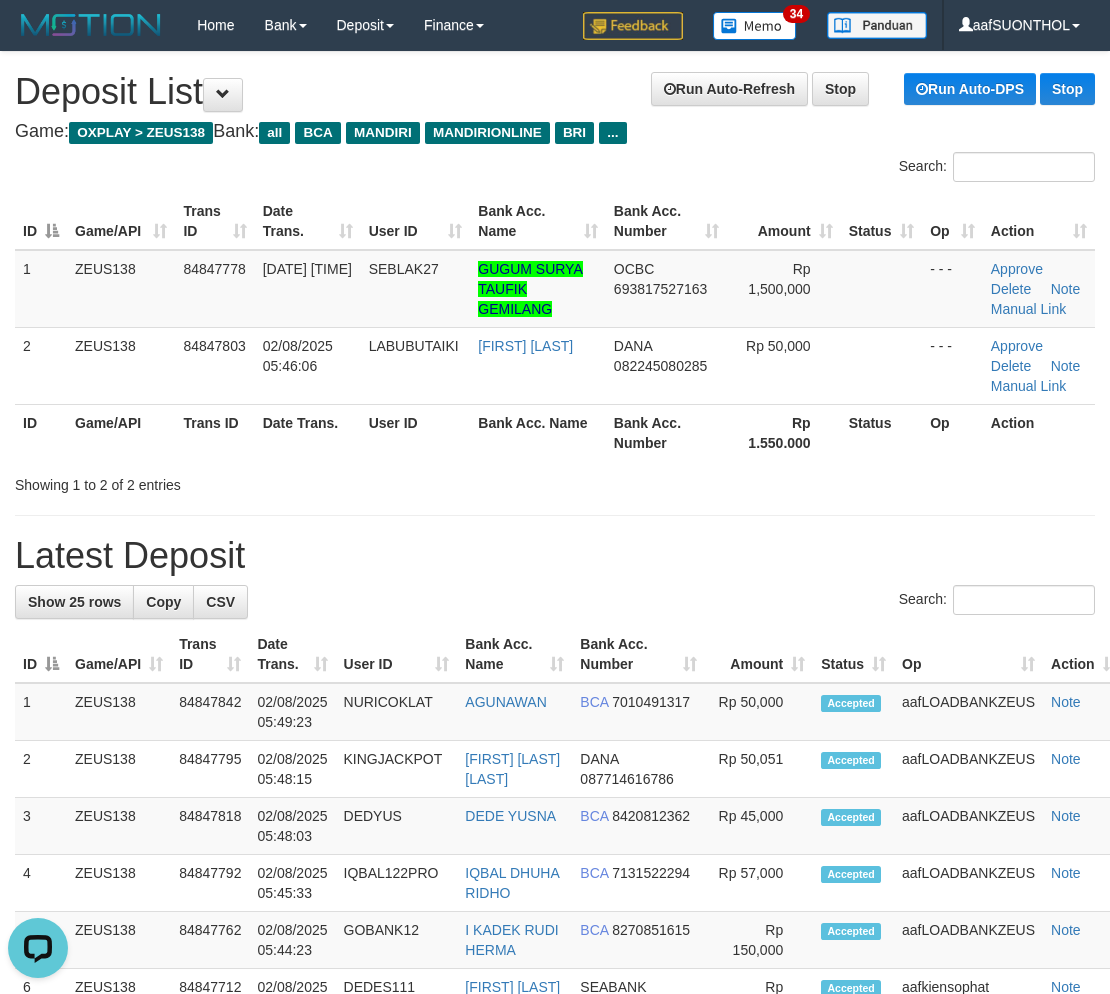 click on "**********" at bounding box center (555, 1177) 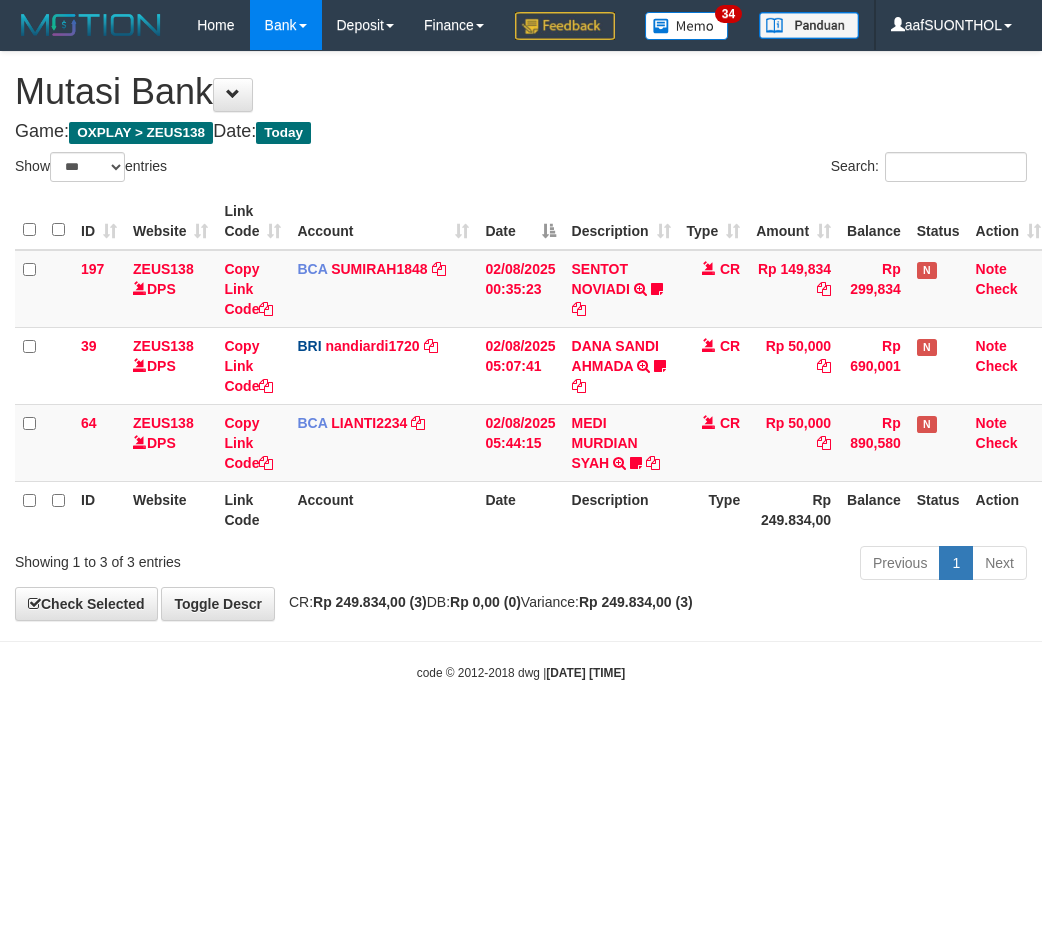 select on "***" 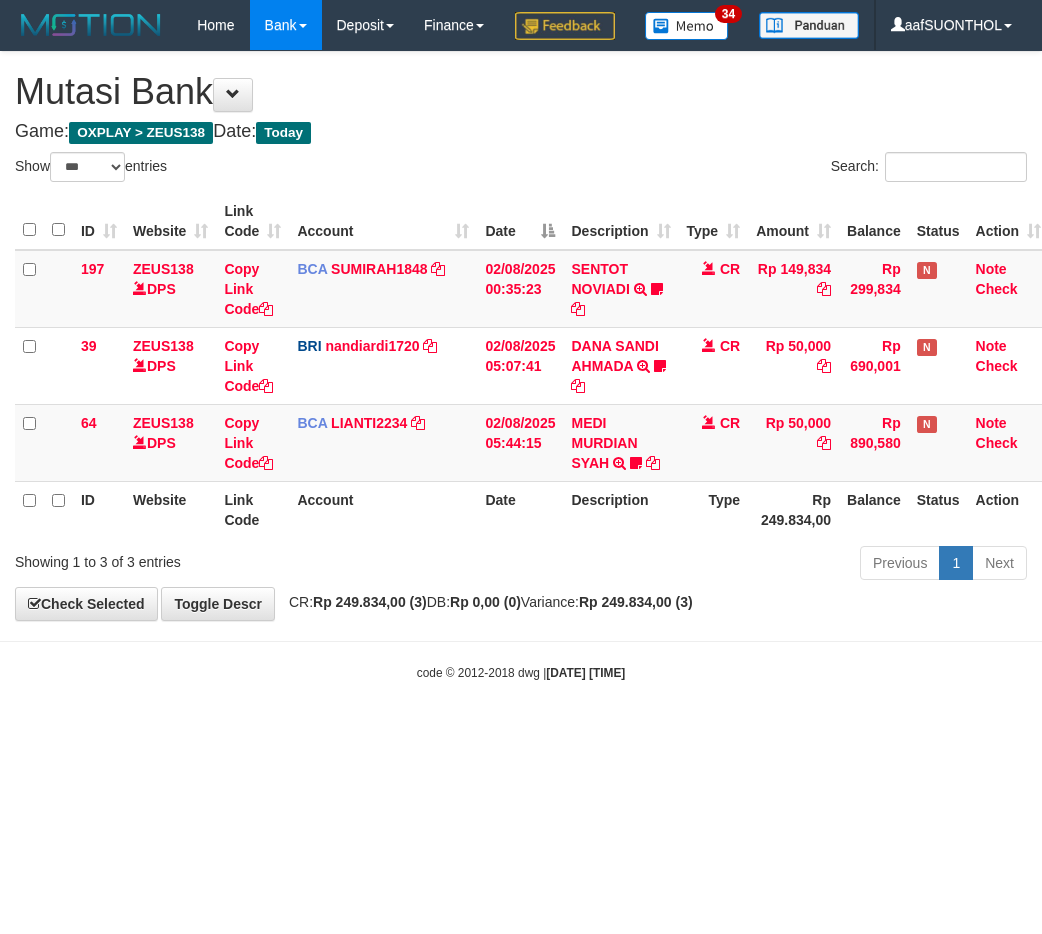 scroll, scrollTop: 0, scrollLeft: 6, axis: horizontal 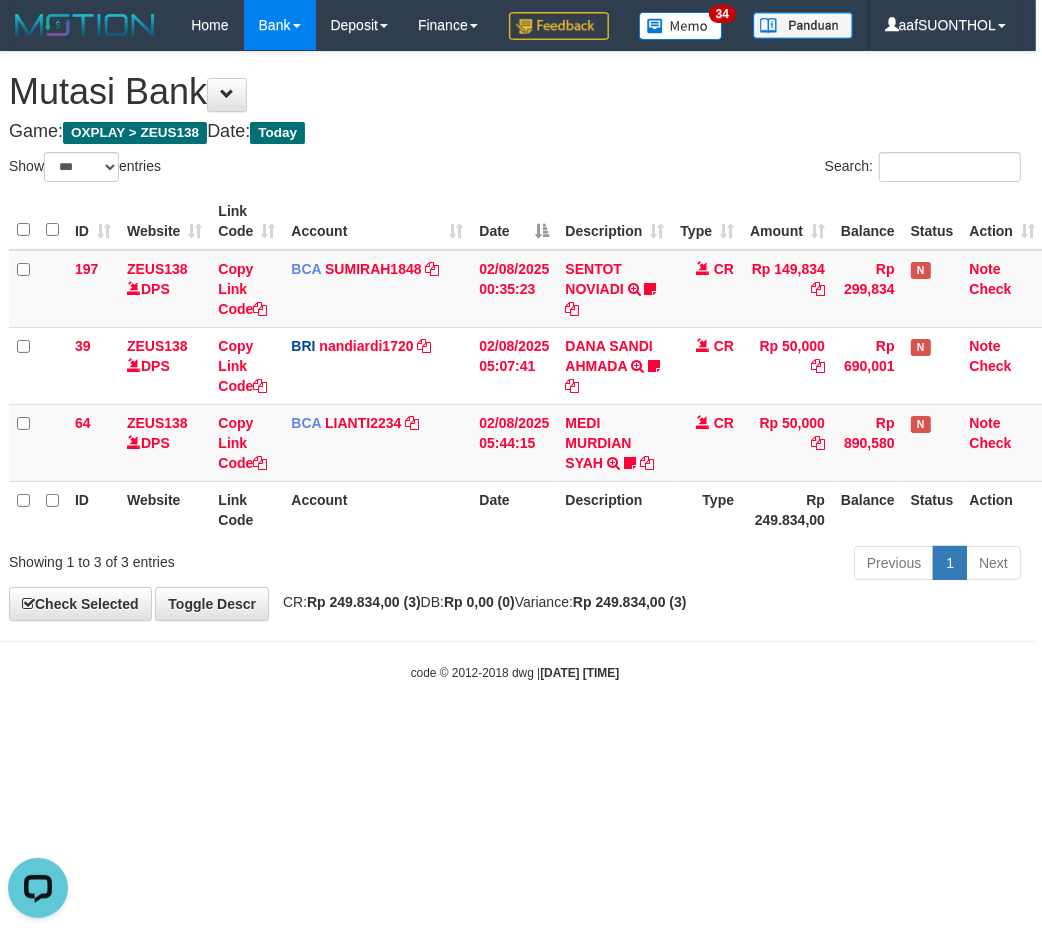 drag, startPoint x: 622, startPoint y: 781, endPoint x: 607, endPoint y: 770, distance: 18.601076 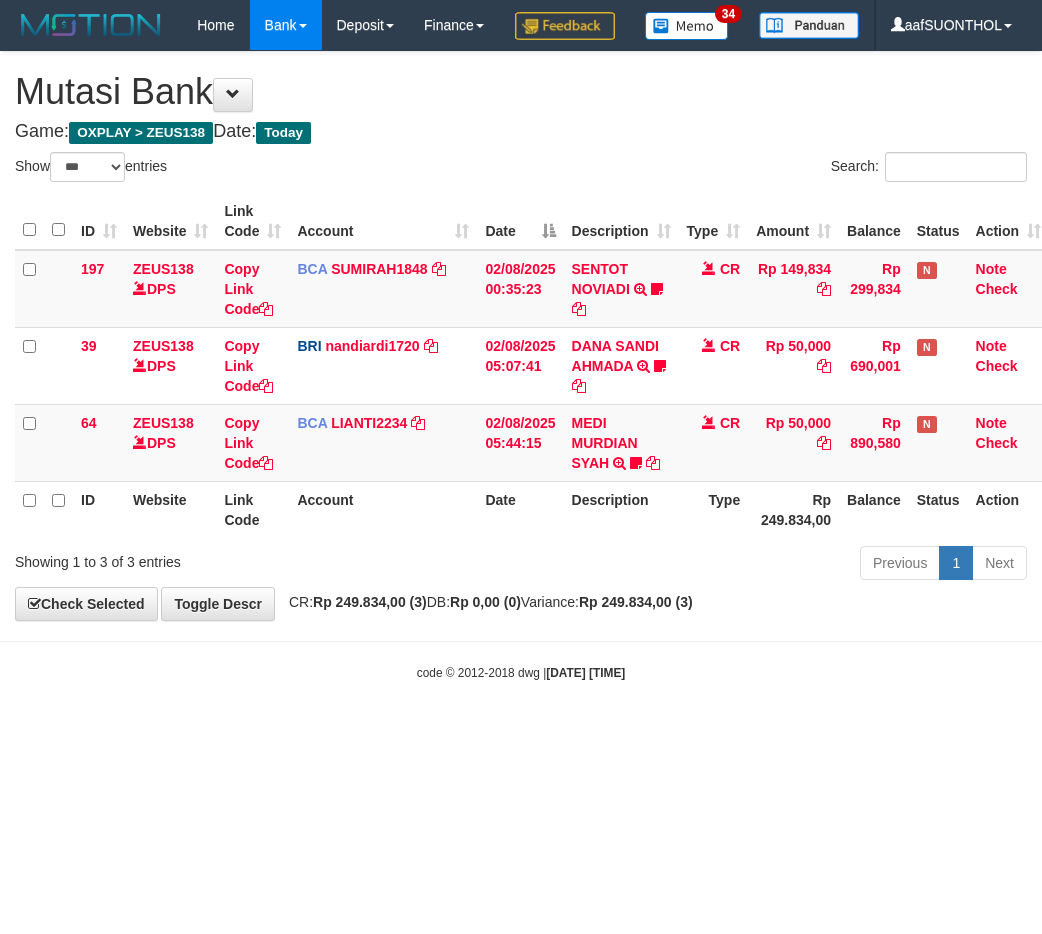 select on "***" 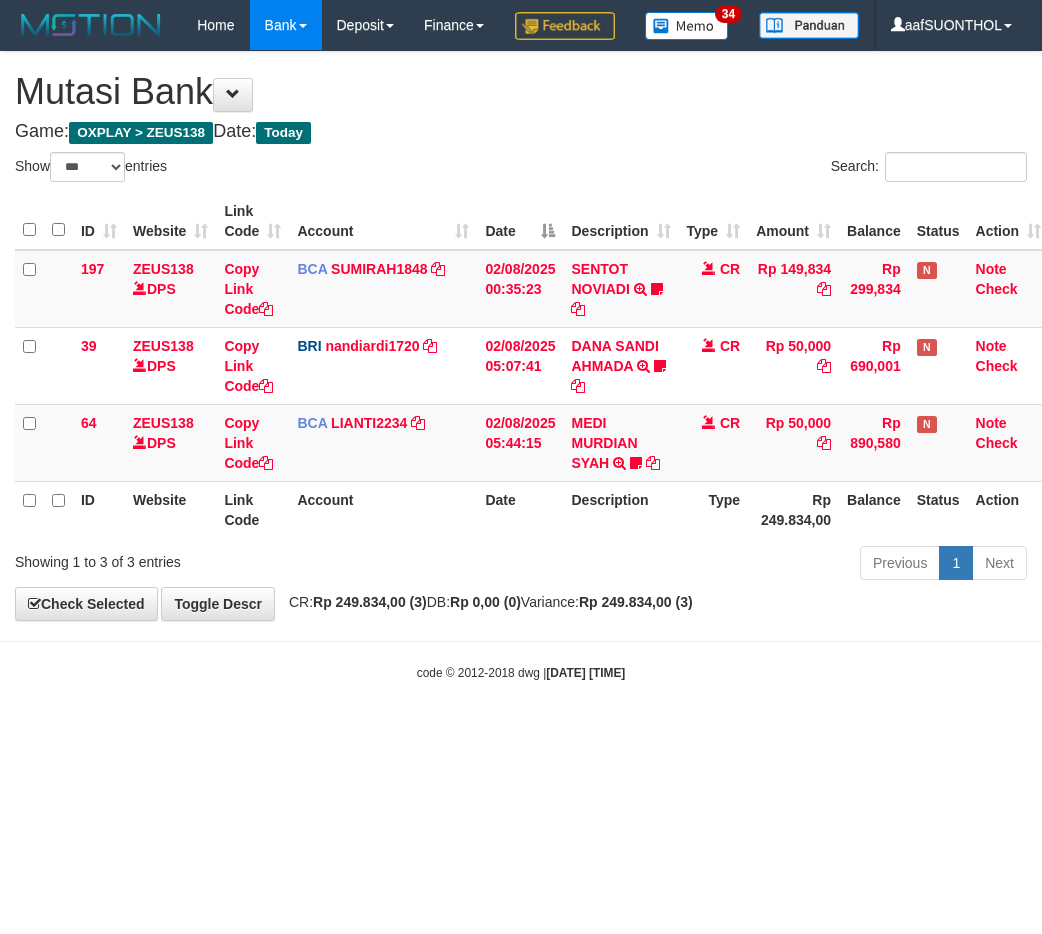 scroll, scrollTop: 0, scrollLeft: 6, axis: horizontal 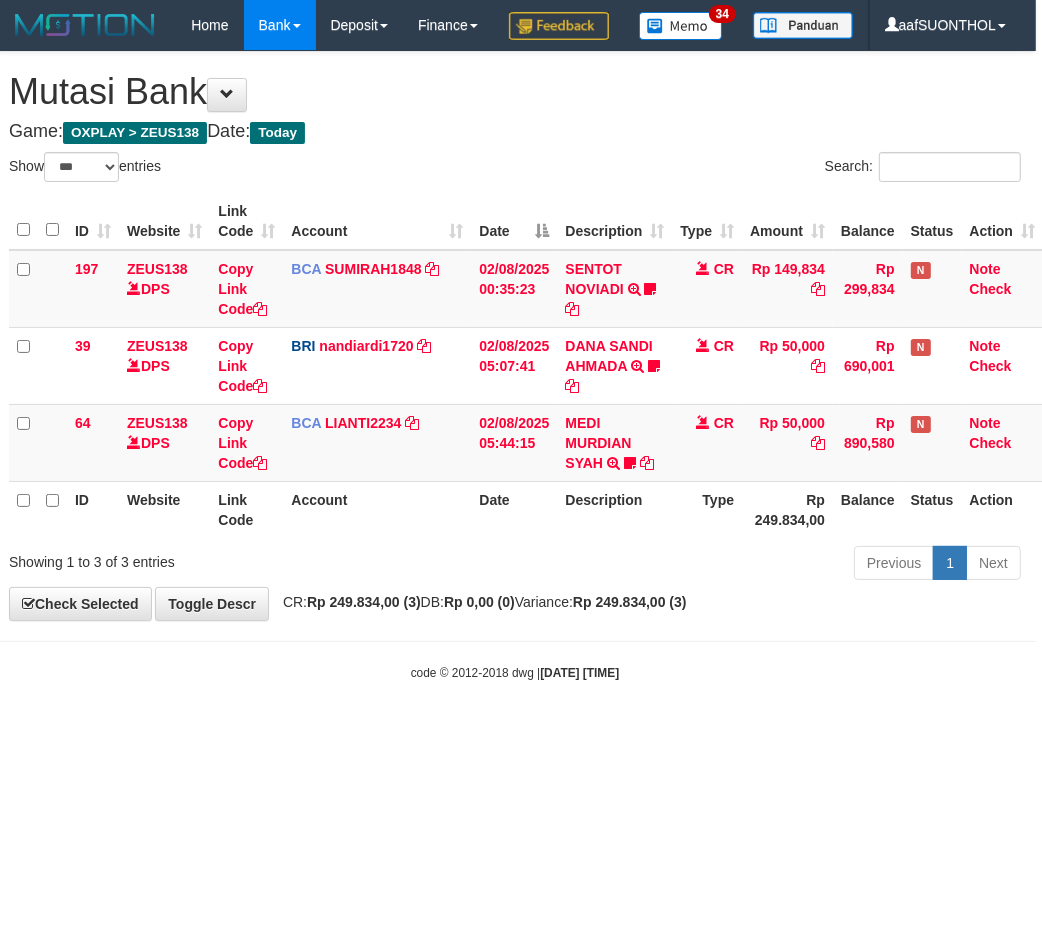 drag, startPoint x: 686, startPoint y: 763, endPoint x: 662, endPoint y: 752, distance: 26.400757 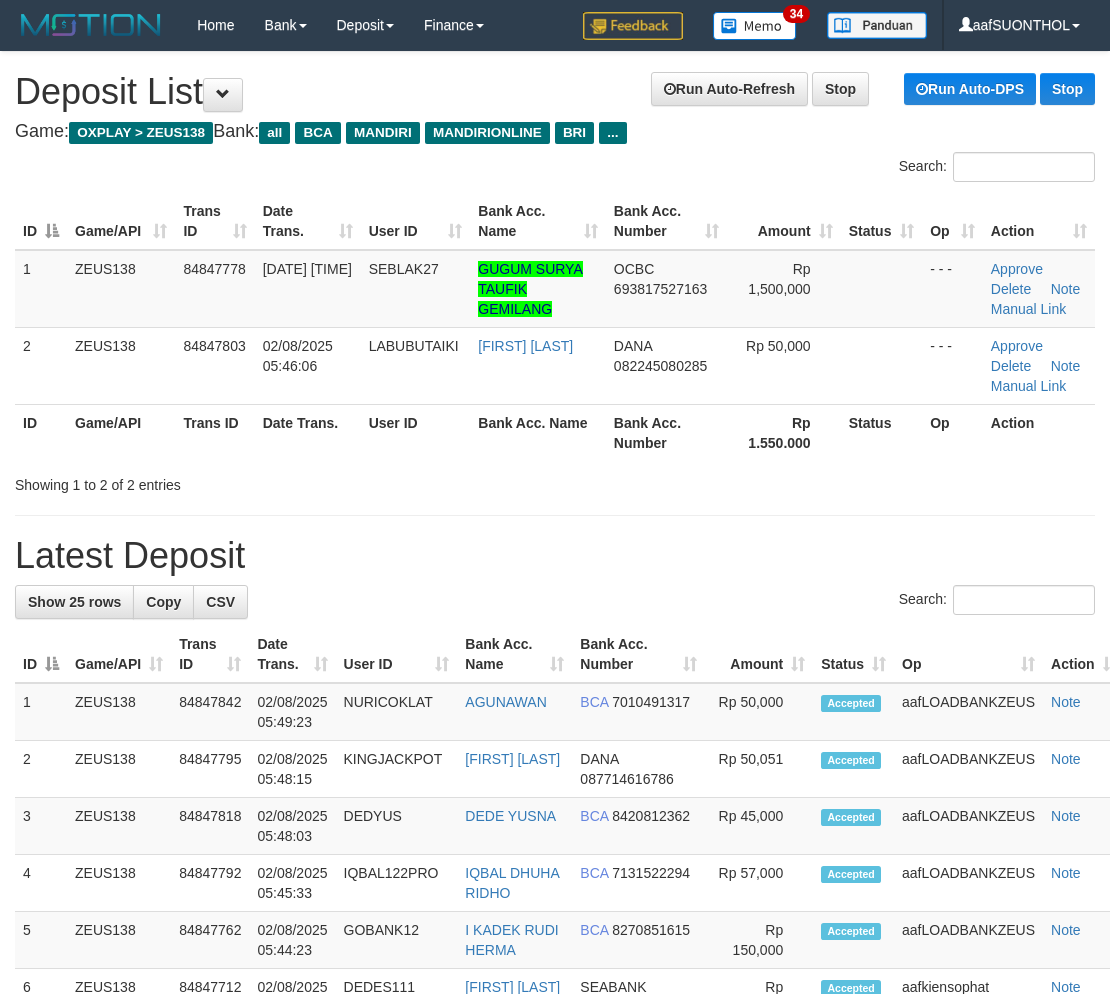 scroll, scrollTop: 0, scrollLeft: 0, axis: both 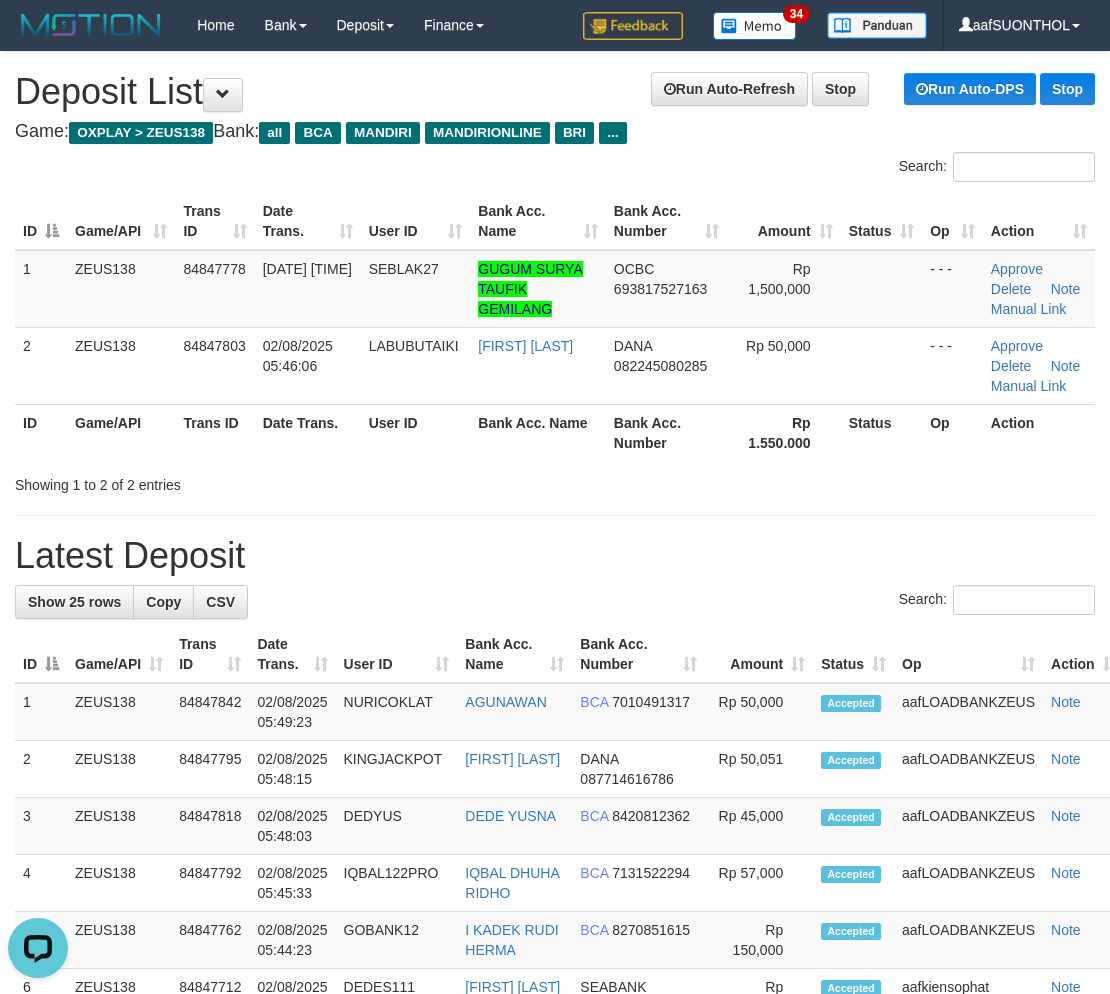 click on "**********" at bounding box center (555, 1177) 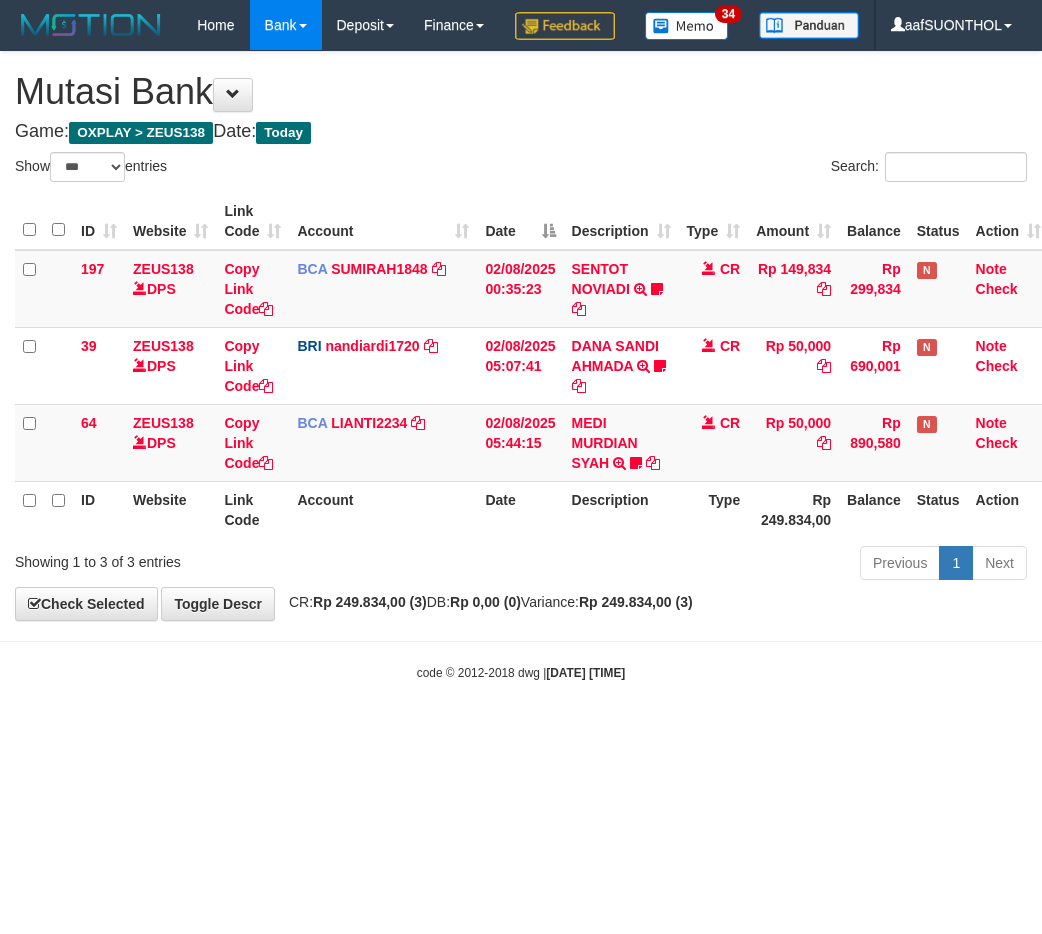 select on "***" 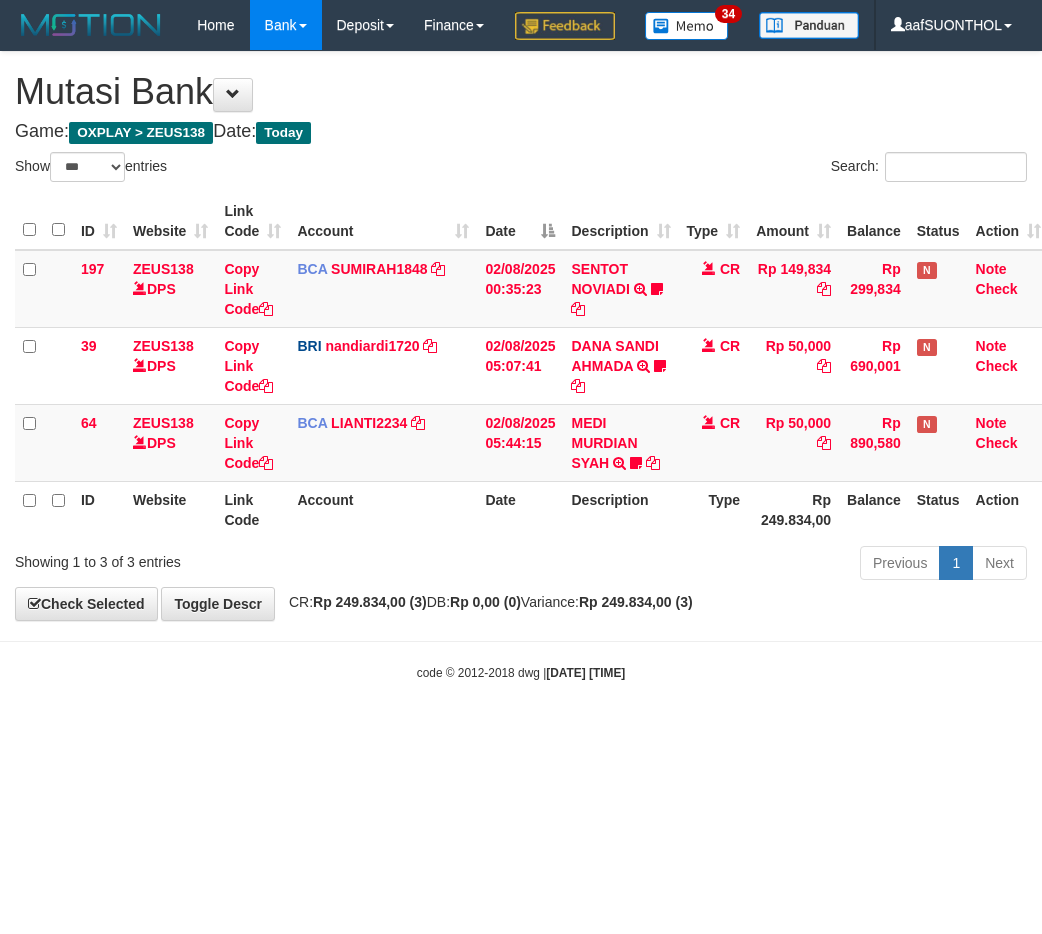 scroll, scrollTop: 0, scrollLeft: 6, axis: horizontal 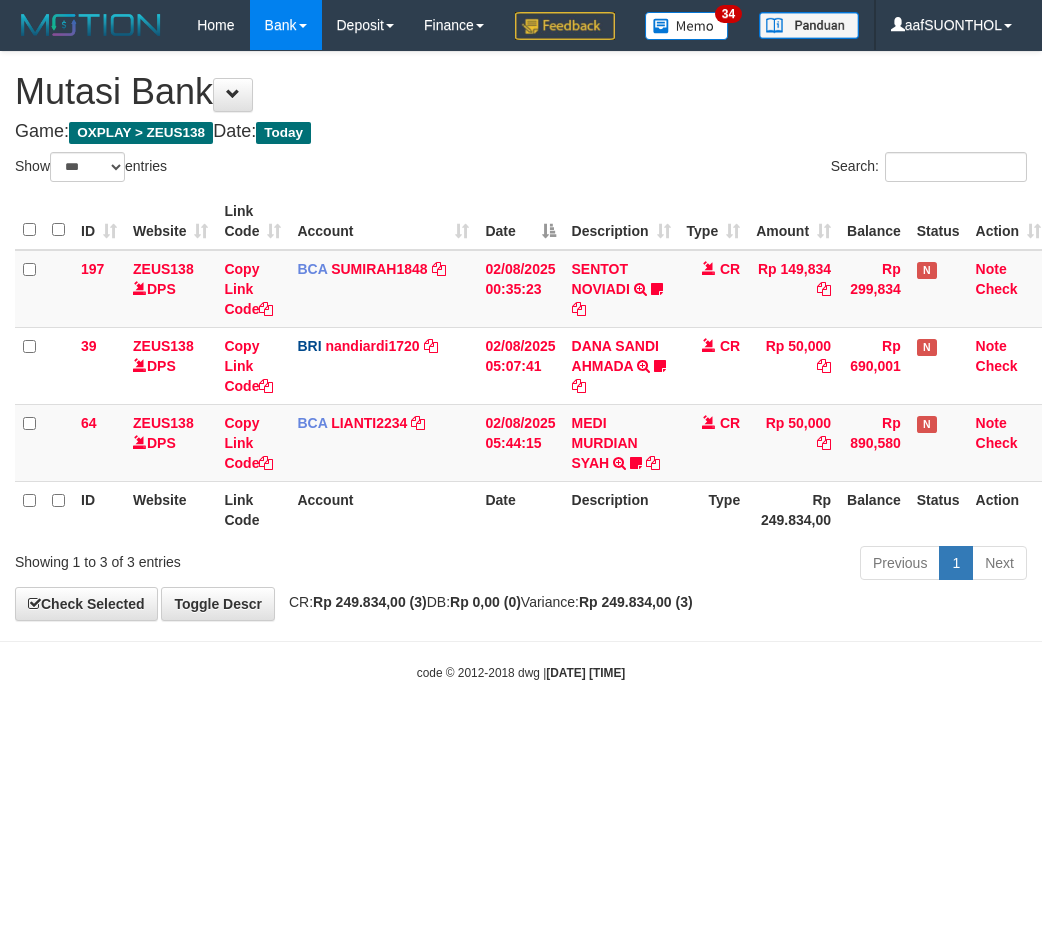 select on "***" 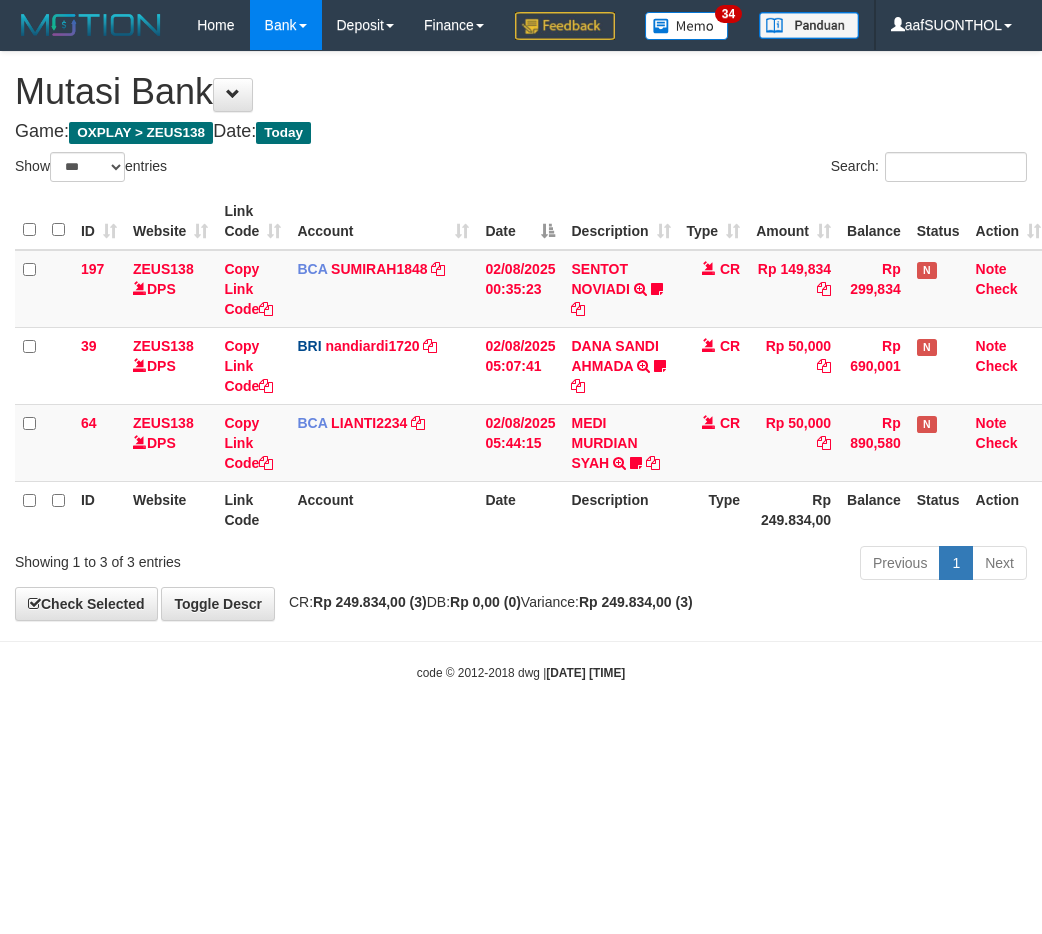 scroll, scrollTop: 0, scrollLeft: 6, axis: horizontal 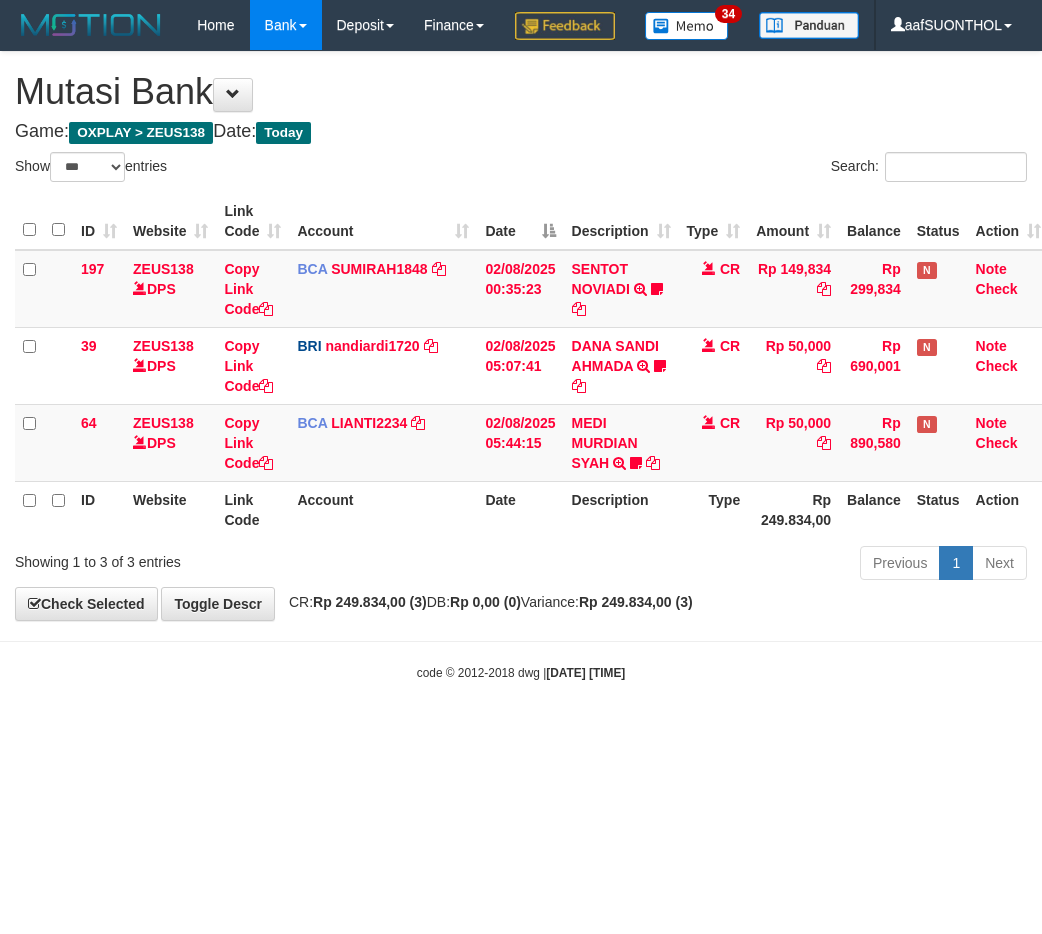 select on "***" 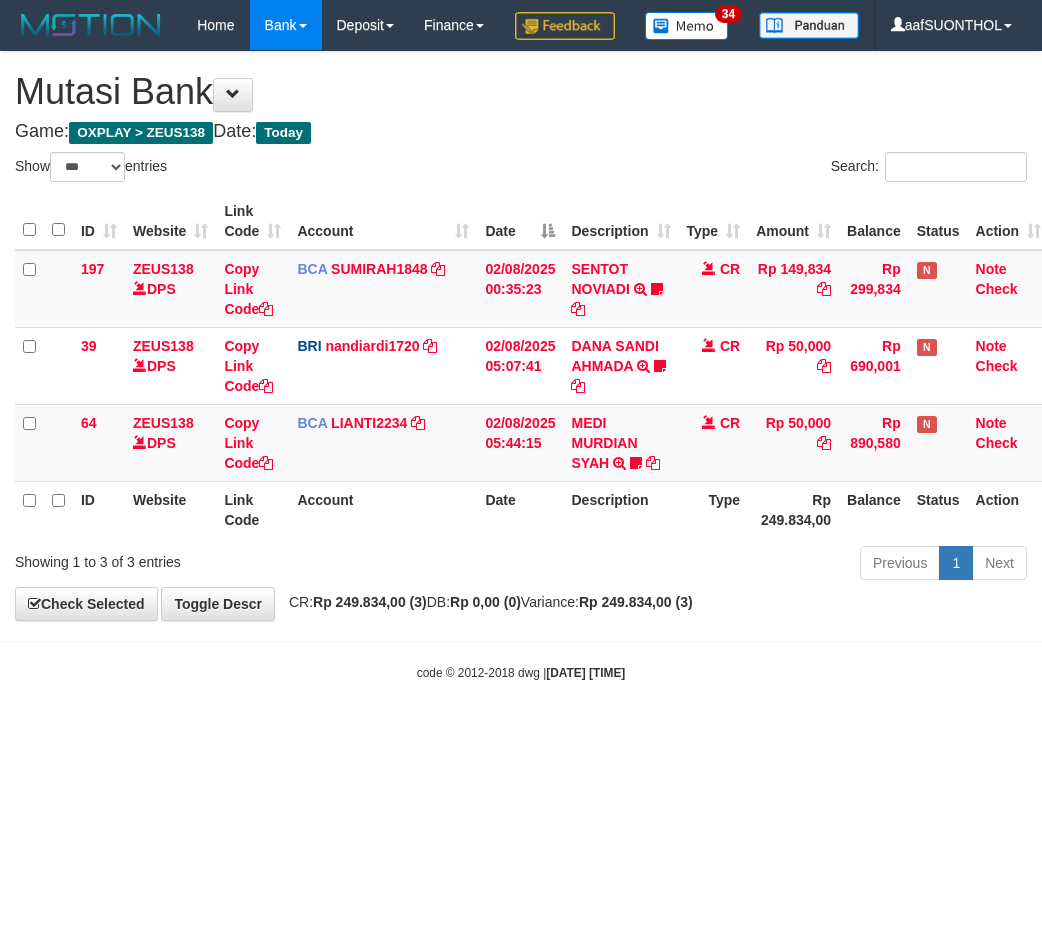 scroll, scrollTop: 0, scrollLeft: 6, axis: horizontal 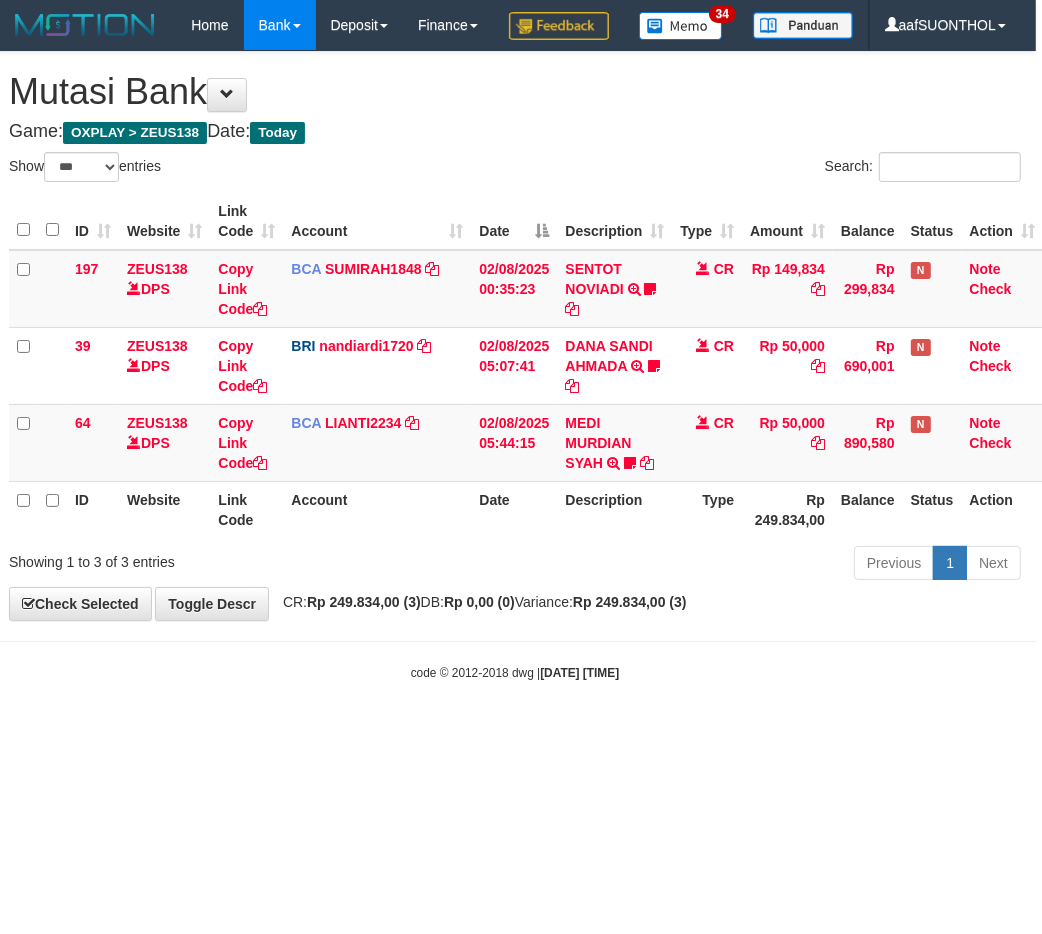 click on "code © 2012-2018 dwg |  2025/08/02 05:50:02" at bounding box center [515, 673] 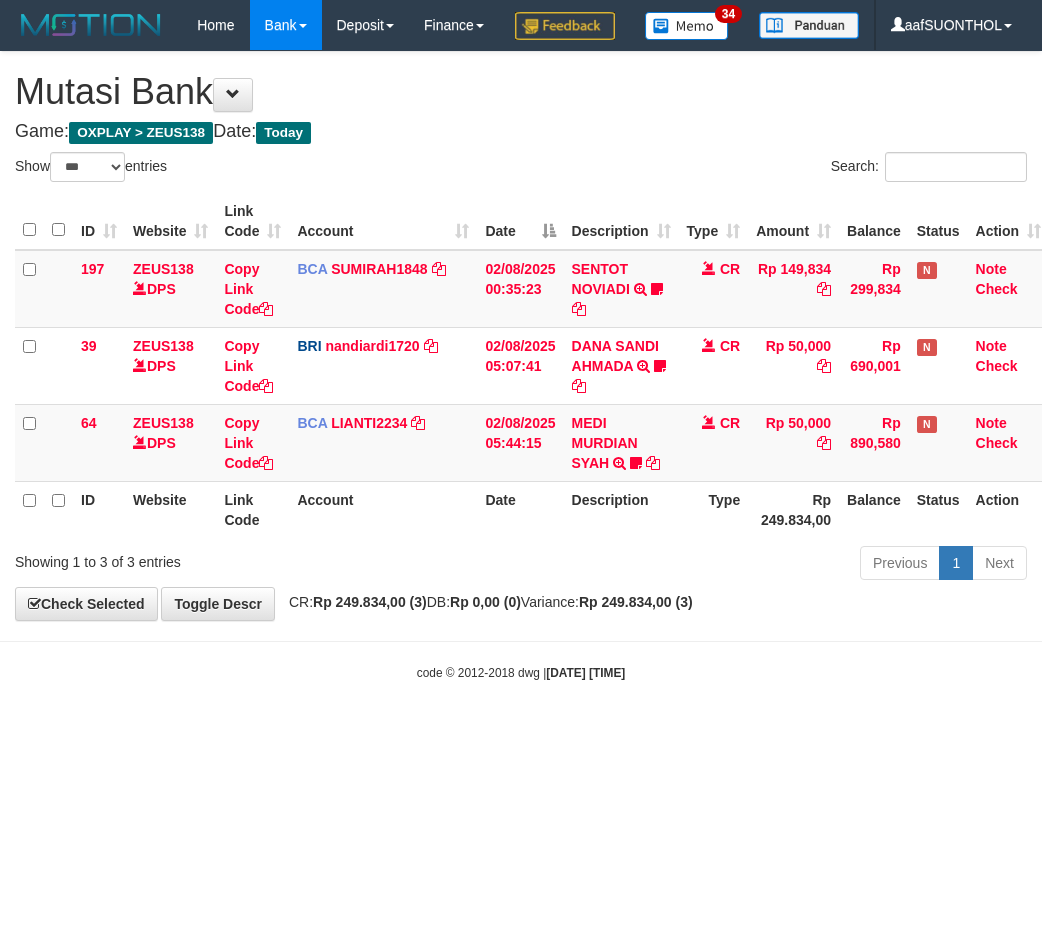 select on "***" 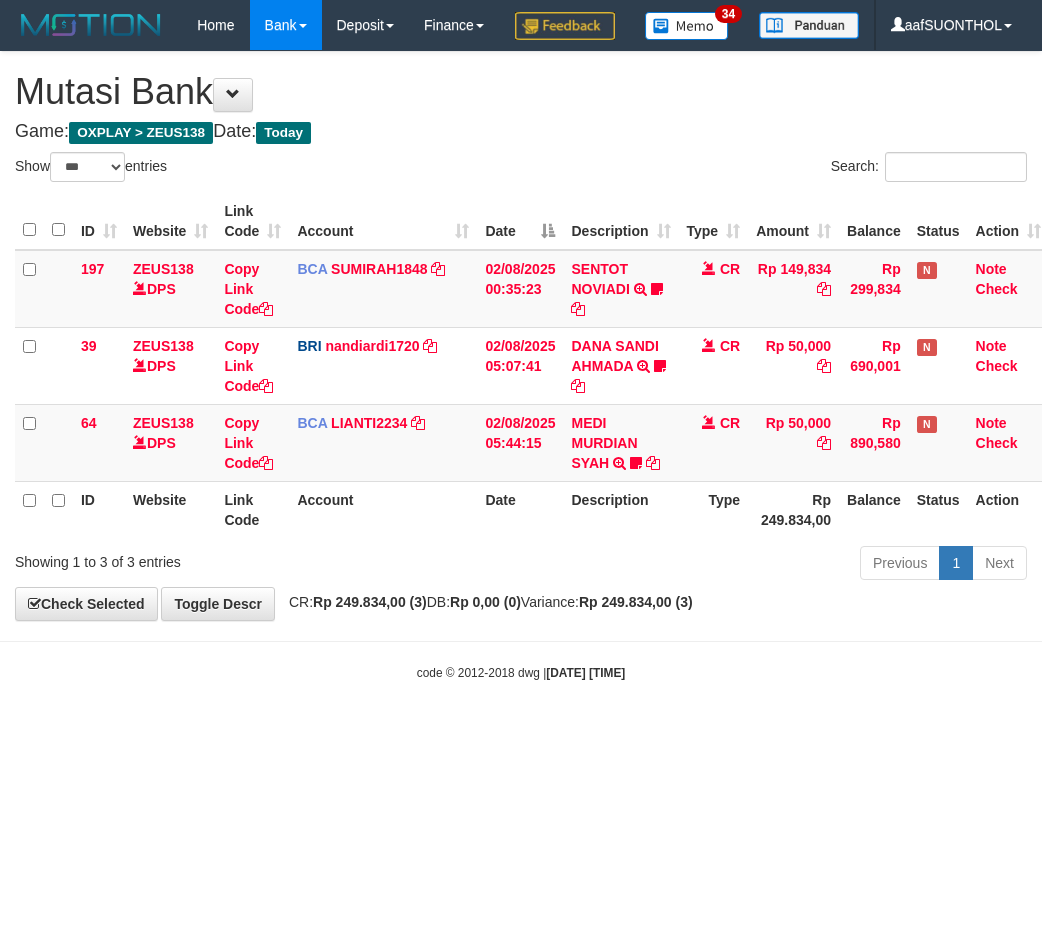 scroll, scrollTop: 0, scrollLeft: 6, axis: horizontal 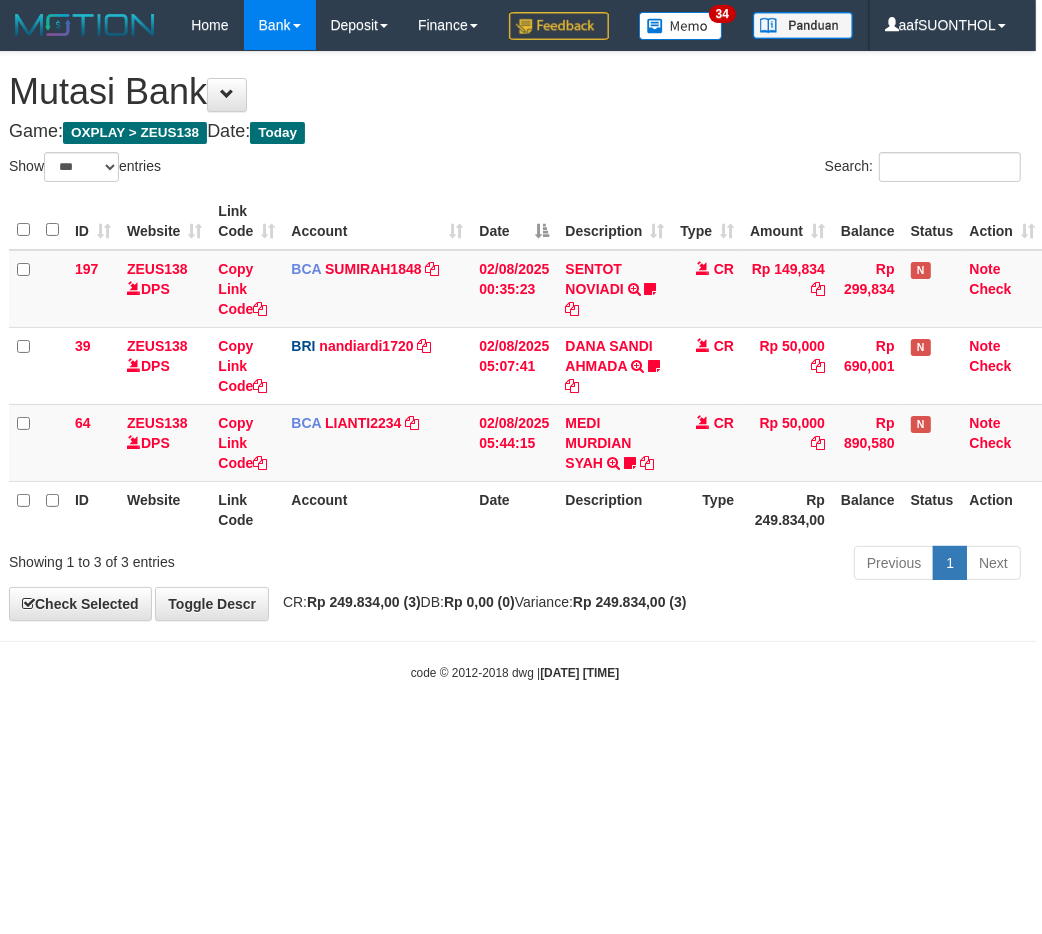 click on "[DATE] [TIME]" at bounding box center [579, 673] 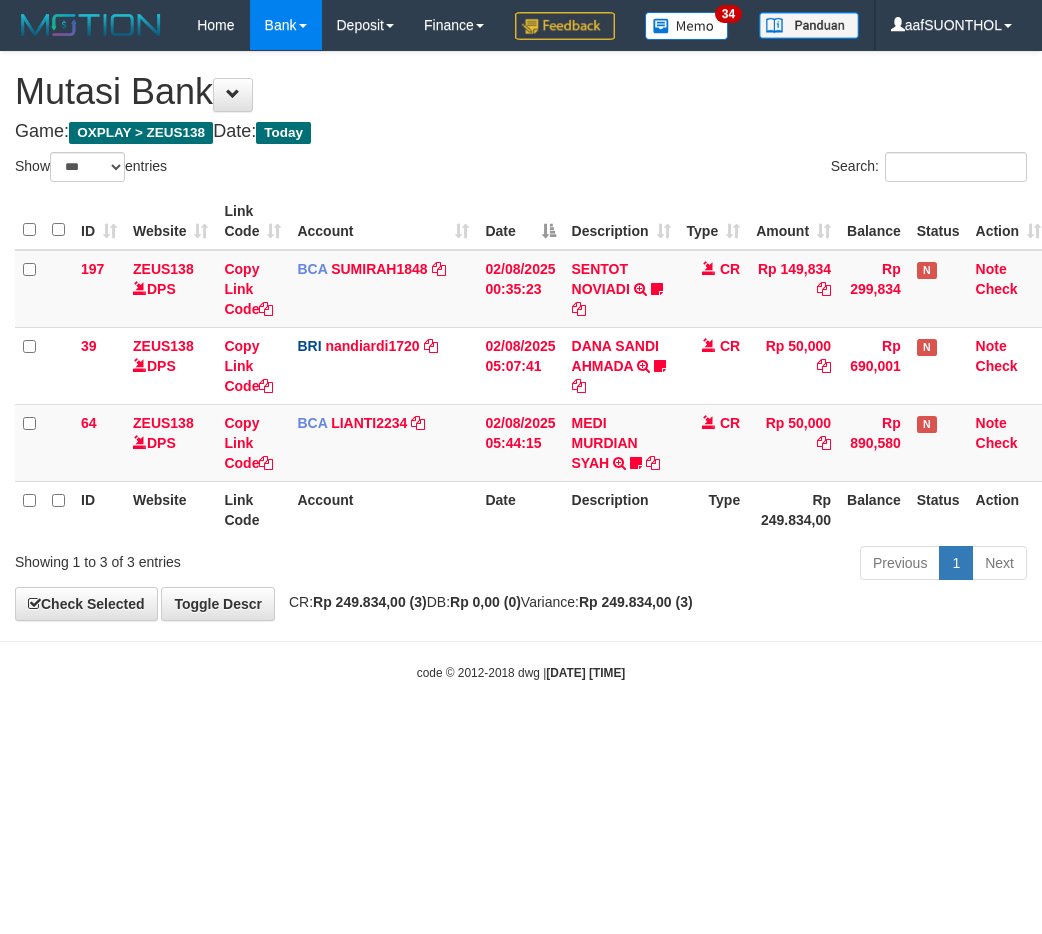 select on "***" 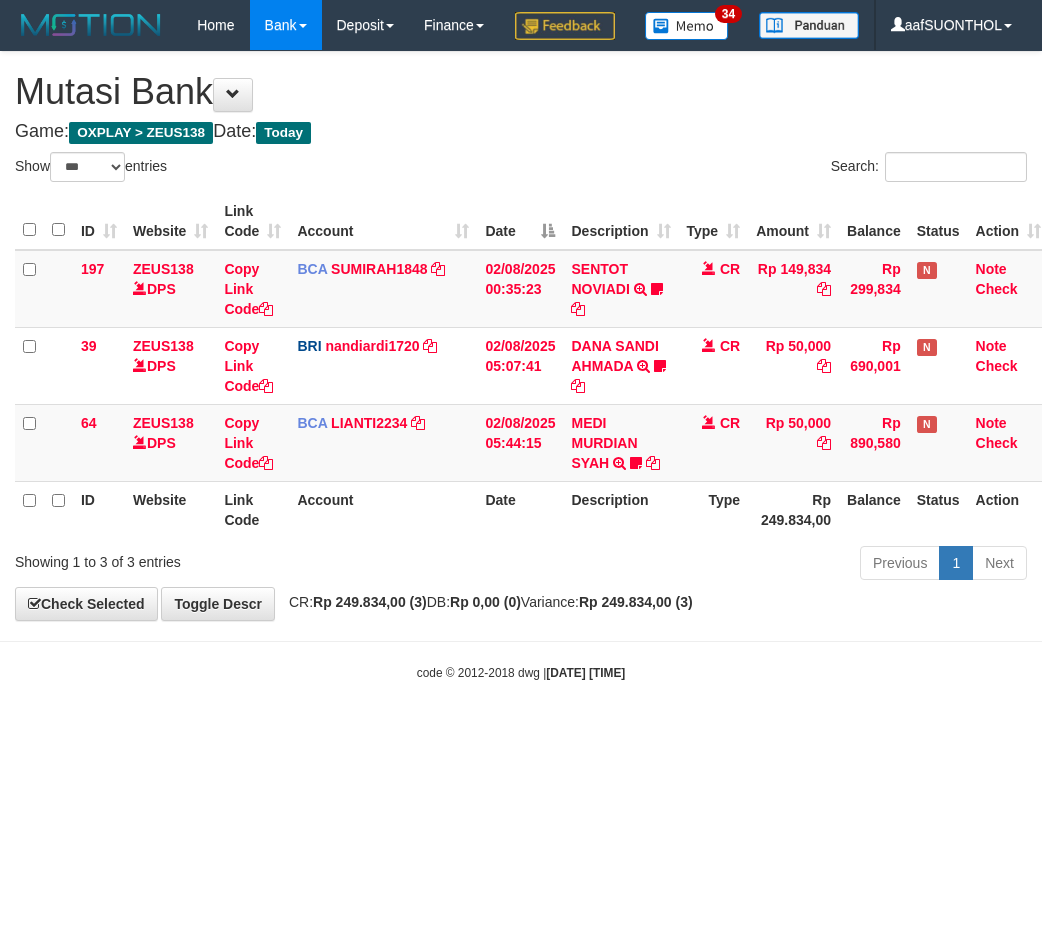 scroll, scrollTop: 0, scrollLeft: 6, axis: horizontal 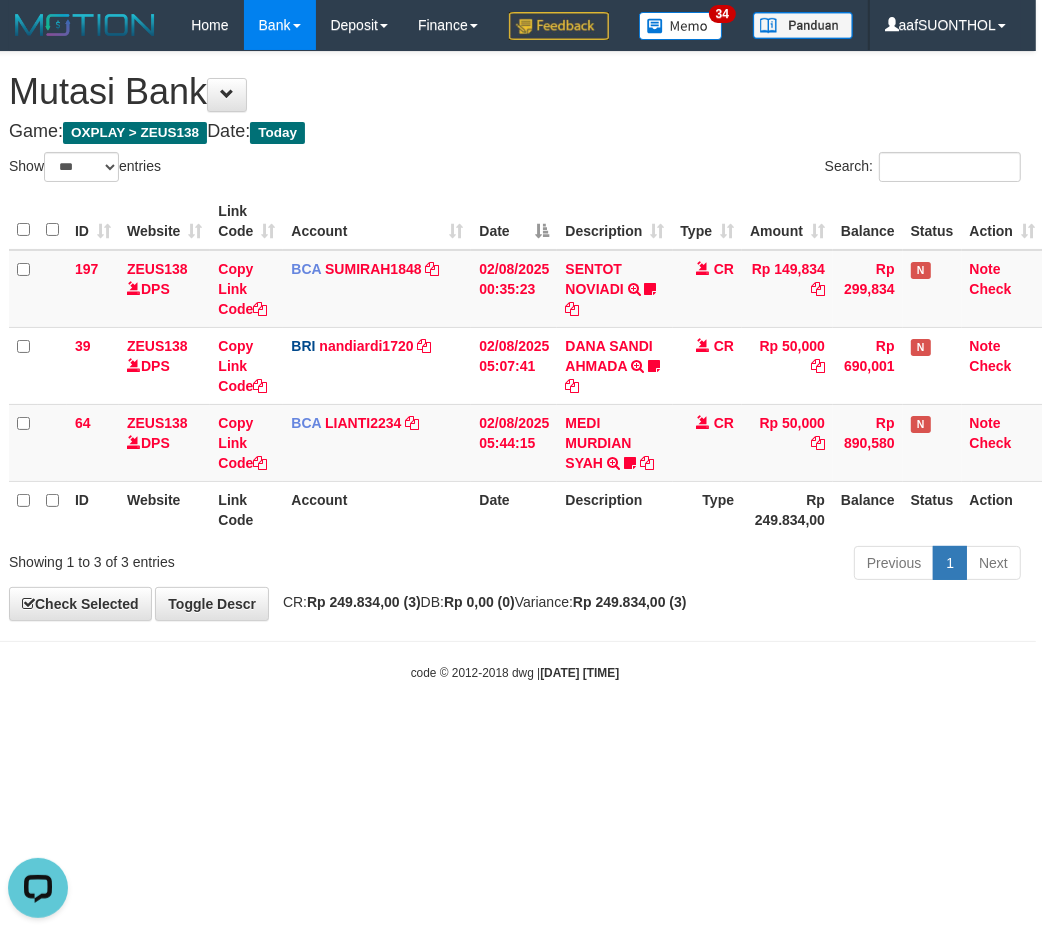 click on "Toggle navigation
Home
Bank
Account List
Load
By Website
Group
[OXPLAY]													ZEUS138
By Load Group (DPS)" at bounding box center (515, 366) 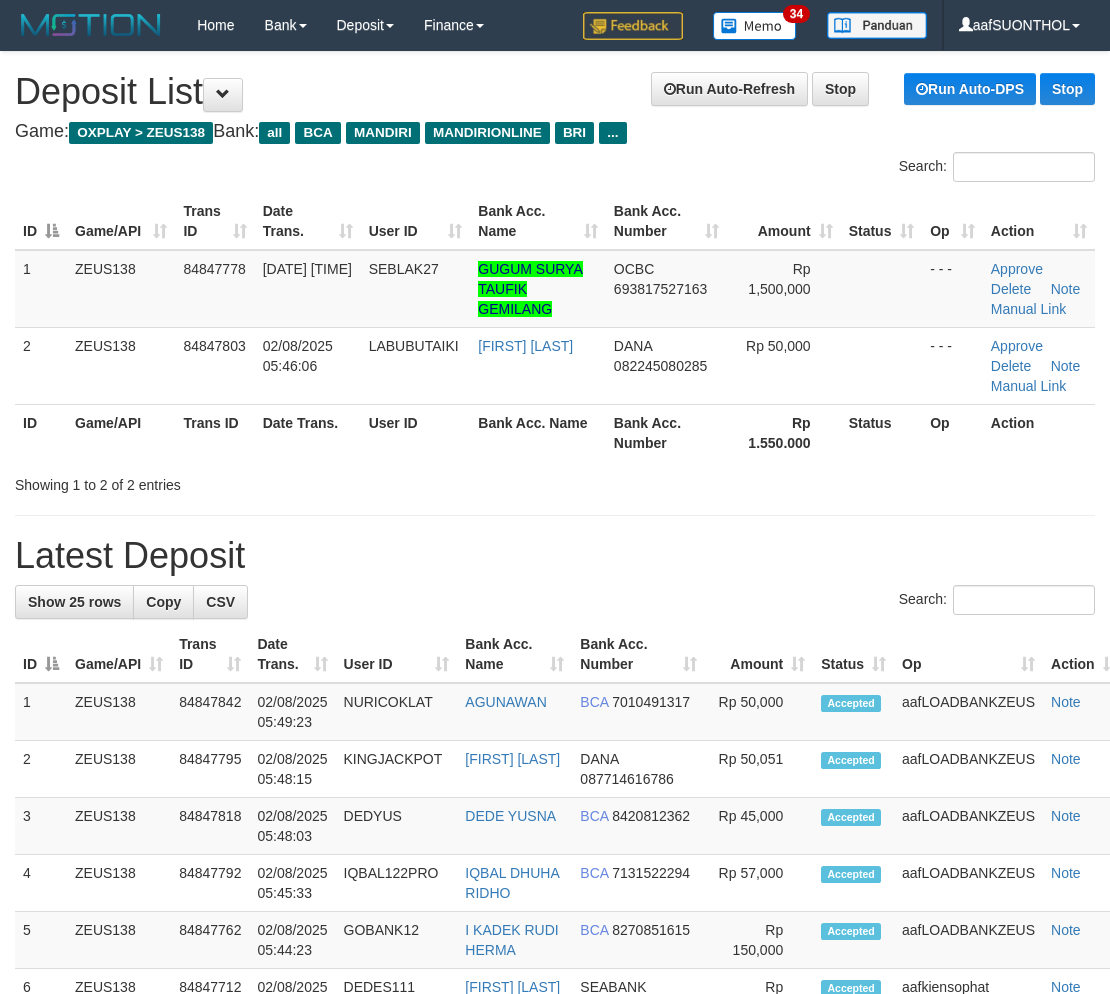 scroll, scrollTop: 0, scrollLeft: 0, axis: both 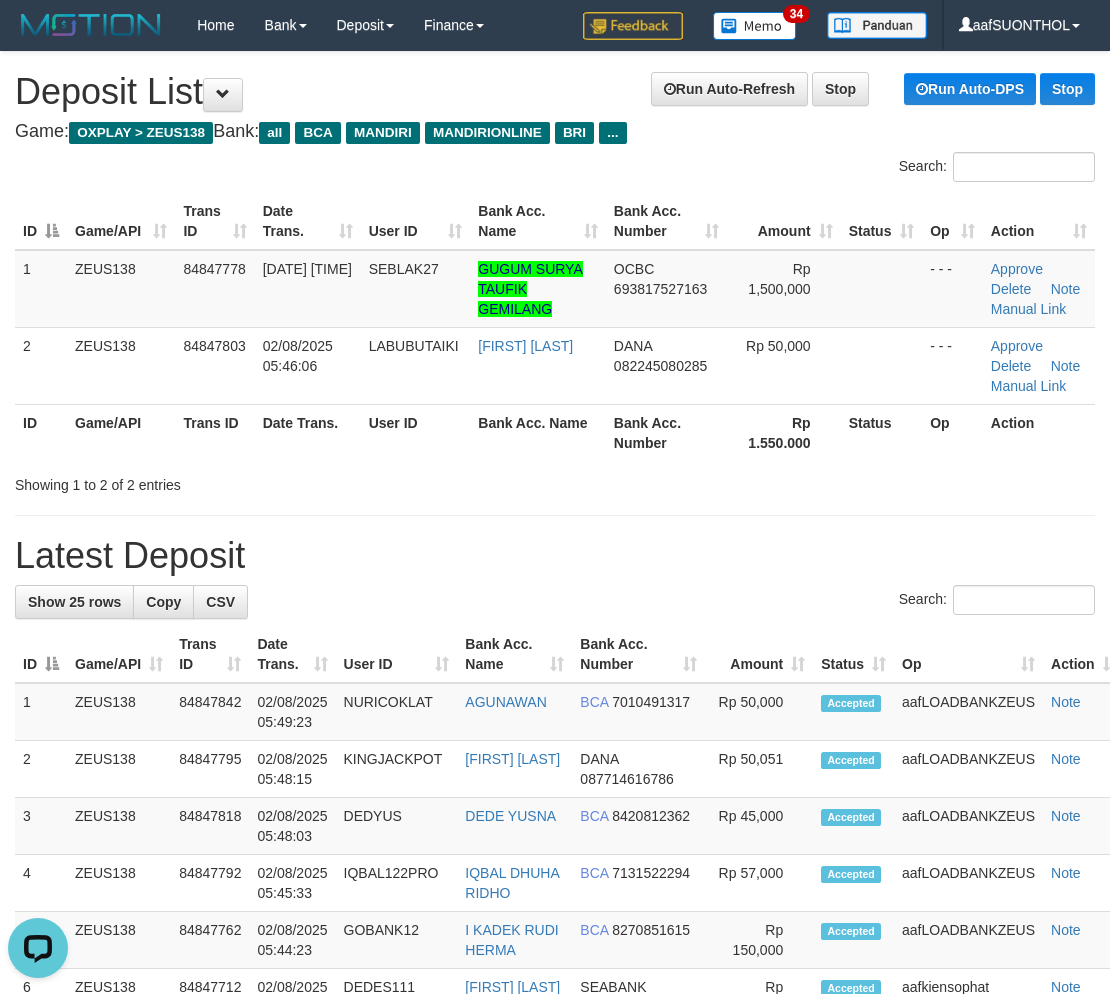 click on "**********" at bounding box center [555, 1177] 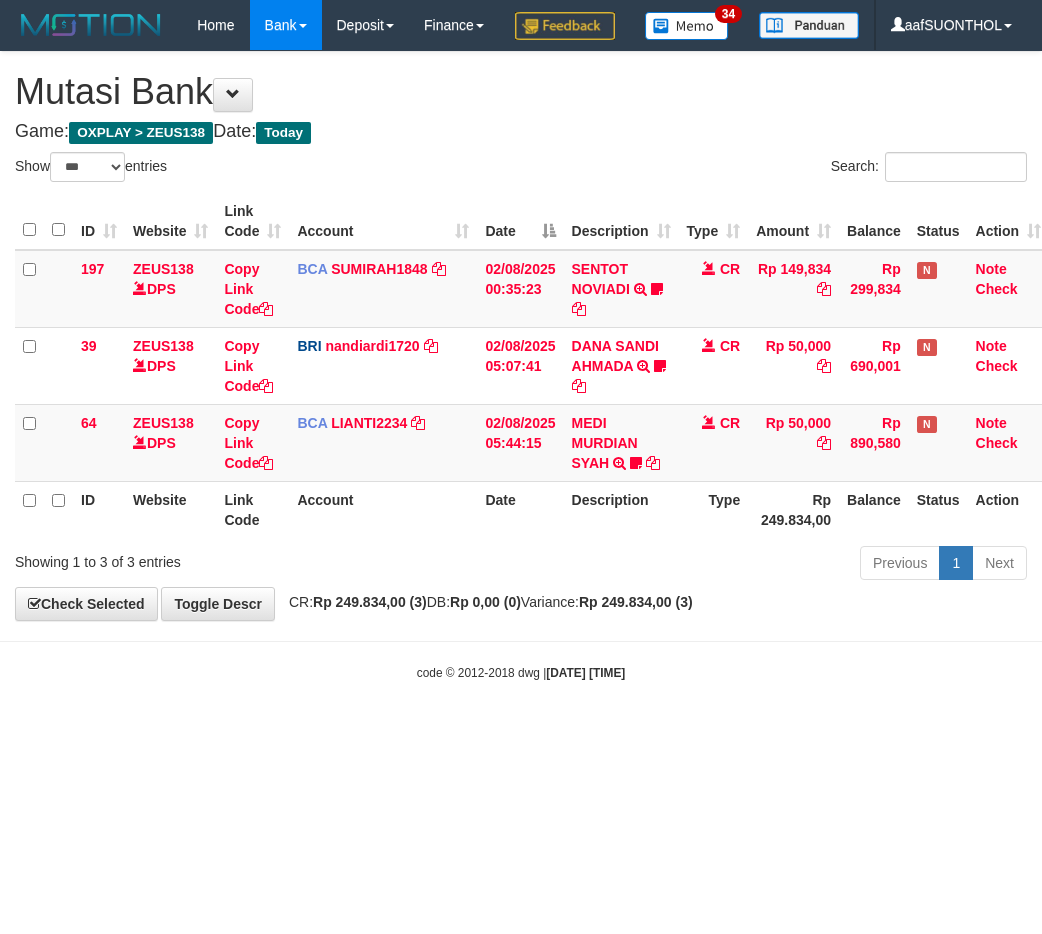 select on "***" 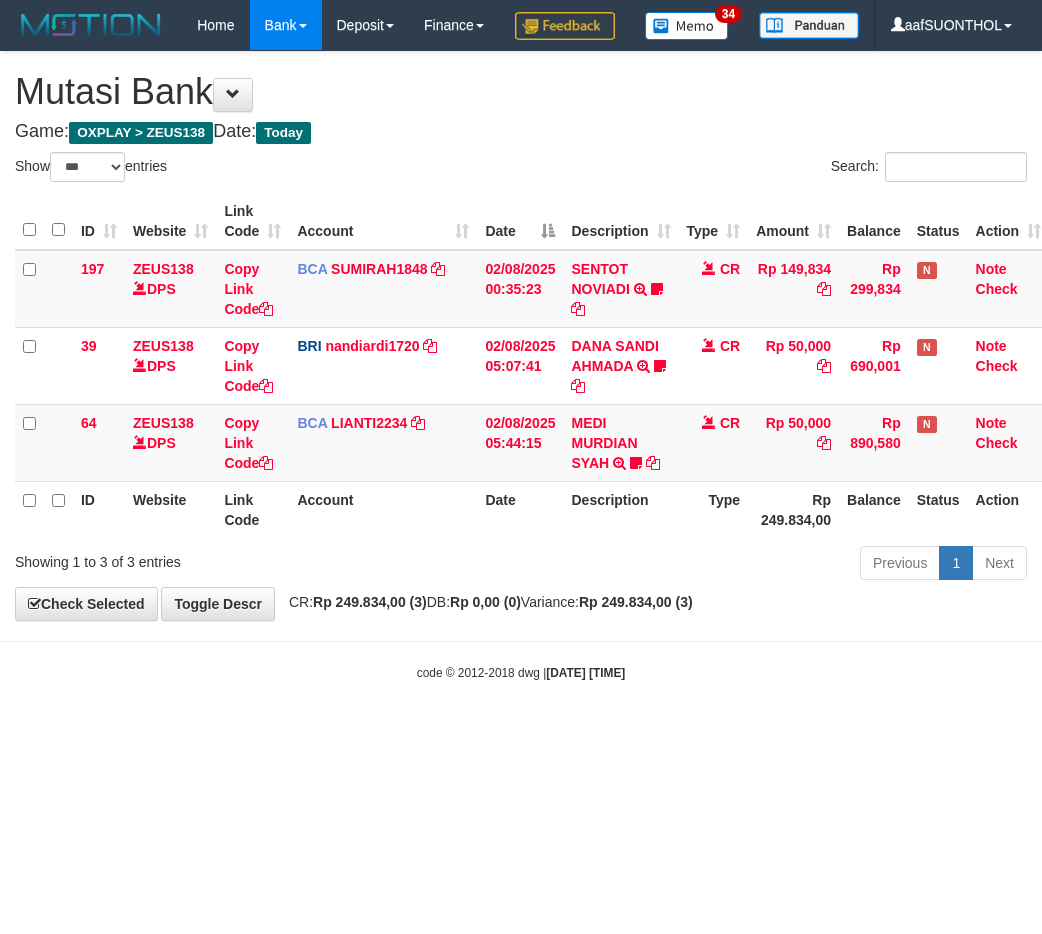 scroll, scrollTop: 0, scrollLeft: 6, axis: horizontal 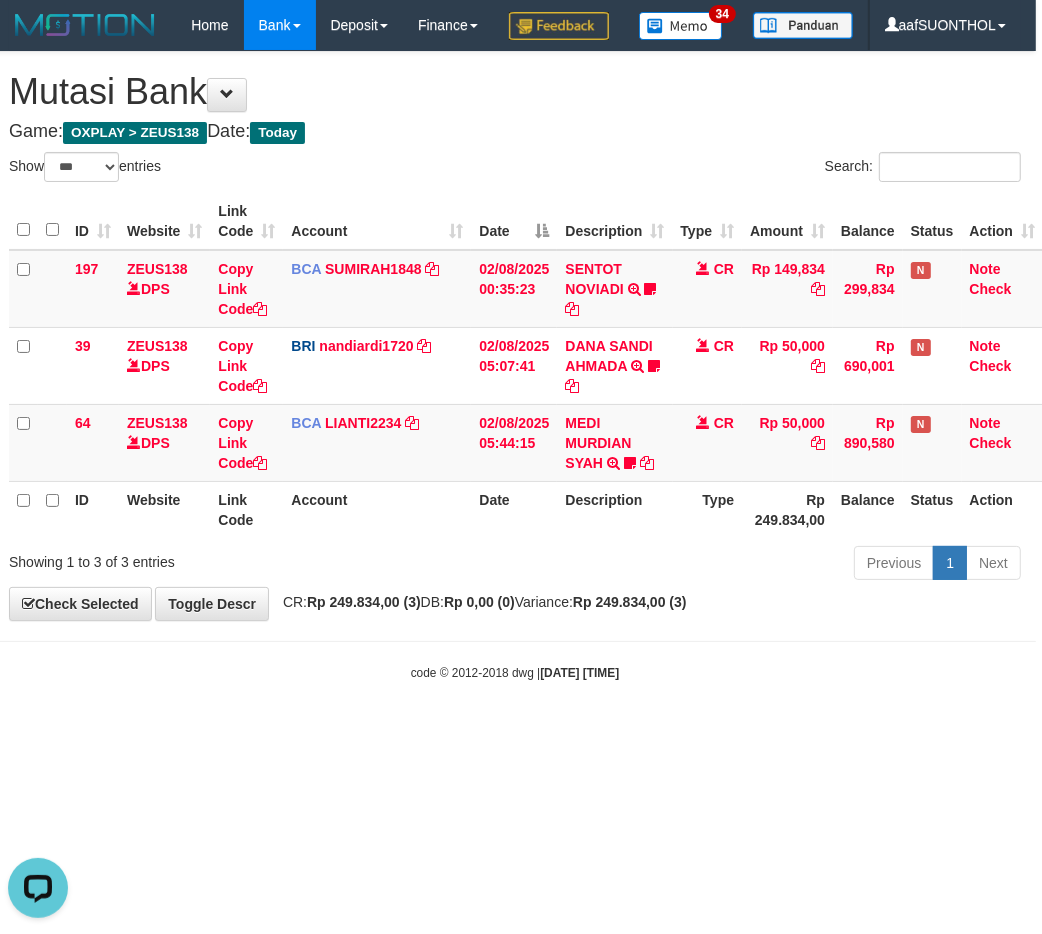 click on "**********" at bounding box center [515, 336] 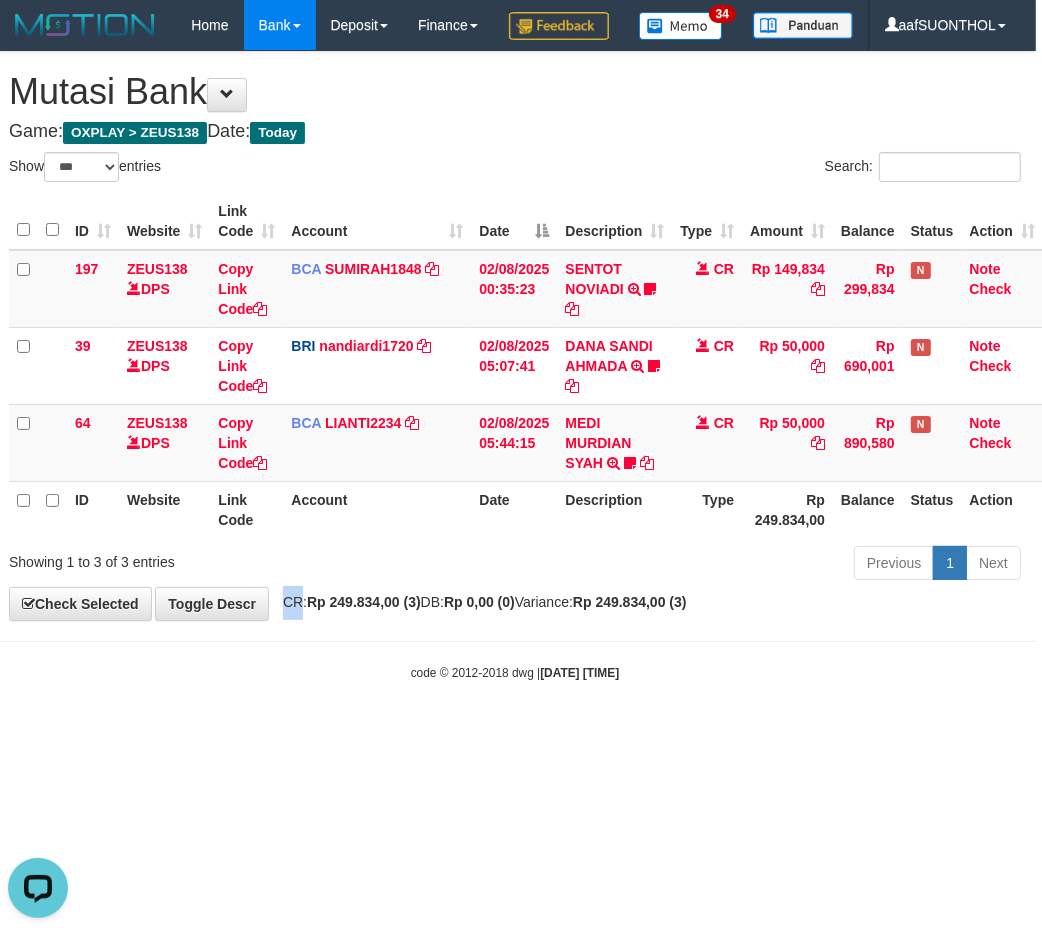 drag, startPoint x: 295, startPoint y: 638, endPoint x: 278, endPoint y: 632, distance: 18.027756 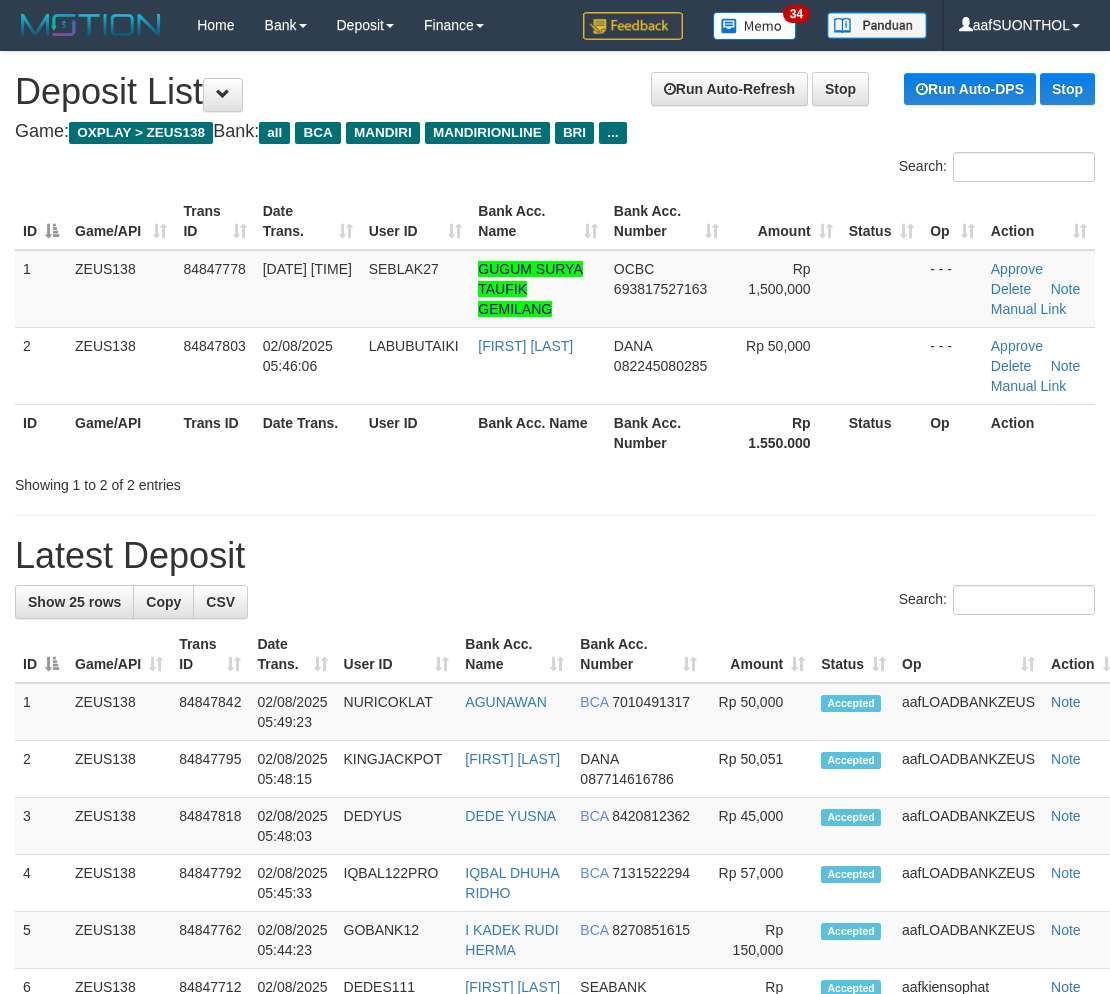 scroll, scrollTop: 0, scrollLeft: 0, axis: both 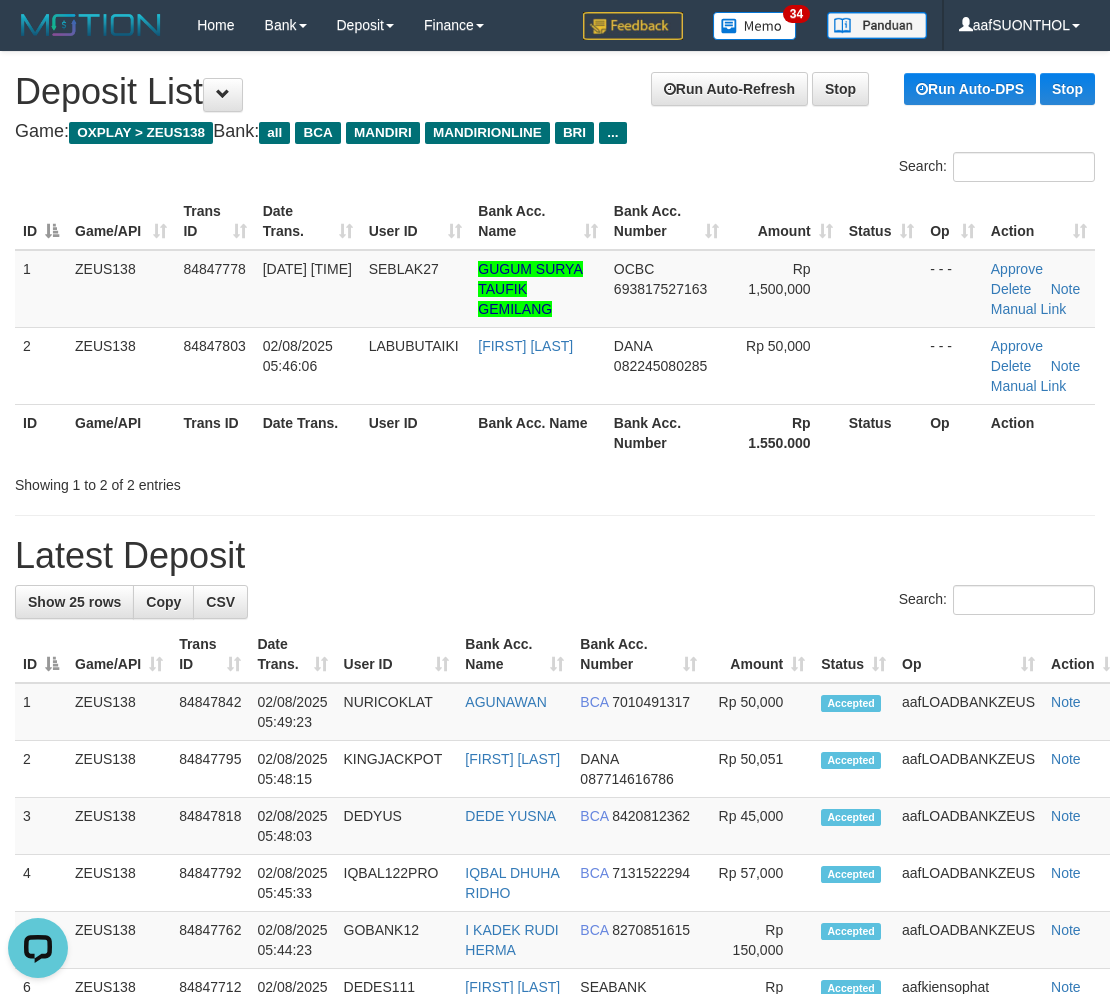 click on "**********" at bounding box center (555, 1177) 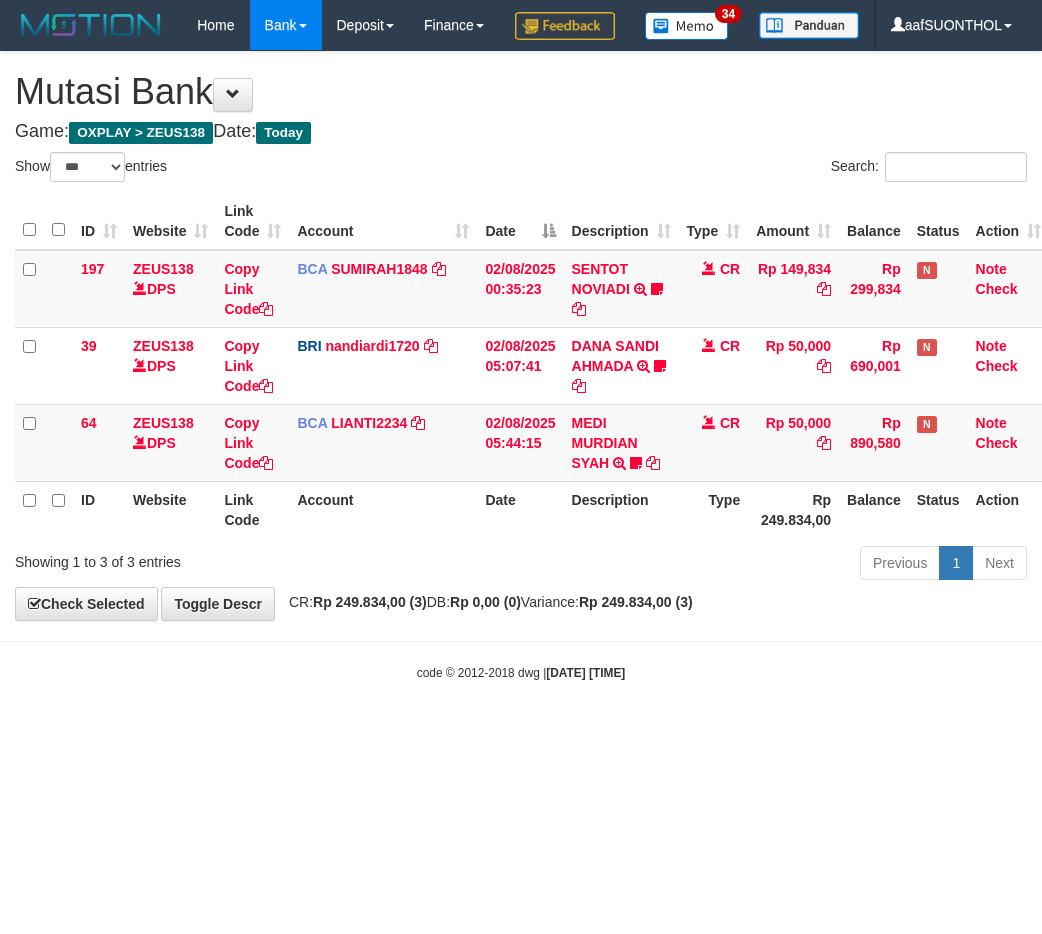 select on "***" 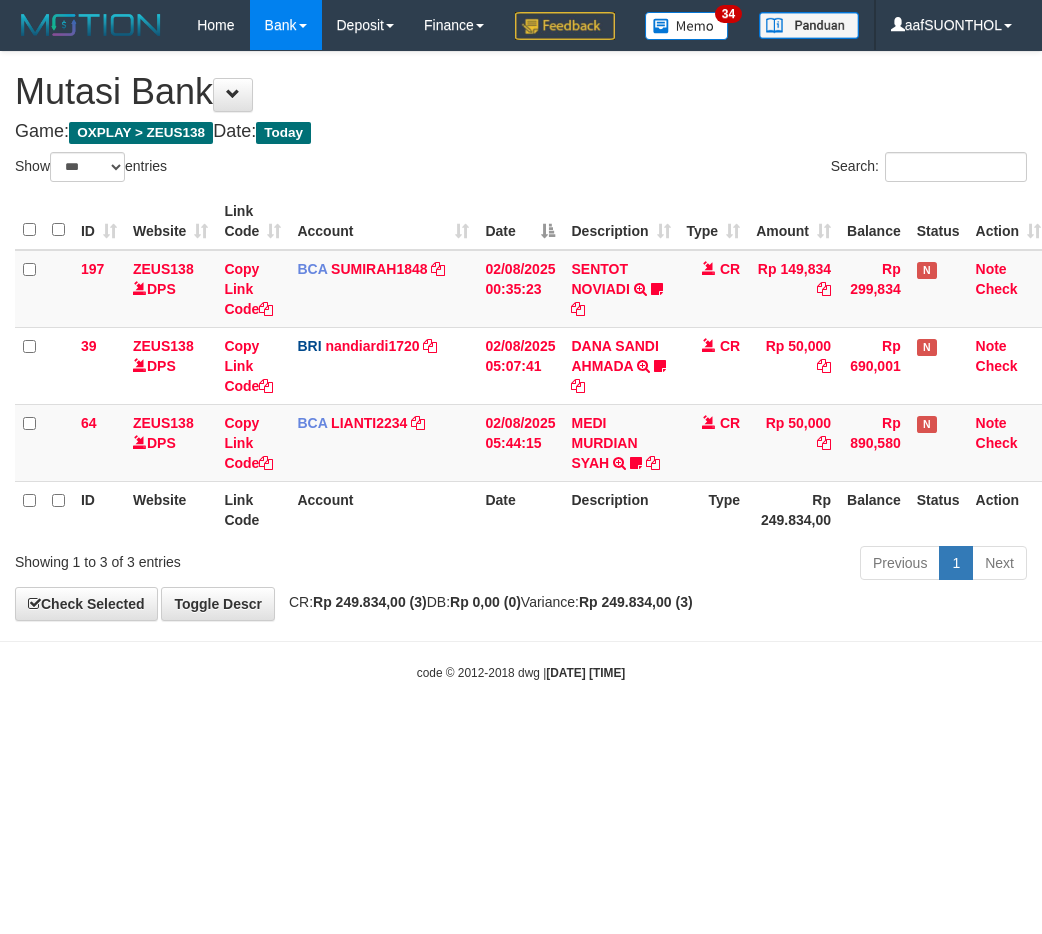 scroll, scrollTop: 0, scrollLeft: 6, axis: horizontal 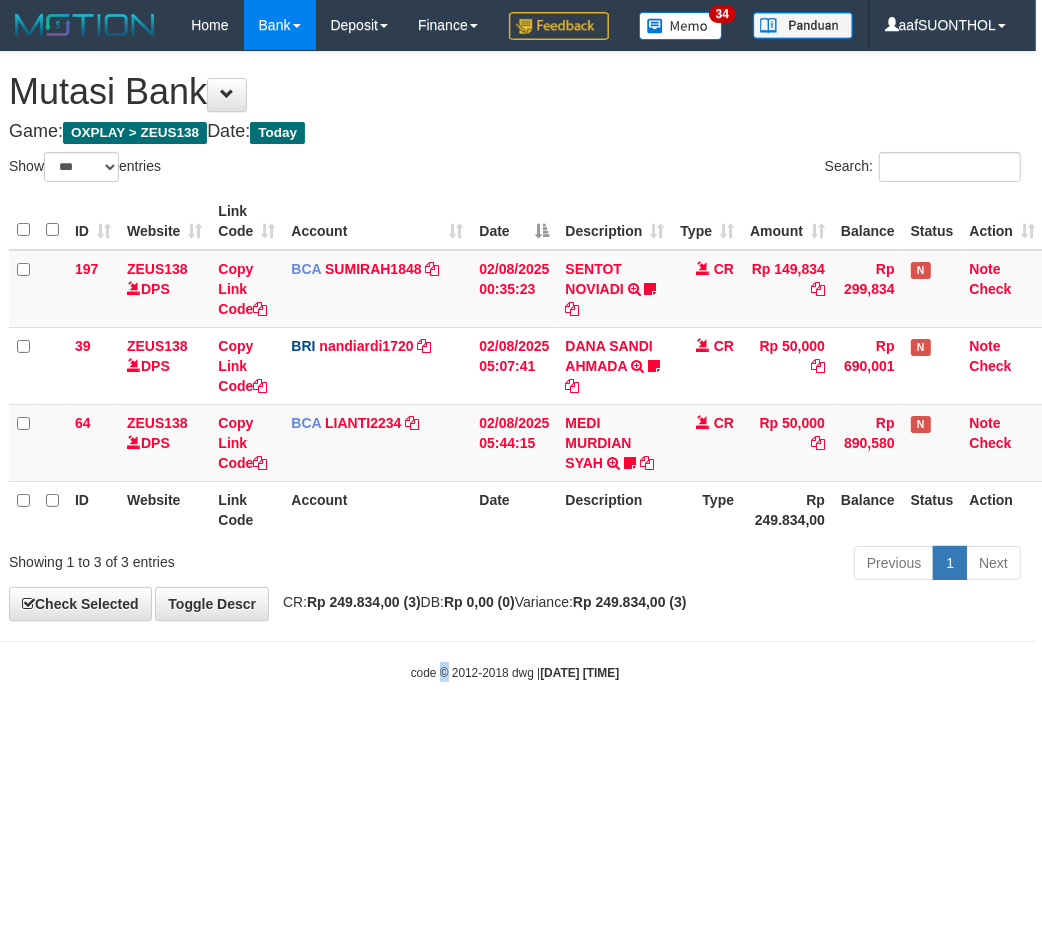 drag, startPoint x: 431, startPoint y: 722, endPoint x: 413, endPoint y: 720, distance: 18.110771 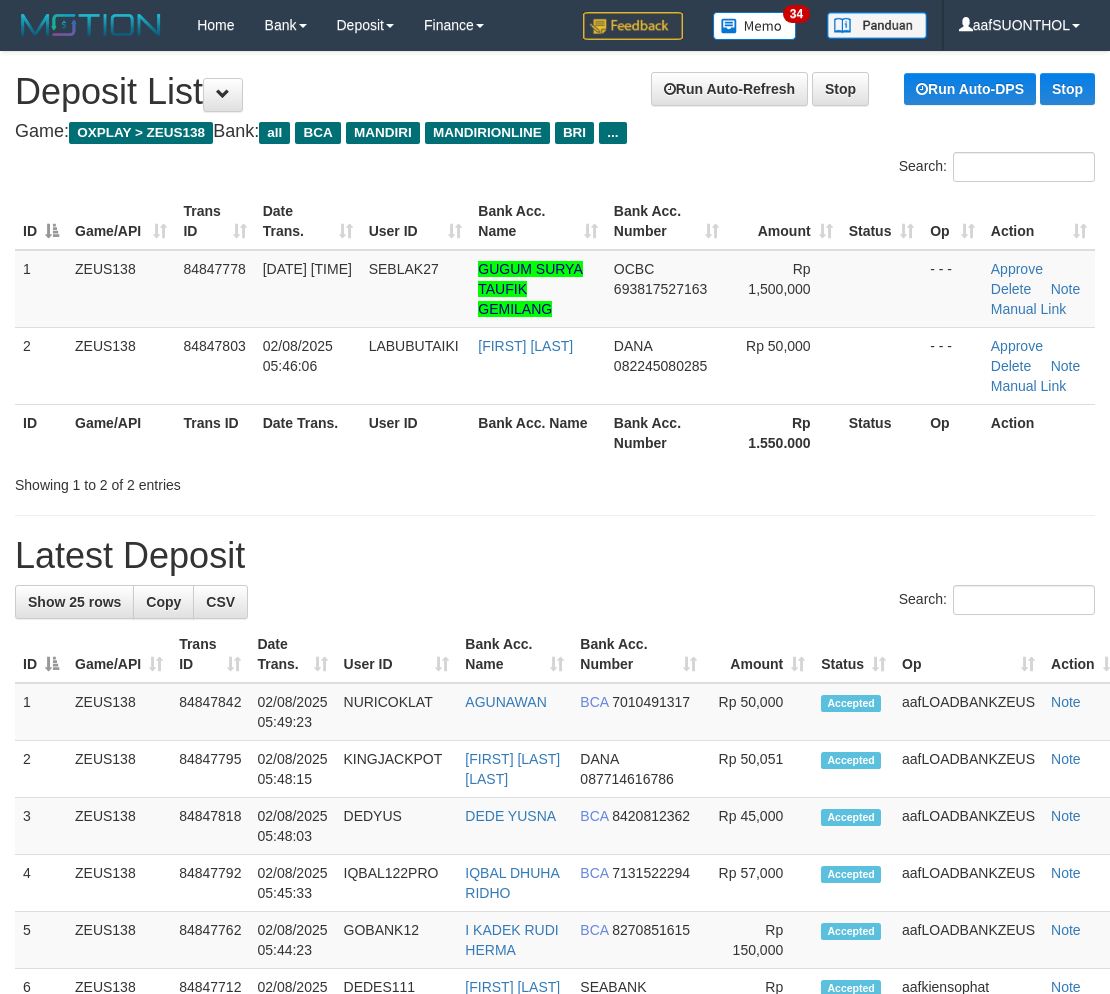 scroll, scrollTop: 0, scrollLeft: 0, axis: both 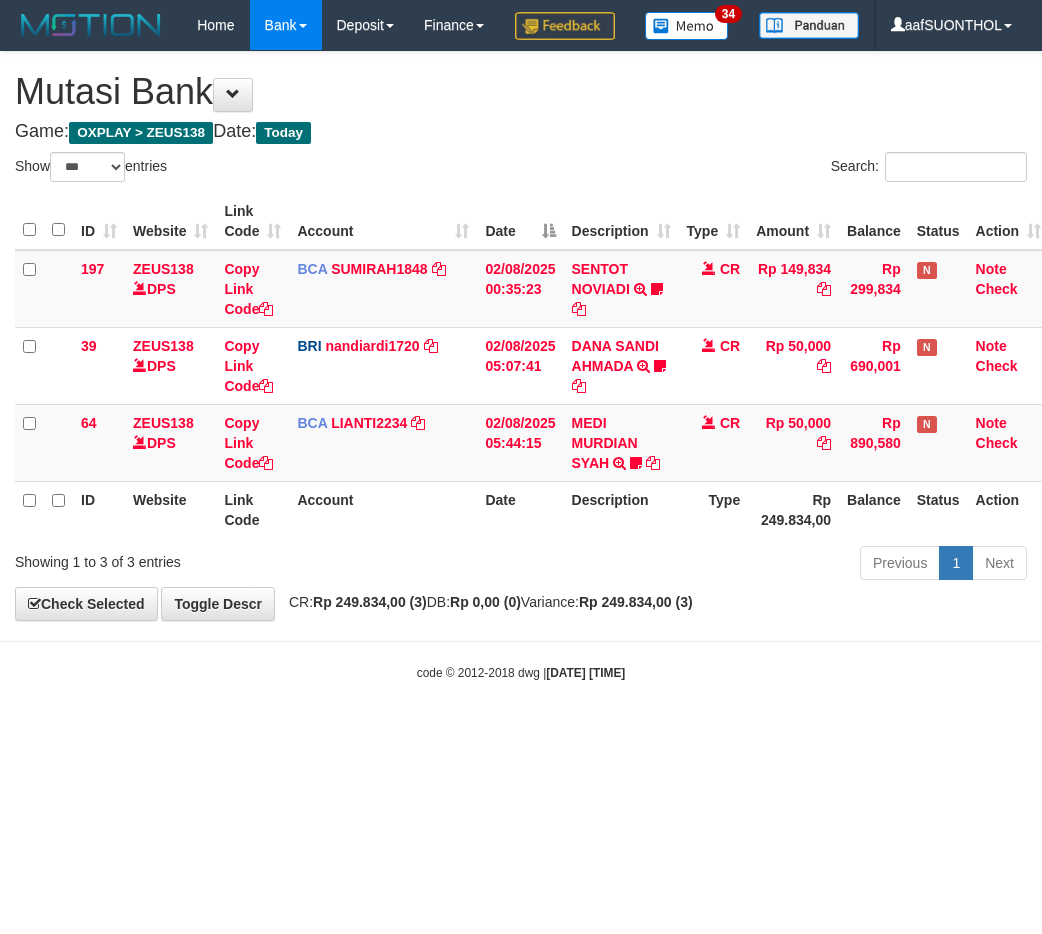 select on "***" 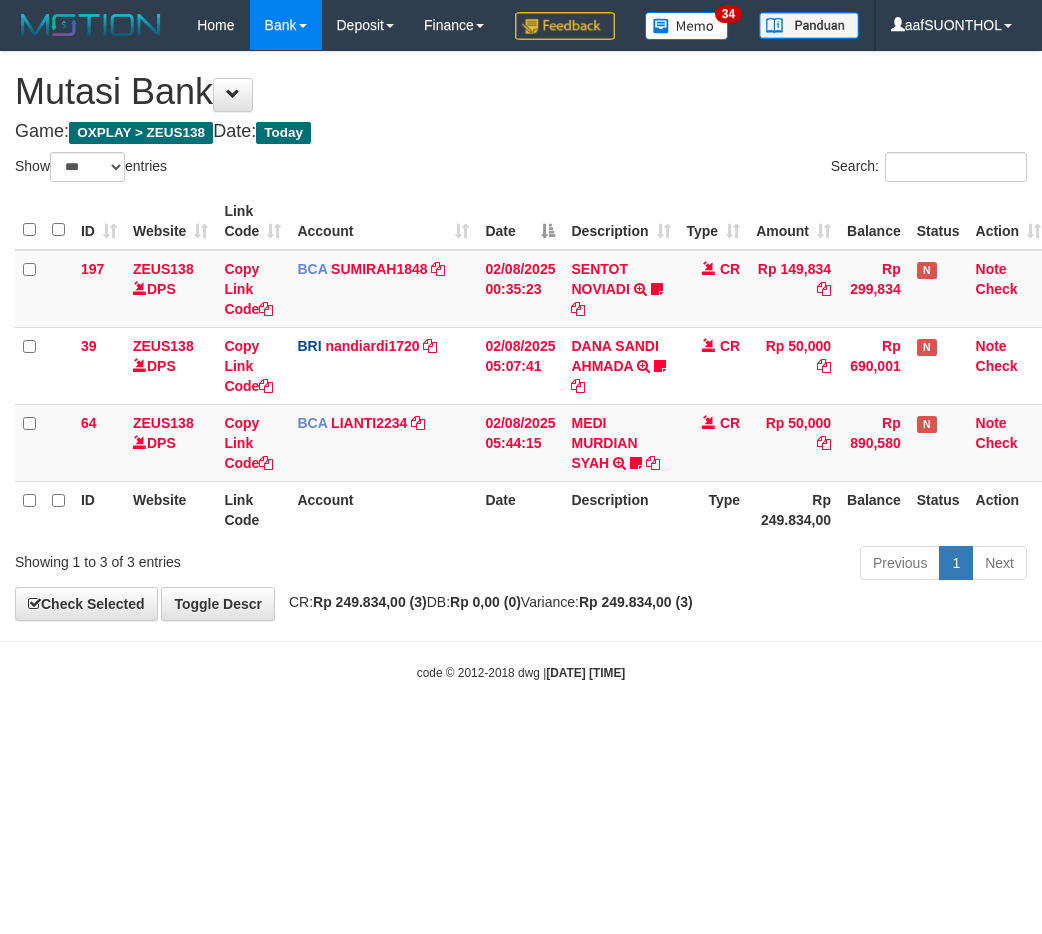 scroll, scrollTop: 0, scrollLeft: 6, axis: horizontal 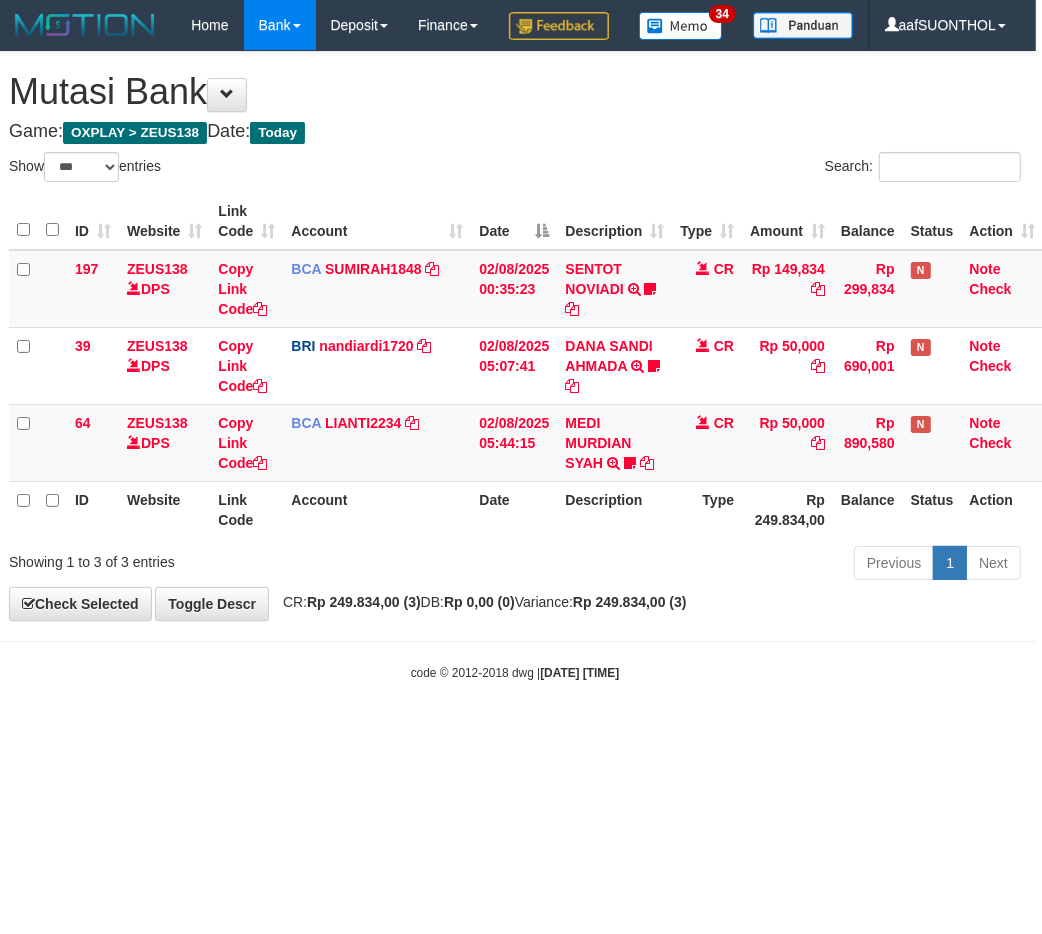 drag, startPoint x: 710, startPoint y: 804, endPoint x: 704, endPoint y: 821, distance: 18.027756 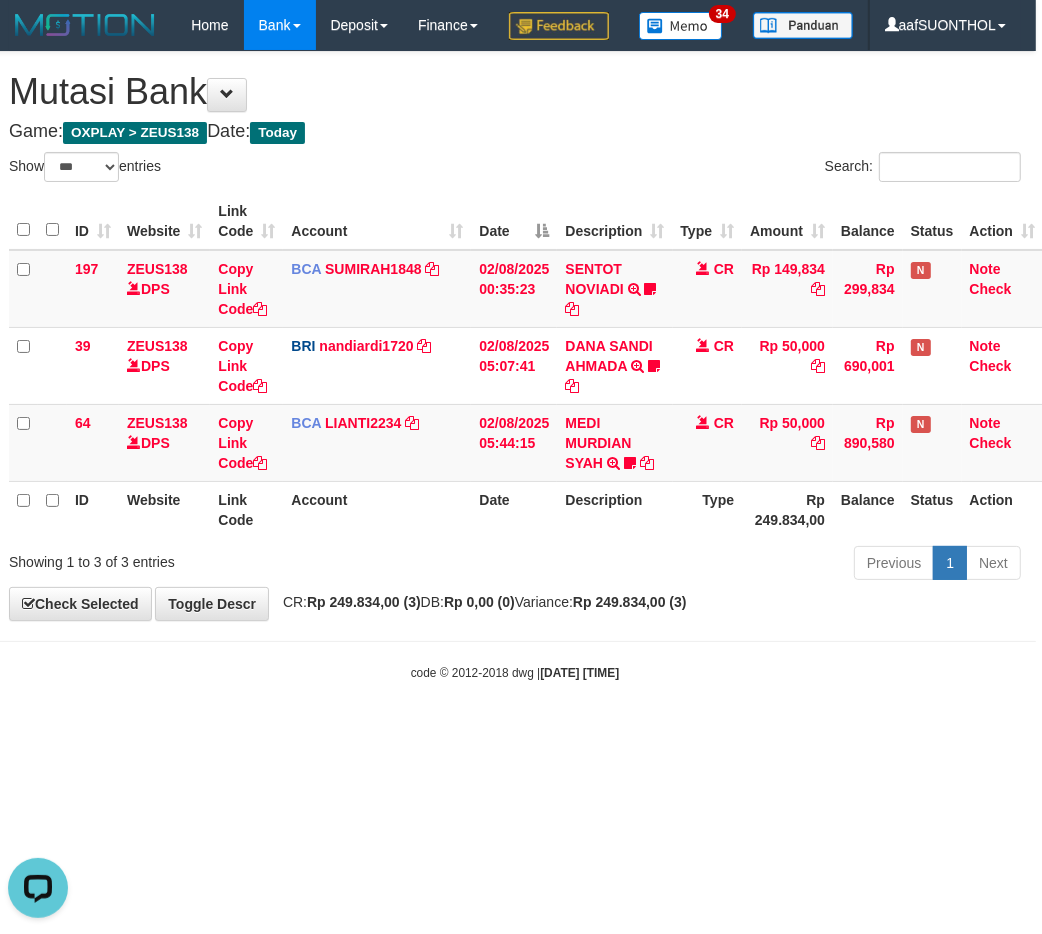 scroll, scrollTop: 0, scrollLeft: 0, axis: both 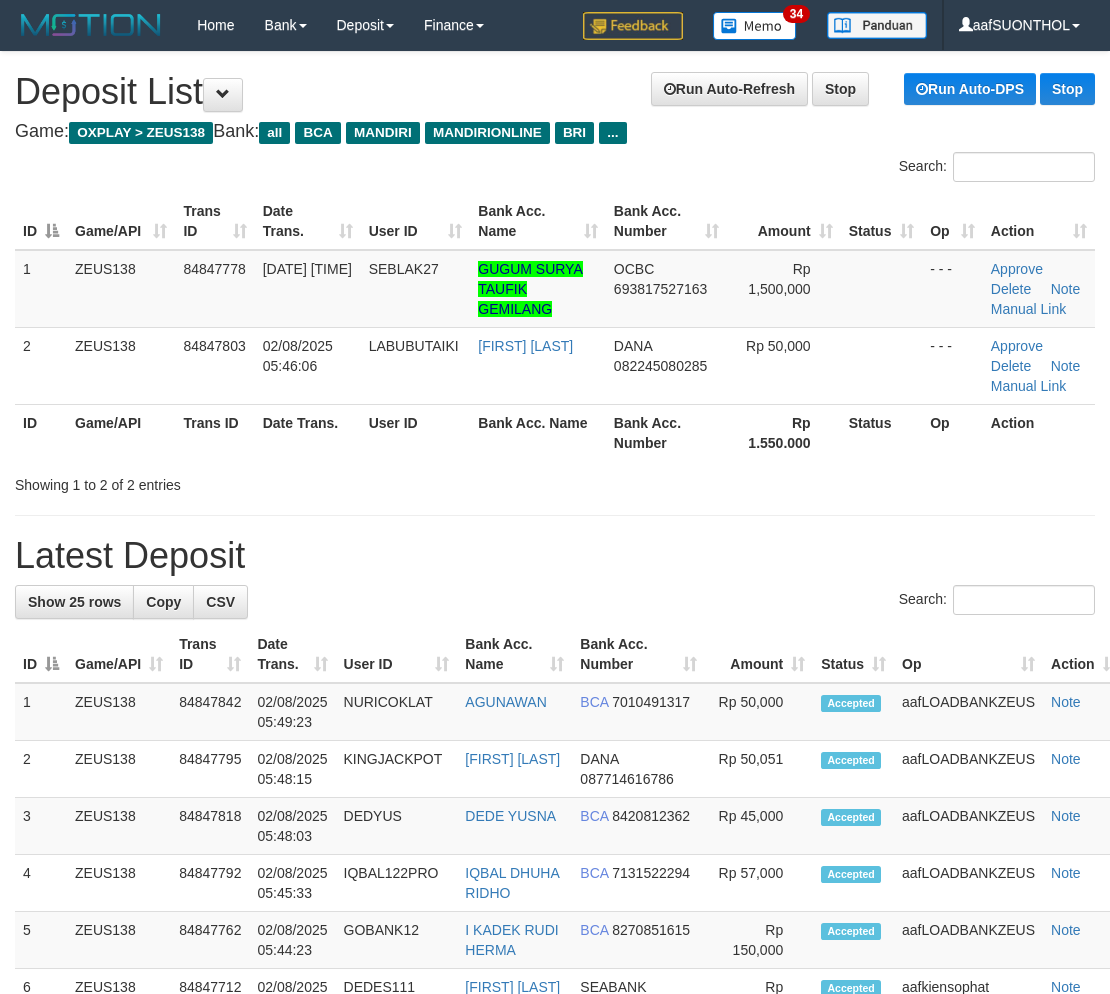 drag, startPoint x: 593, startPoint y: 566, endPoint x: 587, endPoint y: 577, distance: 12.529964 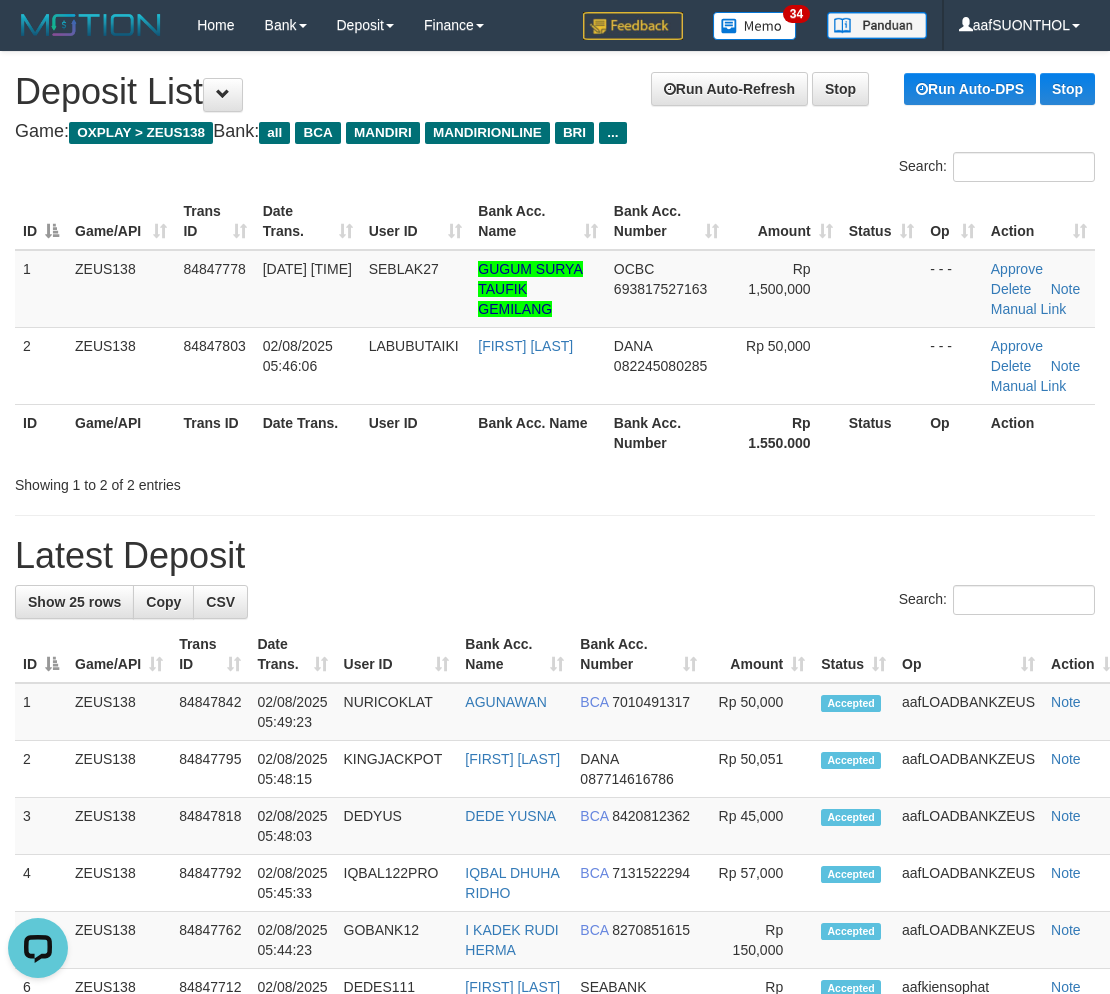 scroll, scrollTop: 0, scrollLeft: 0, axis: both 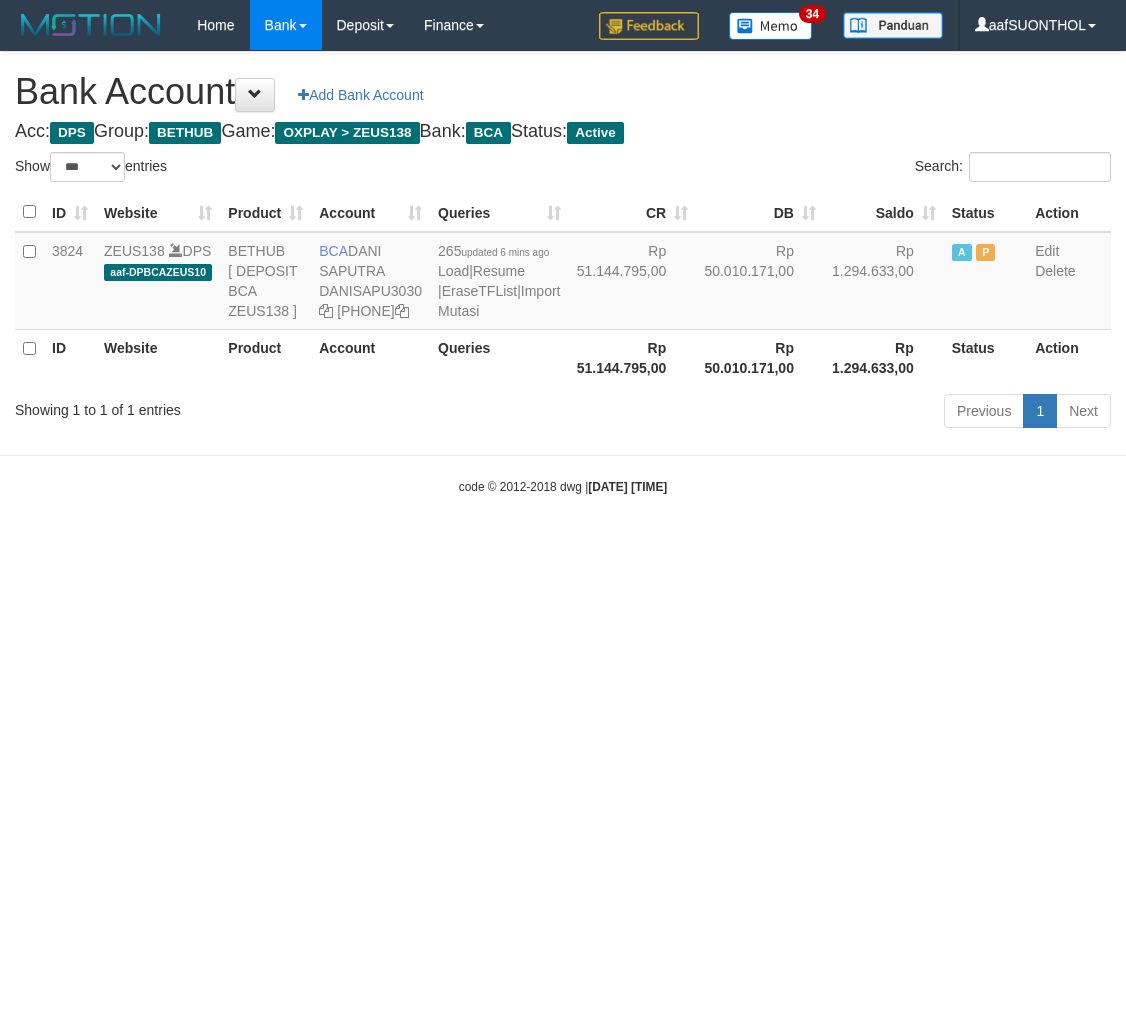 select on "***" 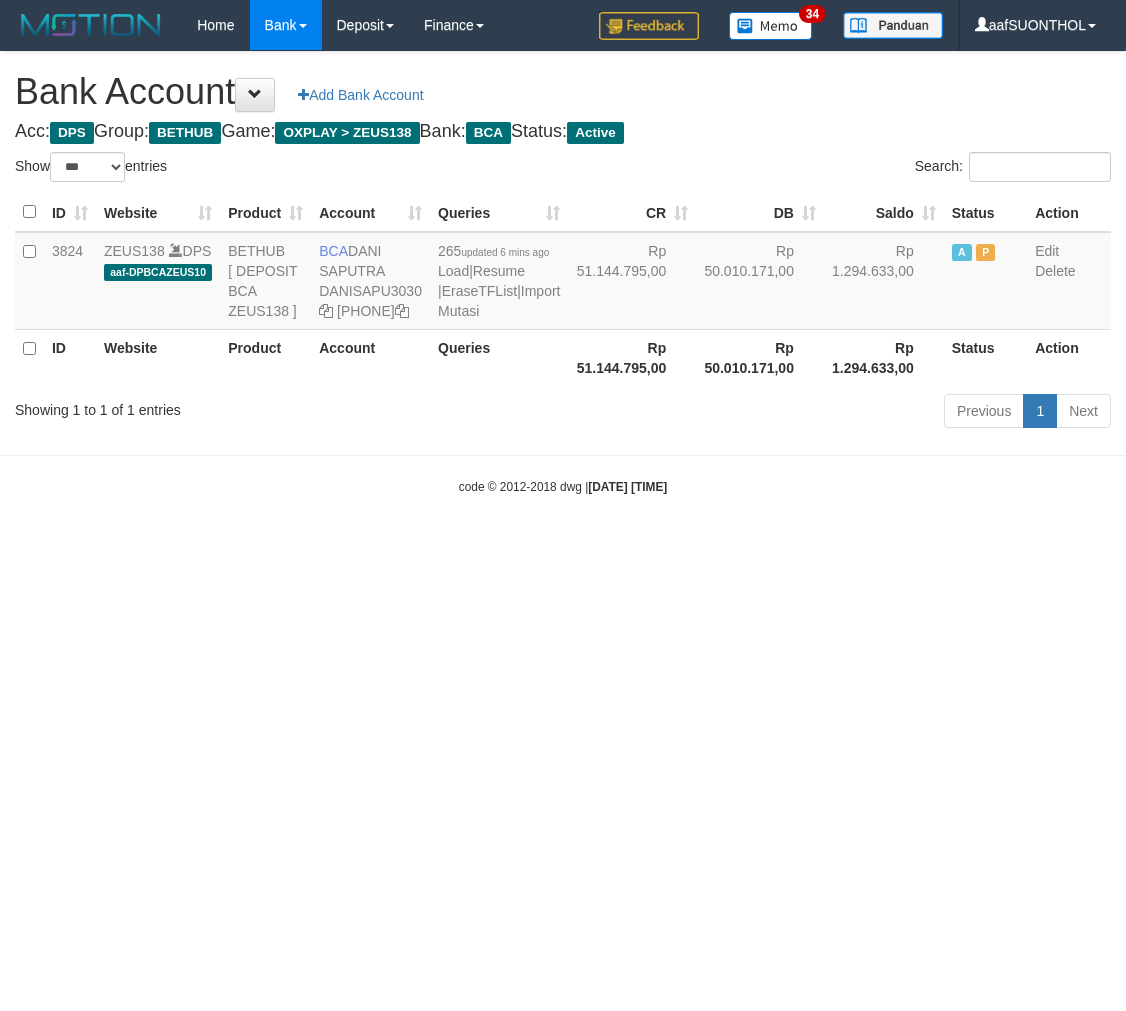 scroll, scrollTop: 0, scrollLeft: 0, axis: both 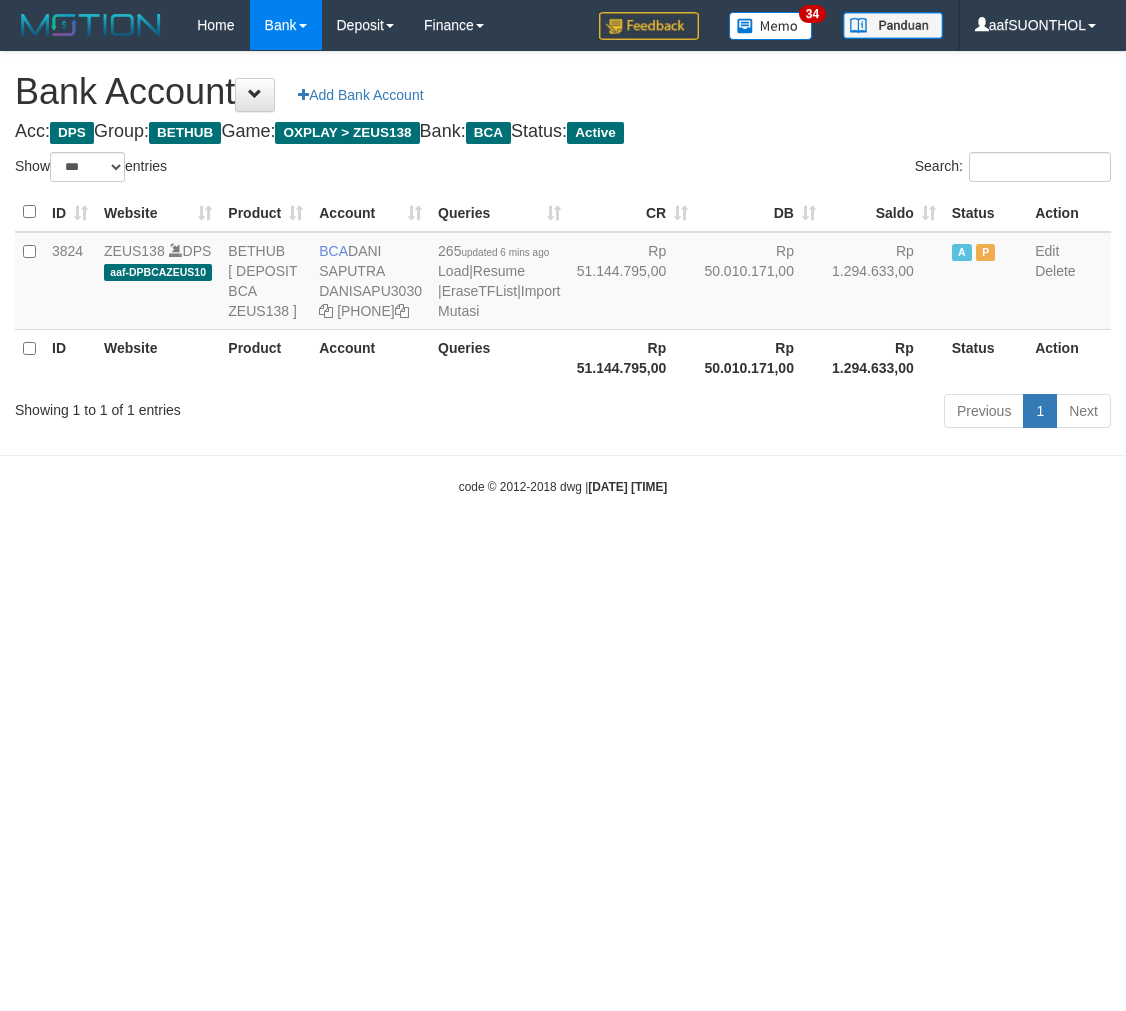 select on "***" 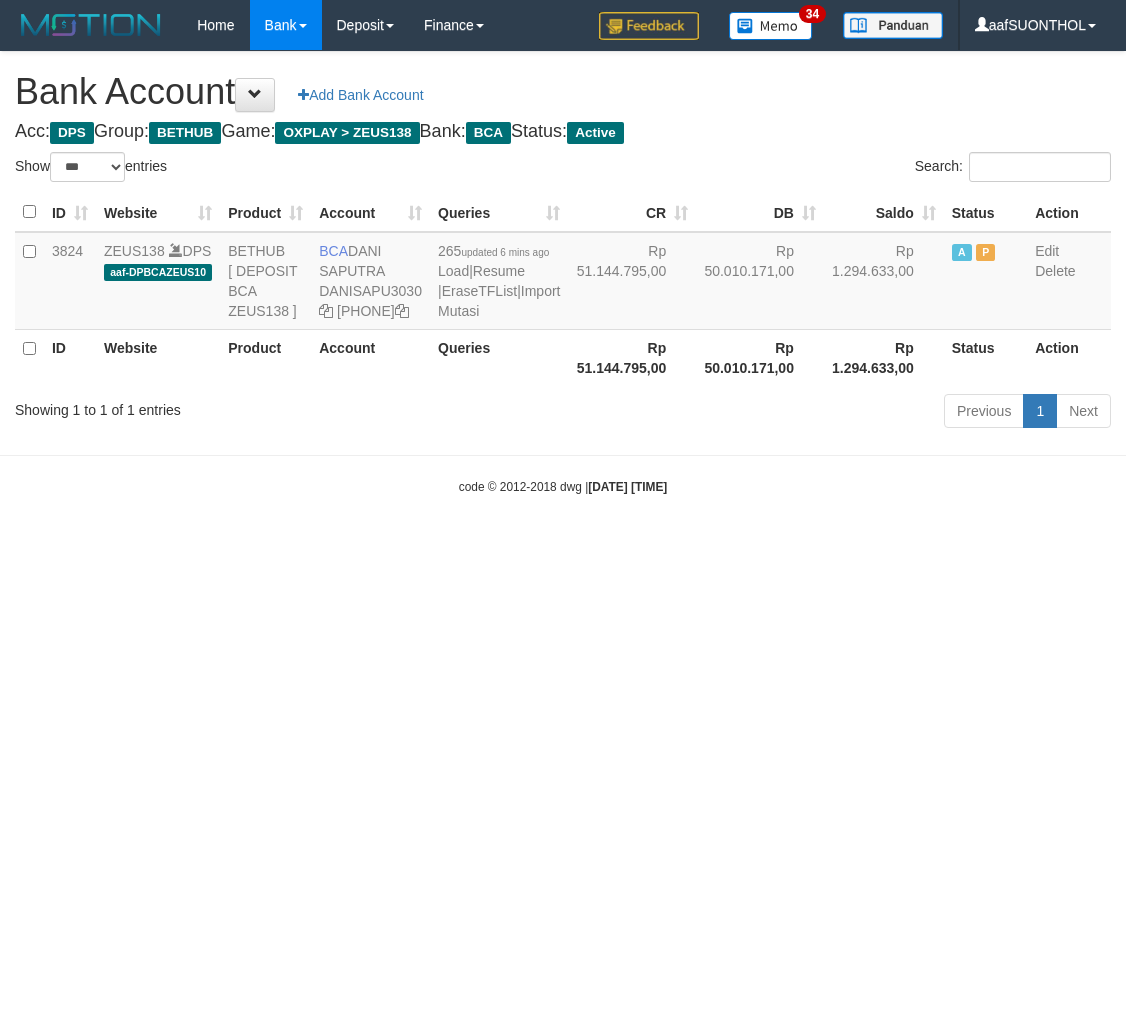 scroll, scrollTop: 0, scrollLeft: 0, axis: both 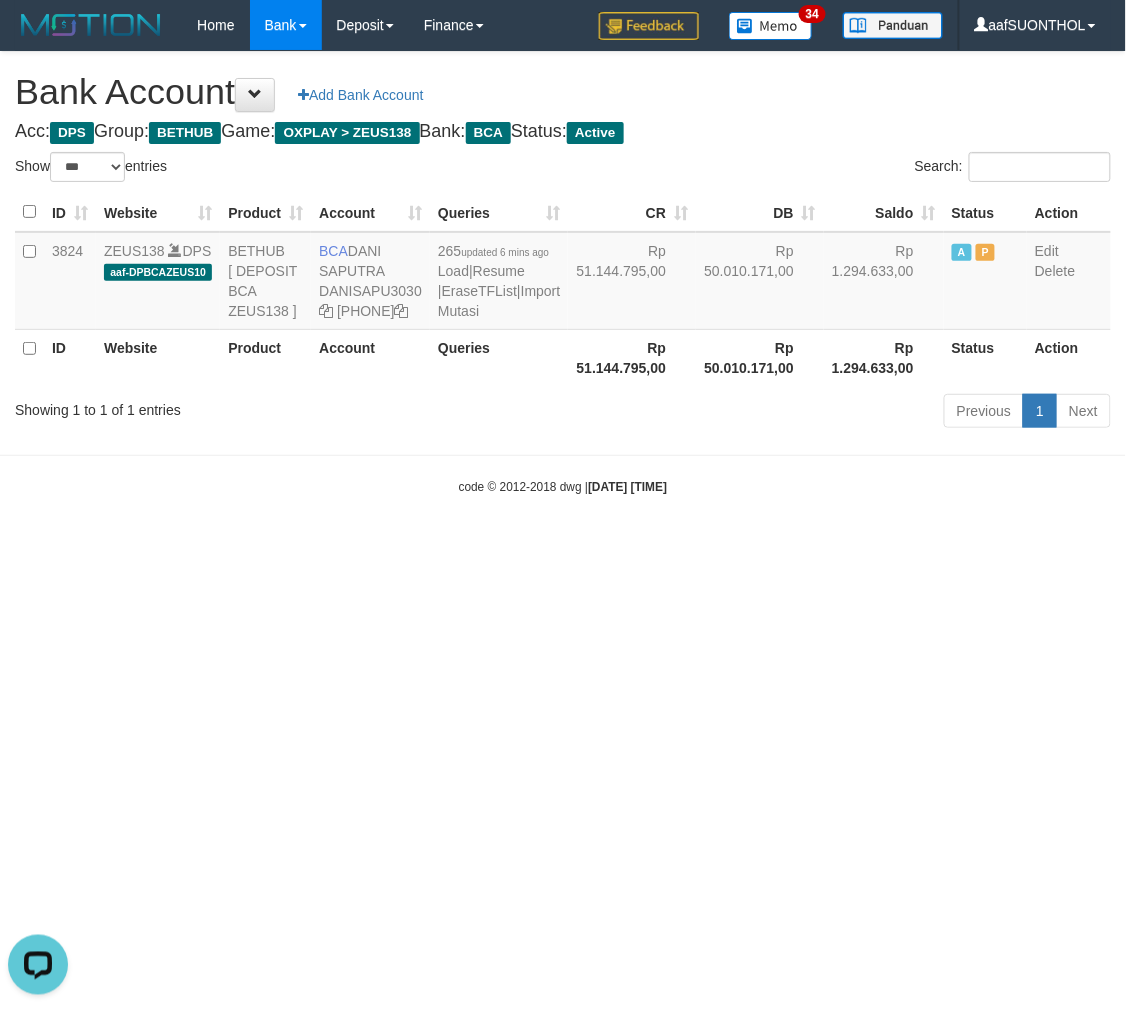 click on "Toggle navigation
Home
Bank
Account List
Load
By Website
Group
[OXPLAY]													ZEUS138
By Load Group (DPS)
Sync" at bounding box center (563, 273) 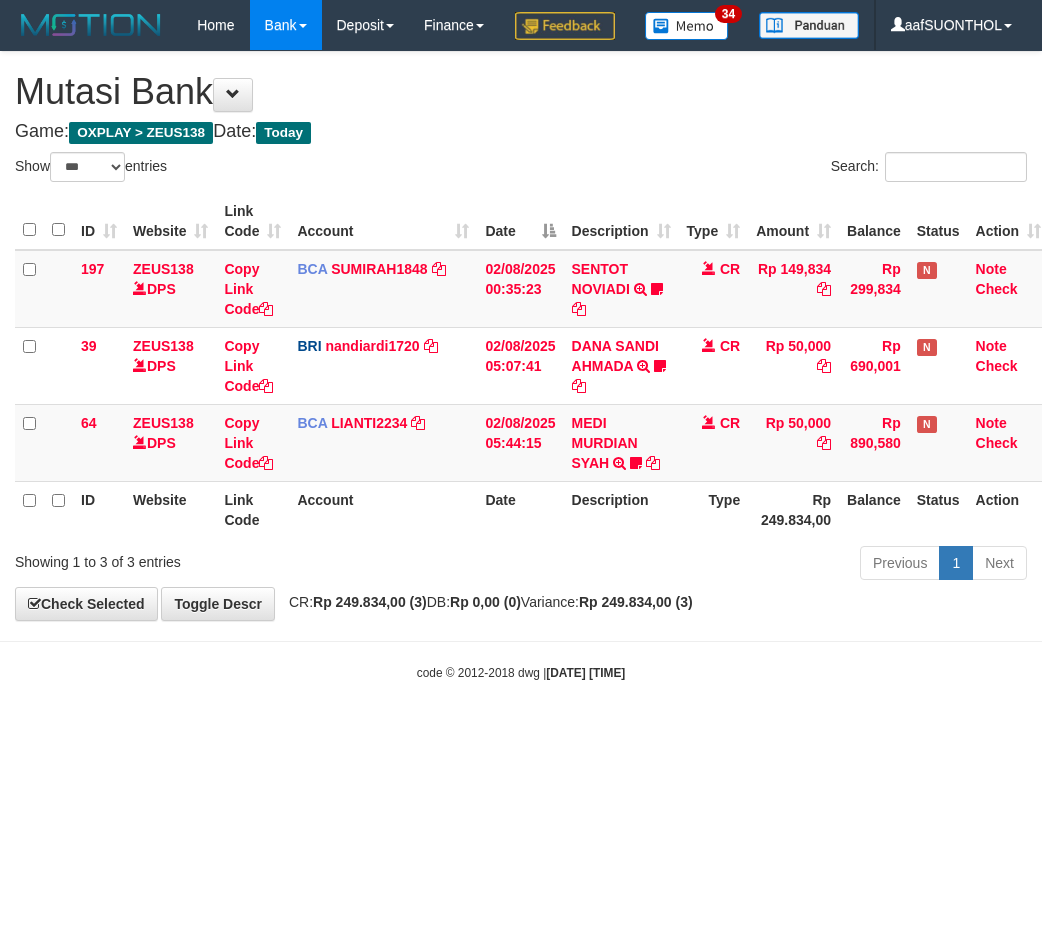 select on "***" 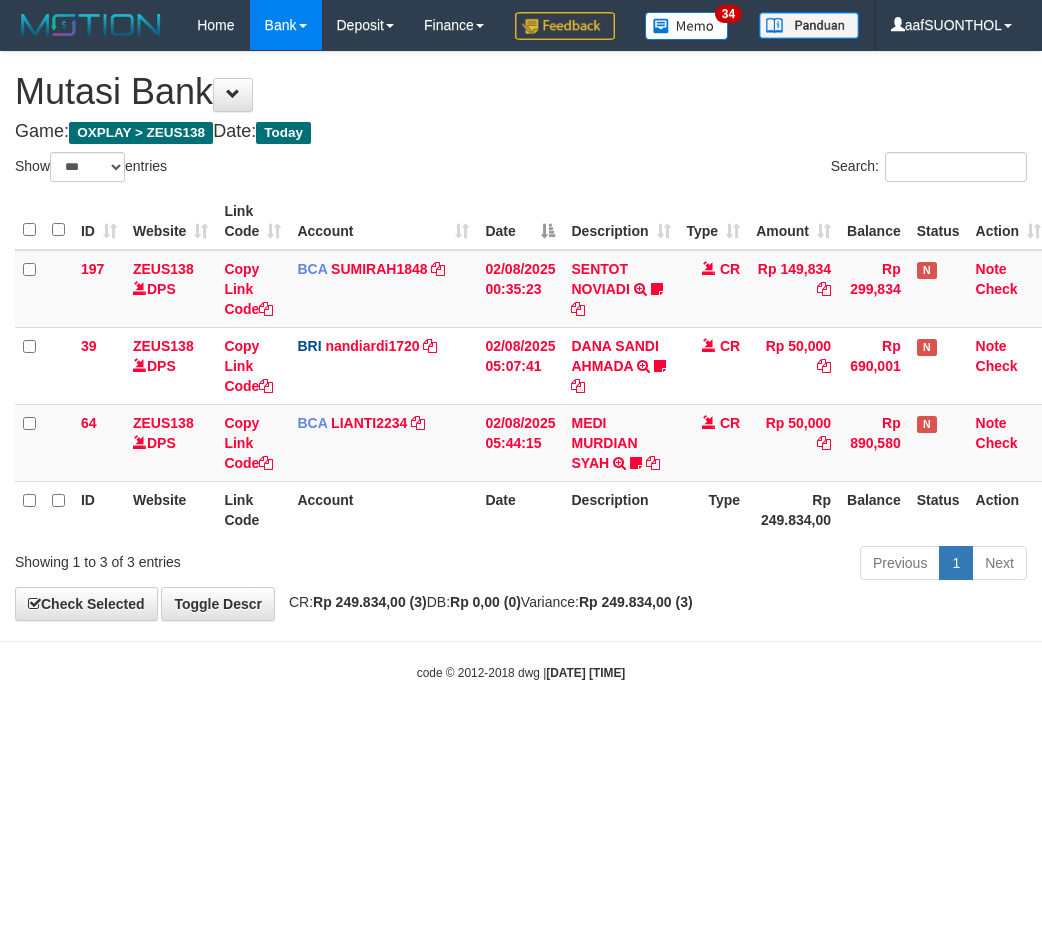 scroll, scrollTop: 0, scrollLeft: 6, axis: horizontal 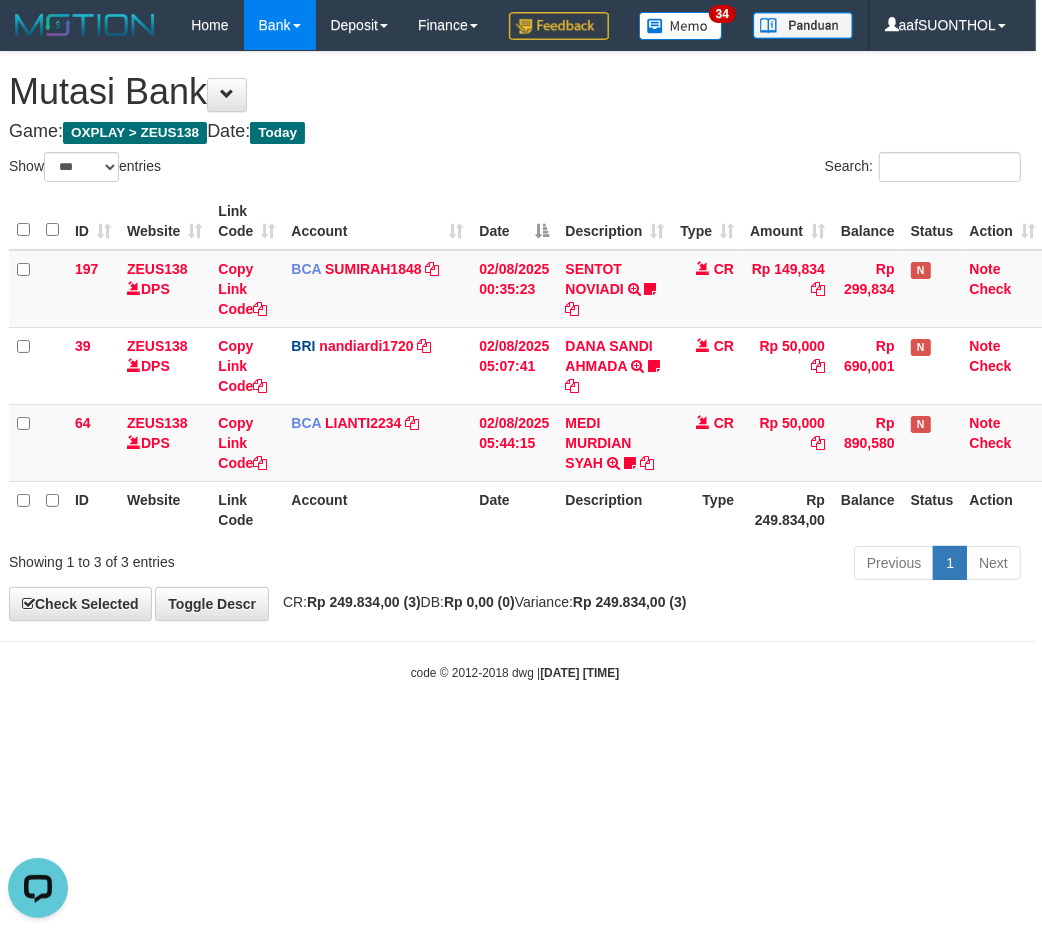 click on "2025/08/02 05:50:17" at bounding box center (579, 673) 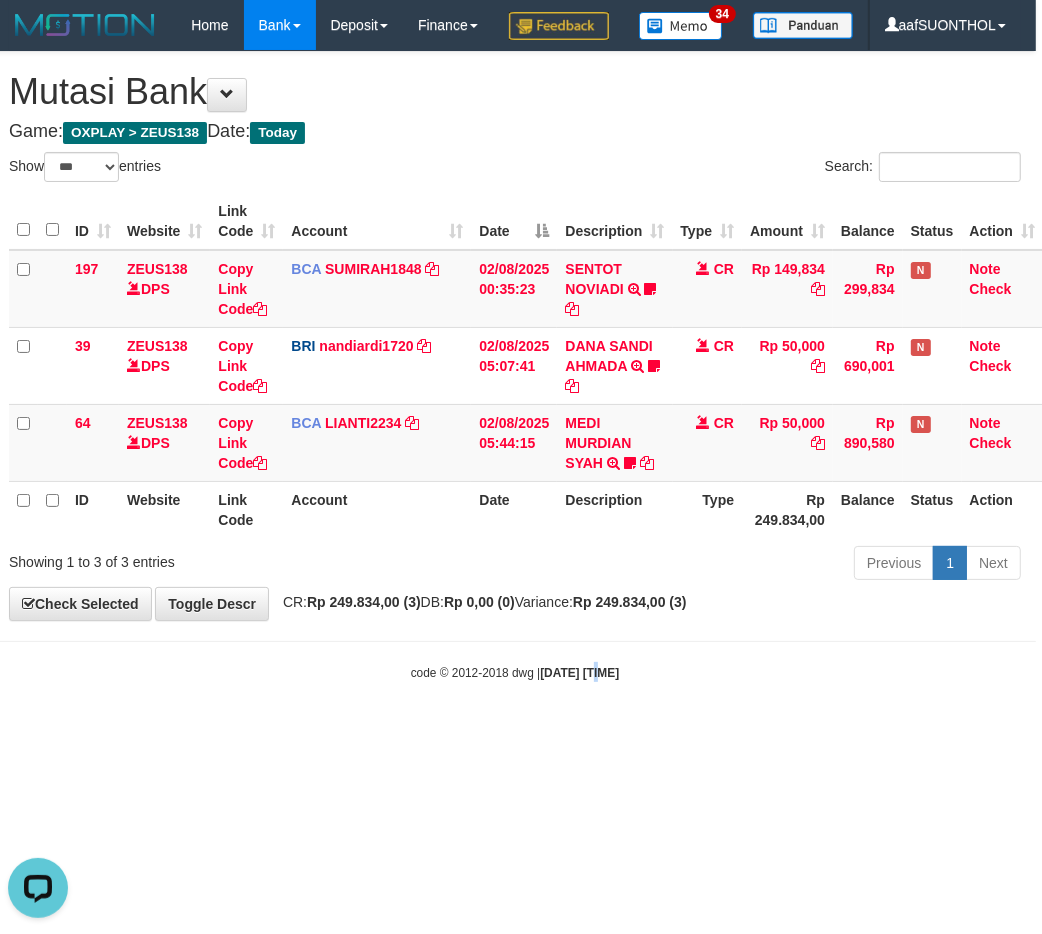 click on "2025/08/02 05:50:17" at bounding box center (579, 673) 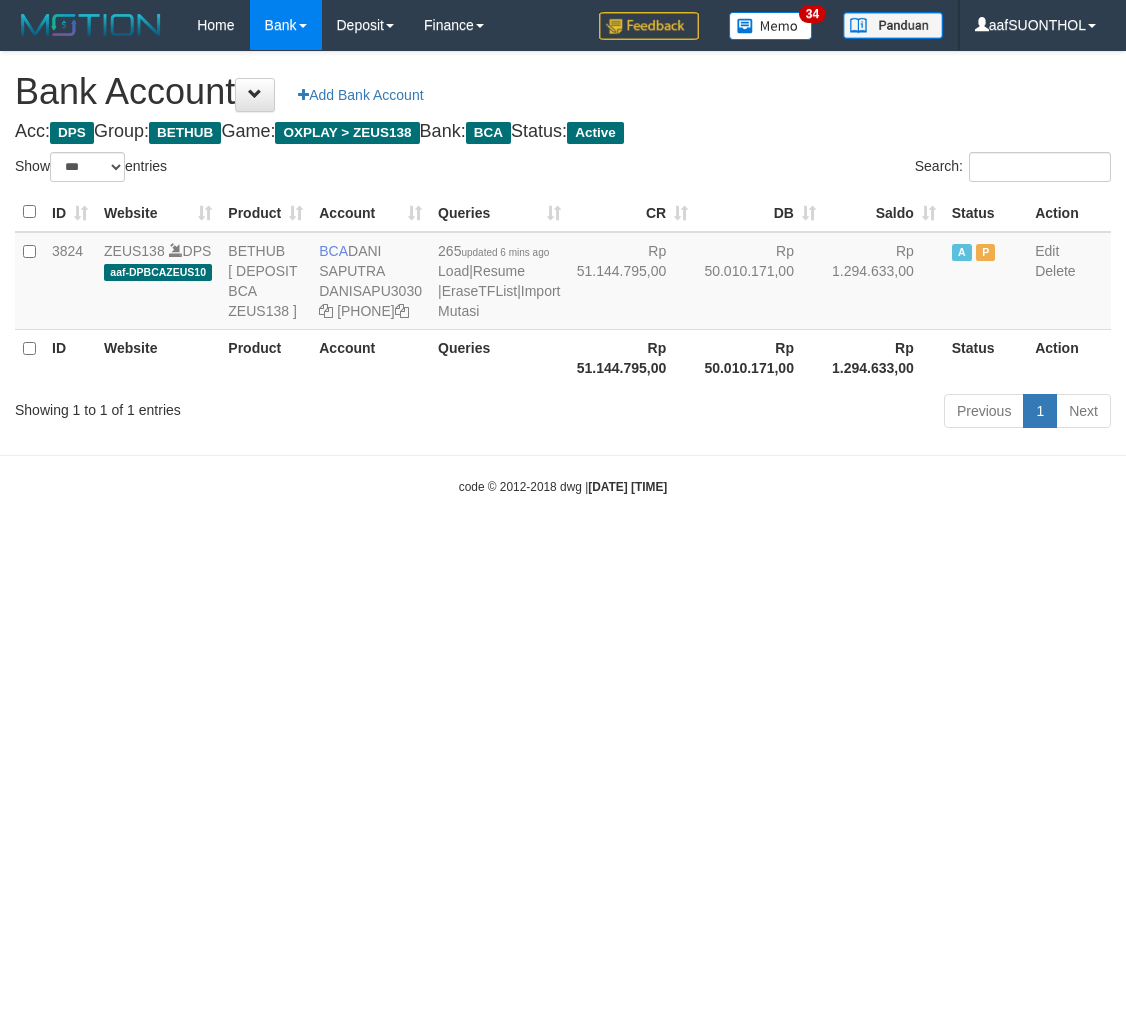 select on "***" 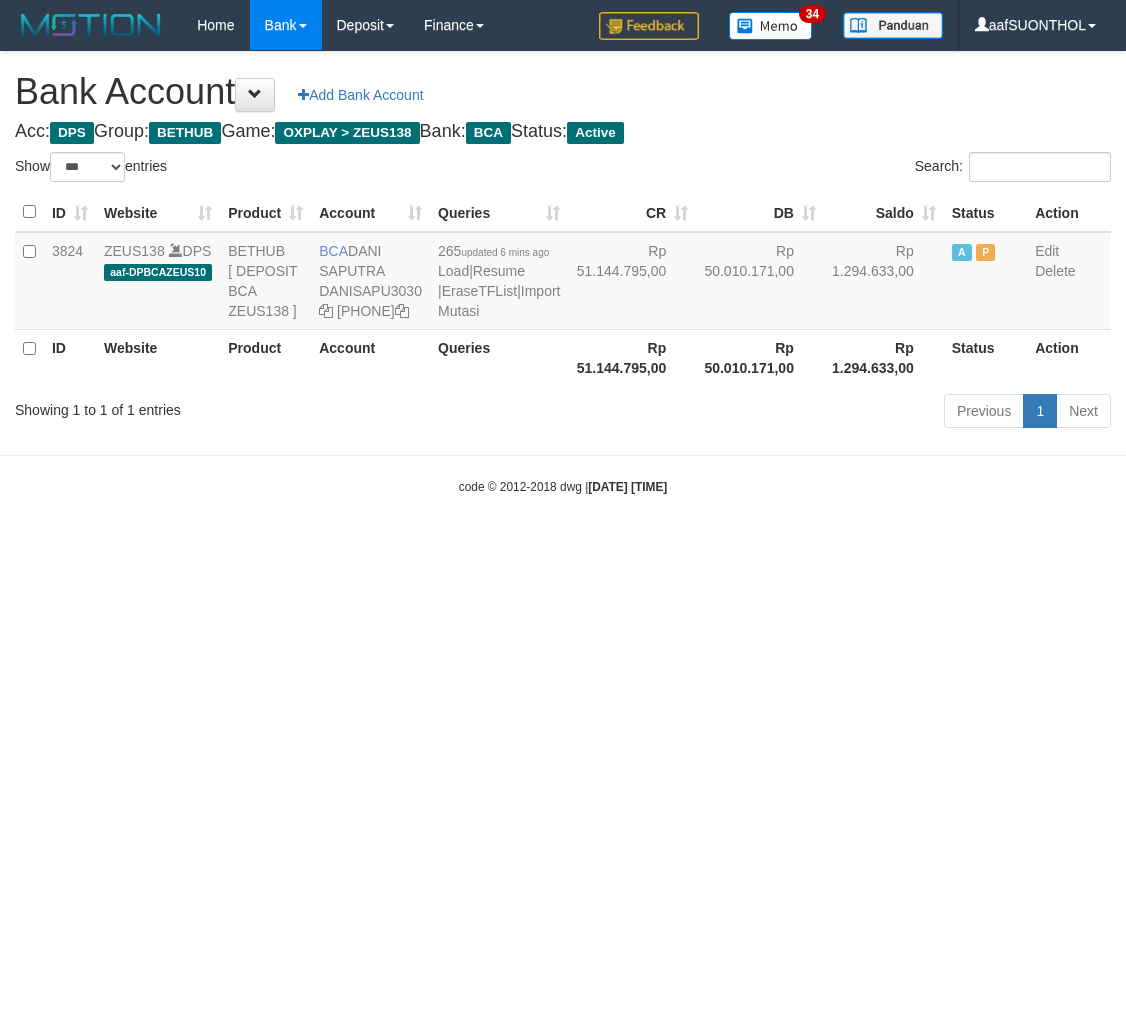 scroll, scrollTop: 0, scrollLeft: 0, axis: both 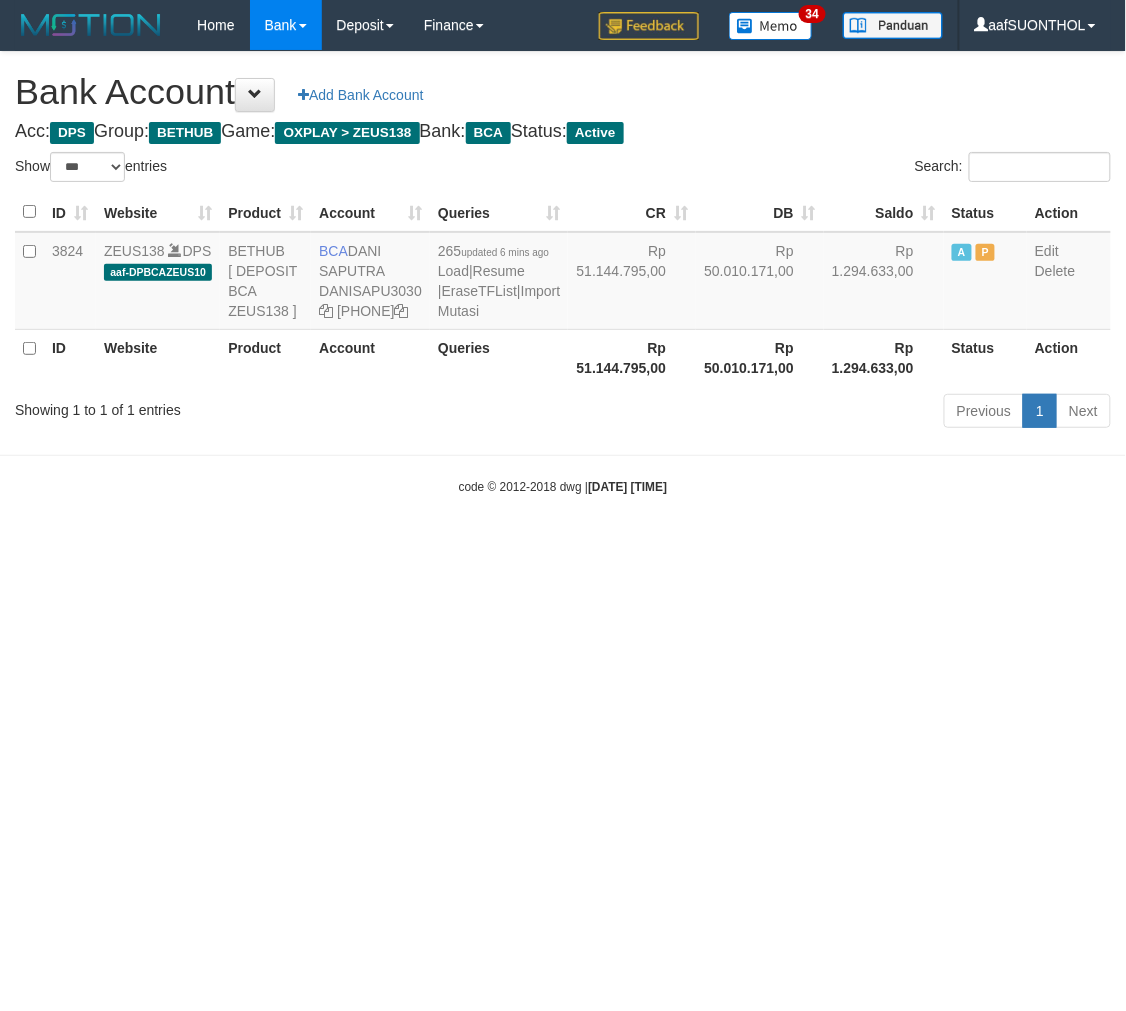 click on "Toggle navigation
Home
Bank
Account List
Load
By Website
Group
[OXPLAY]													ZEUS138
By Load Group (DPS)
Sync" at bounding box center [563, 273] 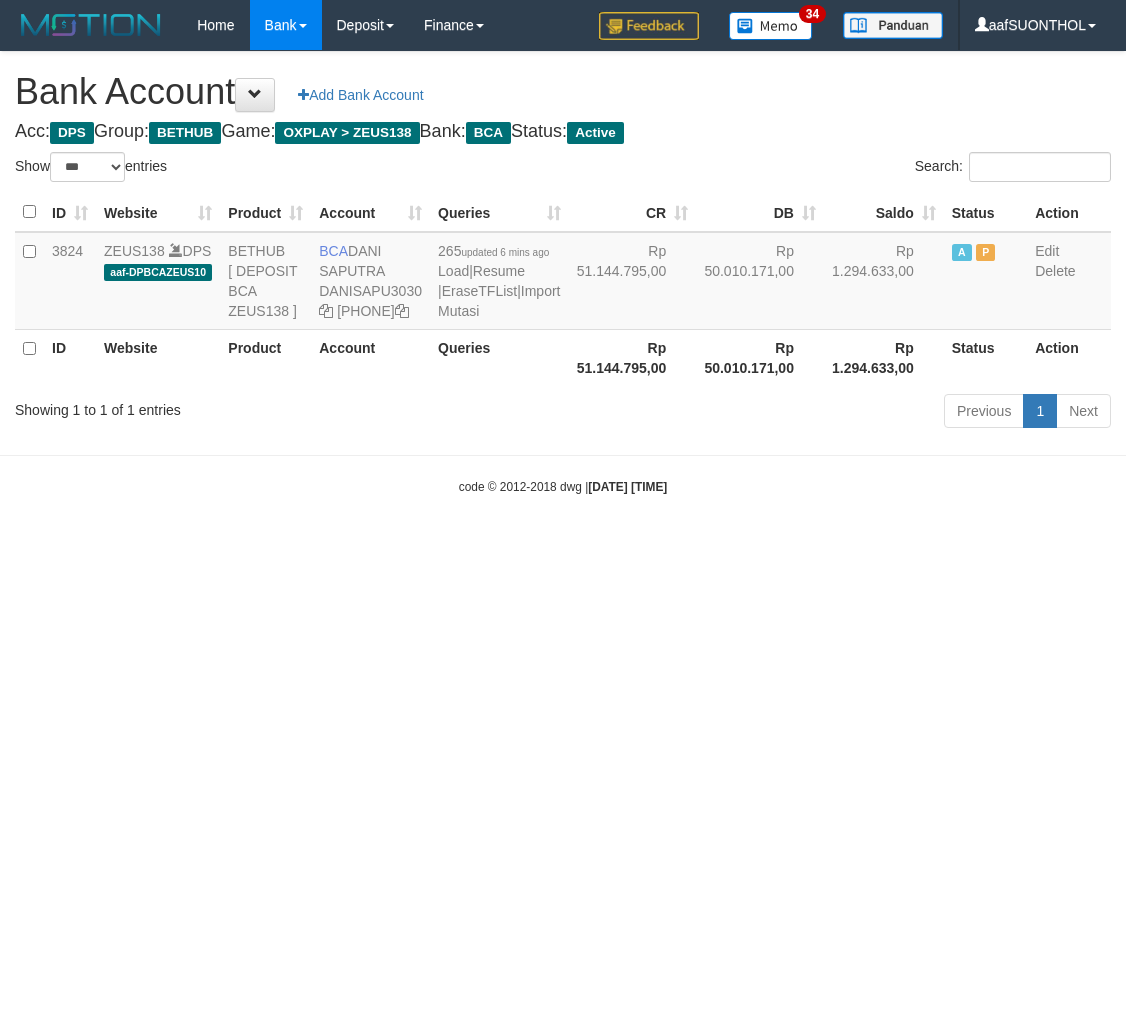 select on "***" 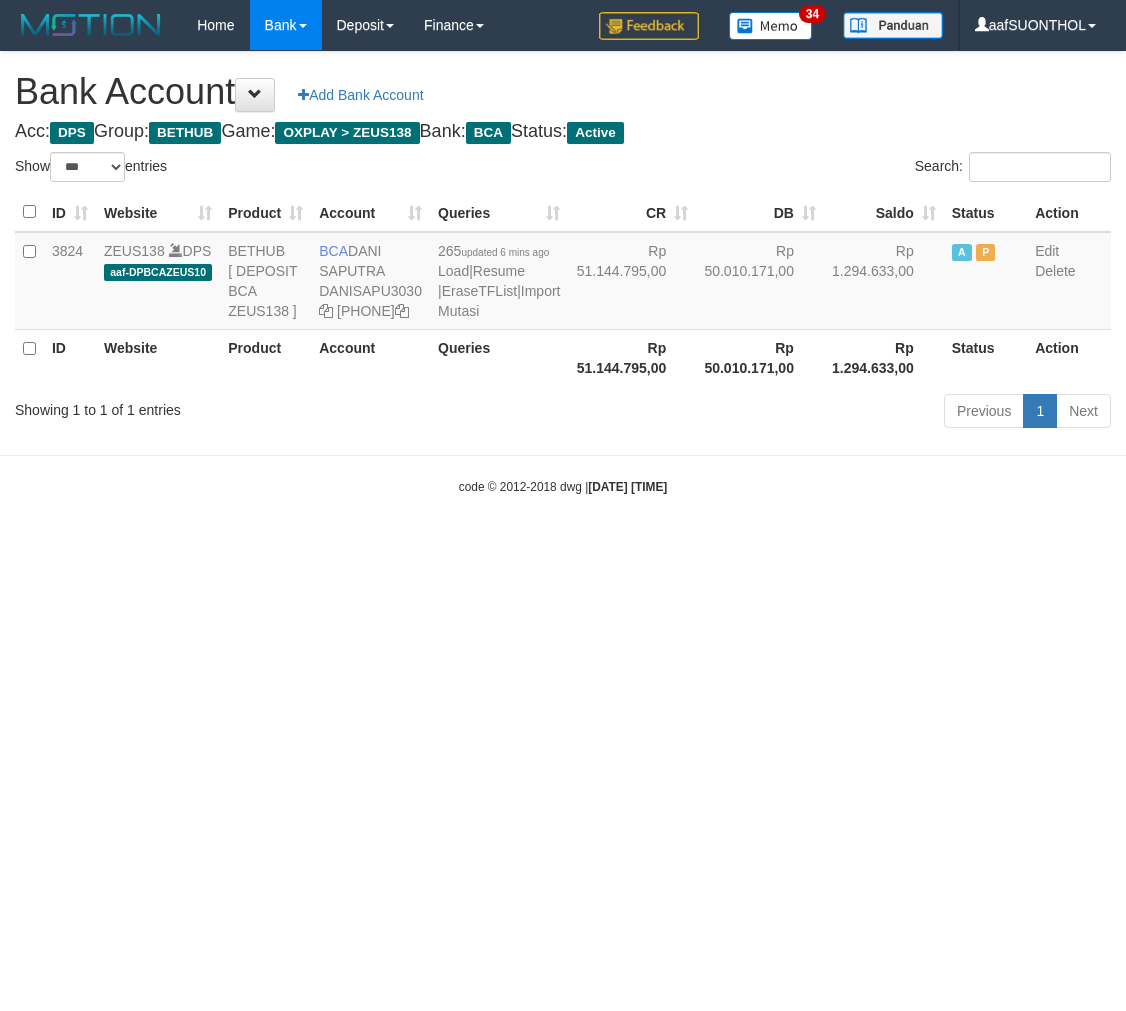 scroll, scrollTop: 0, scrollLeft: 0, axis: both 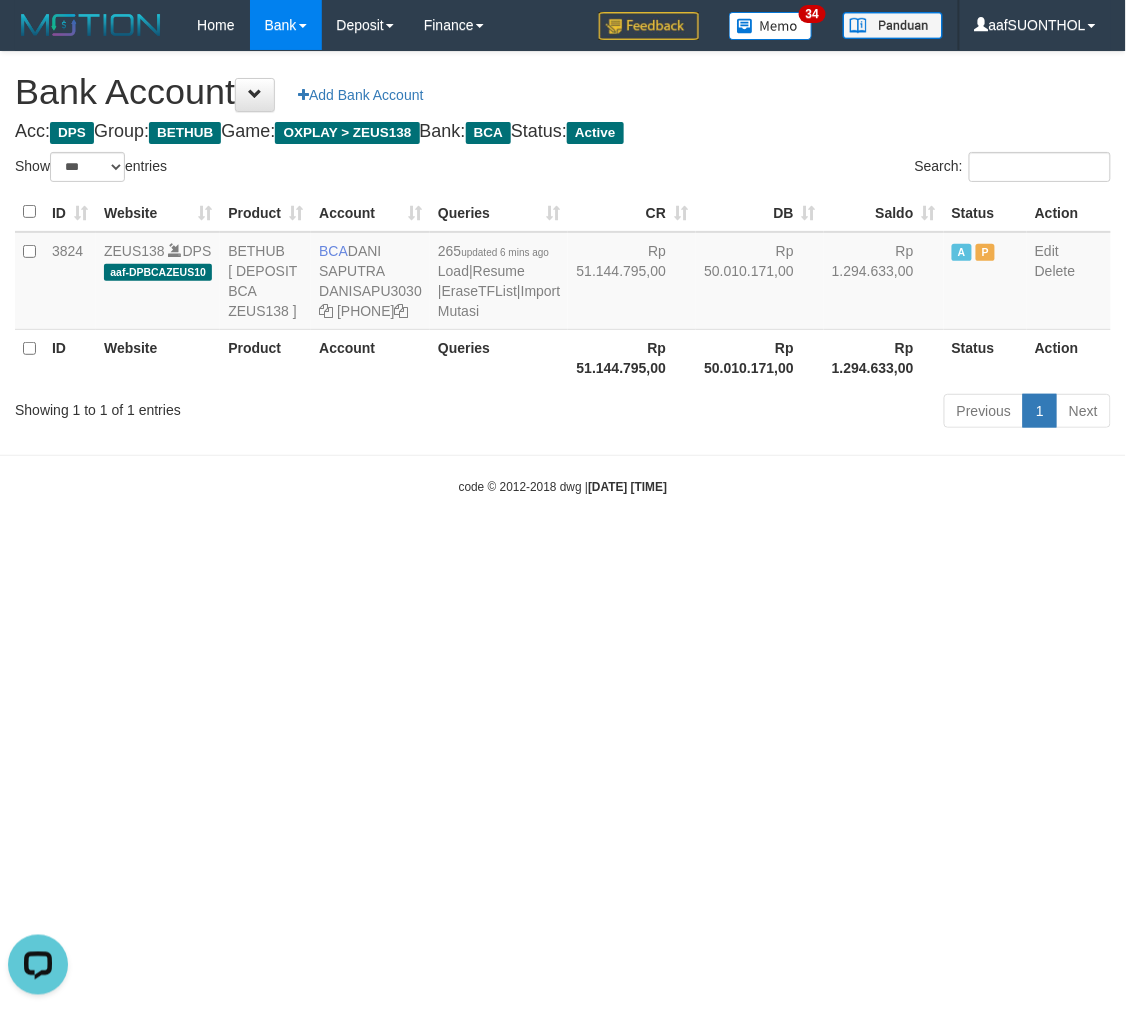 click on "Toggle navigation
Home
Bank
Account List
Load
By Website
Group
[OXPLAY]													ZEUS138
By Load Group (DPS)
Sync" at bounding box center [563, 273] 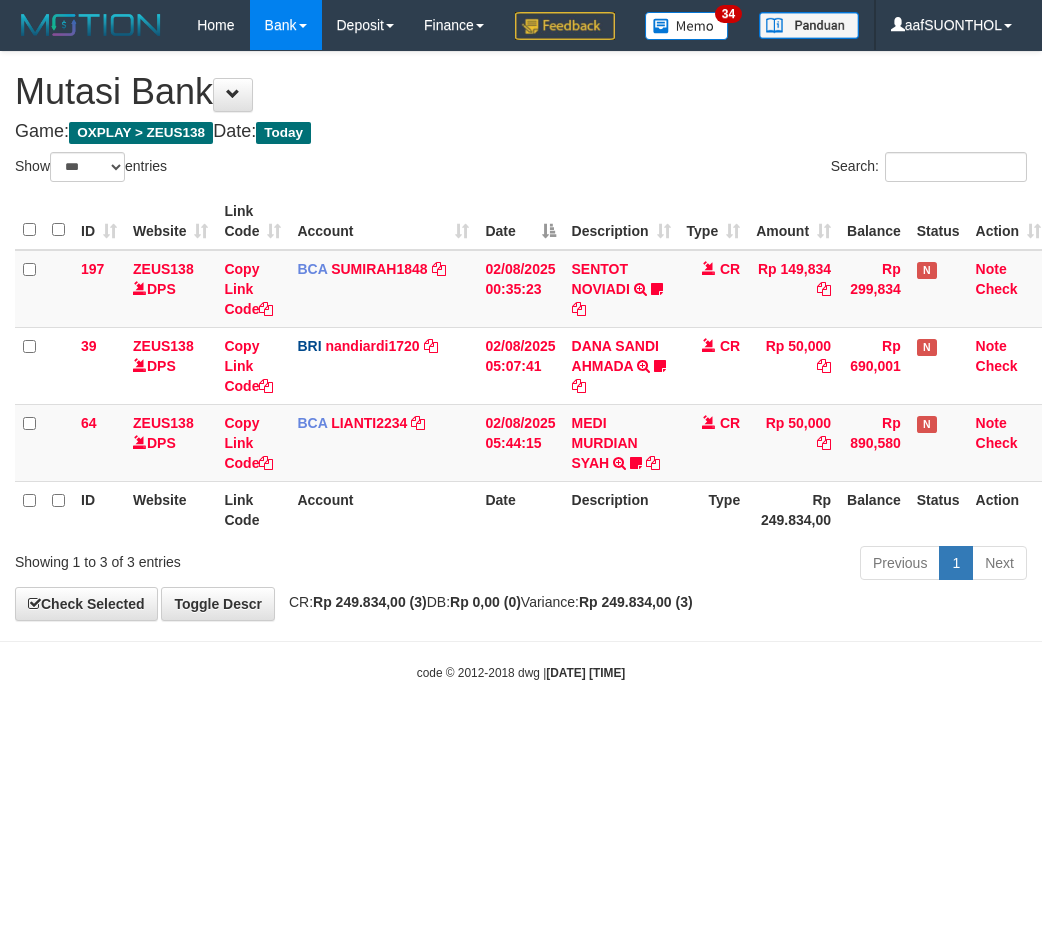 select on "***" 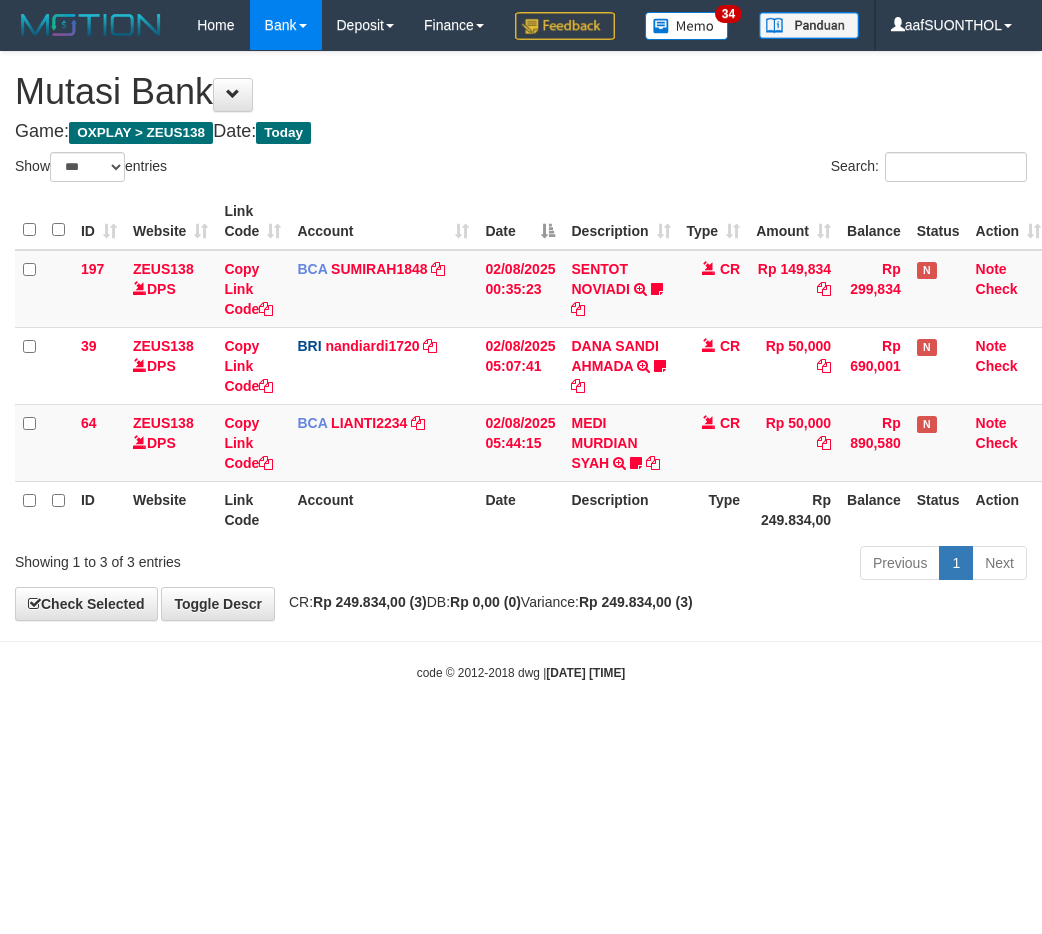 scroll, scrollTop: 0, scrollLeft: 6, axis: horizontal 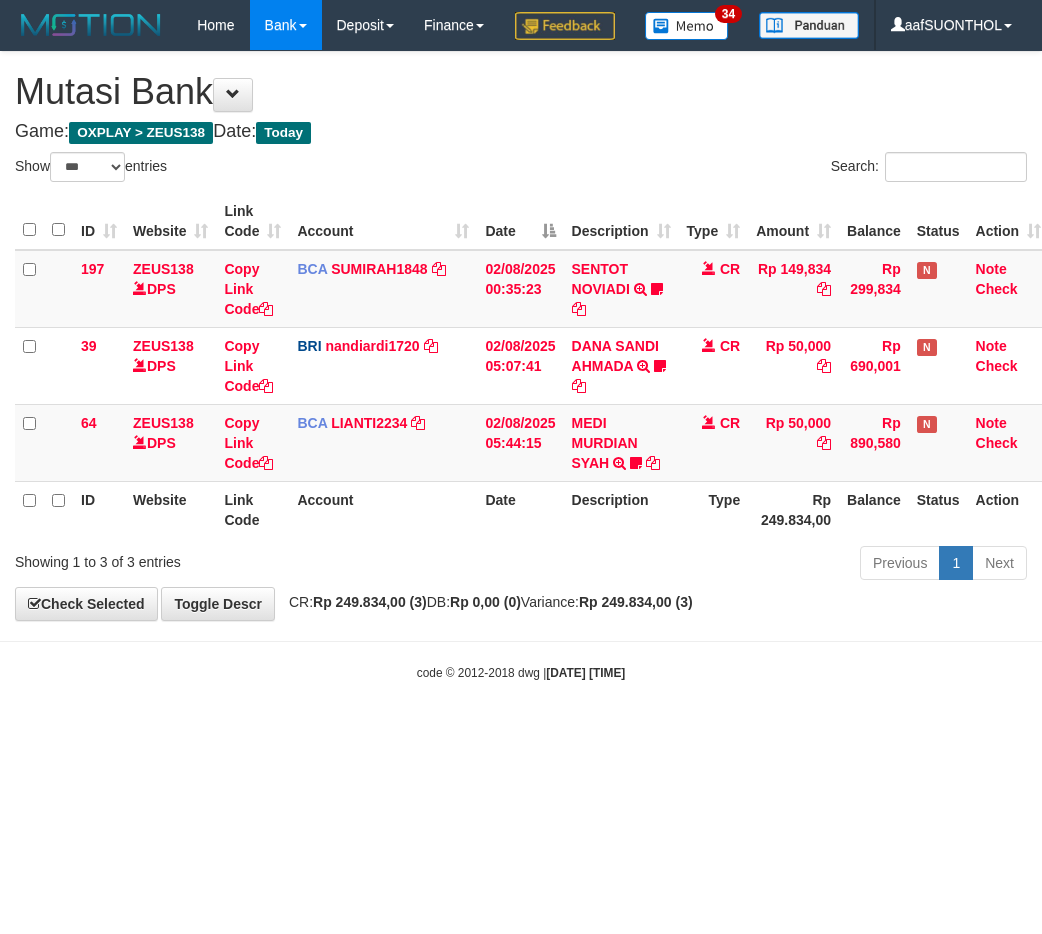 select on "***" 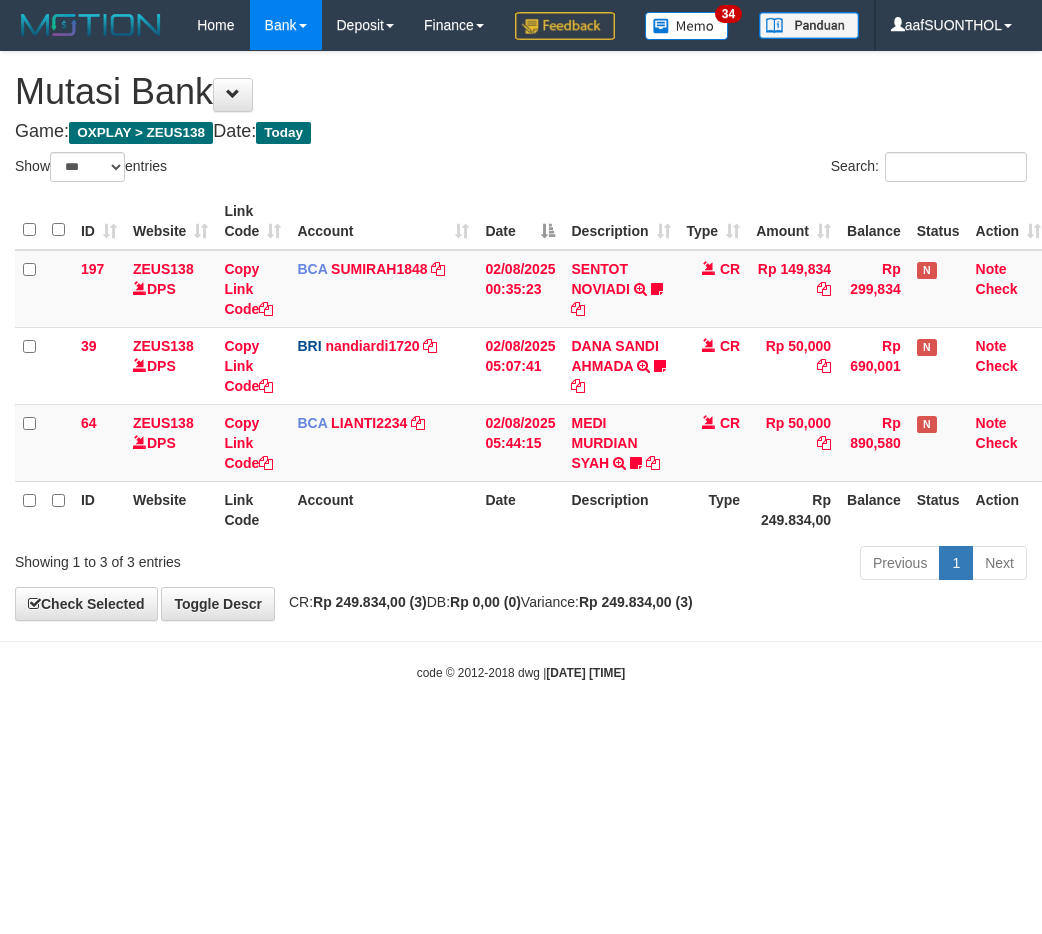 scroll, scrollTop: 0, scrollLeft: 6, axis: horizontal 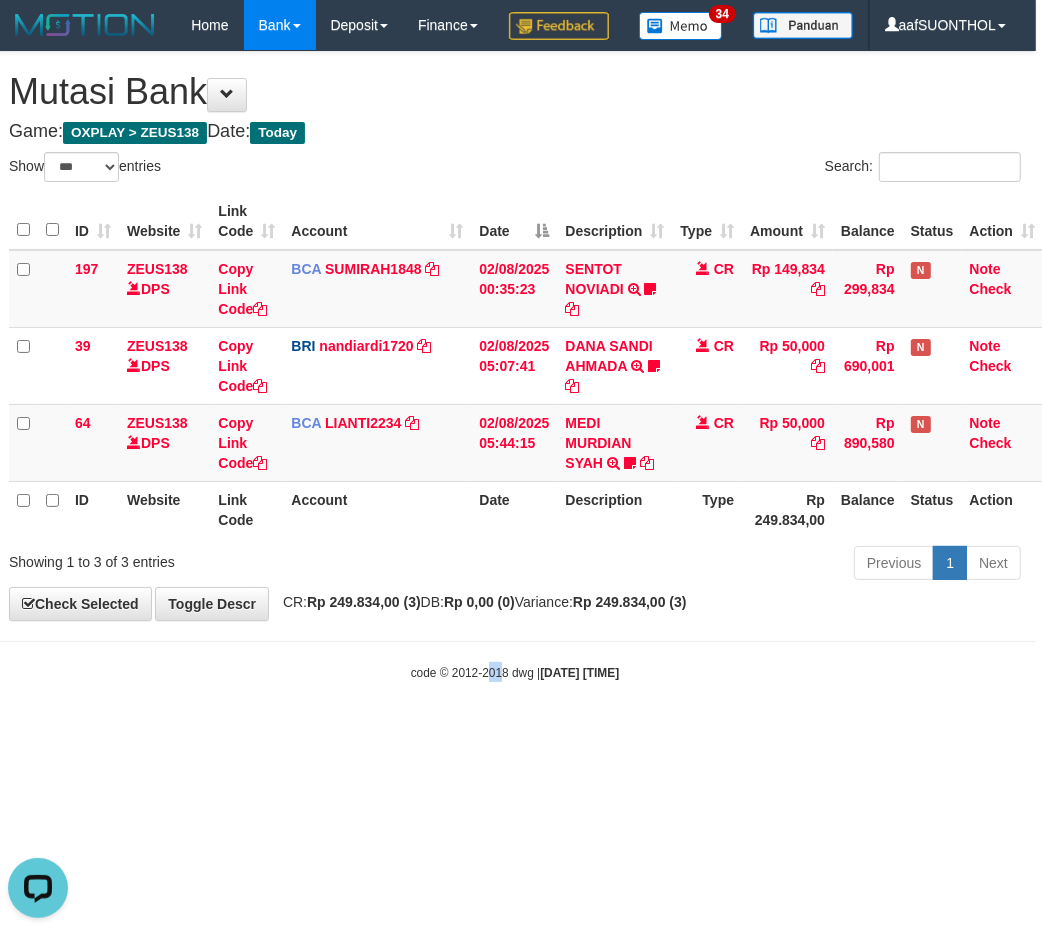 click on "Toggle navigation
Home
Bank
Account List
Load
By Website
Group
[OXPLAY]													ZEUS138
By Load Group (DPS)
Sync" at bounding box center (515, 366) 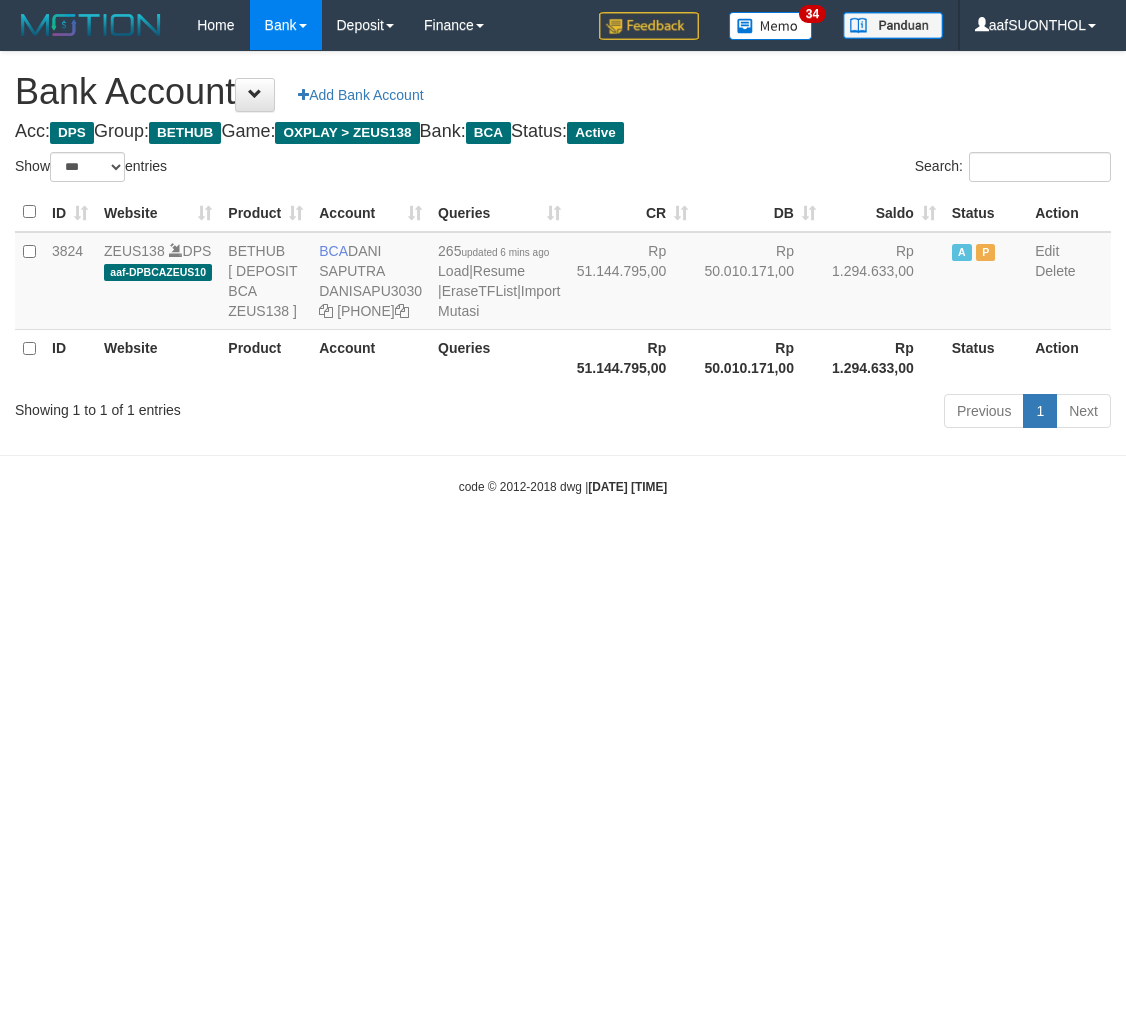 select on "***" 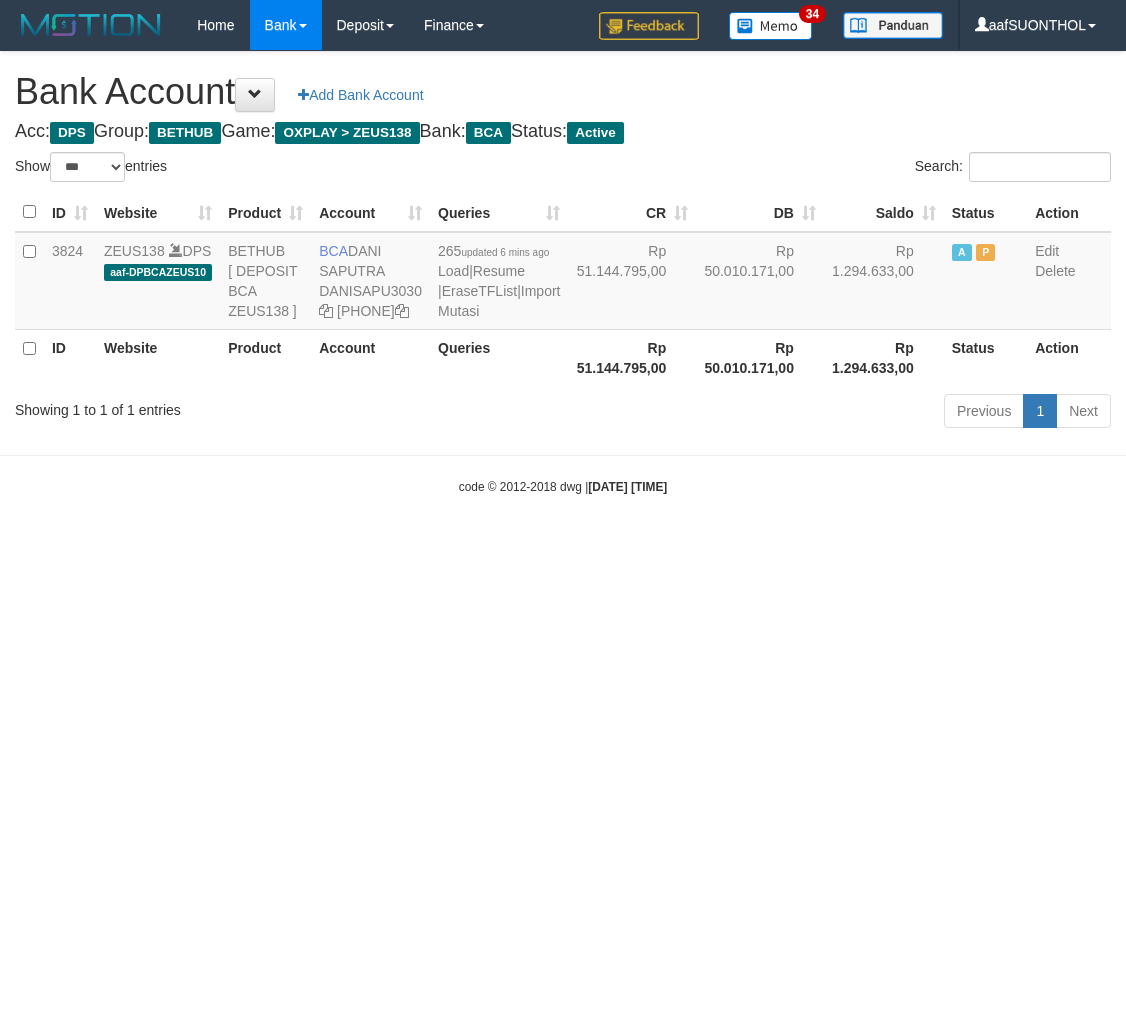 scroll, scrollTop: 0, scrollLeft: 0, axis: both 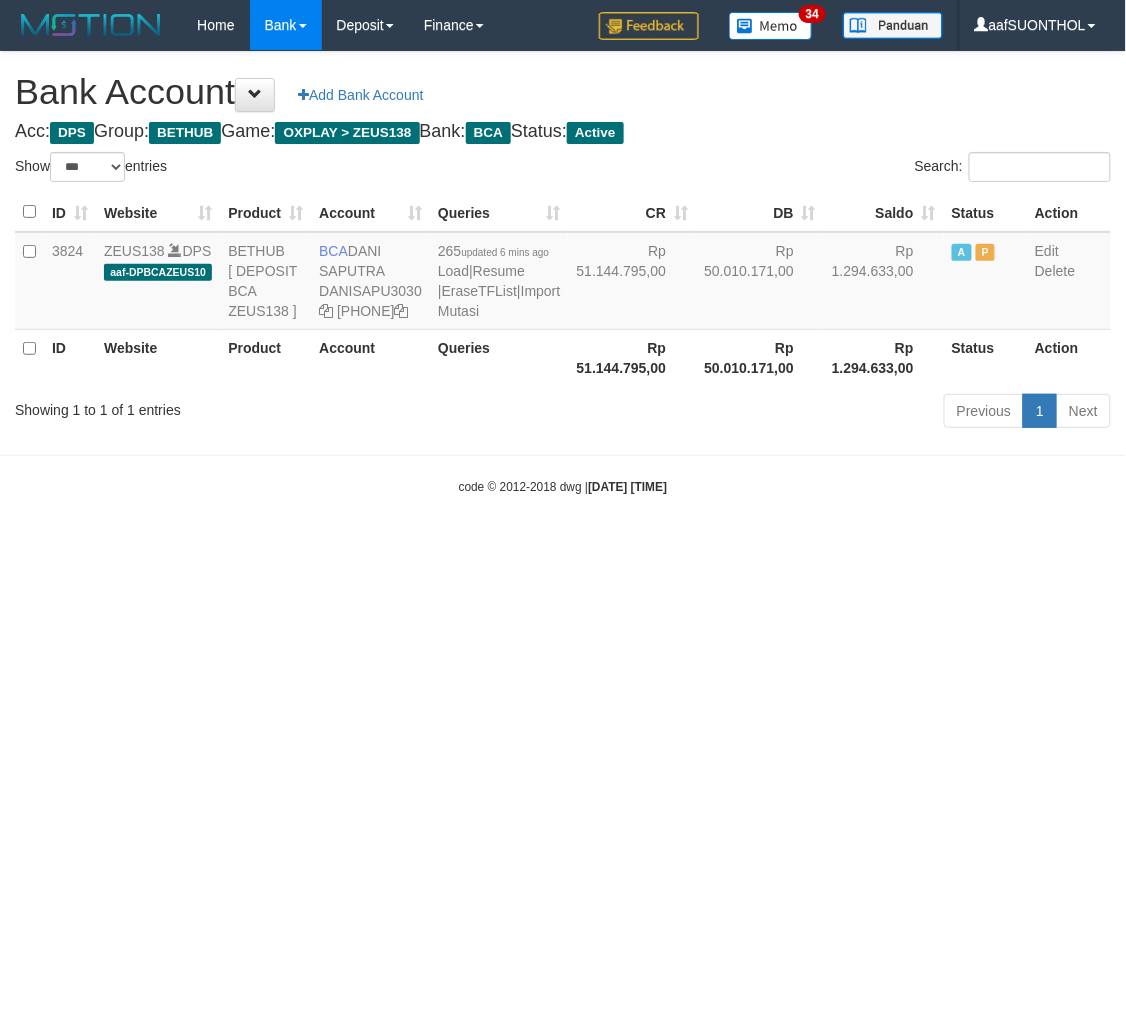 click on "Toggle navigation
Home
Bank
Account List
Load
By Website
Group
[OXPLAY]													ZEUS138
By Load Group (DPS)
Sync" at bounding box center [563, 273] 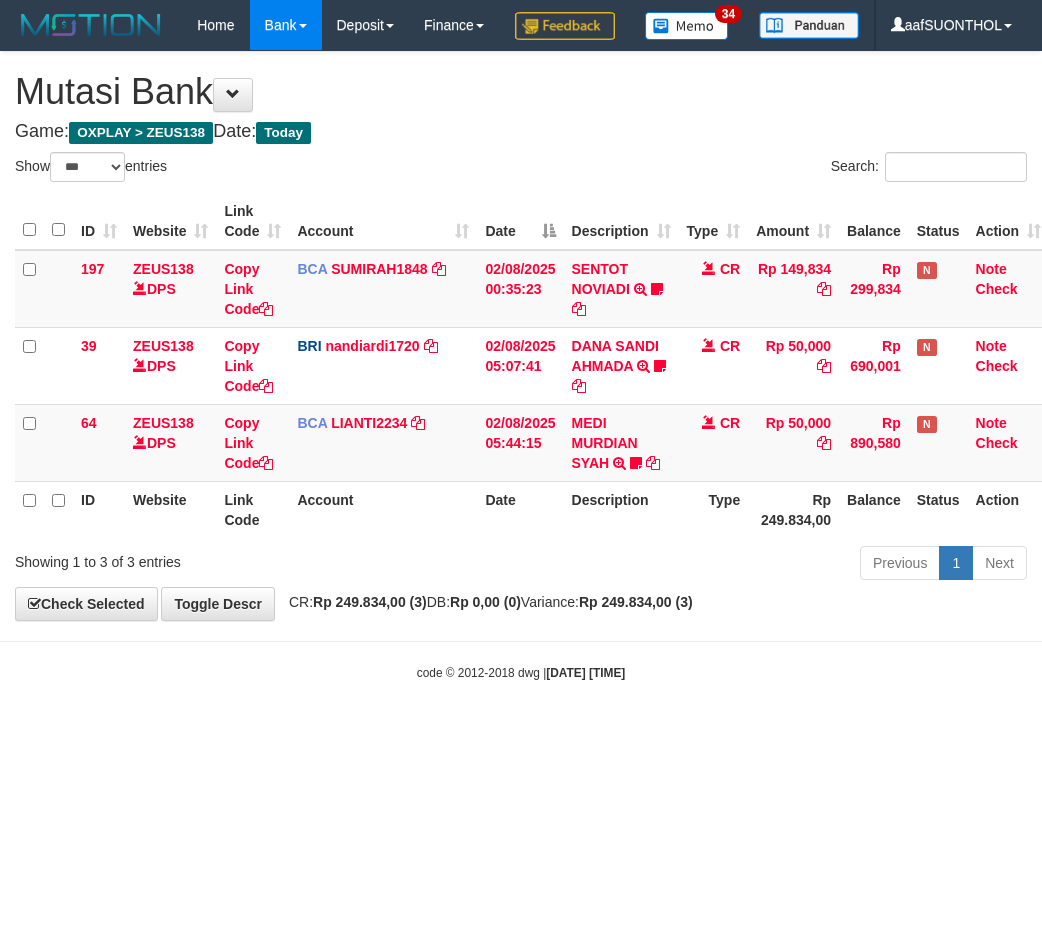select on "***" 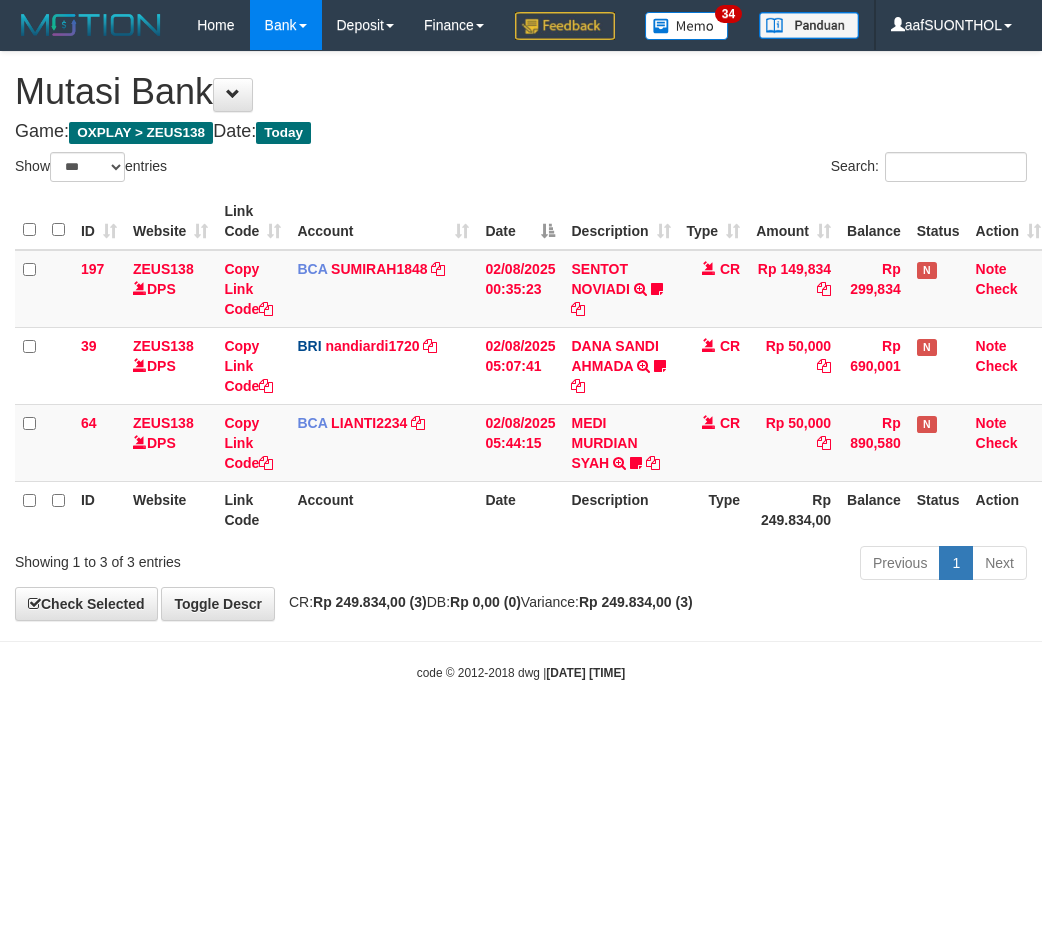 scroll, scrollTop: 0, scrollLeft: 6, axis: horizontal 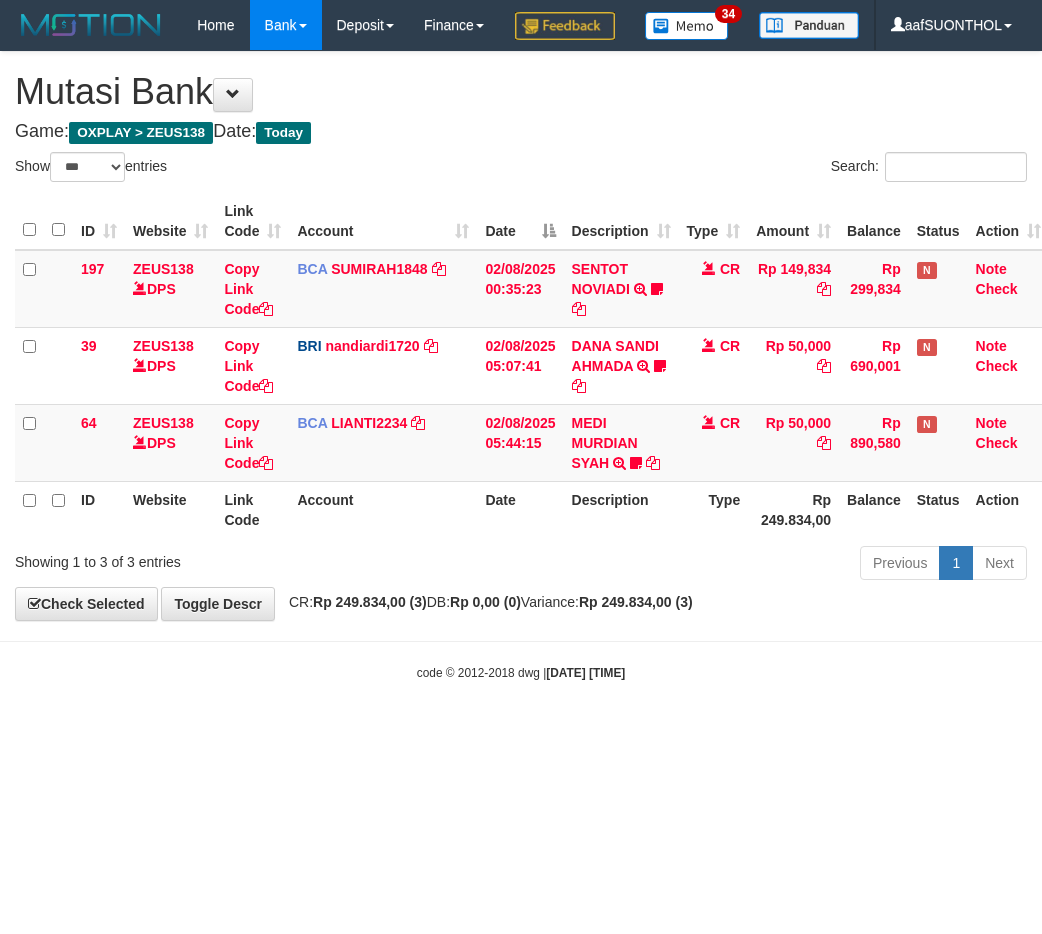 select on "***" 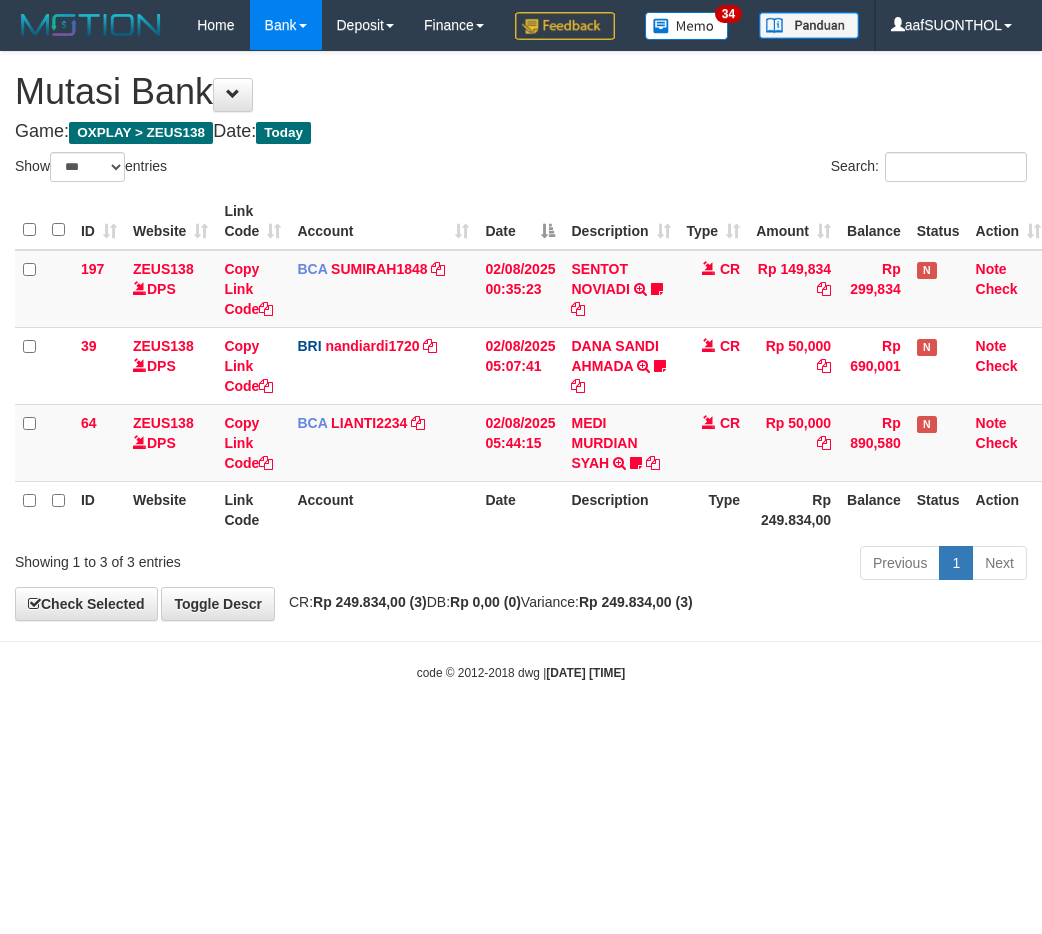 scroll, scrollTop: 0, scrollLeft: 6, axis: horizontal 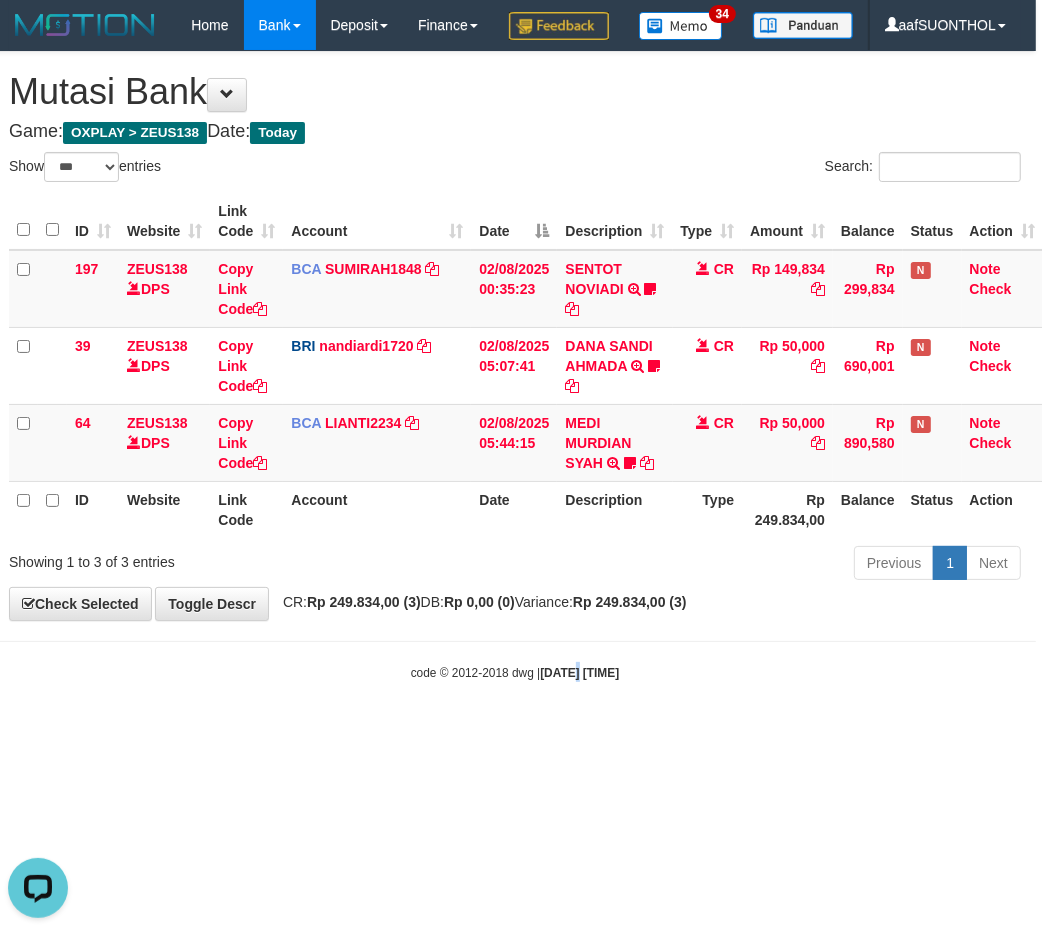 drag, startPoint x: 558, startPoint y: 713, endPoint x: 548, endPoint y: 710, distance: 10.440307 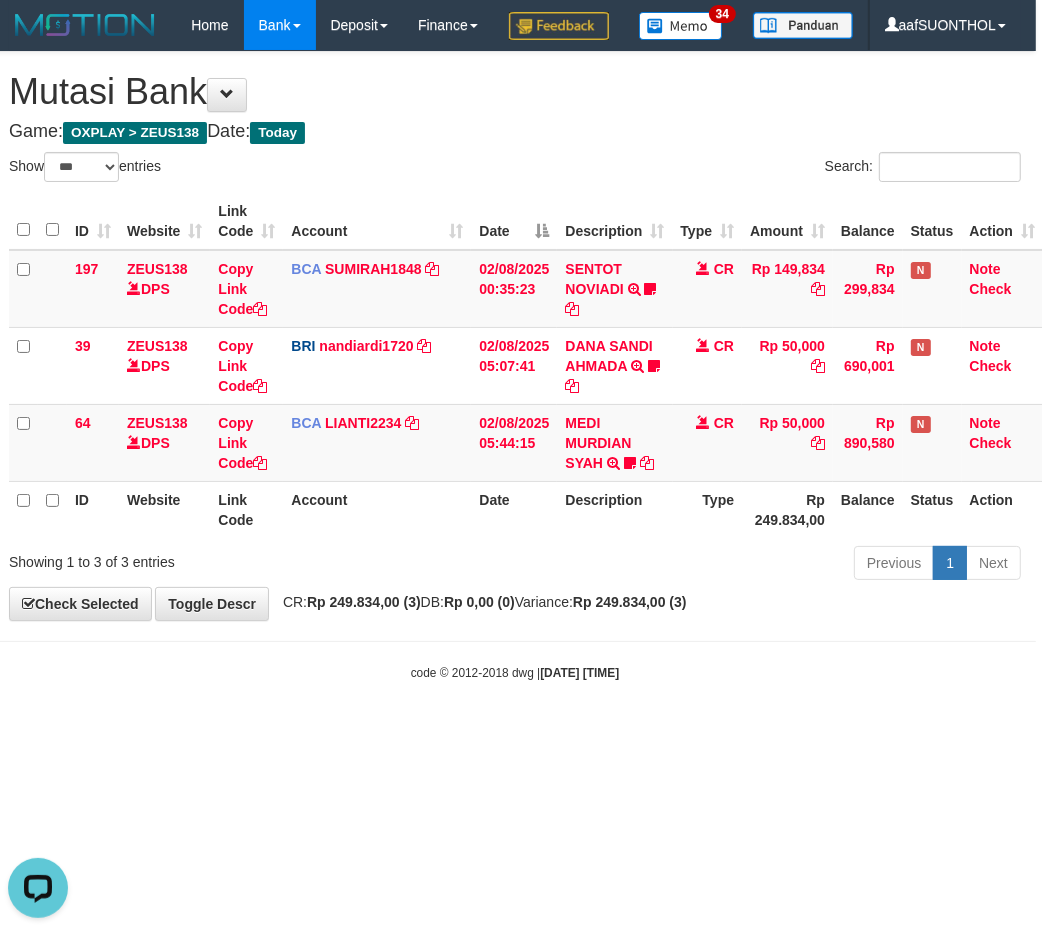 click on "2025/08/02 05:50:33" at bounding box center (579, 673) 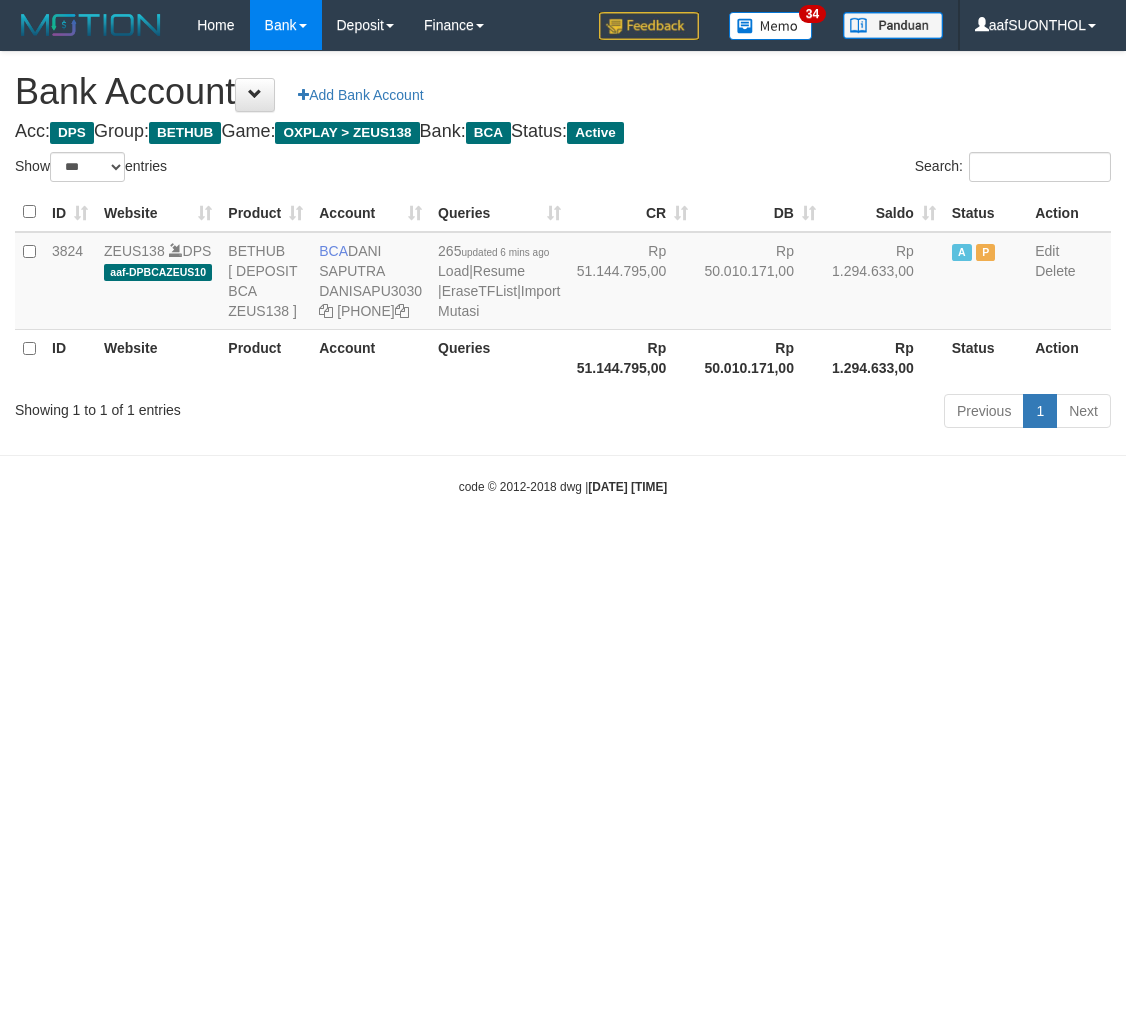 select on "***" 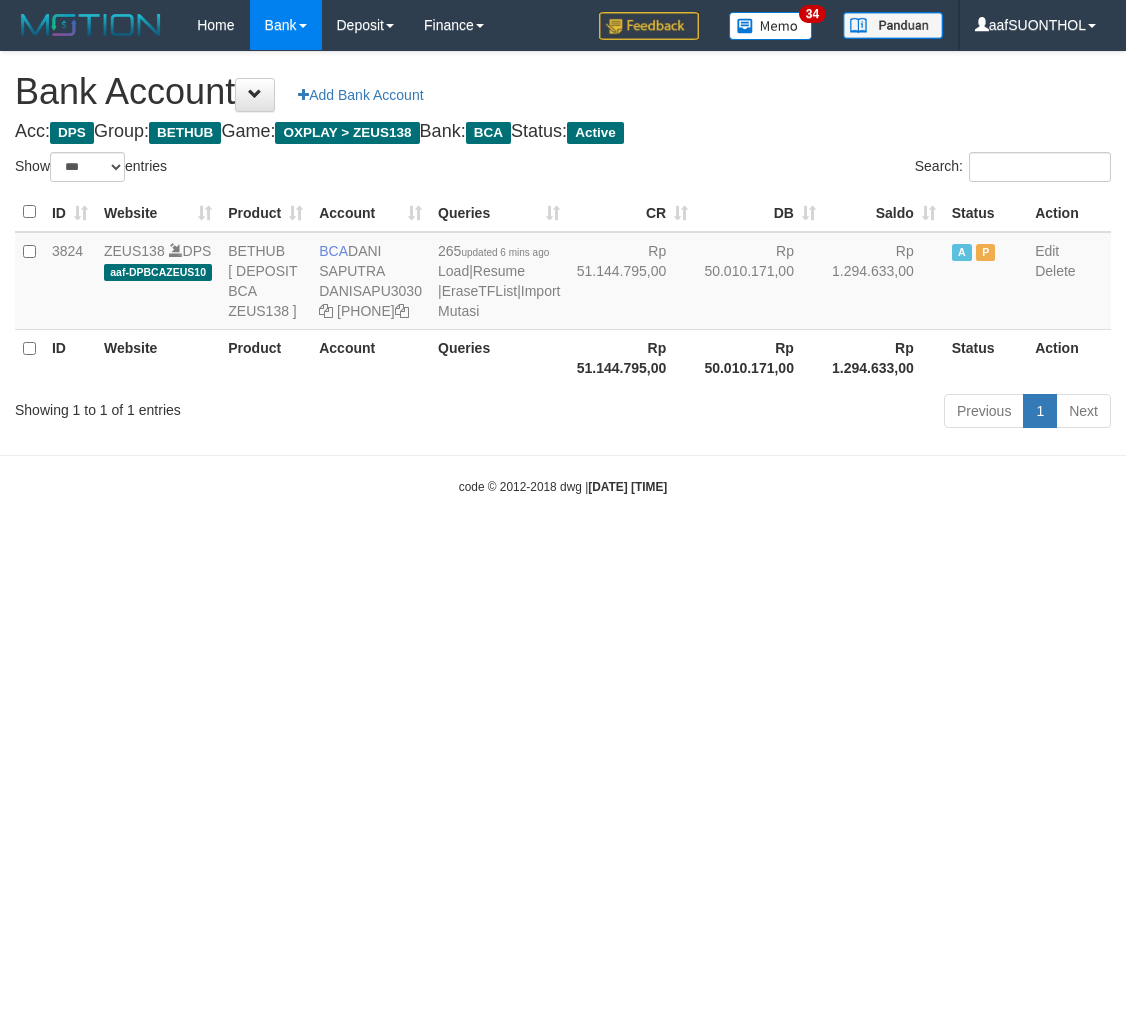 scroll, scrollTop: 0, scrollLeft: 0, axis: both 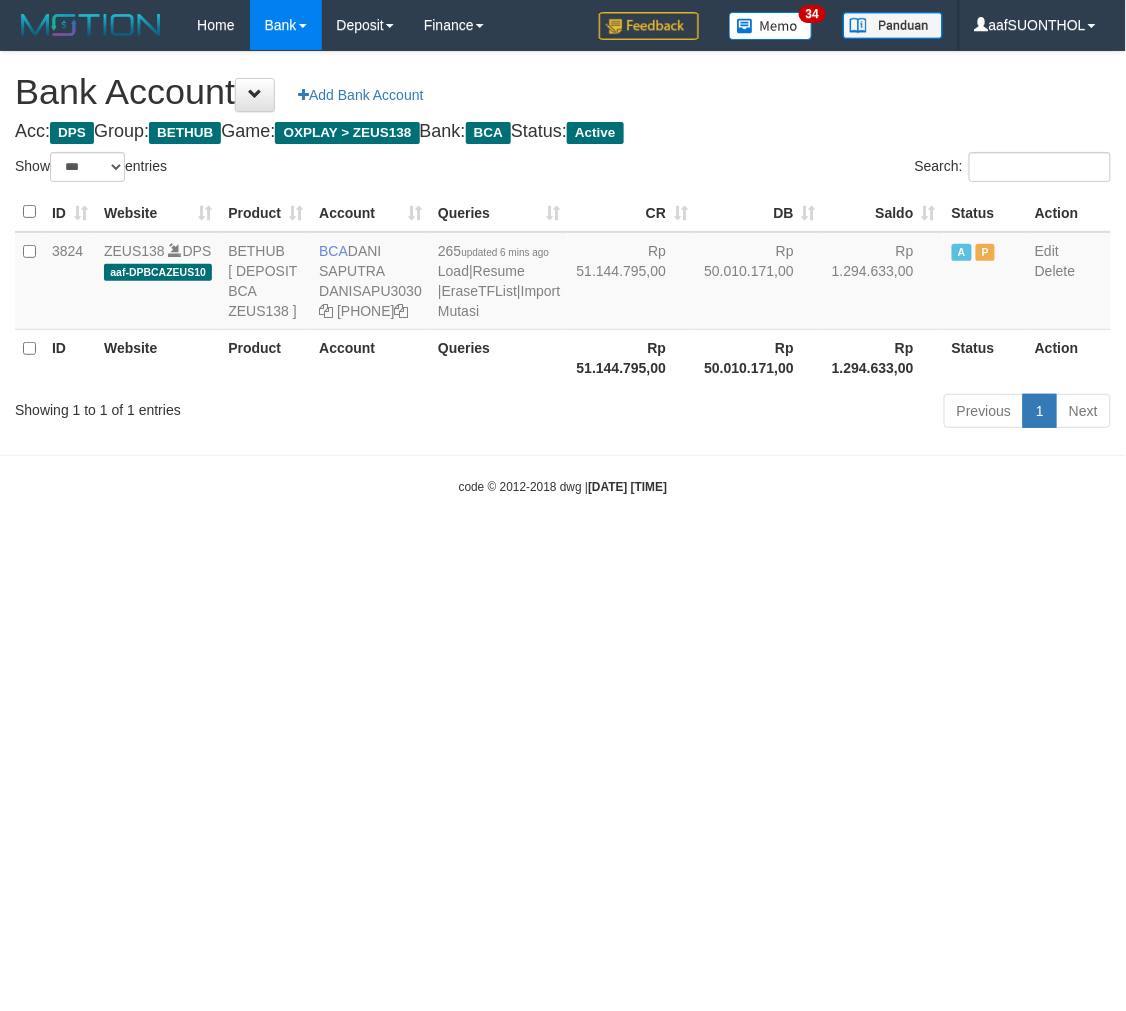 click on "Toggle navigation
Home
Bank
Account List
Load
By Website
Group
[OXPLAY]													ZEUS138
By Load Group (DPS)
Sync" at bounding box center (563, 273) 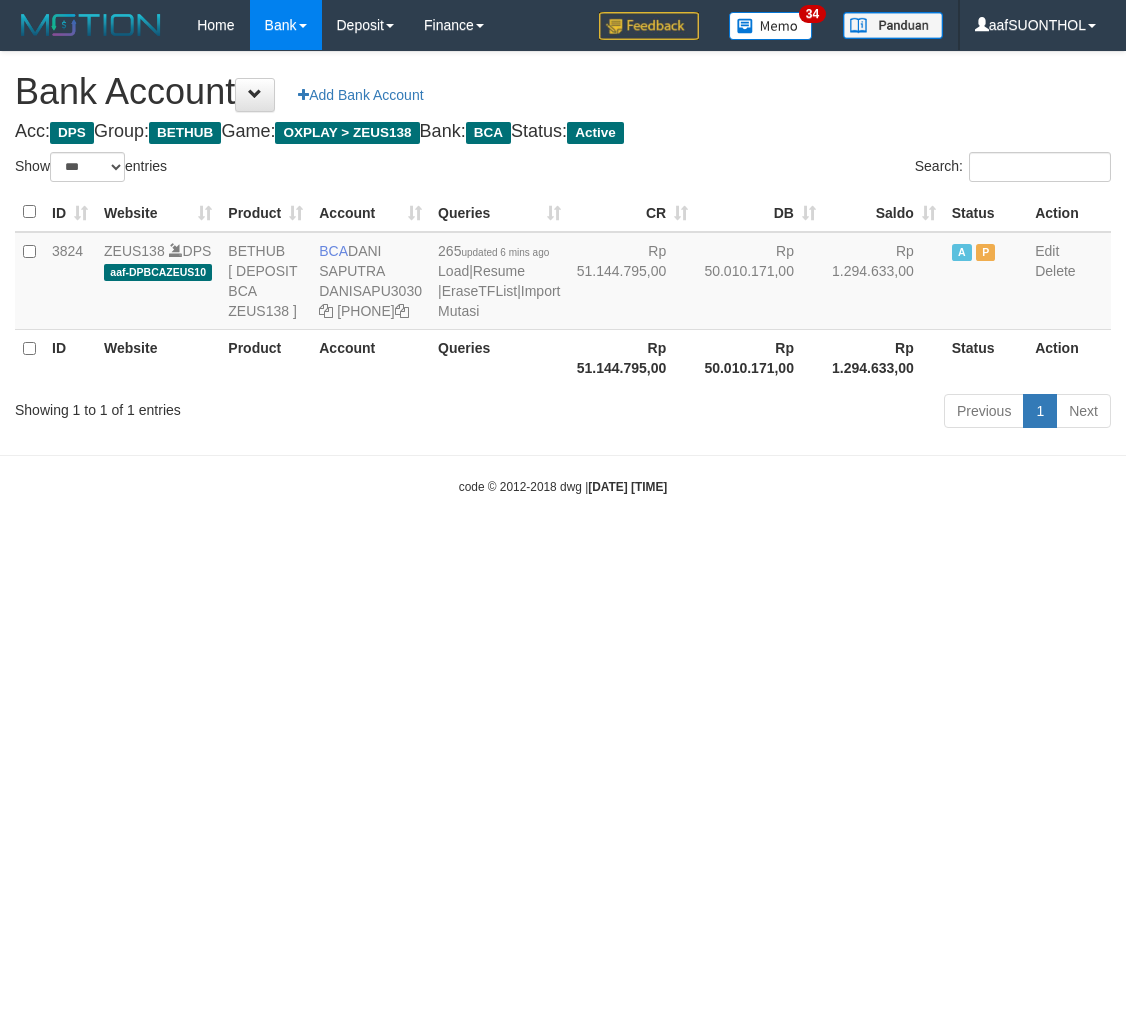 select on "***" 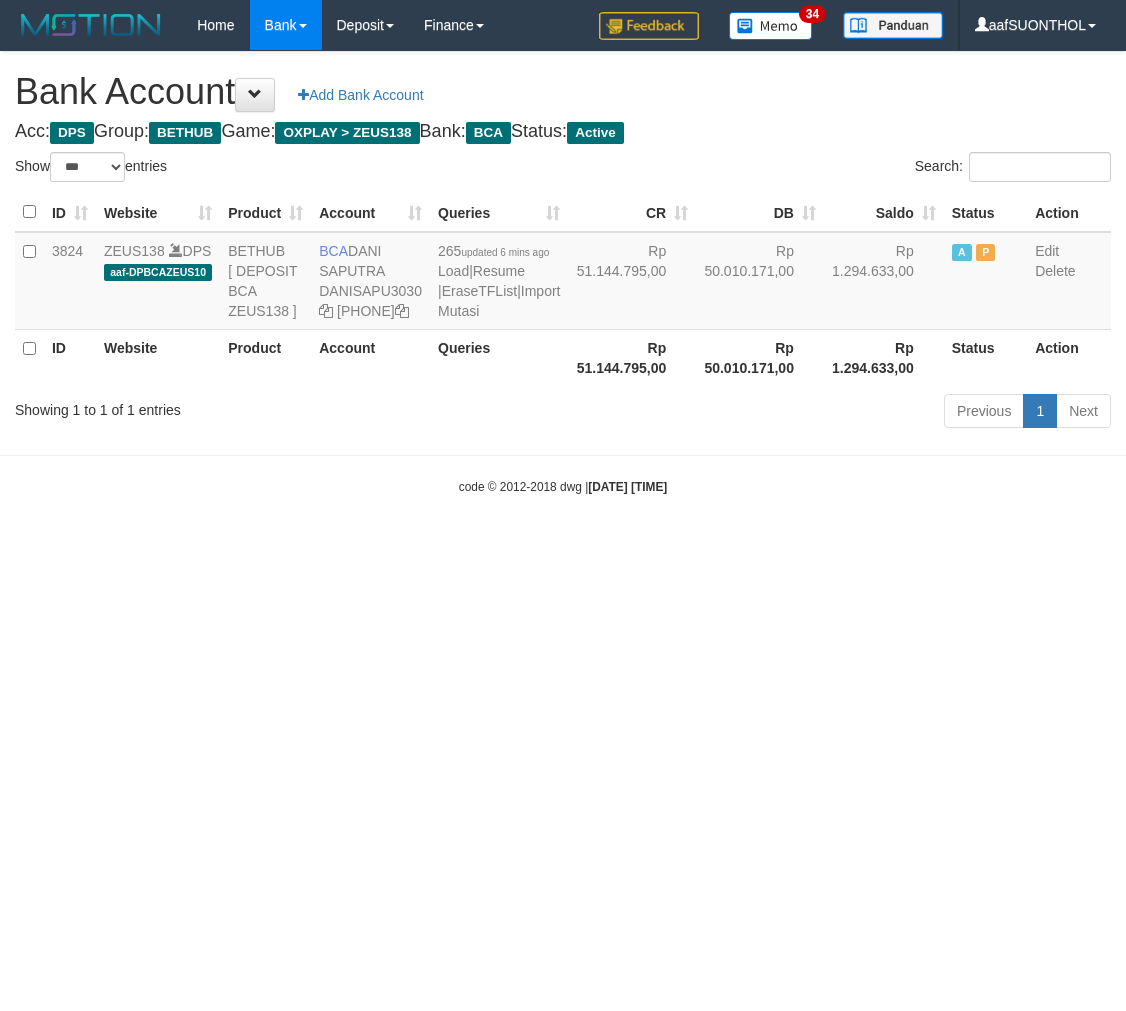 scroll, scrollTop: 0, scrollLeft: 0, axis: both 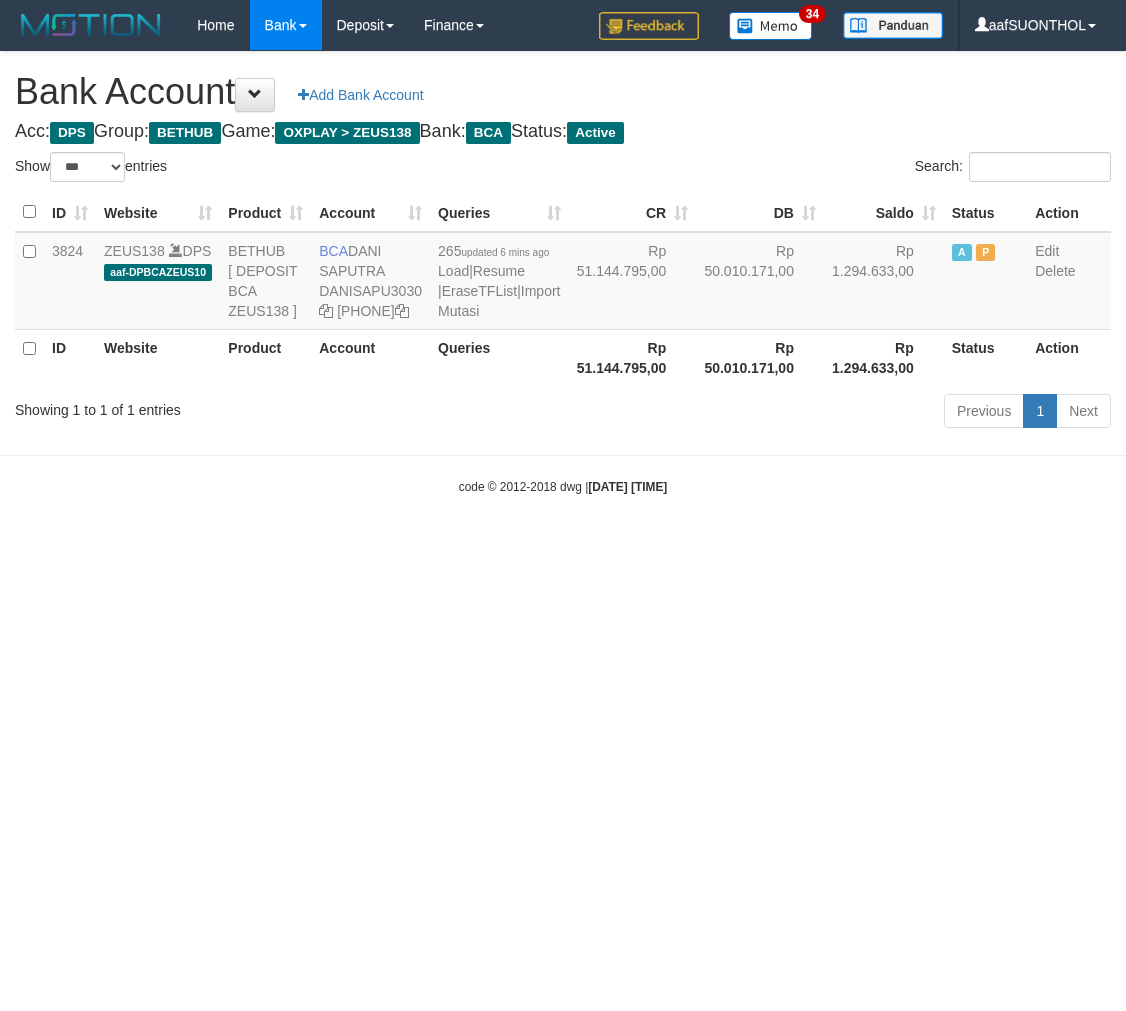 select on "***" 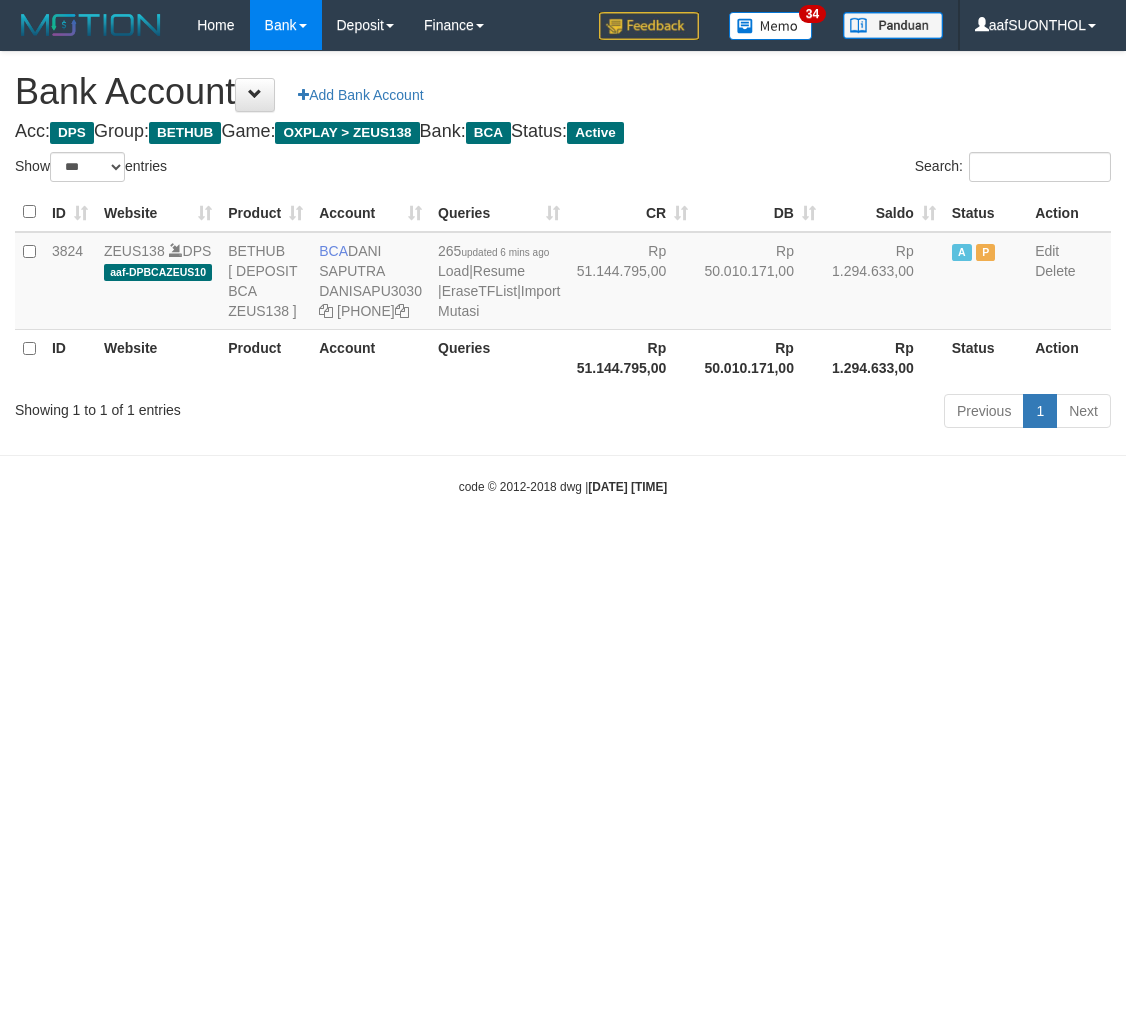 scroll, scrollTop: 0, scrollLeft: 0, axis: both 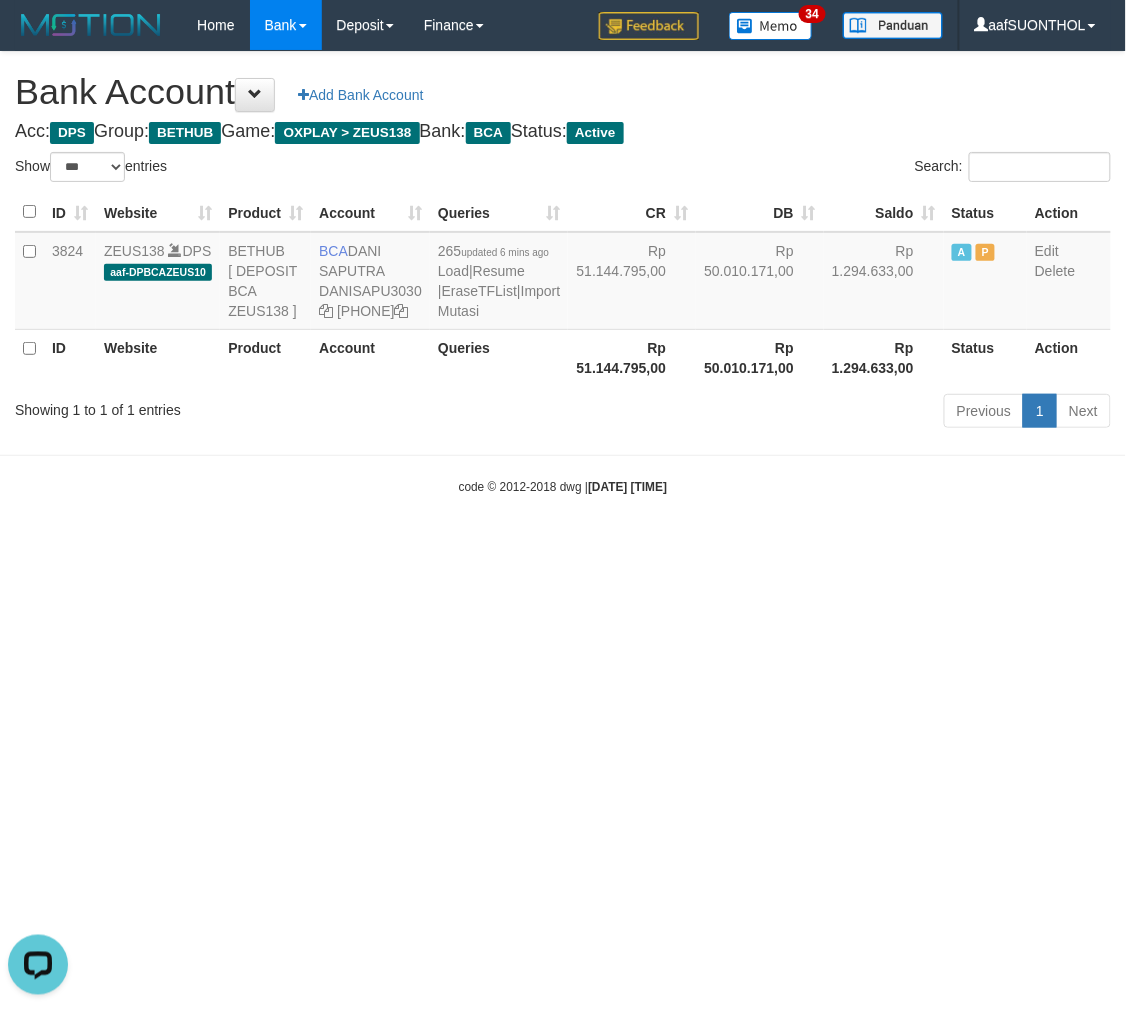 click on "Toggle navigation
Home
Bank
Account List
Load
By Website
Group
[OXPLAY]													ZEUS138
By Load Group (DPS)
Sync" at bounding box center [563, 273] 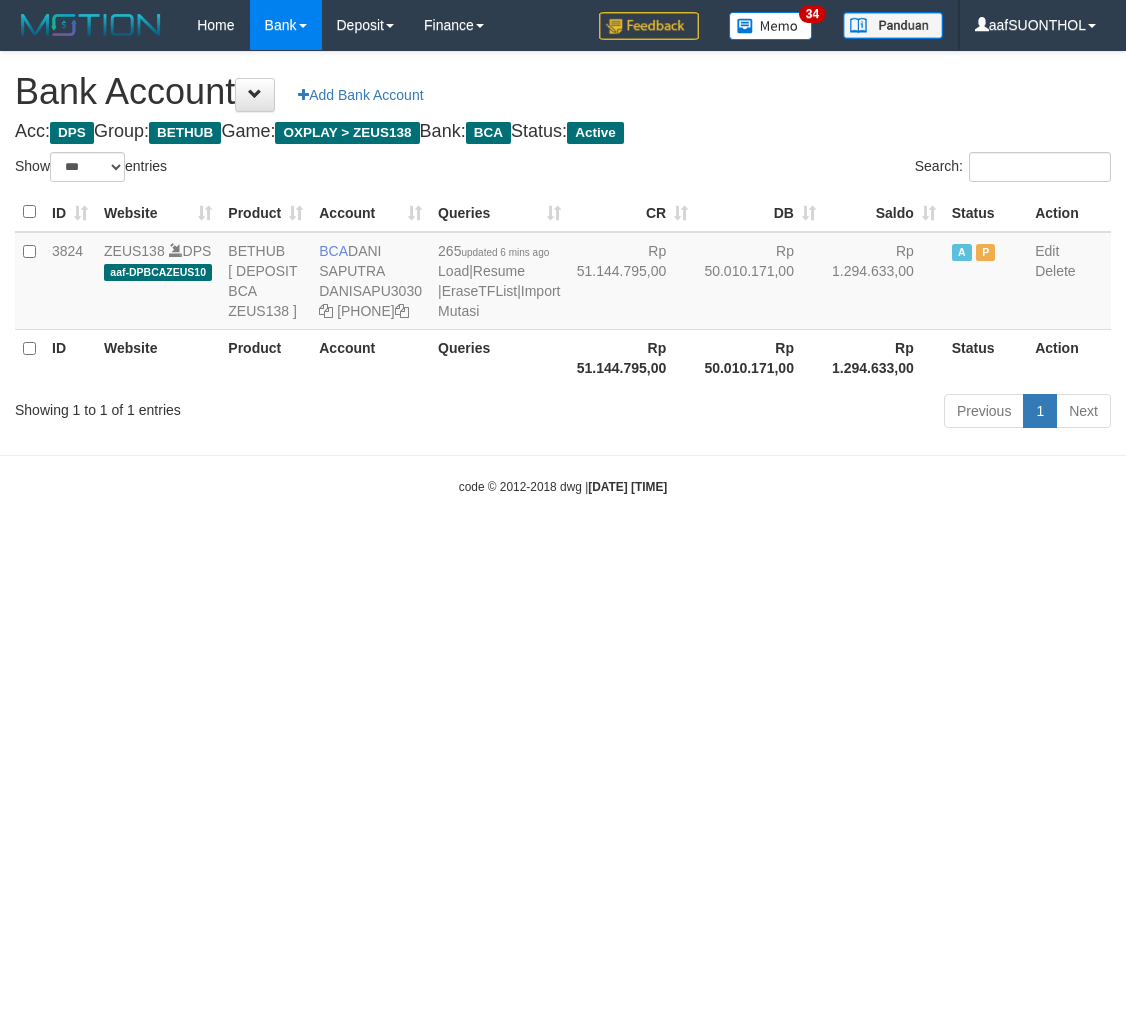 select on "***" 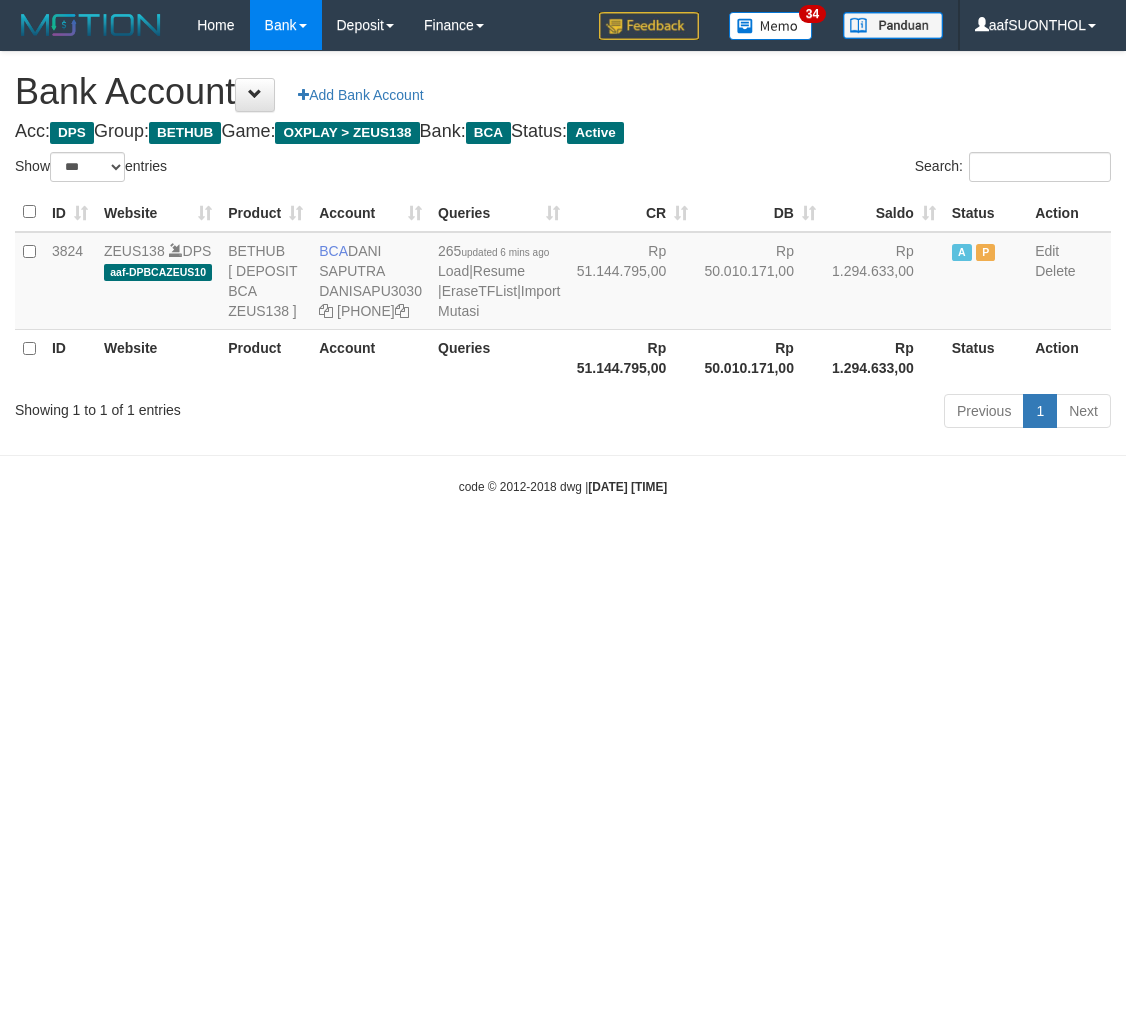 scroll, scrollTop: 0, scrollLeft: 0, axis: both 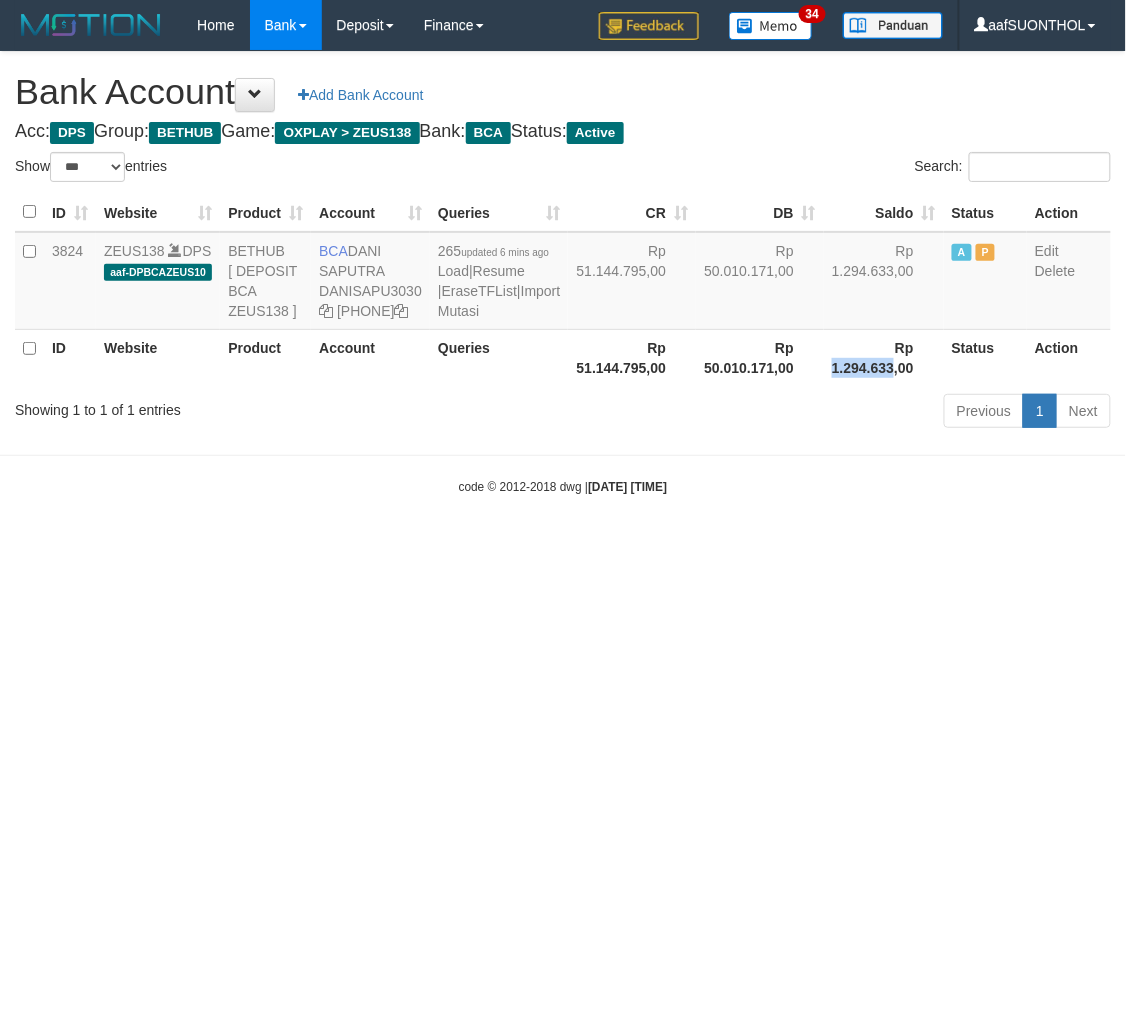 drag, startPoint x: 844, startPoint y: 423, endPoint x: 786, endPoint y: 425, distance: 58.034473 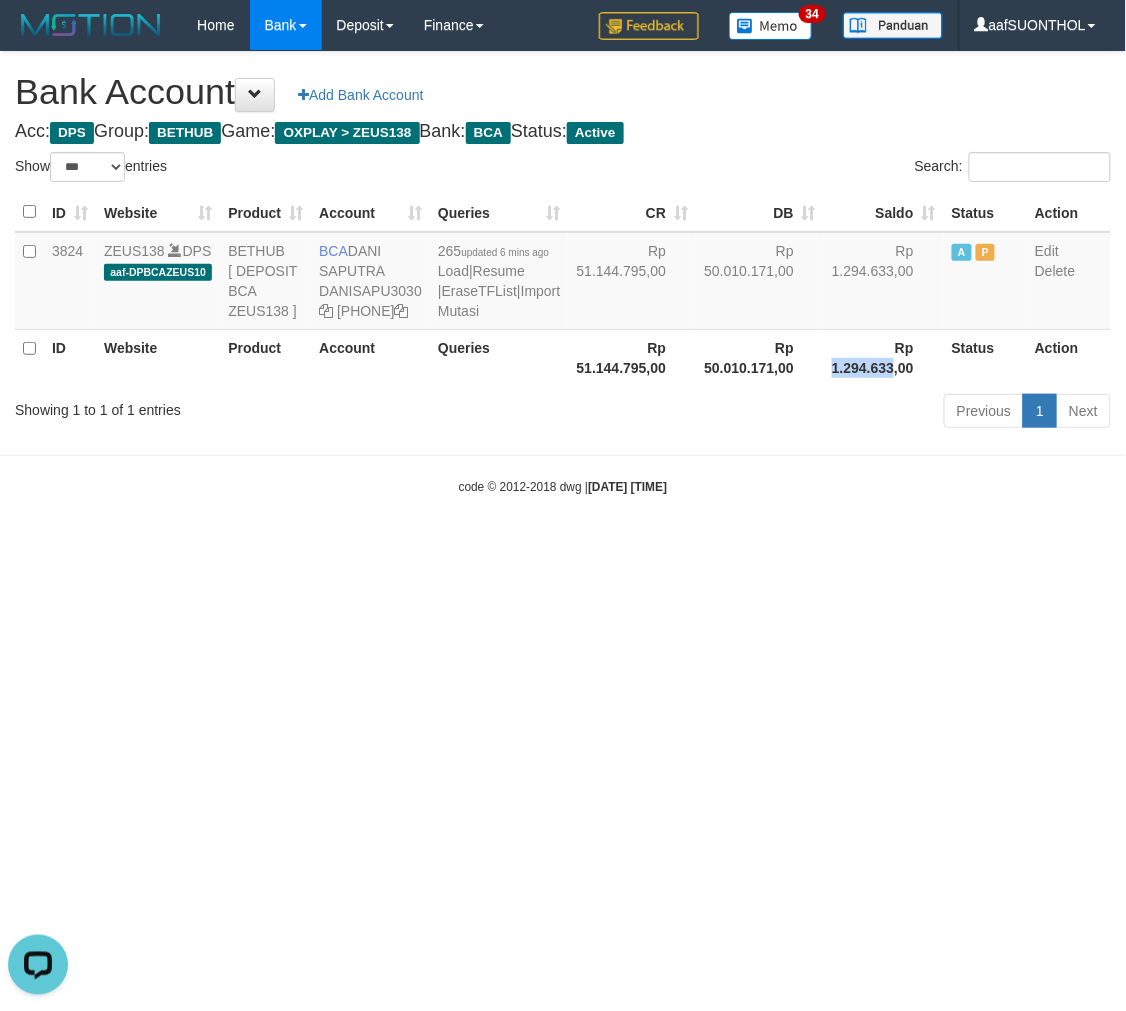 scroll, scrollTop: 0, scrollLeft: 0, axis: both 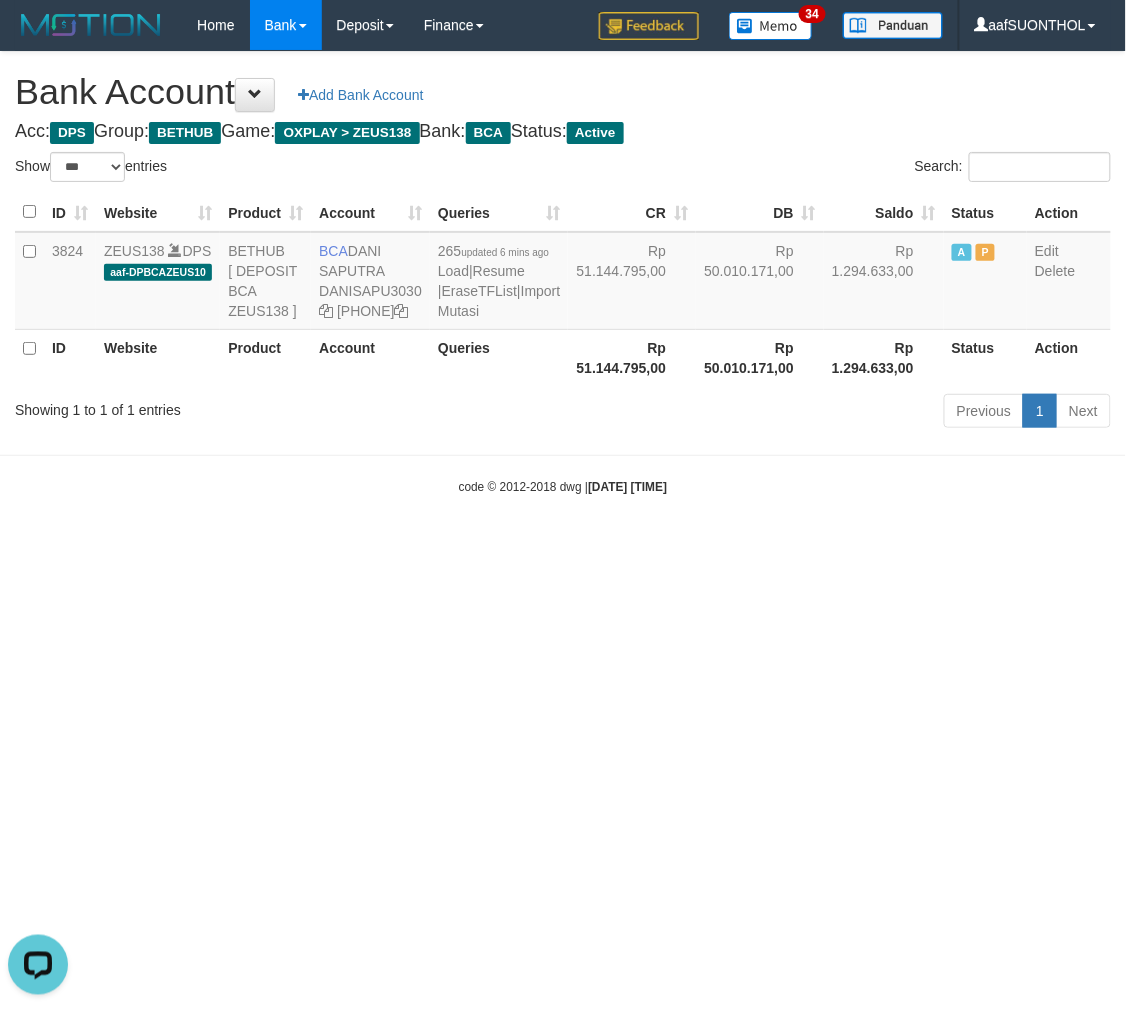 click on "Toggle navigation
Home
Bank
Account List
Load
By Website
Group
[OXPLAY]													ZEUS138
By Load Group (DPS)
Sync" at bounding box center (563, 273) 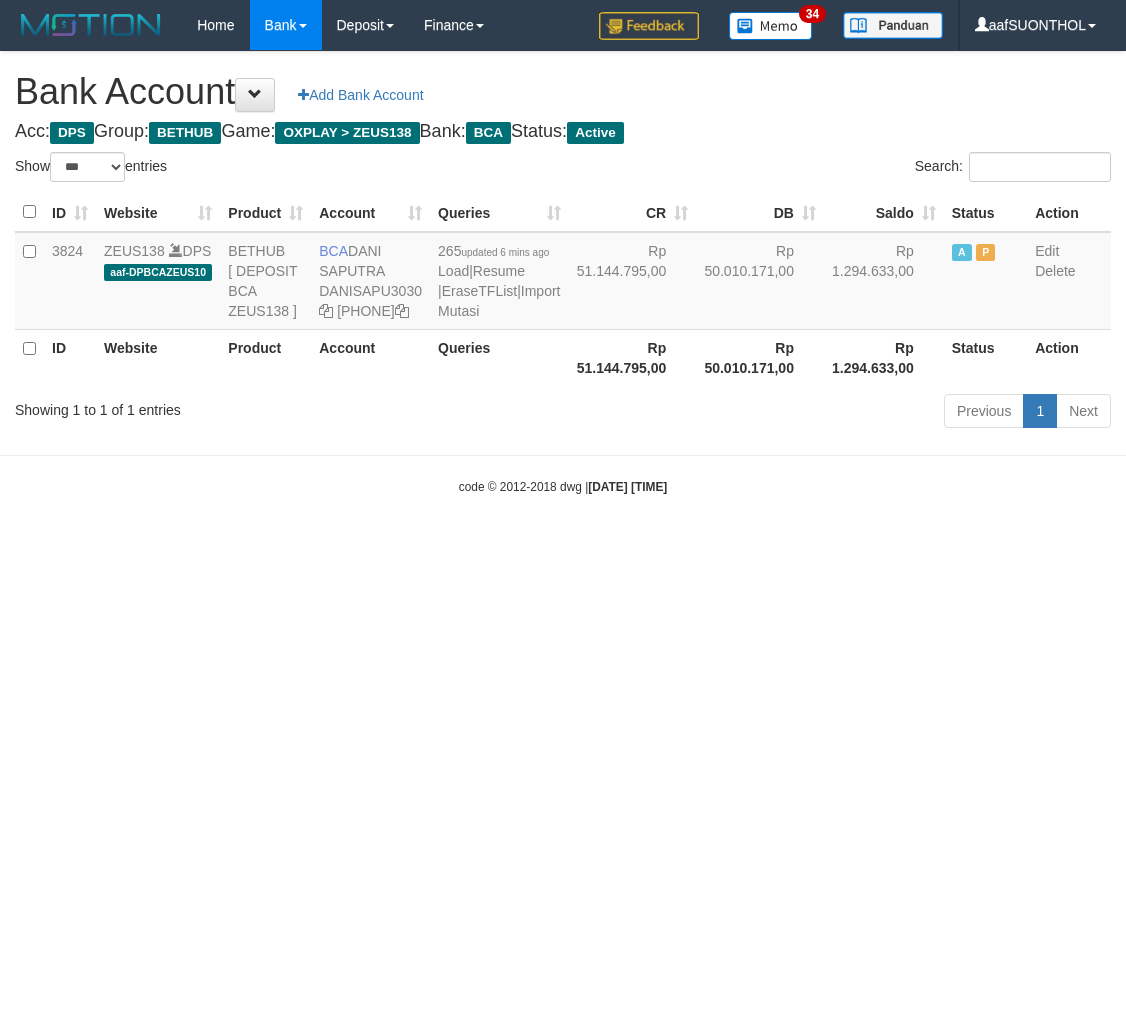 select on "***" 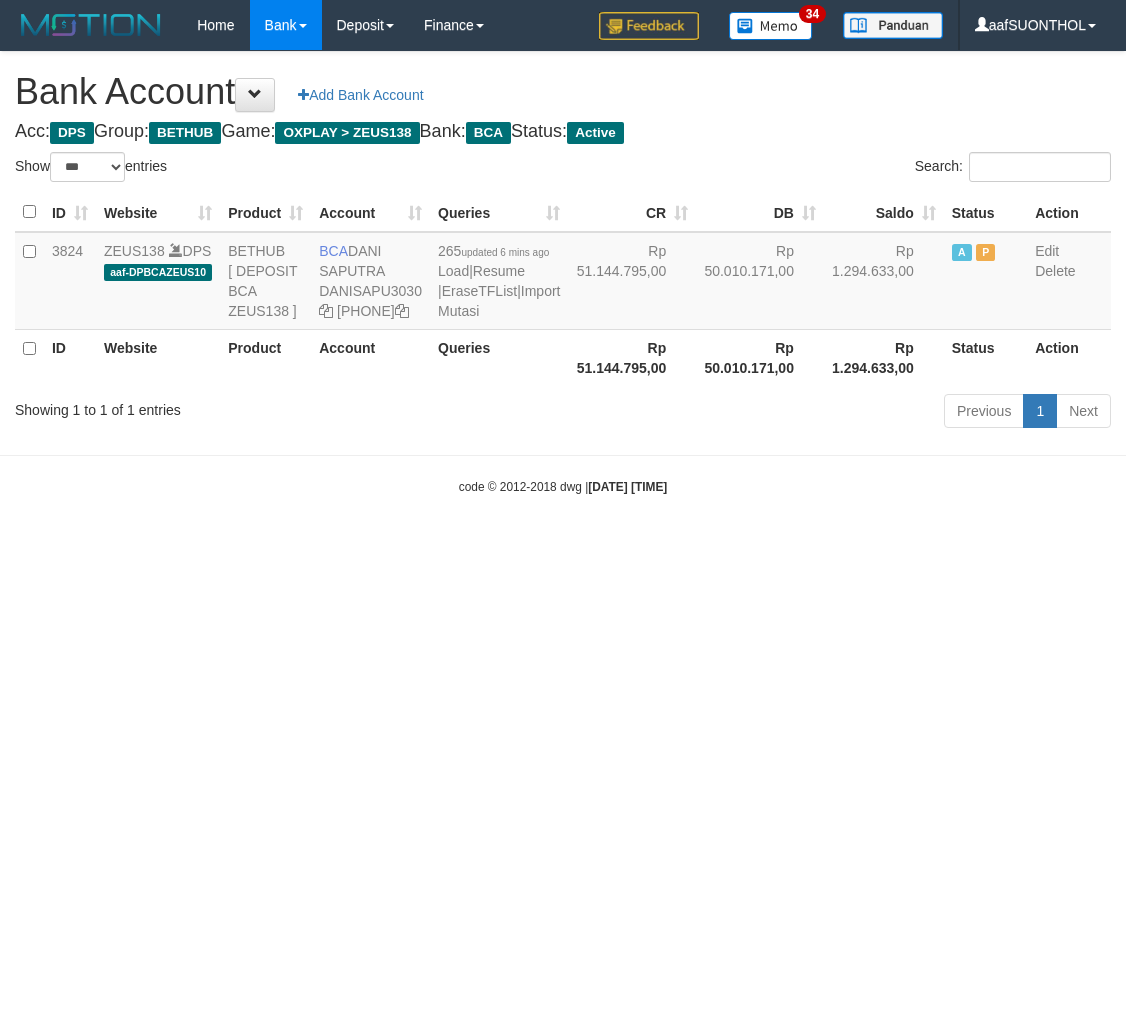 scroll, scrollTop: 0, scrollLeft: 0, axis: both 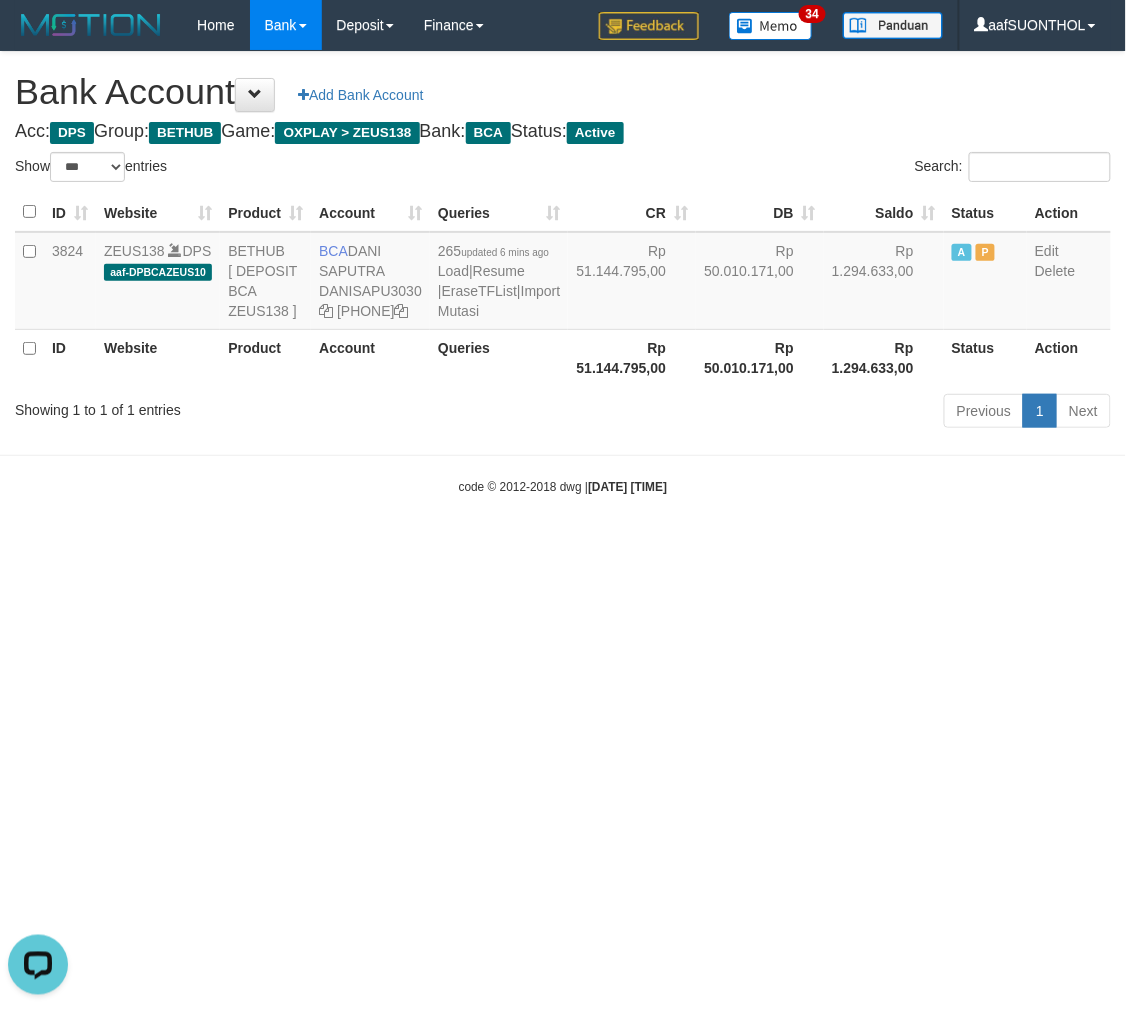 click on "Toggle navigation
Home
Bank
Account List
Load
By Website
Group
[OXPLAY]													ZEUS138
By Load Group (DPS)
Sync" at bounding box center [563, 273] 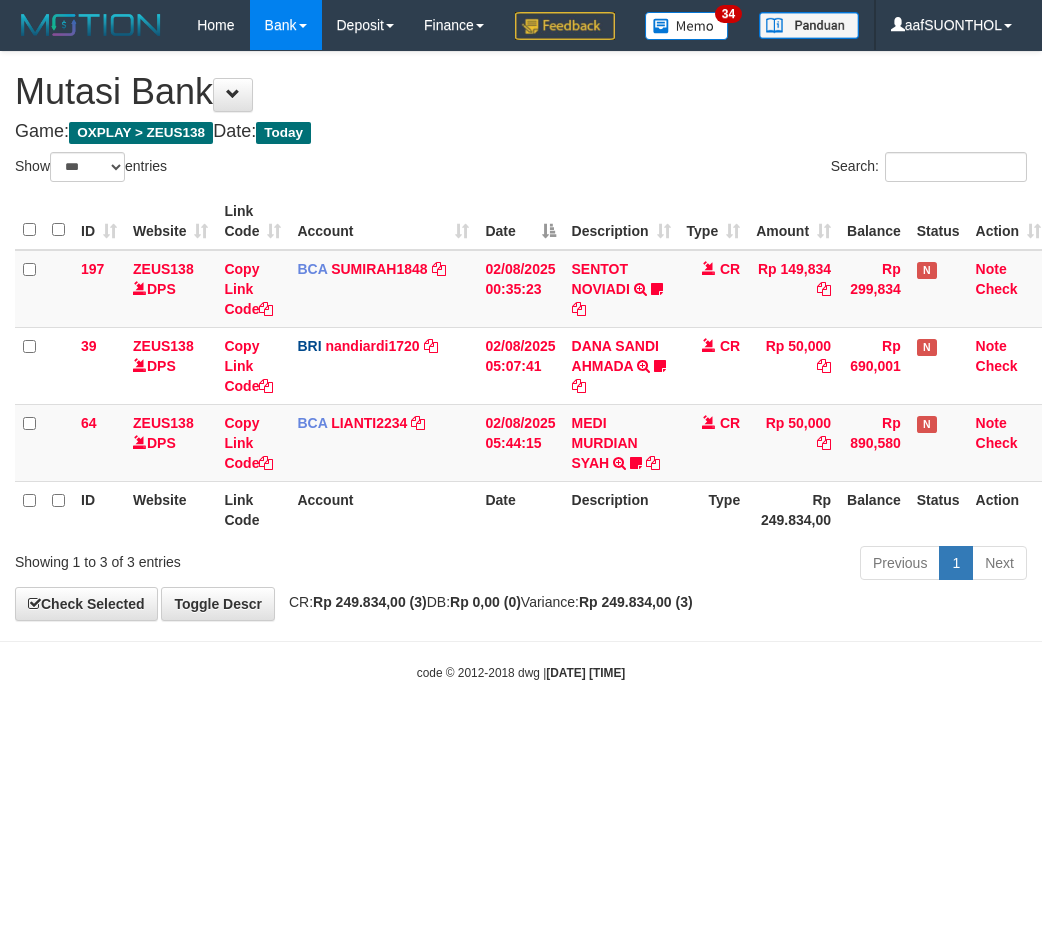 select on "***" 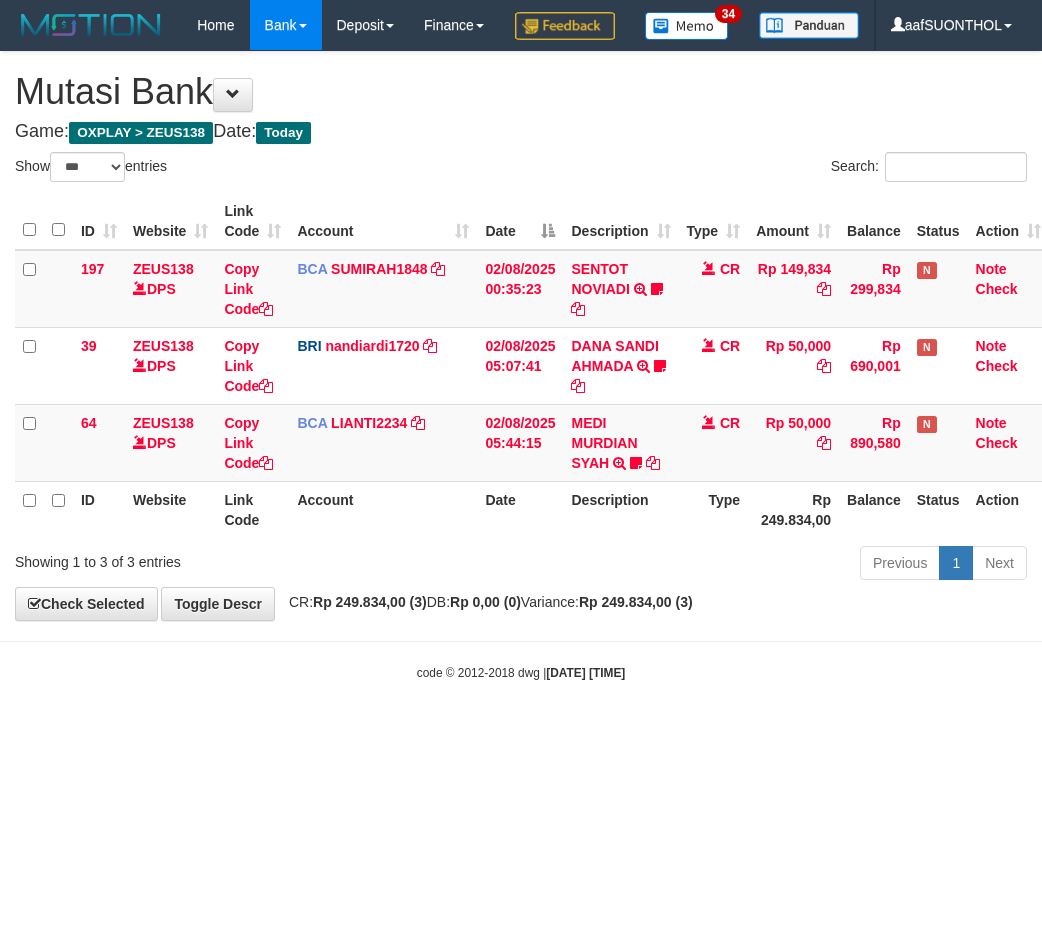 scroll, scrollTop: 0, scrollLeft: 6, axis: horizontal 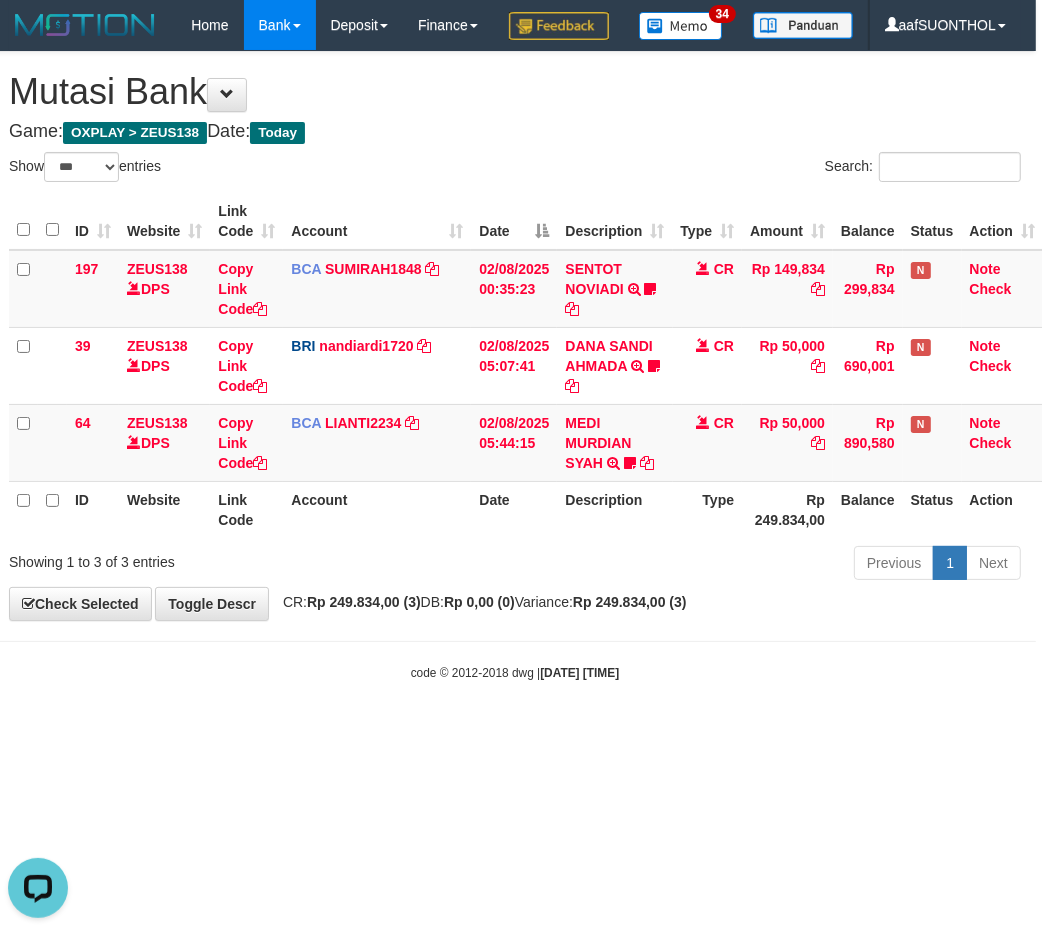 drag, startPoint x: 502, startPoint y: 775, endPoint x: 478, endPoint y: 766, distance: 25.632011 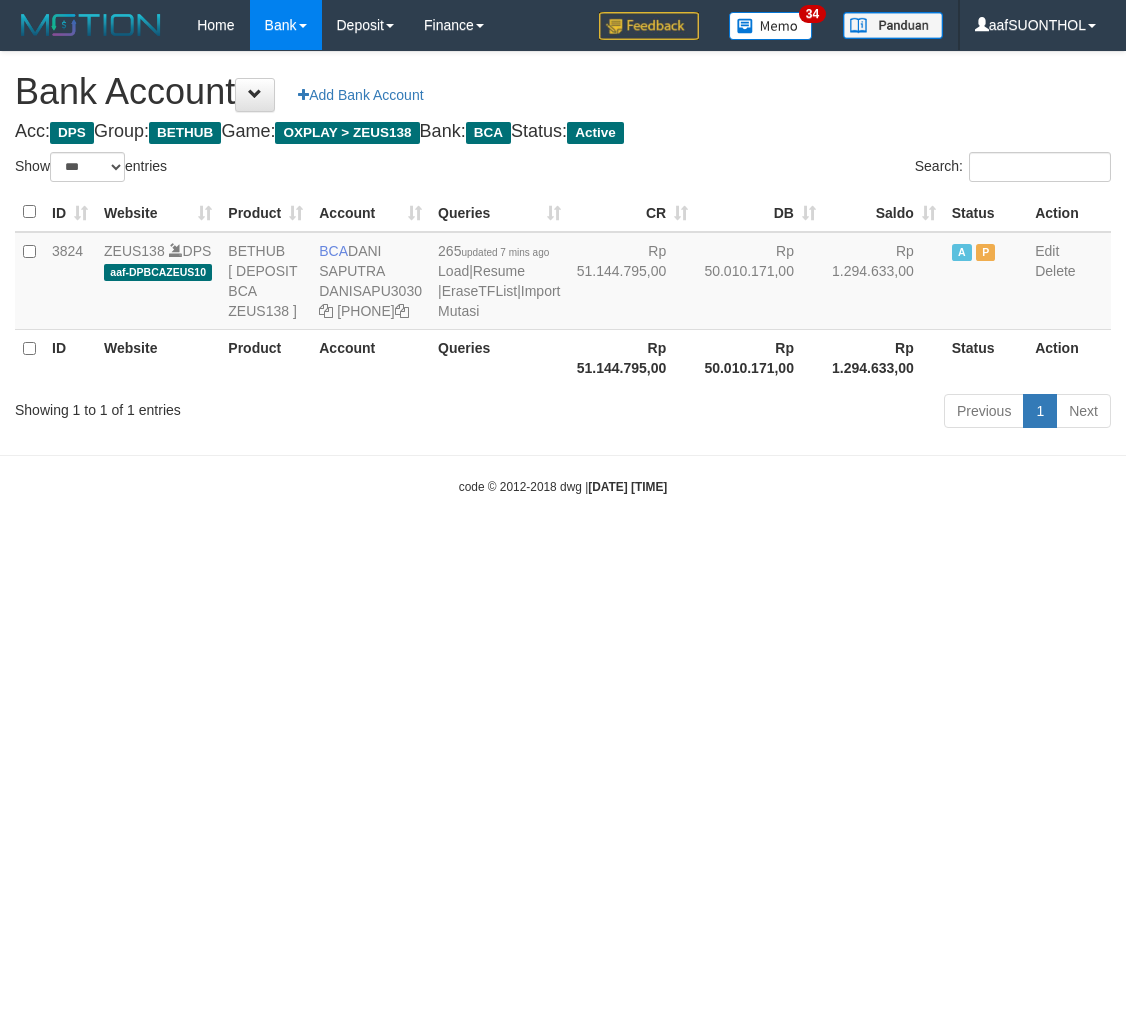 select on "***" 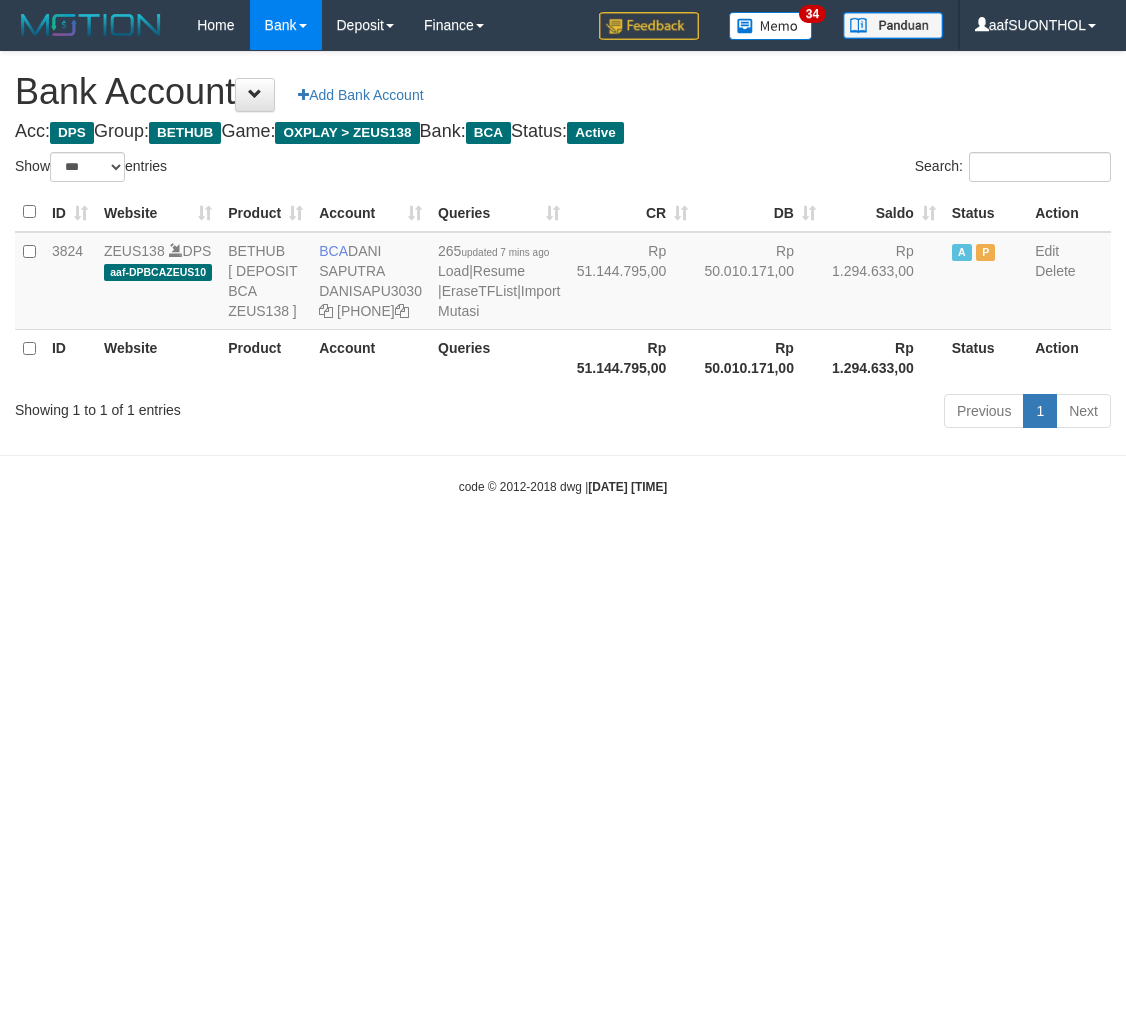 scroll, scrollTop: 0, scrollLeft: 0, axis: both 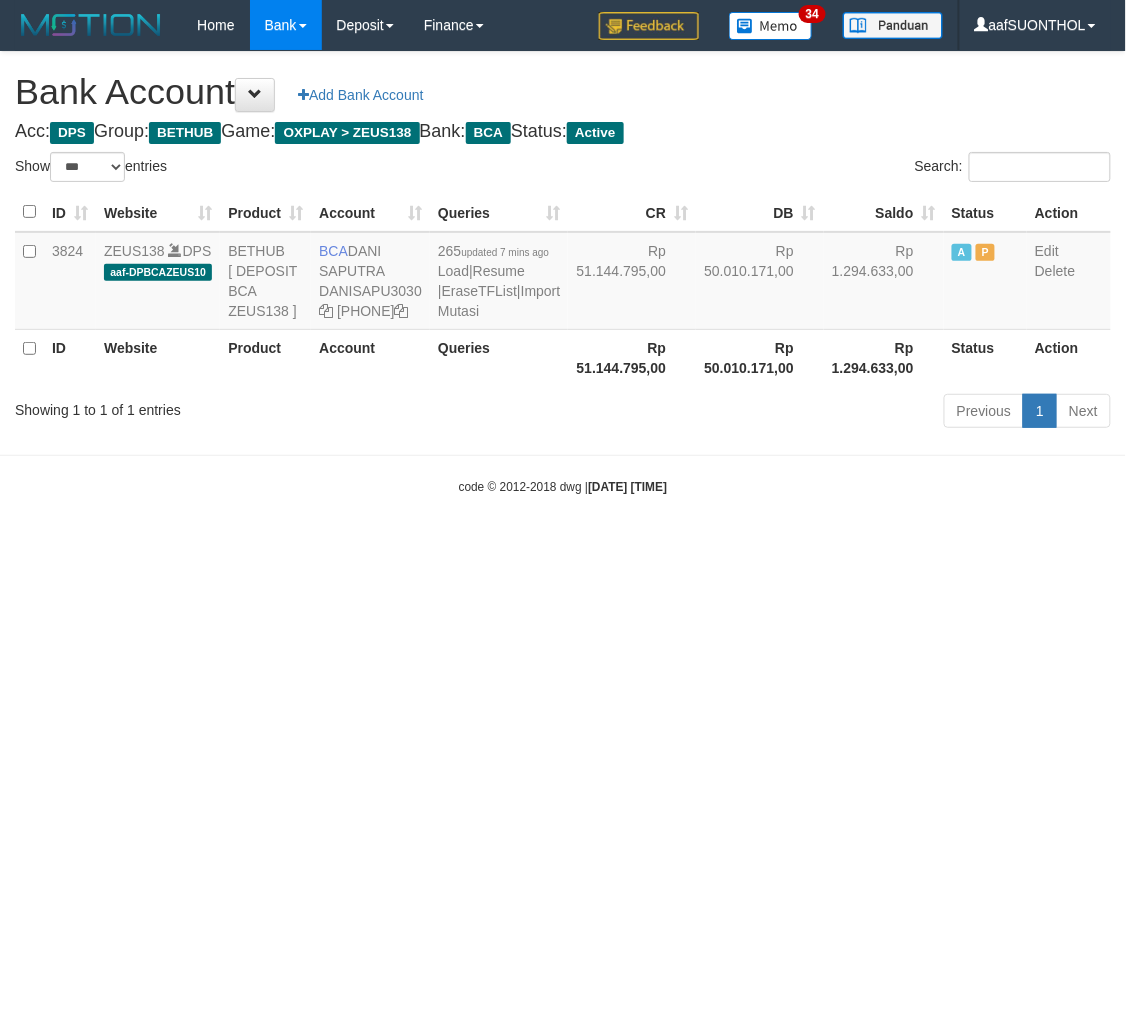 click on "Toggle navigation
Home
Bank
Account List
Load
By Website
Group
[OXPLAY]													ZEUS138
By Load Group (DPS)
Sync" at bounding box center (563, 273) 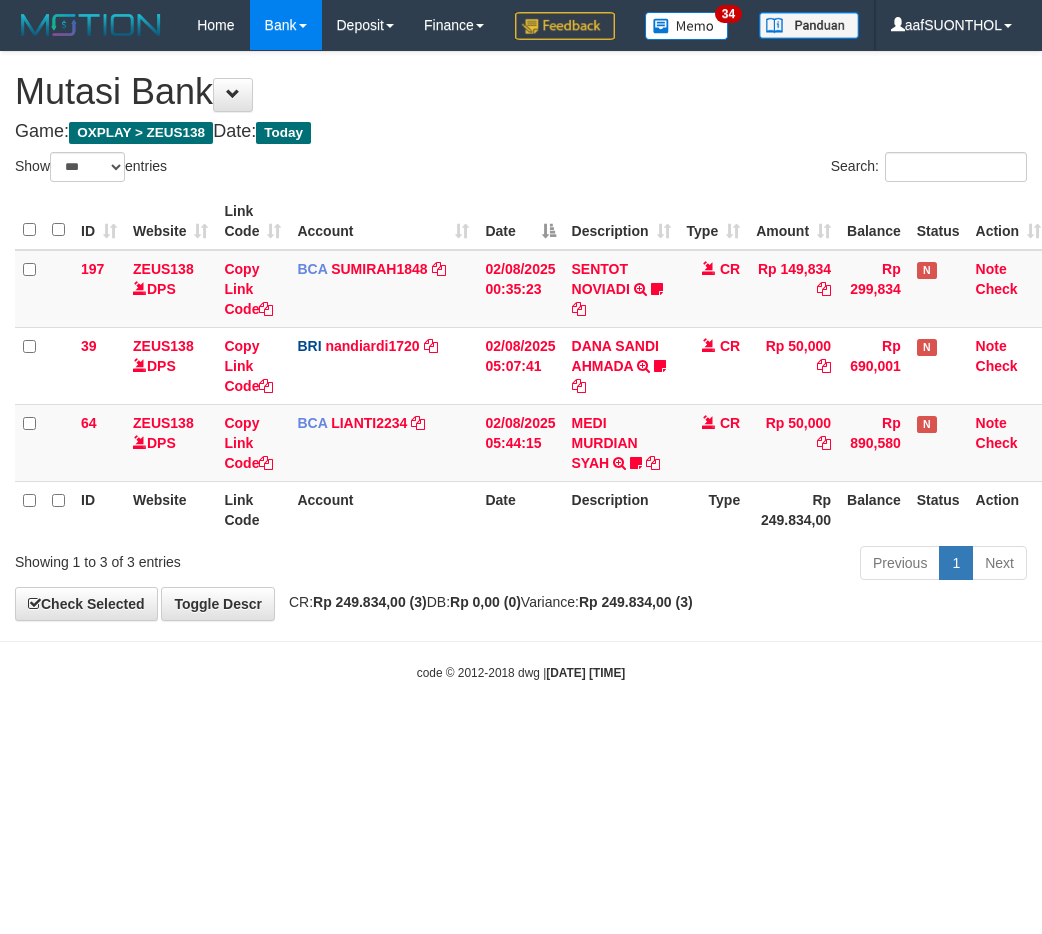 select on "***" 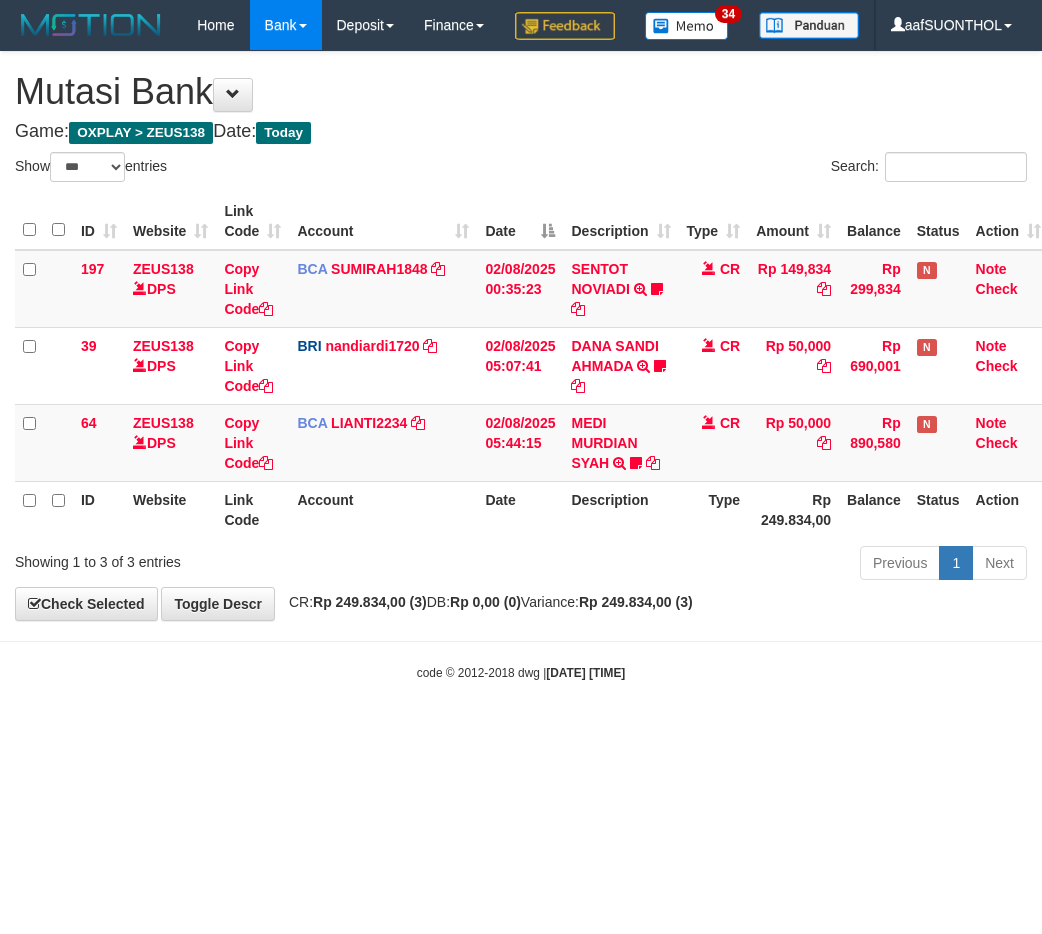 scroll, scrollTop: 0, scrollLeft: 6, axis: horizontal 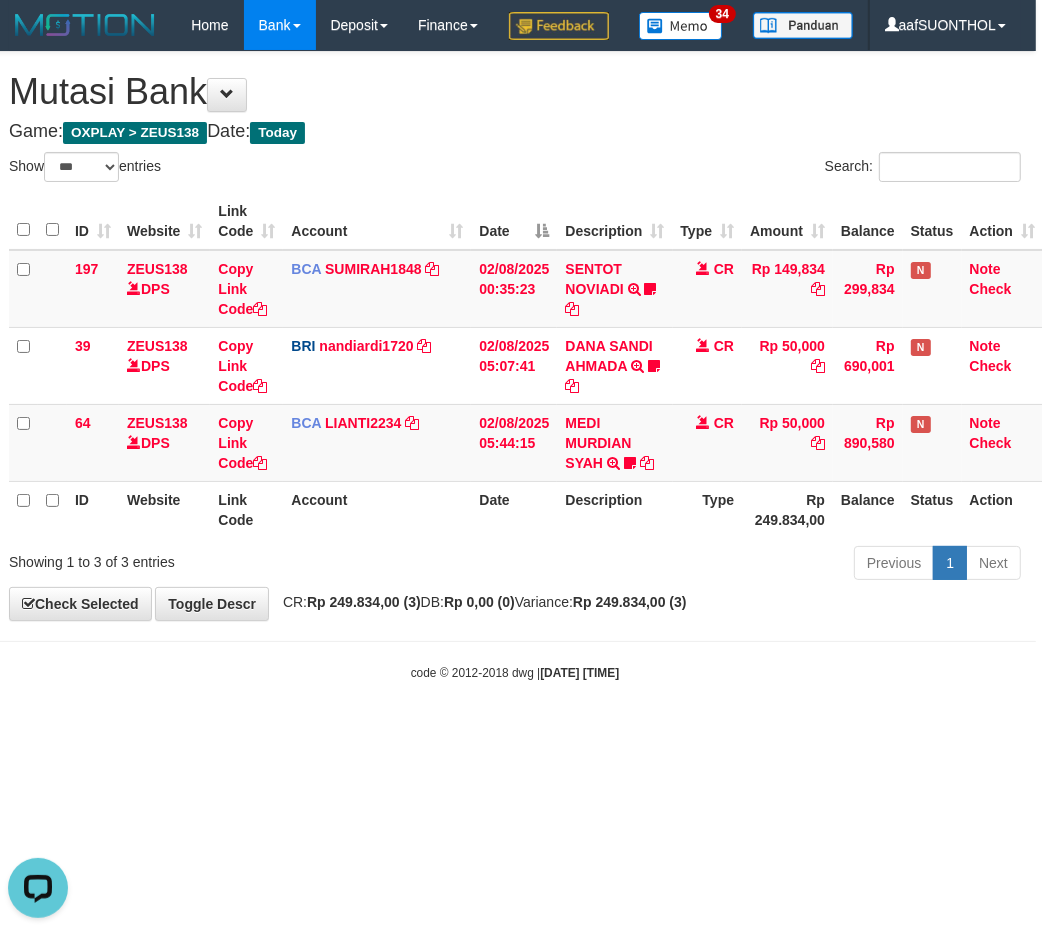 click on "code © 2012-2018 dwg |  2025/08/02 05:50:57" at bounding box center [515, 672] 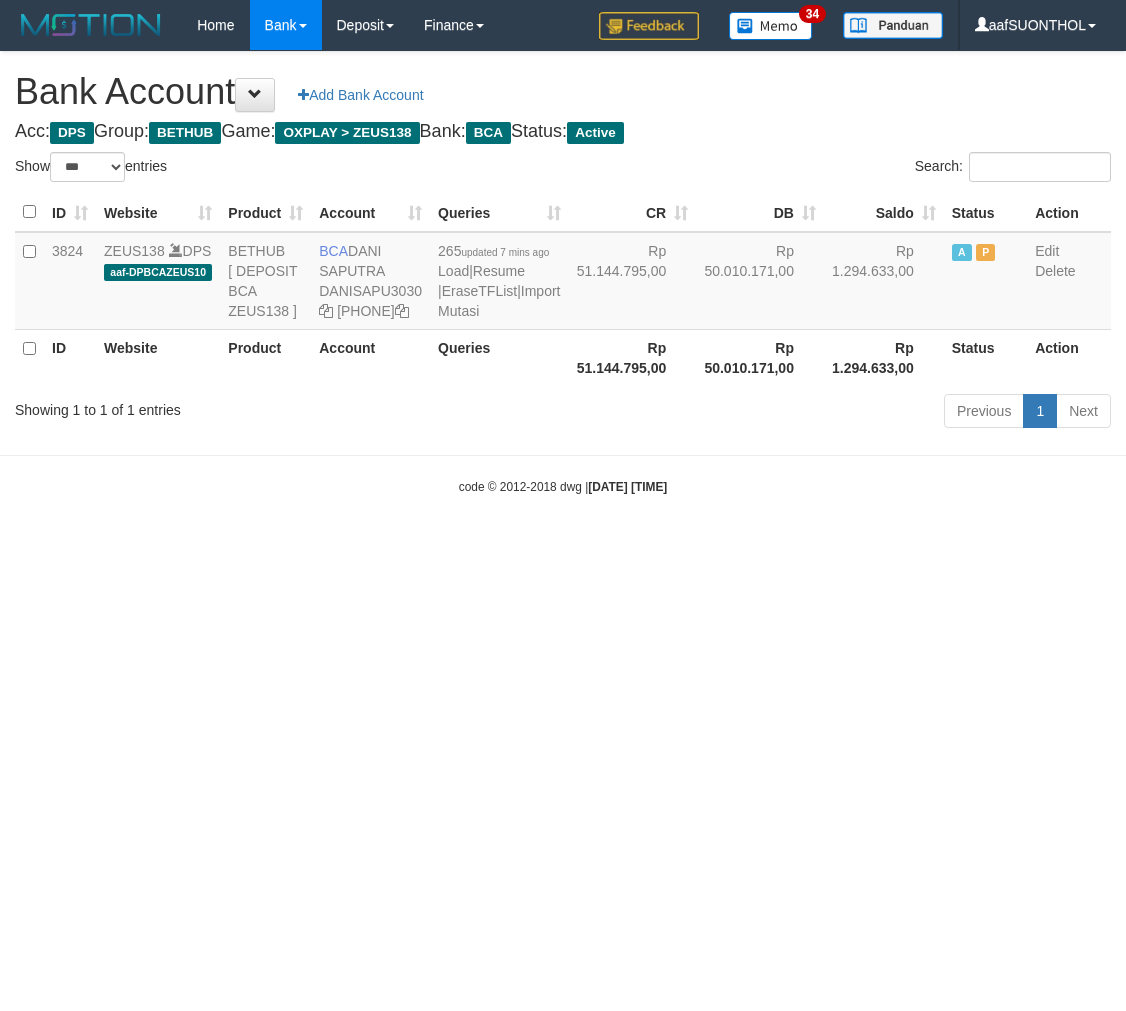 select on "***" 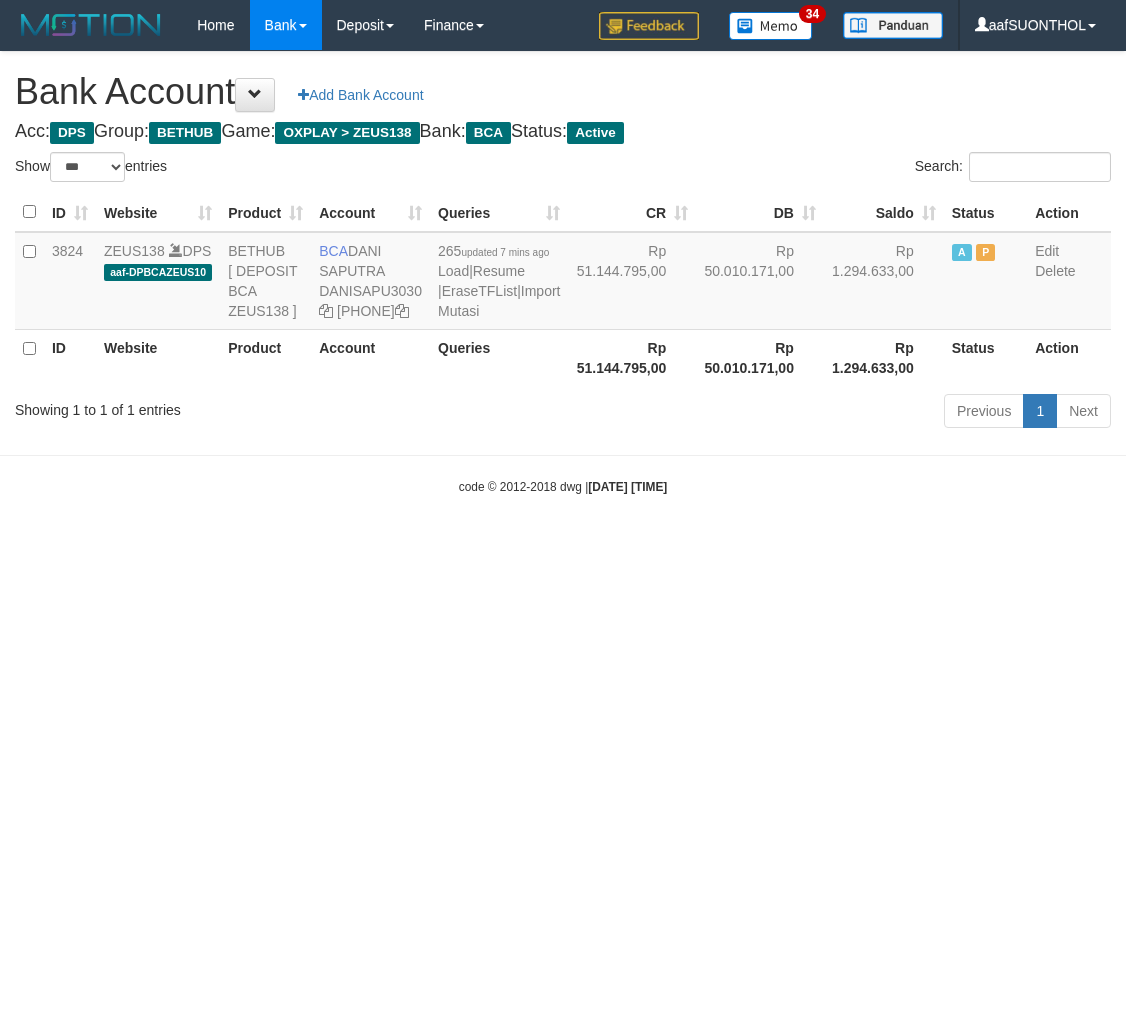 scroll, scrollTop: 0, scrollLeft: 0, axis: both 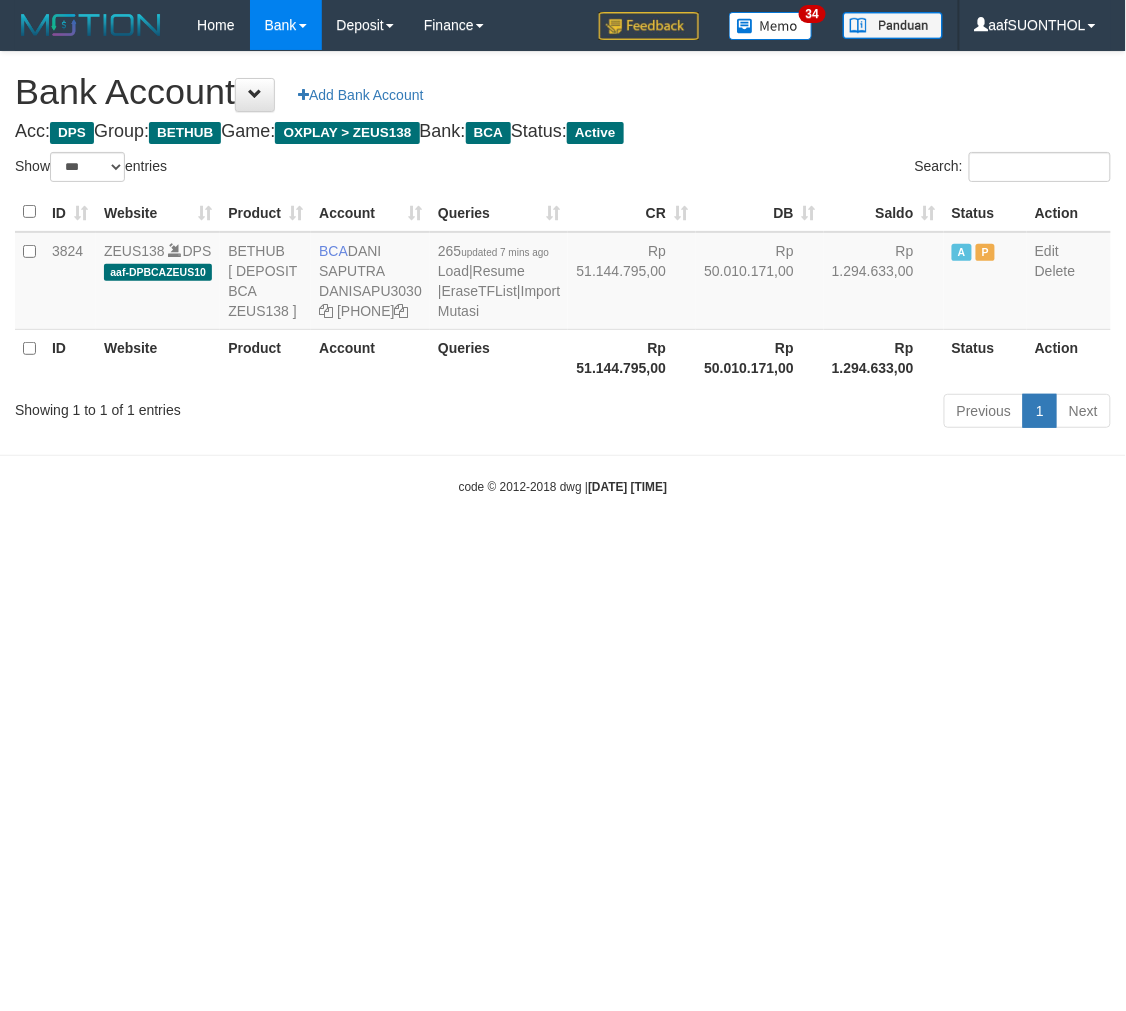 click on "Toggle navigation
Home
Bank
Account List
Load
By Website
Group
[OXPLAY]													ZEUS138
By Load Group (DPS)
Sync" at bounding box center (563, 273) 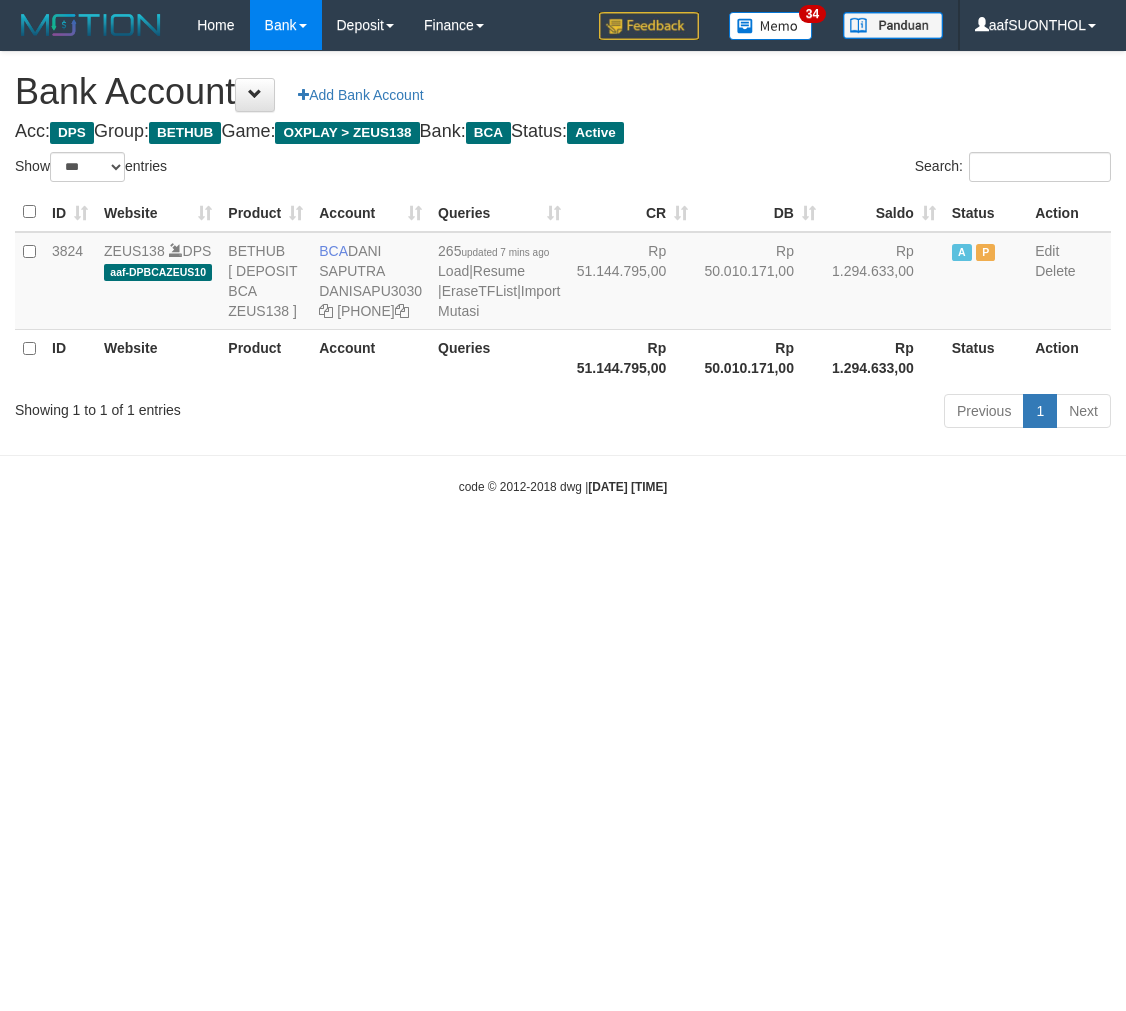 select on "***" 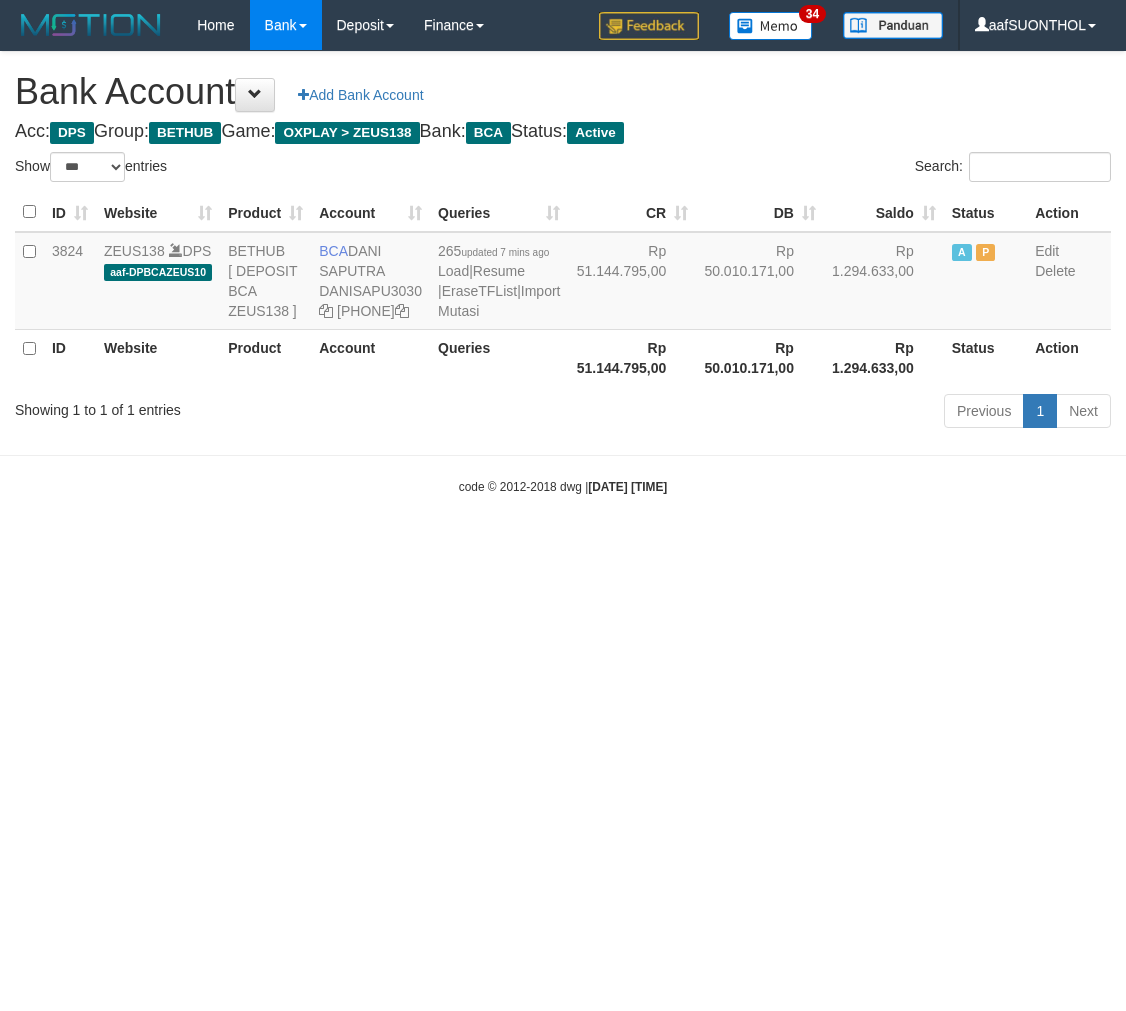 scroll, scrollTop: 0, scrollLeft: 0, axis: both 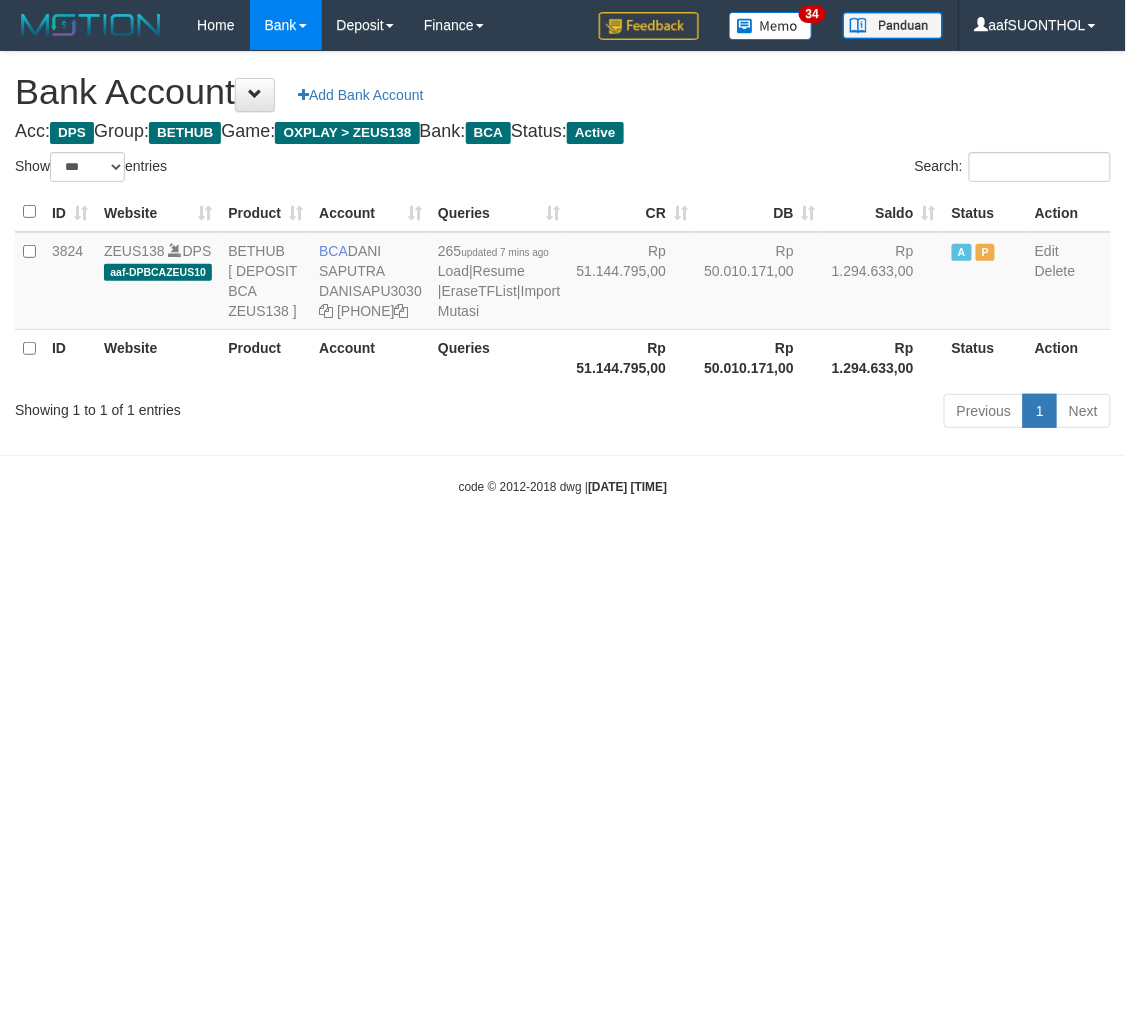 click on "Toggle navigation
Home
Bank
Account List
Load
By Website
Group
[OXPLAY]													ZEUS138
By Load Group (DPS)
Sync" at bounding box center [563, 273] 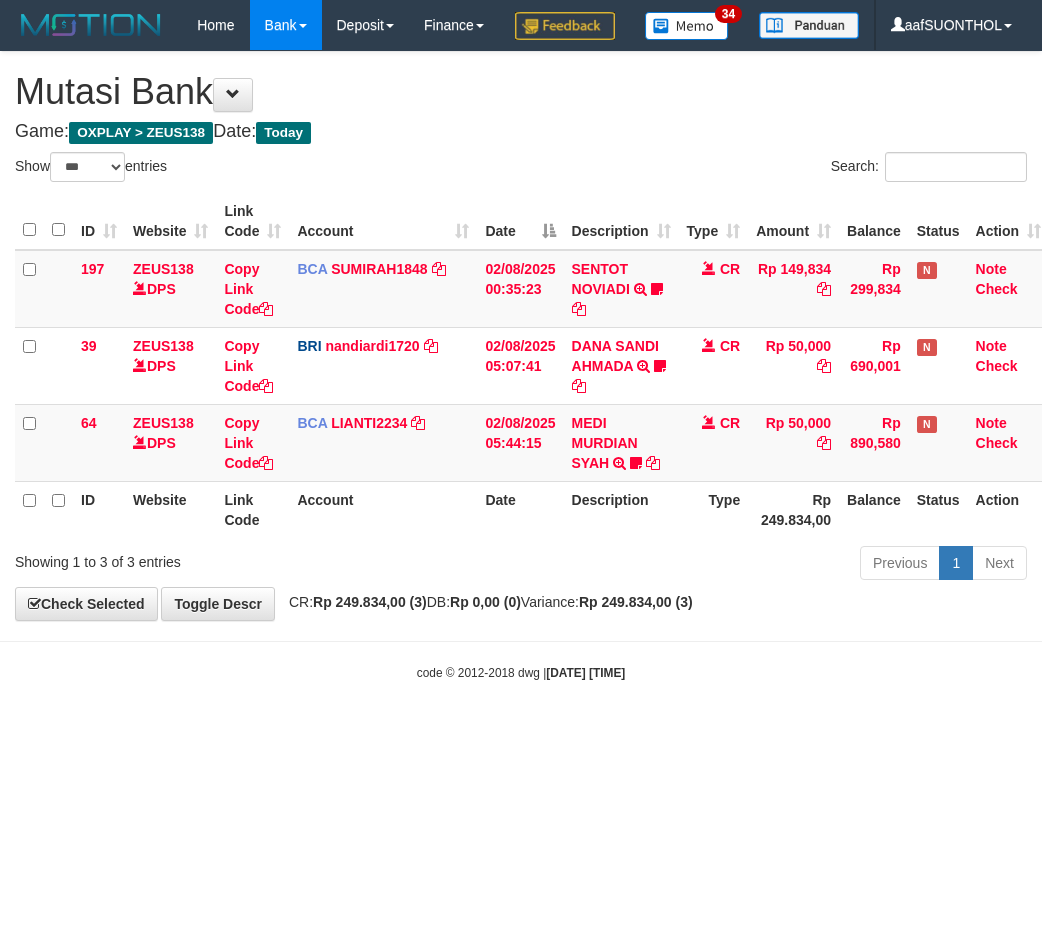 select on "***" 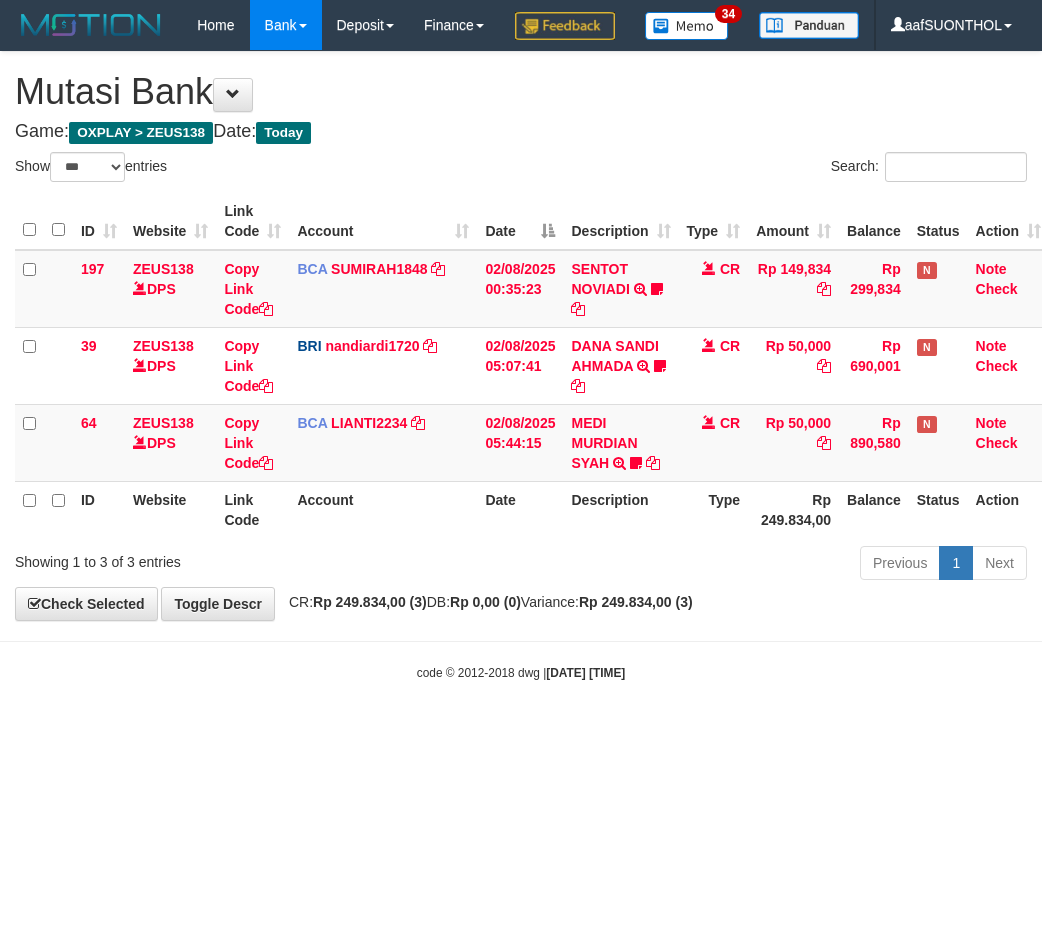 scroll, scrollTop: 0, scrollLeft: 6, axis: horizontal 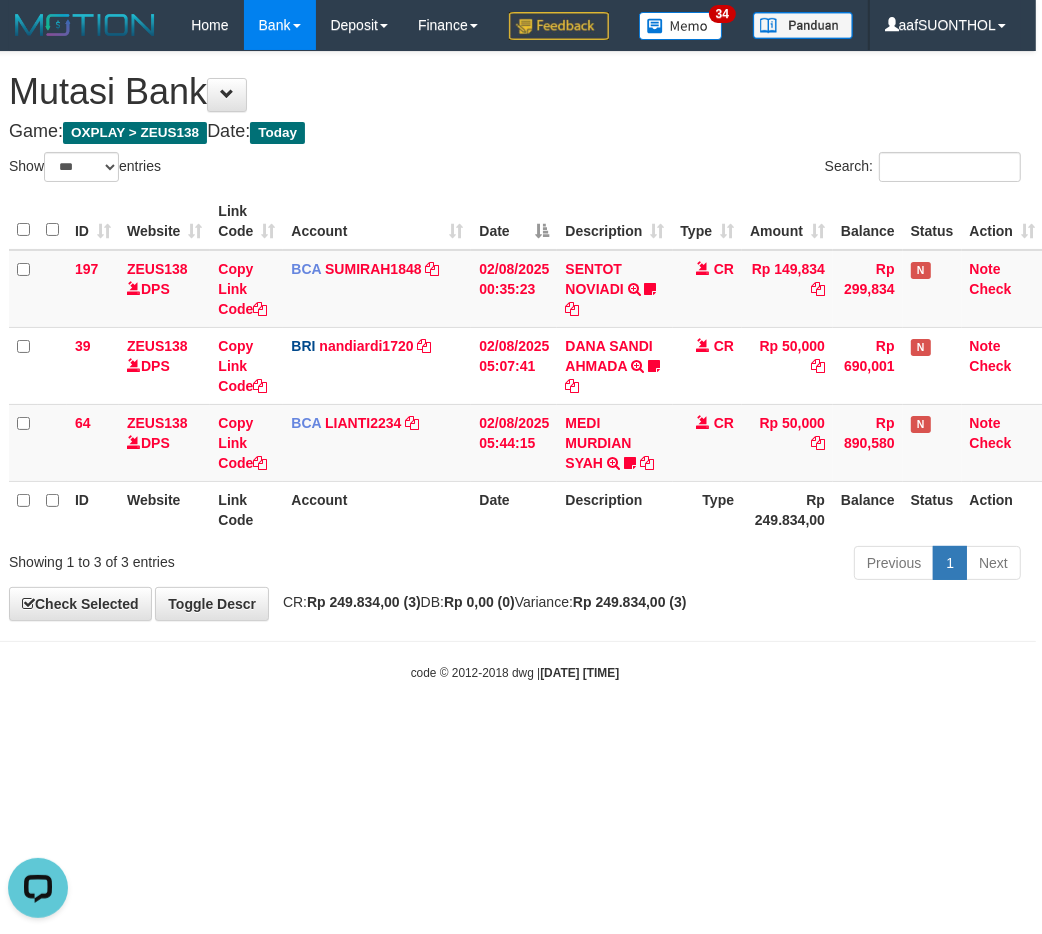 click on "**********" at bounding box center (515, 336) 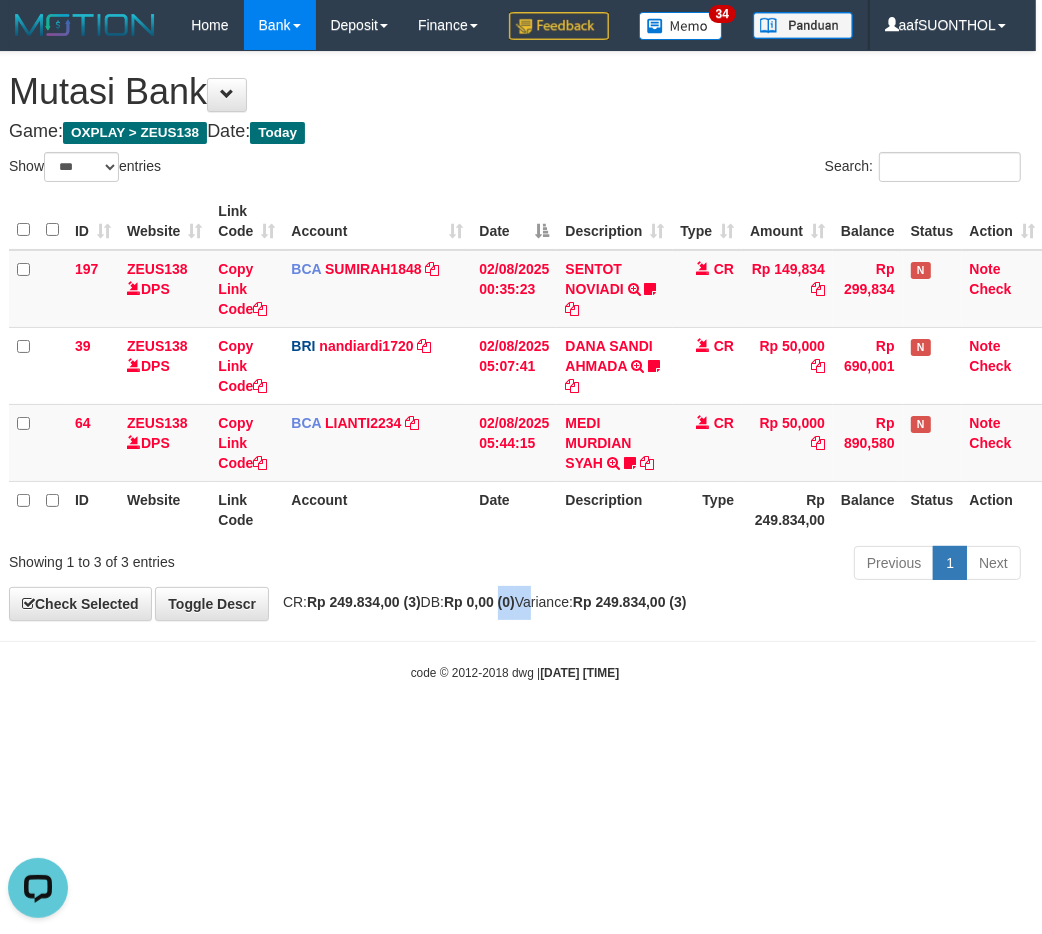 drag, startPoint x: 553, startPoint y: 656, endPoint x: 454, endPoint y: 645, distance: 99.60924 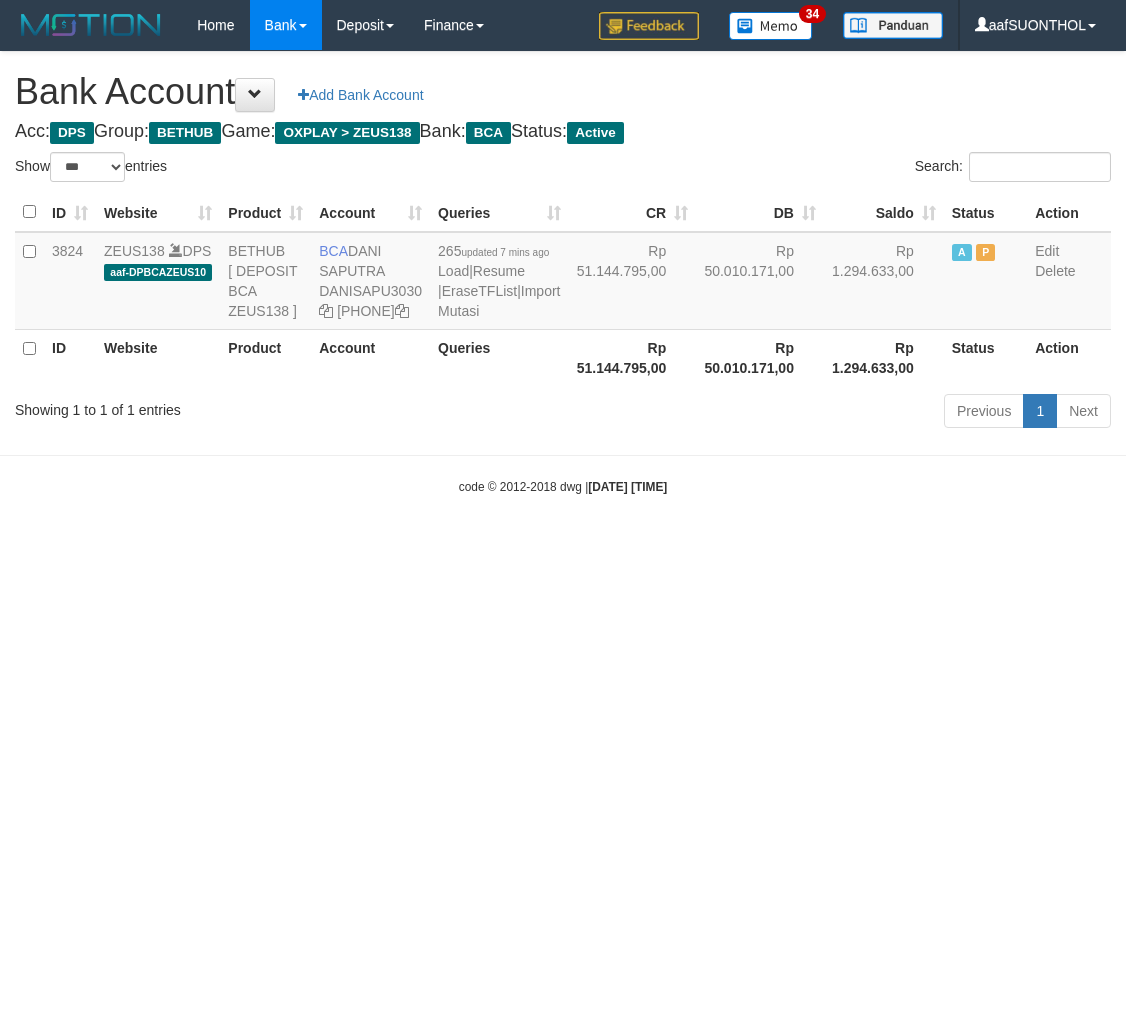 select on "***" 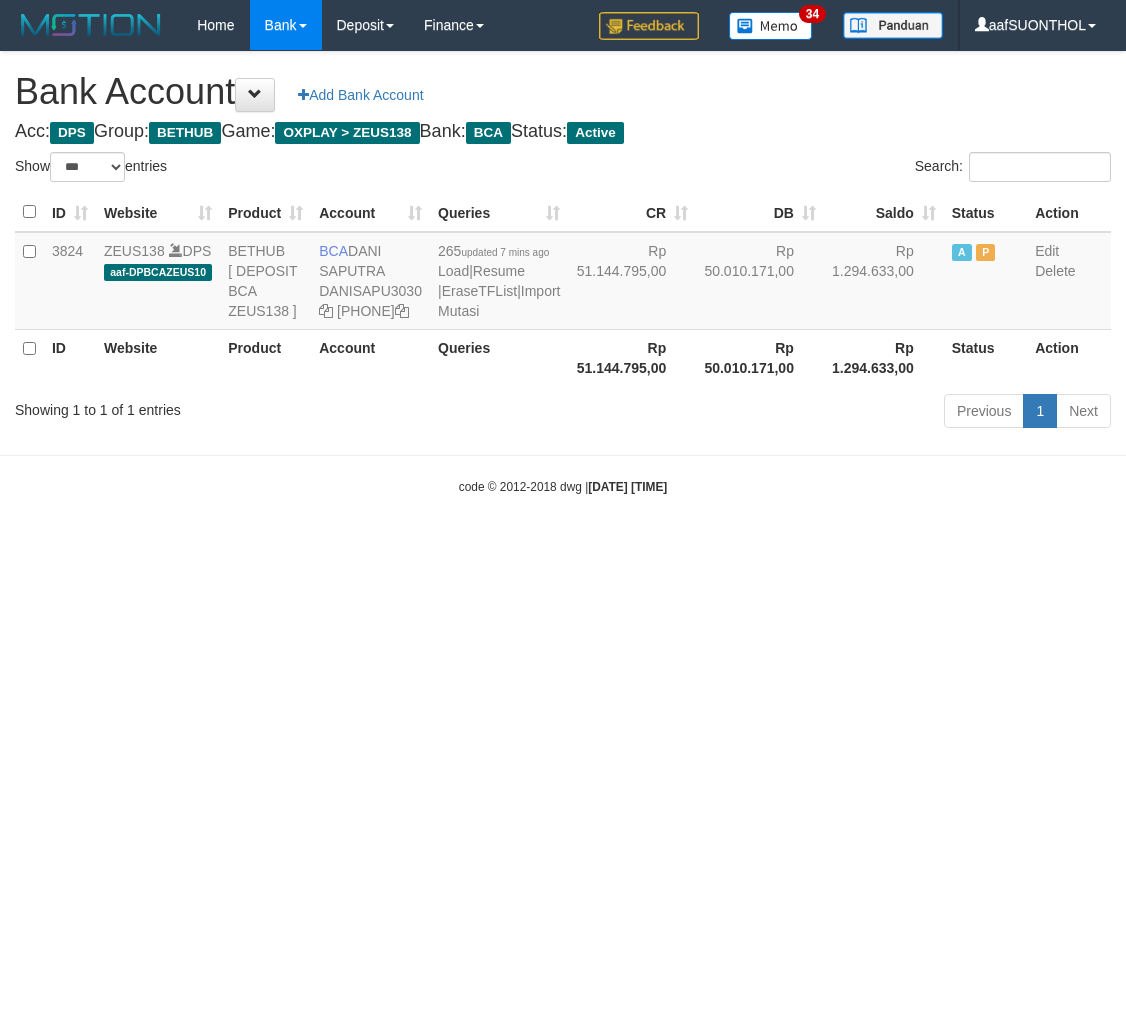 scroll, scrollTop: 0, scrollLeft: 0, axis: both 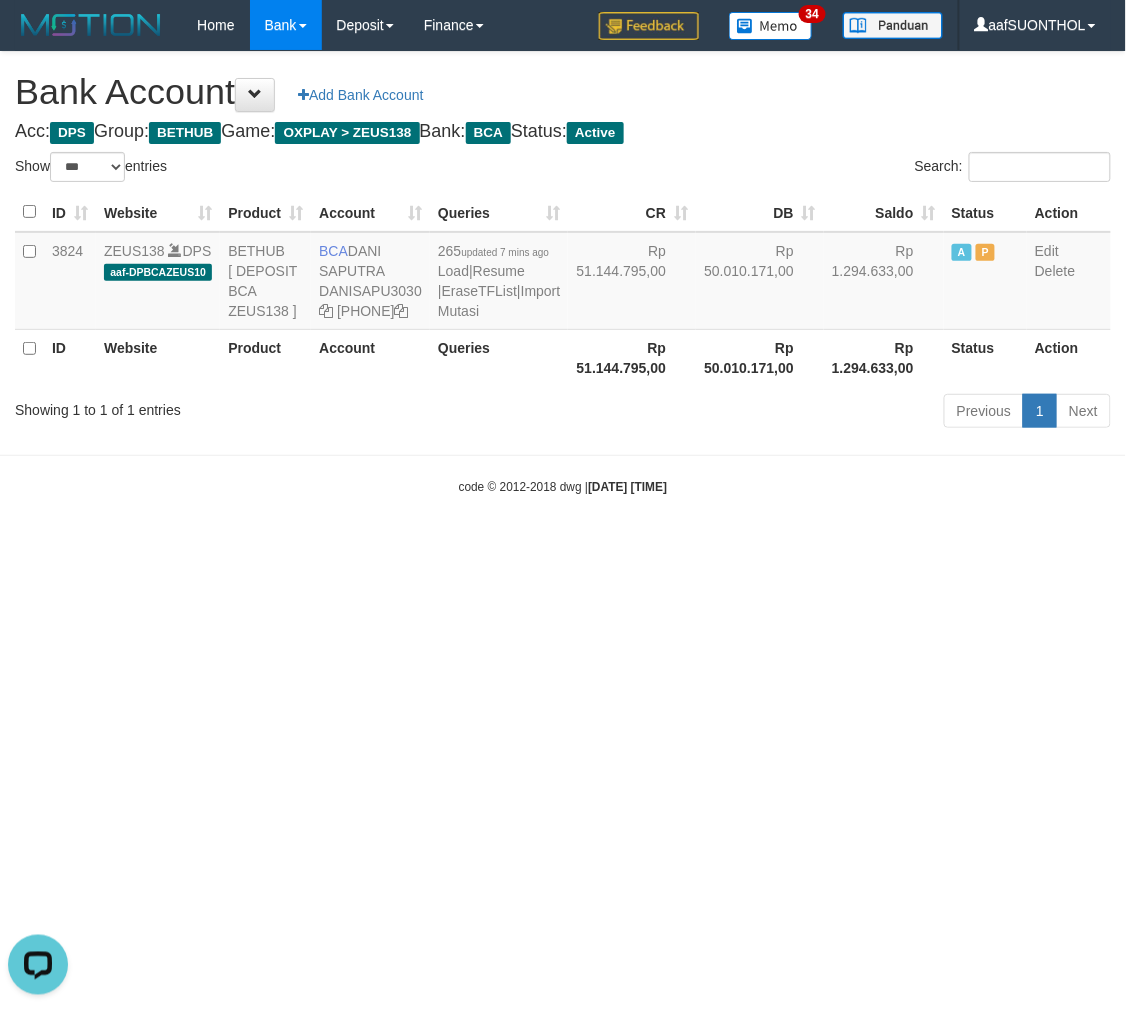 click on "Toggle navigation
Home
Bank
Account List
Load
By Website
Group
[OXPLAY]													ZEUS138
By Load Group (DPS)
Sync" at bounding box center (563, 273) 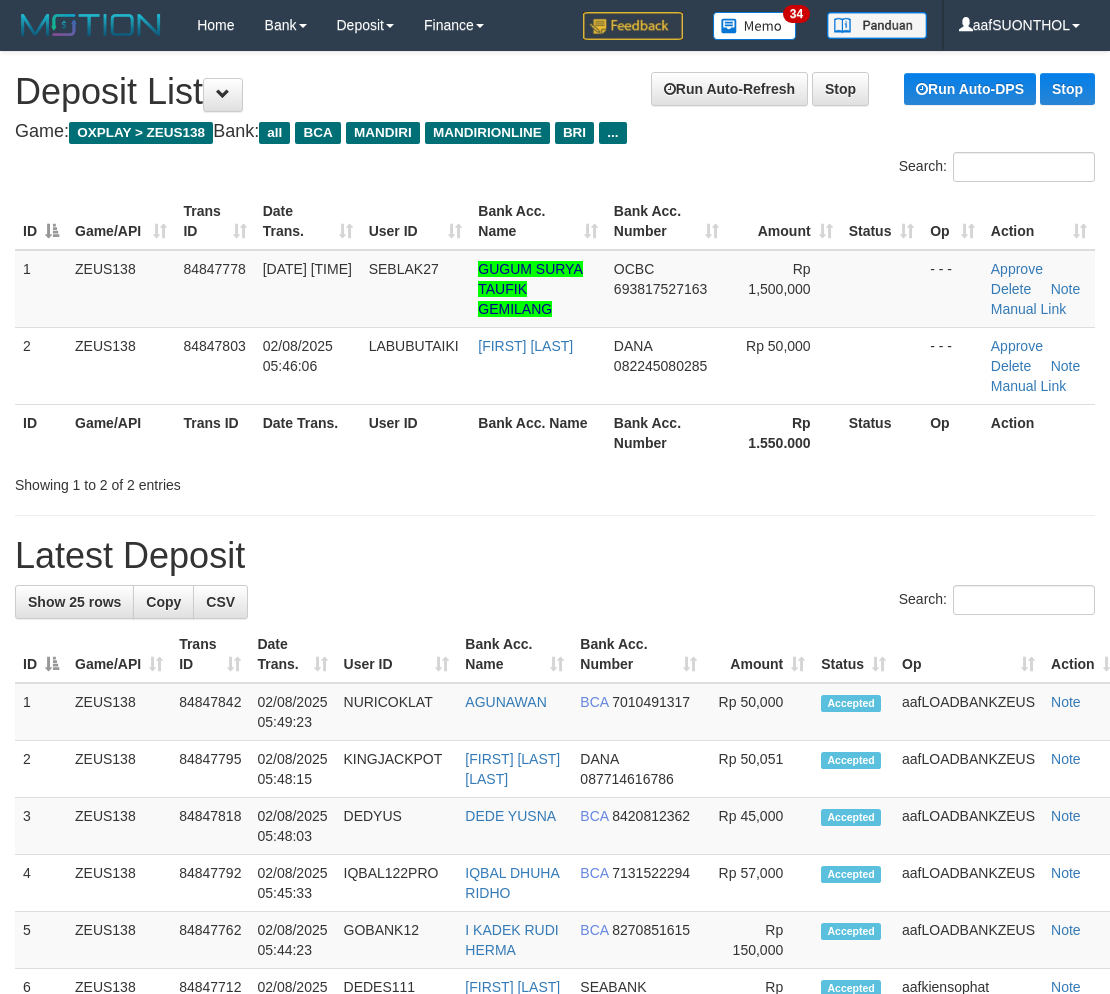 scroll, scrollTop: 0, scrollLeft: 0, axis: both 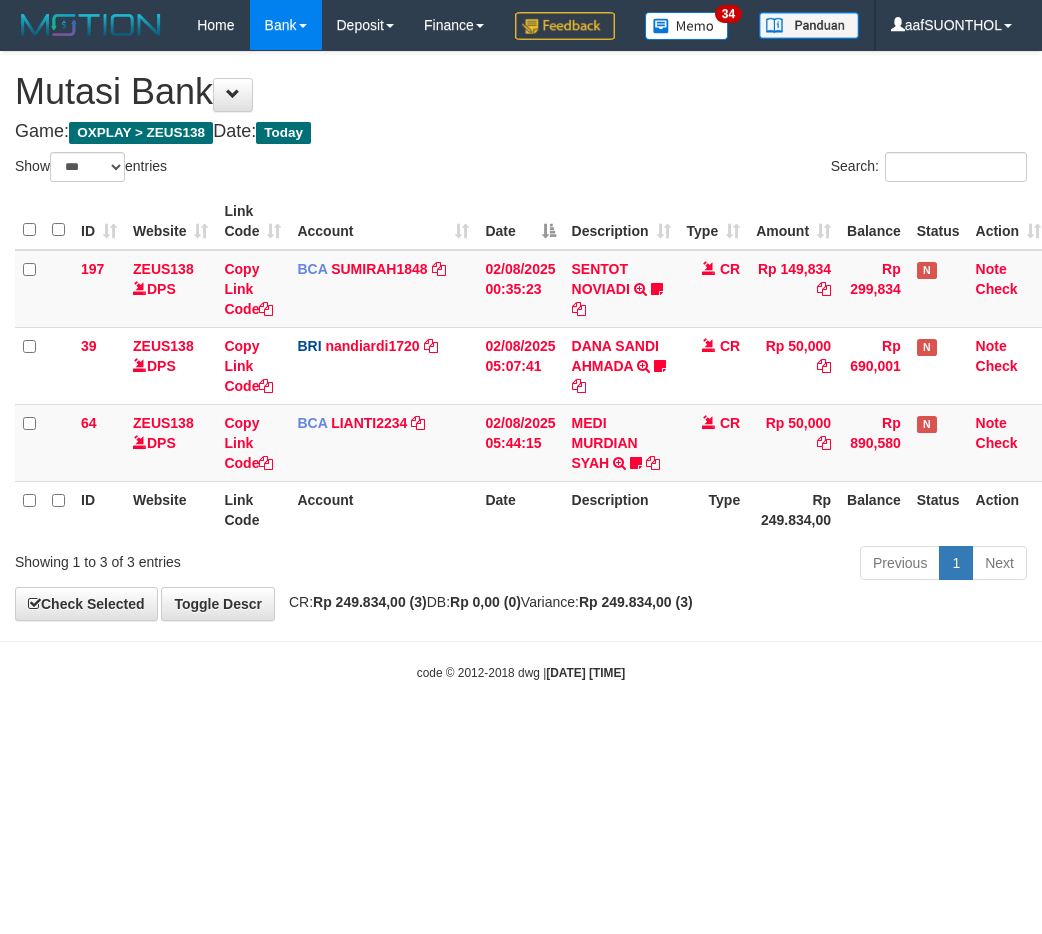 select on "***" 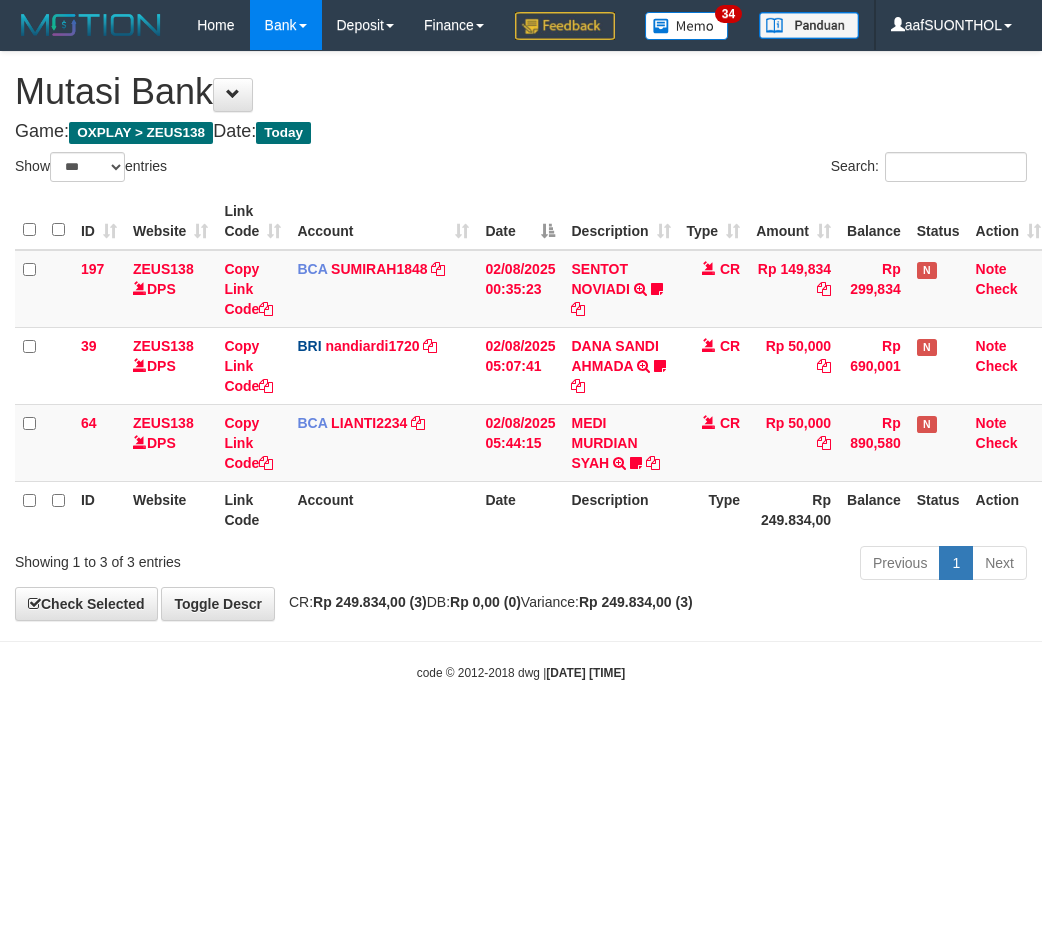scroll, scrollTop: 0, scrollLeft: 6, axis: horizontal 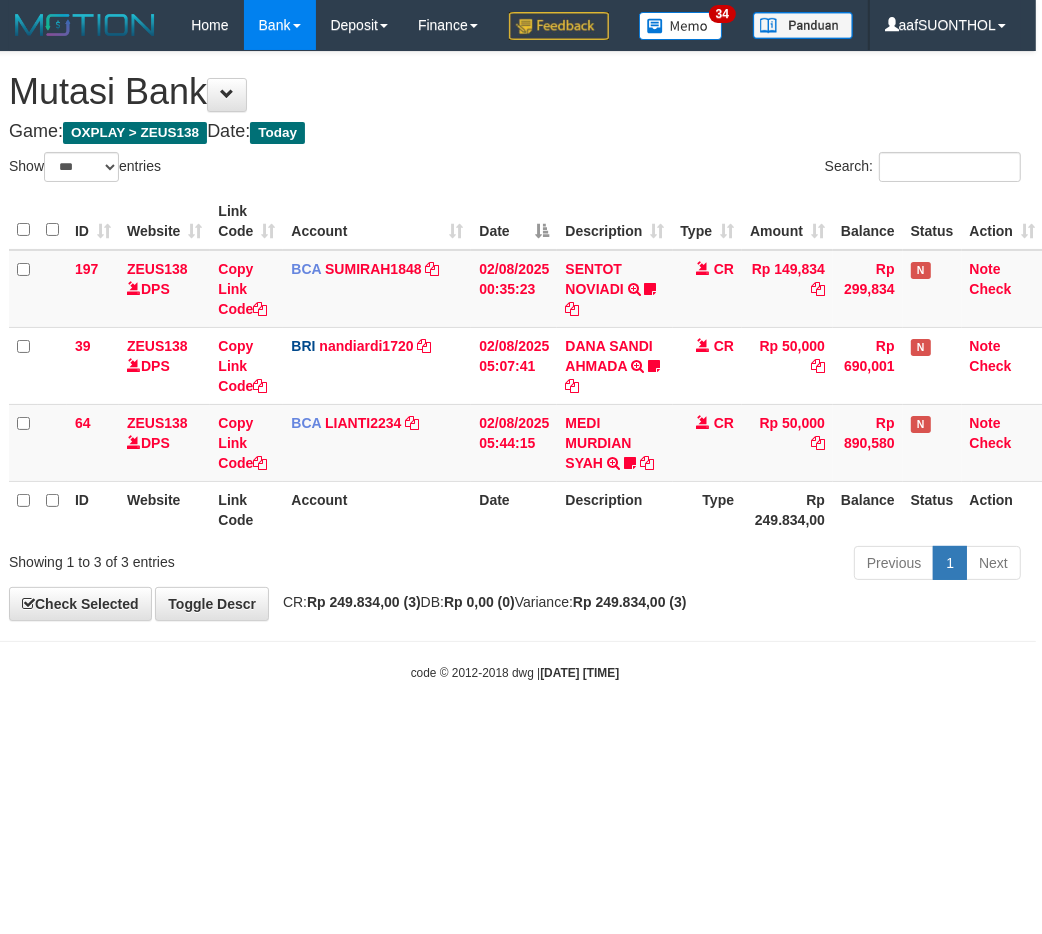 click on "Toggle navigation
Home
Bank
Account List
Load
By Website
Group
[OXPLAY]													ZEUS138
By Load Group (DPS)" at bounding box center (515, 366) 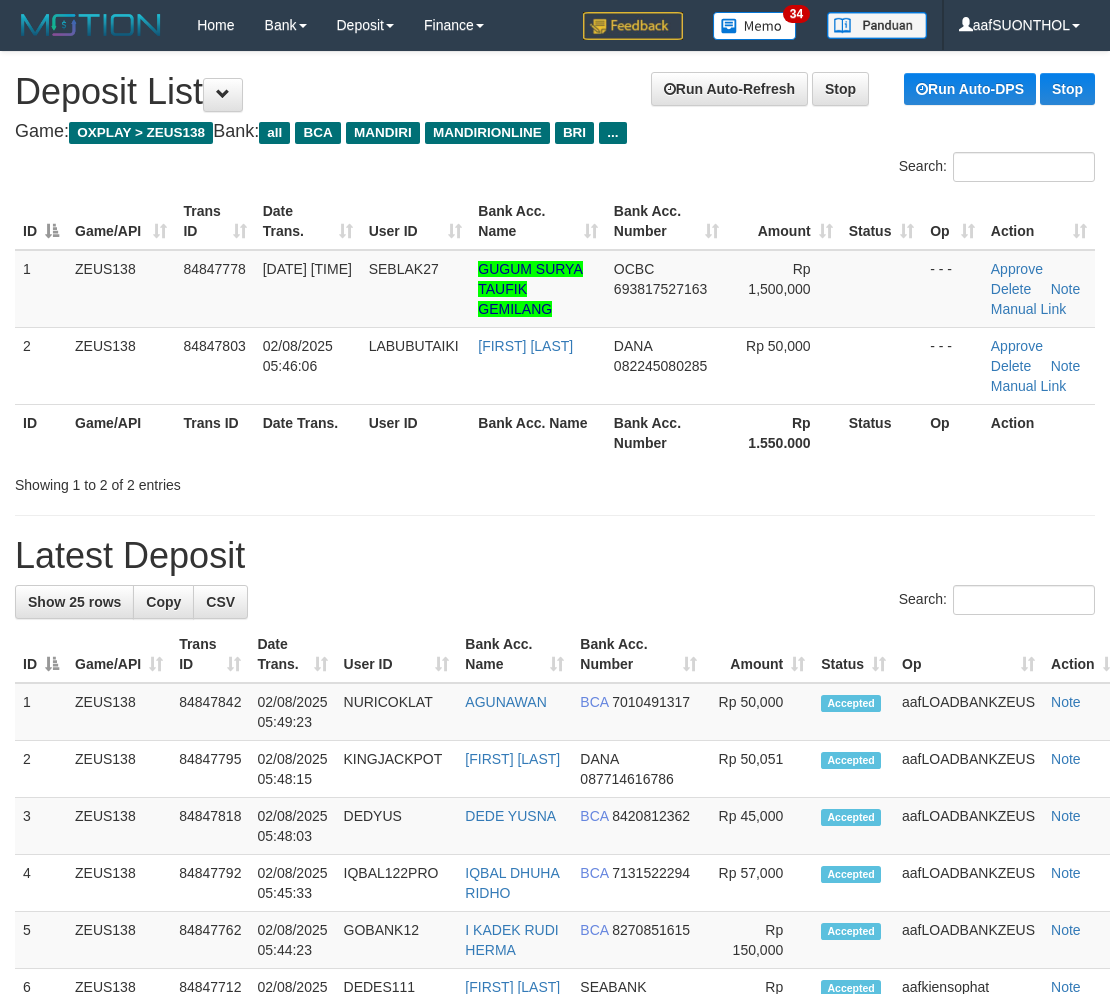 scroll, scrollTop: 0, scrollLeft: 0, axis: both 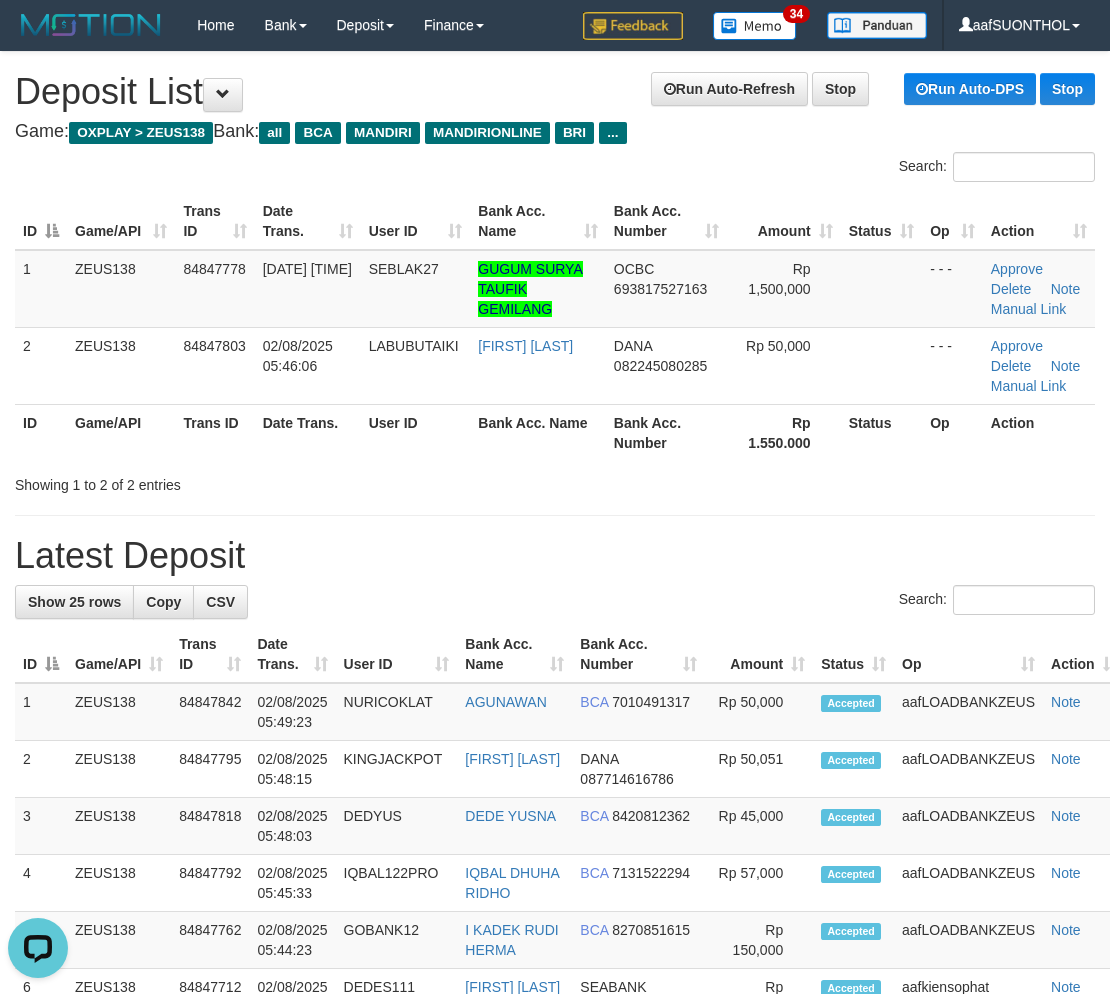 click on "**********" at bounding box center [555, 1177] 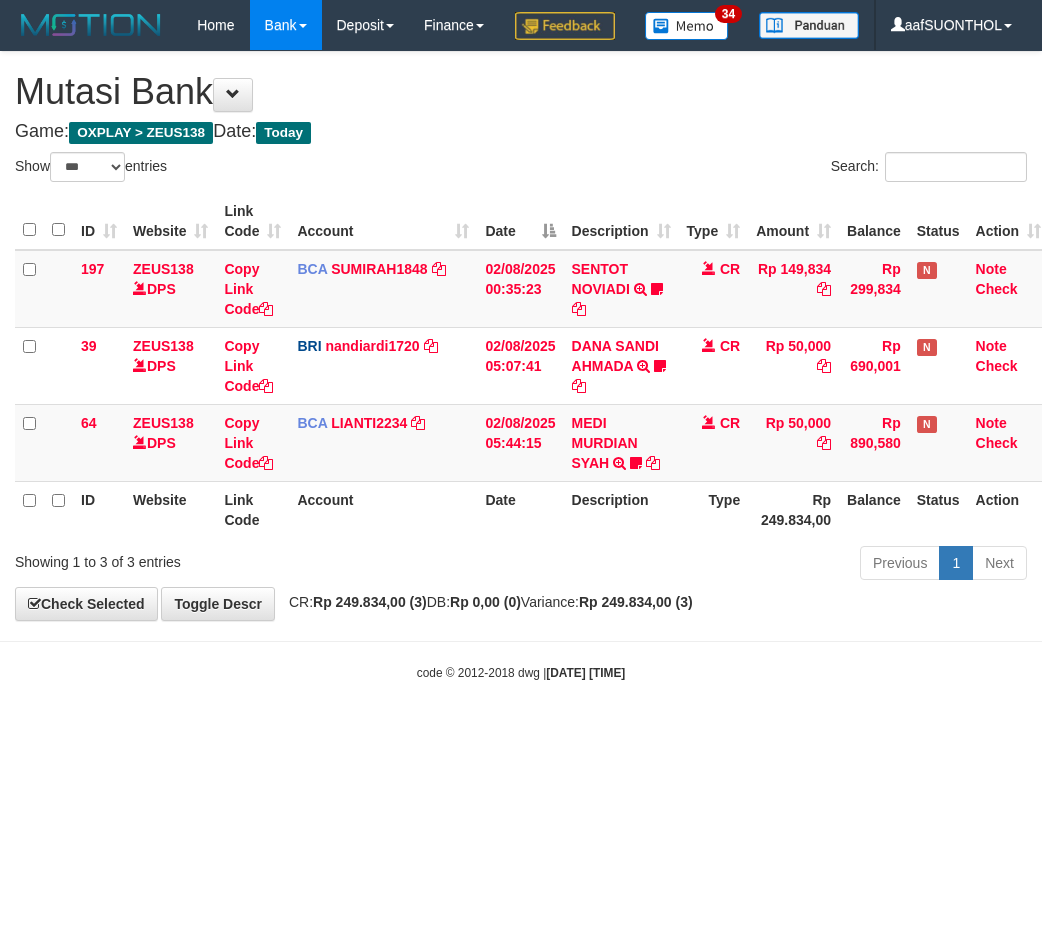 select on "***" 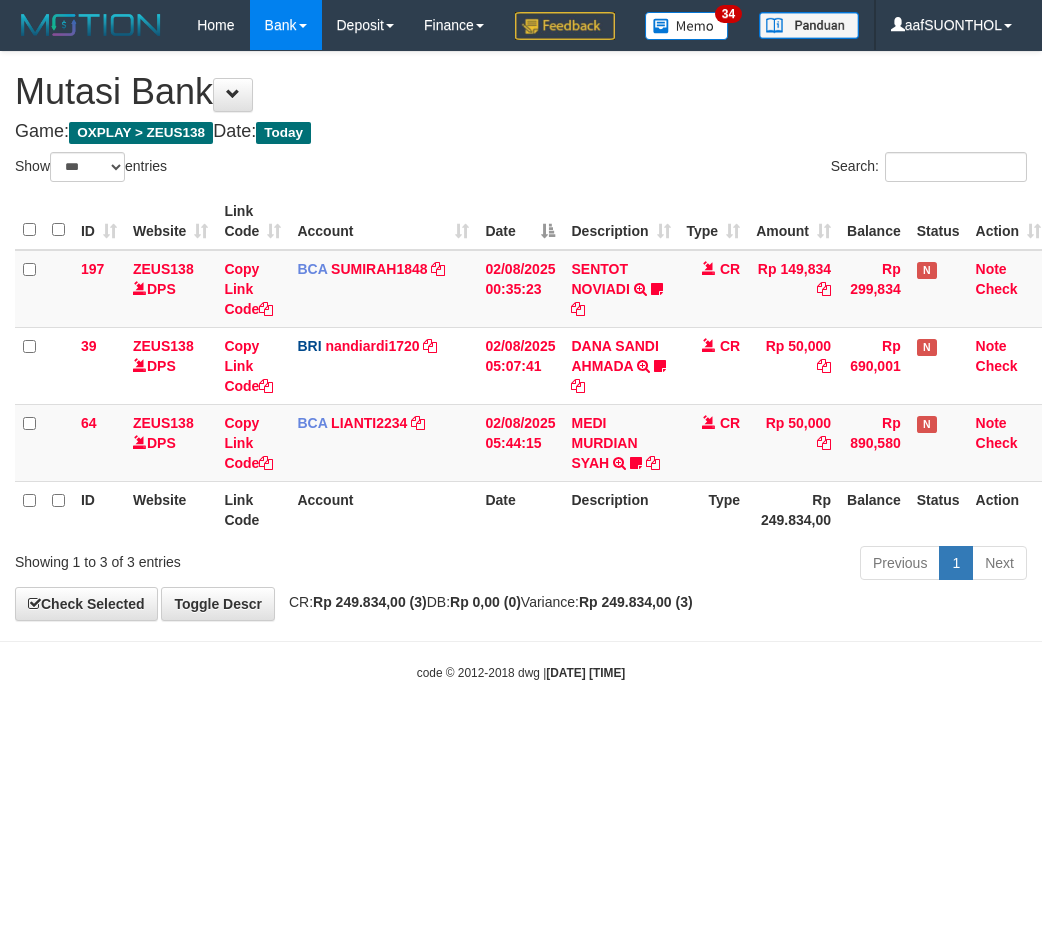 scroll, scrollTop: 0, scrollLeft: 6, axis: horizontal 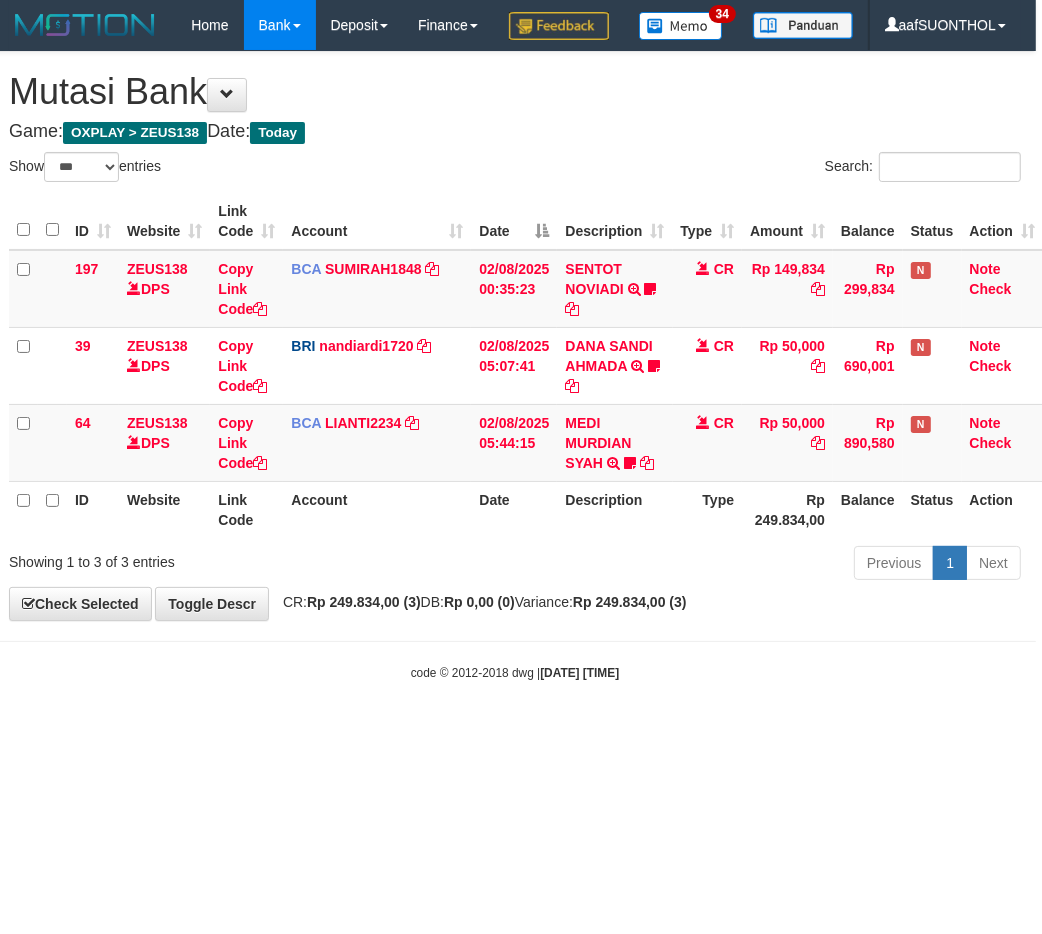 click on "**********" at bounding box center [515, 336] 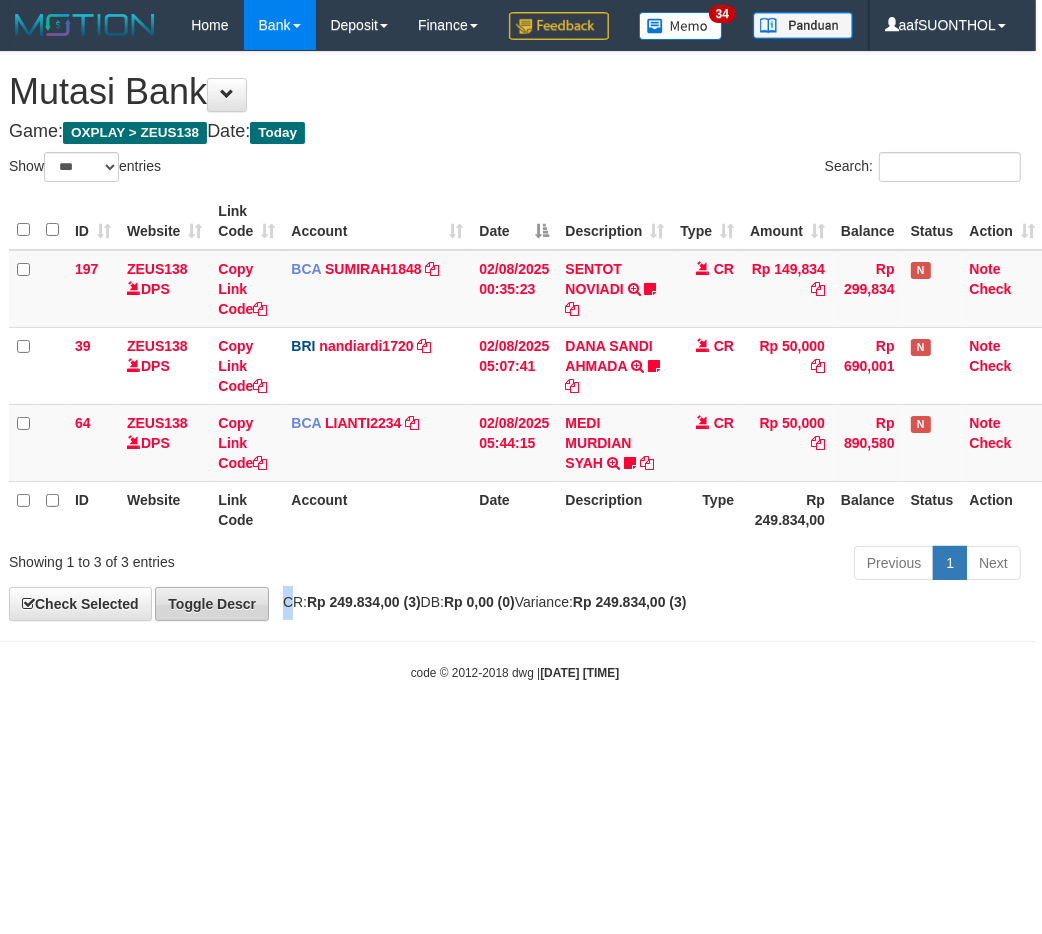 drag, startPoint x: 288, startPoint y: 650, endPoint x: 271, endPoint y: 650, distance: 17 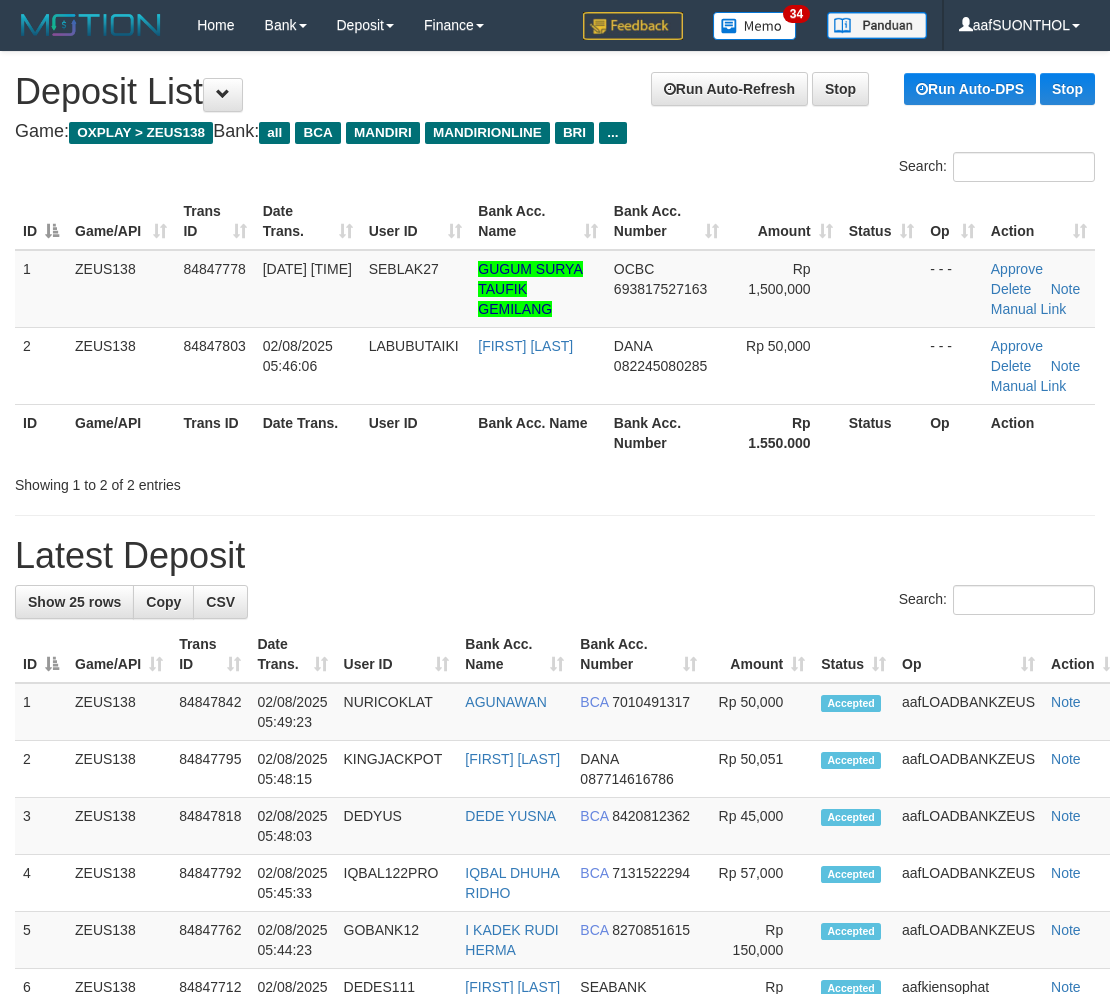 scroll, scrollTop: 0, scrollLeft: 0, axis: both 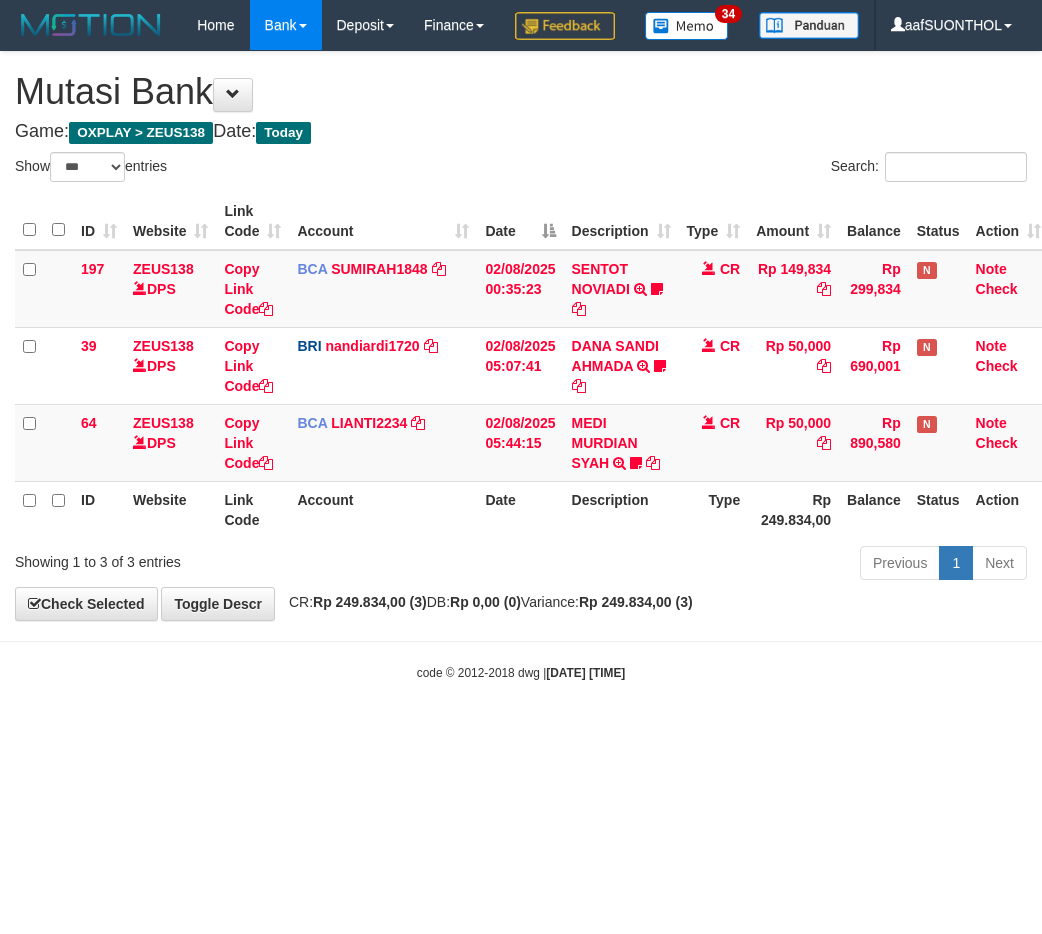 select on "***" 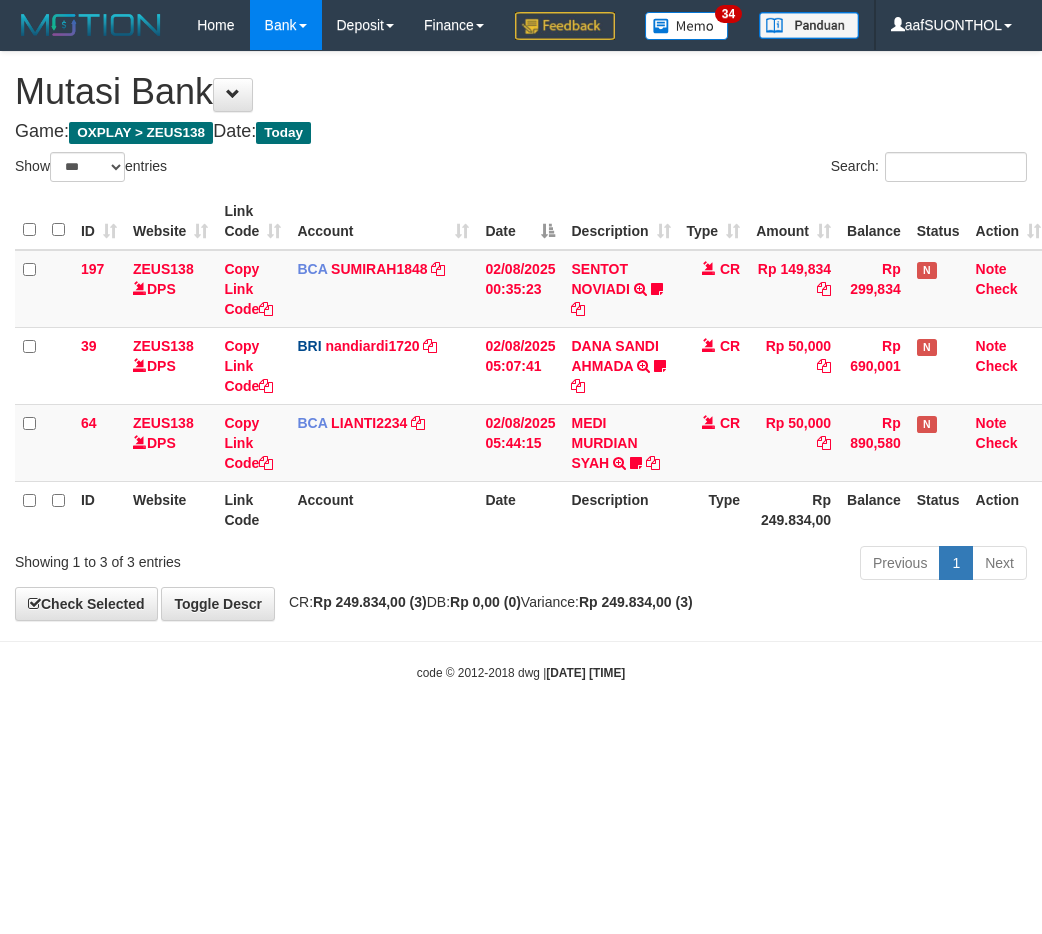 scroll, scrollTop: 0, scrollLeft: 6, axis: horizontal 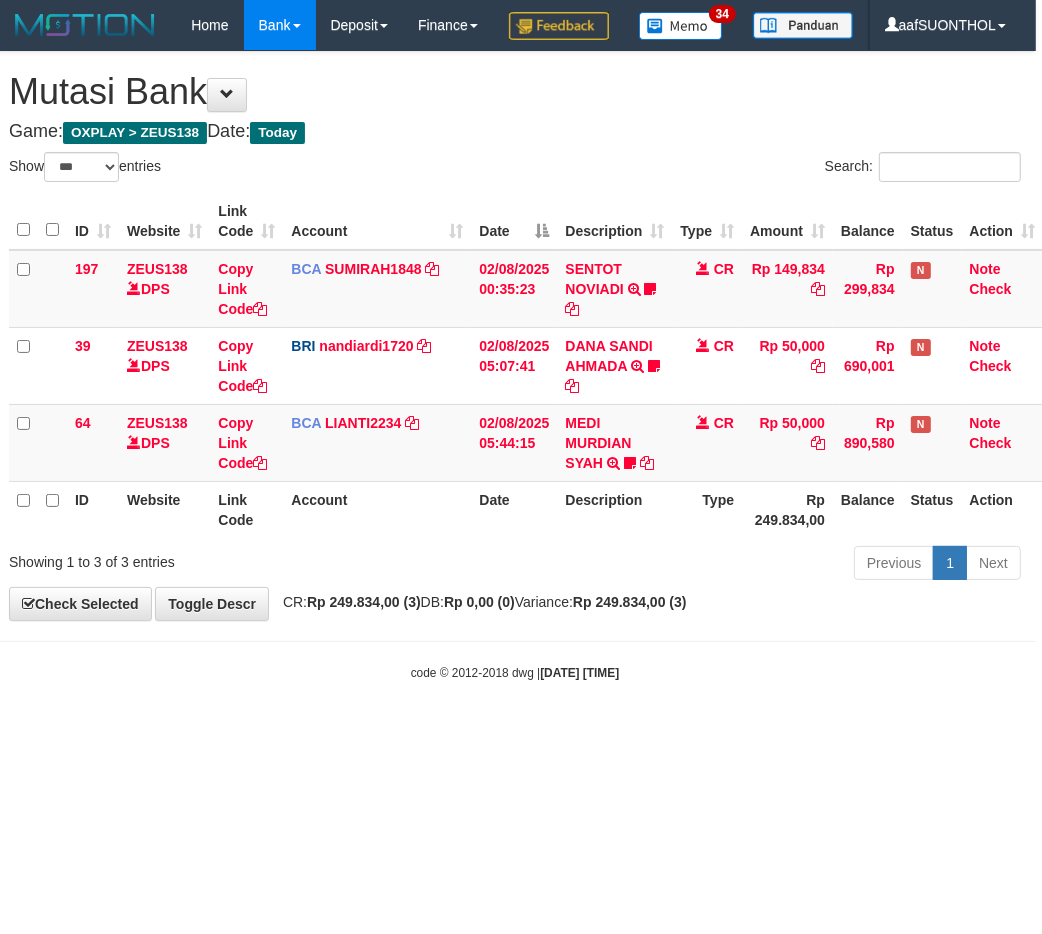 click on "Toggle navigation
Home
Bank
Account List
Load
By Website
Group
[OXPLAY]													ZEUS138
By Load Group (DPS)" at bounding box center [515, 366] 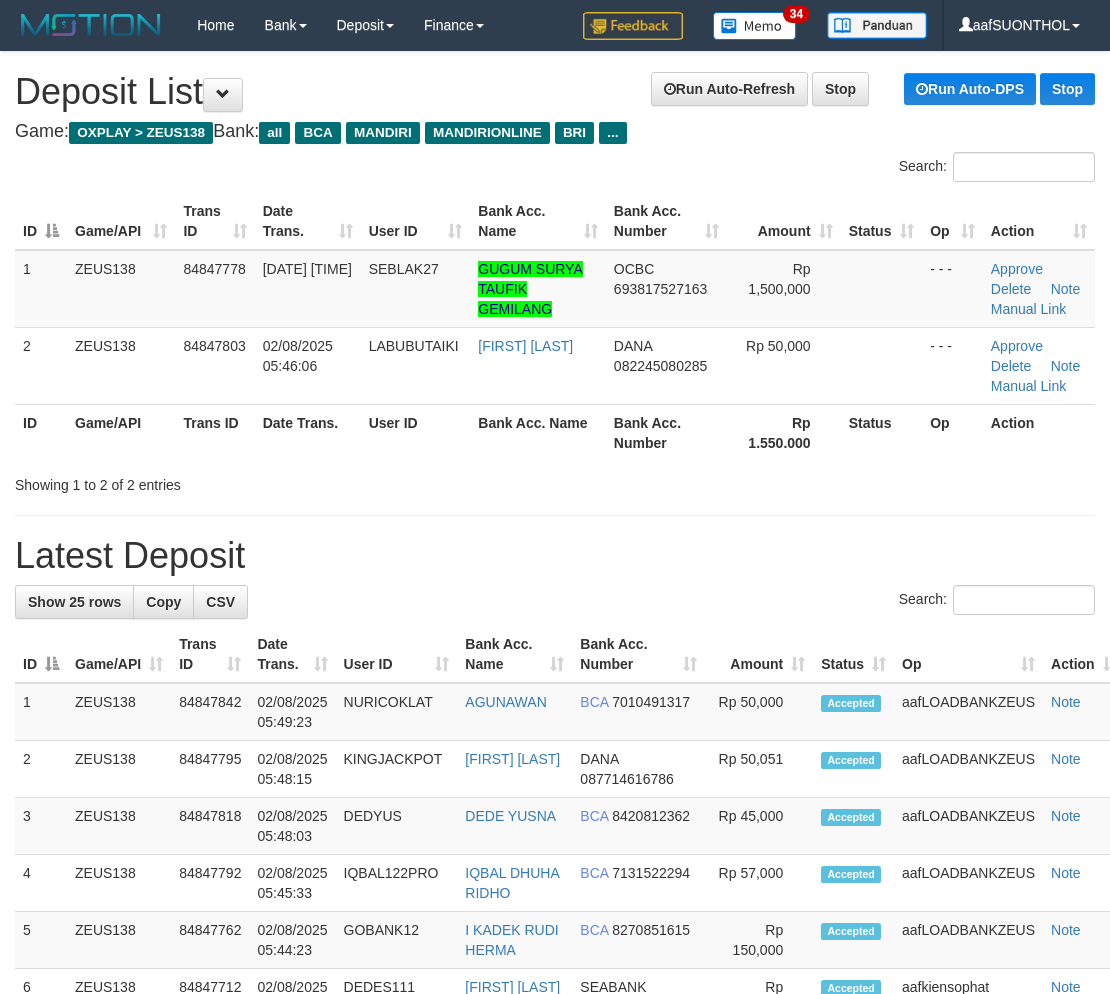 scroll, scrollTop: 0, scrollLeft: 0, axis: both 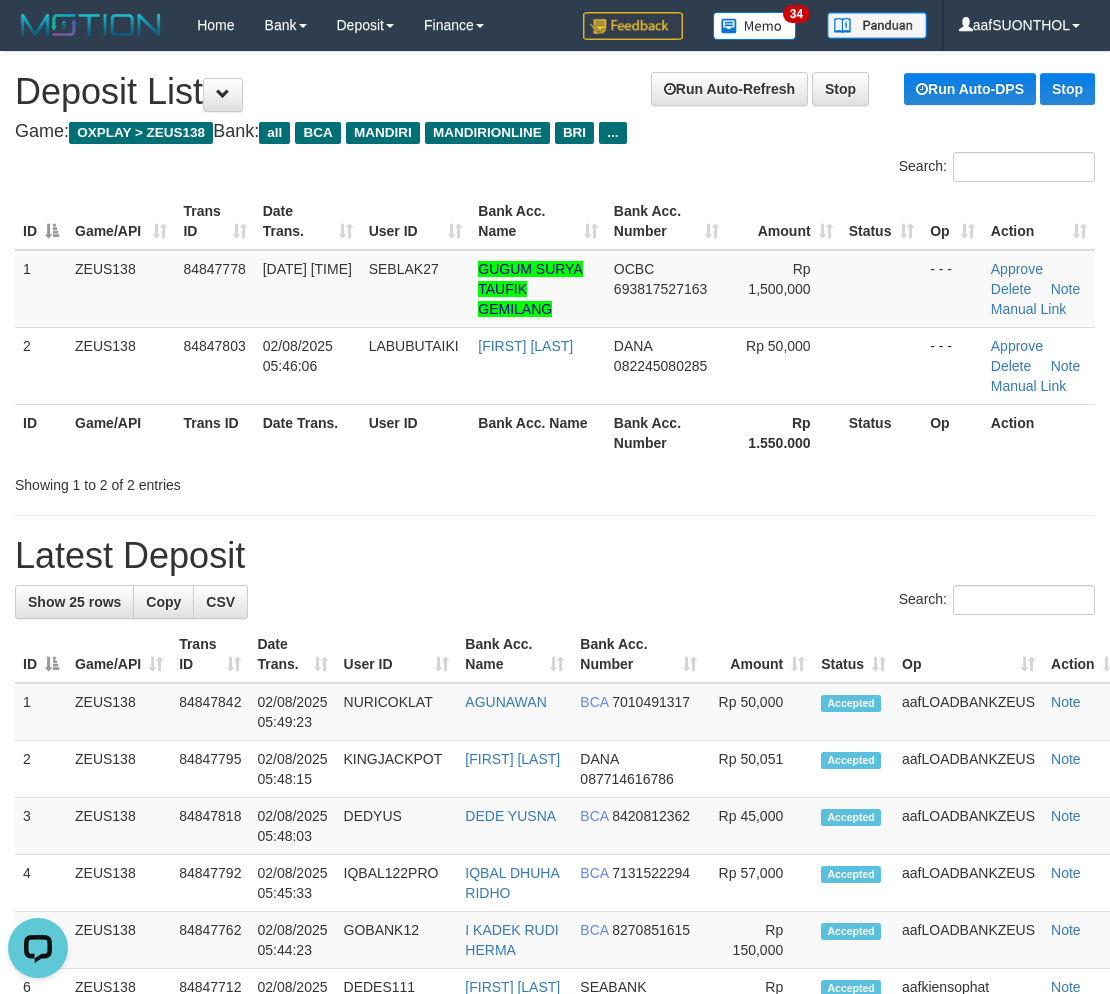 click on "Latest Deposit" at bounding box center [555, 556] 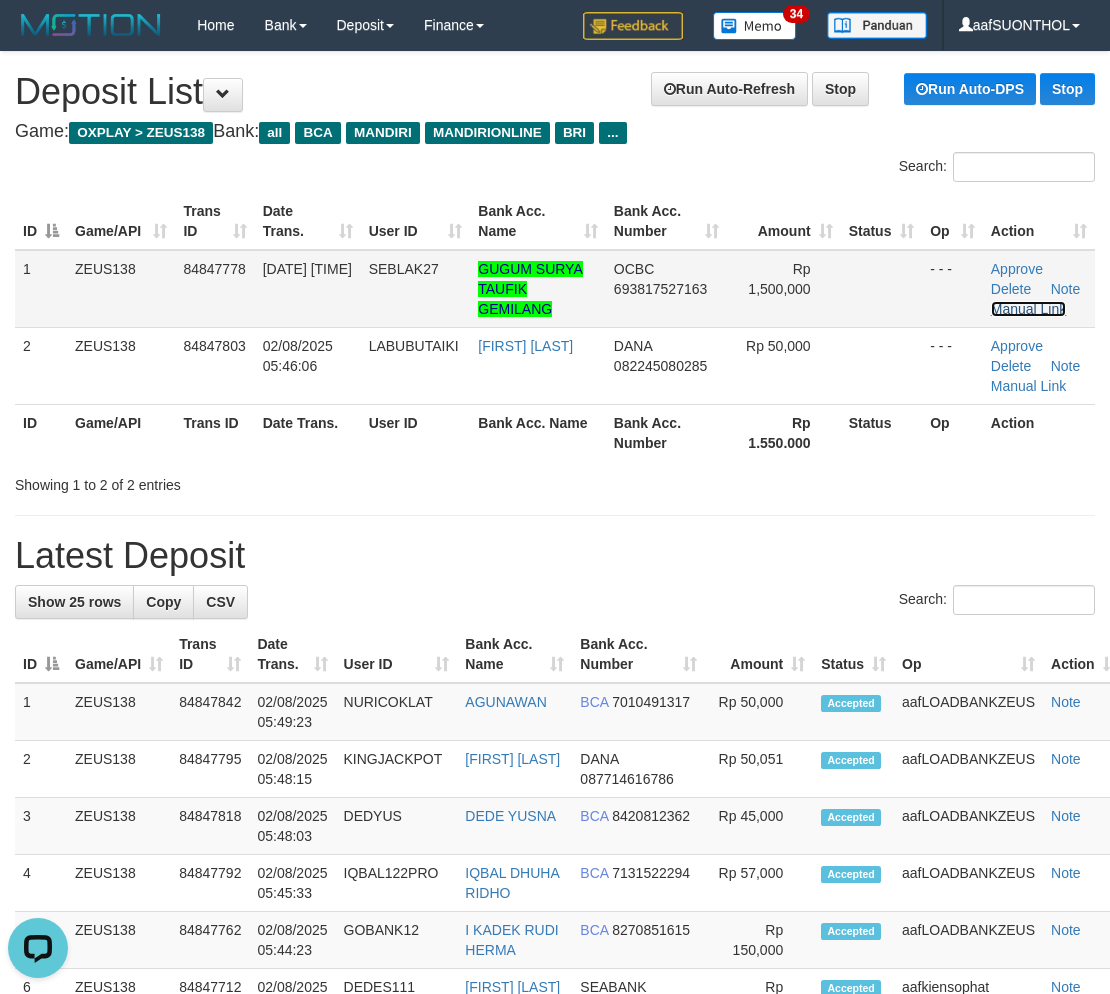click on "Manual Link" at bounding box center (1029, 309) 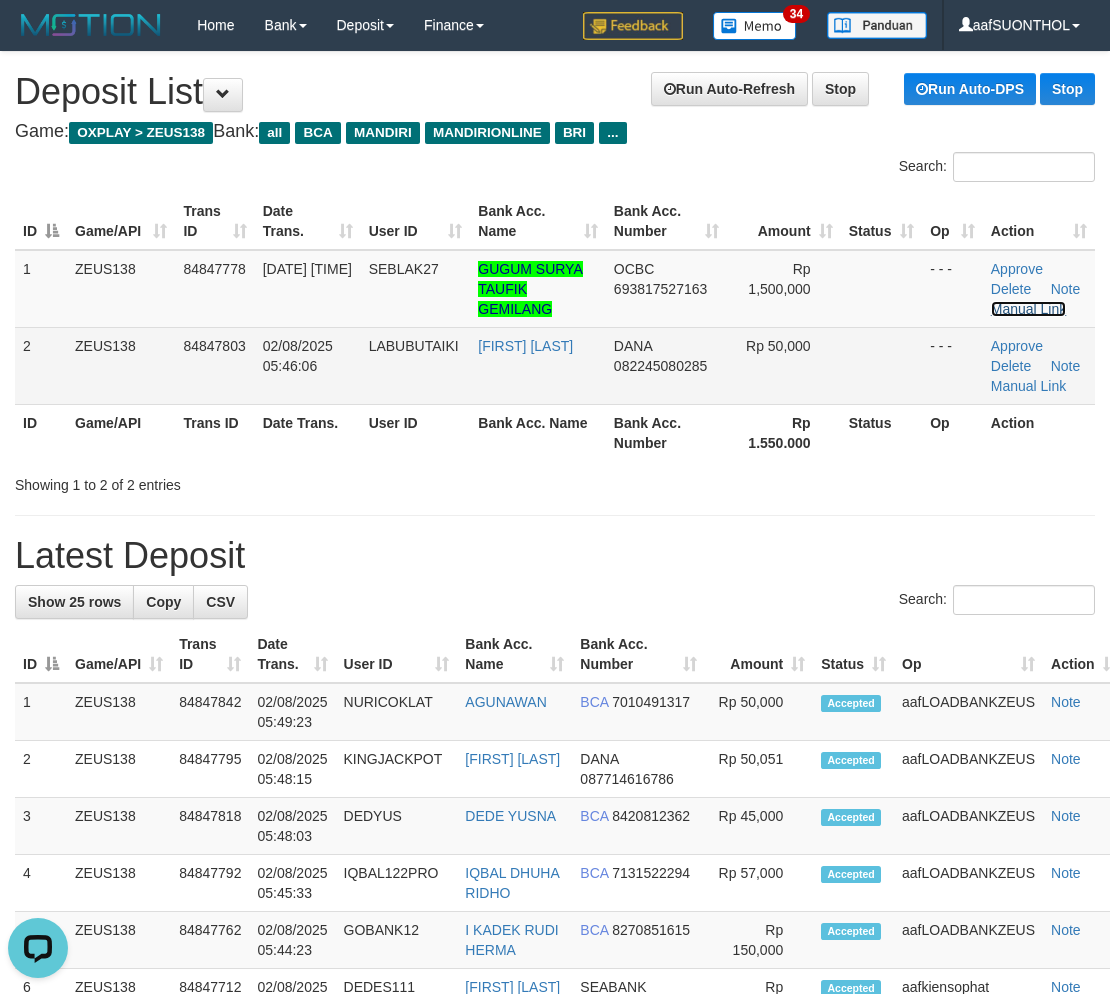 click on "Manual Link" at bounding box center (1029, 309) 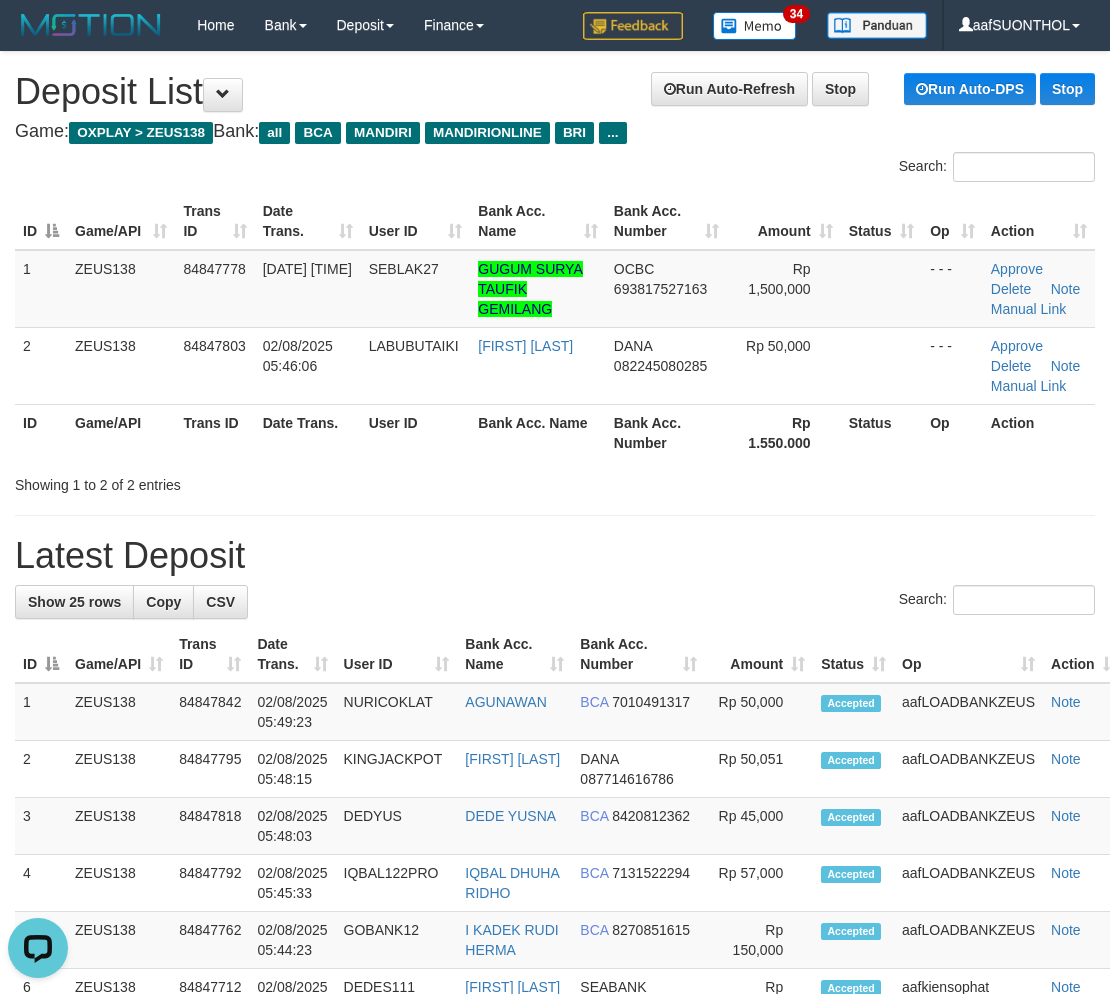 click on "Latest Deposit" at bounding box center (555, 556) 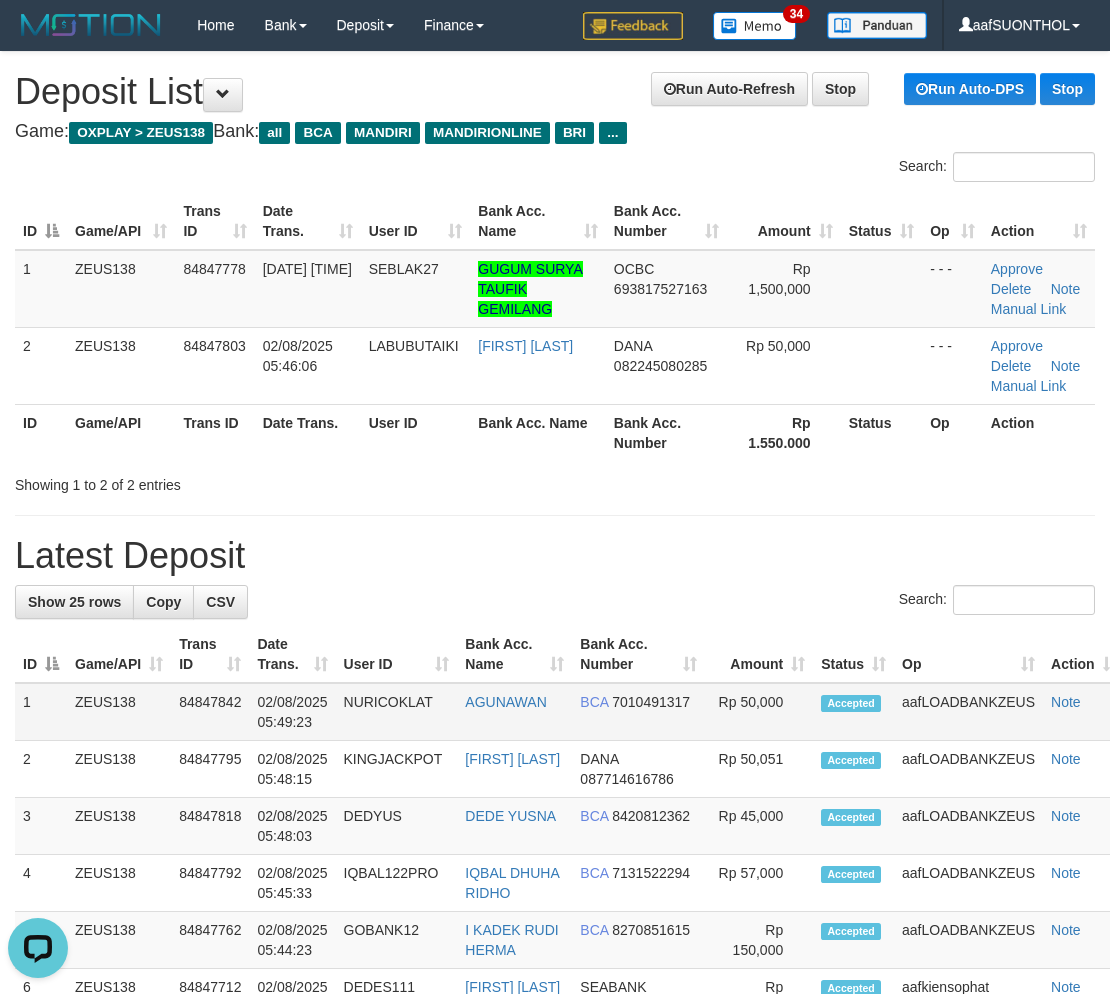 drag, startPoint x: 492, startPoint y: 544, endPoint x: 1084, endPoint y: 714, distance: 615.9253 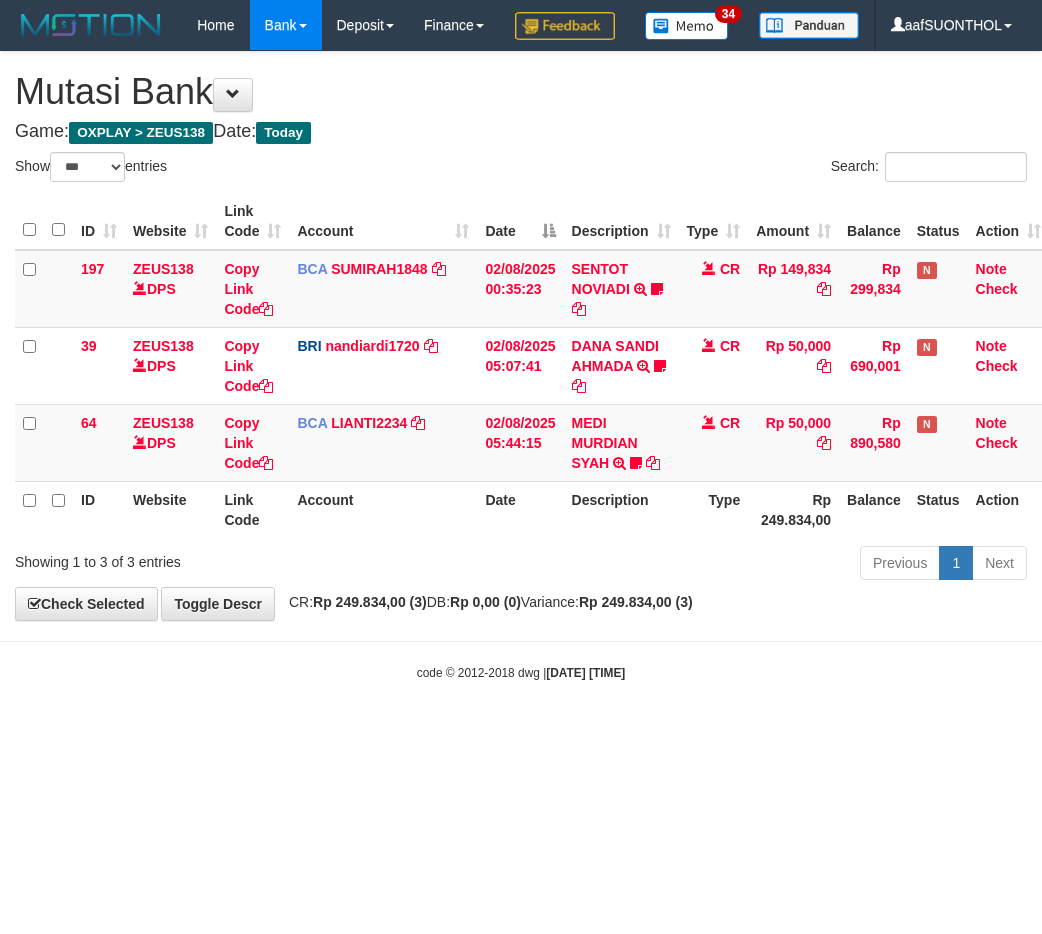 select on "***" 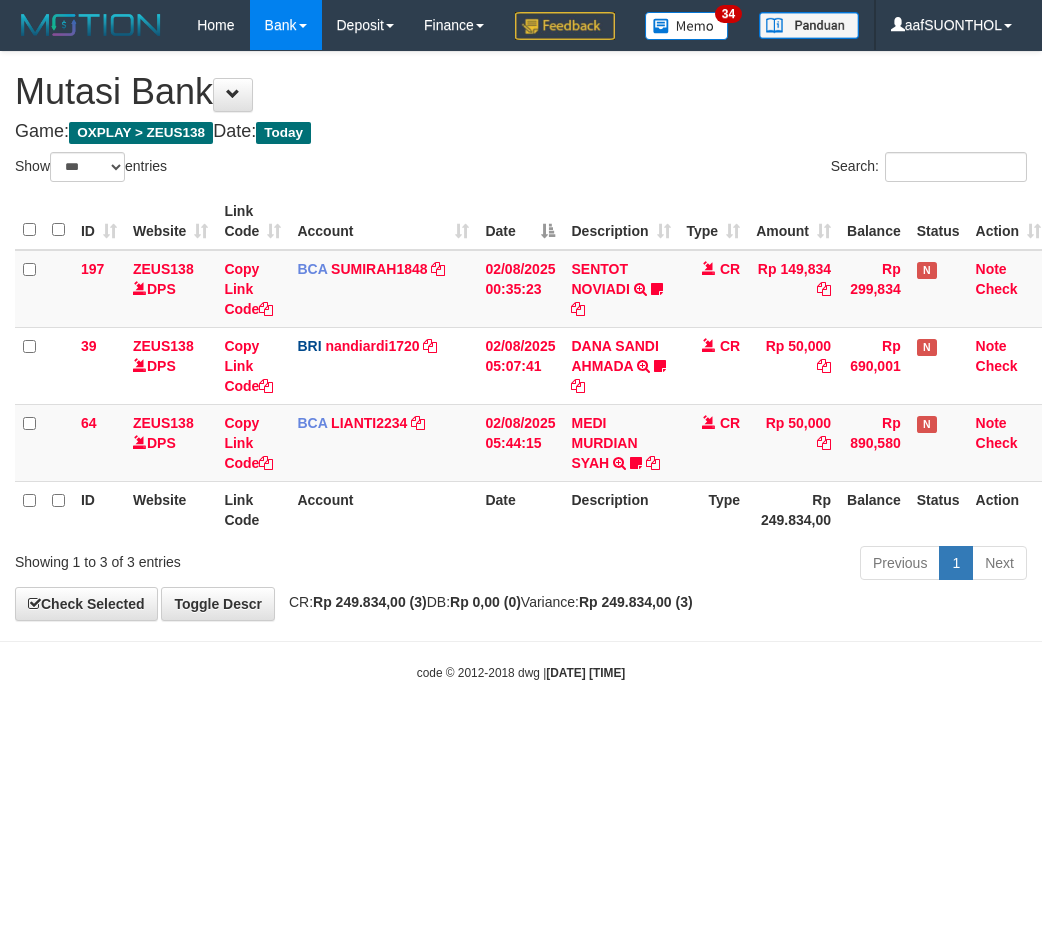 scroll, scrollTop: 0, scrollLeft: 6, axis: horizontal 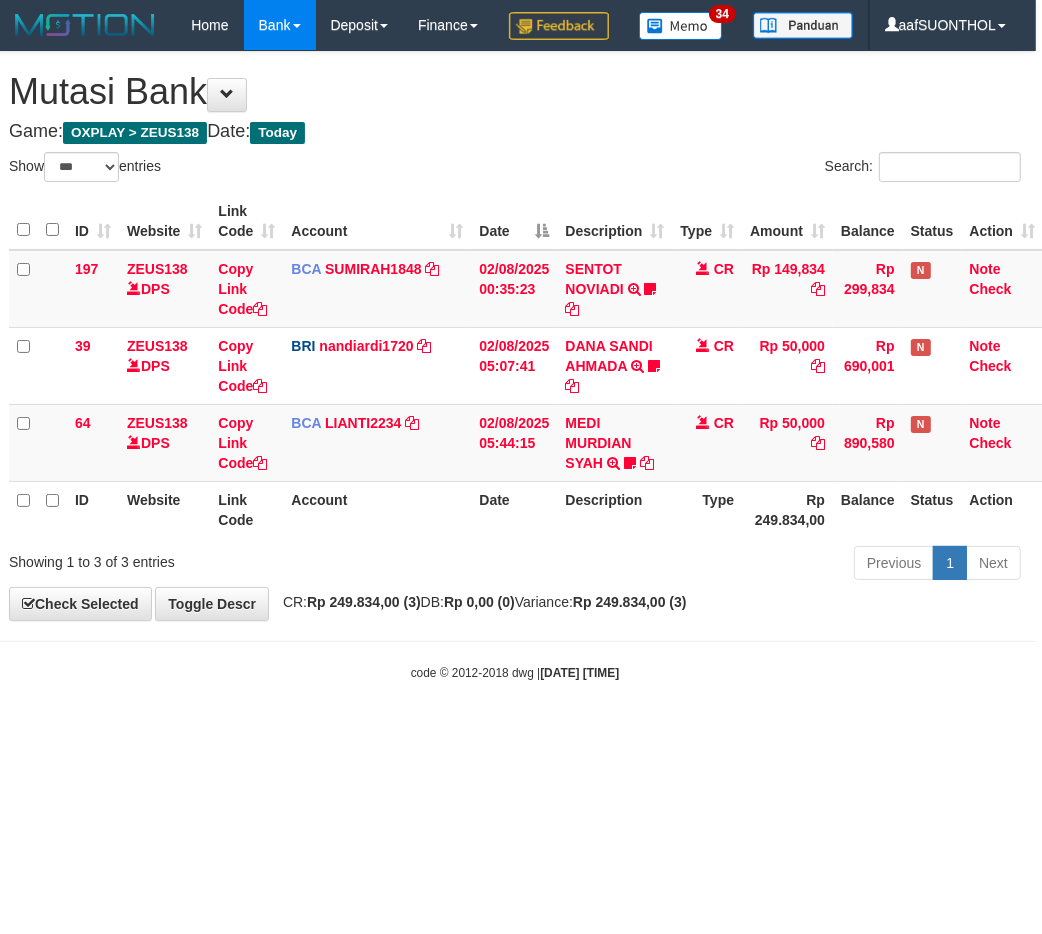click on "code © 2012-2018 dwg |  [DATE] [TIME]" at bounding box center (515, 672) 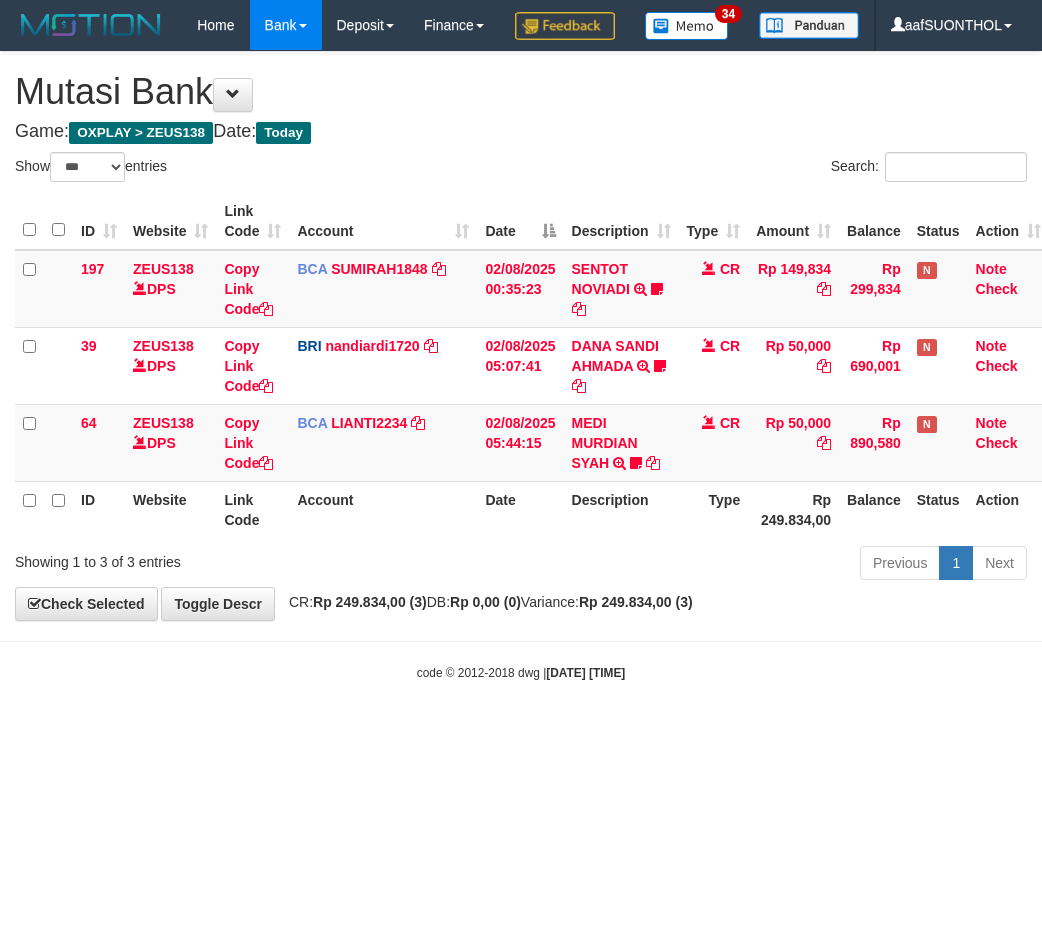 select on "***" 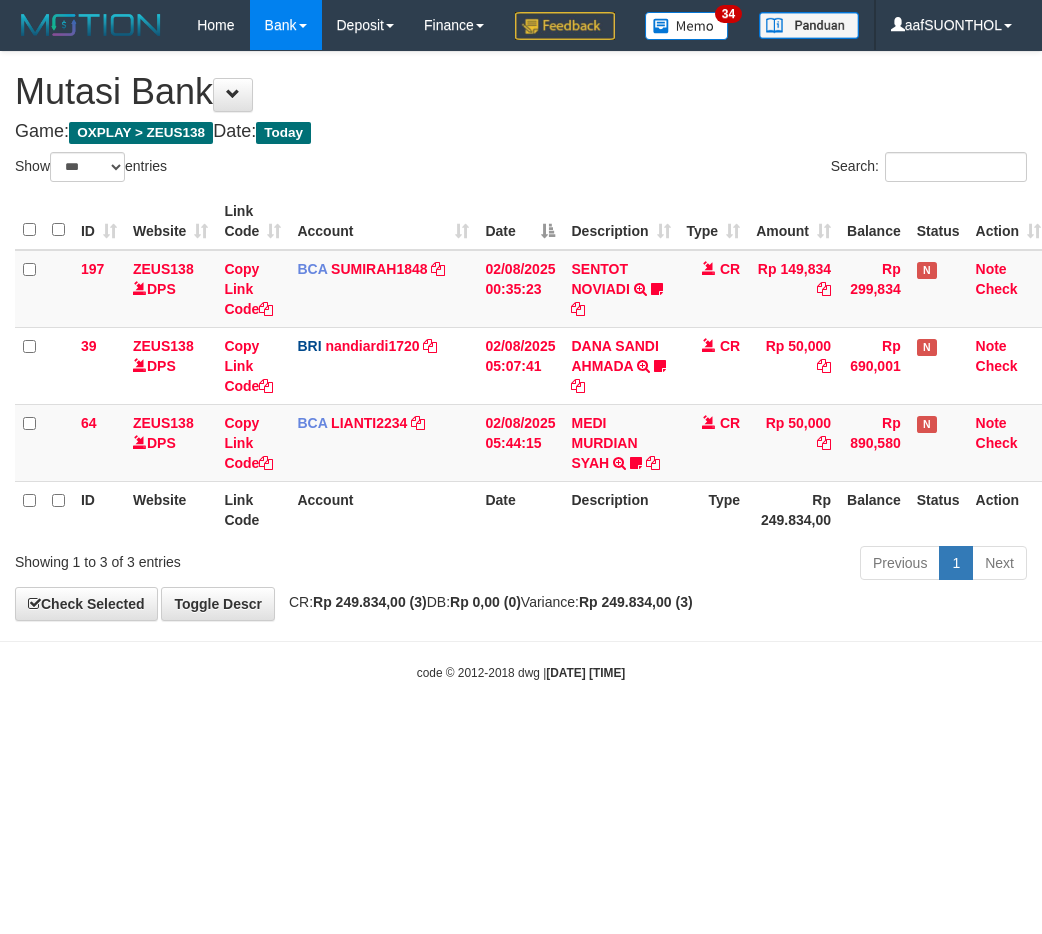 scroll, scrollTop: 0, scrollLeft: 6, axis: horizontal 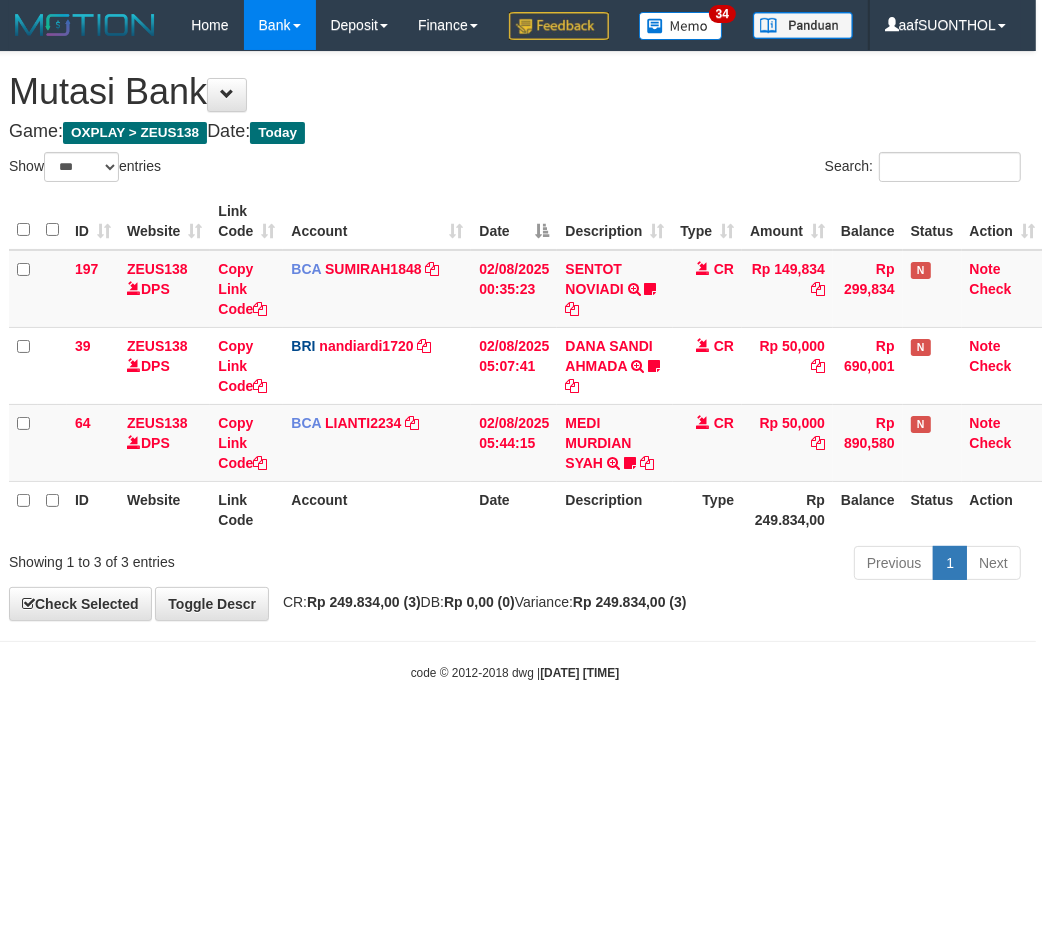click on "Rp 249.834,00 (3)" at bounding box center [364, 602] 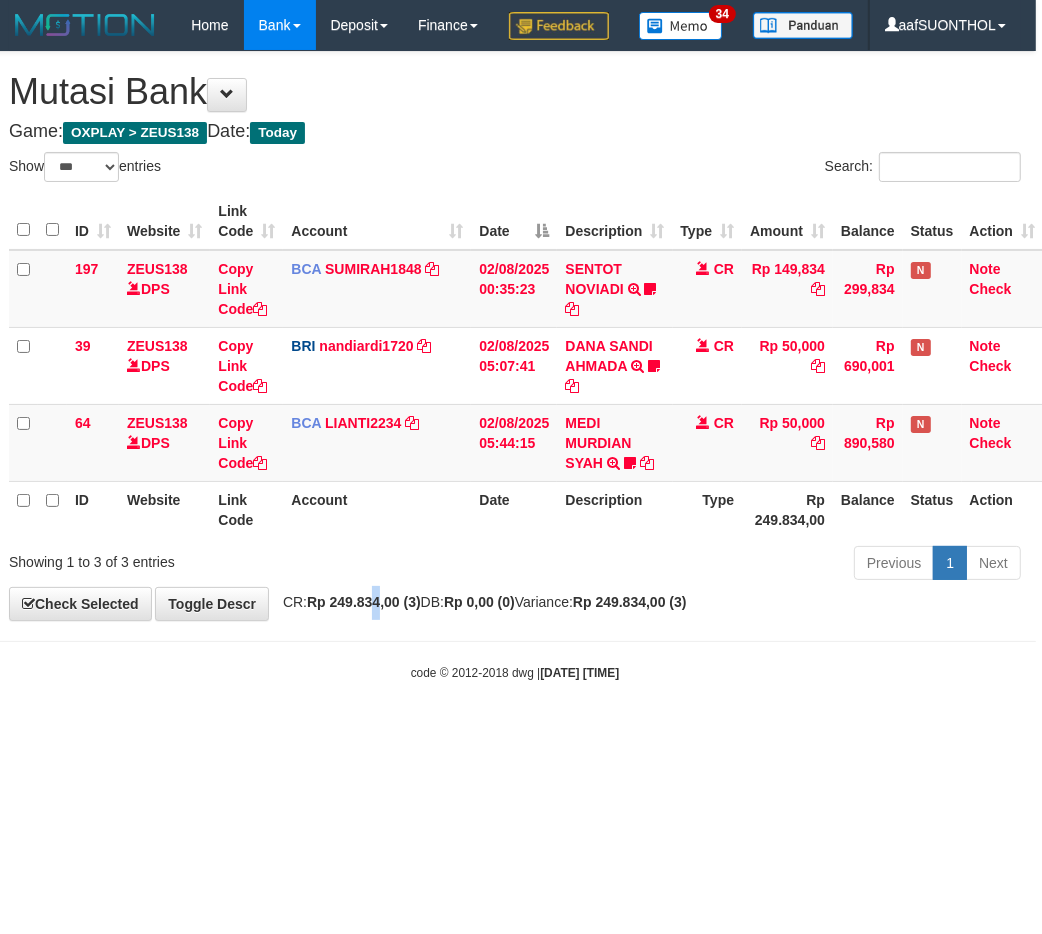 click on "**********" at bounding box center (515, 336) 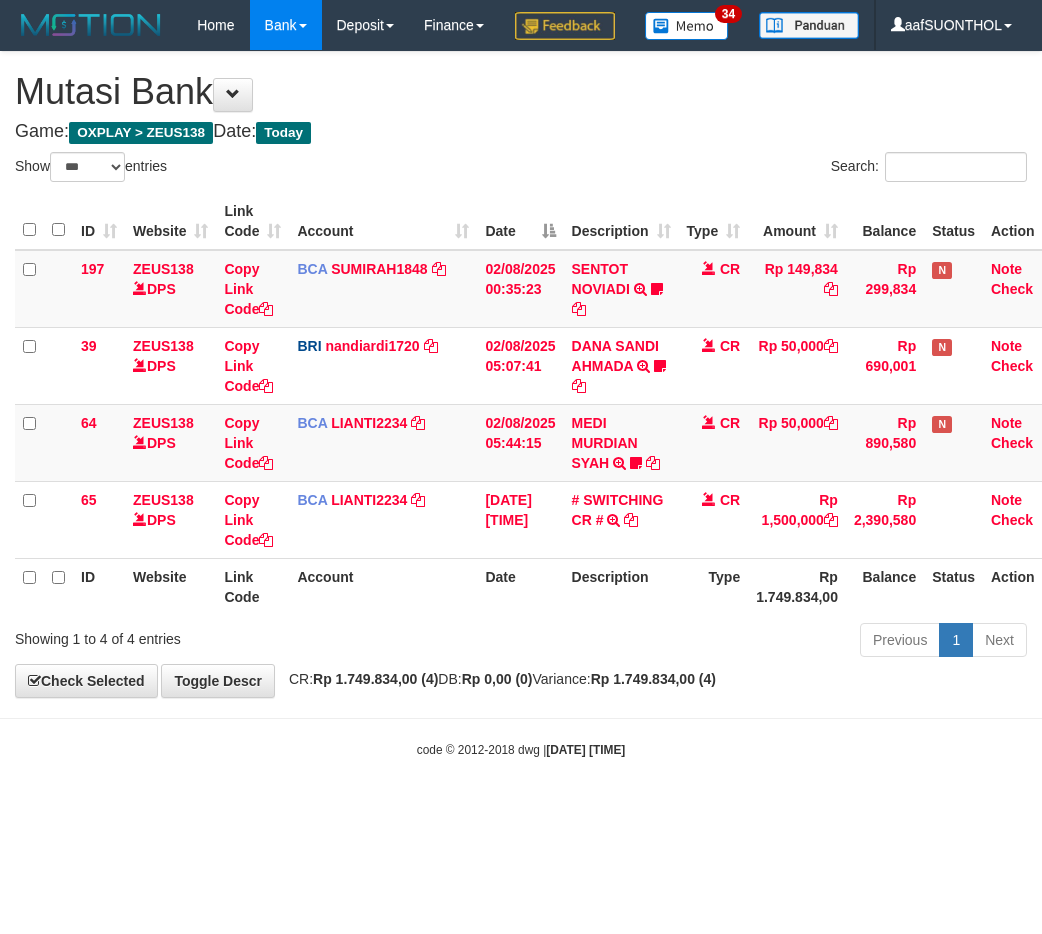 select on "***" 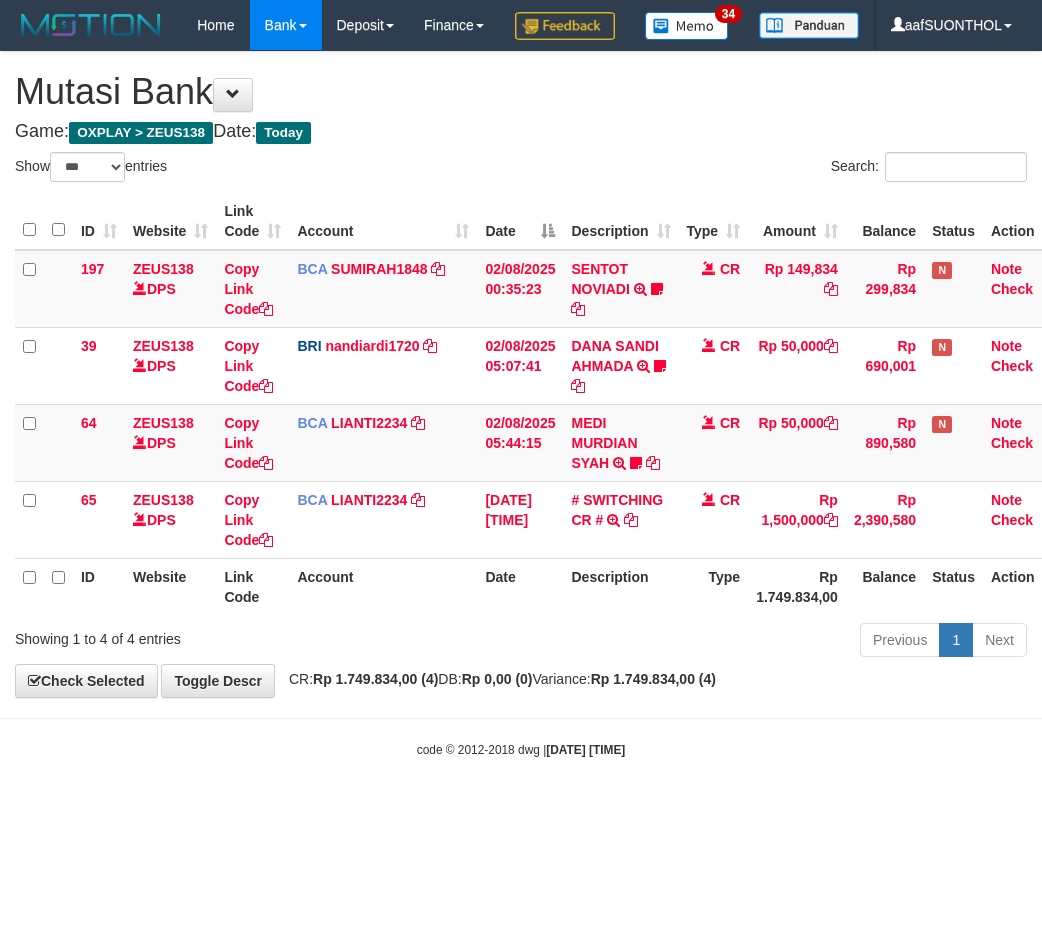 scroll, scrollTop: 0, scrollLeft: 6, axis: horizontal 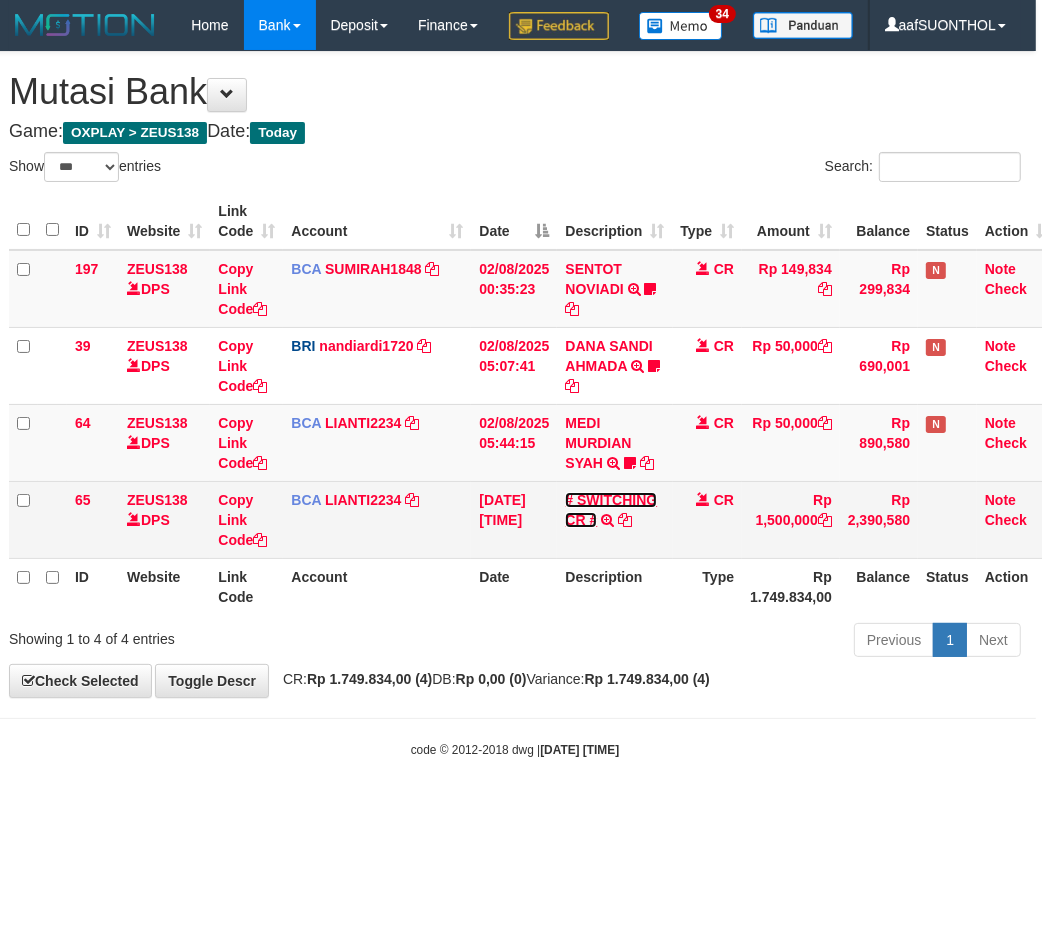 click on "# SWITCHING CR #" at bounding box center [611, 510] 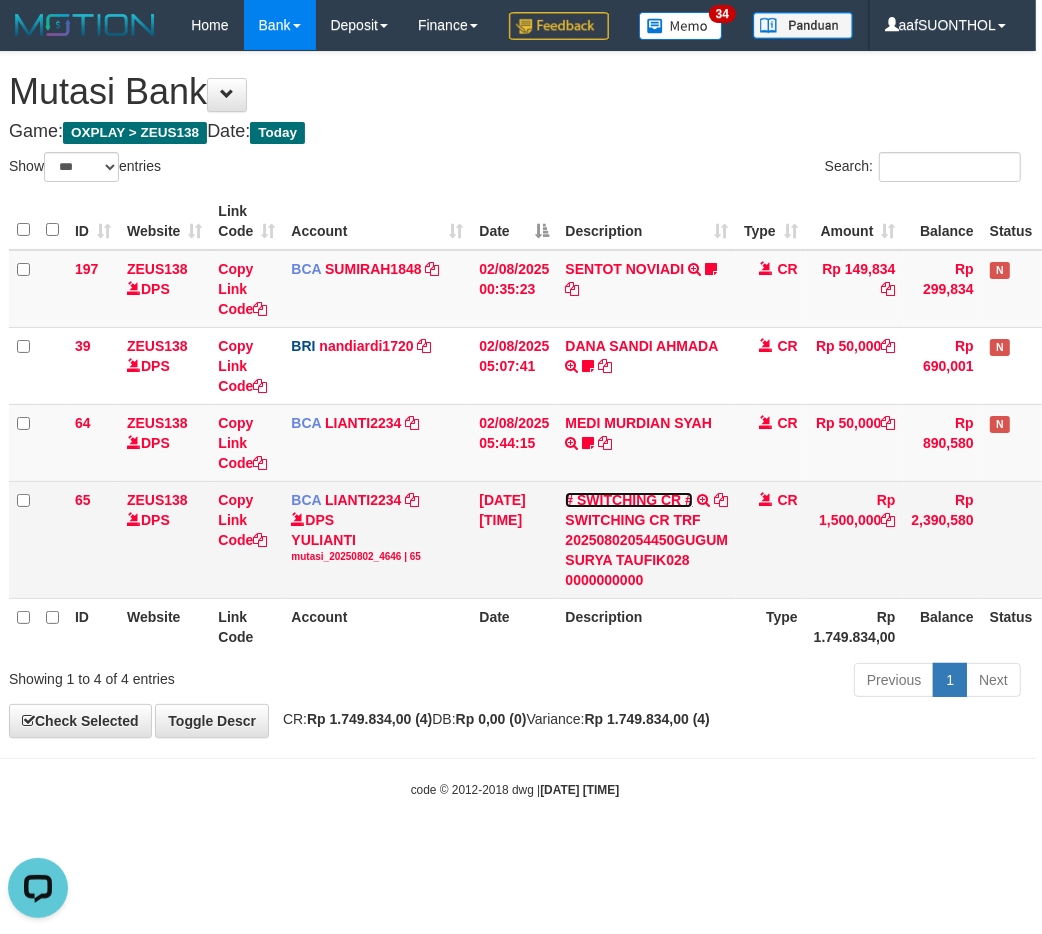 scroll, scrollTop: 0, scrollLeft: 0, axis: both 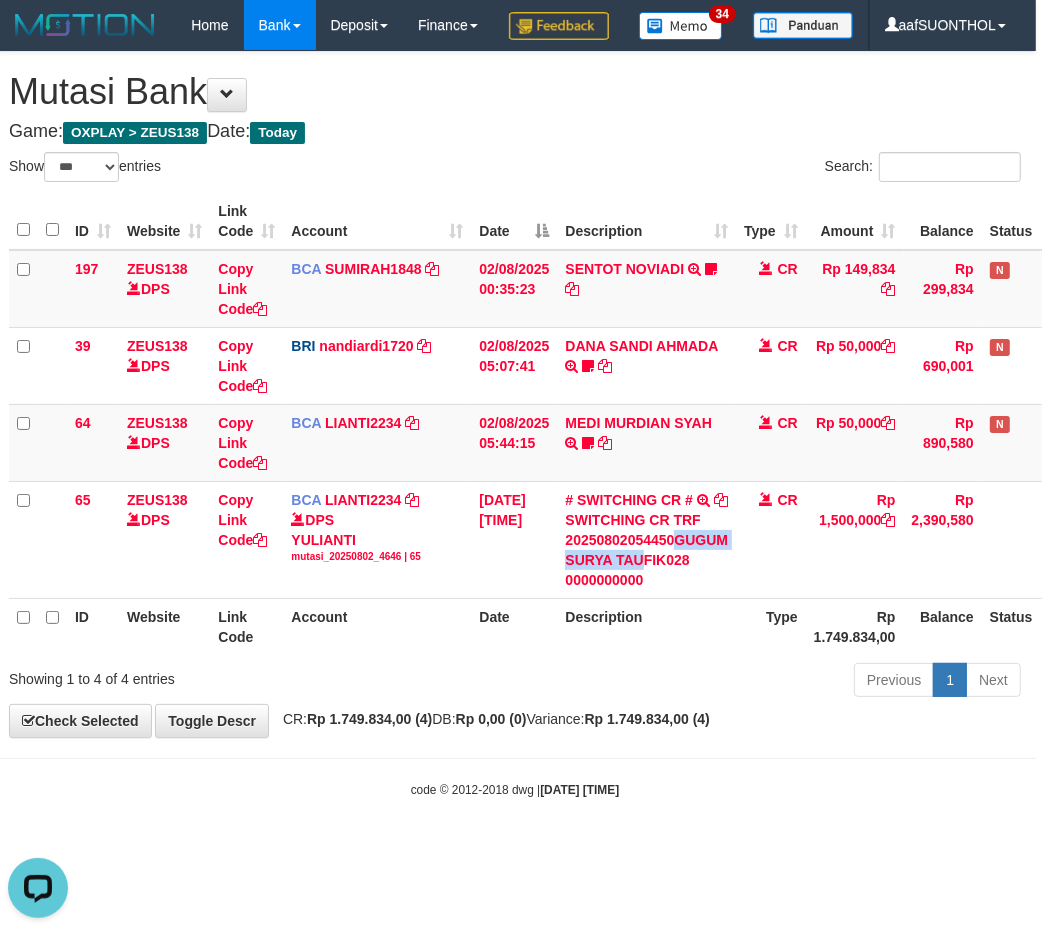 copy on "GUGUM SURYA TAU" 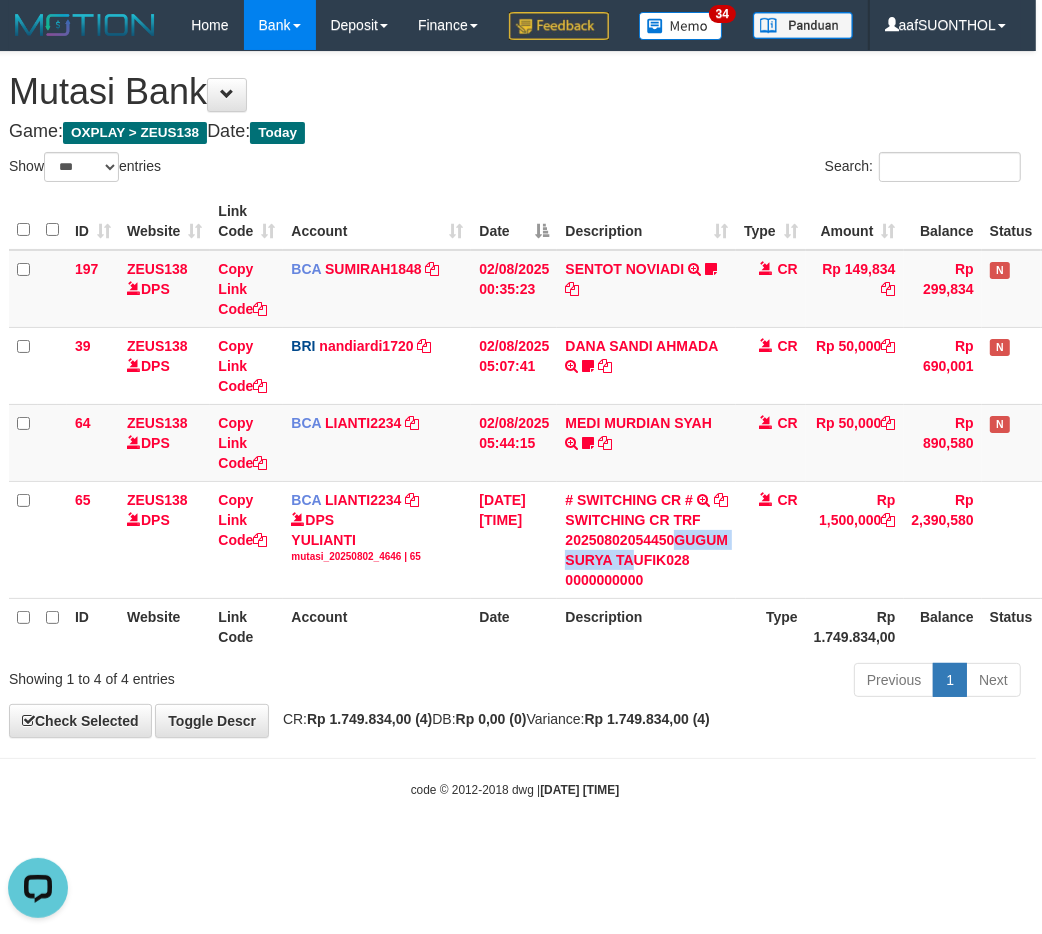 copy on "GUGUM SURYA TA" 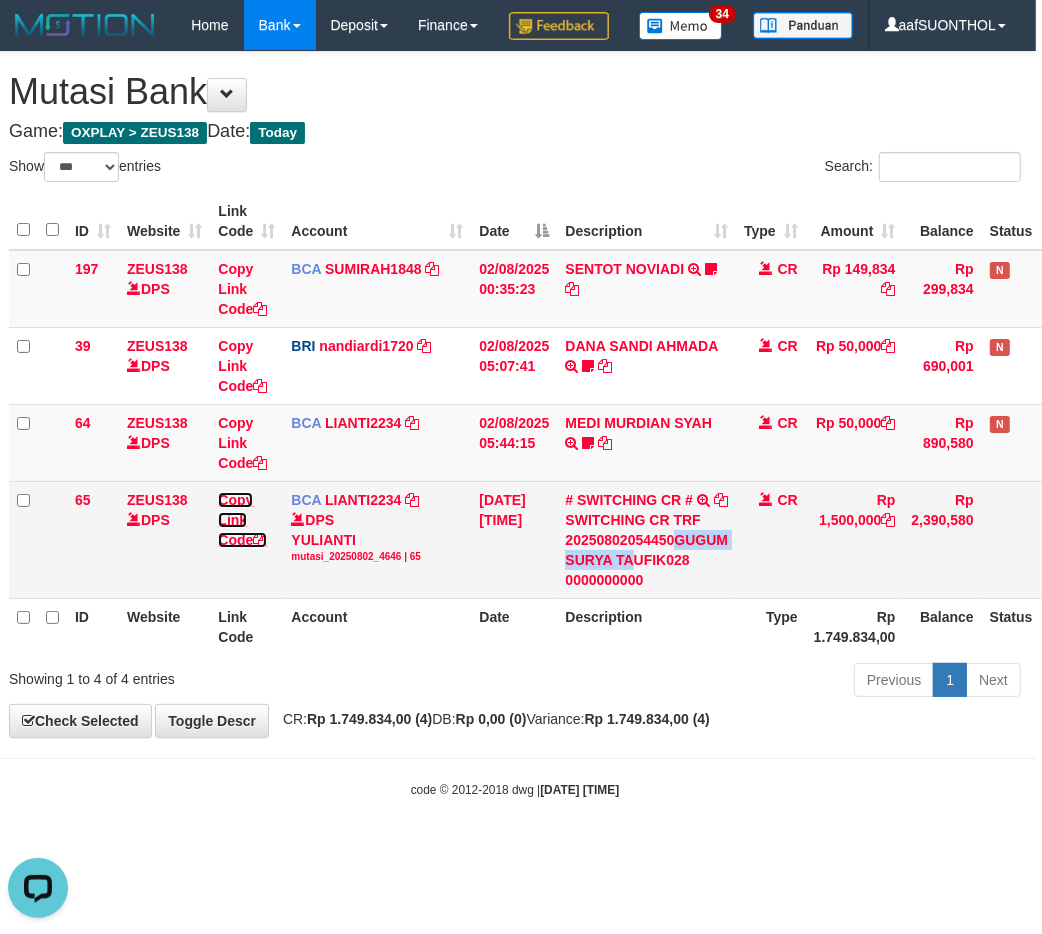 click on "Copy Link Code" at bounding box center [242, 520] 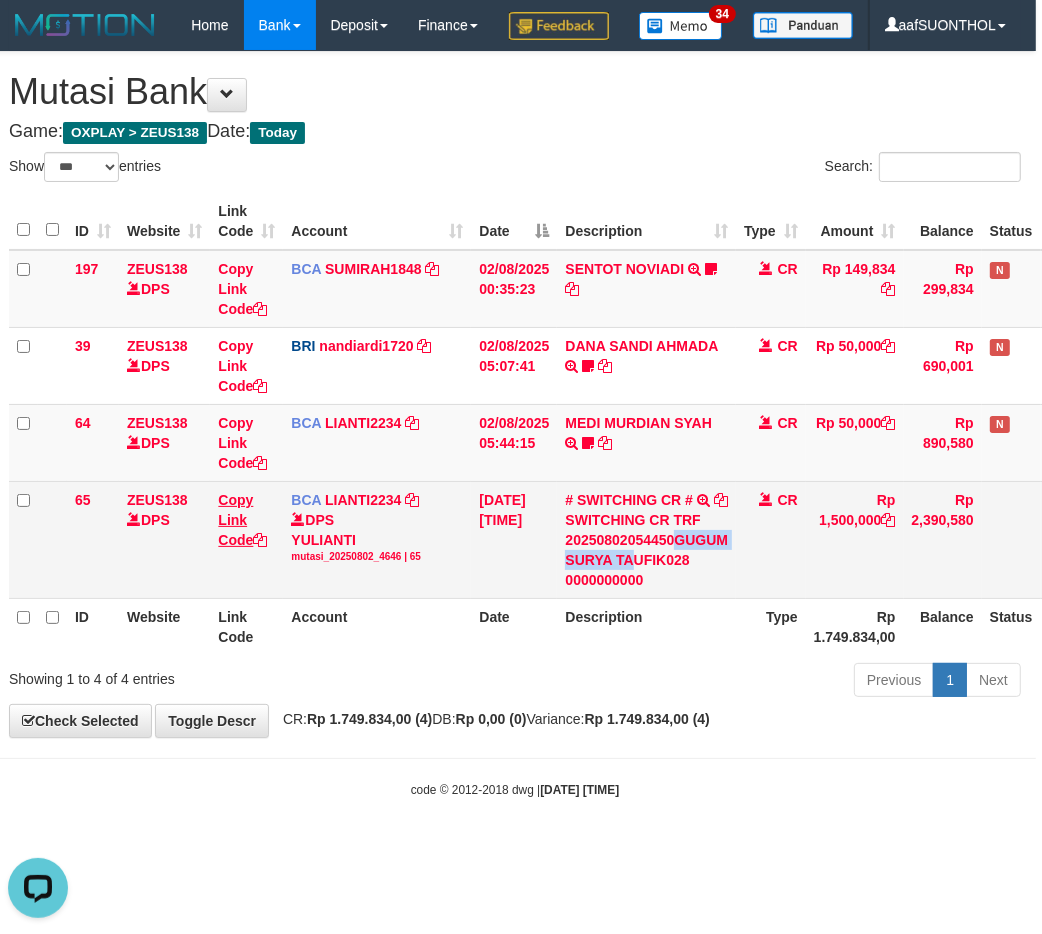 copy on "GUGUM SURYA TA" 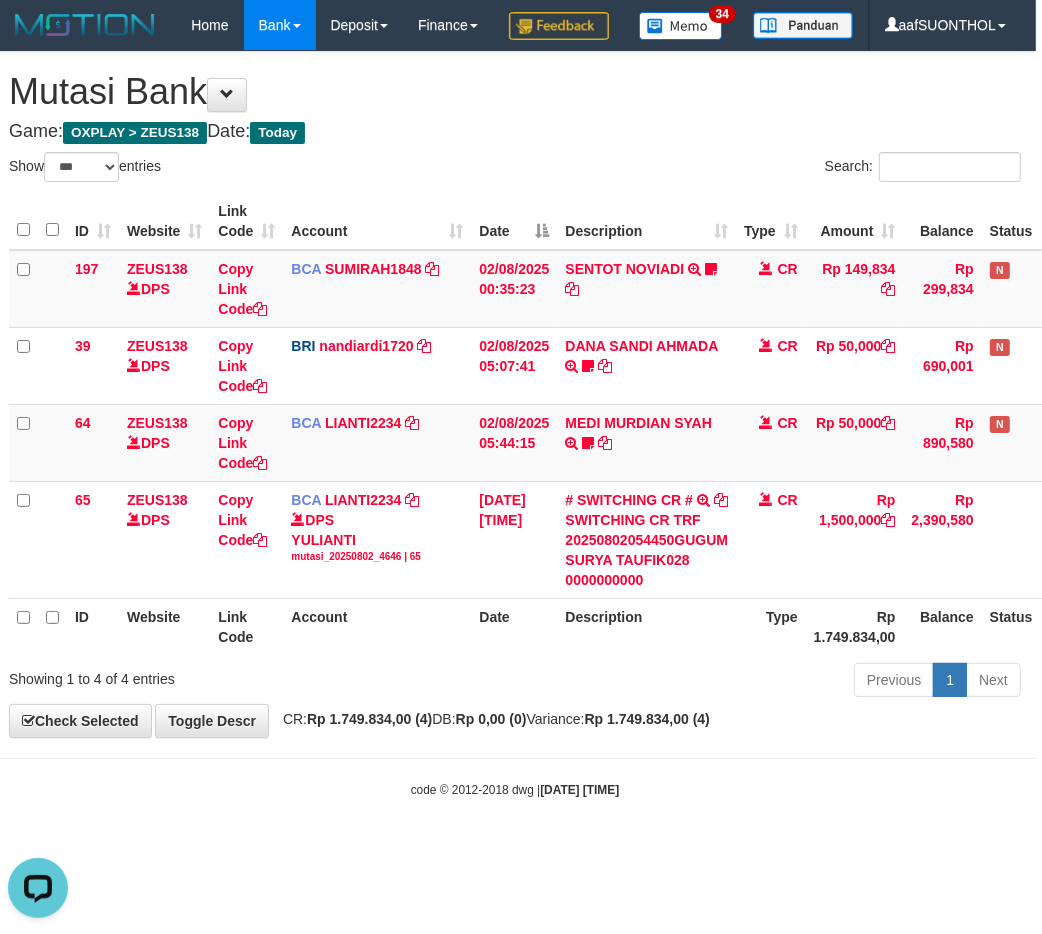 scroll, scrollTop: 252, scrollLeft: 0, axis: vertical 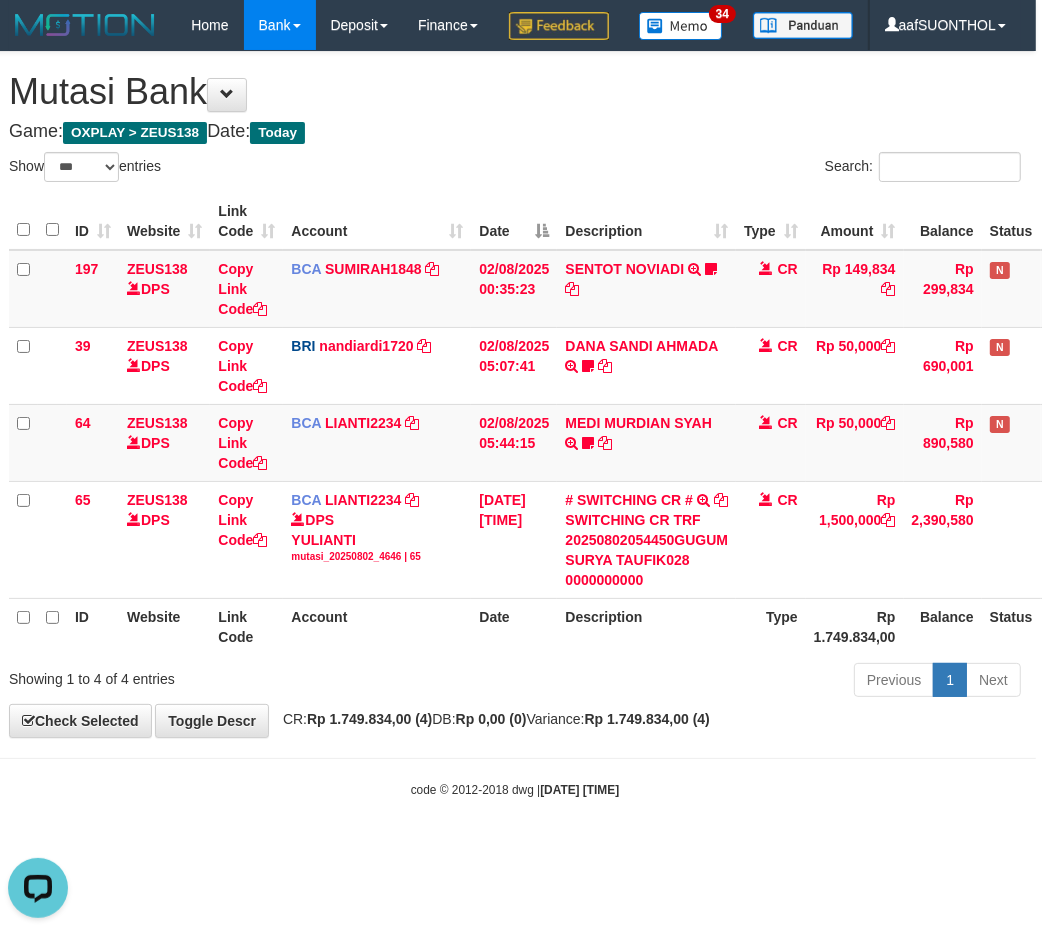 click on "Previous 1 Next" at bounding box center [732, 682] 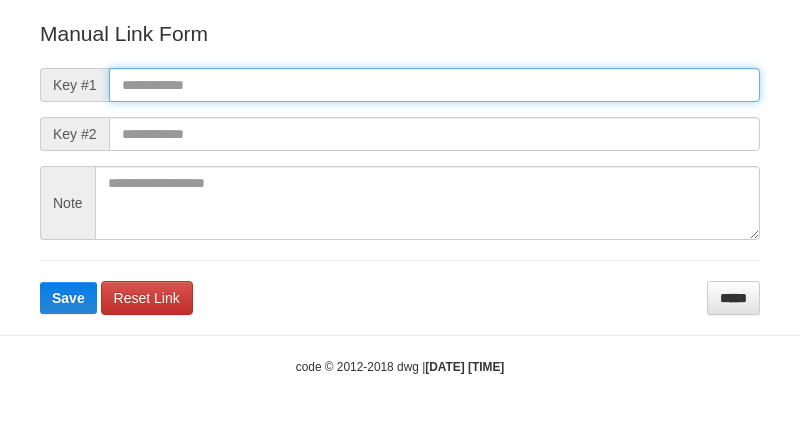 click at bounding box center [434, 85] 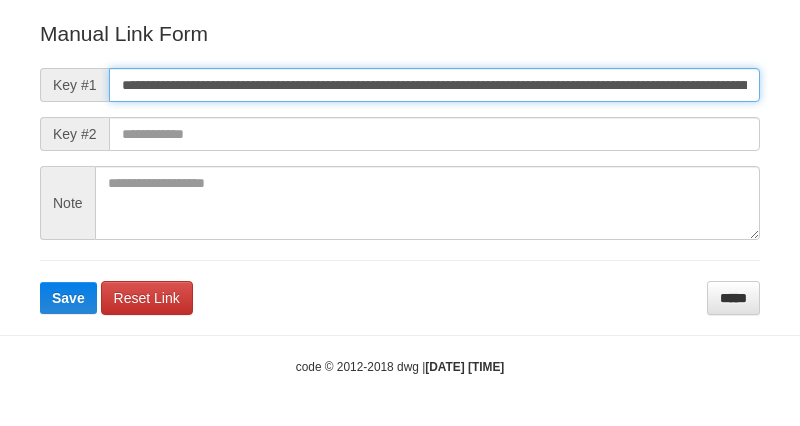 scroll, scrollTop: 0, scrollLeft: 1083, axis: horizontal 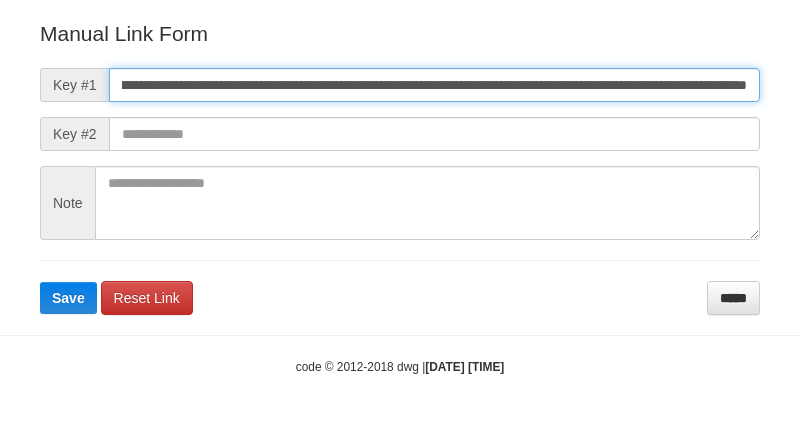 type on "**********" 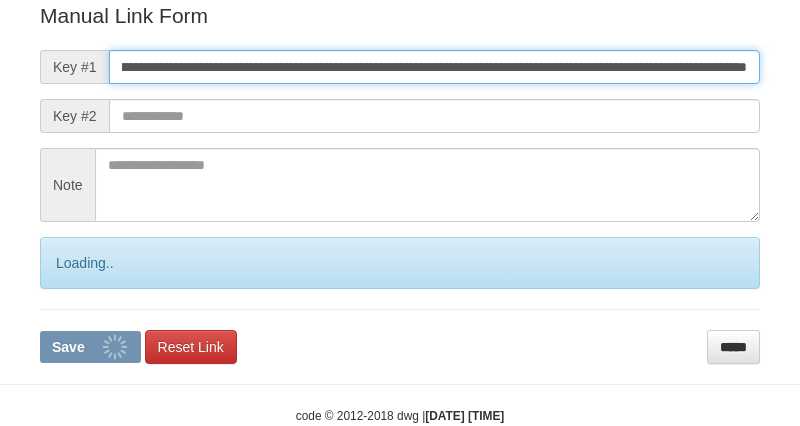 click on "Save" at bounding box center [90, 347] 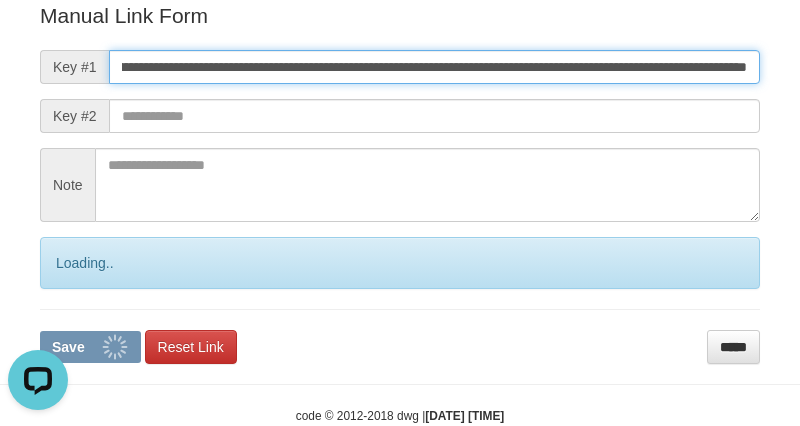 scroll, scrollTop: 0, scrollLeft: 0, axis: both 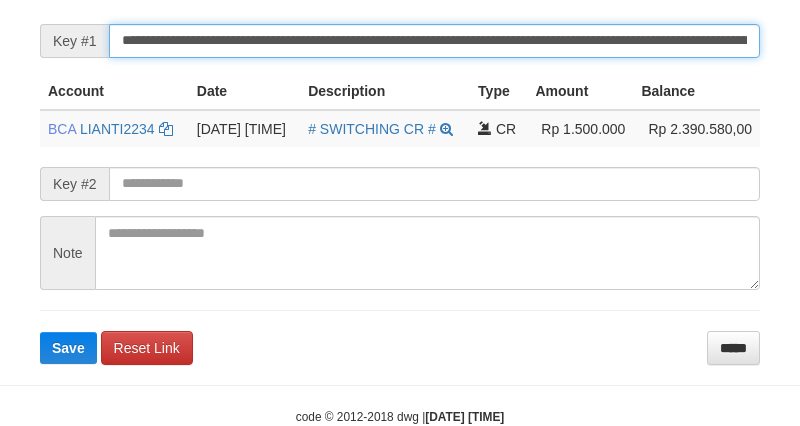 click on "Save" at bounding box center [68, 348] 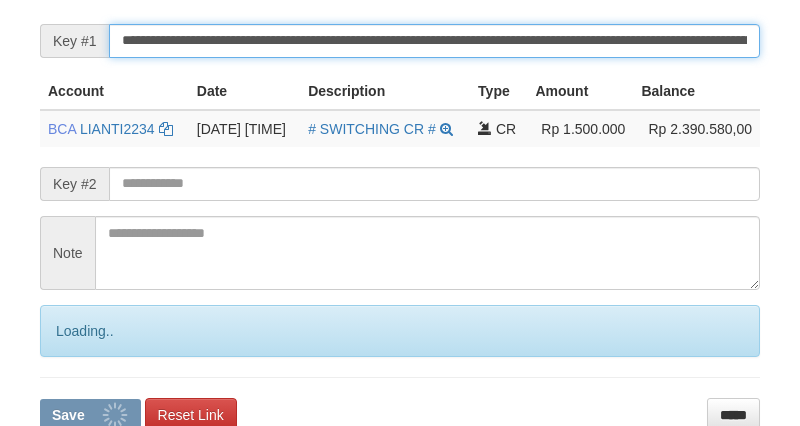 click on "Save" at bounding box center [90, 415] 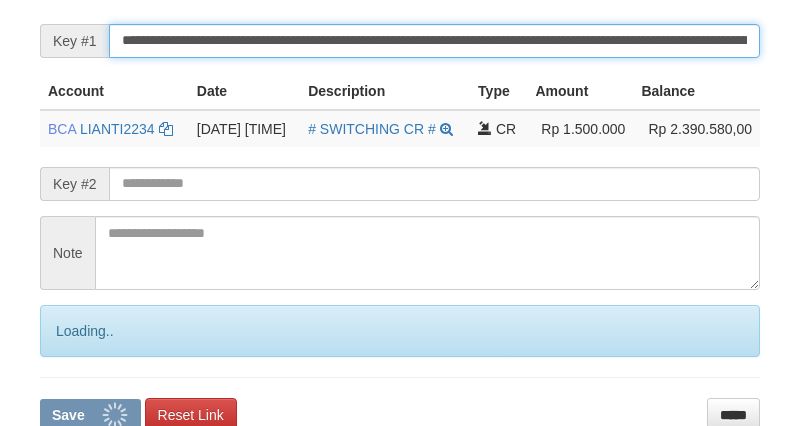 drag, startPoint x: 237, startPoint y: 50, endPoint x: 206, endPoint y: 123, distance: 79.30952 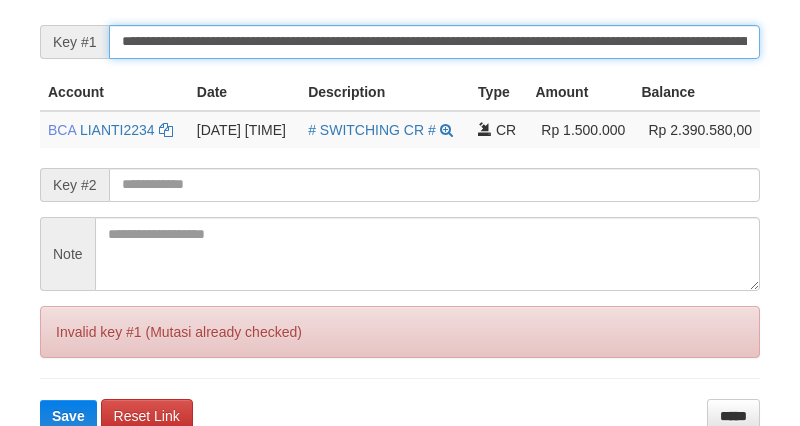scroll, scrollTop: 210, scrollLeft: 0, axis: vertical 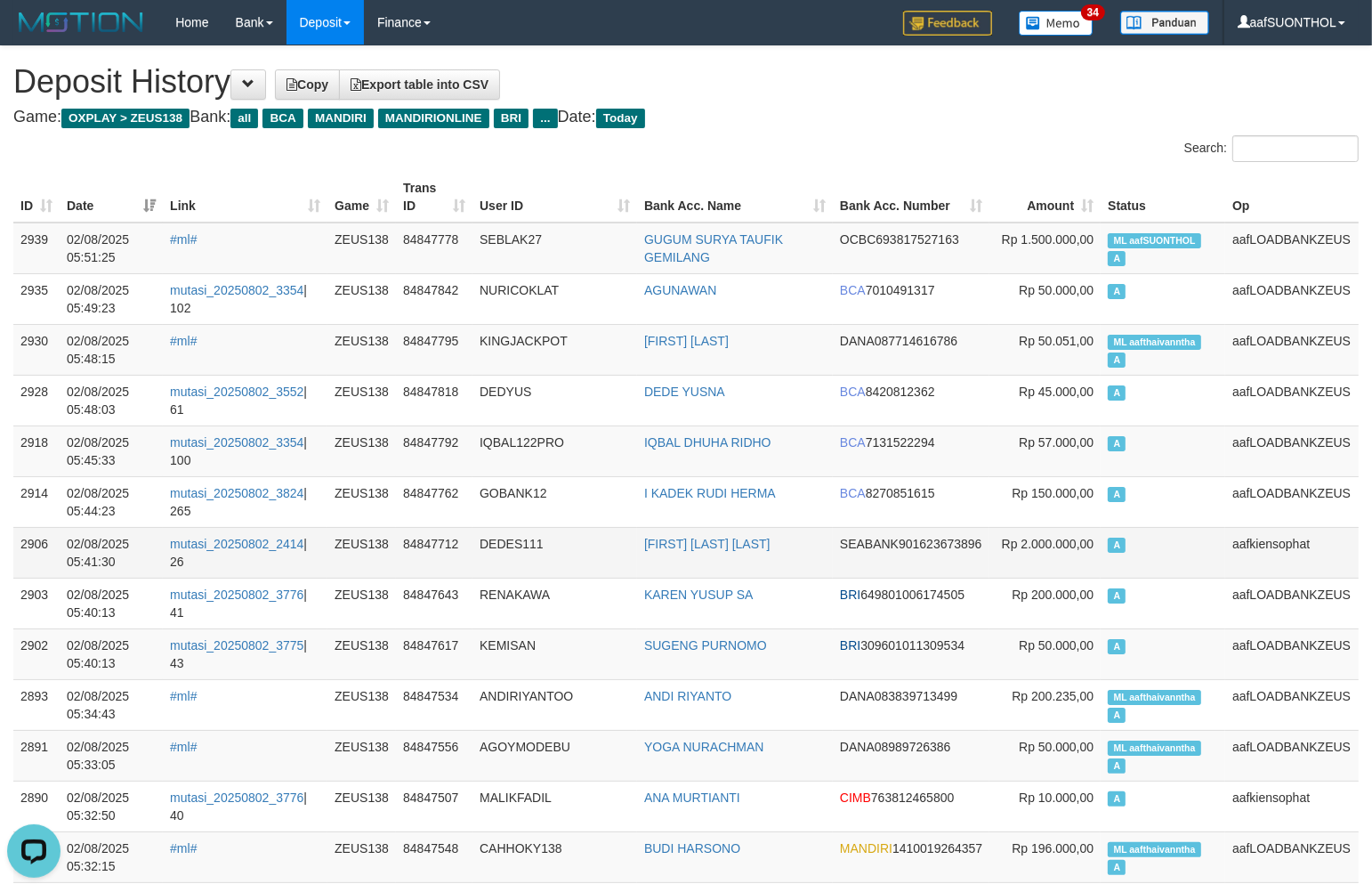 click on "DEDES111" at bounding box center (554, 552) 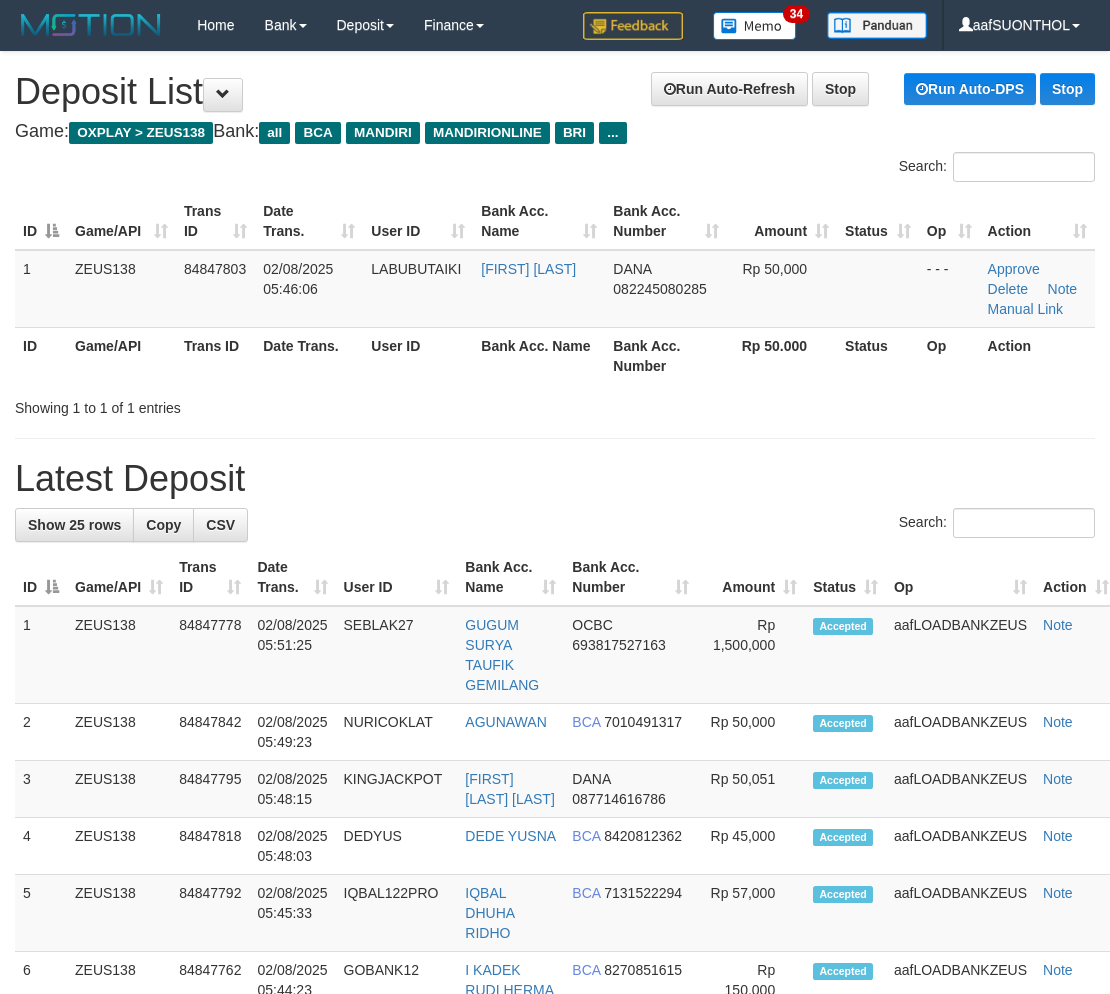 scroll, scrollTop: 0, scrollLeft: 0, axis: both 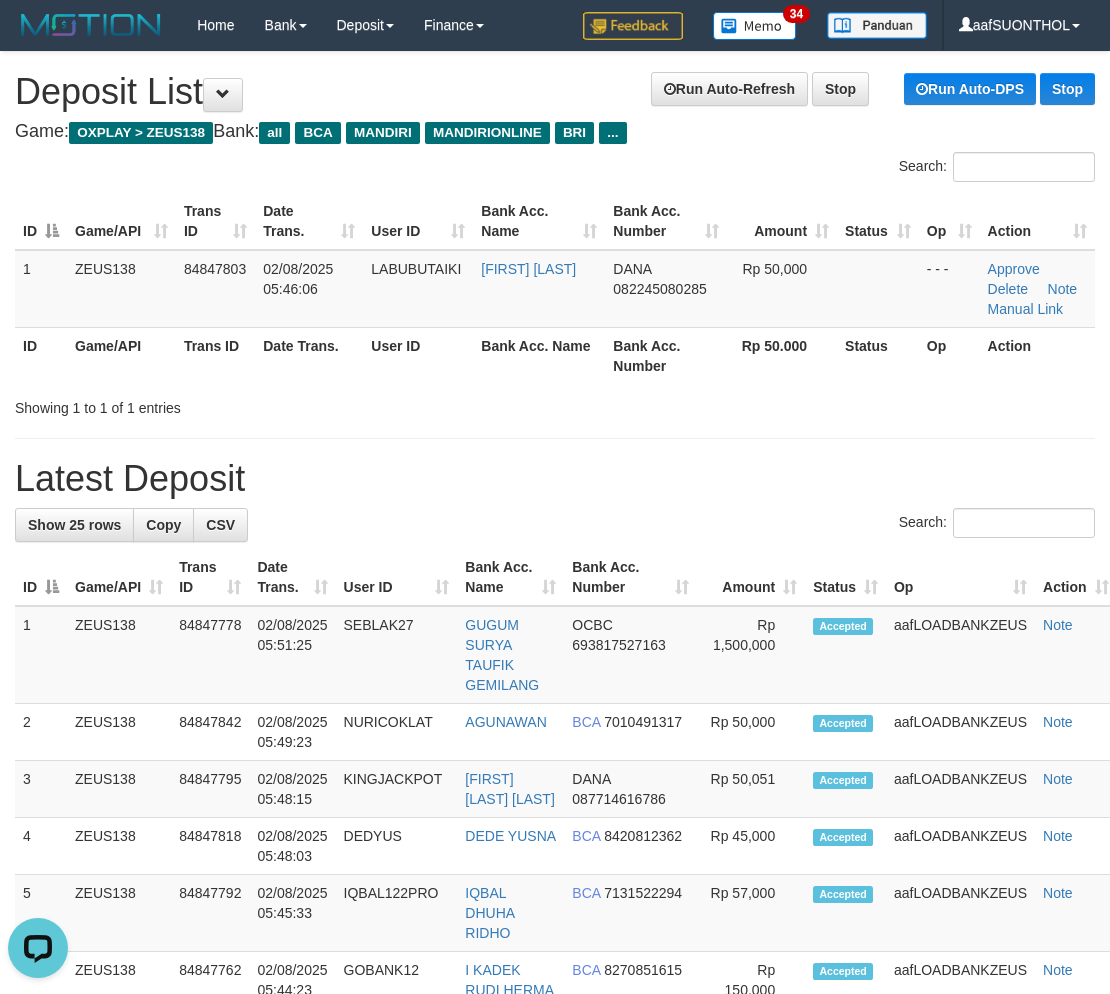 click on "**********" at bounding box center [555, 1168] 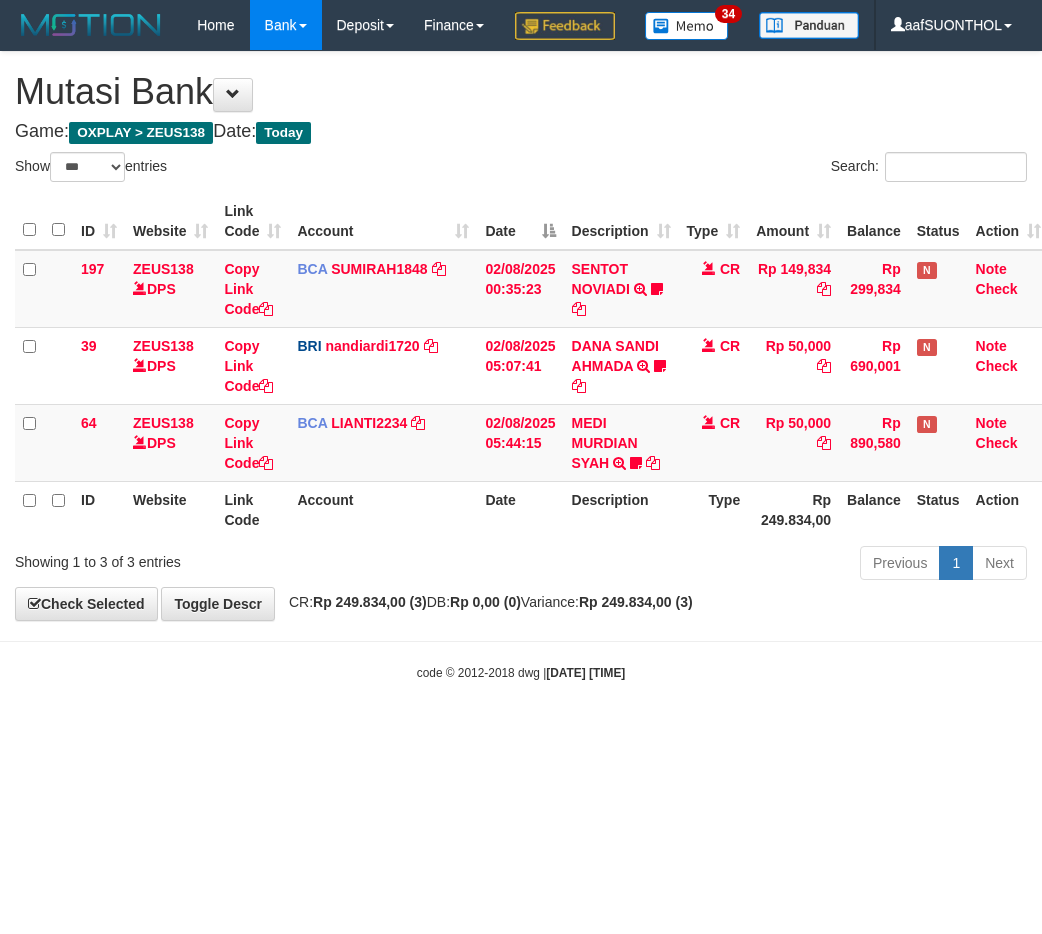 select on "***" 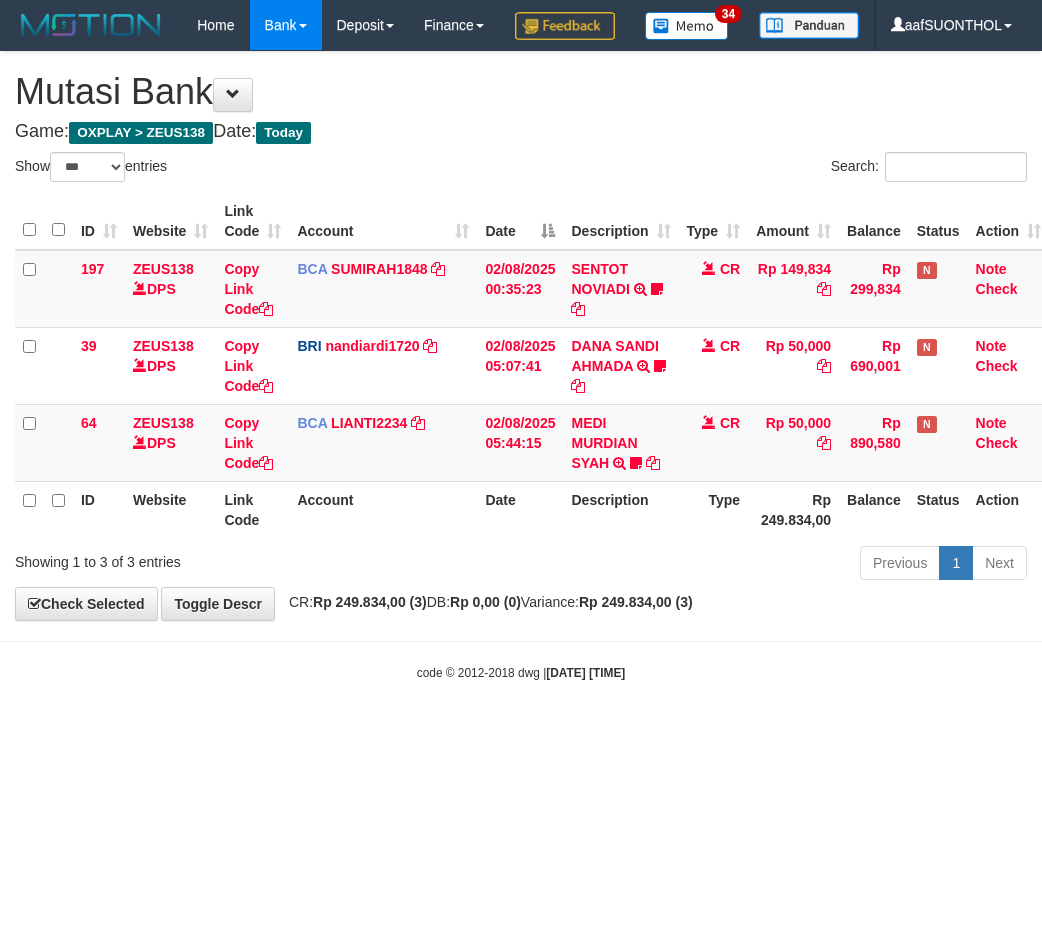scroll, scrollTop: 0, scrollLeft: 6, axis: horizontal 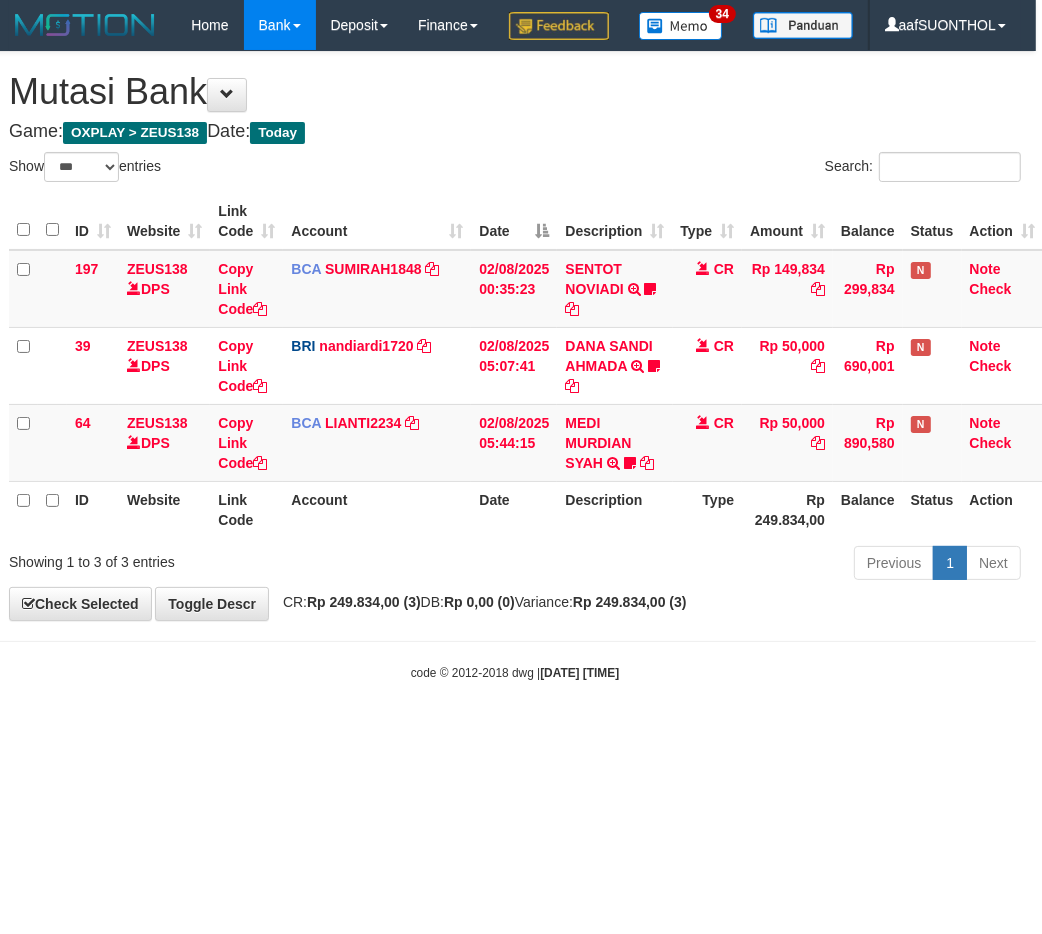 drag, startPoint x: 557, startPoint y: 760, endPoint x: 547, endPoint y: 756, distance: 10.770329 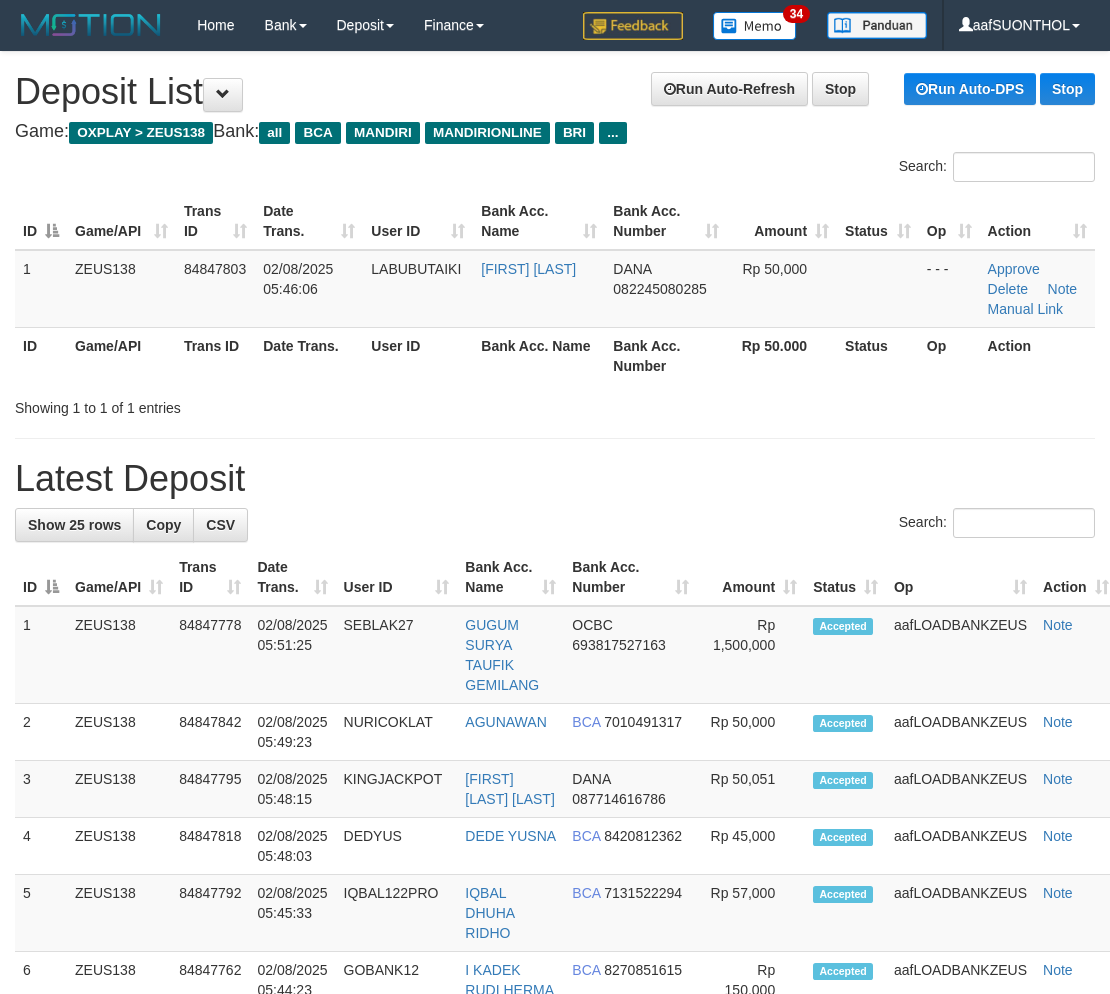 scroll, scrollTop: 0, scrollLeft: 0, axis: both 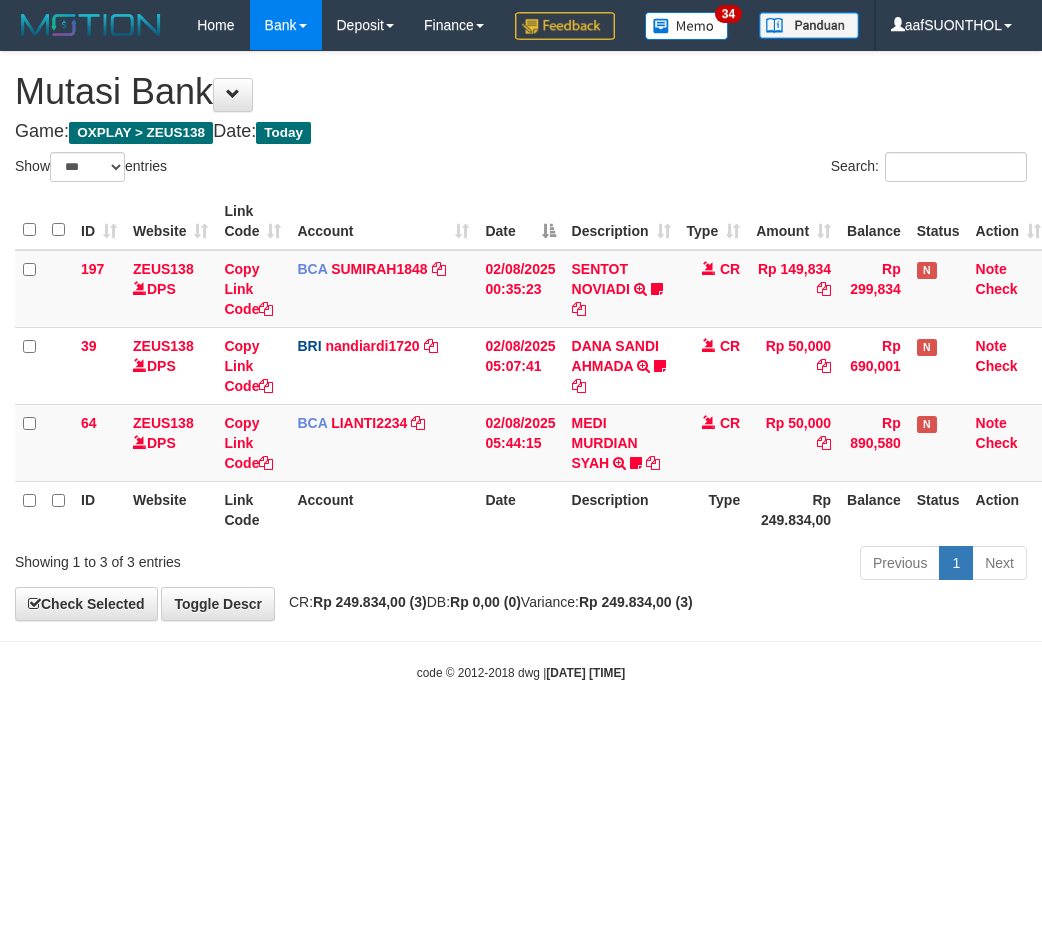 select on "***" 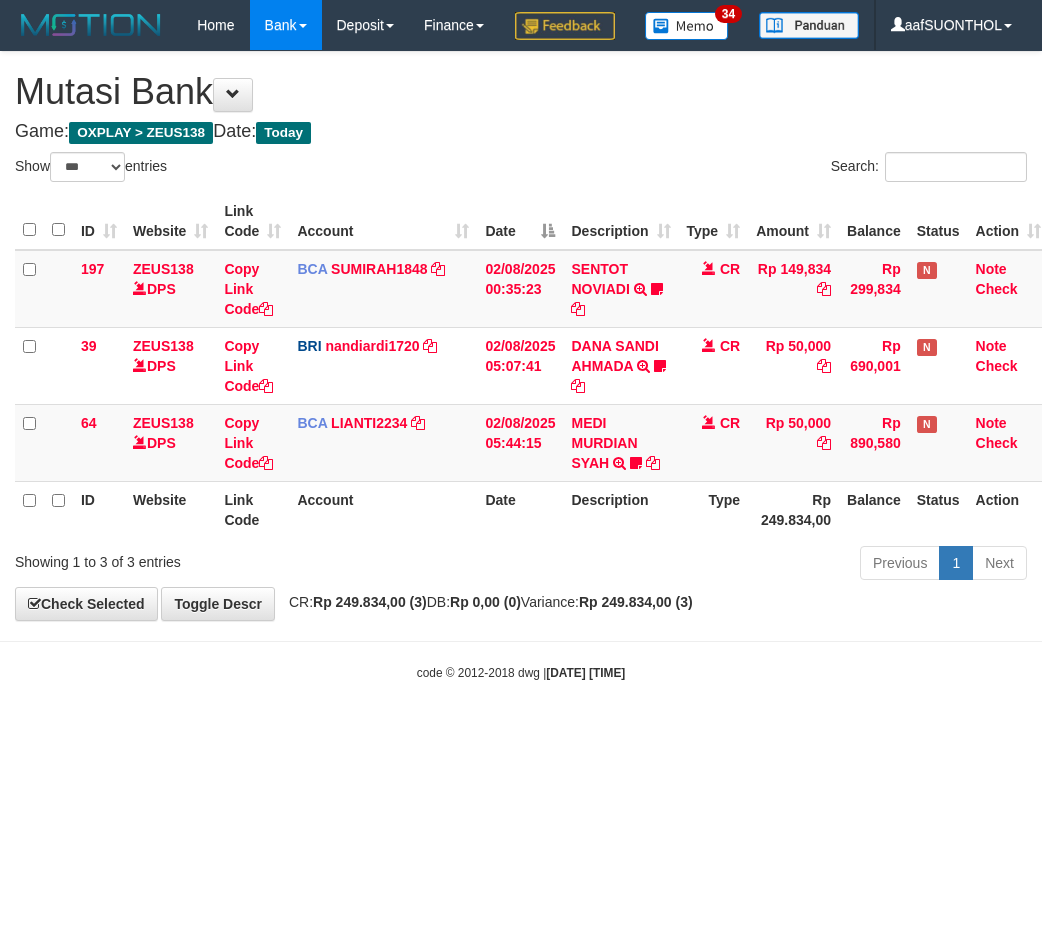 scroll, scrollTop: 0, scrollLeft: 6, axis: horizontal 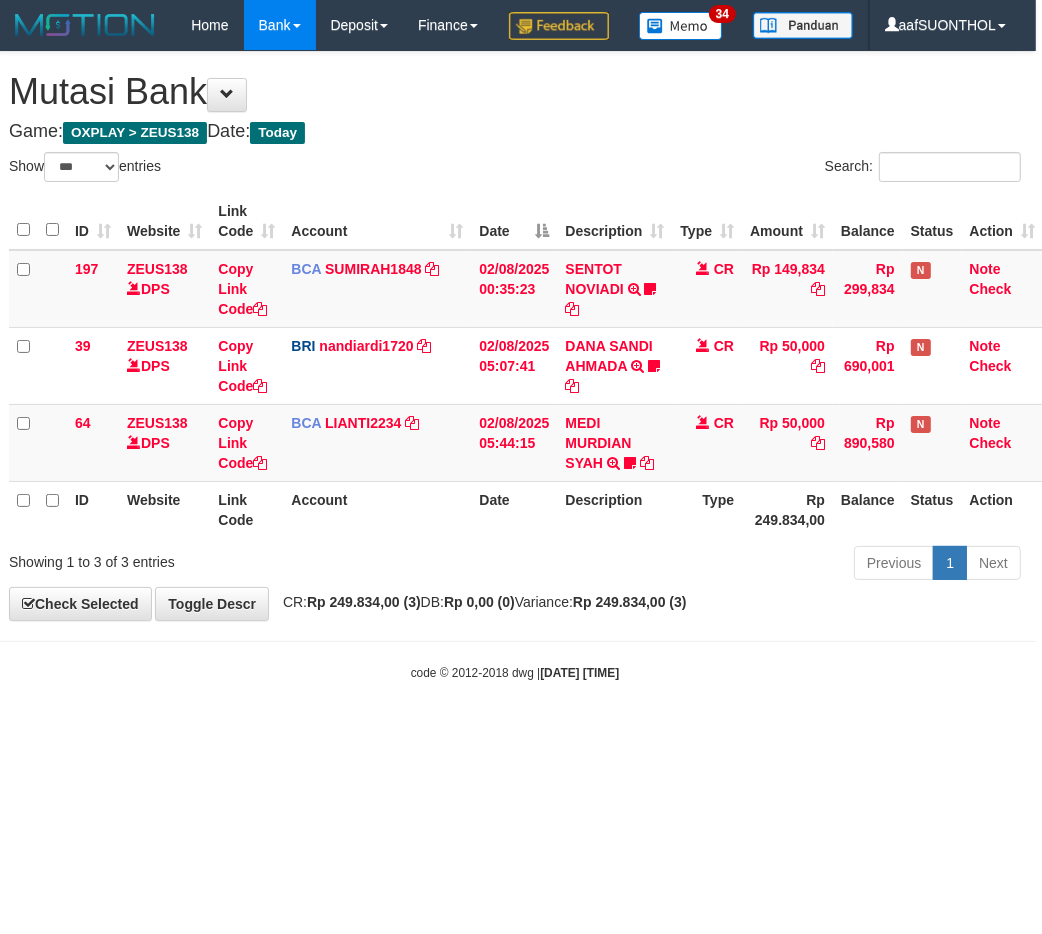 drag, startPoint x: 0, startPoint y: 0, endPoint x: 414, endPoint y: 687, distance: 802.10034 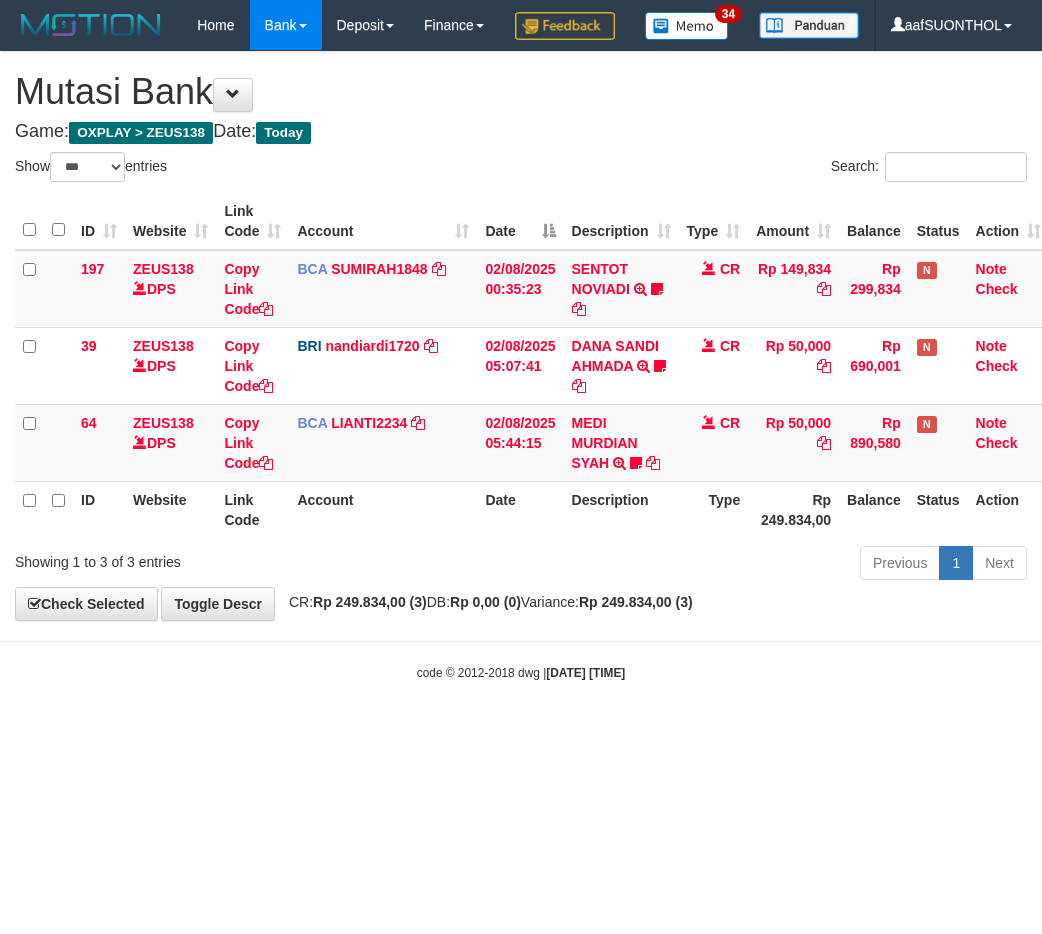 select on "***" 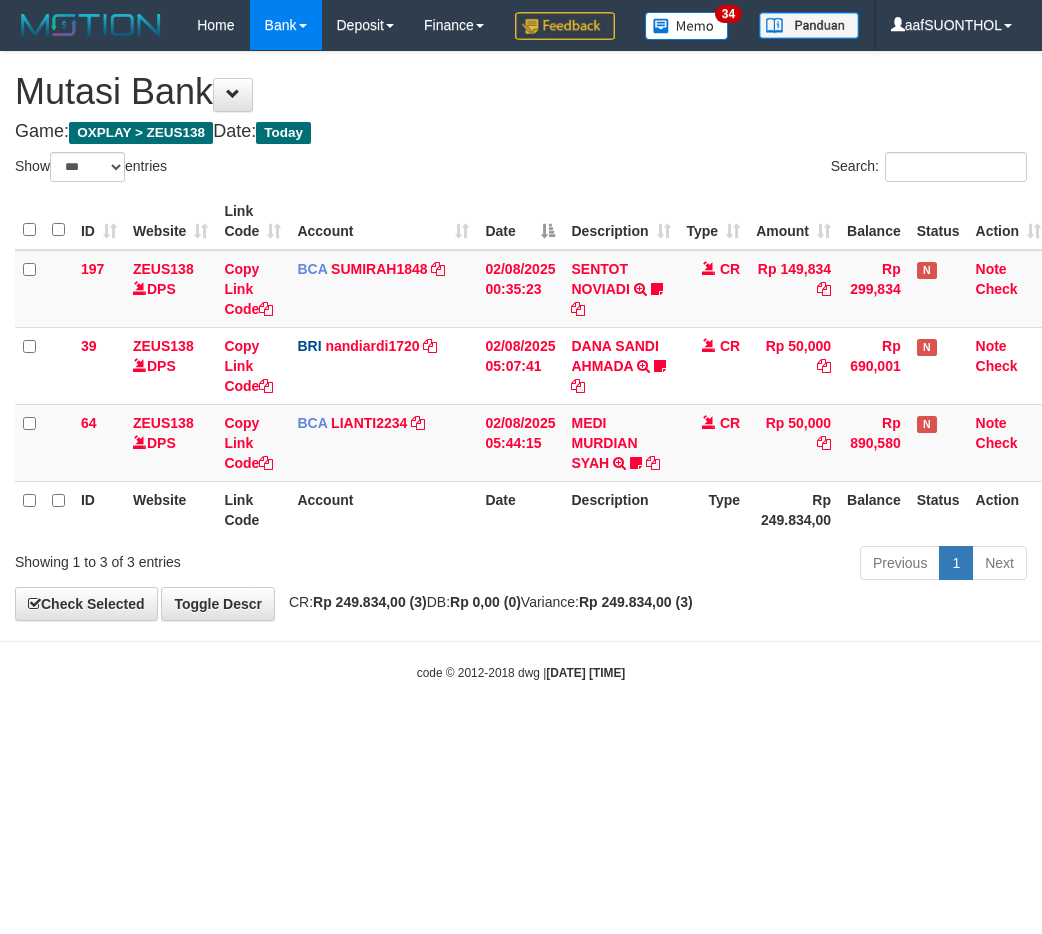 scroll, scrollTop: 0, scrollLeft: 6, axis: horizontal 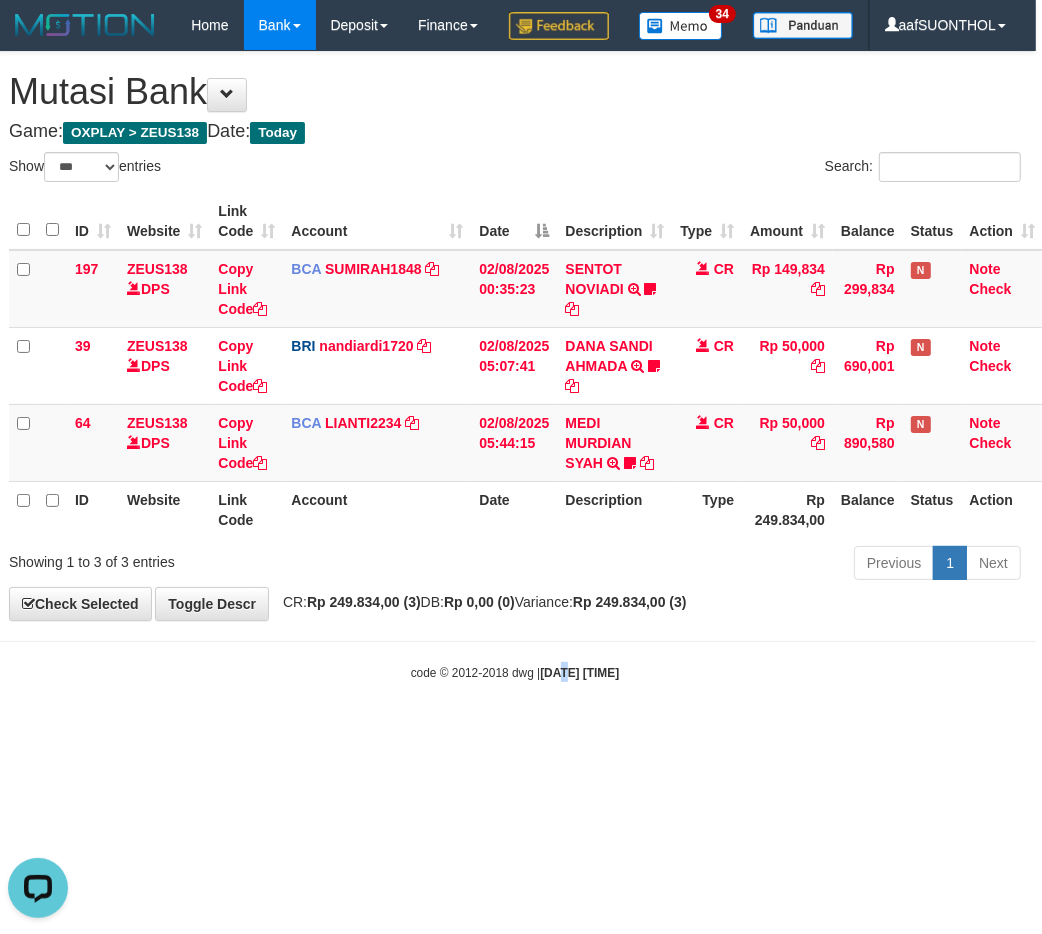 click on "Toggle navigation
Home
Bank
Account List
Load
By Website
Group
[OXPLAY]													ZEUS138
By Load Group (DPS)" at bounding box center [515, 366] 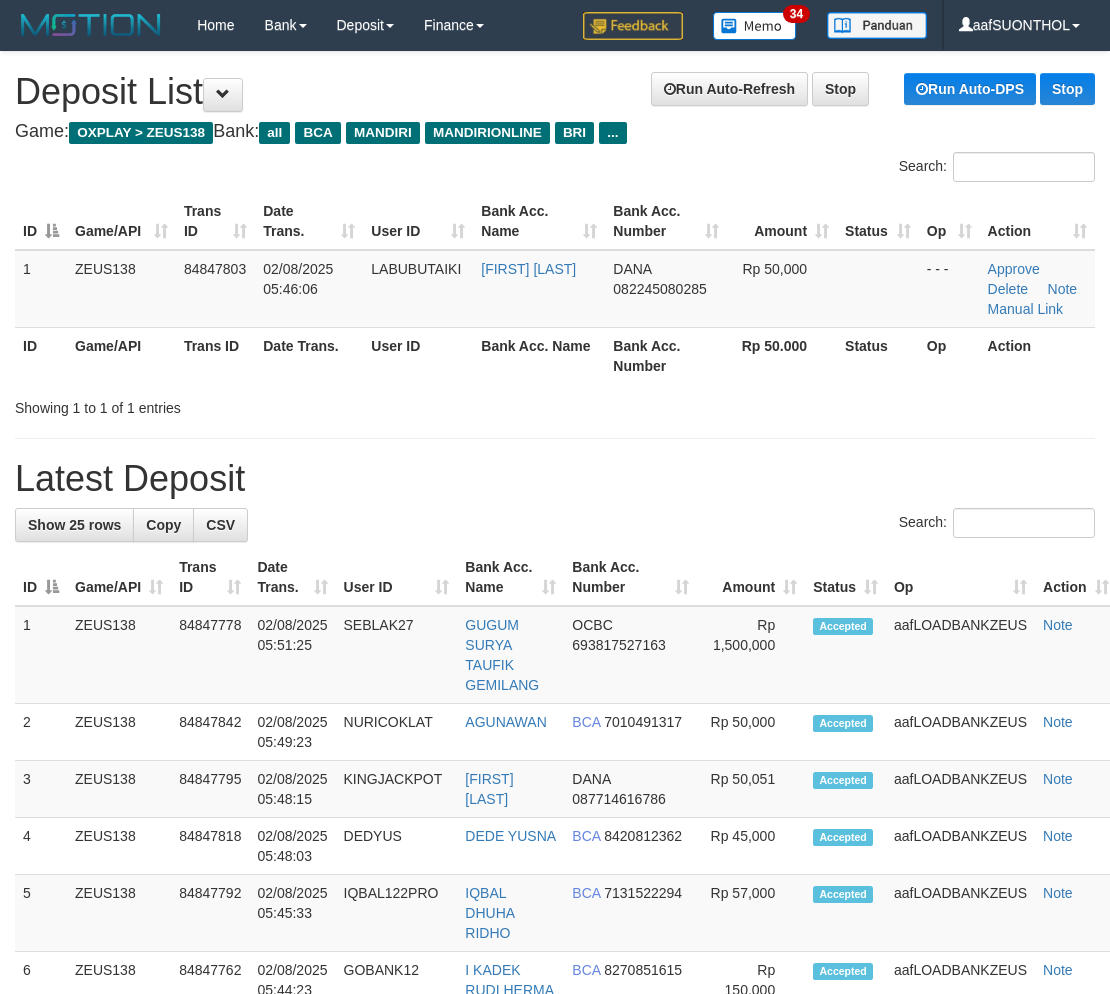 scroll, scrollTop: 0, scrollLeft: 0, axis: both 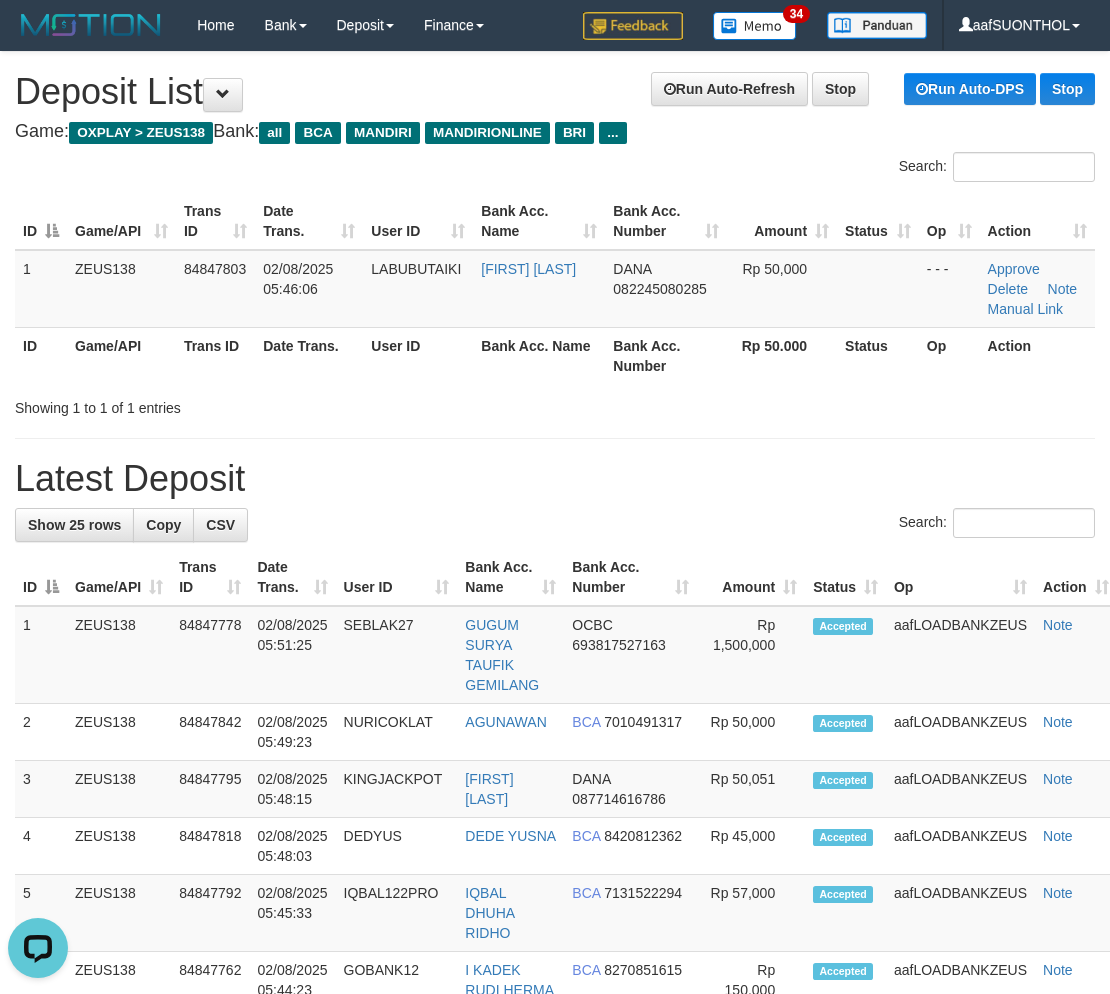 click on "Search:" at bounding box center (555, 525) 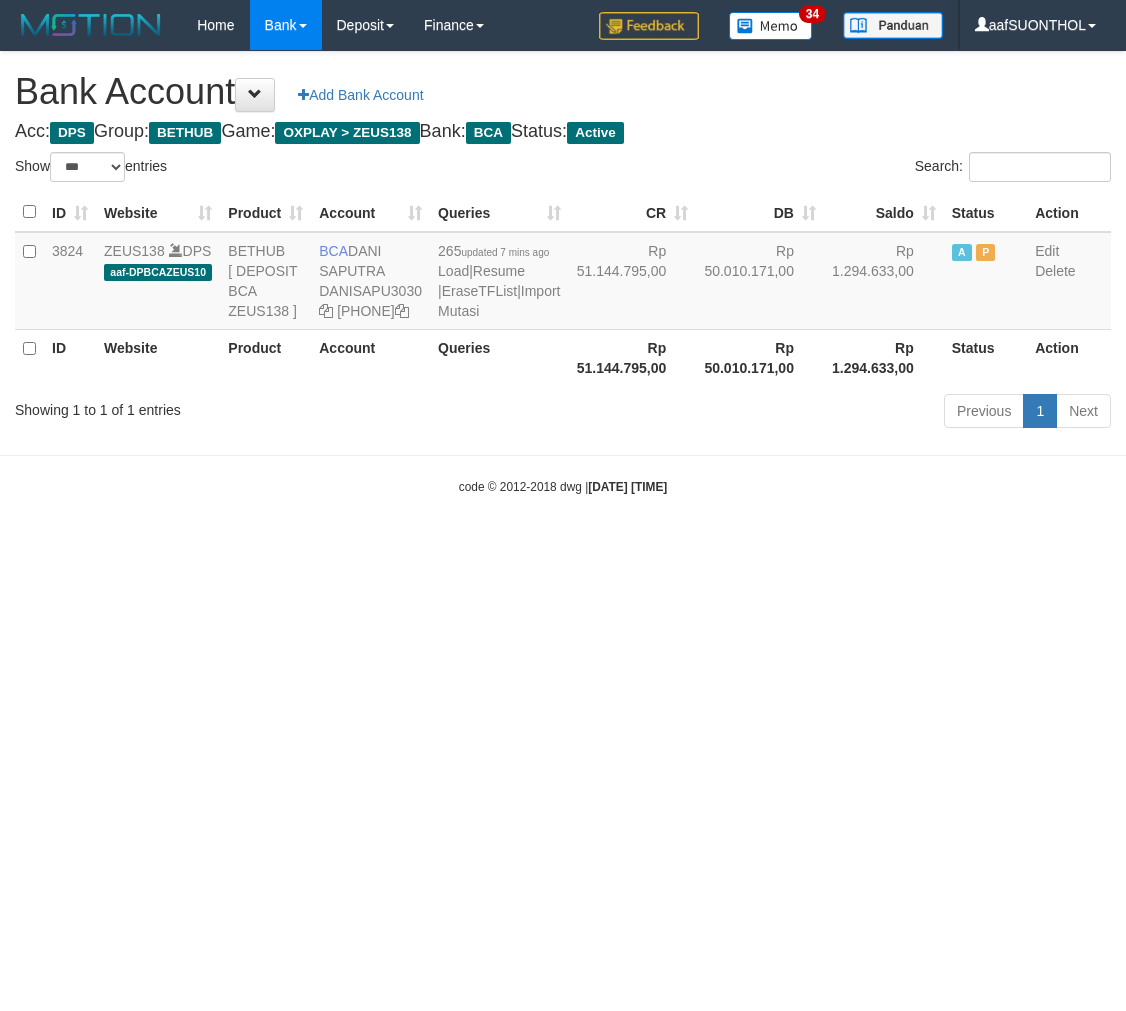 select on "***" 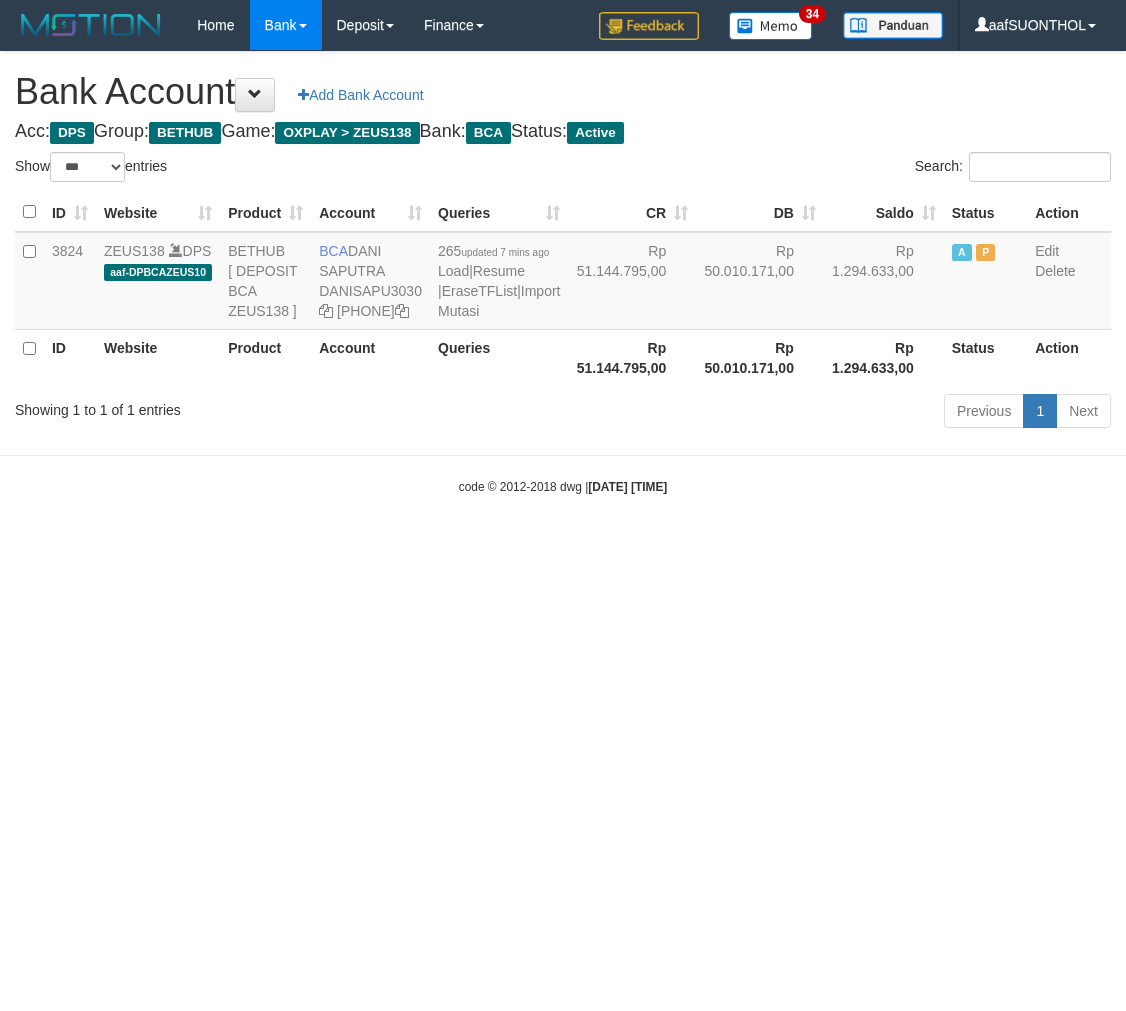 scroll, scrollTop: 0, scrollLeft: 0, axis: both 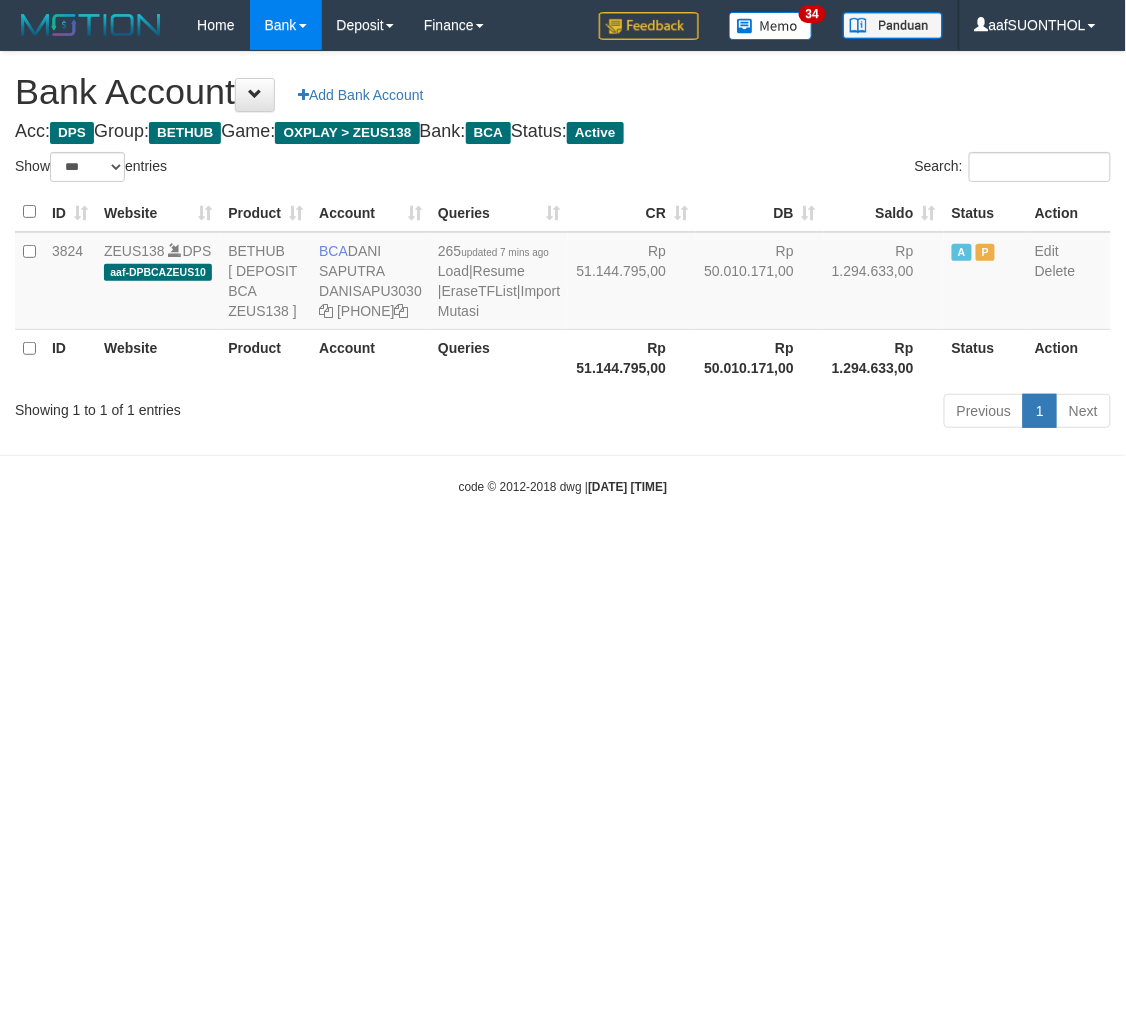 click on "Toggle navigation
Home
Bank
Account List
Load
By Website
Group
[OXPLAY]													ZEUS138
By Load Group (DPS)
Sync" at bounding box center (563, 273) 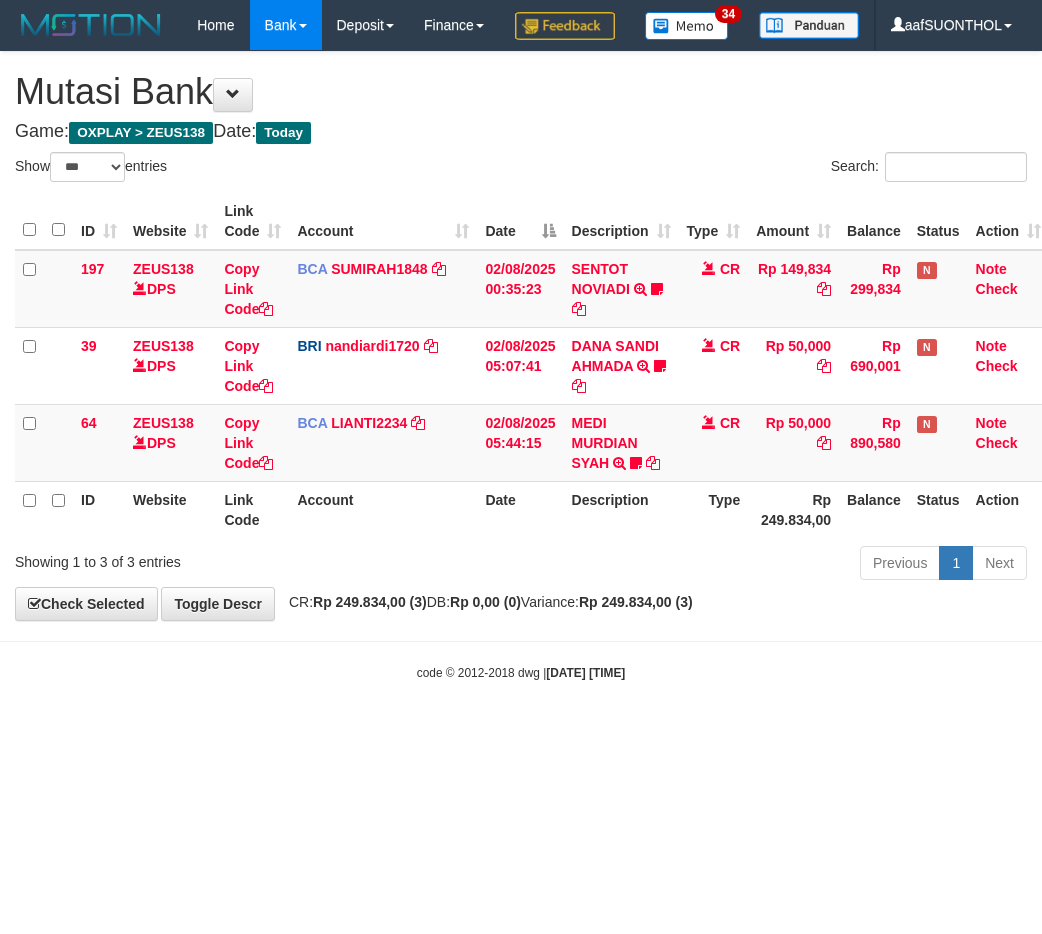 select on "***" 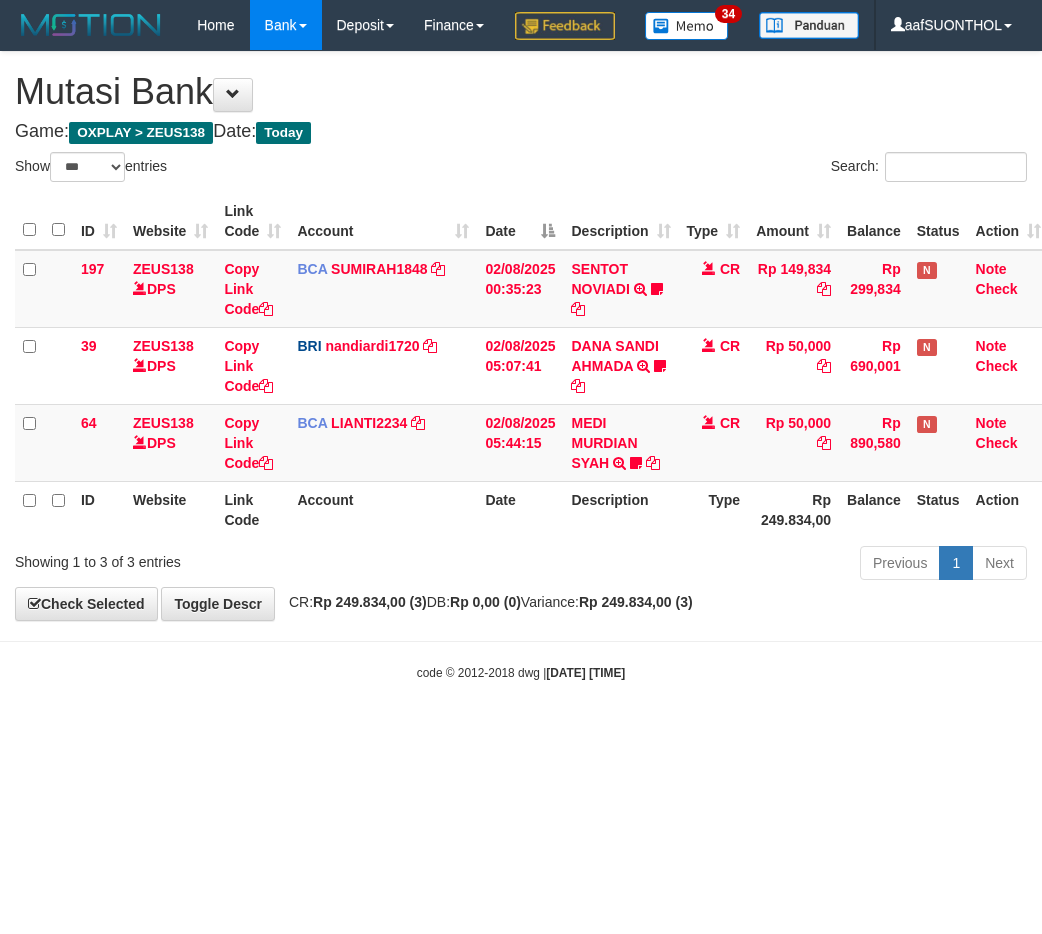 scroll, scrollTop: 0, scrollLeft: 6, axis: horizontal 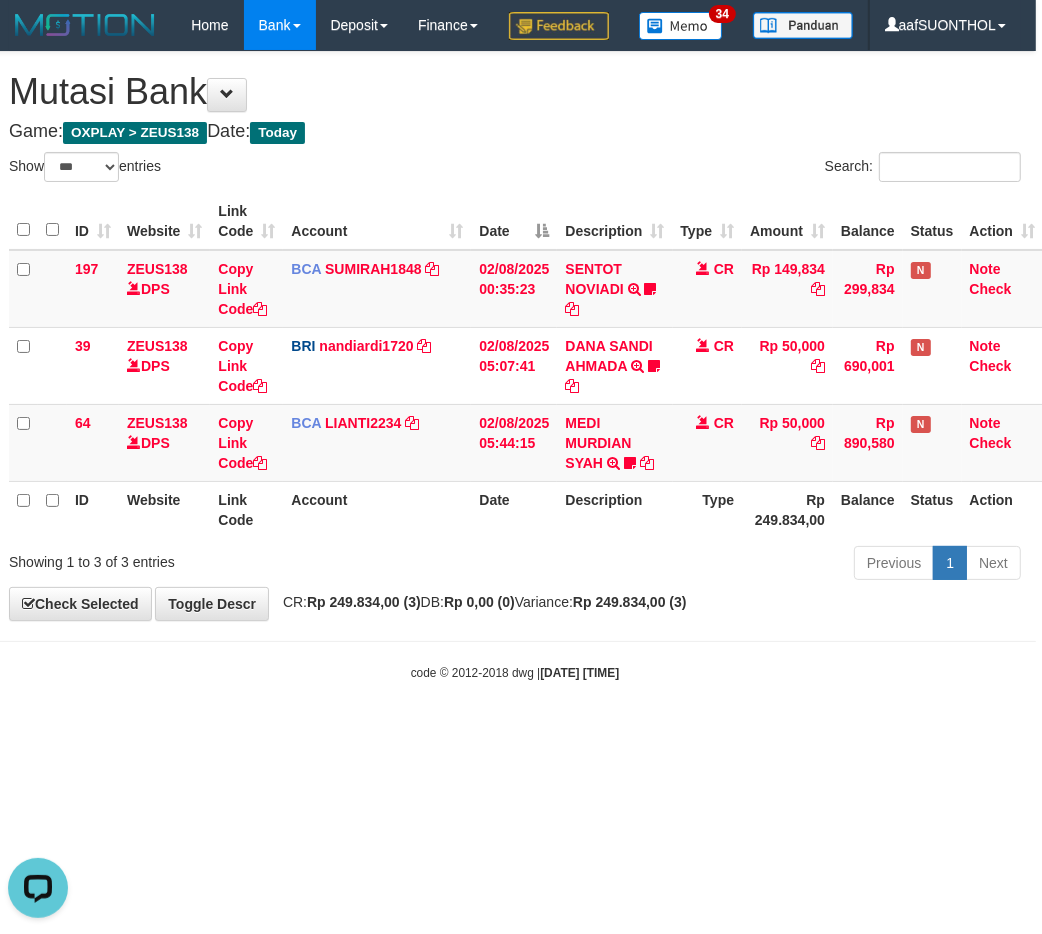 click on "Toggle navigation
Home
Bank
Account List
Load
By Website
Group
[OXPLAY]													ZEUS138
By Load Group (DPS)
Sync" at bounding box center [515, 366] 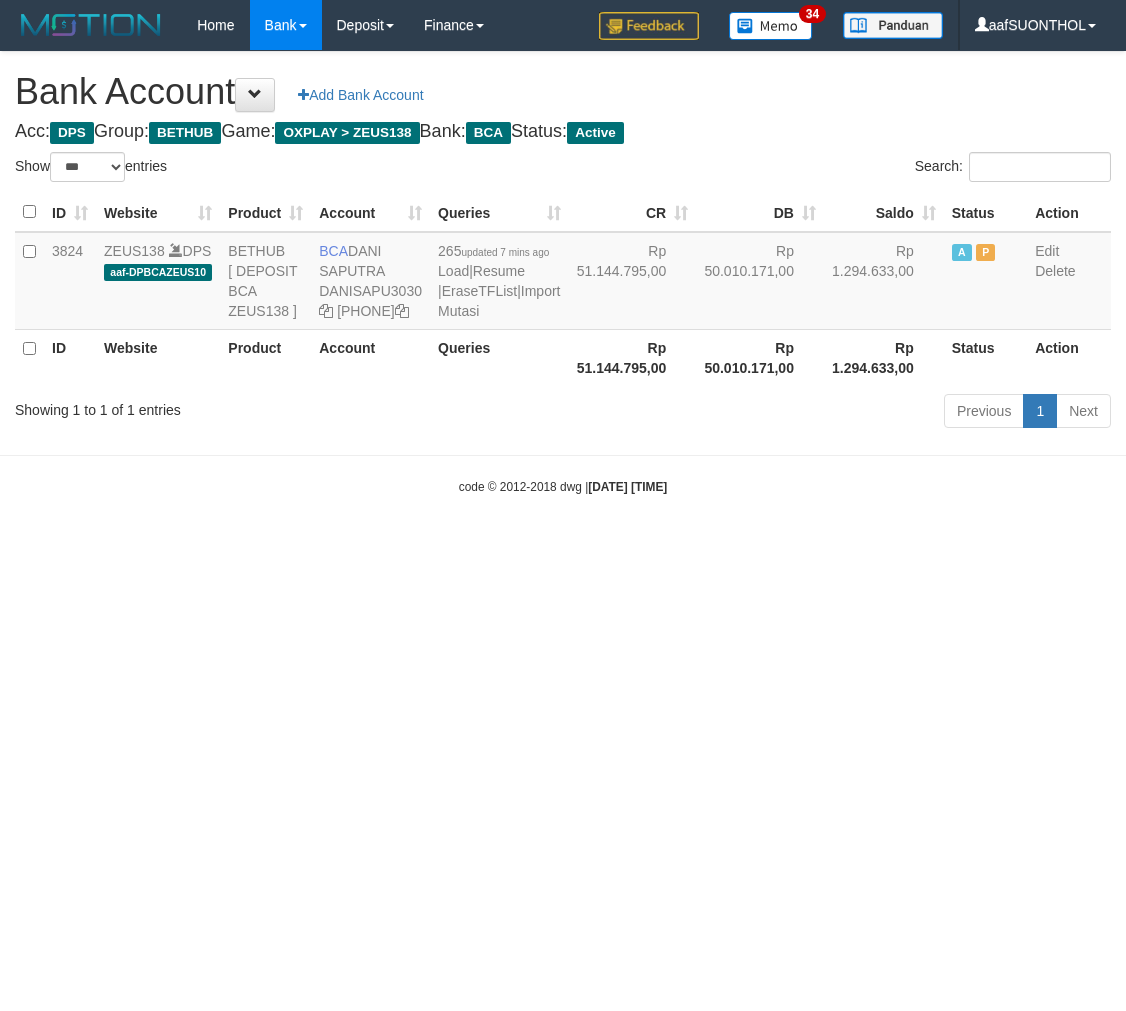 select on "***" 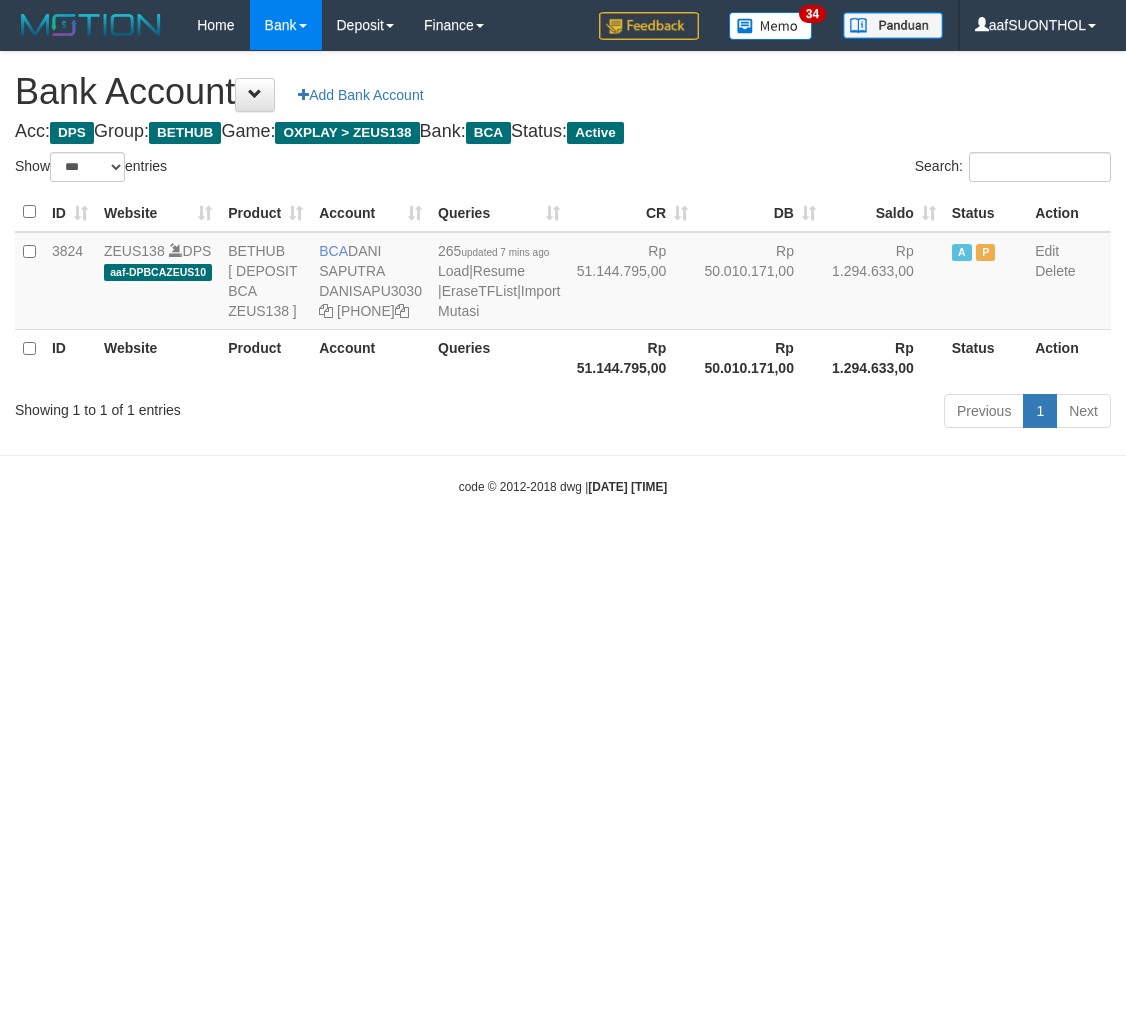 scroll, scrollTop: 0, scrollLeft: 0, axis: both 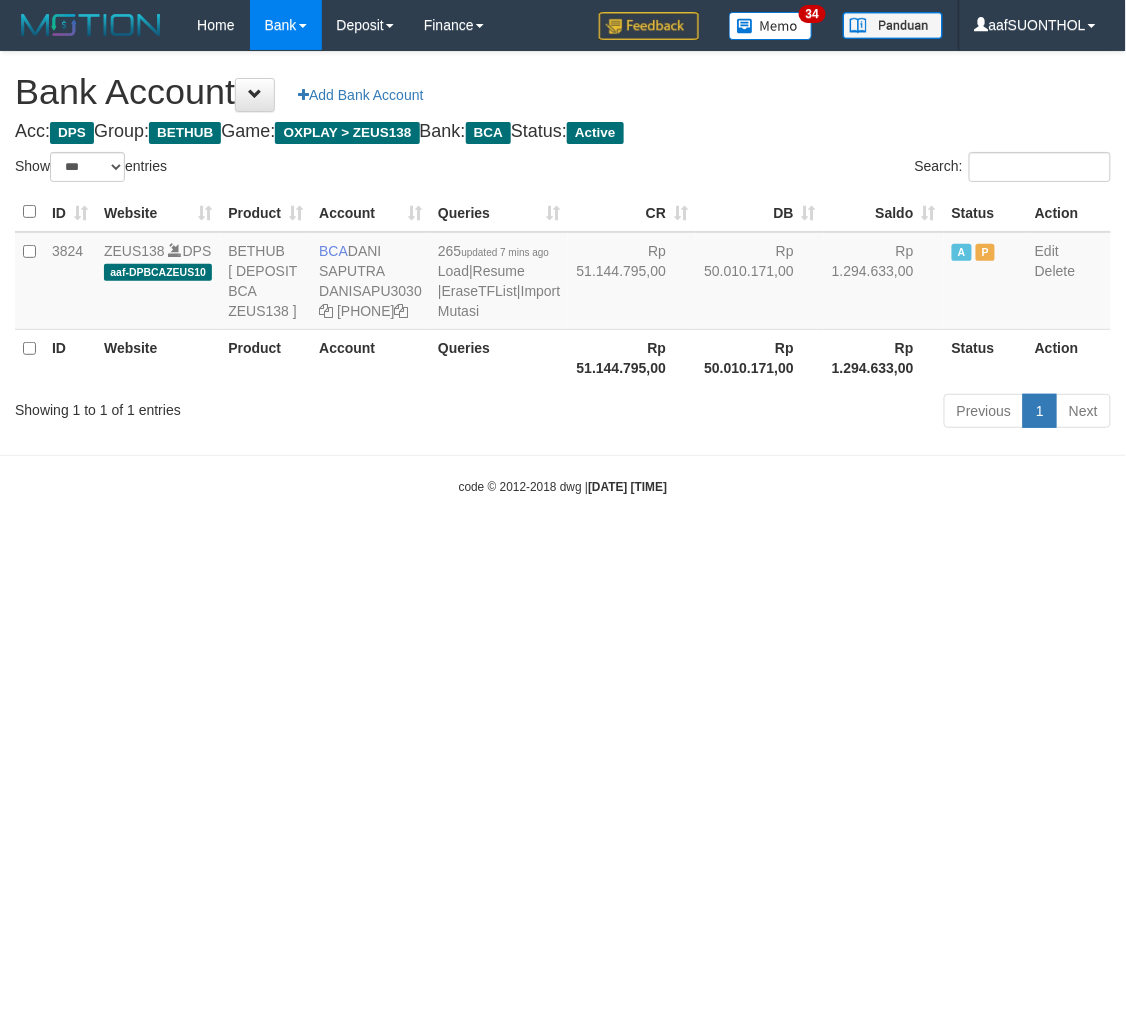 click on "Toggle navigation
Home
Bank
Account List
Load
By Website
Group
[OXPLAY]													ZEUS138
By Load Group (DPS)
Sync" at bounding box center (563, 273) 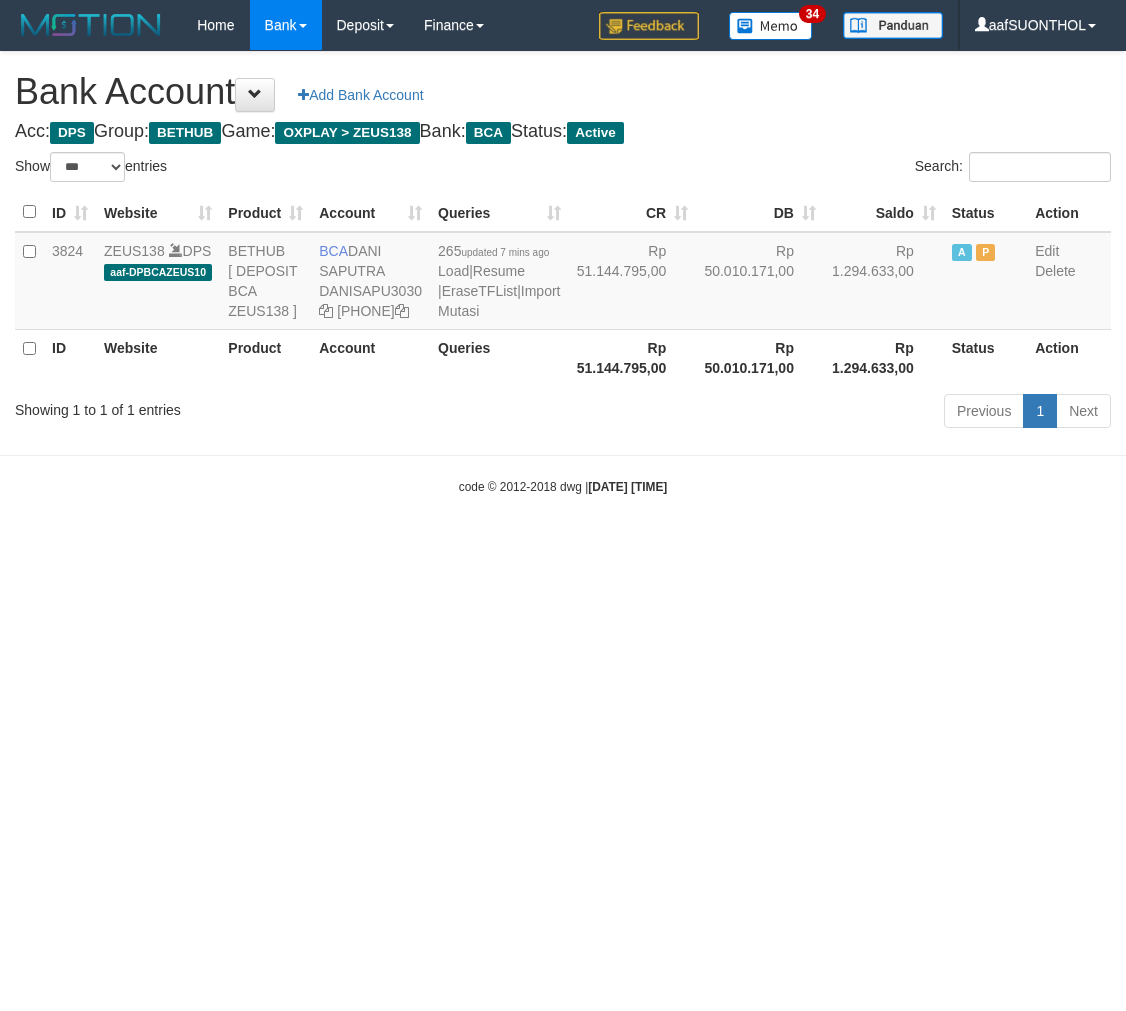 select on "***" 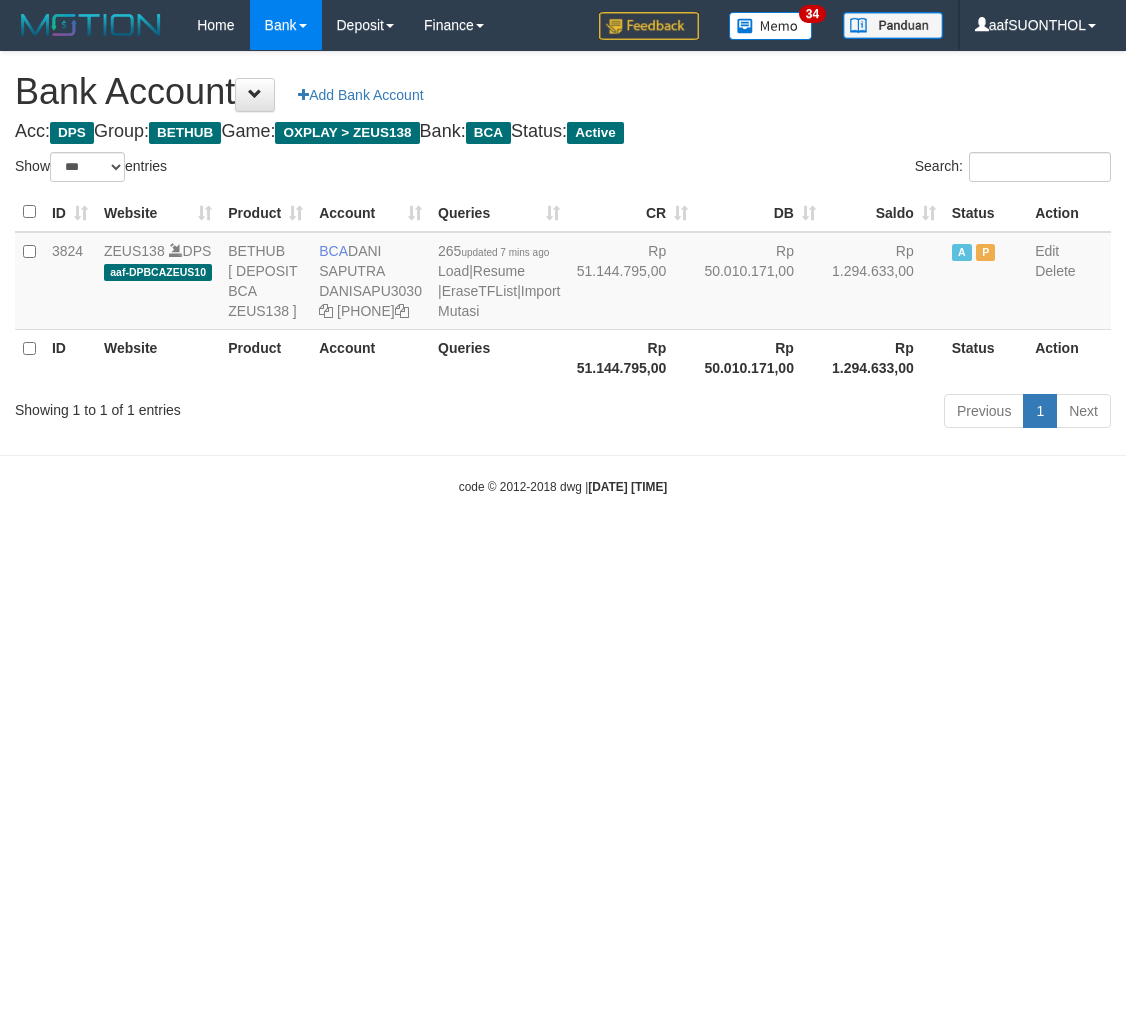 scroll, scrollTop: 0, scrollLeft: 0, axis: both 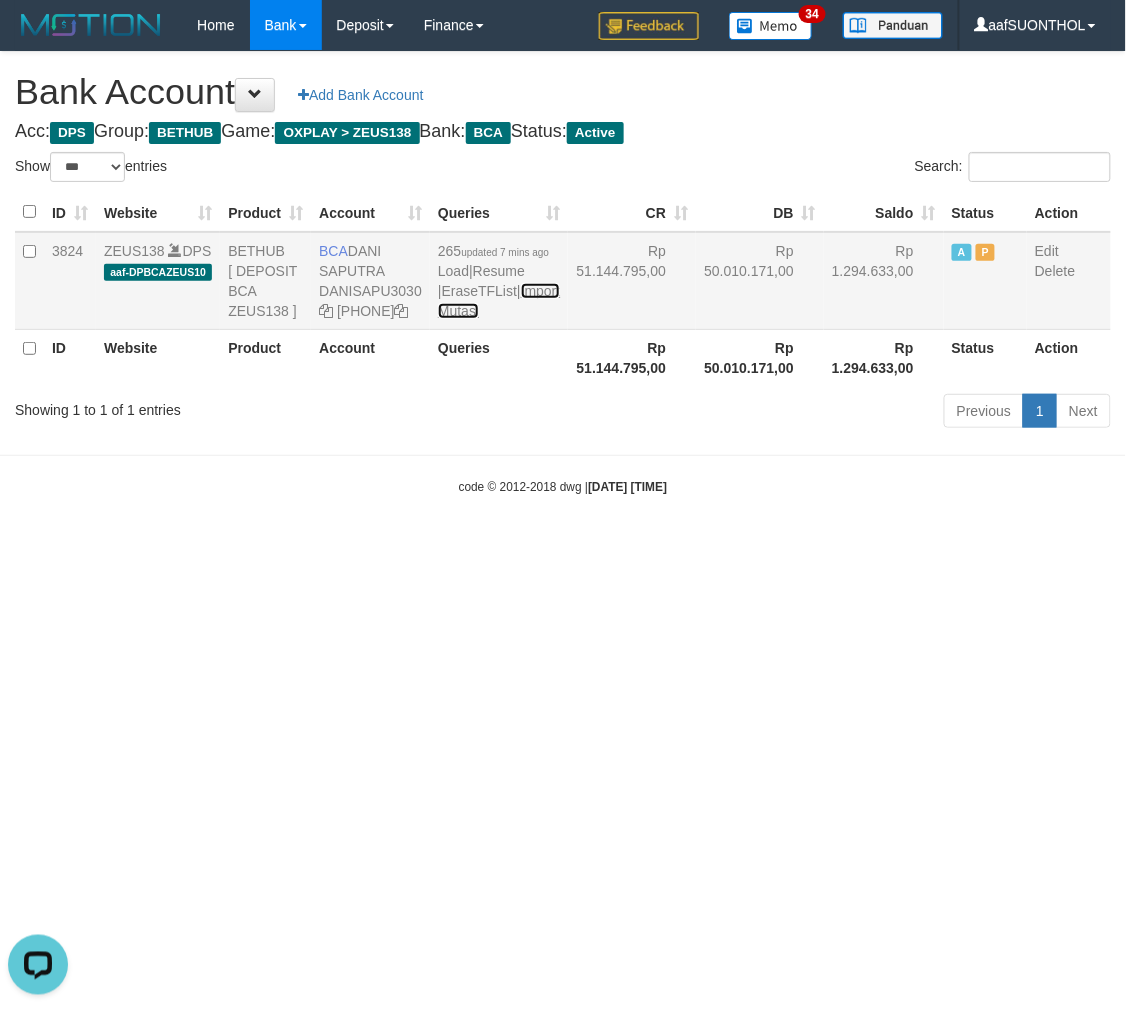 click on "Import Mutasi" at bounding box center (499, 301) 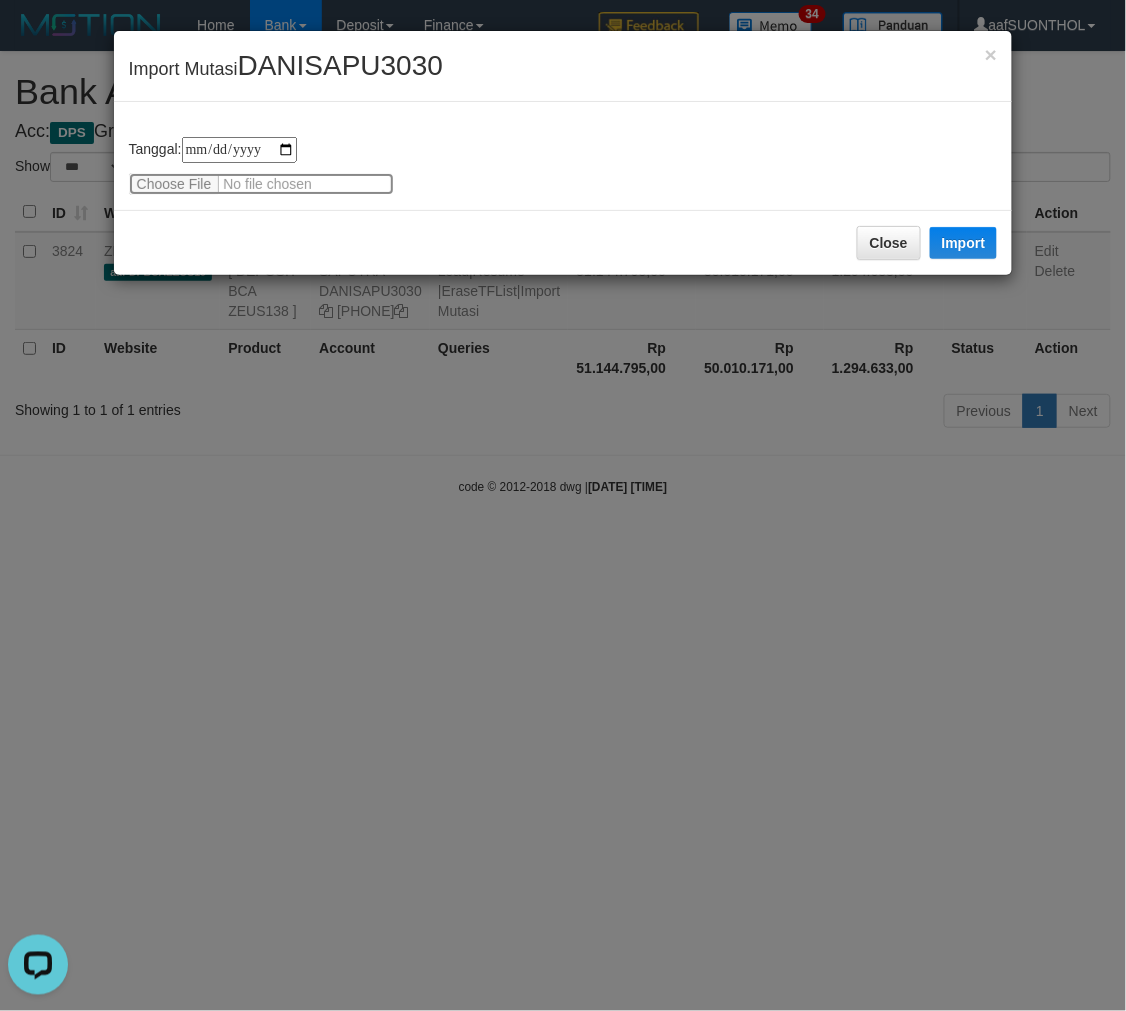click at bounding box center [261, 184] 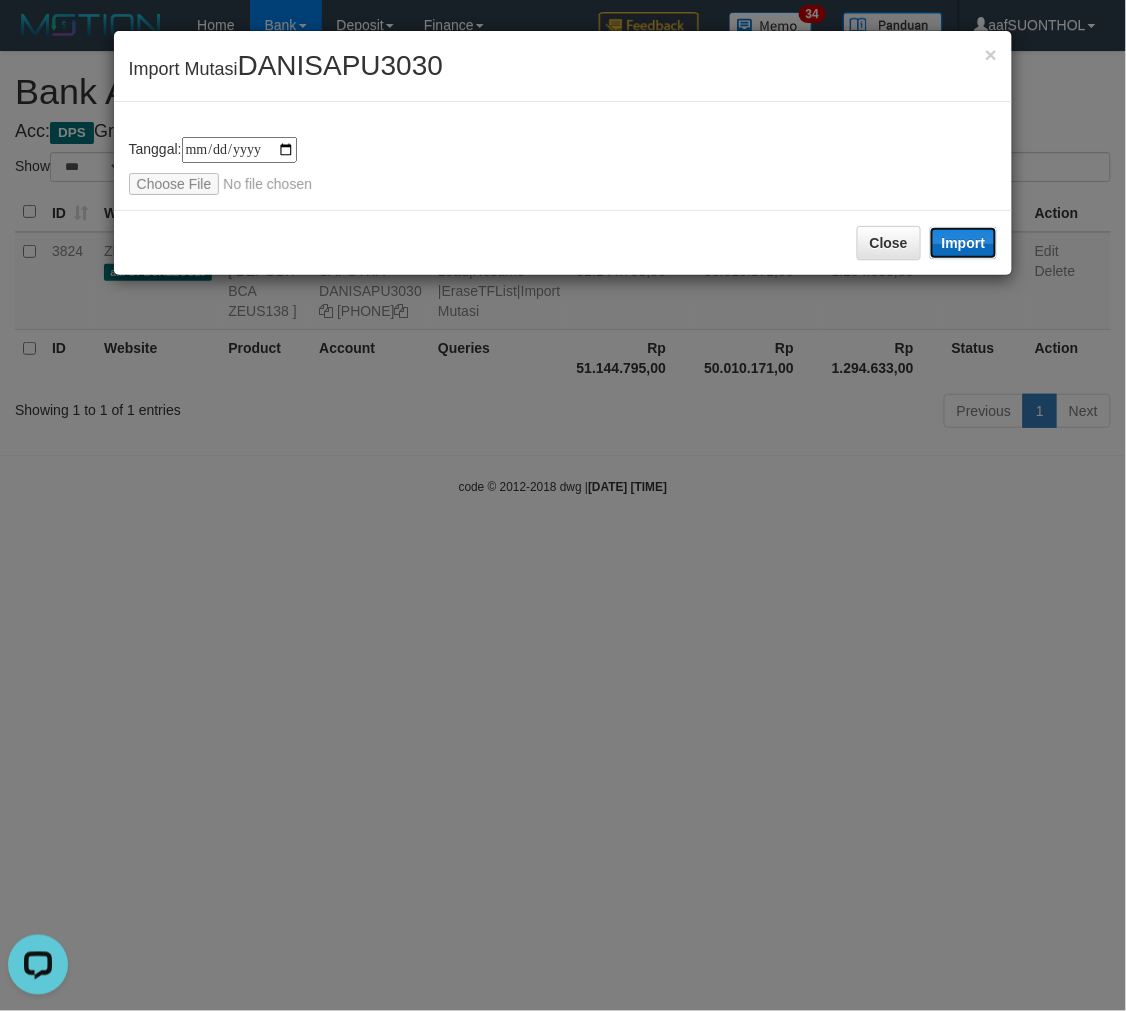 click on "Import" at bounding box center (964, 243) 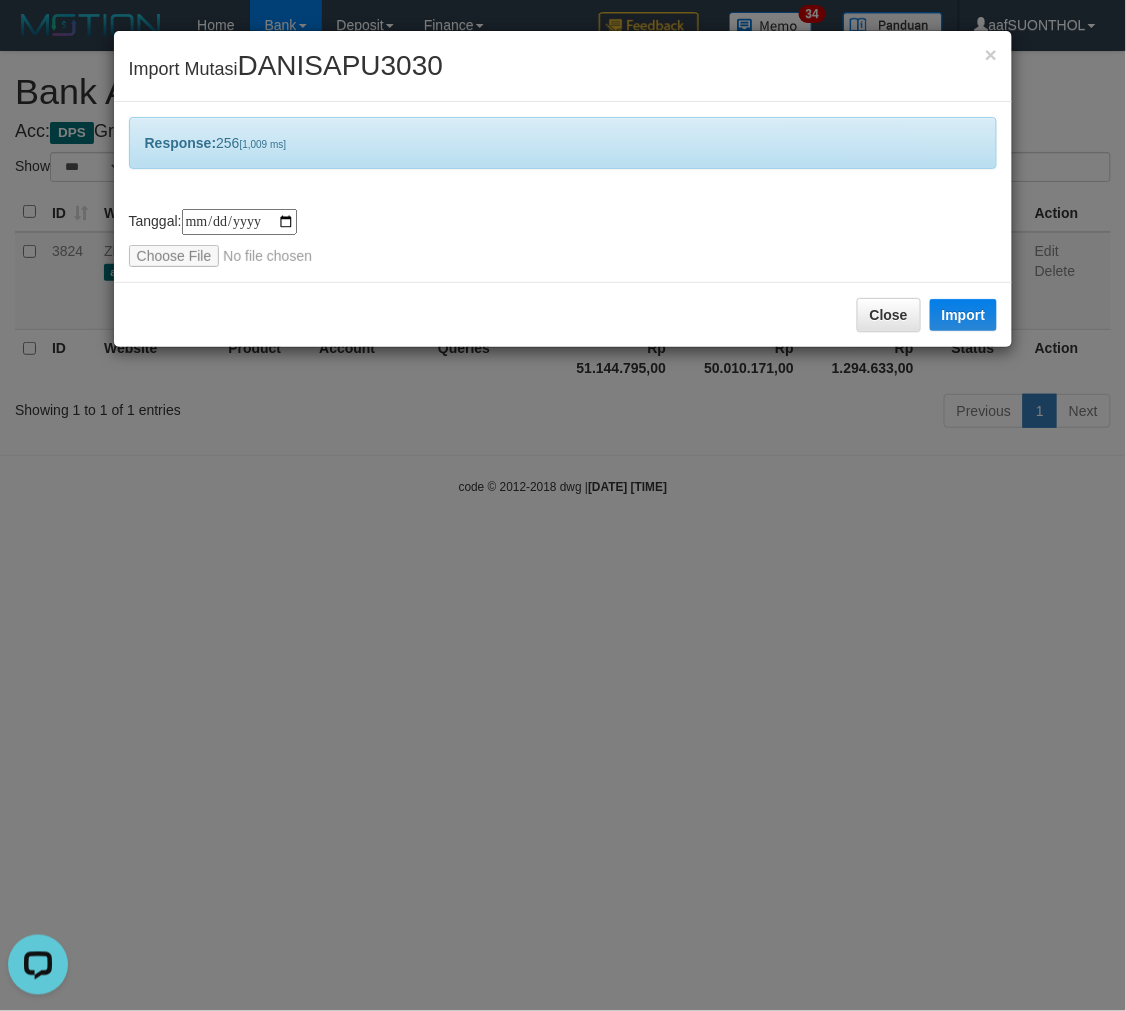 click on "**********" at bounding box center (563, 505) 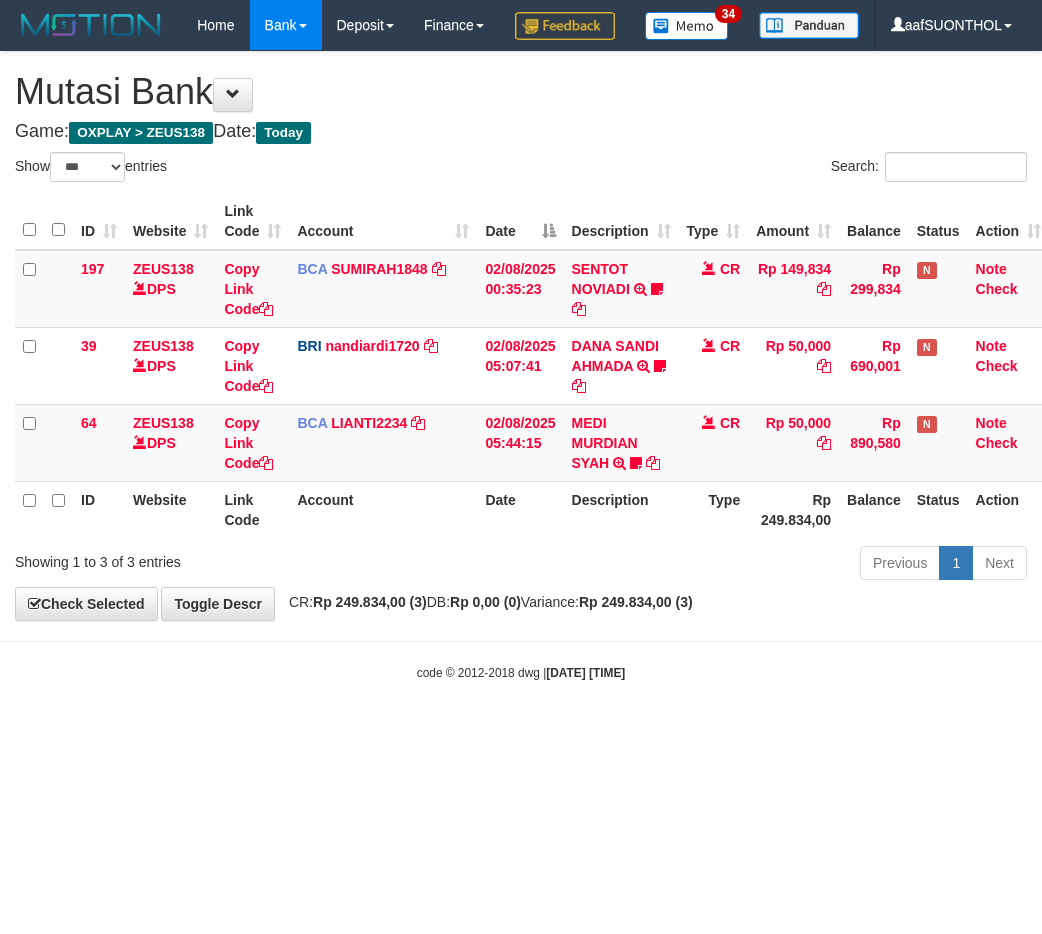 select on "***" 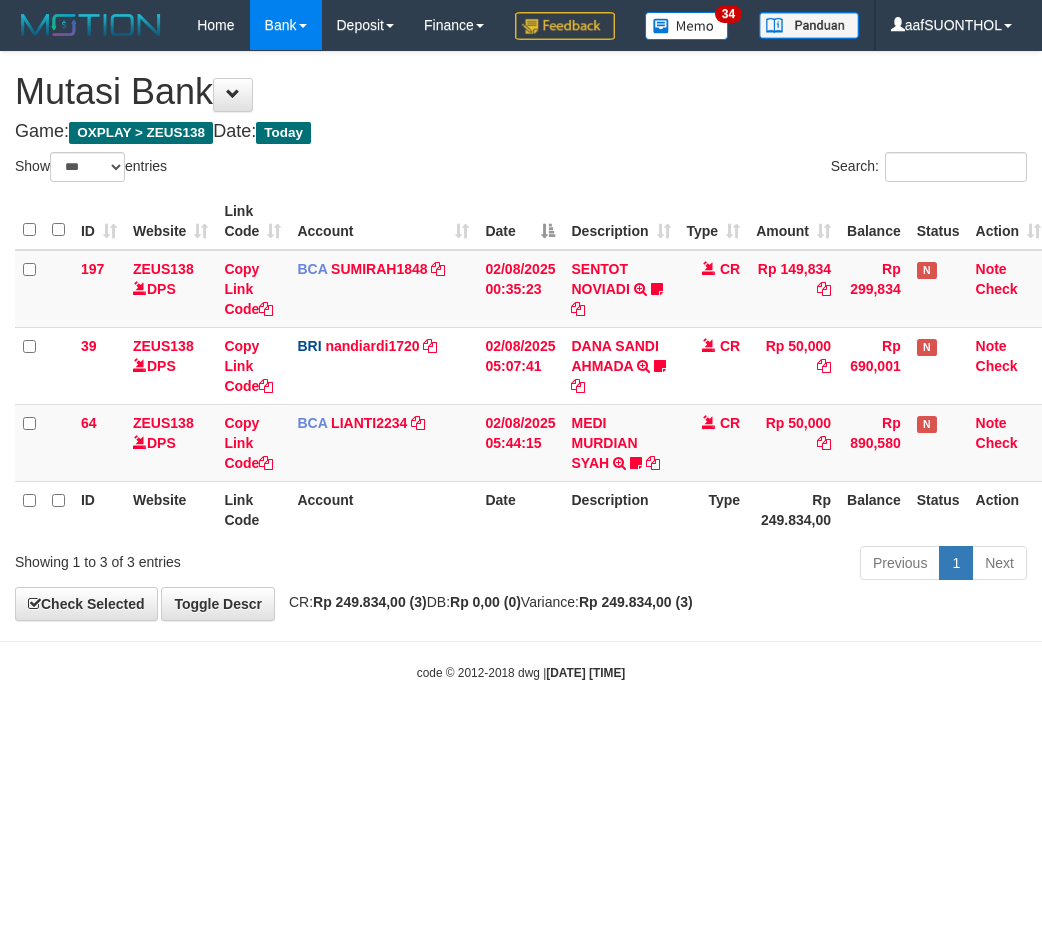 scroll, scrollTop: 0, scrollLeft: 6, axis: horizontal 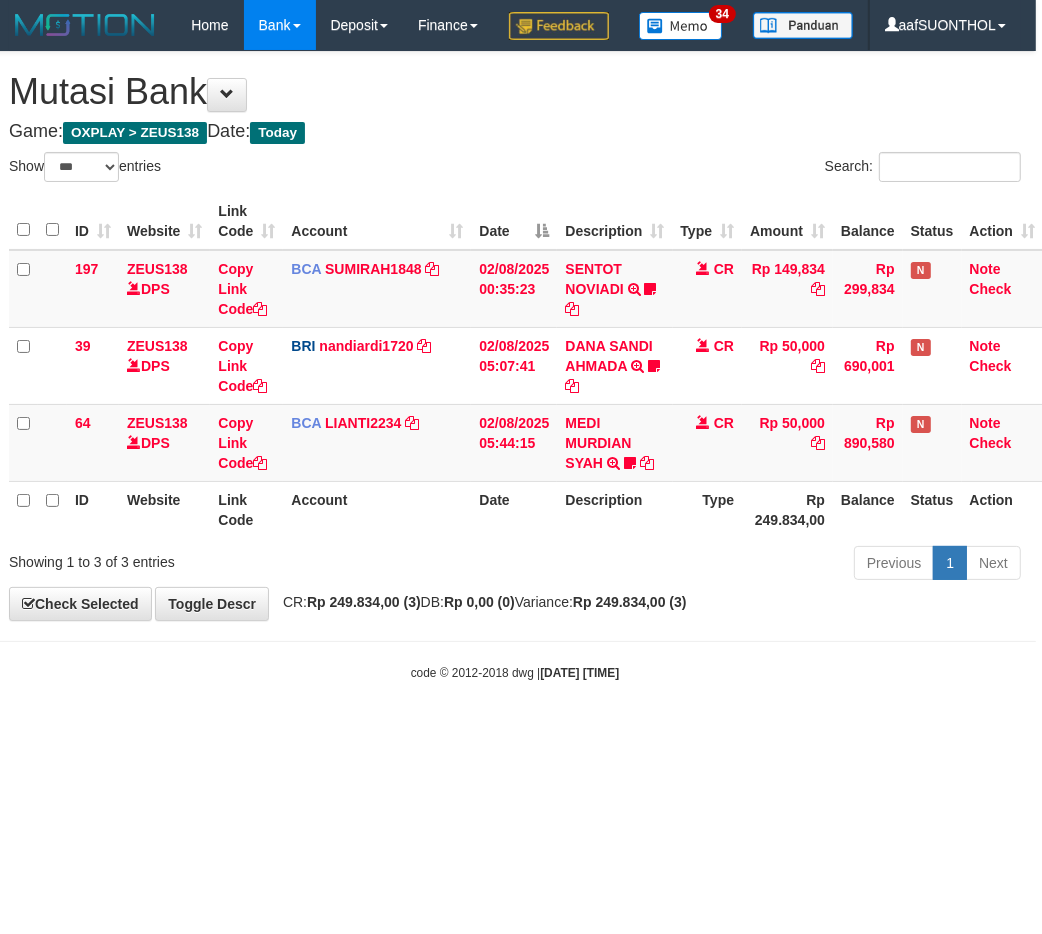 click on "Toggle navigation
Home
Bank
Account List
Load
By Website
Group
[OXPLAY]													ZEUS138
By Load Group (DPS)" at bounding box center (515, 366) 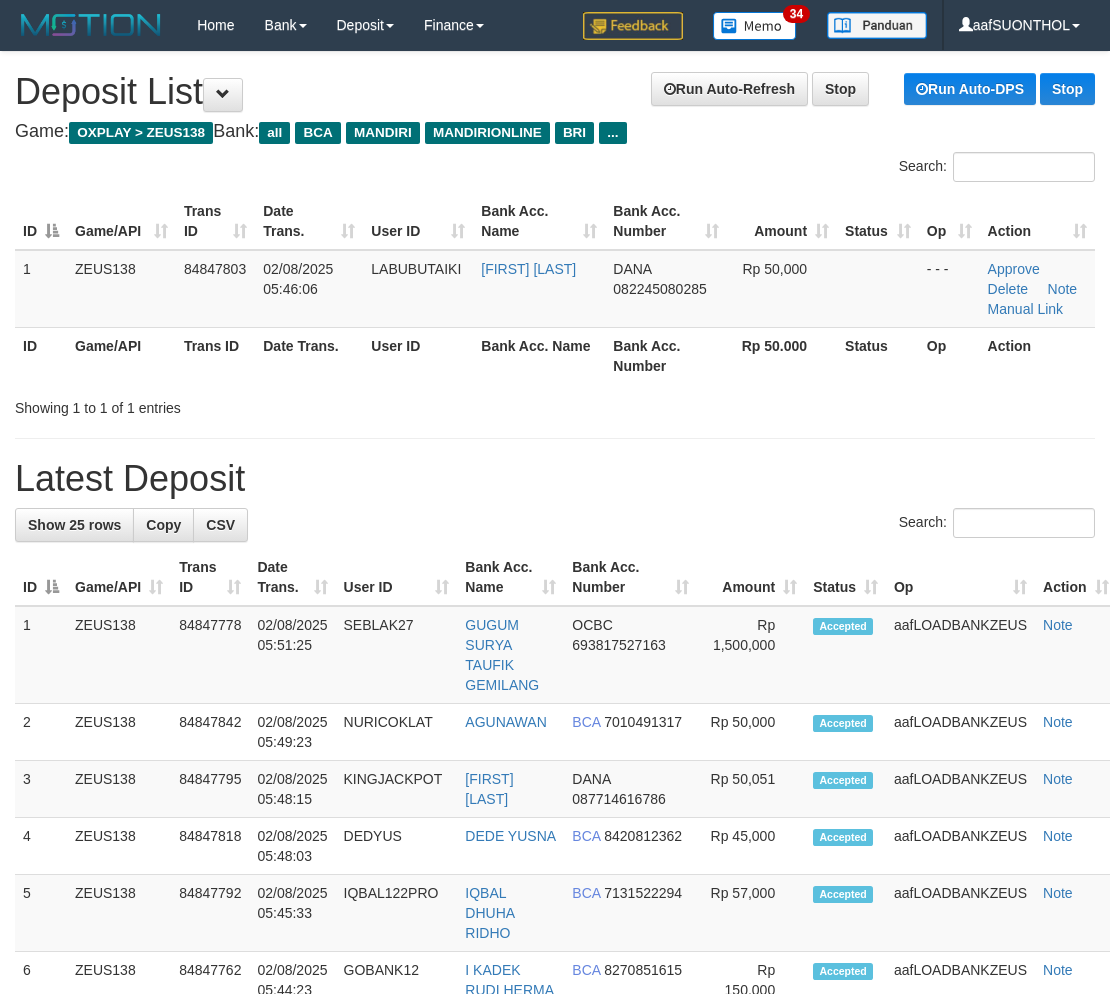 scroll, scrollTop: 0, scrollLeft: 0, axis: both 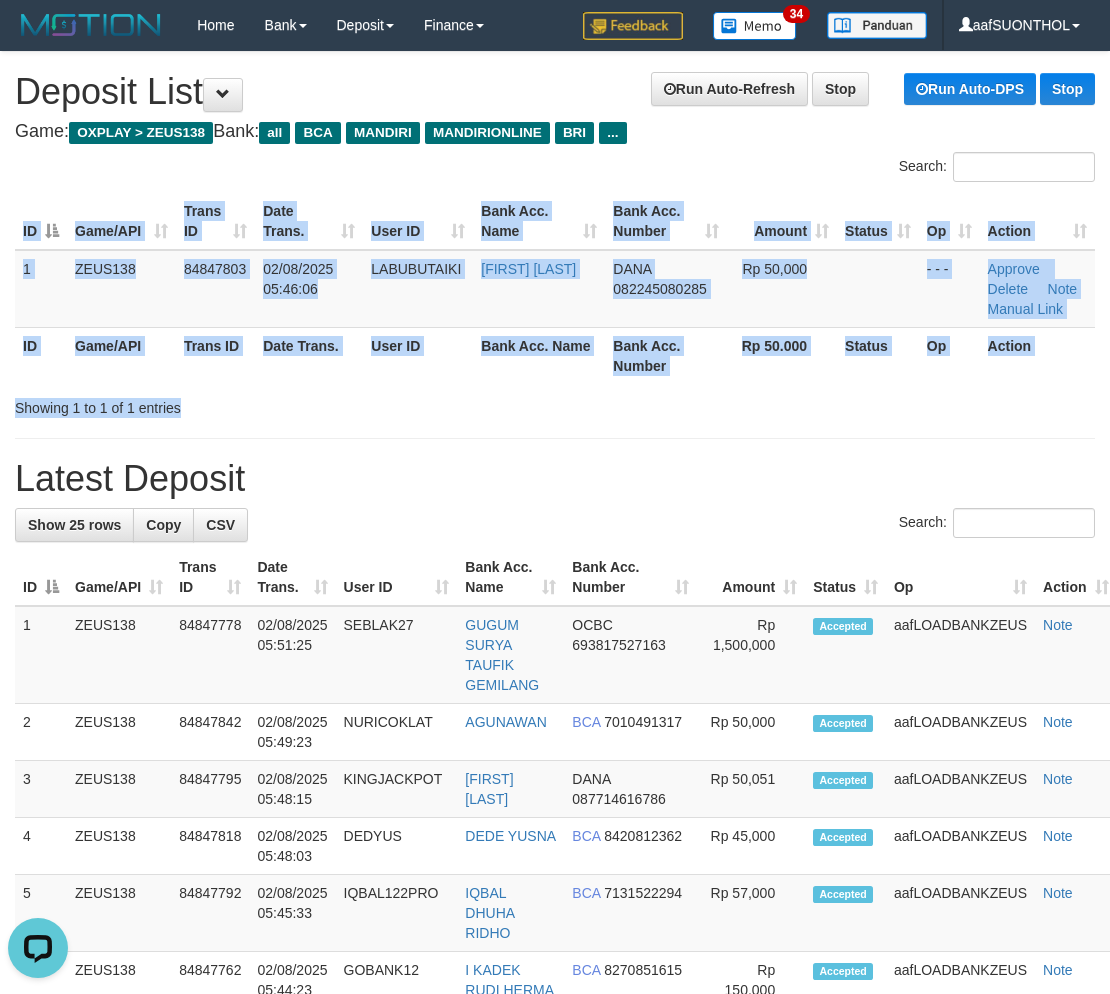 click on "Search:
ID Game/API Trans ID Date Trans. User ID Bank Acc. Name Bank Acc. Number Amount Status Op Action
1
ZEUS138
84847803
[DATE] [TIME]
LABUBUTAIKI
[FIRST] [LAST]
DANA
[PHONE]
Rp 50,000
- - -
Approve
Delete
Note
Manual Link
ID Game/API Trans ID Date Trans. User ID Bank Acc. Name Bank Acc. Number Rp 50.000 Status Op Action
Showing 1 to 1 of 1 entries" at bounding box center [555, 285] 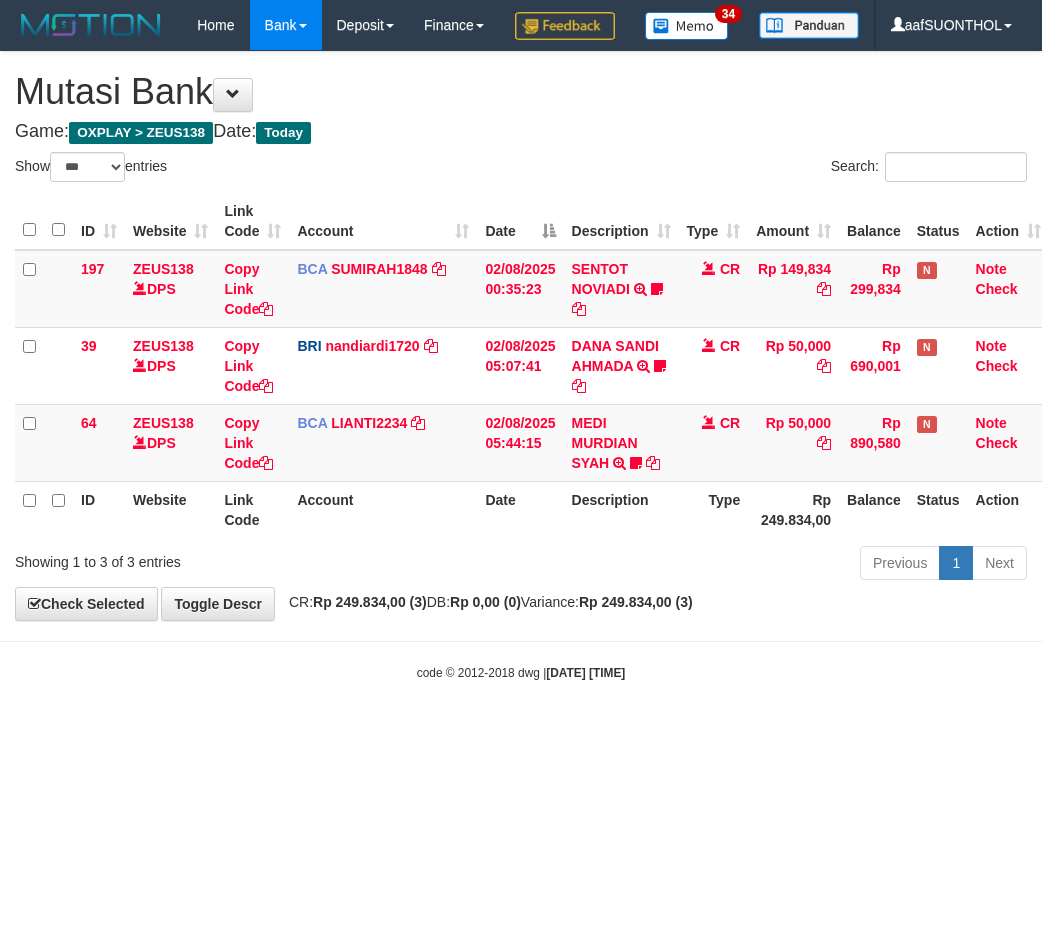 select on "***" 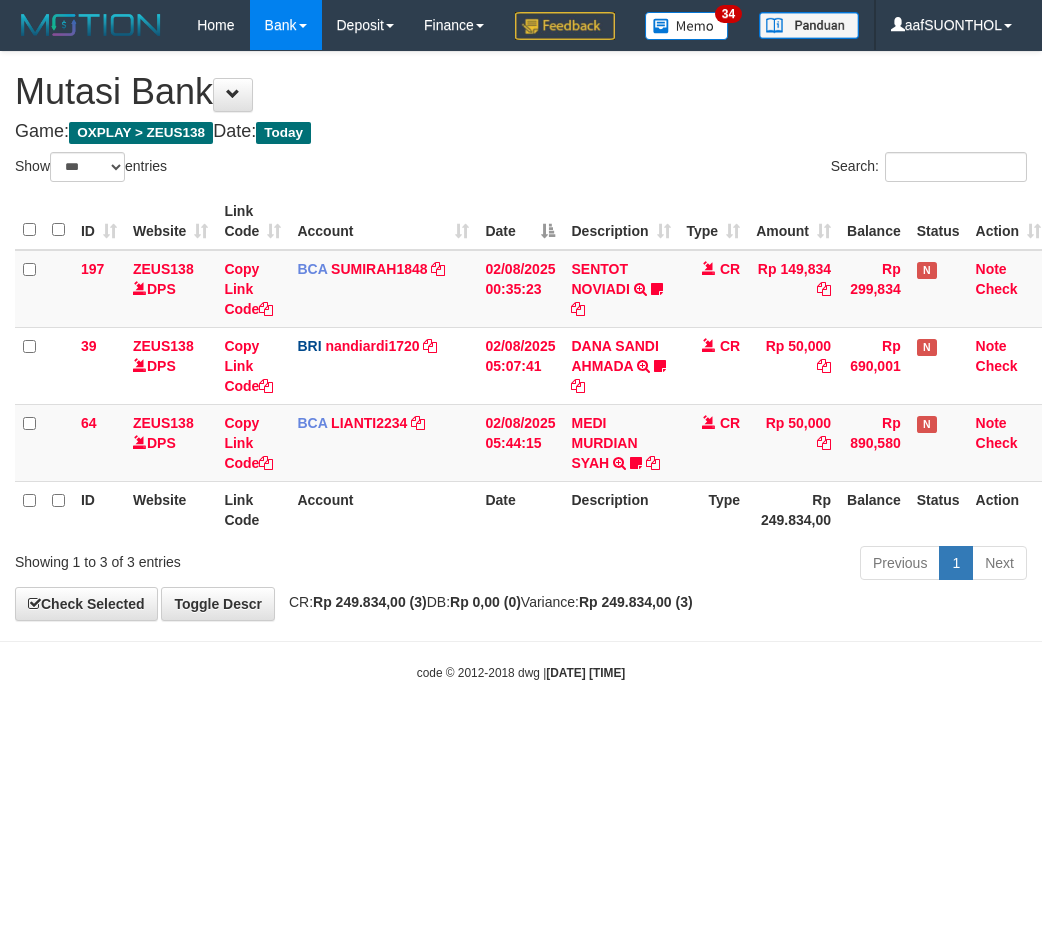 scroll, scrollTop: 0, scrollLeft: 6, axis: horizontal 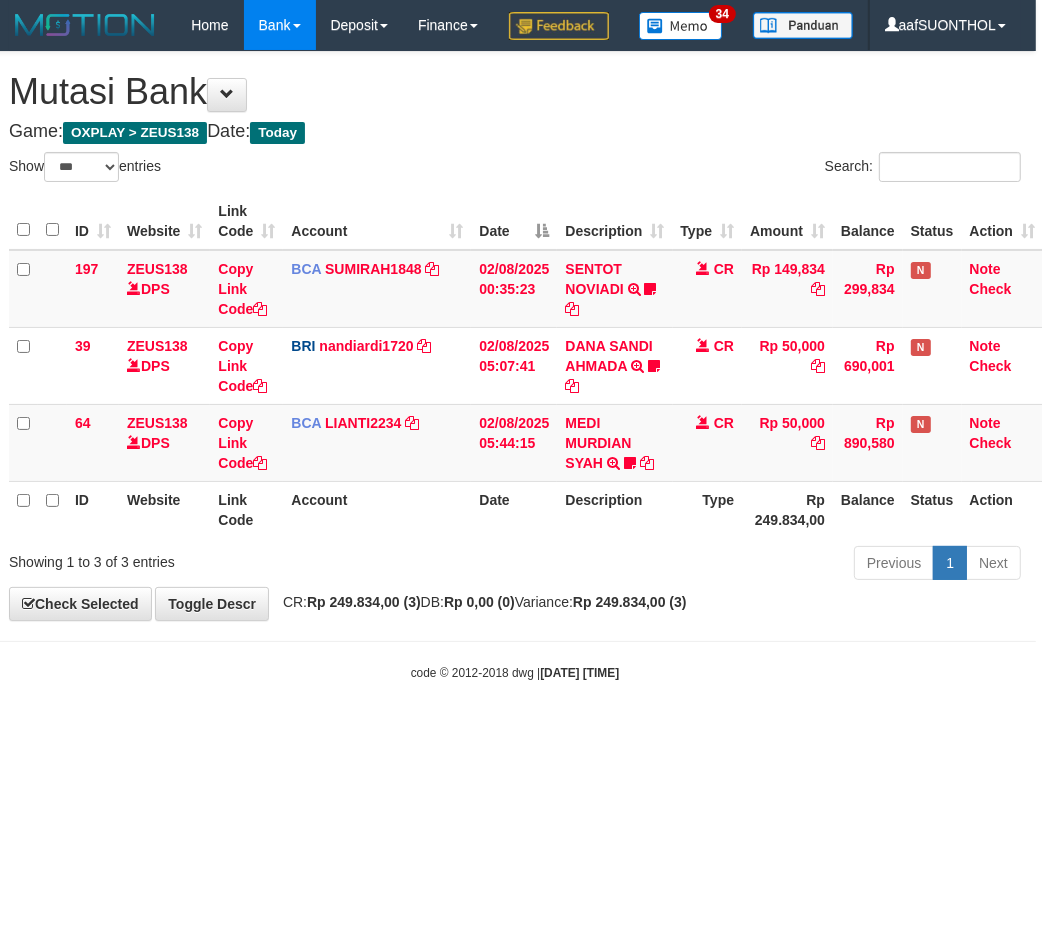 drag, startPoint x: 268, startPoint y: 765, endPoint x: 420, endPoint y: 702, distance: 164.53874 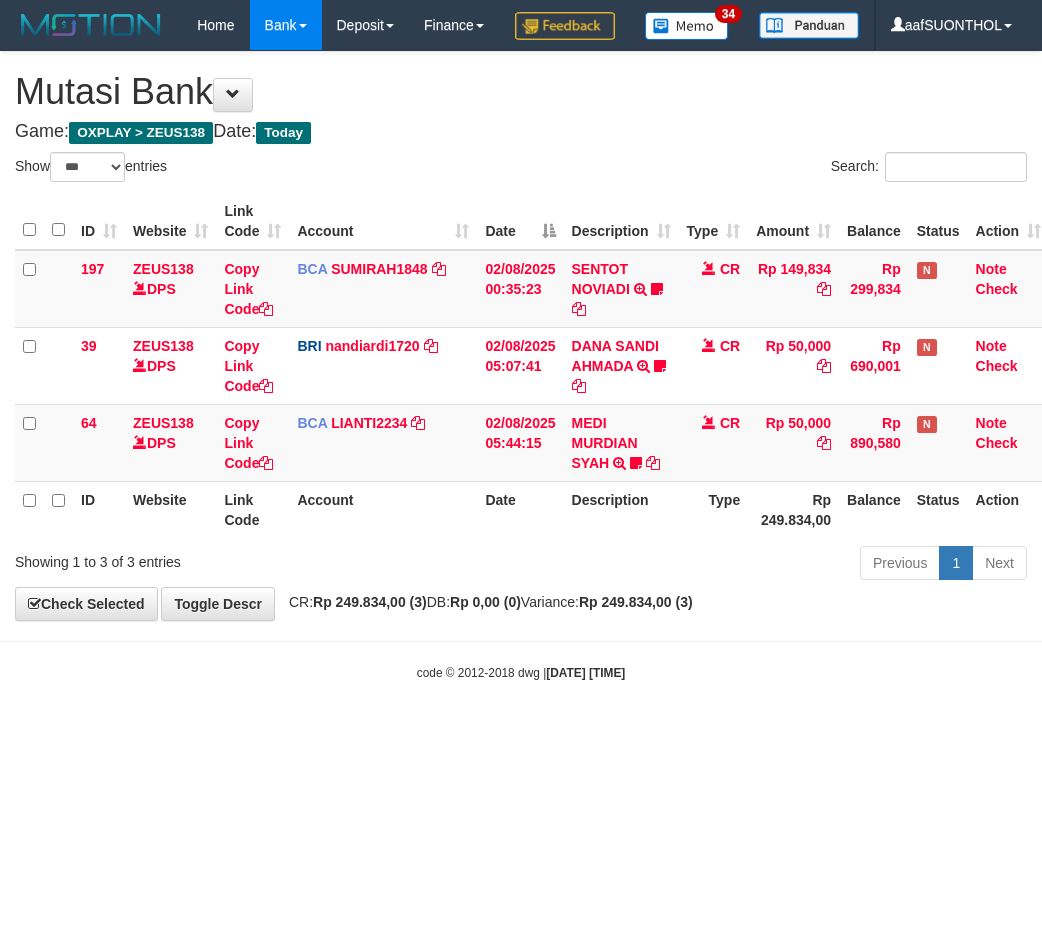 select on "***" 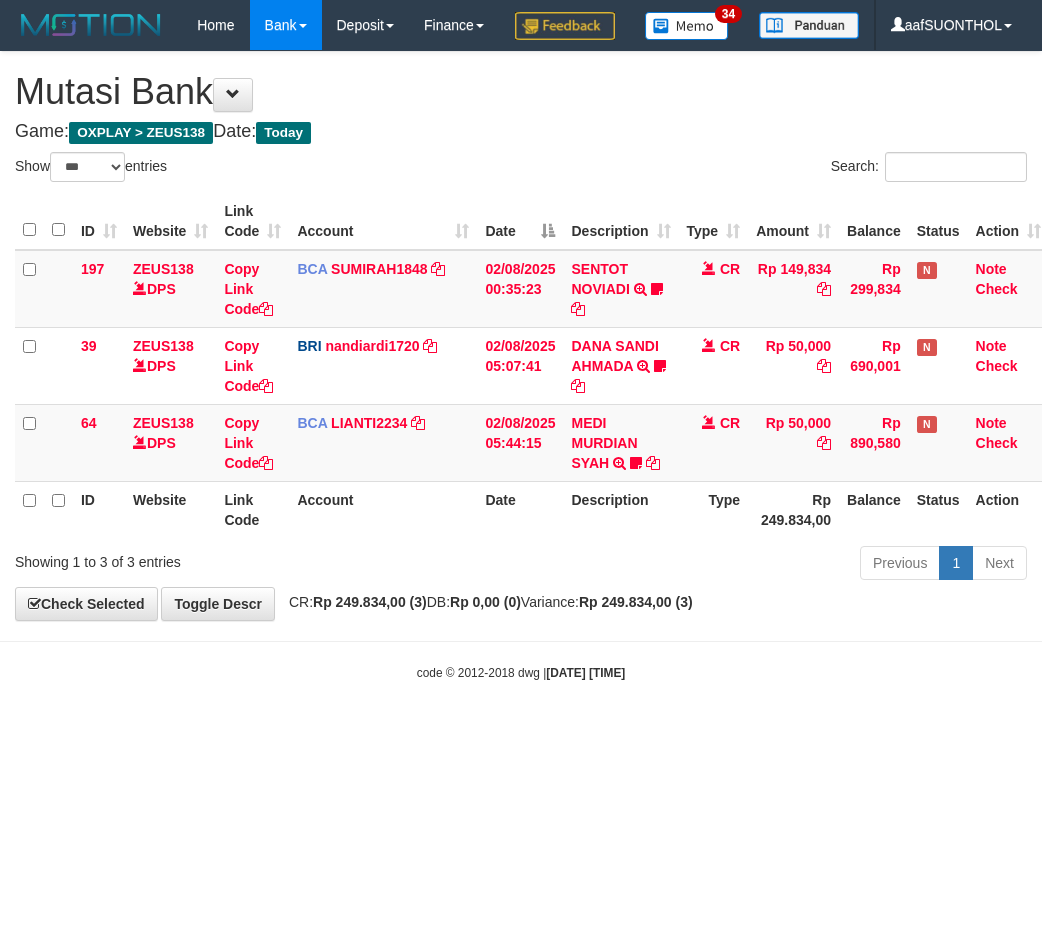 scroll, scrollTop: 0, scrollLeft: 6, axis: horizontal 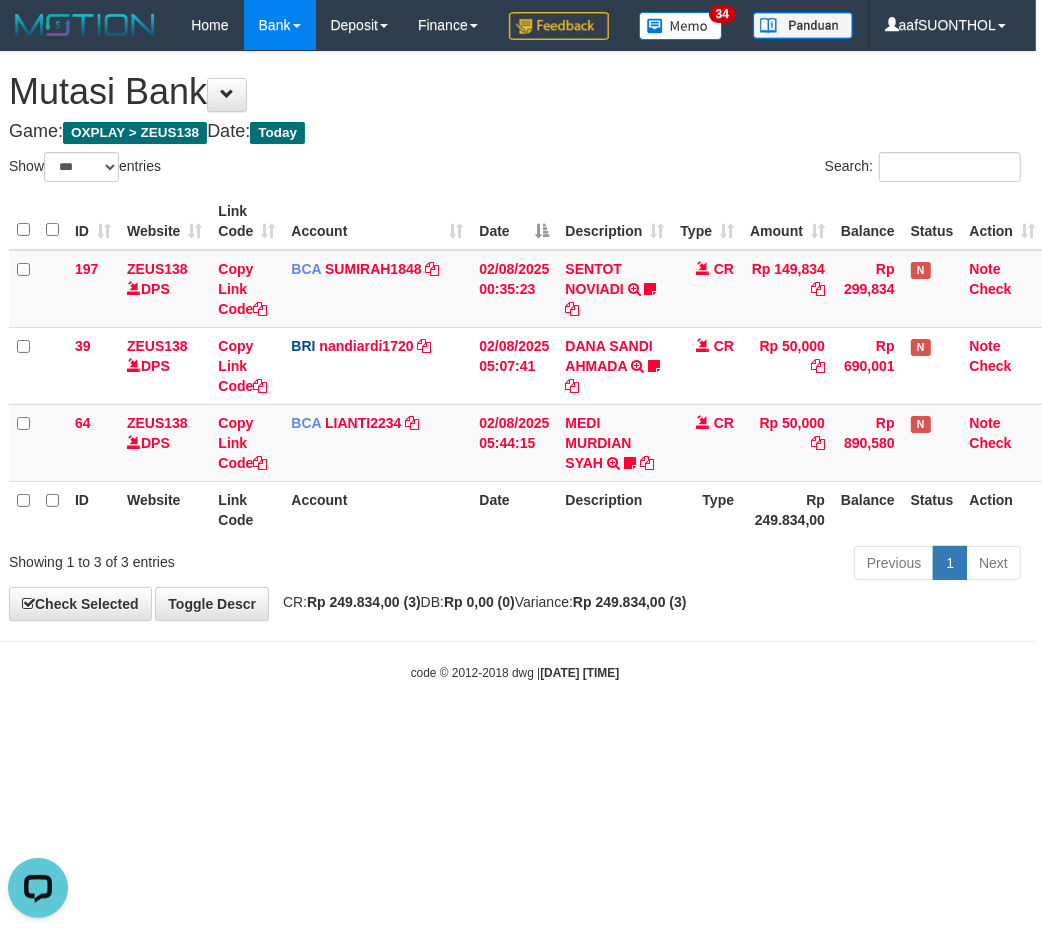 click on "Toggle navigation
Home
Bank
Account List
Load
By Website
Group
[OXPLAY]													ZEUS138
By Load Group (DPS)" at bounding box center (515, 366) 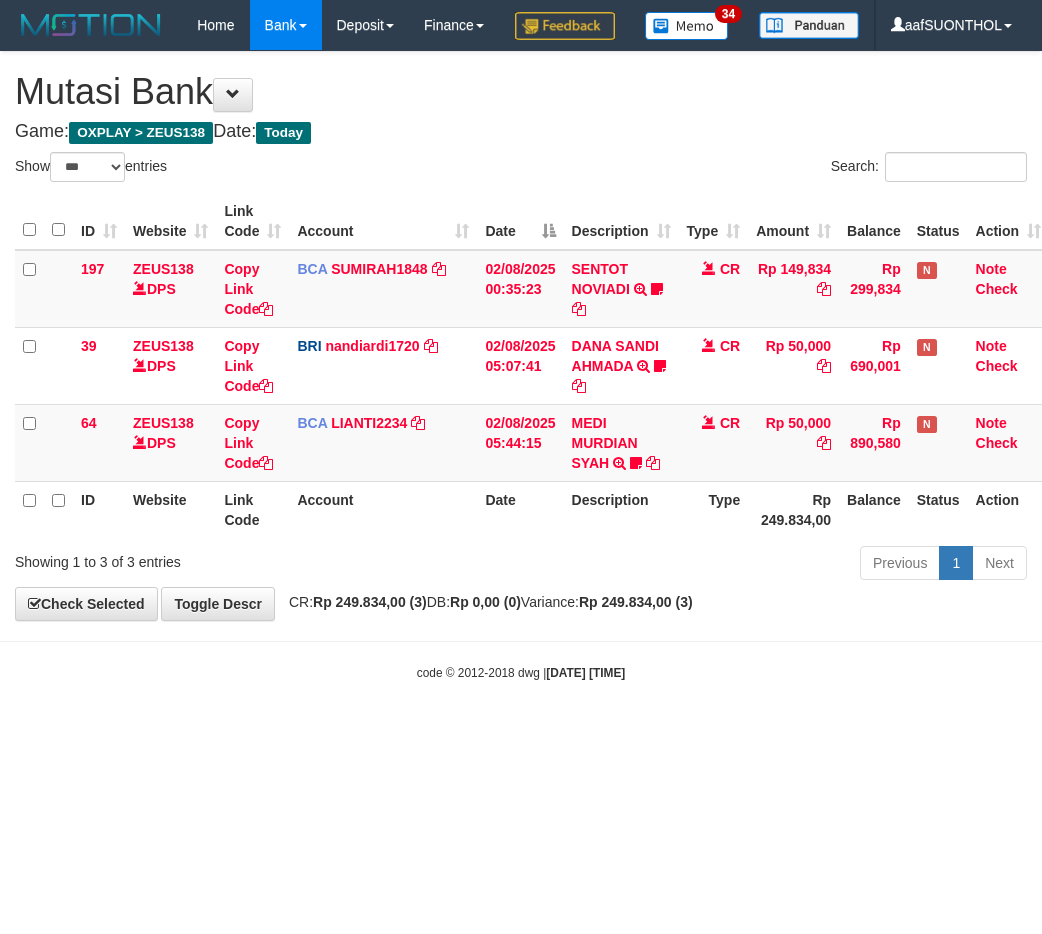 select on "***" 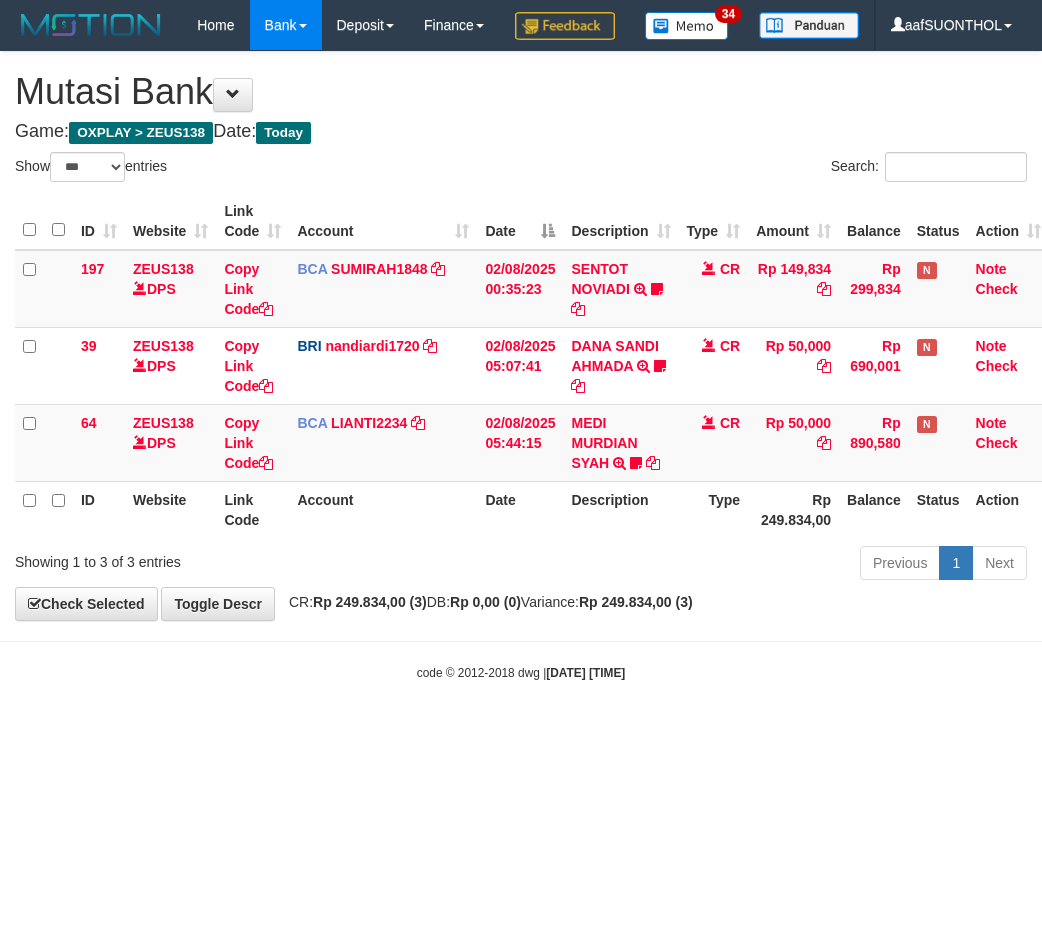 scroll, scrollTop: 0, scrollLeft: 6, axis: horizontal 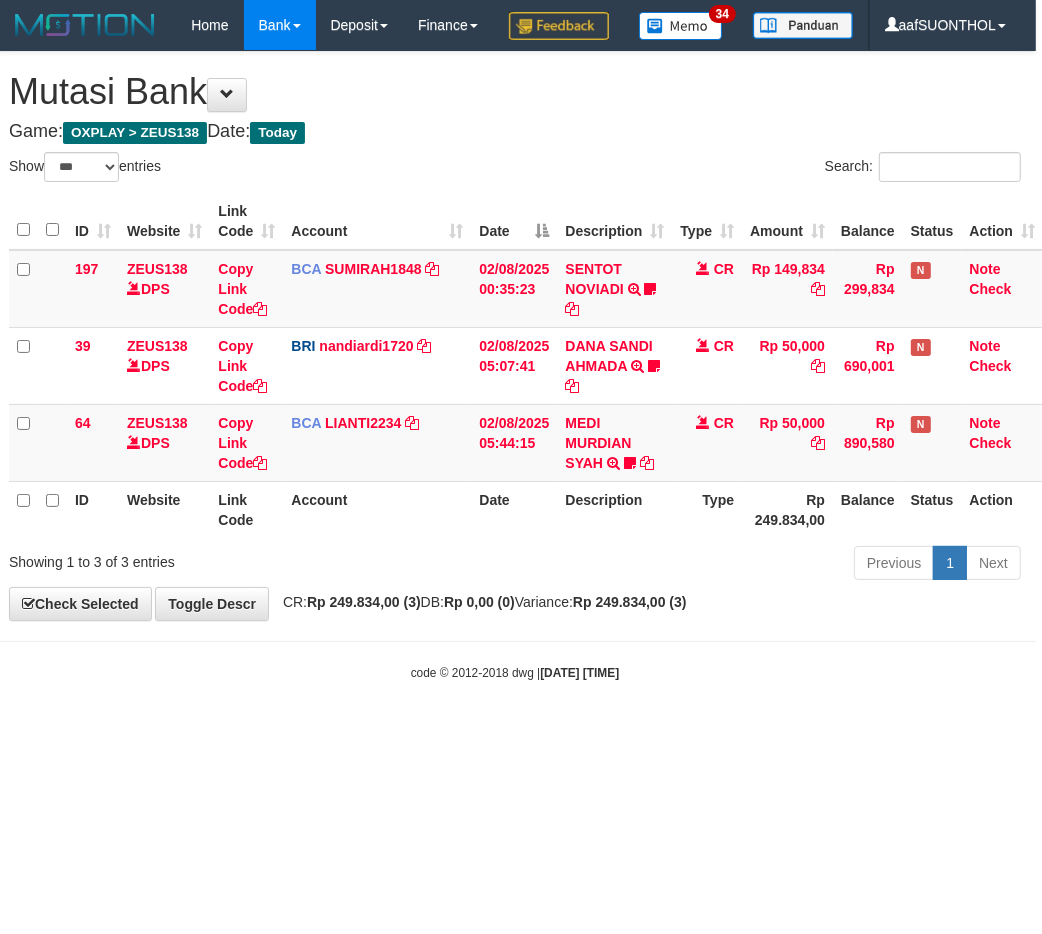 click on "CR:  Rp 249.834,00 (3)      DB:  Rp 0,00 (0)      Variance:  Rp 249.834,00 (3)" at bounding box center (480, 602) 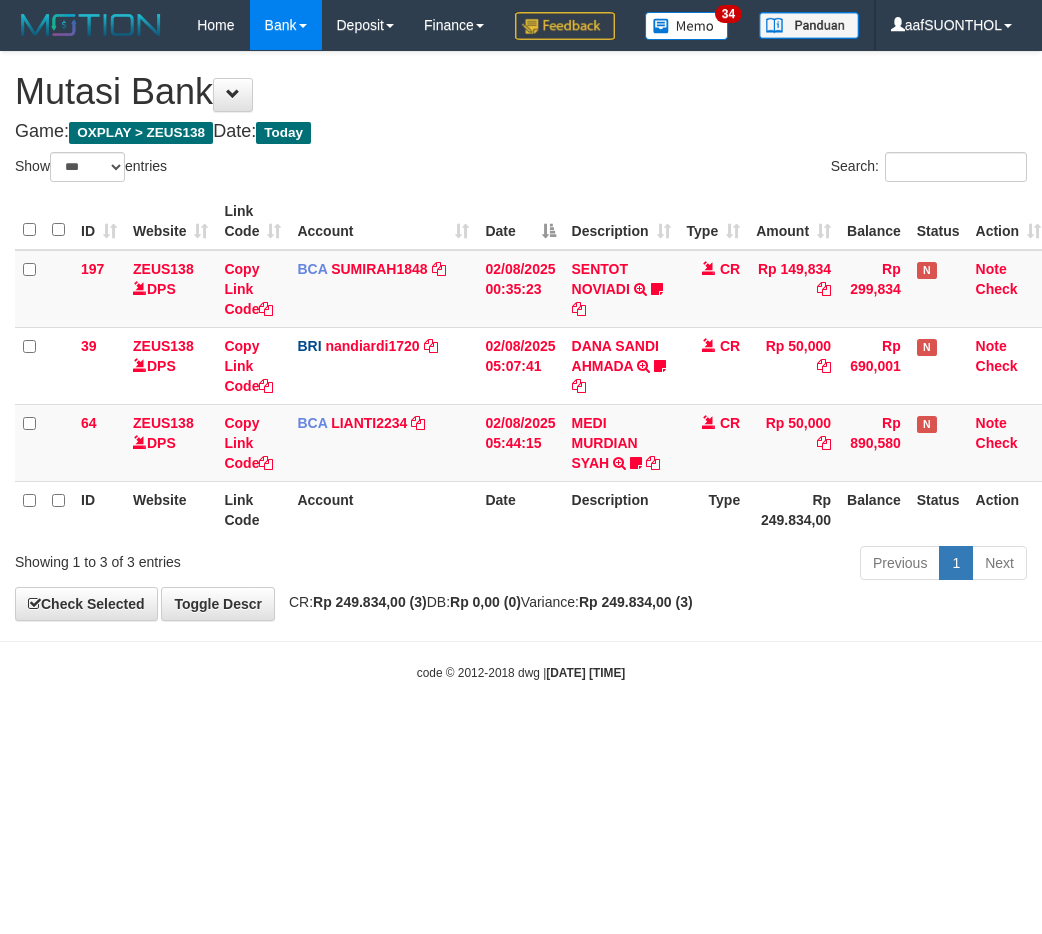 select on "***" 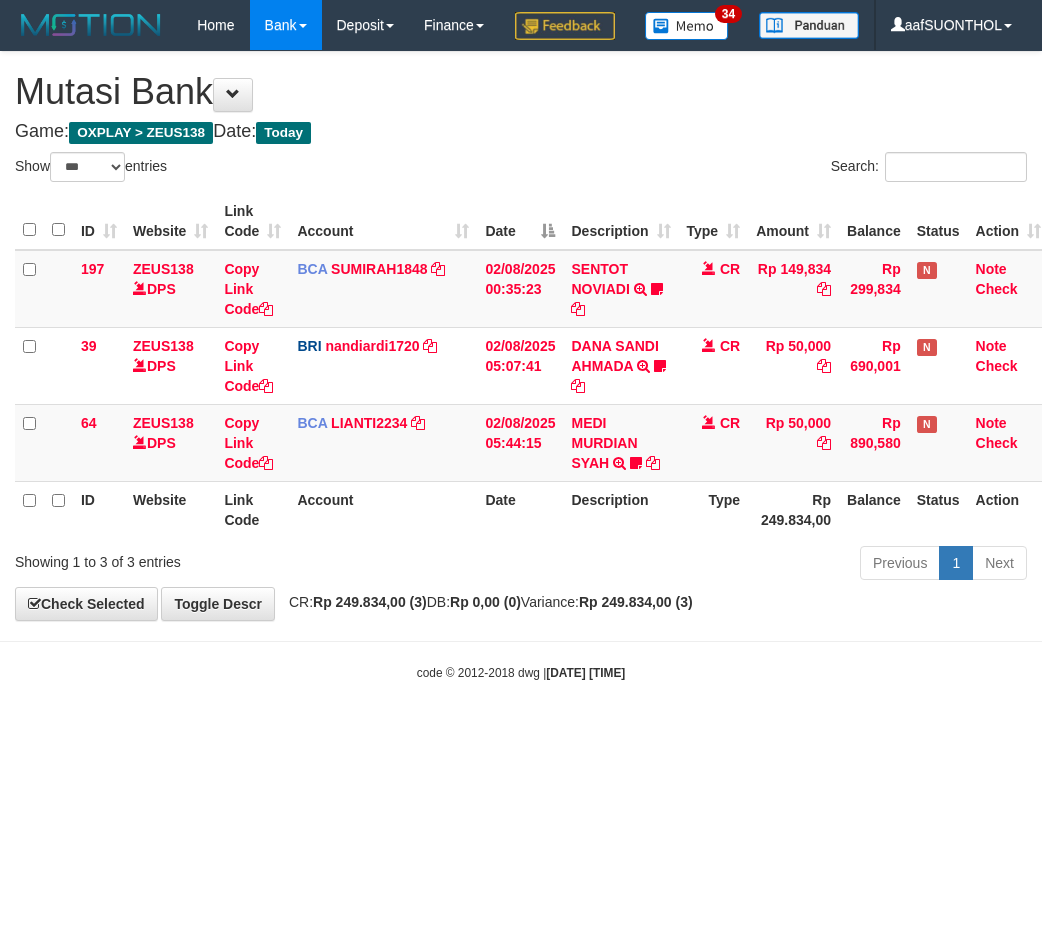 scroll, scrollTop: 0, scrollLeft: 6, axis: horizontal 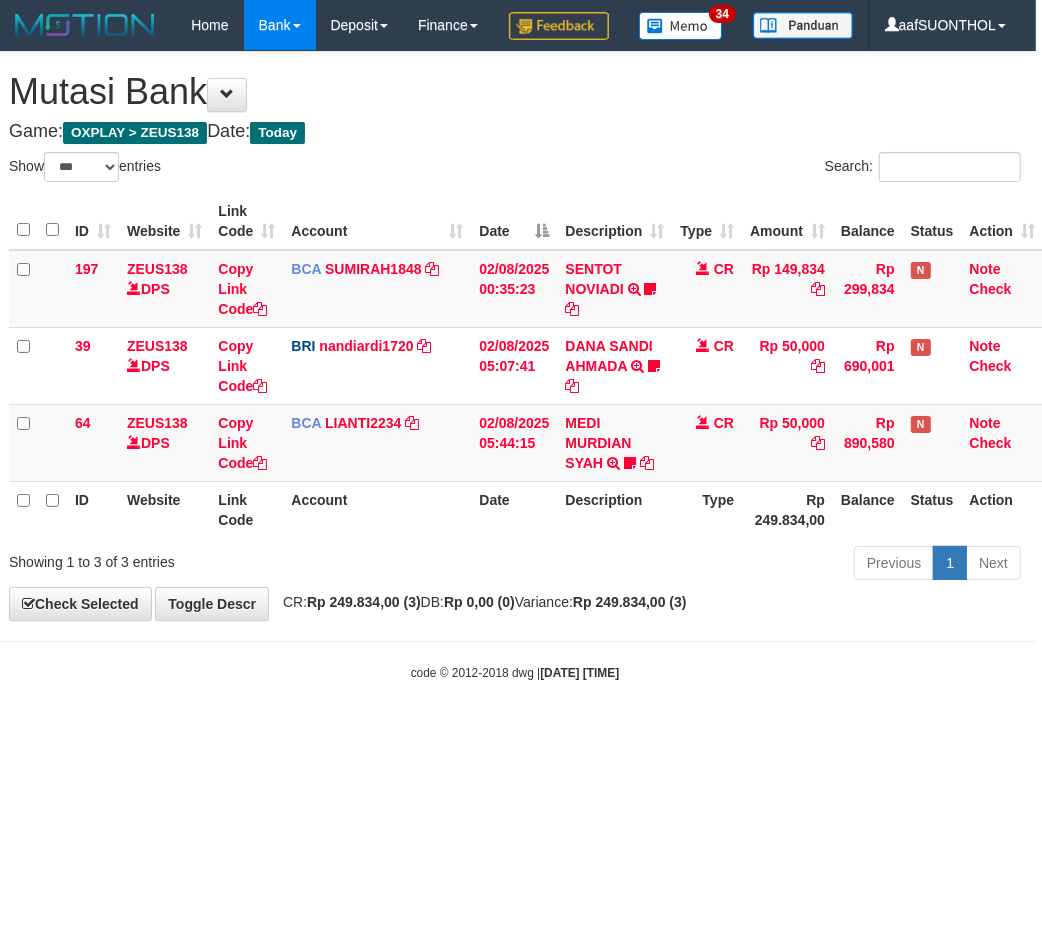 drag, startPoint x: 378, startPoint y: 724, endPoint x: 355, endPoint y: 721, distance: 23.194826 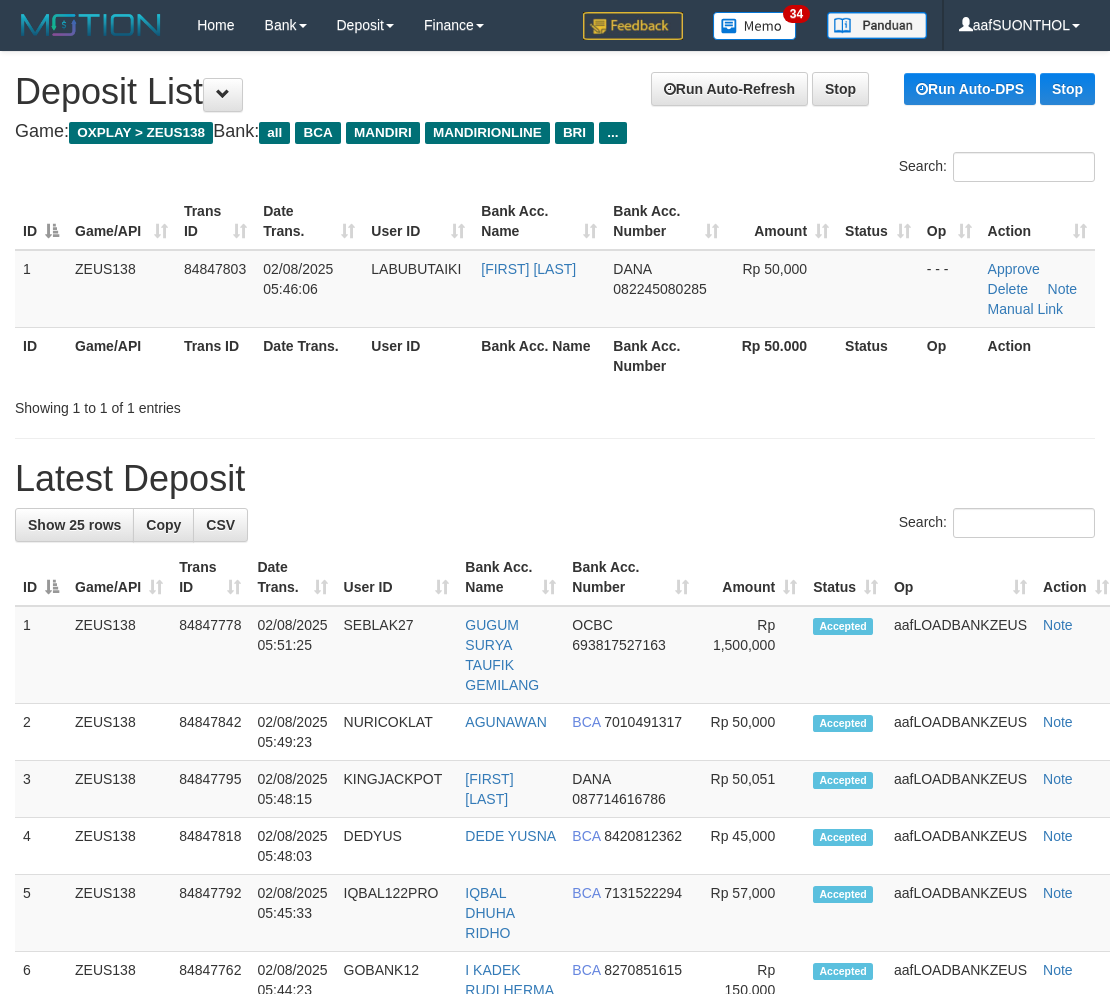 scroll, scrollTop: 0, scrollLeft: 0, axis: both 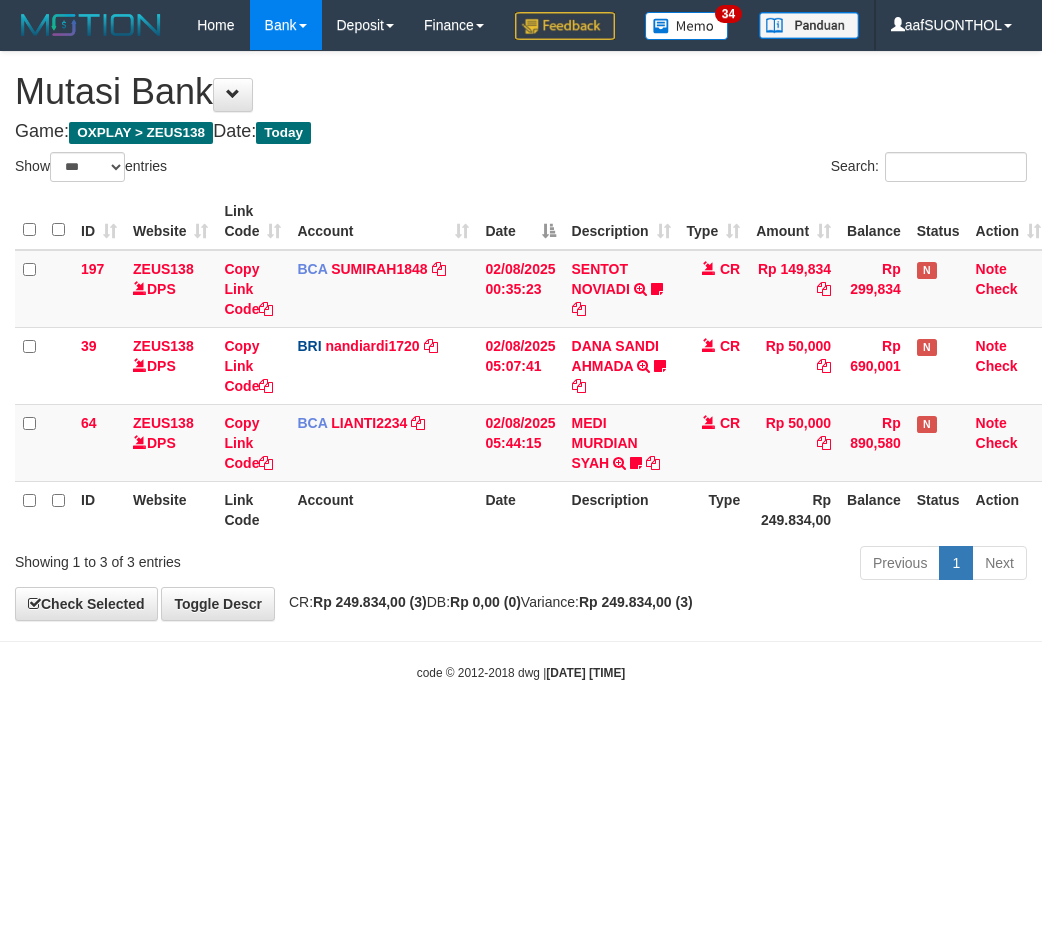 select on "***" 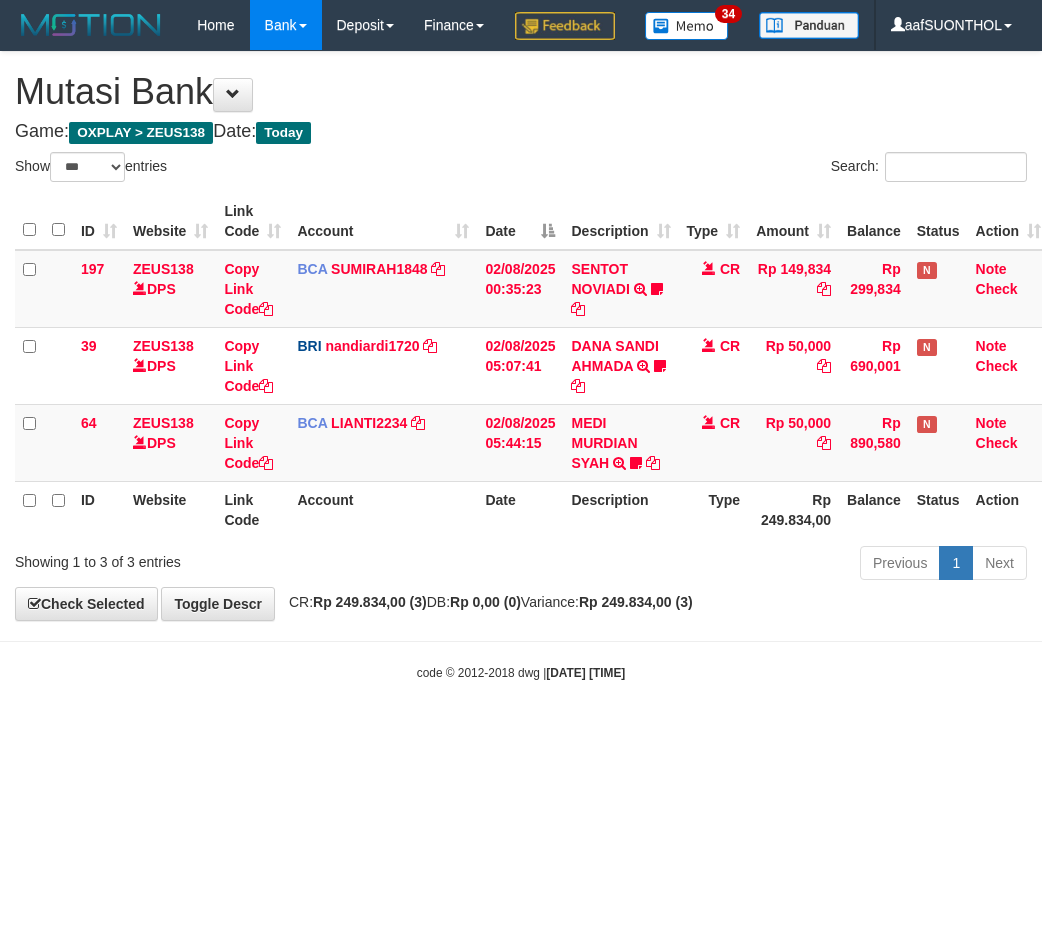 click on "Toggle navigation
Home
Bank
Account List
Load
By Website
Group
[OXPLAY]													ZEUS138
By Load Group (DPS)" at bounding box center [521, 366] 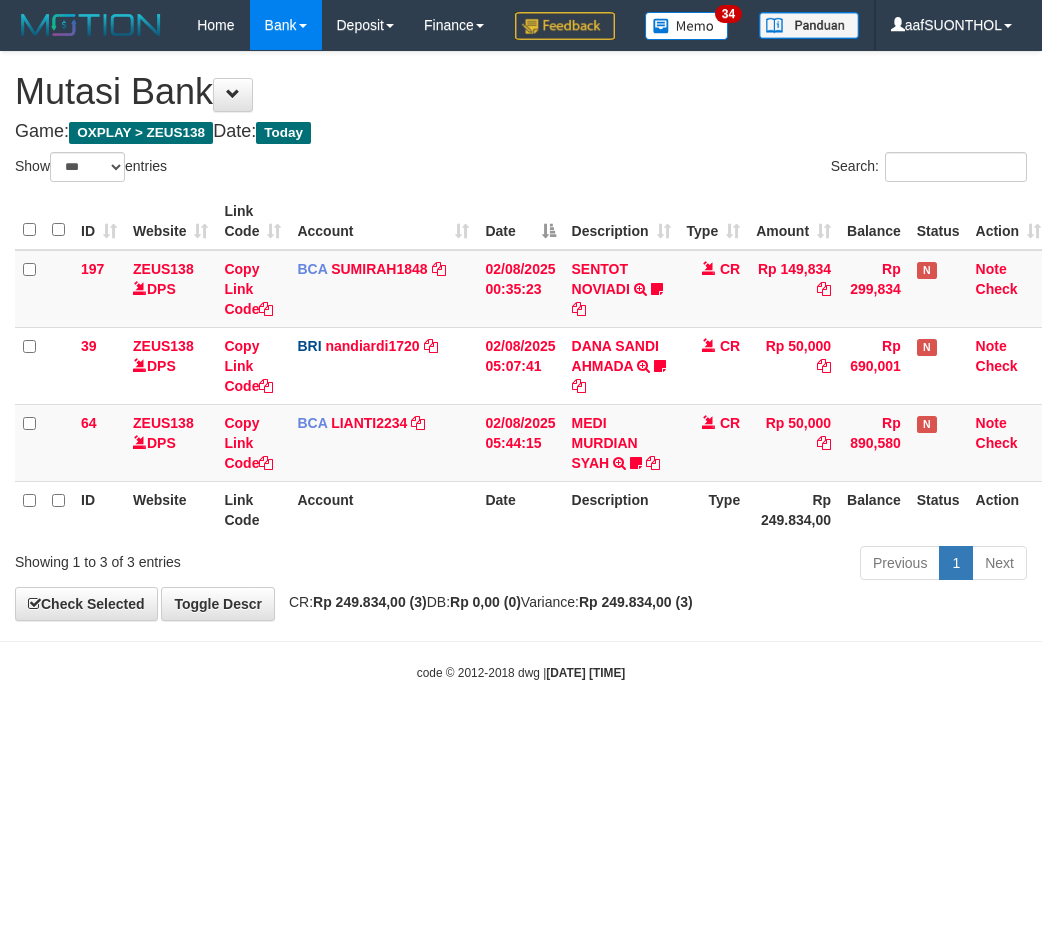 select on "***" 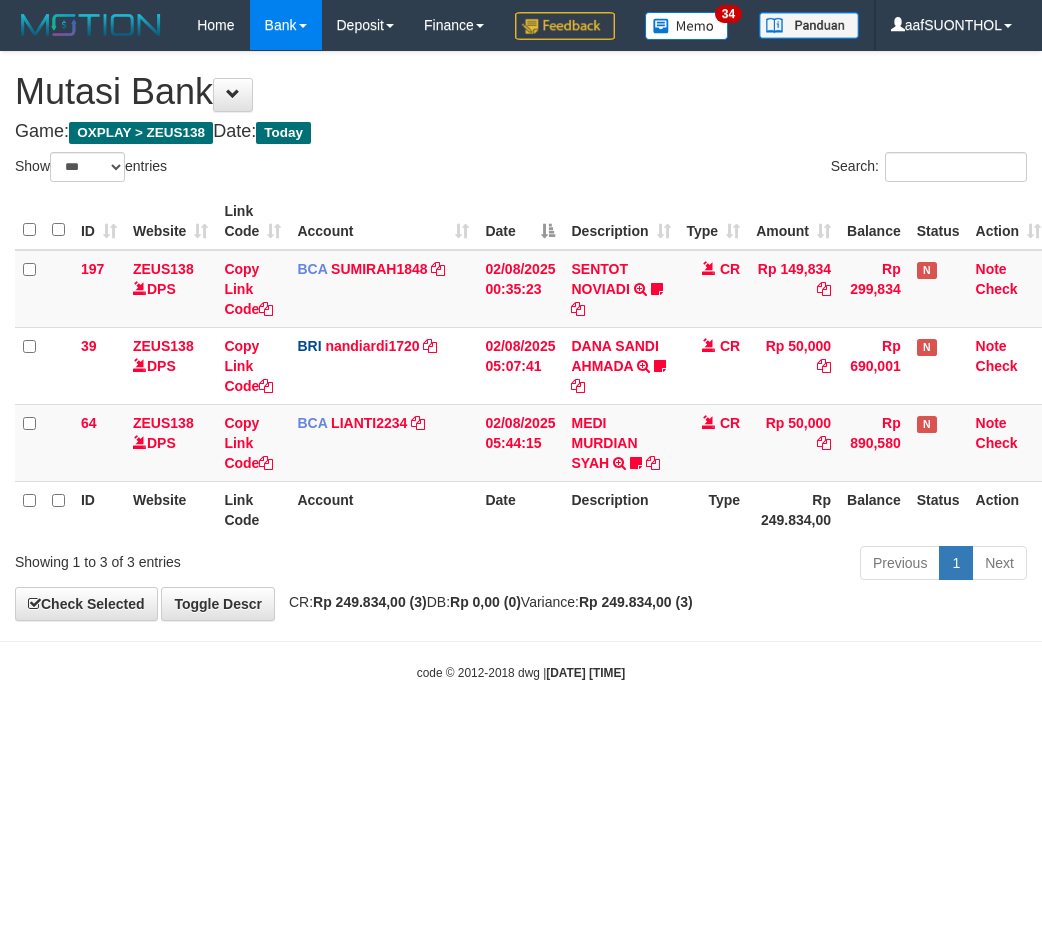 scroll, scrollTop: 0, scrollLeft: 6, axis: horizontal 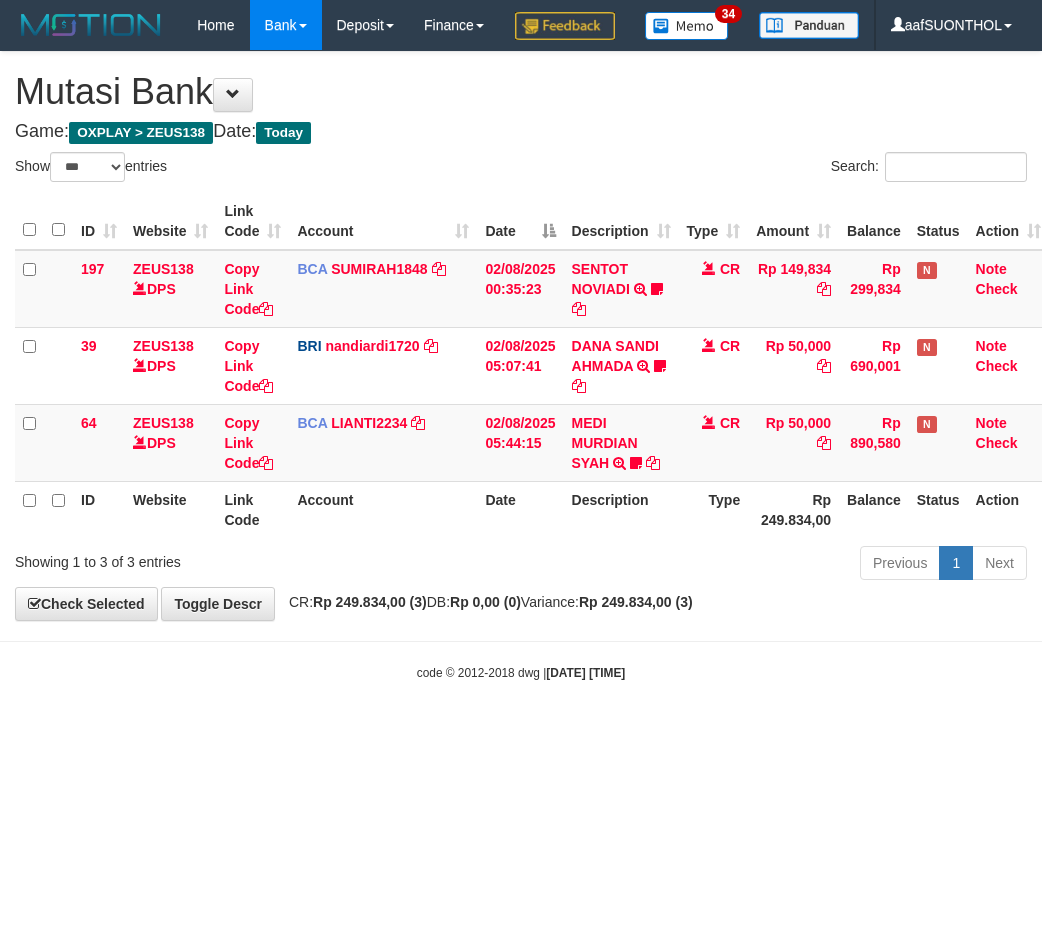 select on "***" 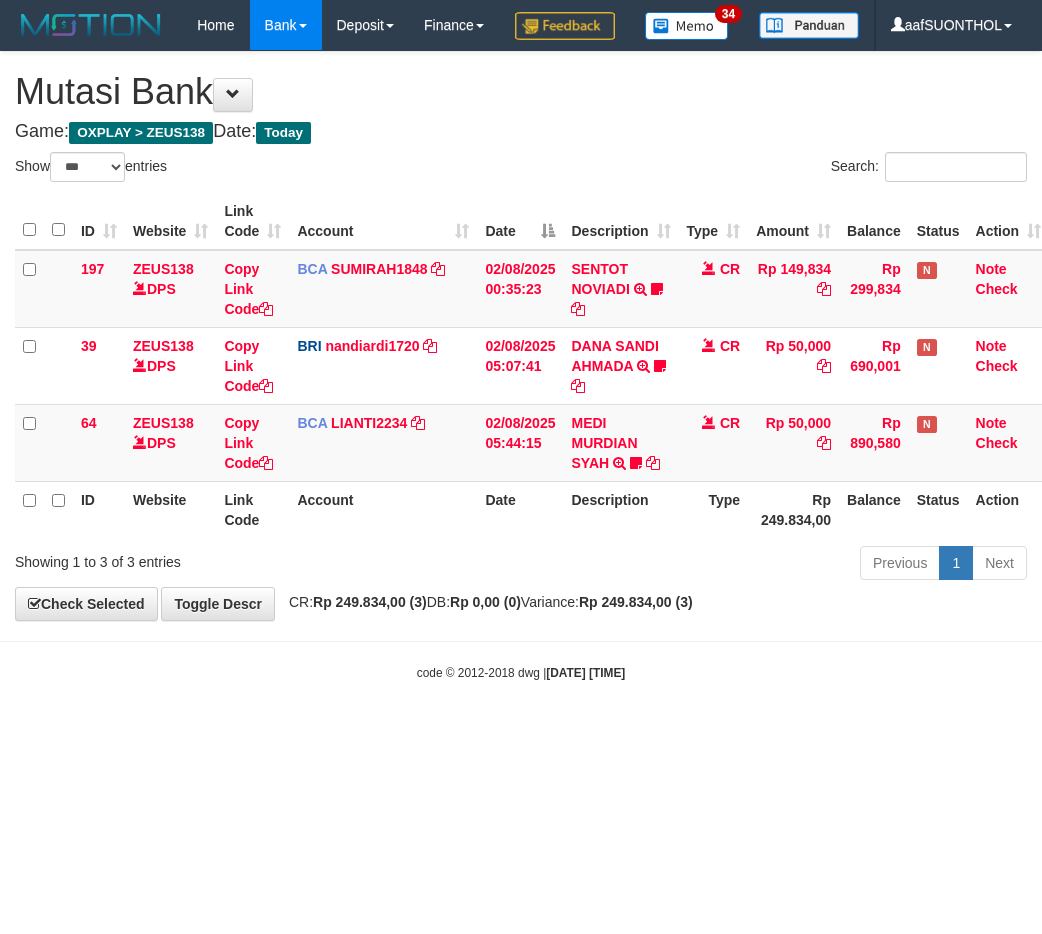 scroll, scrollTop: 0, scrollLeft: 6, axis: horizontal 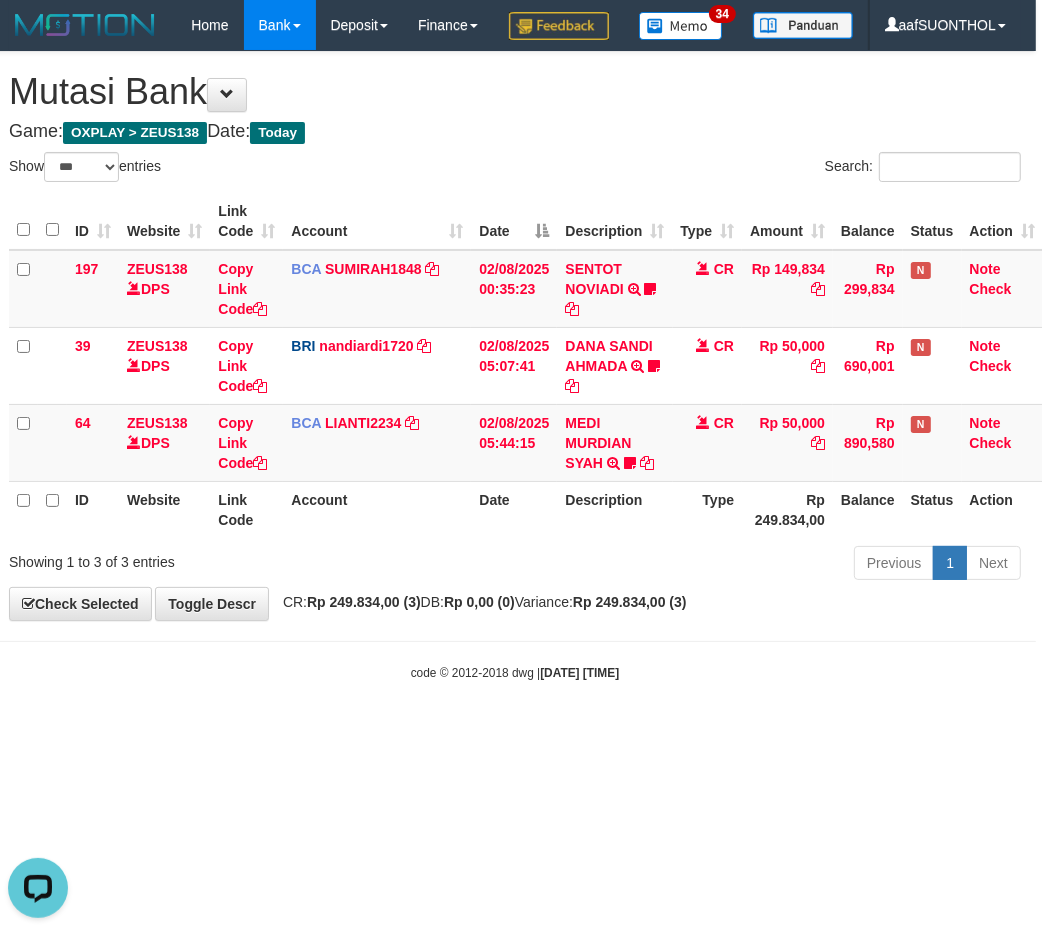 drag, startPoint x: 271, startPoint y: 764, endPoint x: 220, endPoint y: 751, distance: 52.63079 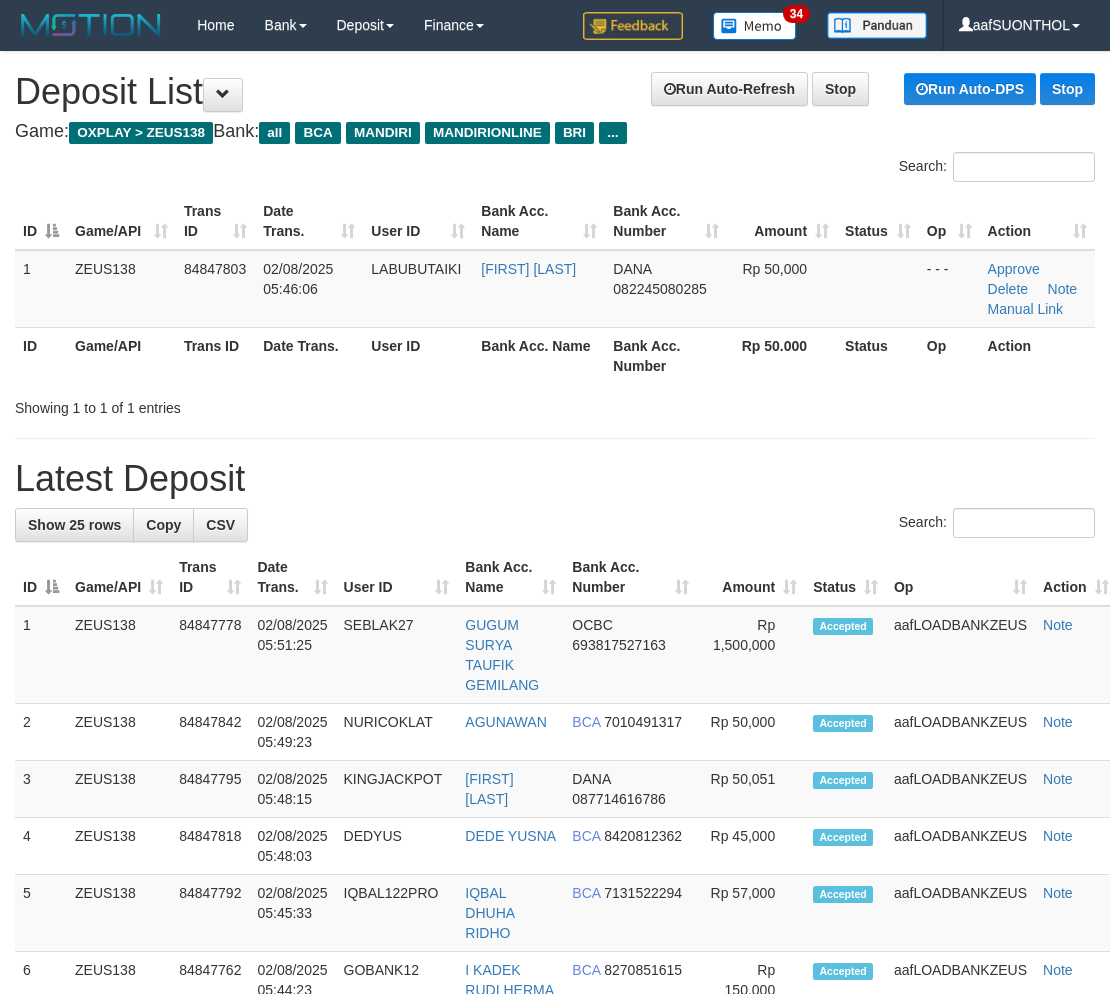 scroll, scrollTop: 0, scrollLeft: 0, axis: both 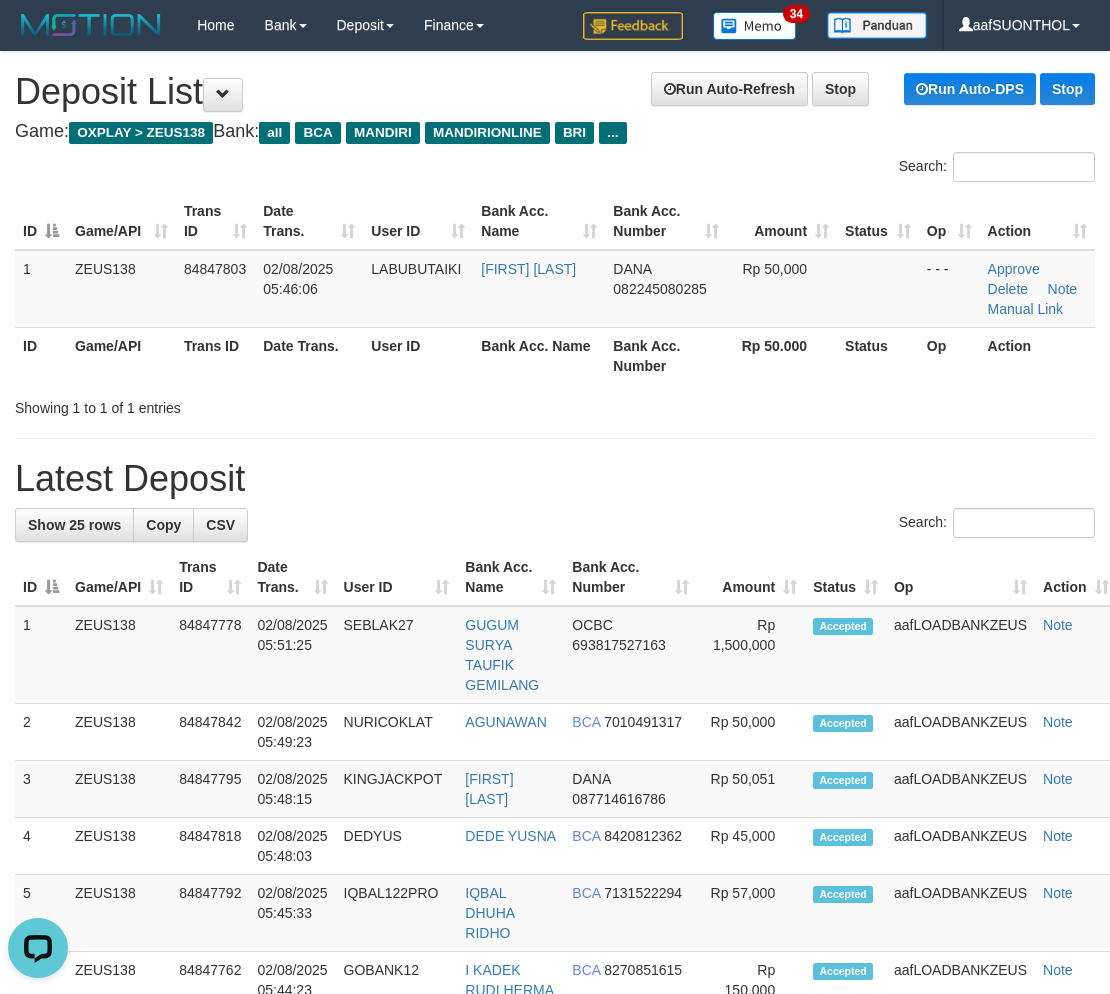 click on "Latest Deposit" at bounding box center [555, 479] 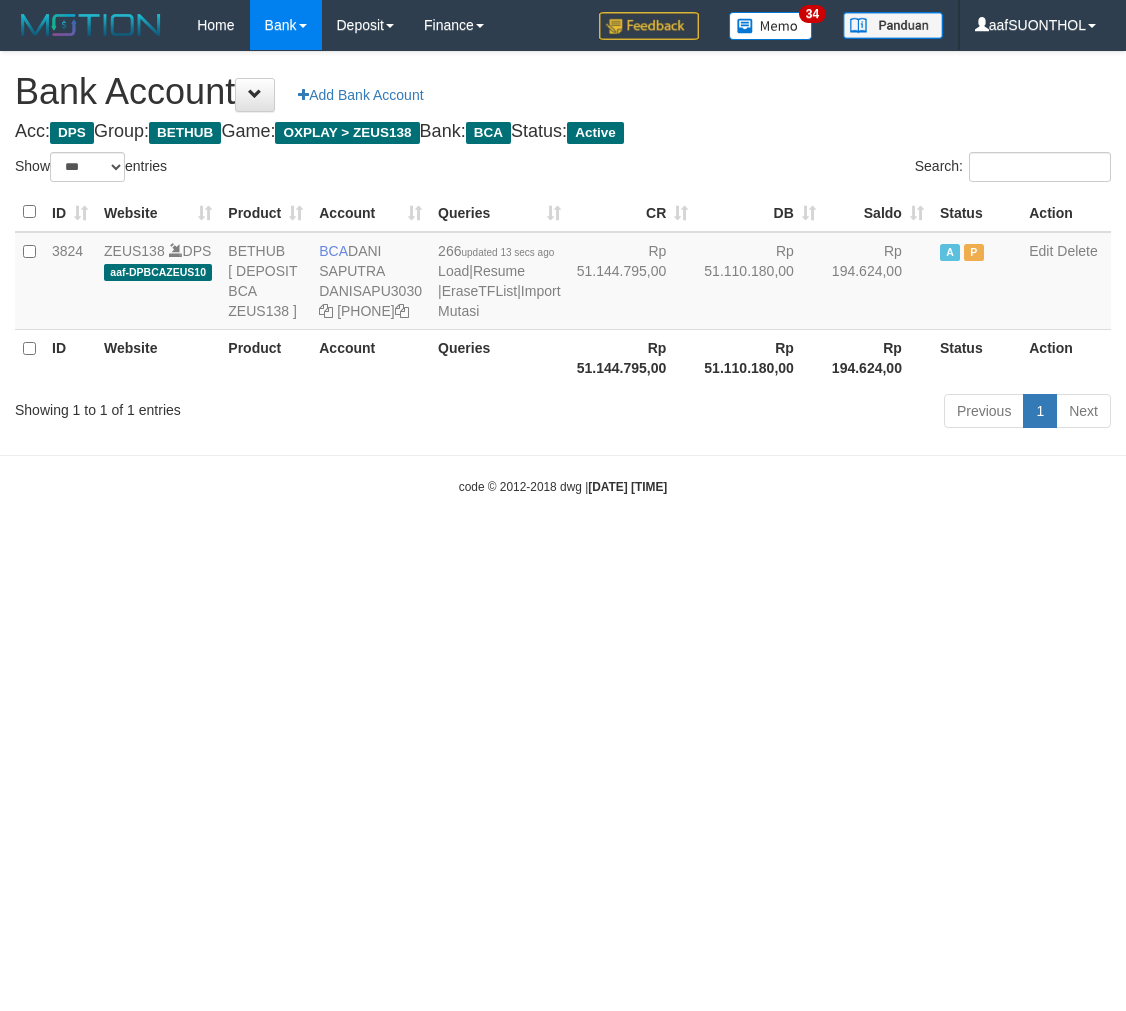 select on "***" 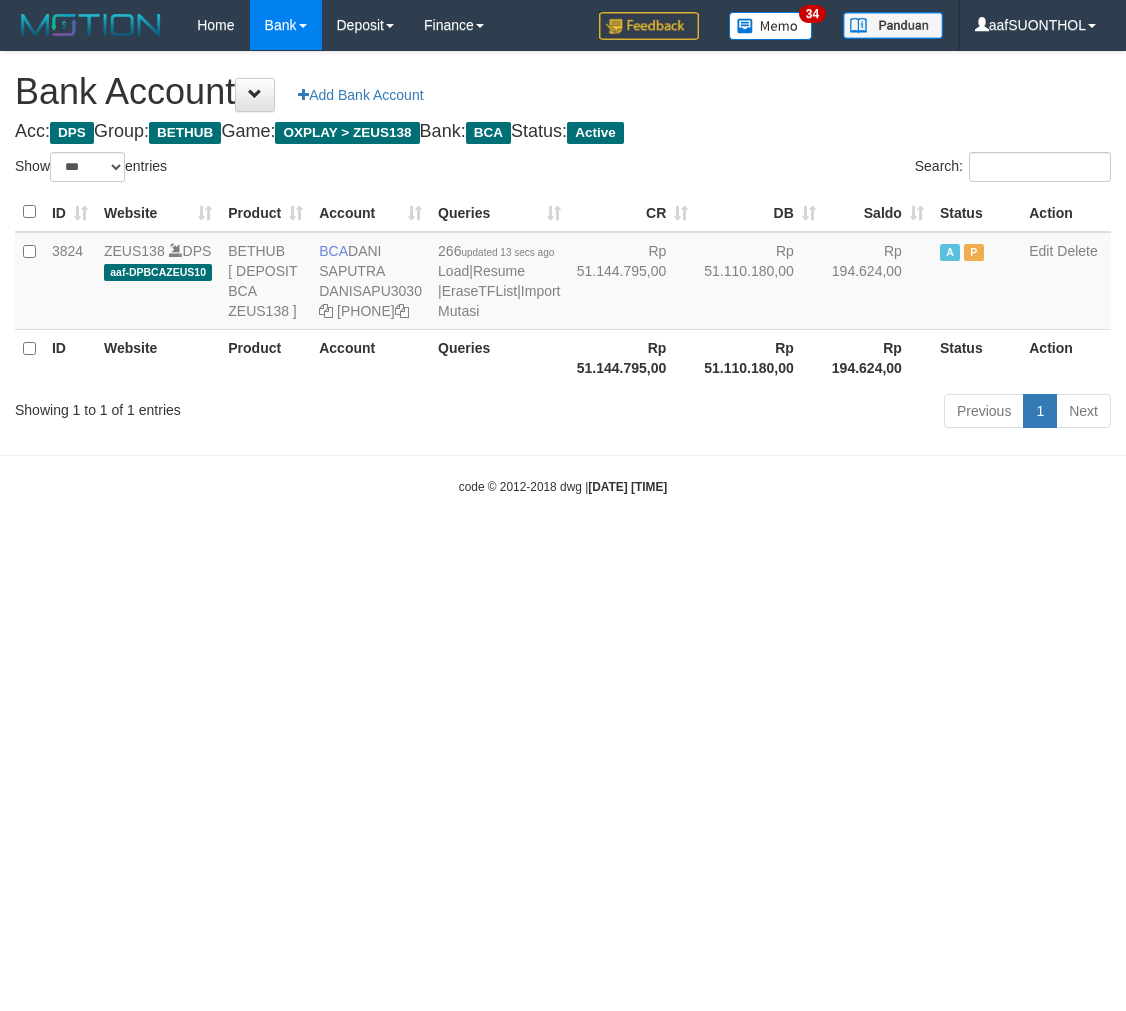 scroll, scrollTop: 0, scrollLeft: 0, axis: both 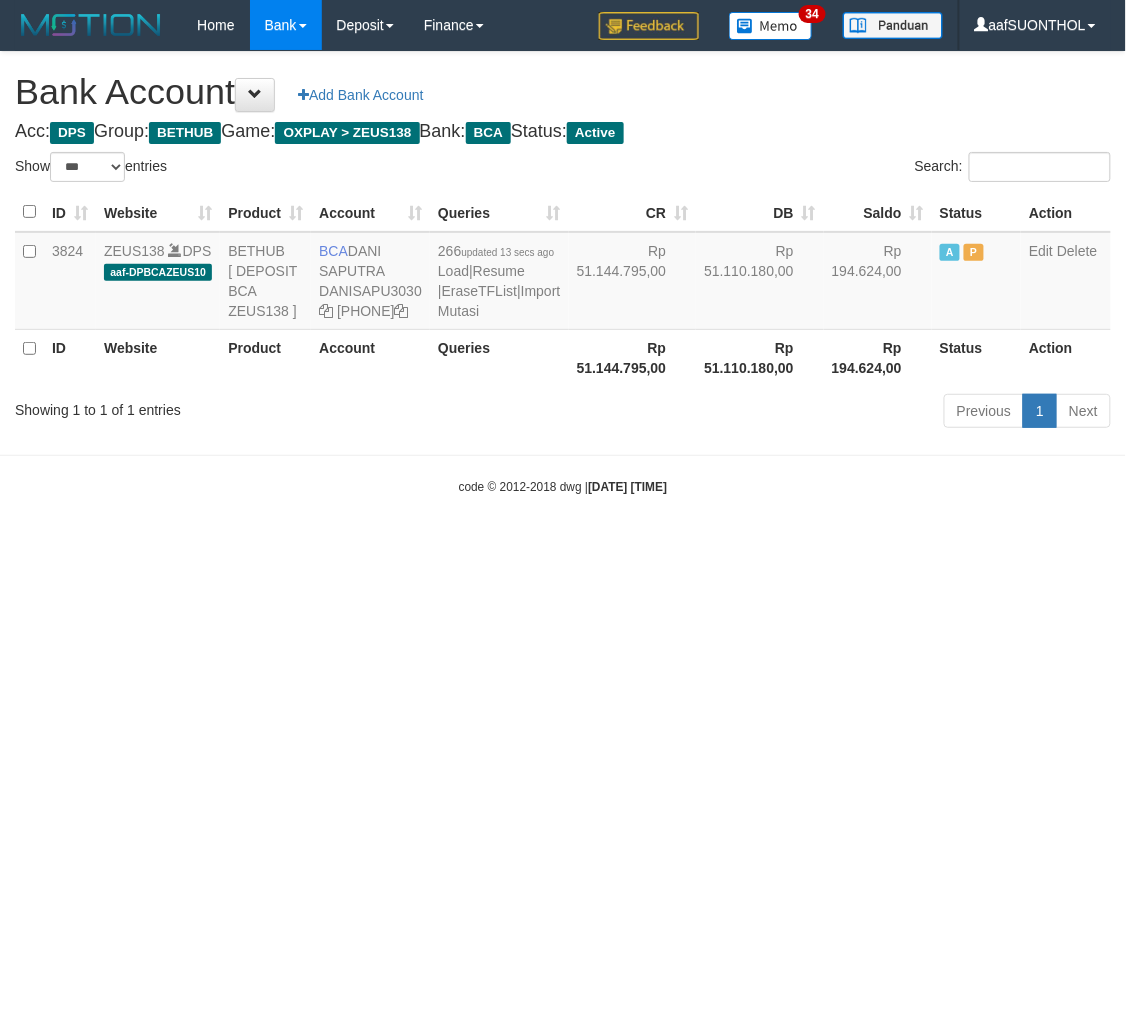 click on "Toggle navigation
Home
Bank
Account List
Load
By Website
Group
[OXPLAY]													ZEUS138
By Load Group (DPS)
Sync" at bounding box center [563, 273] 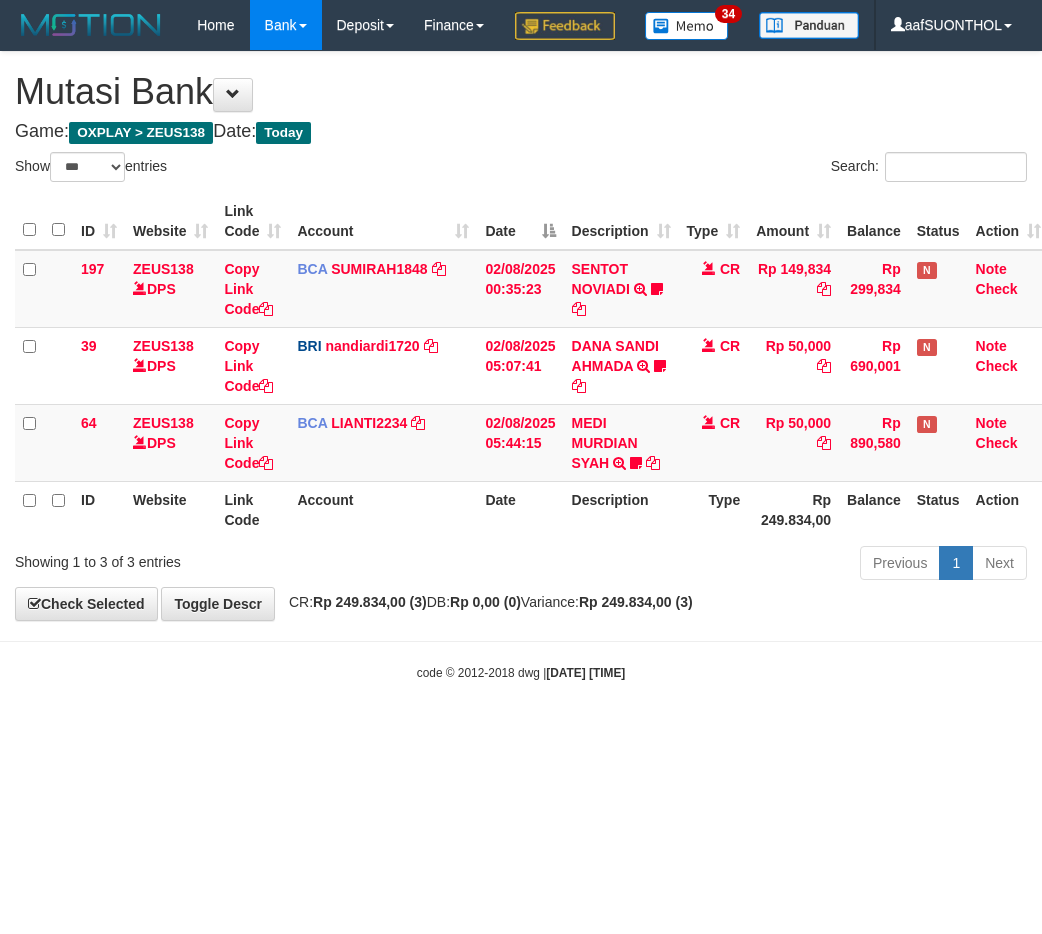 select on "***" 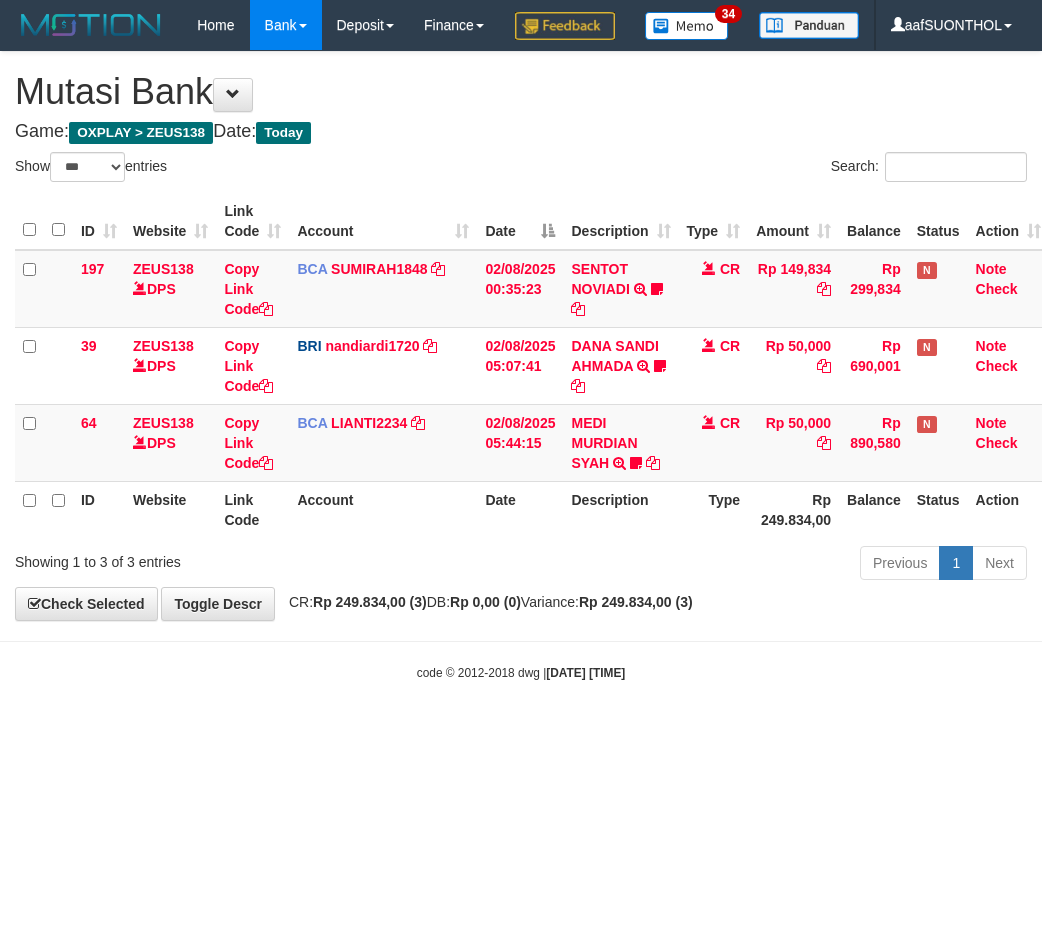 scroll, scrollTop: 0, scrollLeft: 6, axis: horizontal 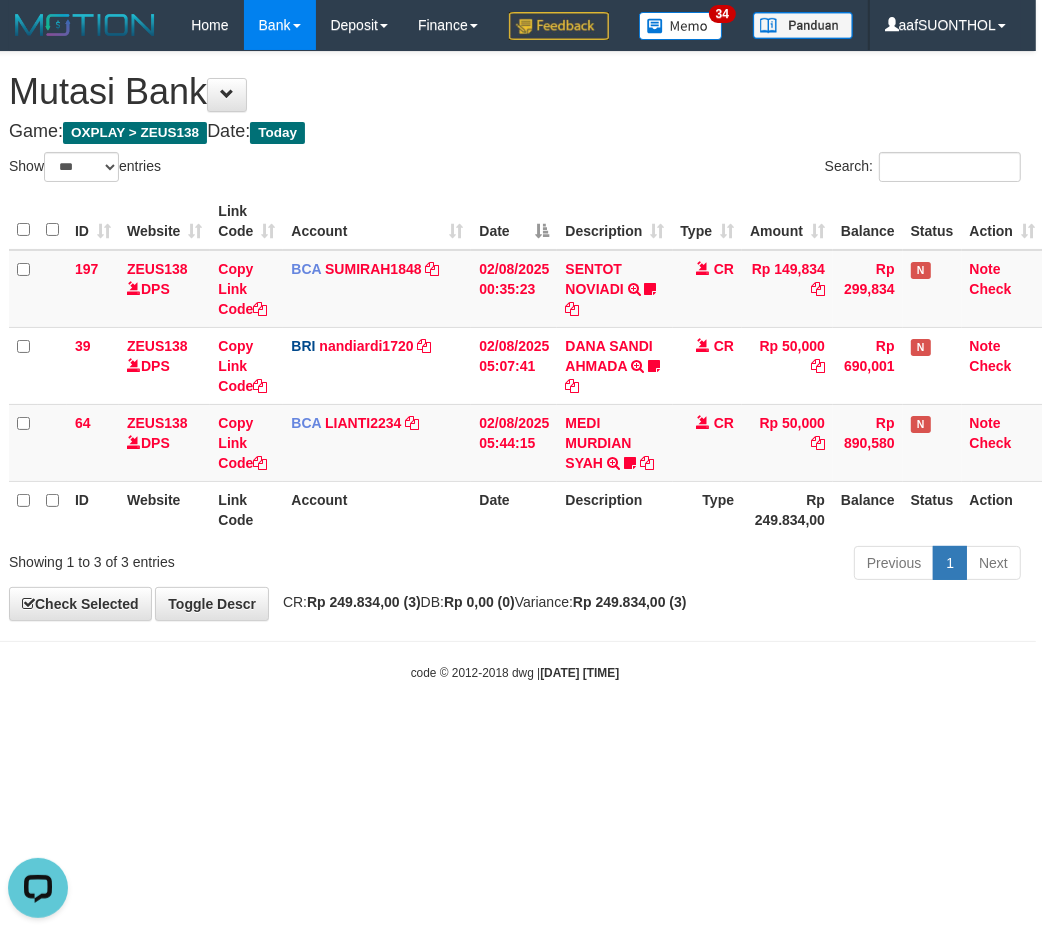 click on "Toggle navigation
Home
Bank
Account List
Load
By Website
Group
[OXPLAY]													ZEUS138
By Load Group (DPS)" at bounding box center (515, 366) 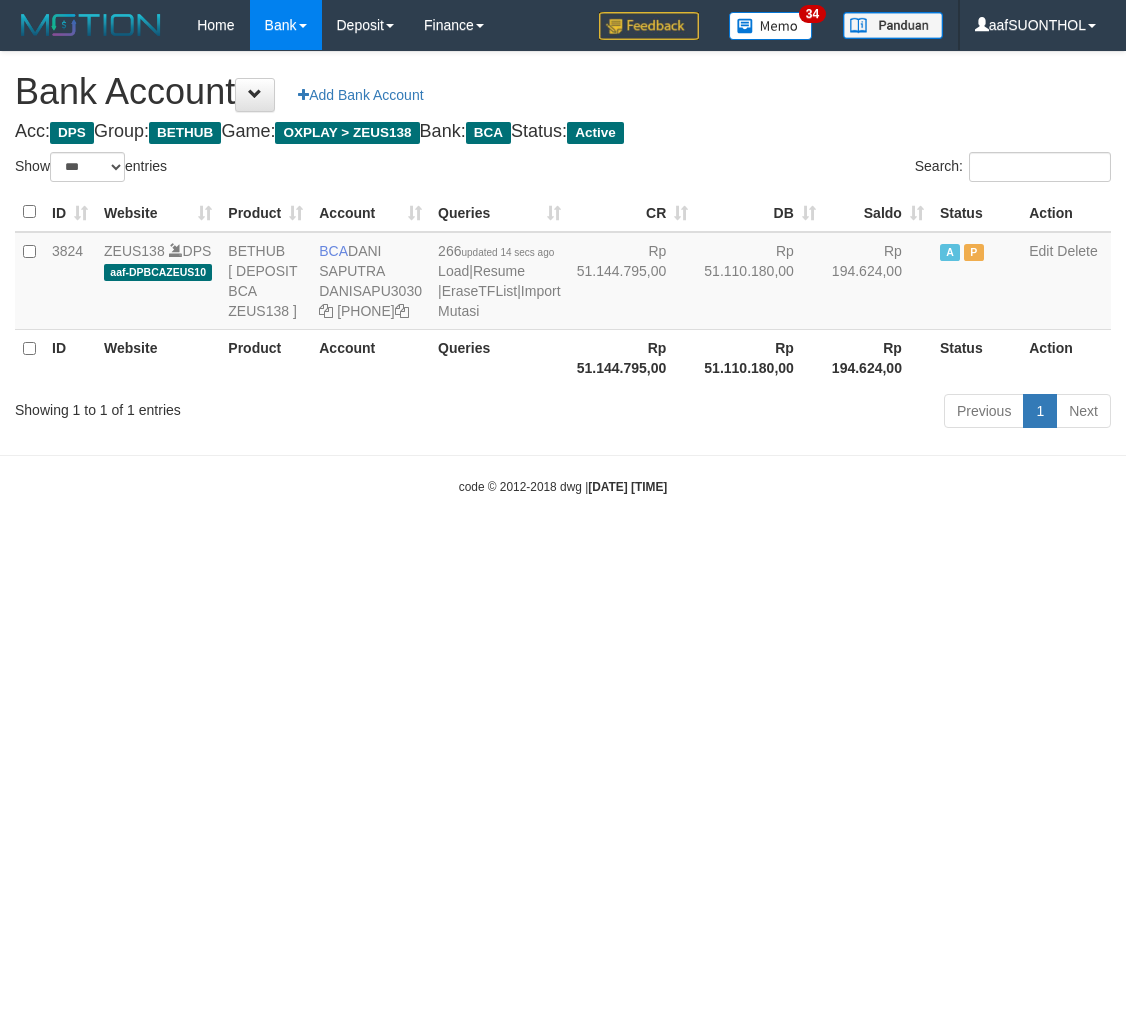 select on "***" 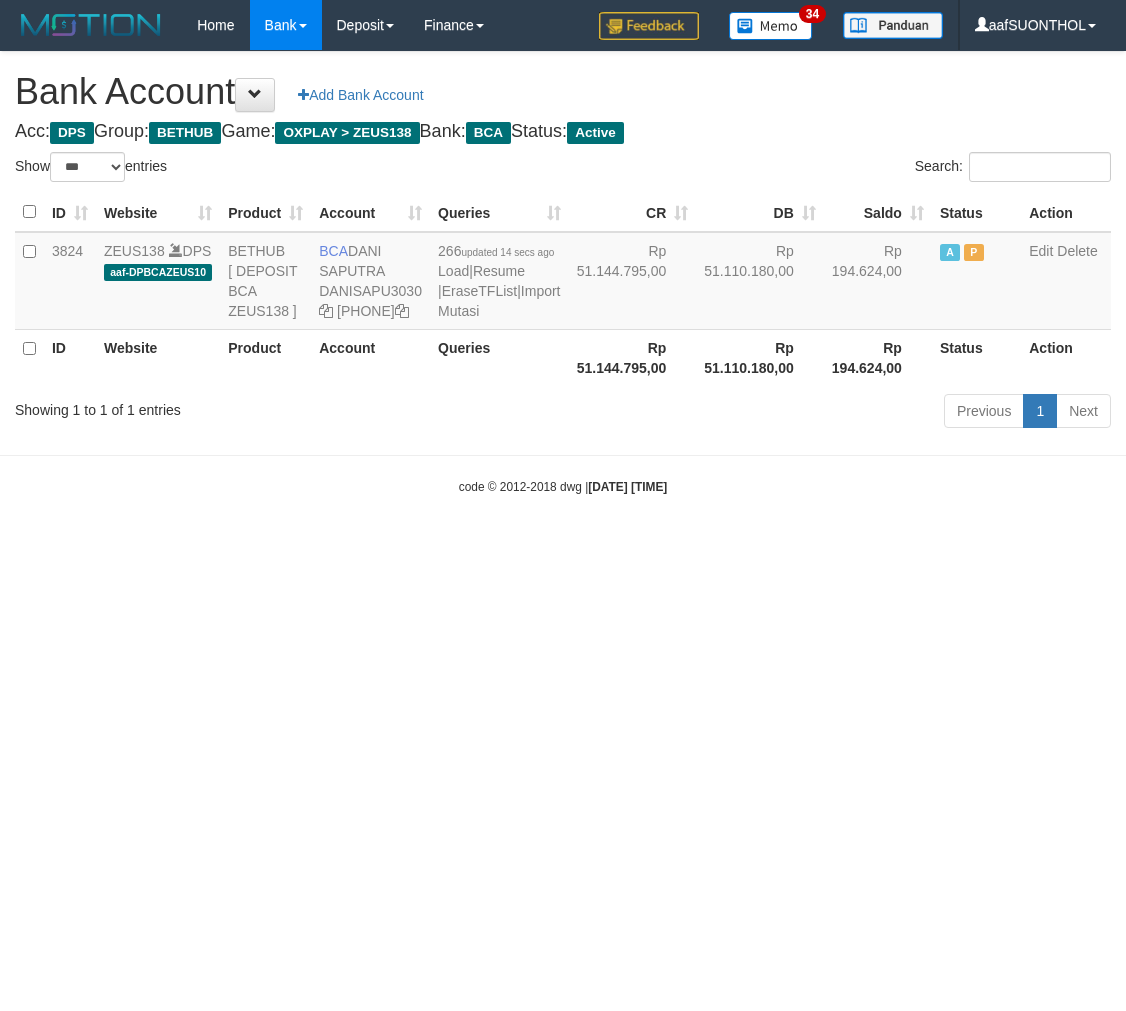 scroll, scrollTop: 0, scrollLeft: 0, axis: both 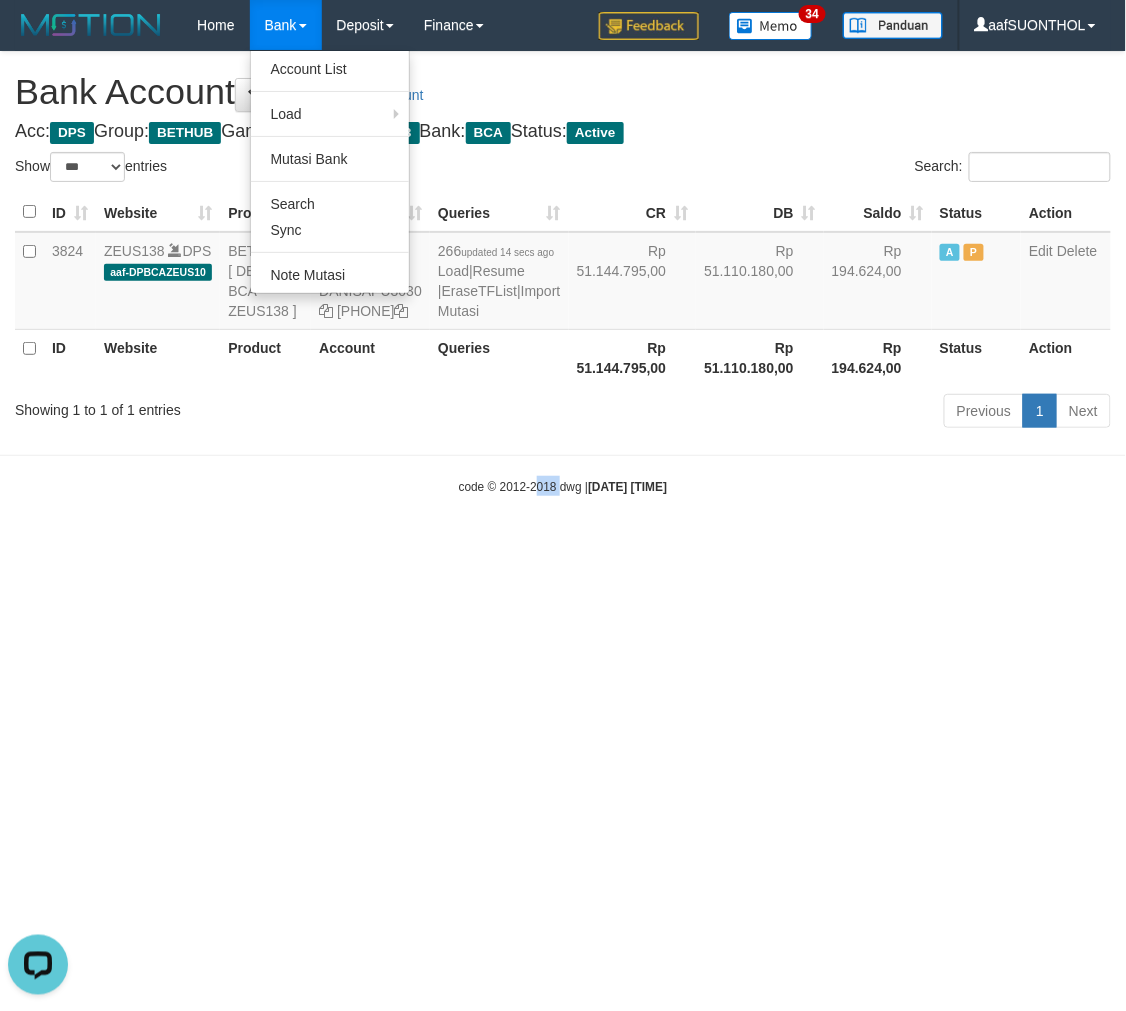 drag, startPoint x: 544, startPoint y: 574, endPoint x: 522, endPoint y: 564, distance: 24.166092 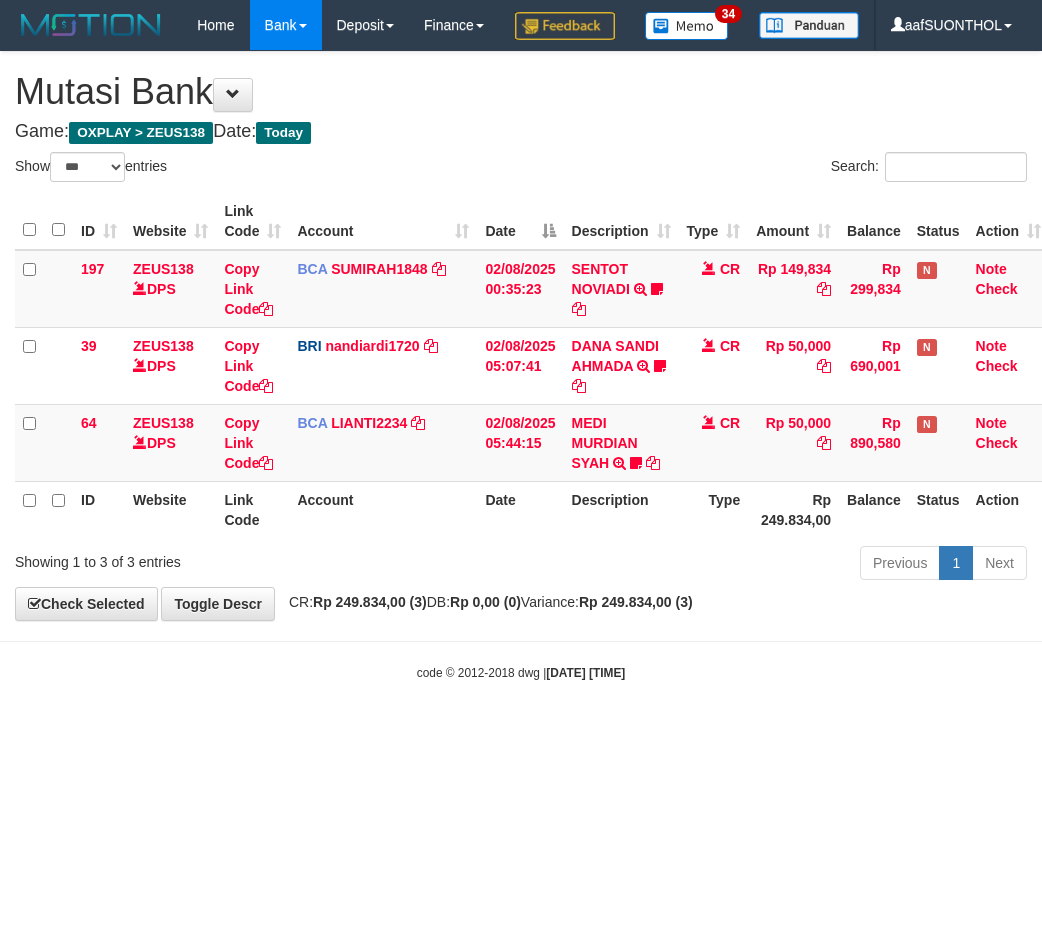 select on "***" 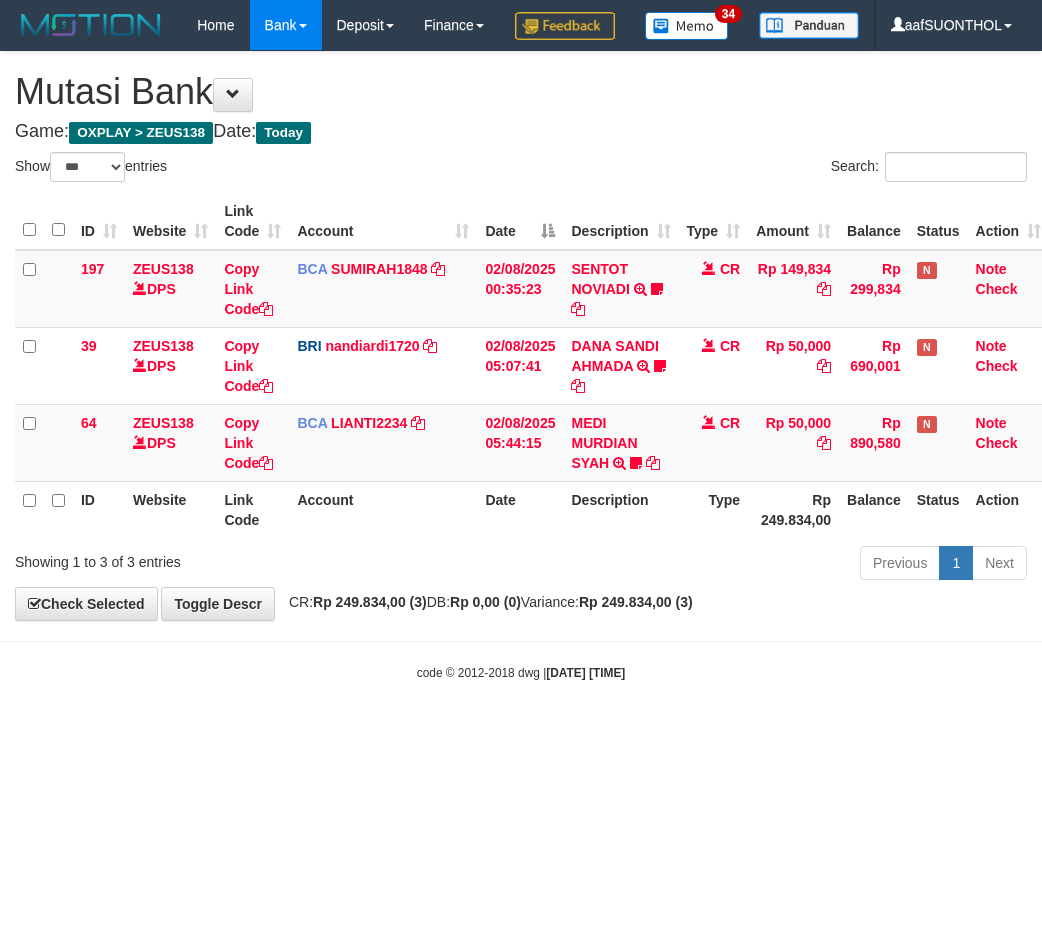 scroll, scrollTop: 0, scrollLeft: 6, axis: horizontal 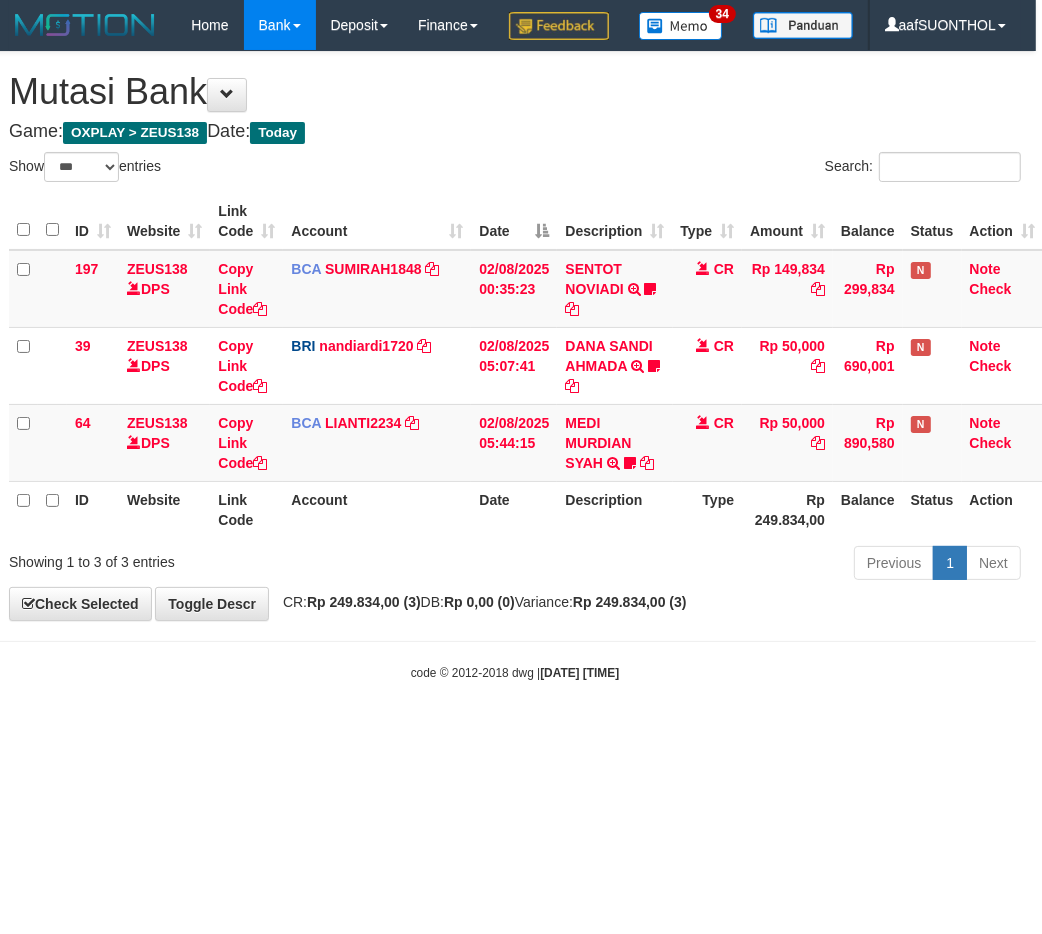 click on "Previous 1 Next" at bounding box center (732, 565) 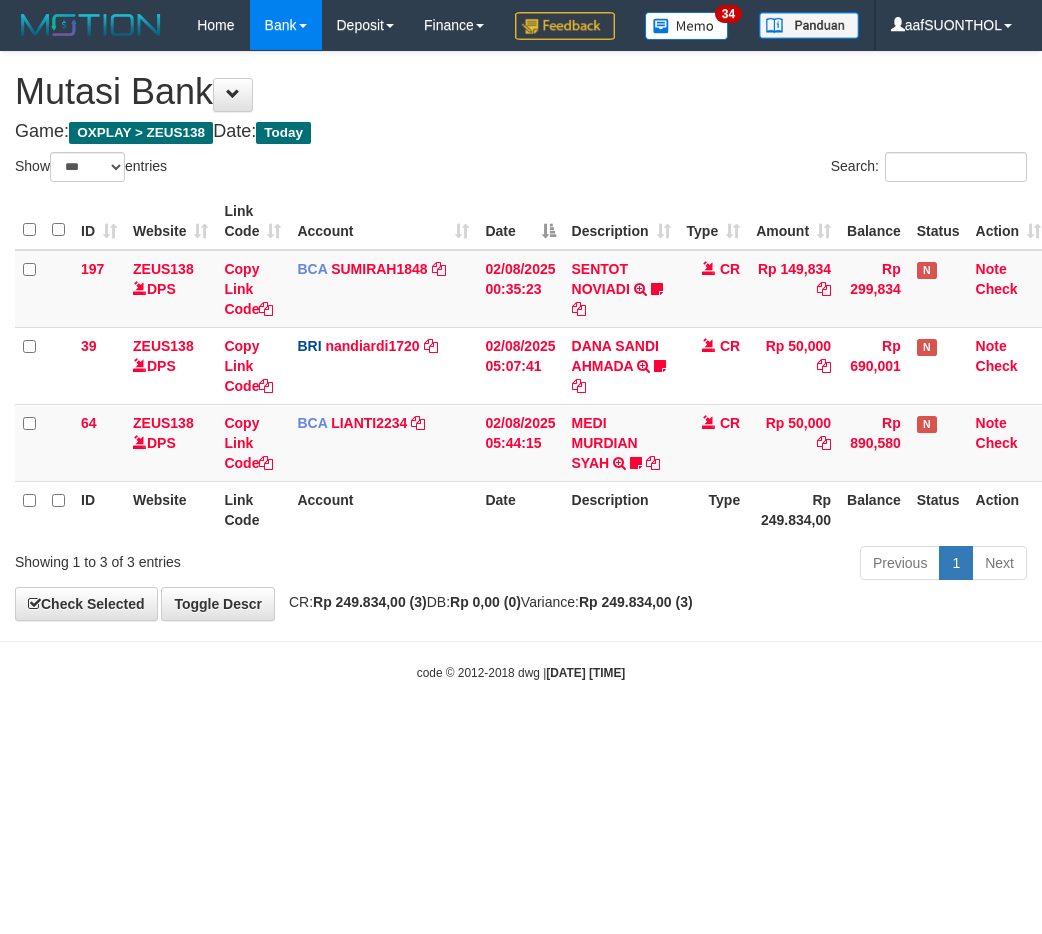 select on "***" 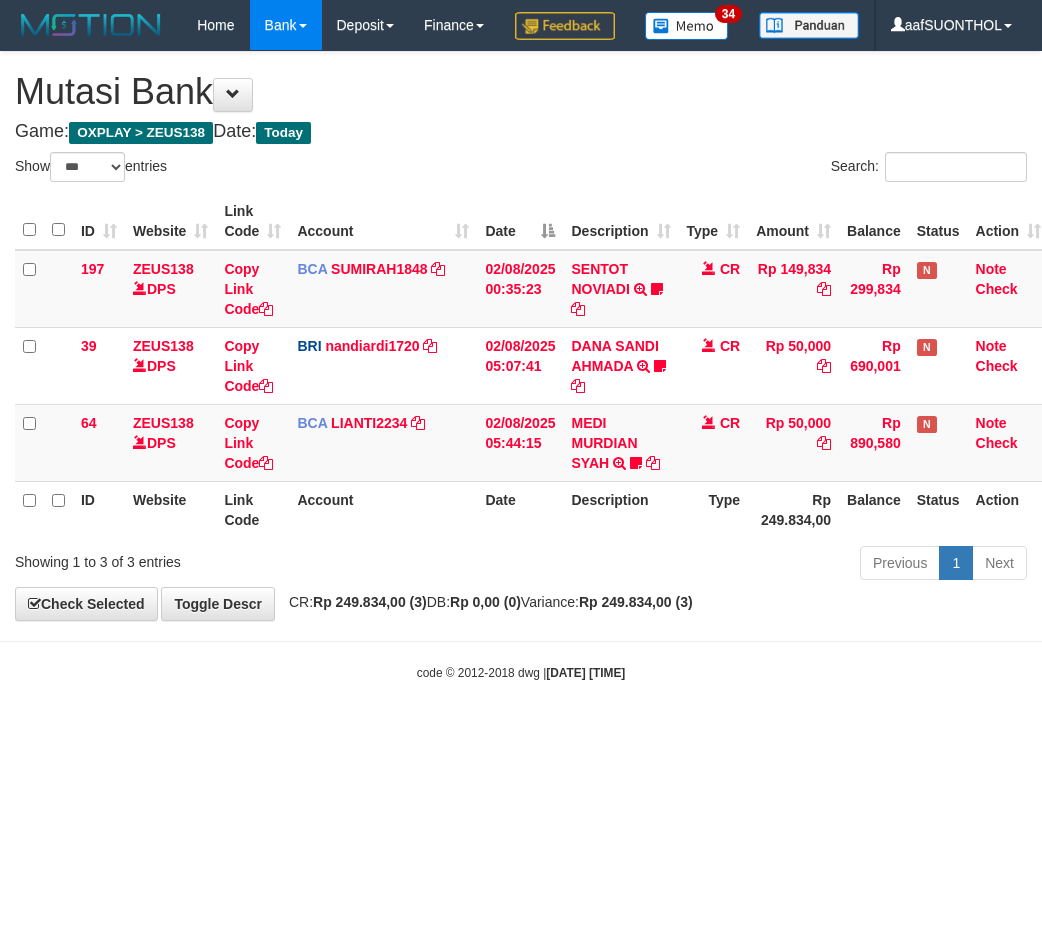scroll, scrollTop: 0, scrollLeft: 6, axis: horizontal 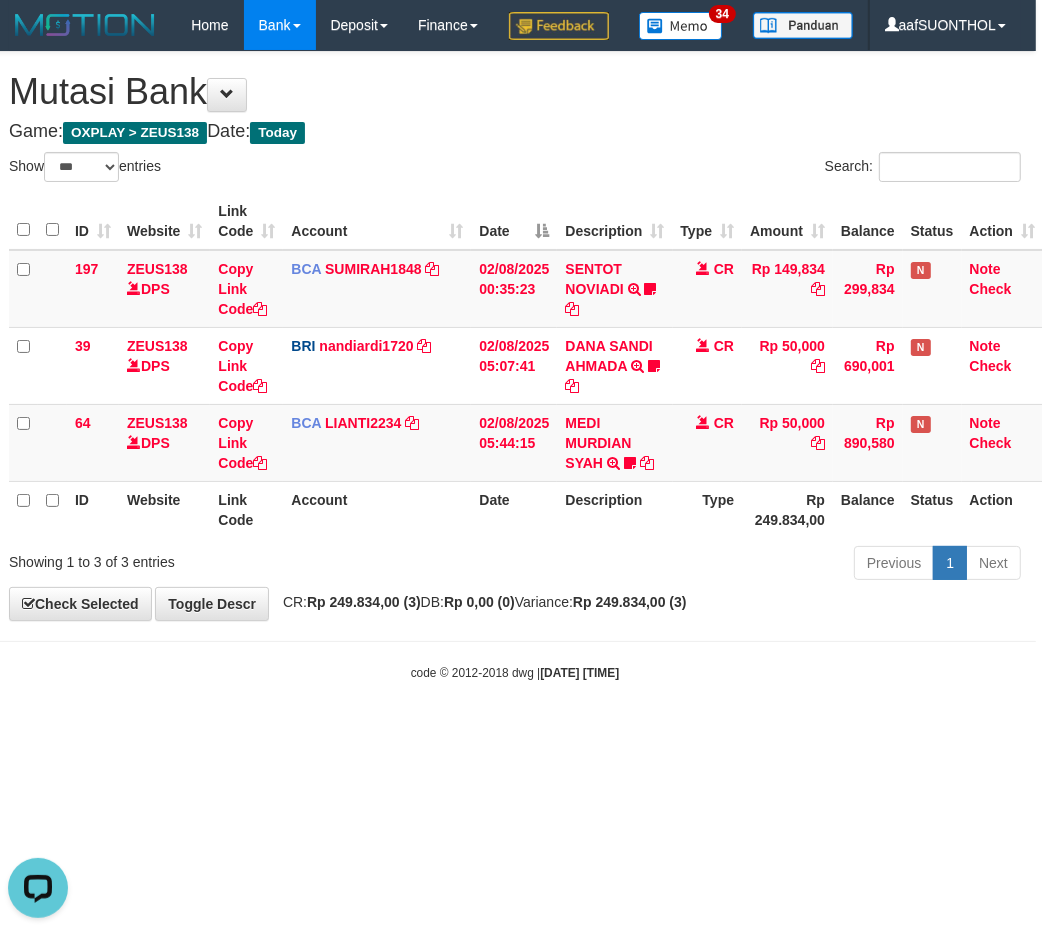 click on "Toggle navigation
Home
Bank
Account List
Load
By Website
Group
[OXPLAY]													ZEUS138
By Load Group (DPS)
Sync" at bounding box center (515, 366) 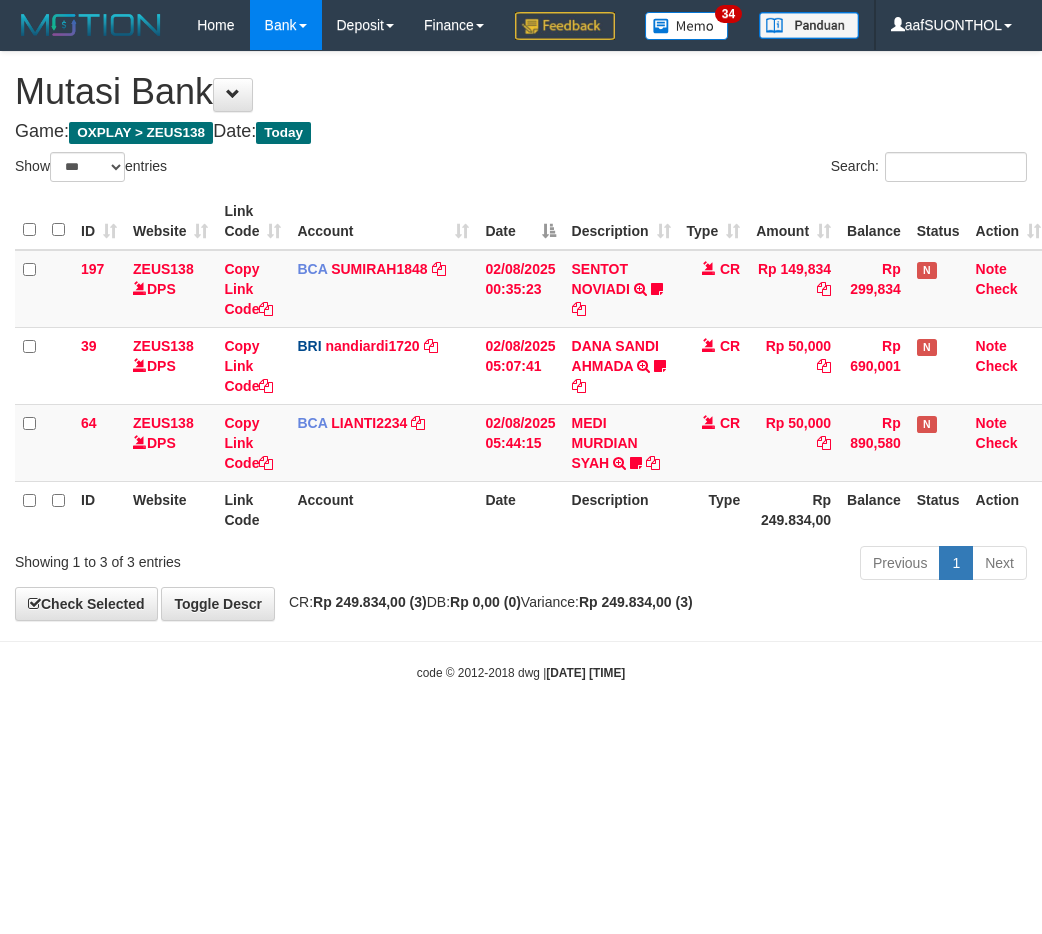 select on "***" 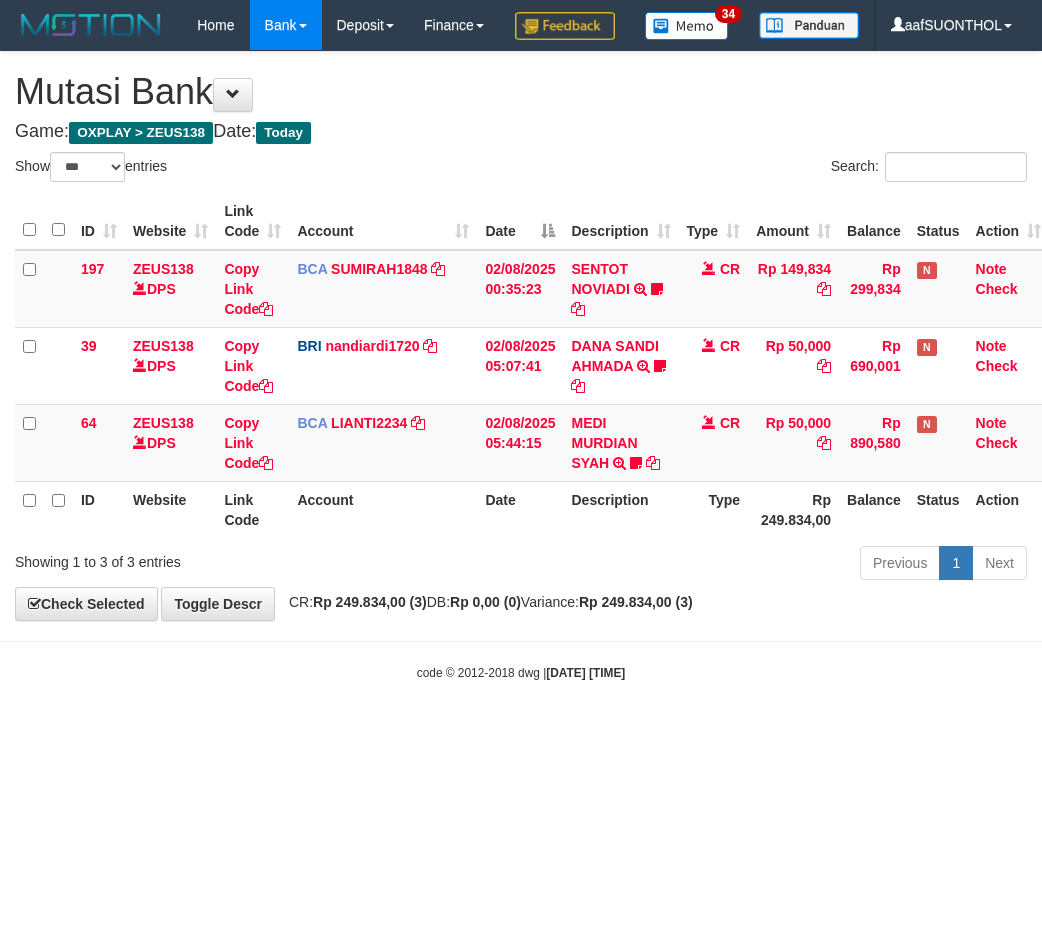 scroll, scrollTop: 0, scrollLeft: 6, axis: horizontal 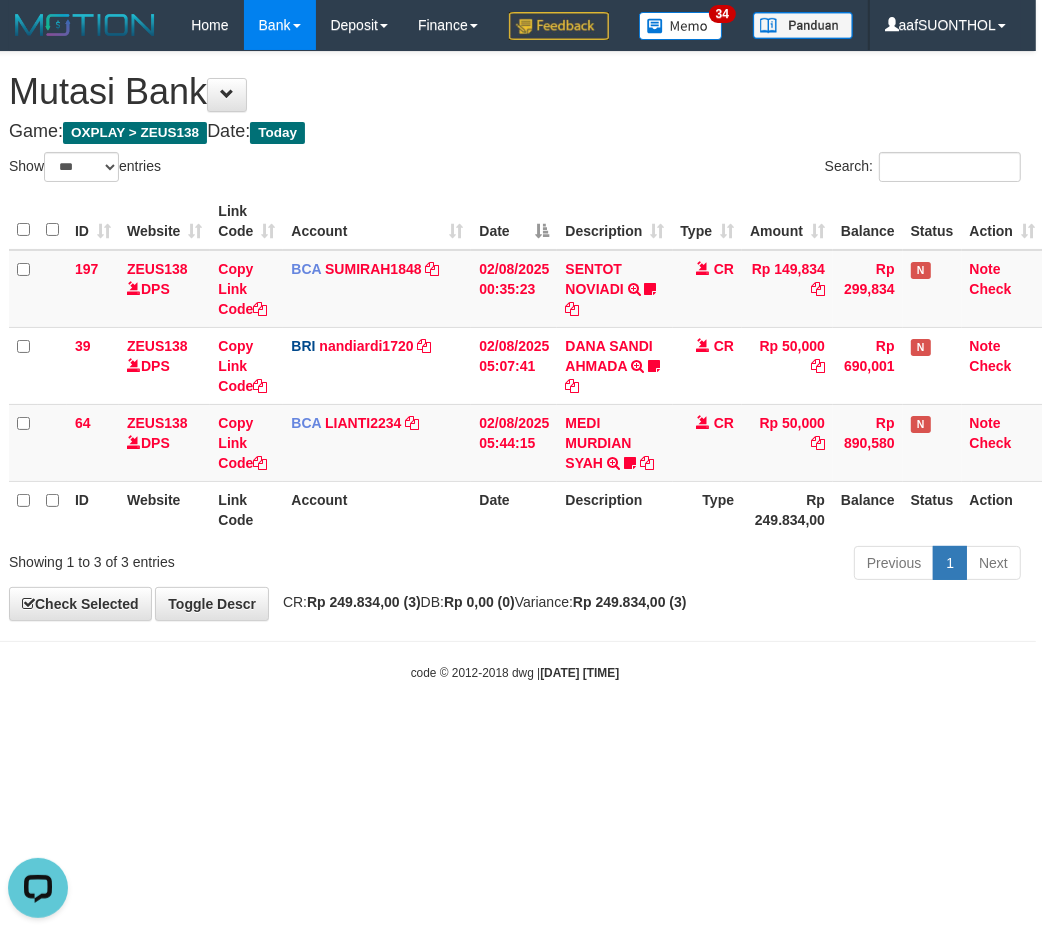 click on "Toggle navigation
Home
Bank
Account List
Load
By Website
Group
[OXPLAY]													ZEUS138
By Load Group (DPS)" at bounding box center [515, 366] 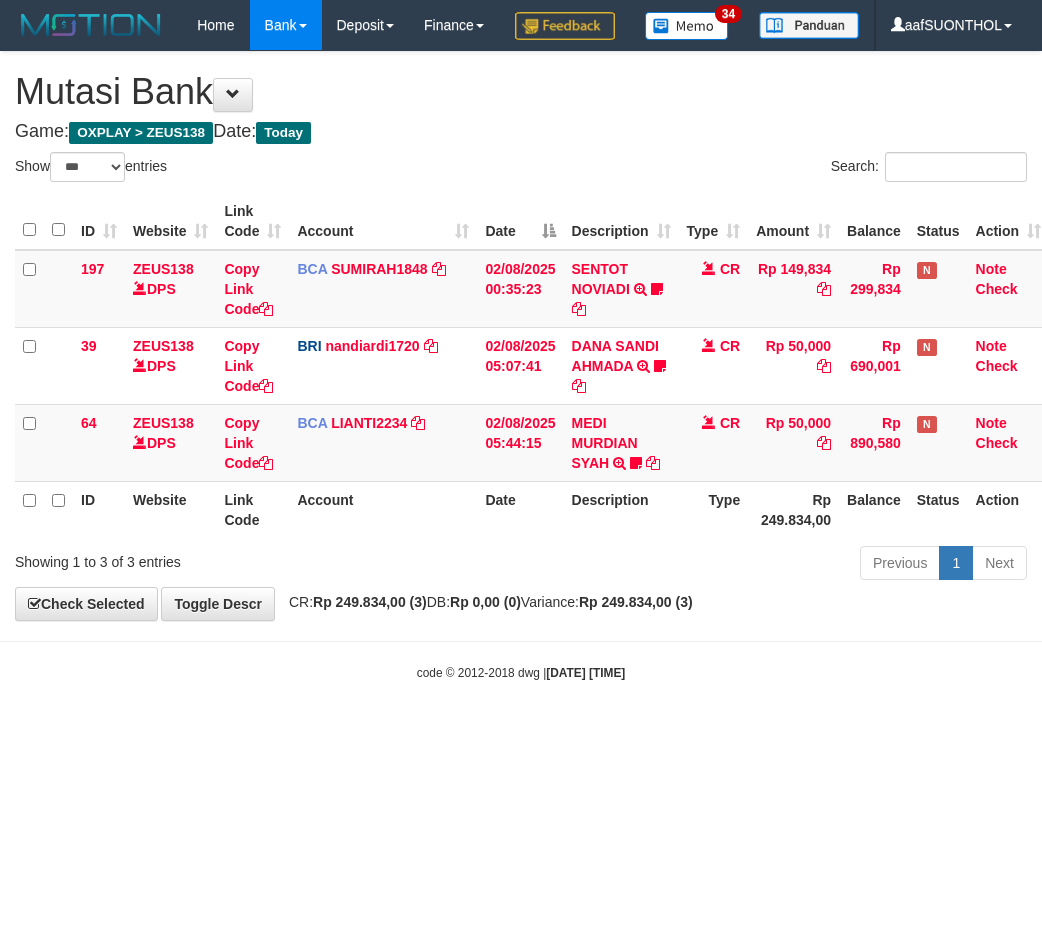 select on "***" 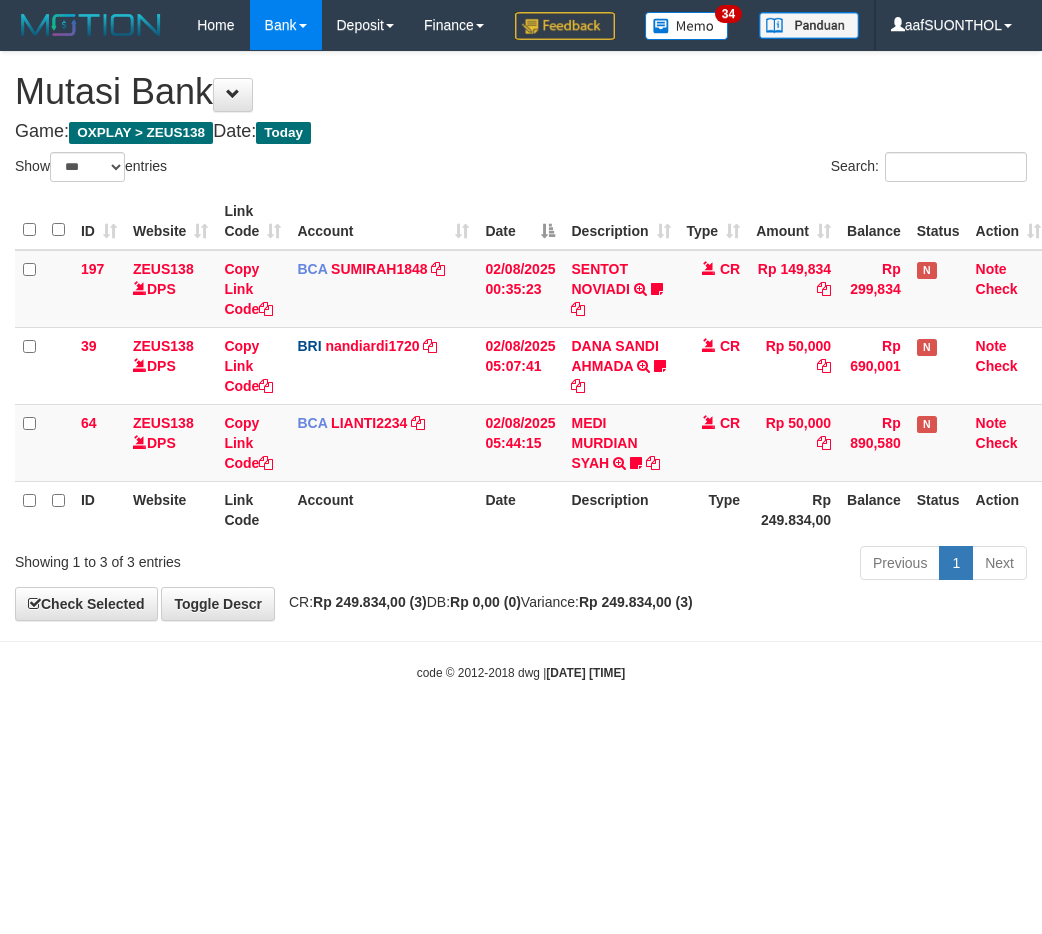 scroll, scrollTop: 0, scrollLeft: 6, axis: horizontal 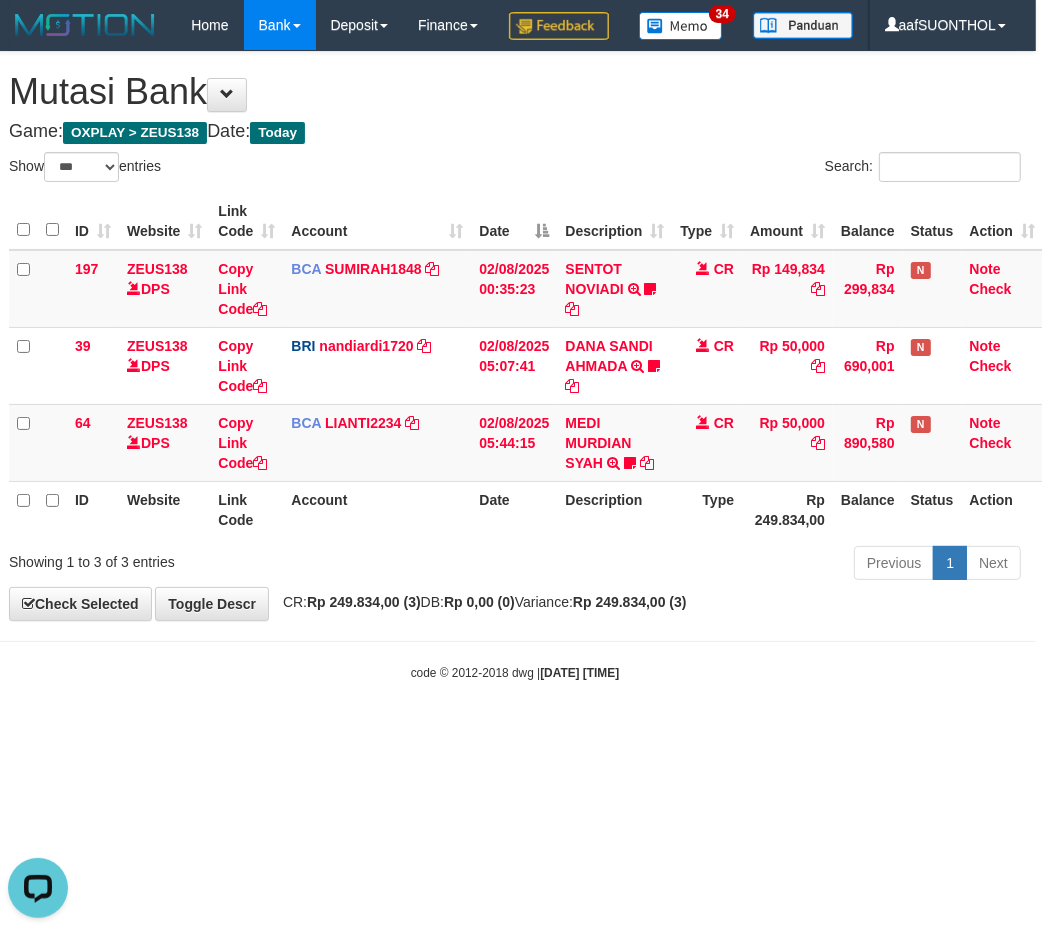 drag, startPoint x: 453, startPoint y: 701, endPoint x: 456, endPoint y: 712, distance: 11.401754 